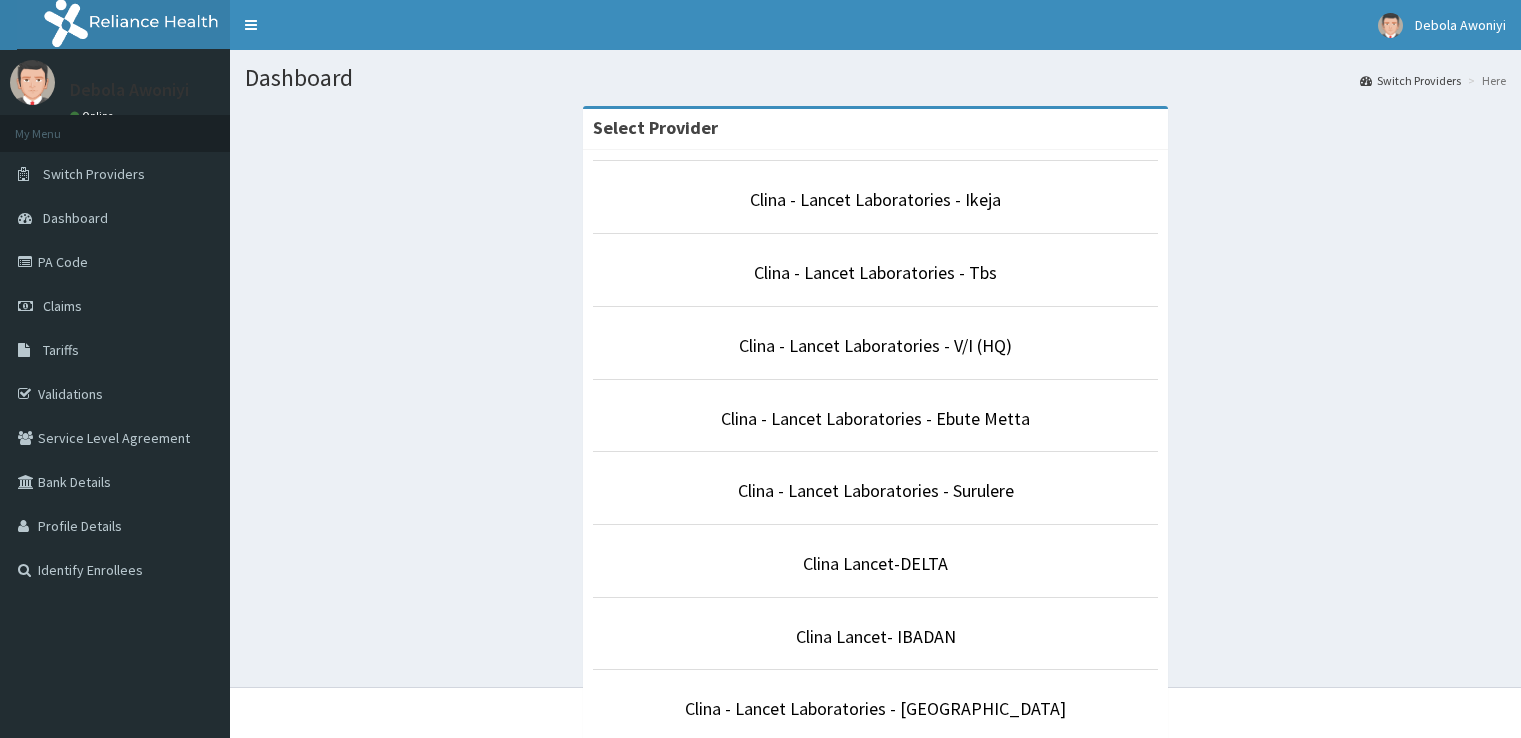 scroll, scrollTop: 0, scrollLeft: 0, axis: both 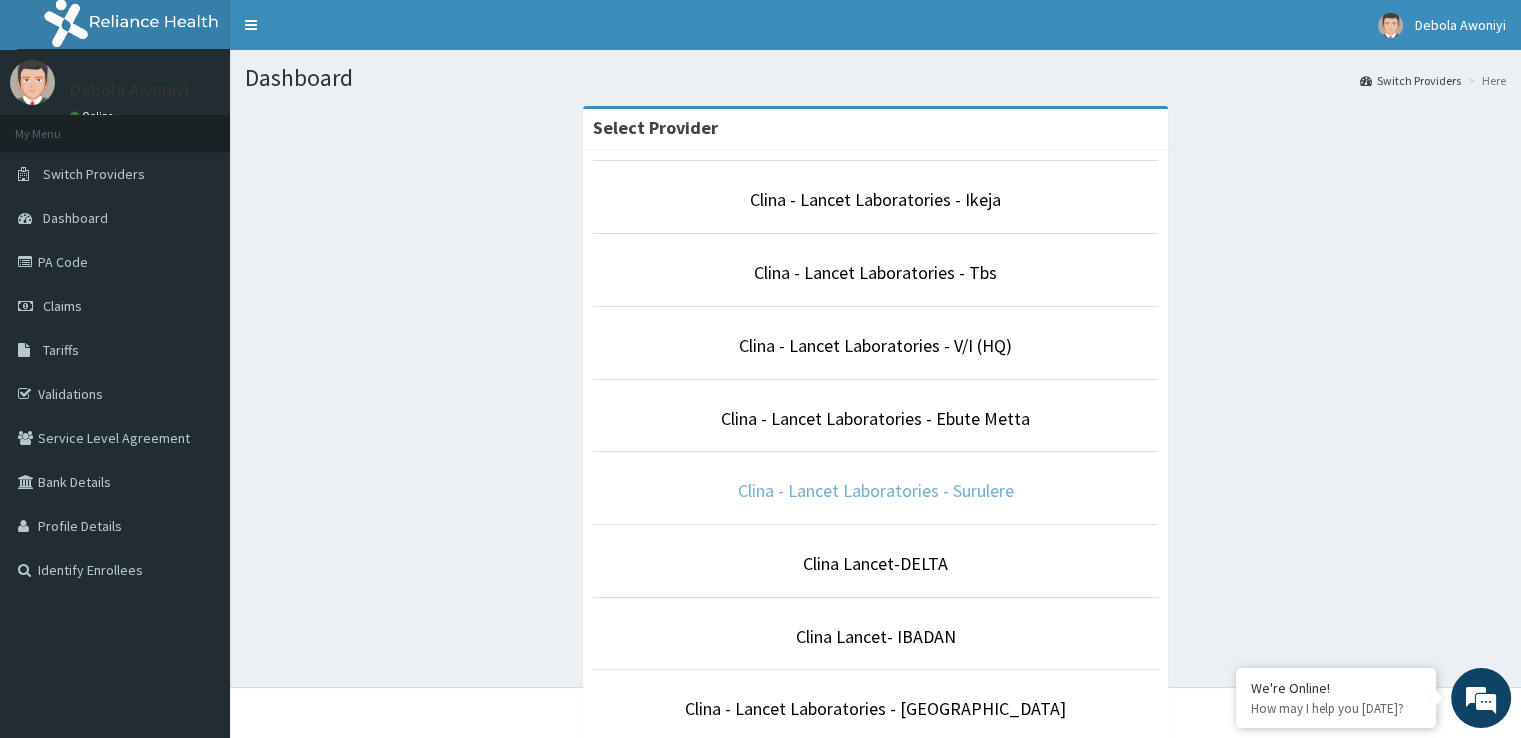 click on "Clina - Lancet Laboratories - Surulere" at bounding box center (876, 490) 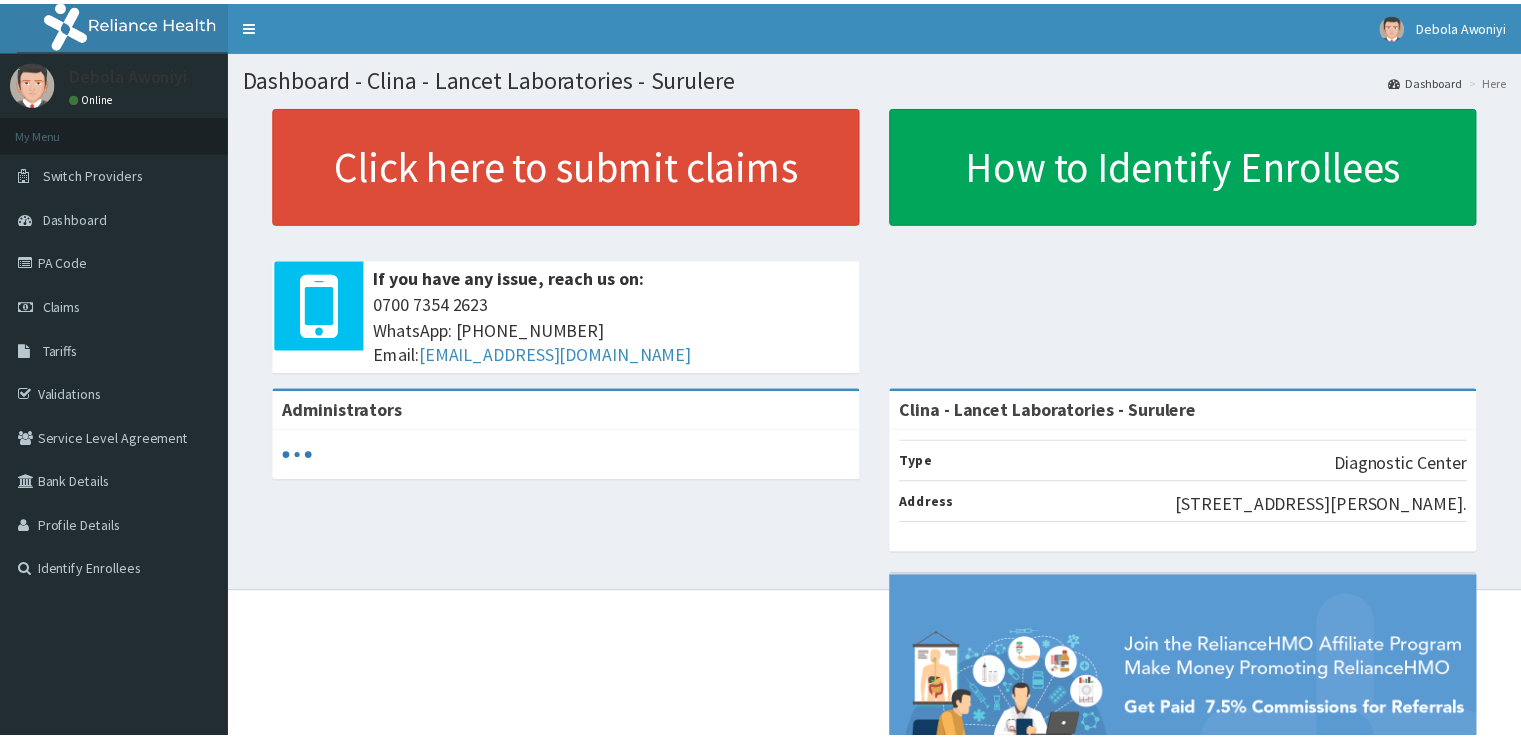 scroll, scrollTop: 0, scrollLeft: 0, axis: both 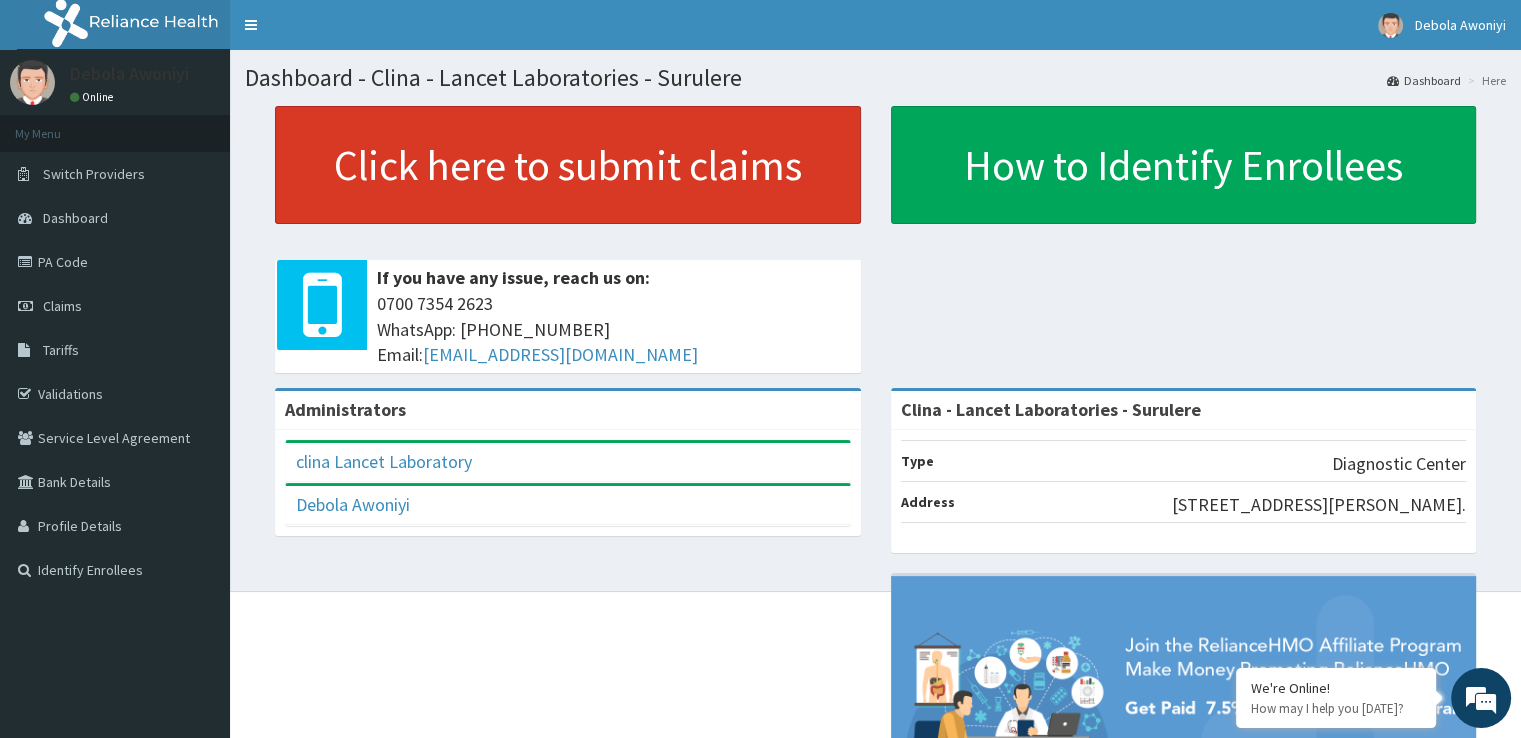 click on "Click here to submit claims" at bounding box center [568, 165] 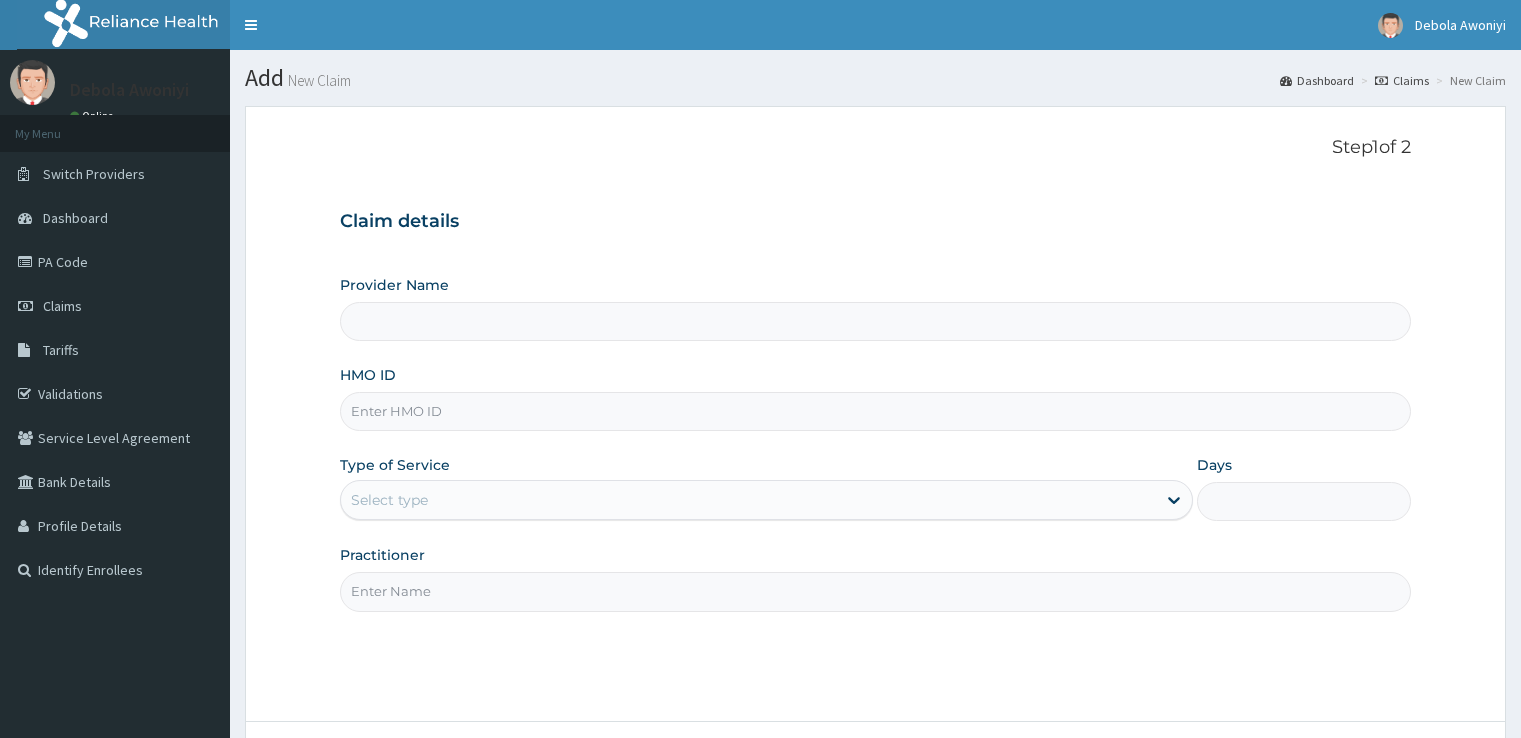 scroll, scrollTop: 0, scrollLeft: 0, axis: both 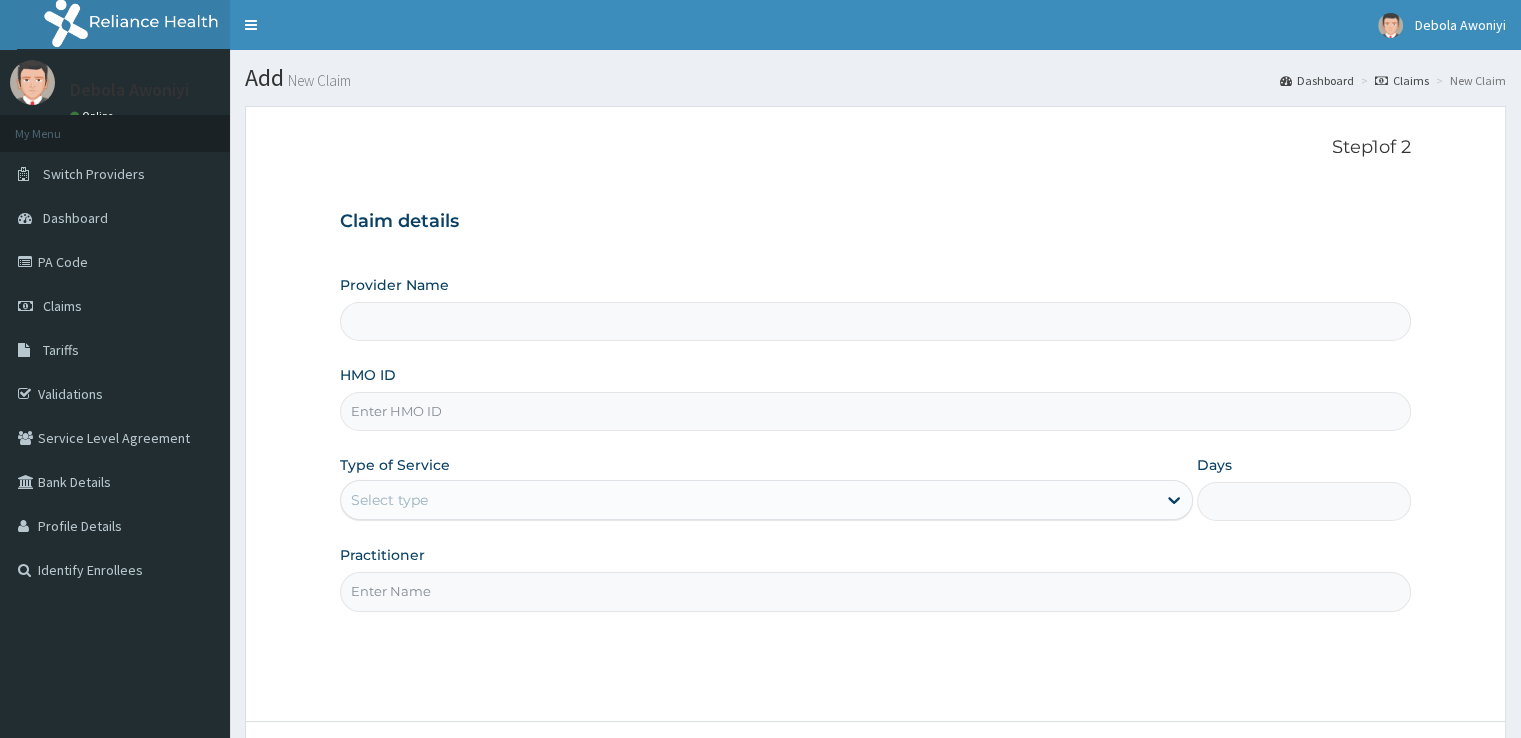 type on "Clina - Lancet Laboratories - Surulere" 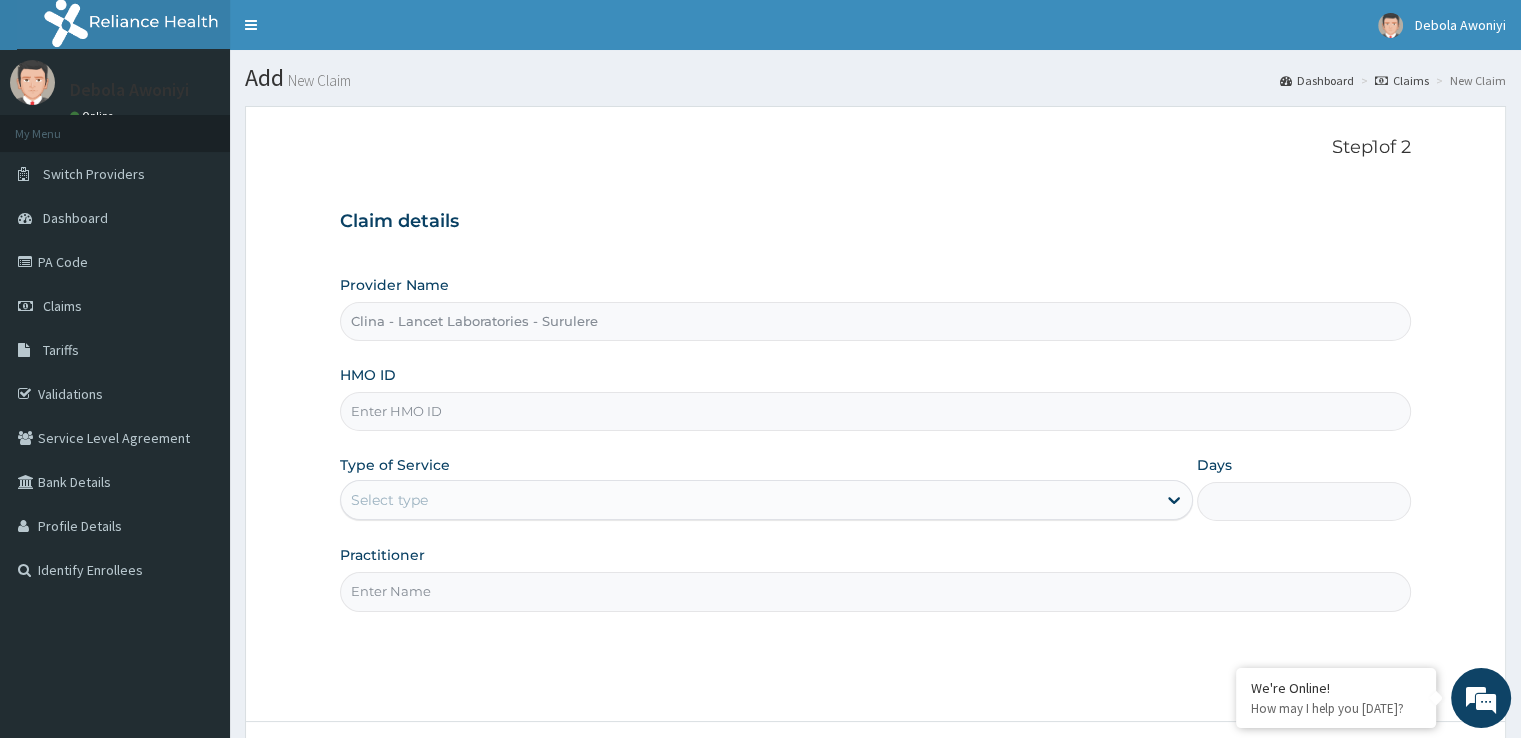 click on "HMO ID" at bounding box center [875, 411] 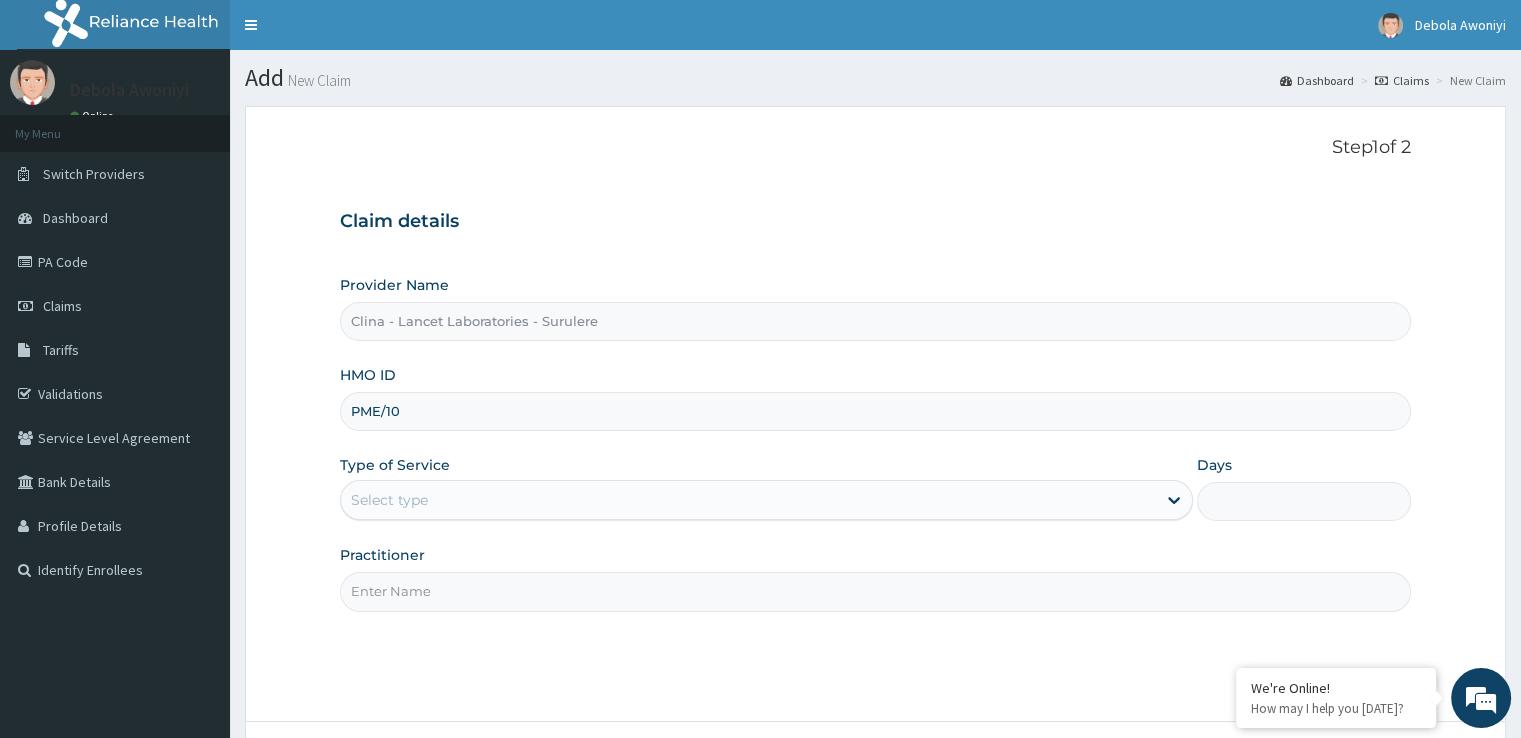 scroll, scrollTop: 0, scrollLeft: 0, axis: both 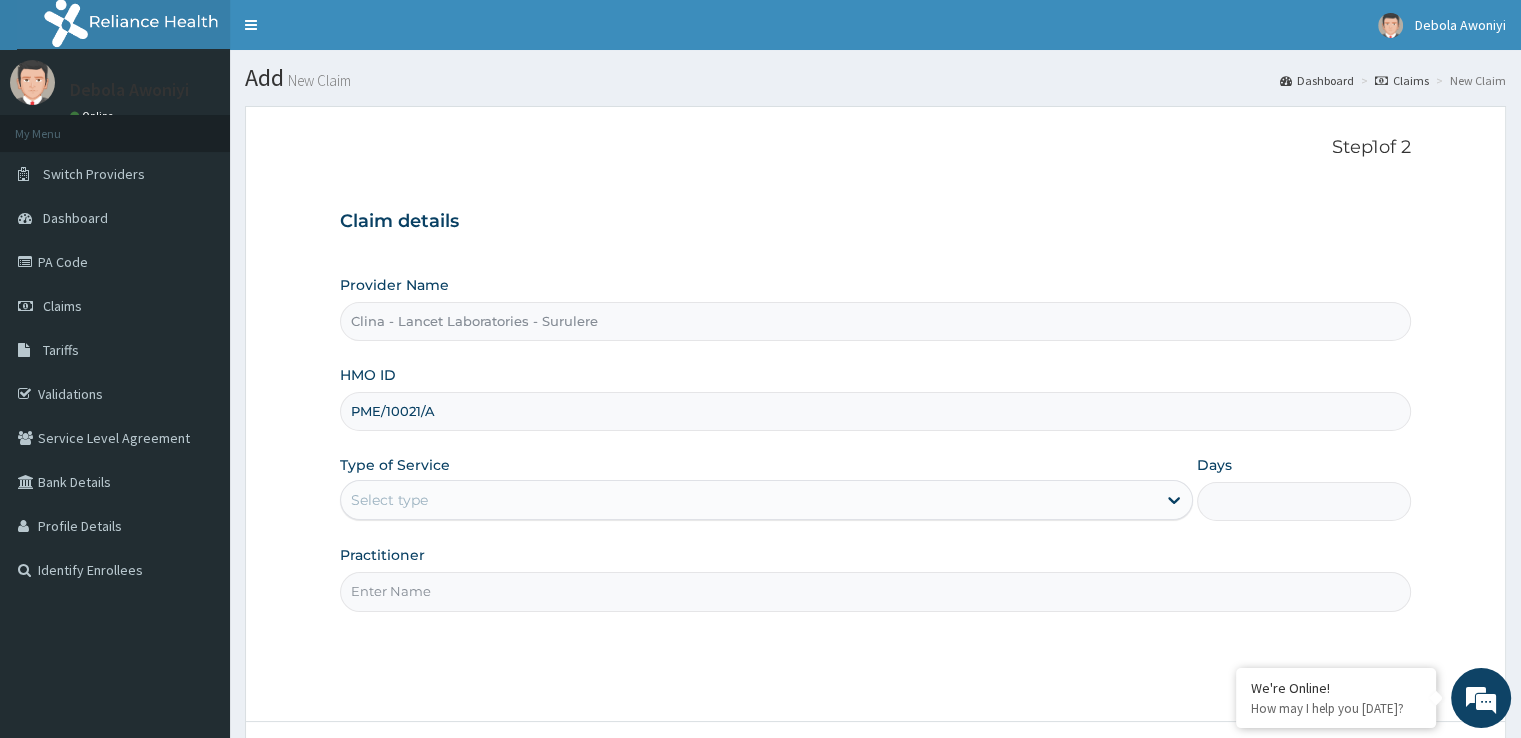 type on "PME/10021/A" 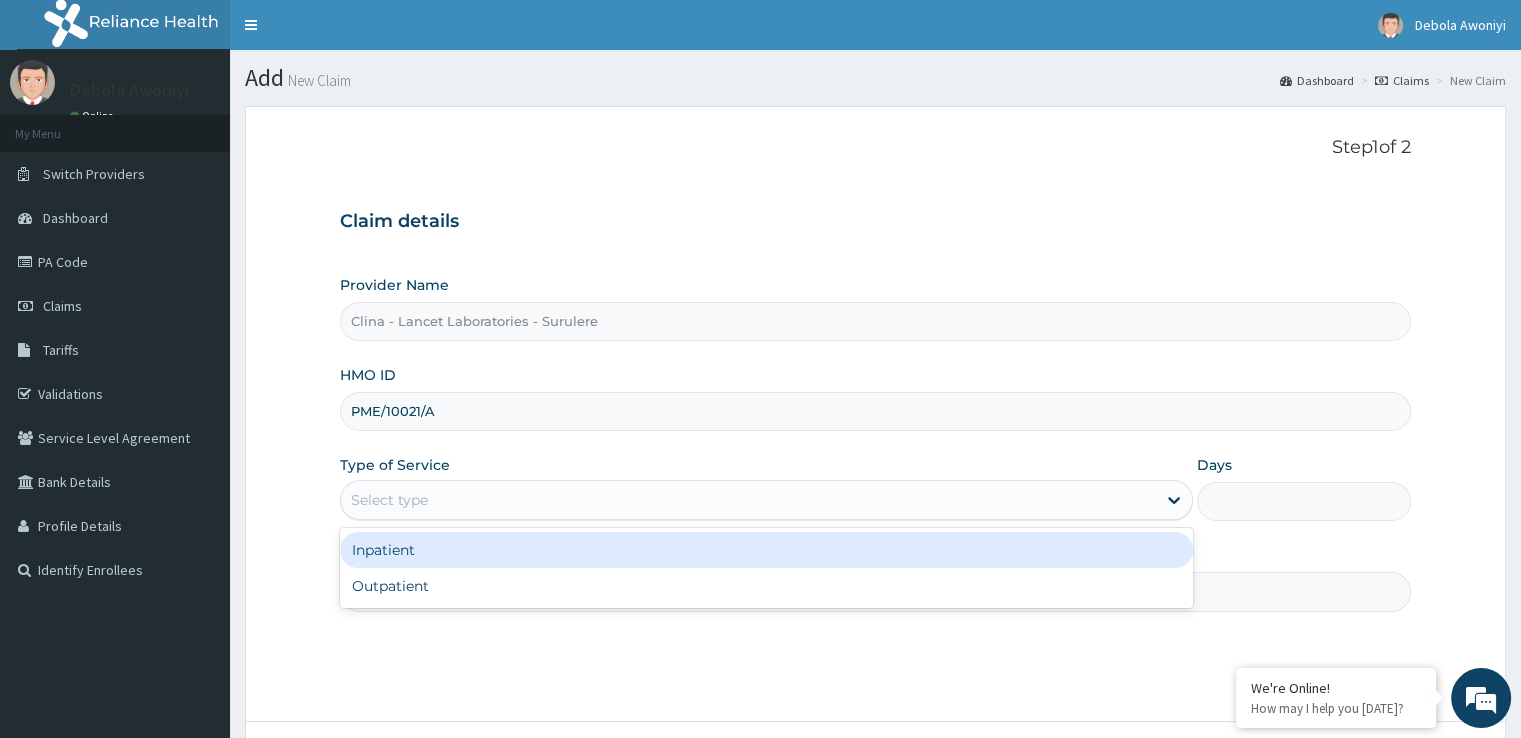 click on "Select type" at bounding box center (748, 500) 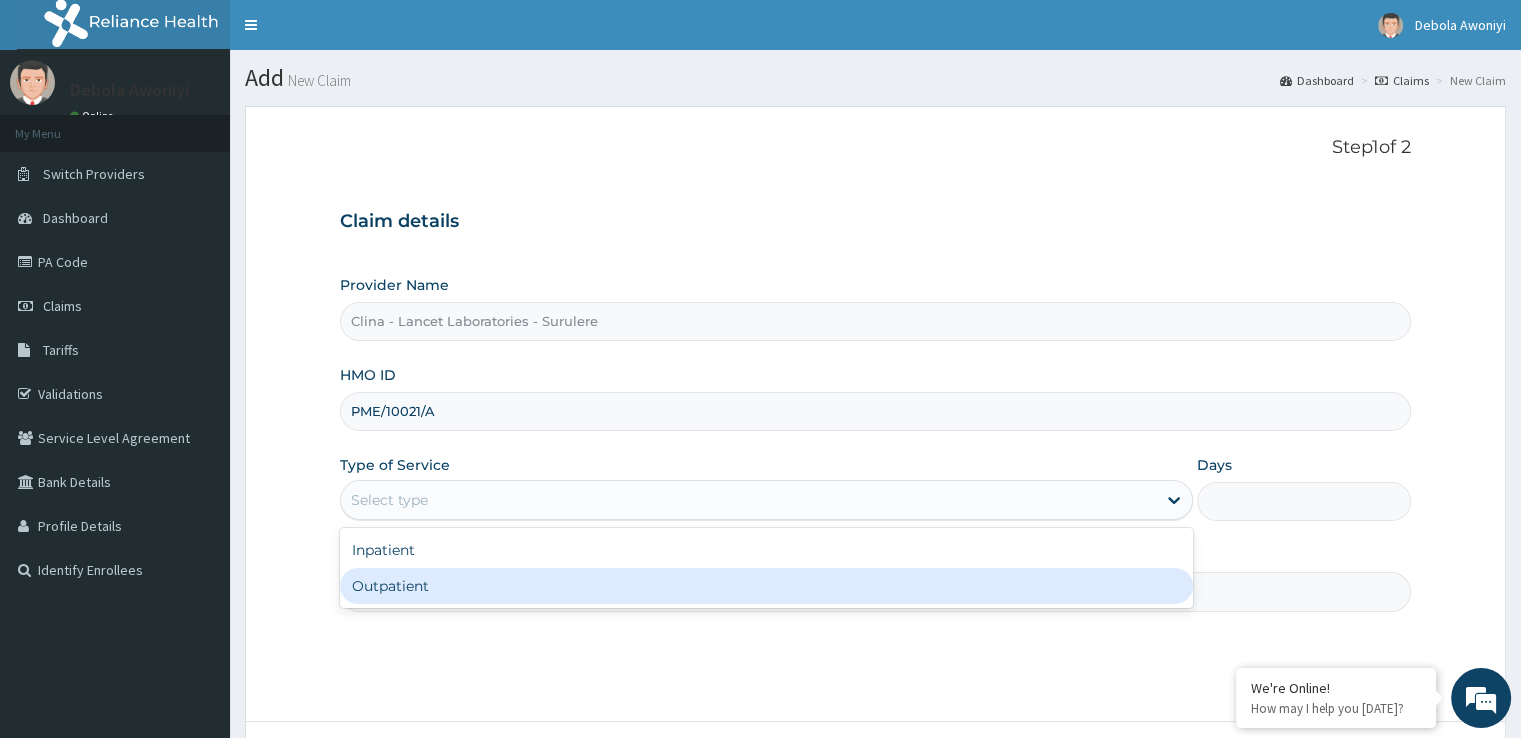 click on "Outpatient" at bounding box center (766, 586) 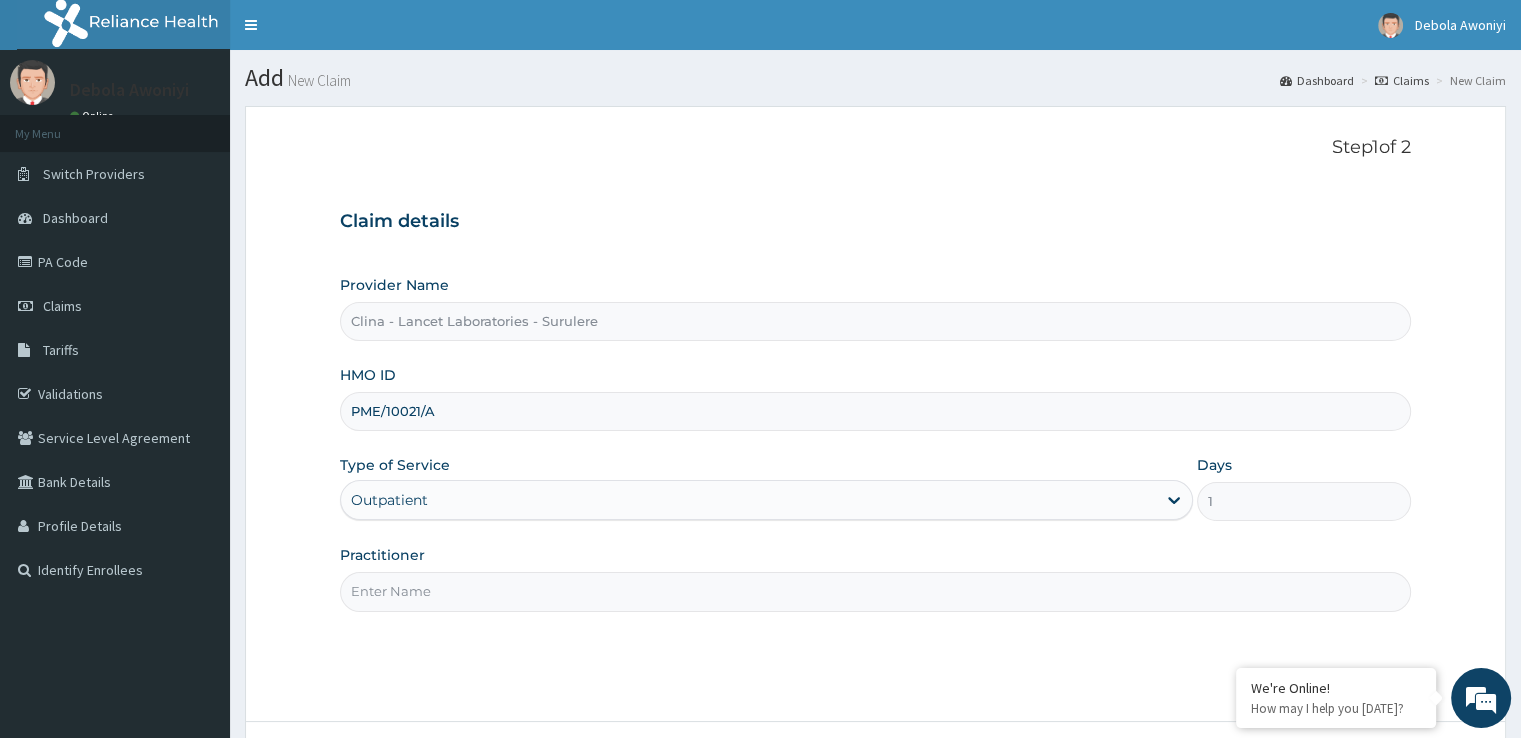 click on "Practitioner" at bounding box center [875, 591] 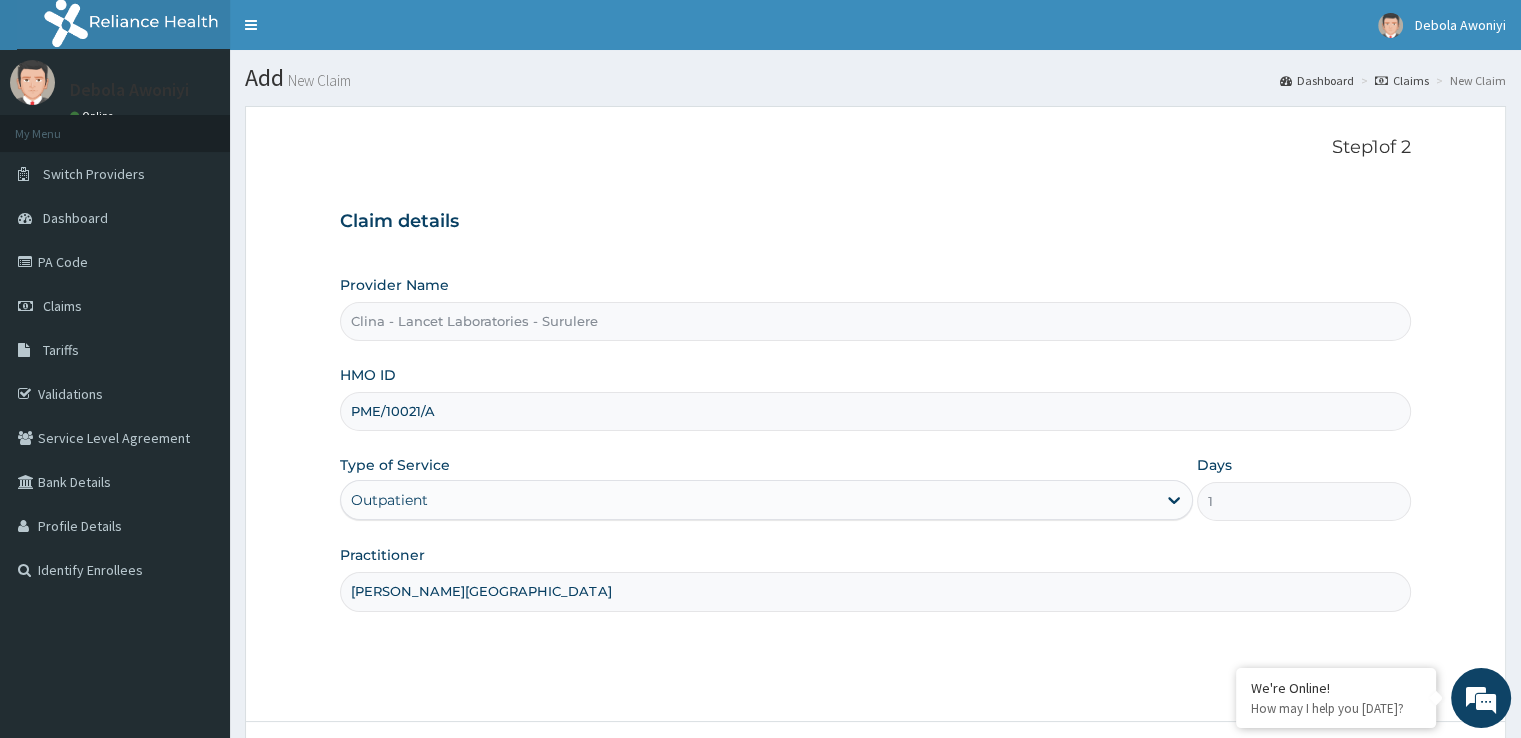 type on "DR. DAWODU" 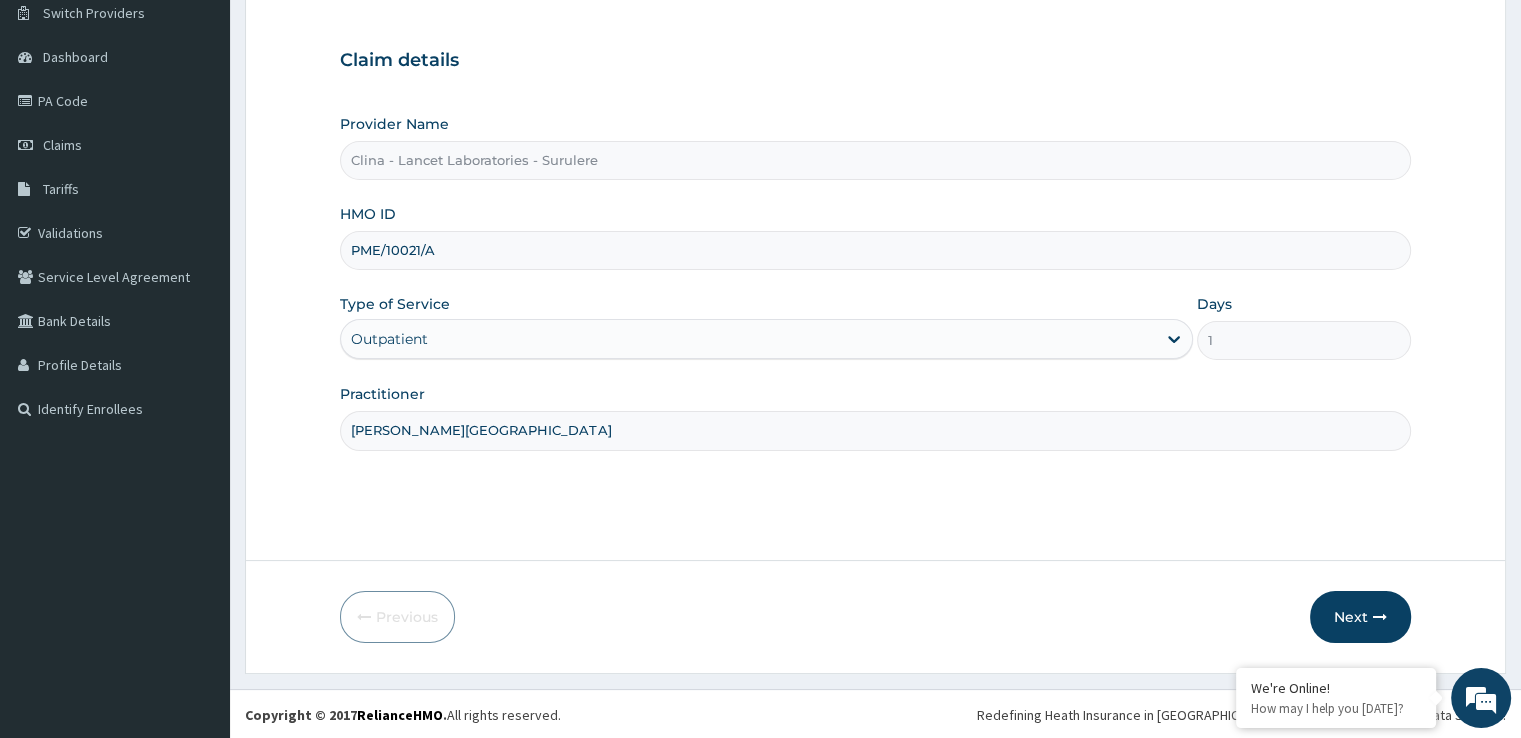 scroll, scrollTop: 162, scrollLeft: 0, axis: vertical 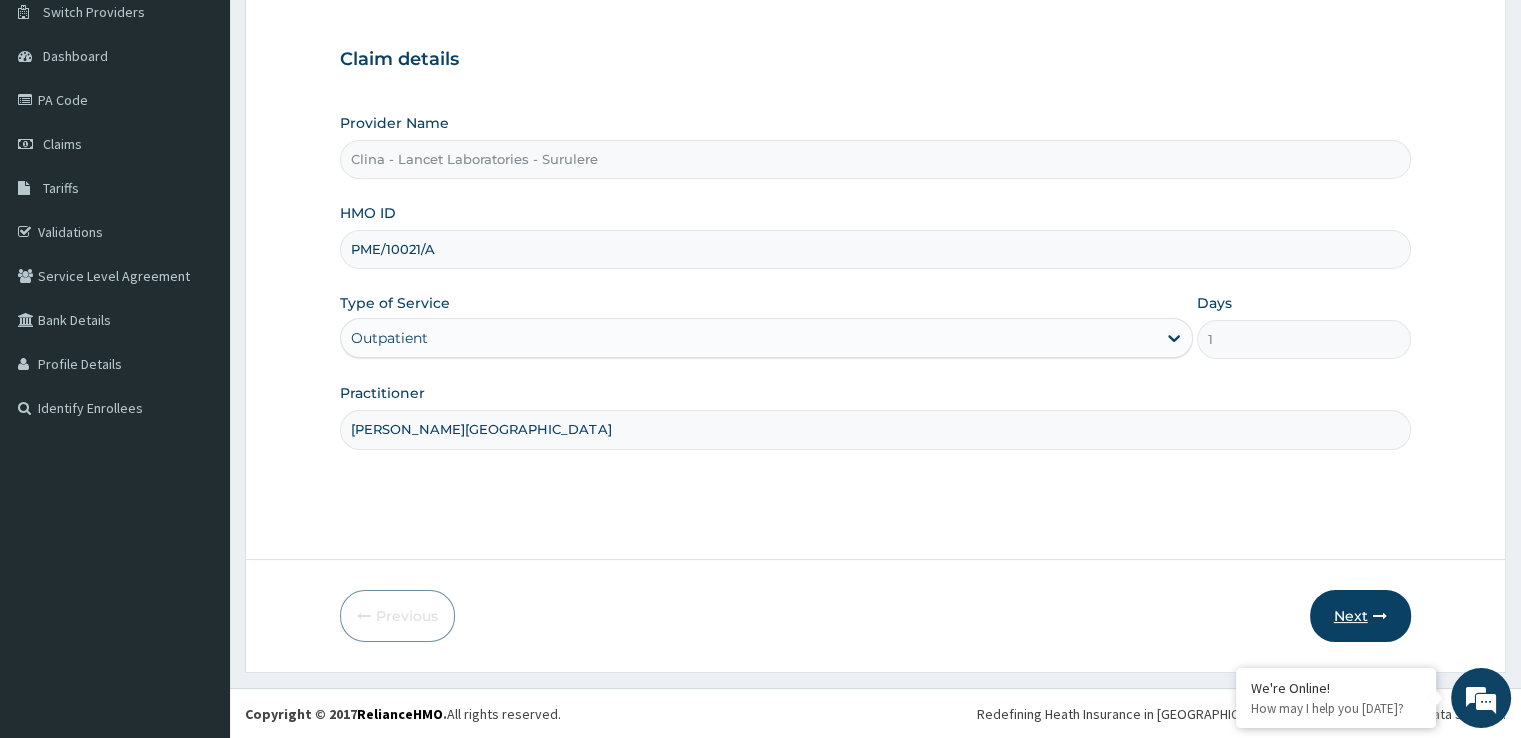 click at bounding box center (1380, 616) 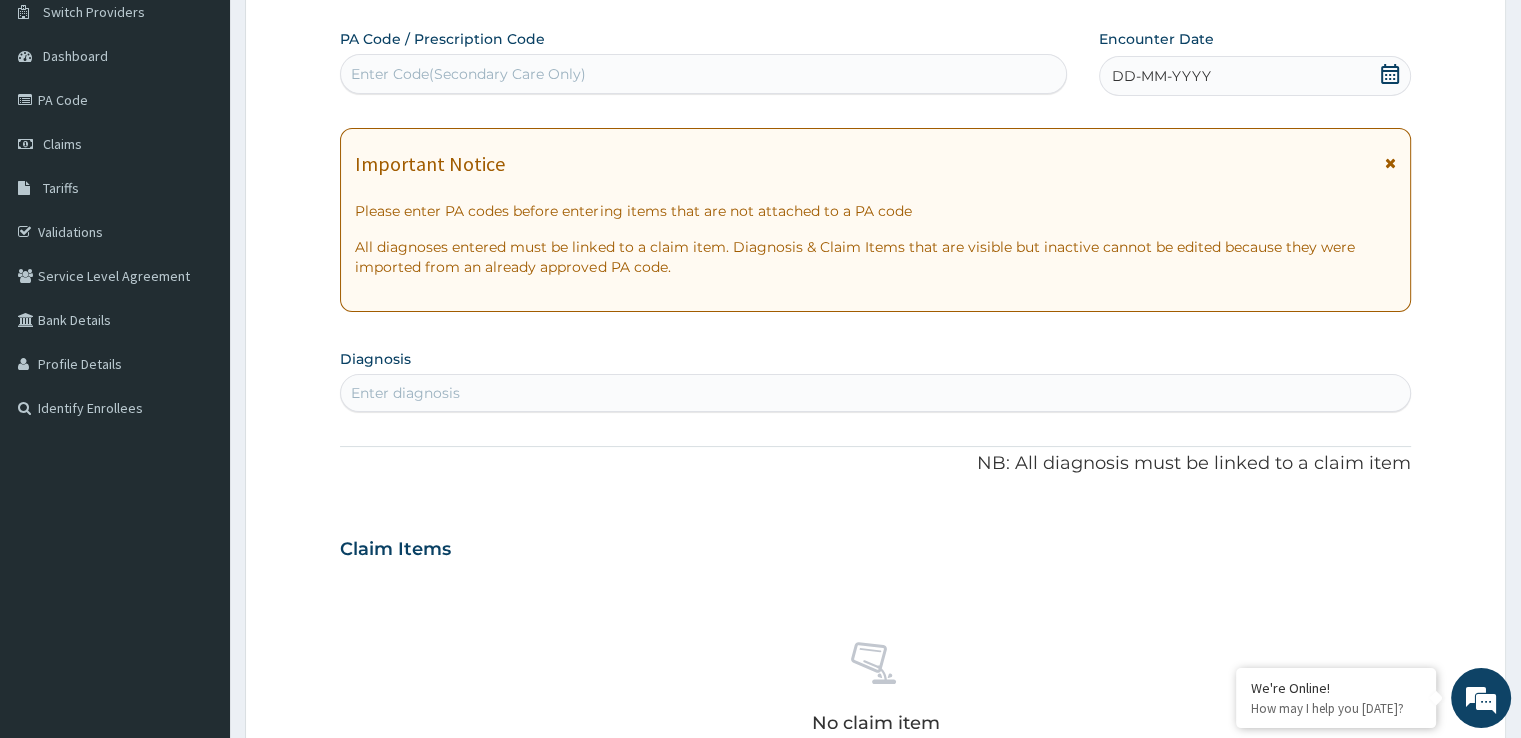 click on "Enter Code(Secondary Care Only)" at bounding box center [468, 74] 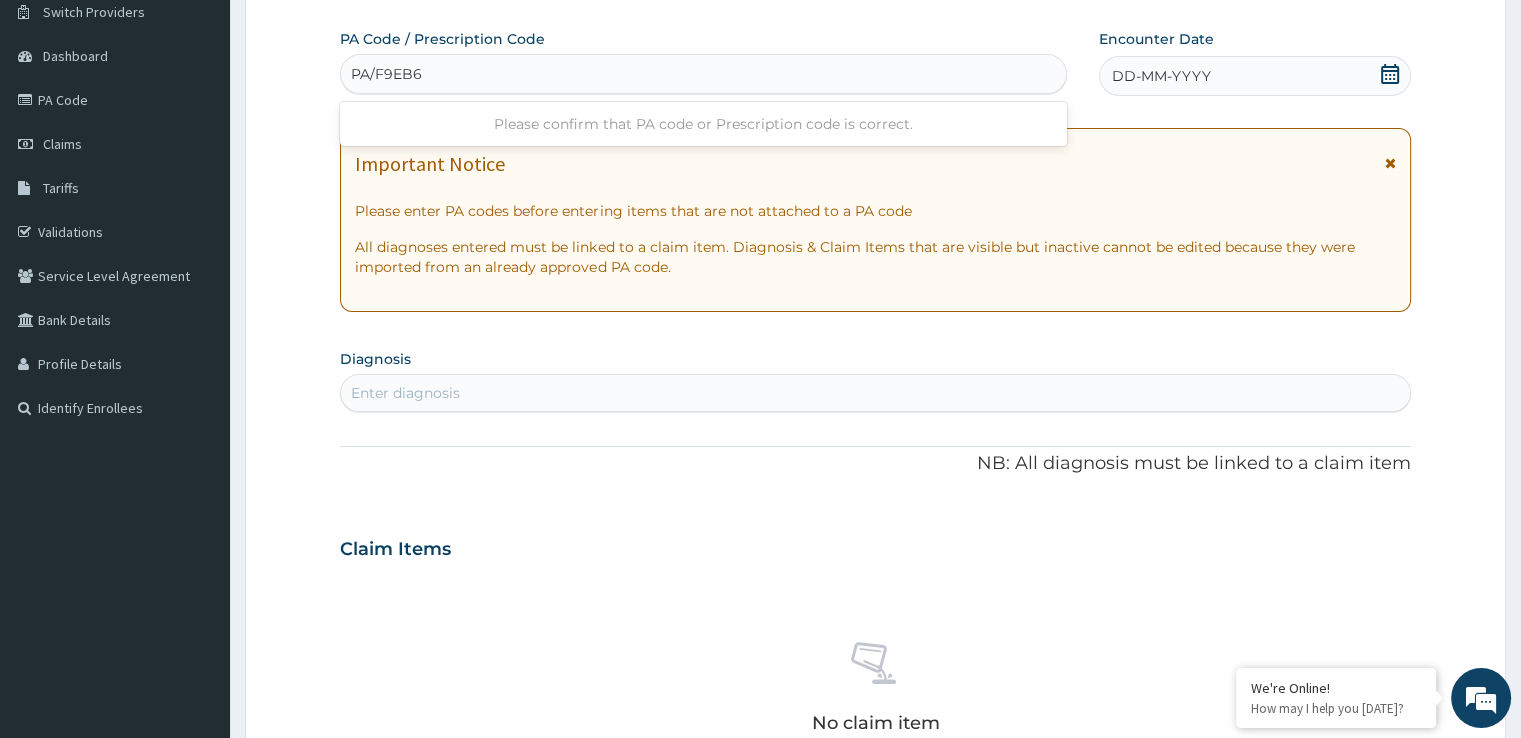 type on "PA/F9EB67" 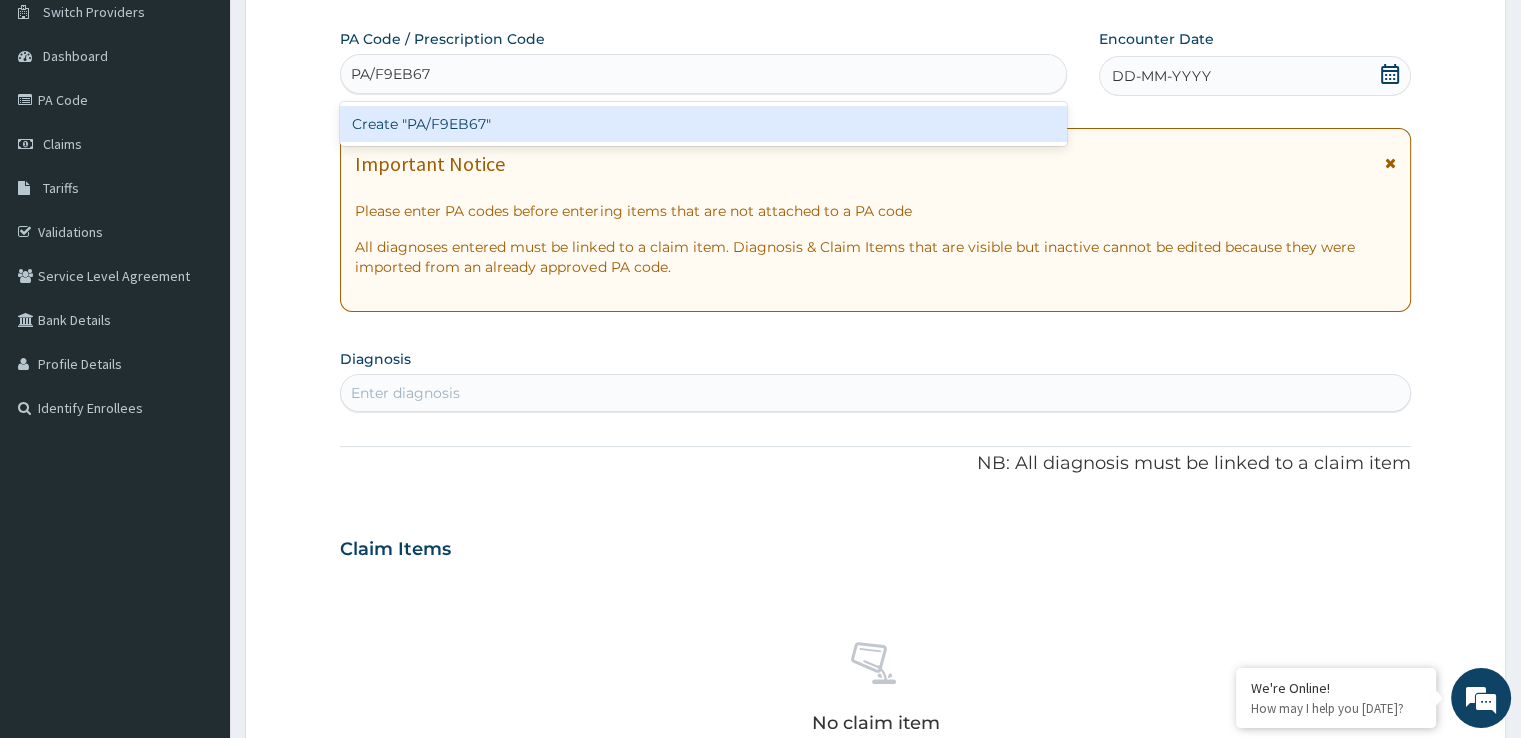click on "Create "PA/F9EB67"" at bounding box center (703, 124) 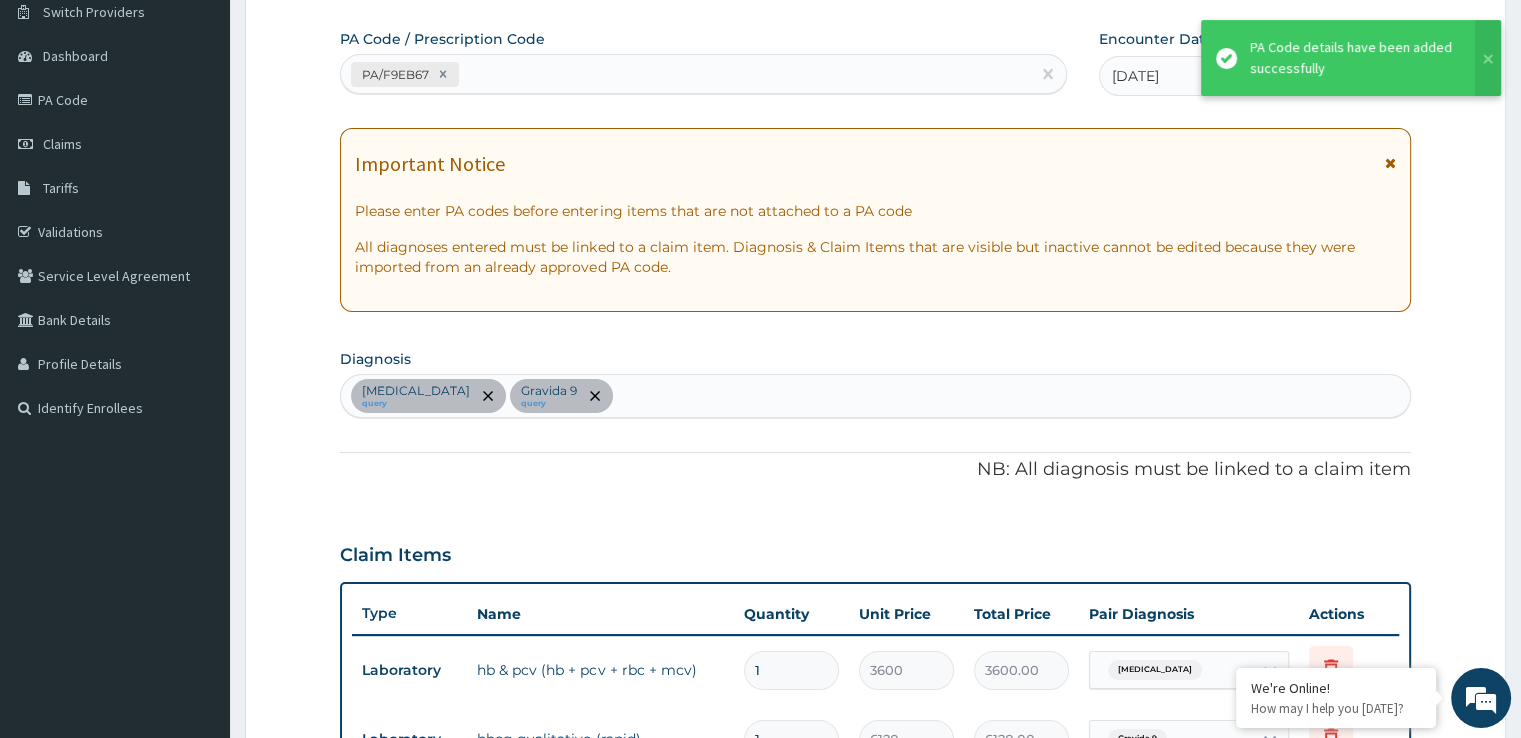 scroll, scrollTop: 180, scrollLeft: 0, axis: vertical 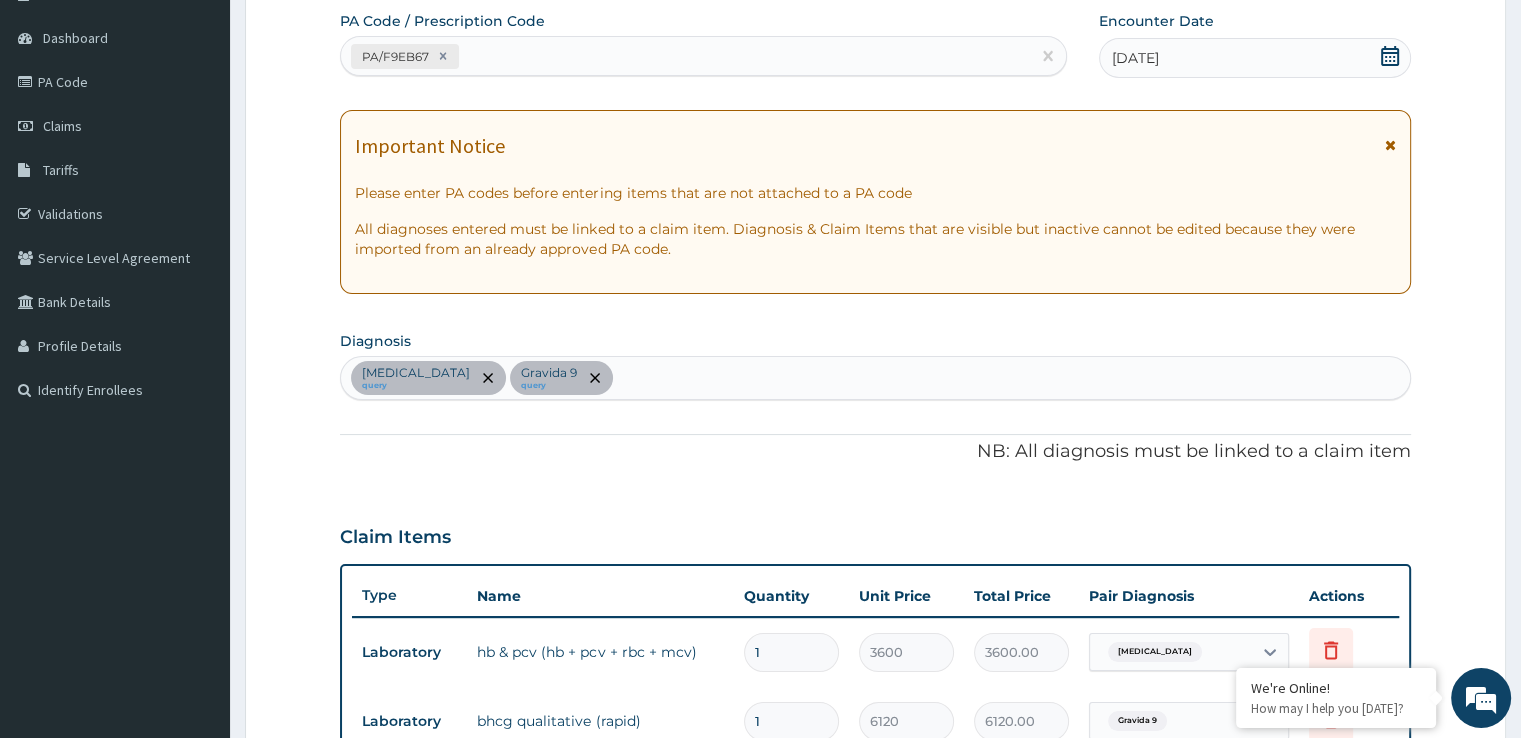 click on "PA Code / Prescription Code PA/F9EB67 Encounter Date 02-06-2025 Important Notice Please enter PA codes before entering items that are not attached to a PA code   All diagnoses entered must be linked to a claim item. Diagnosis & Claim Items that are visible but inactive cannot be edited because they were imported from an already approved PA code. Diagnosis Anemia query Gravida 9 query NB: All diagnosis must be linked to a claim item Claim Items Type Name Quantity Unit Price Total Price Pair Diagnosis Actions Laboratory hb & pcv (hb + pcv + rbc + mcv) 1 3600 3600.00 Anemia Delete Laboratory bhcg qualitative (rapid) 1 6120 6120.00 Gravida 9 Delete Types Select Type Item Select Item Pair Diagnosis Select Diagnosis Unit Price 0 Add Comment" at bounding box center [875, 518] 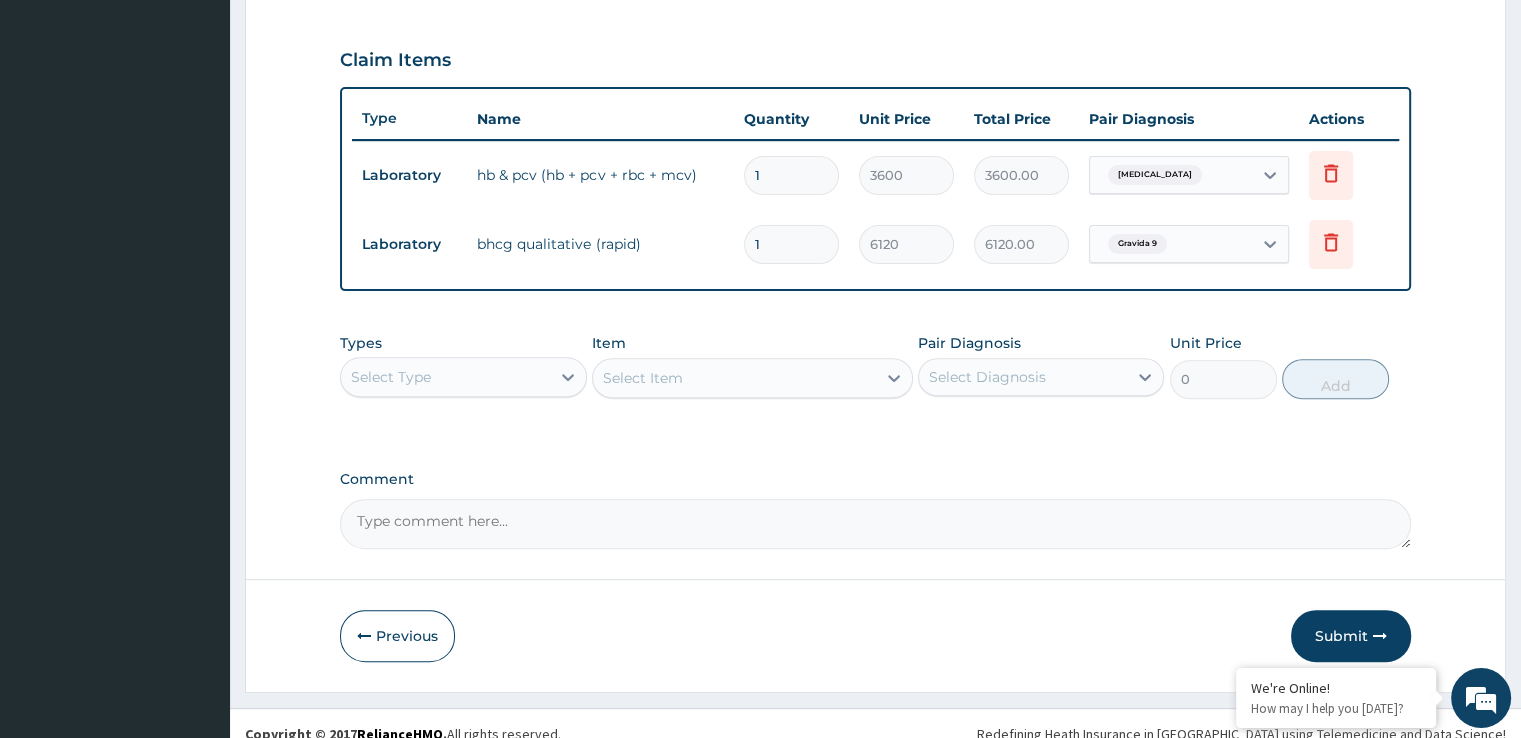 scroll, scrollTop: 660, scrollLeft: 0, axis: vertical 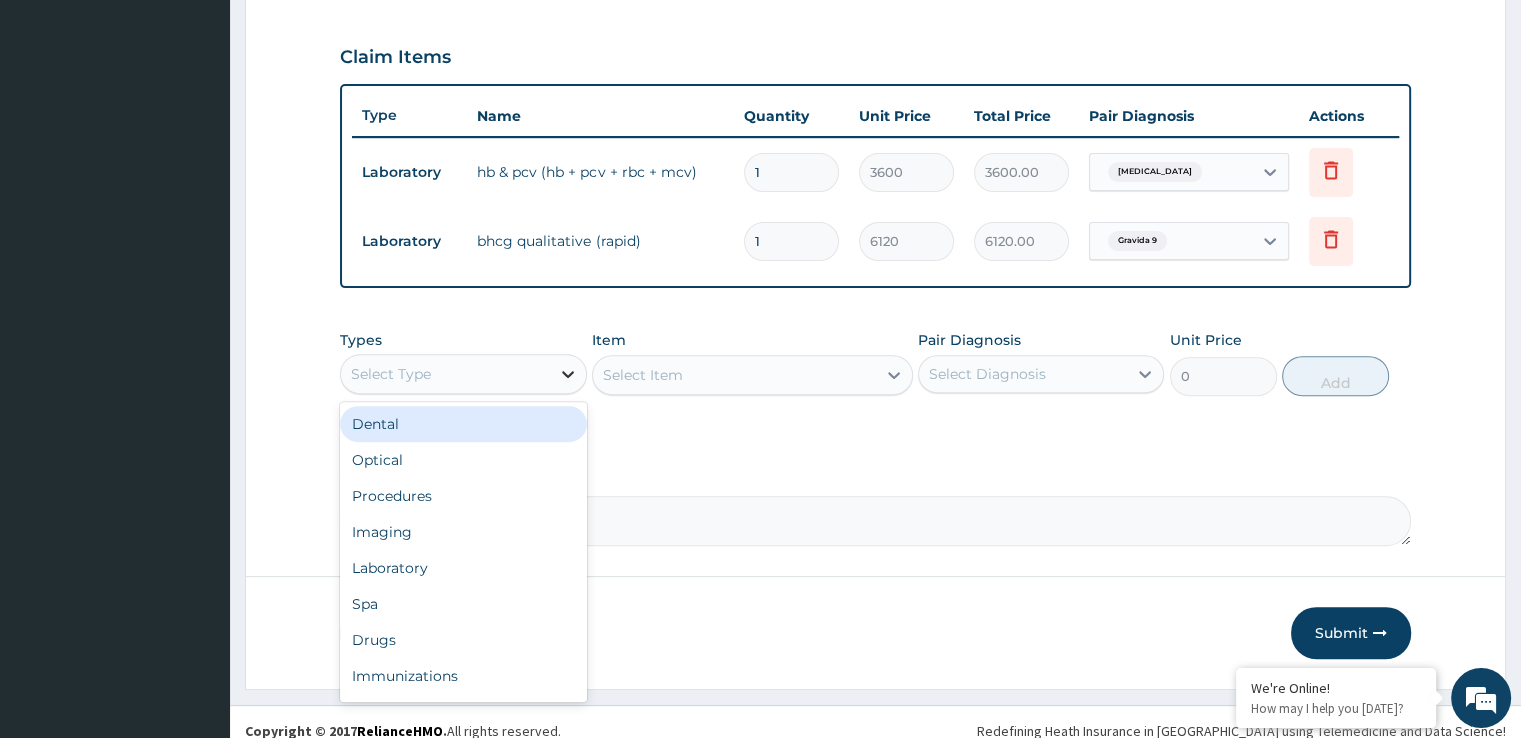 click 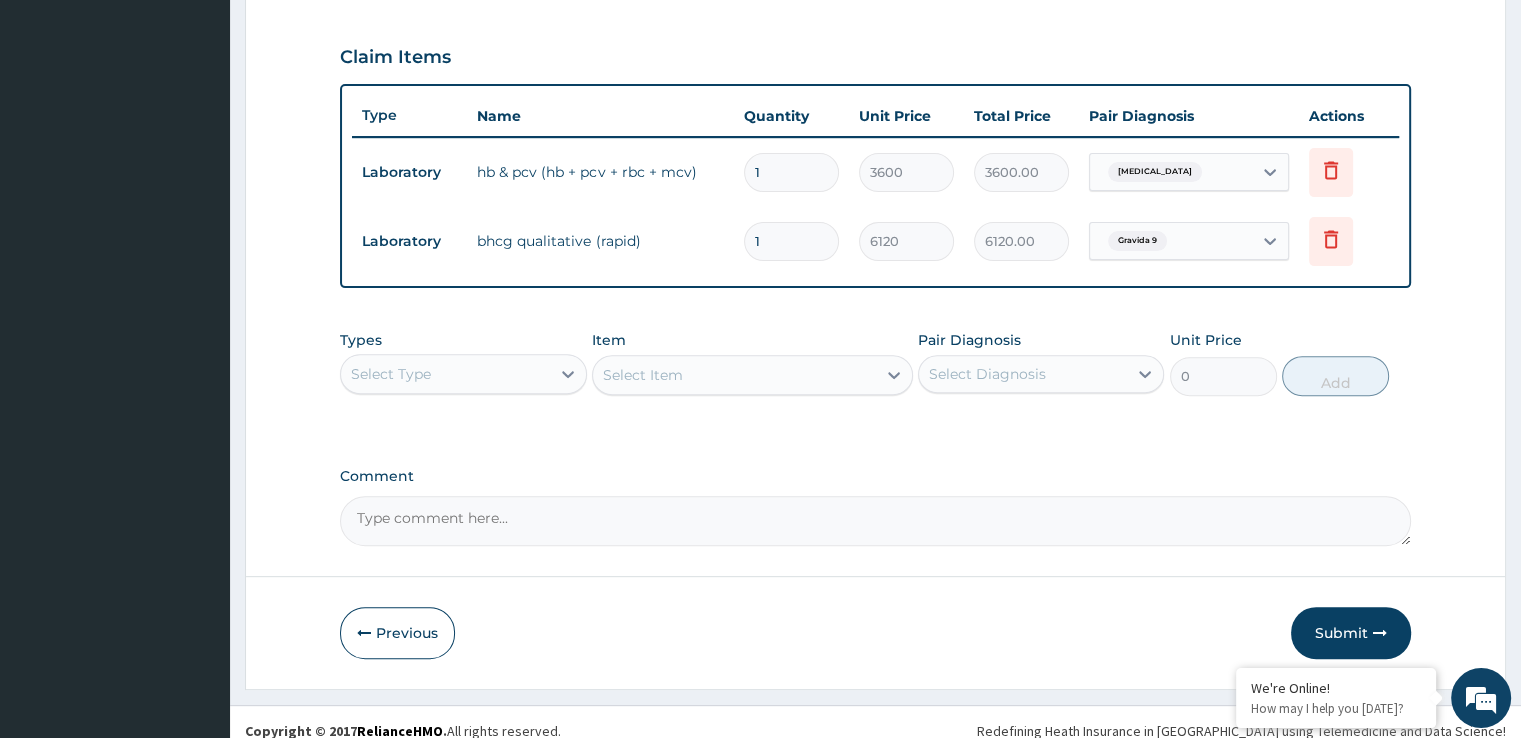 click on "PA Code / Prescription Code PA/F9EB67 Encounter Date 02-06-2025 Important Notice Please enter PA codes before entering items that are not attached to a PA code   All diagnoses entered must be linked to a claim item. Diagnosis & Claim Items that are visible but inactive cannot be edited because they were imported from an already approved PA code. Diagnosis Anemia query Gravida 9 query NB: All diagnosis must be linked to a claim item Claim Items Type Name Quantity Unit Price Total Price Pair Diagnosis Actions Laboratory hb & pcv (hb + pcv + rbc + mcv) 1 3600 3600.00 Anemia Delete Laboratory bhcg qualitative (rapid) 1 6120 6120.00 Gravida 9 Delete Types Select Type Item Select Item Pair Diagnosis Select Diagnosis Unit Price 0 Add Comment" at bounding box center (875, 38) 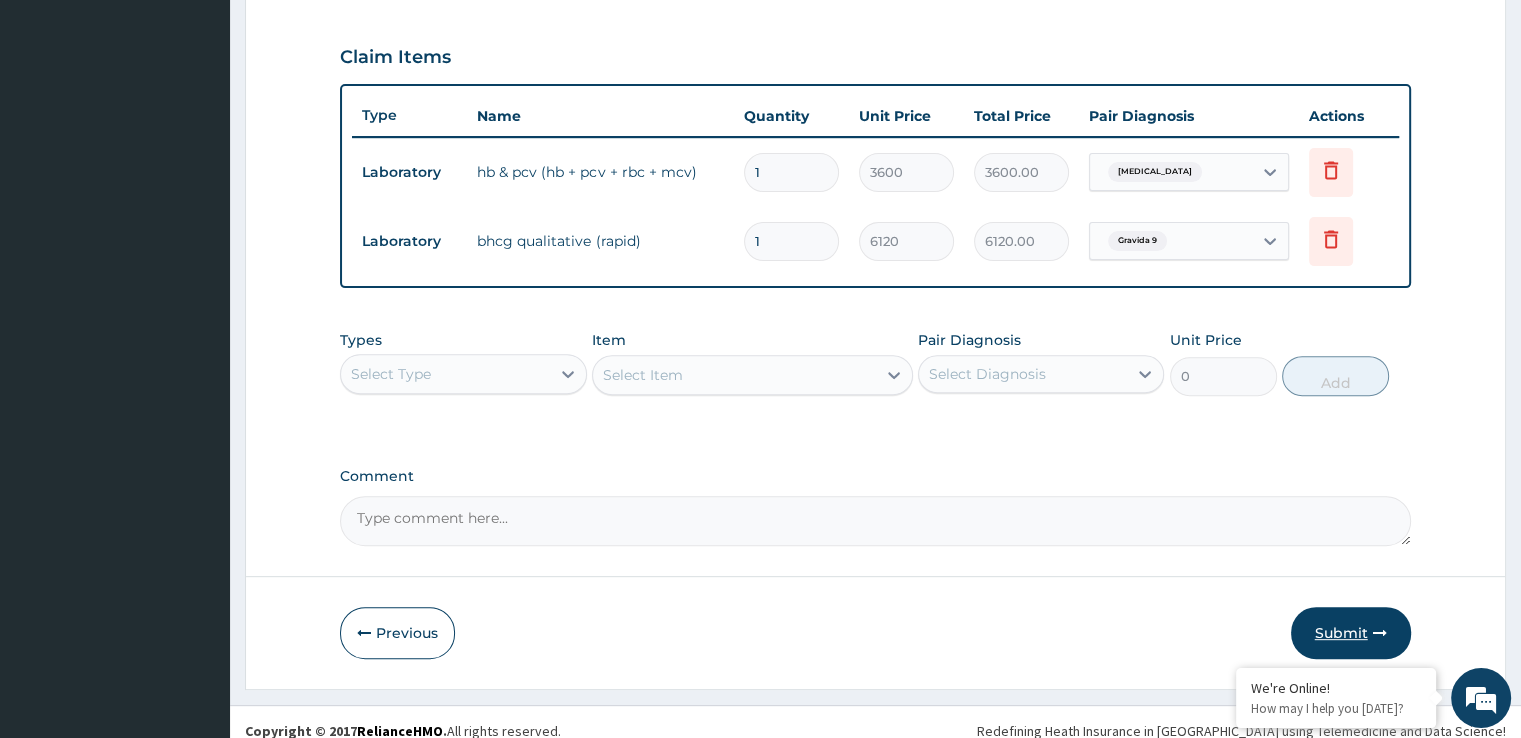 click on "Submit" at bounding box center (1351, 633) 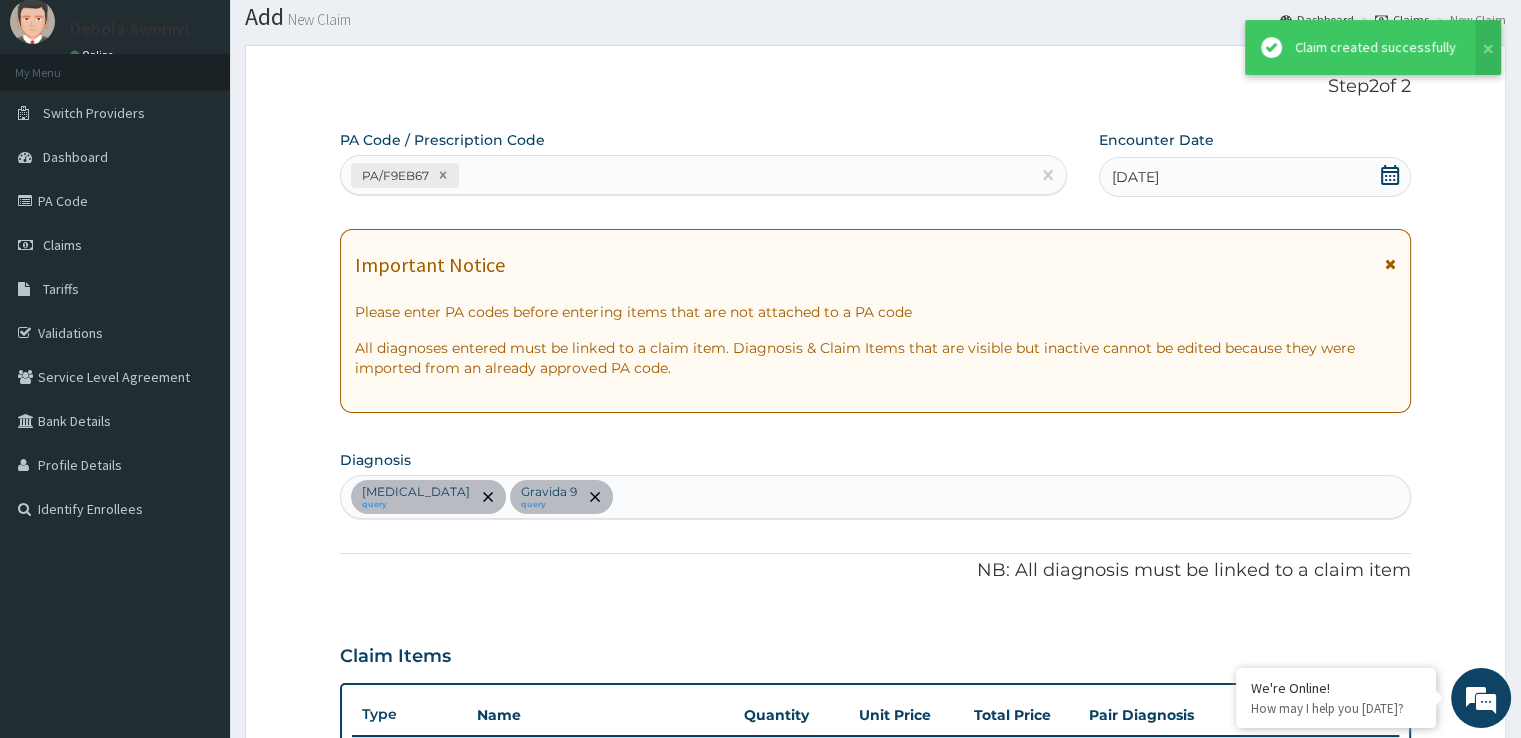 scroll, scrollTop: 660, scrollLeft: 0, axis: vertical 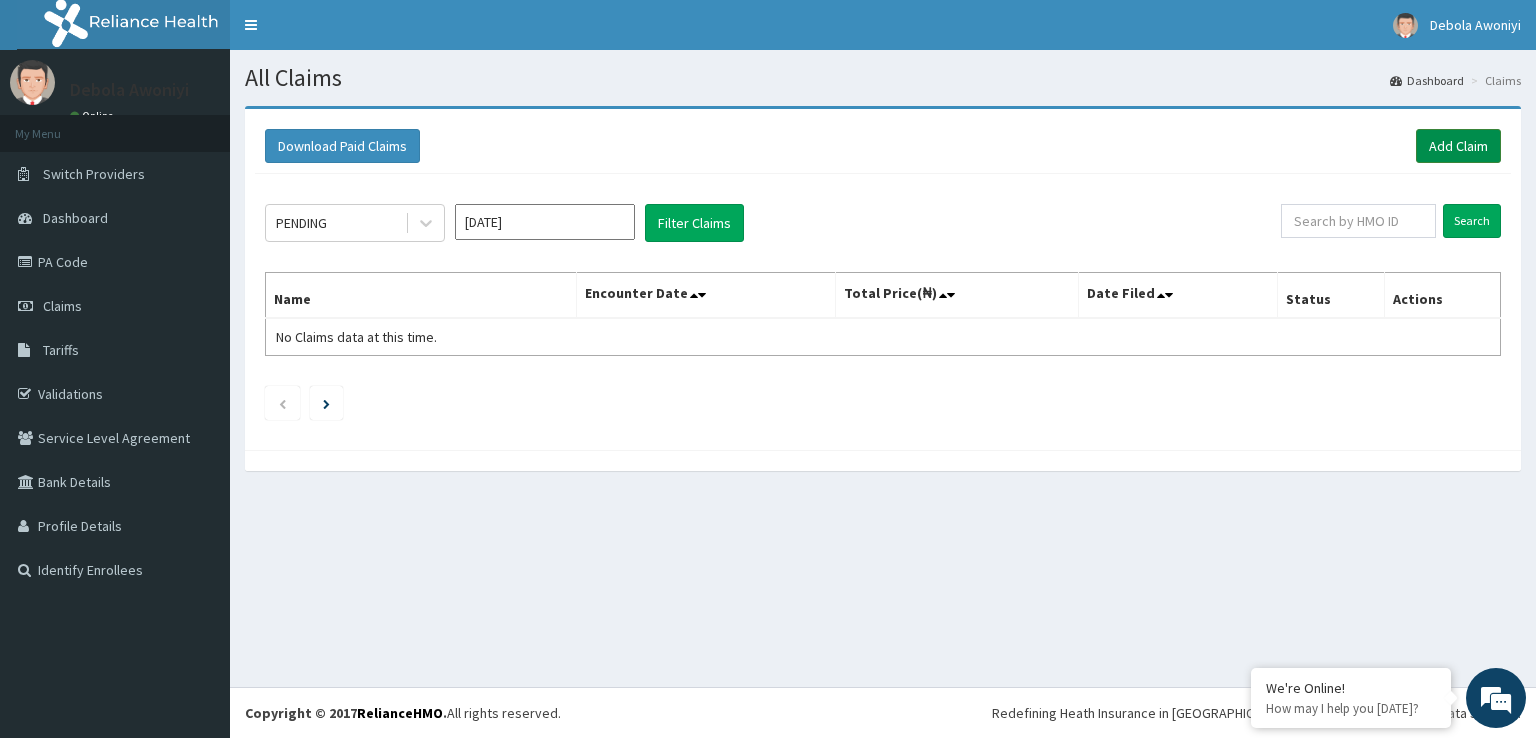 click on "Add Claim" at bounding box center [1458, 146] 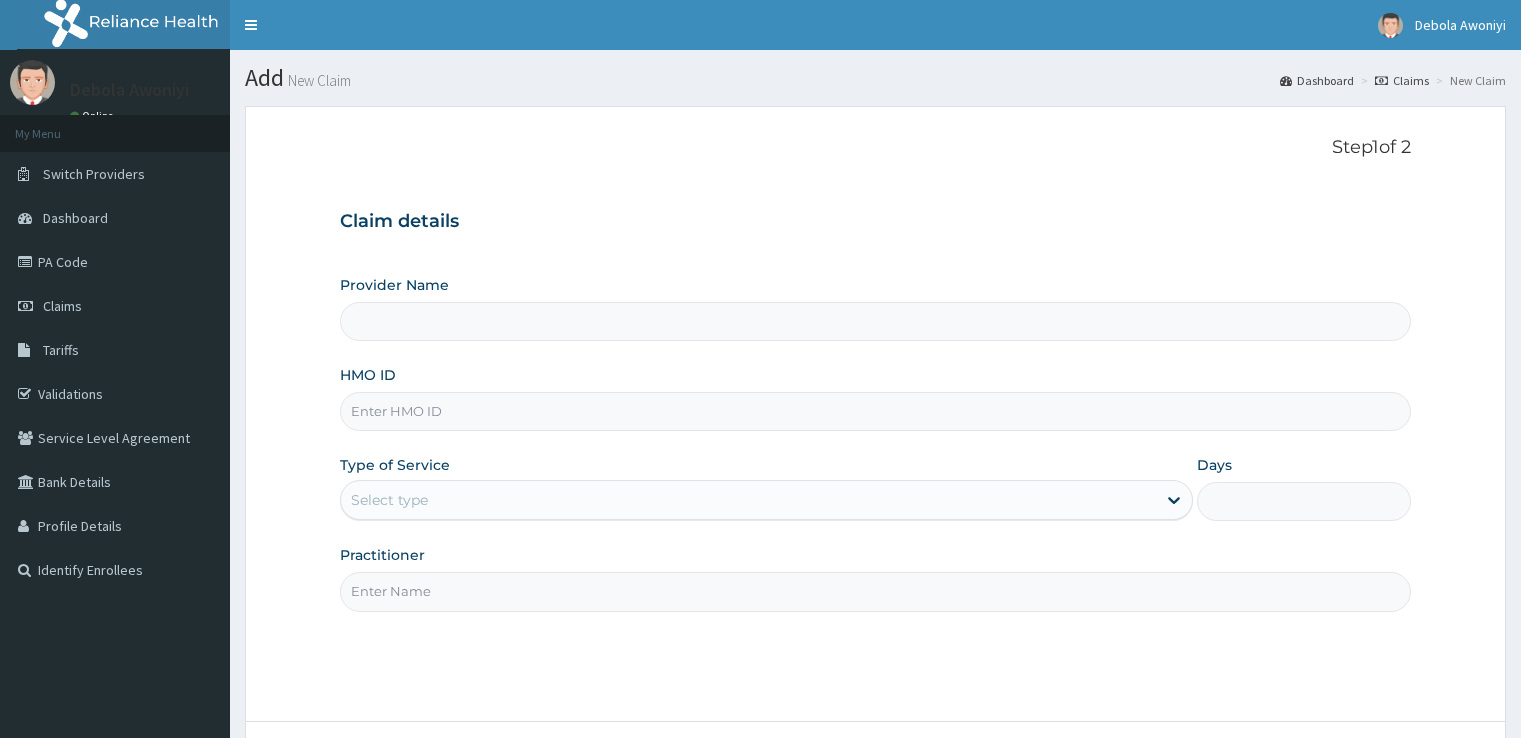 scroll, scrollTop: 0, scrollLeft: 0, axis: both 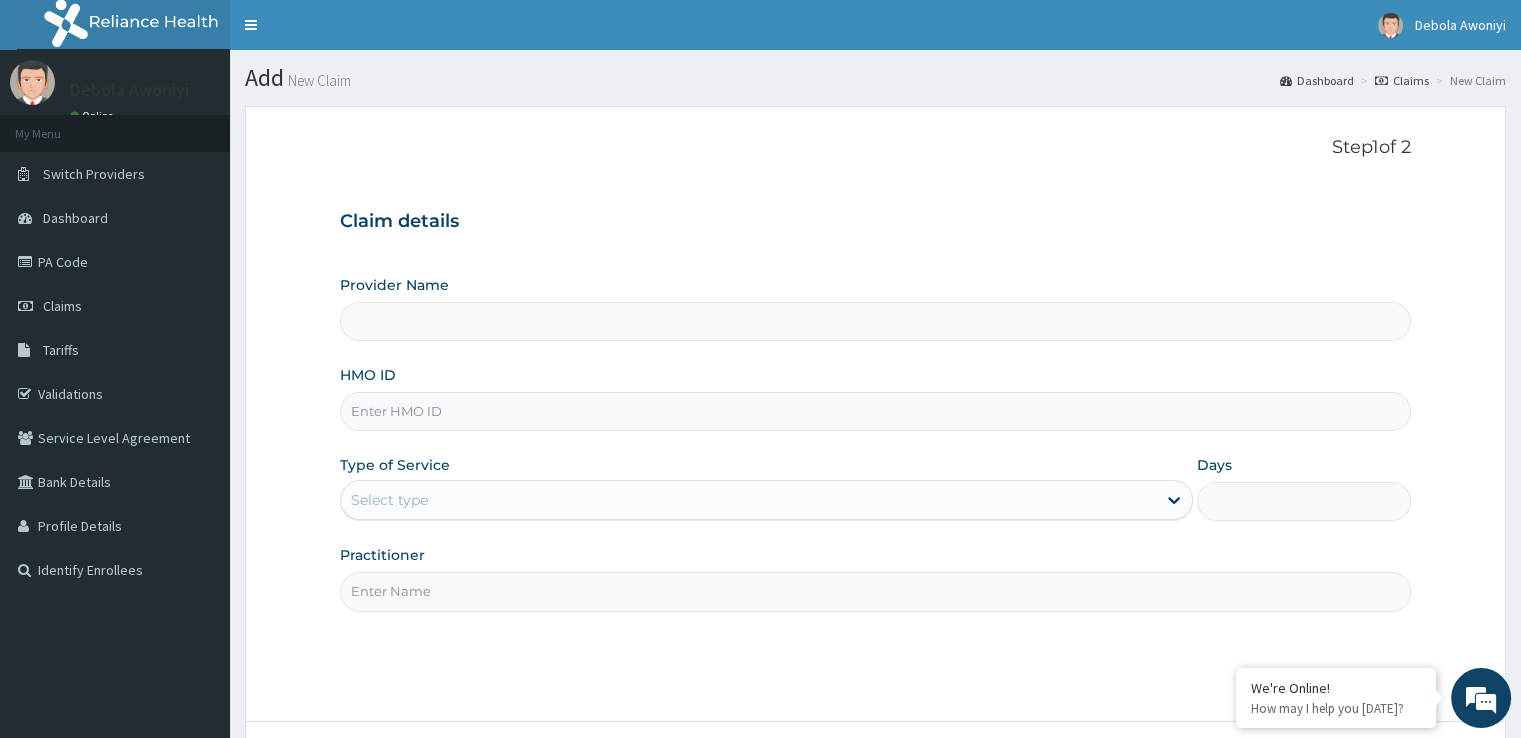 type on "Clina - Lancet Laboratories - Surulere" 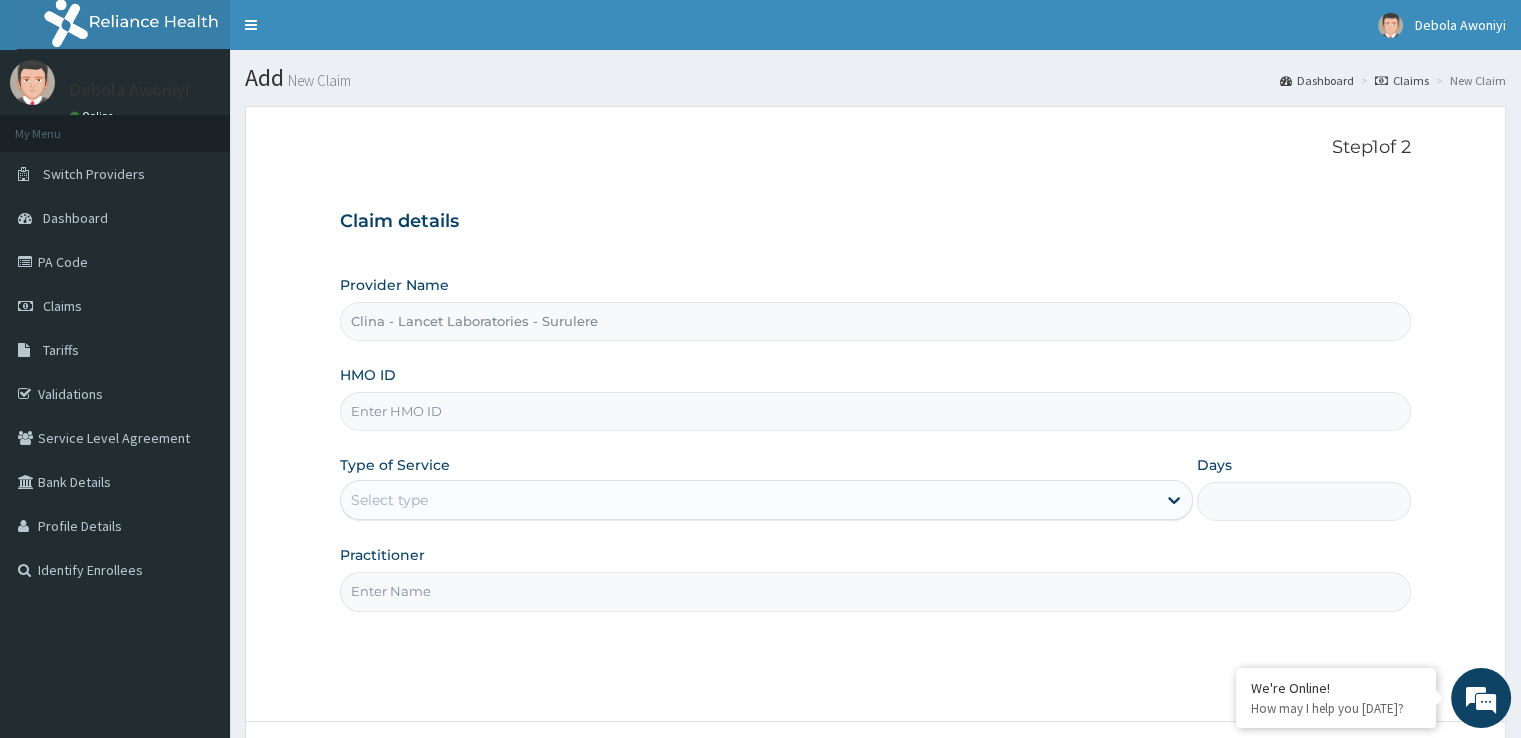scroll, scrollTop: 0, scrollLeft: 0, axis: both 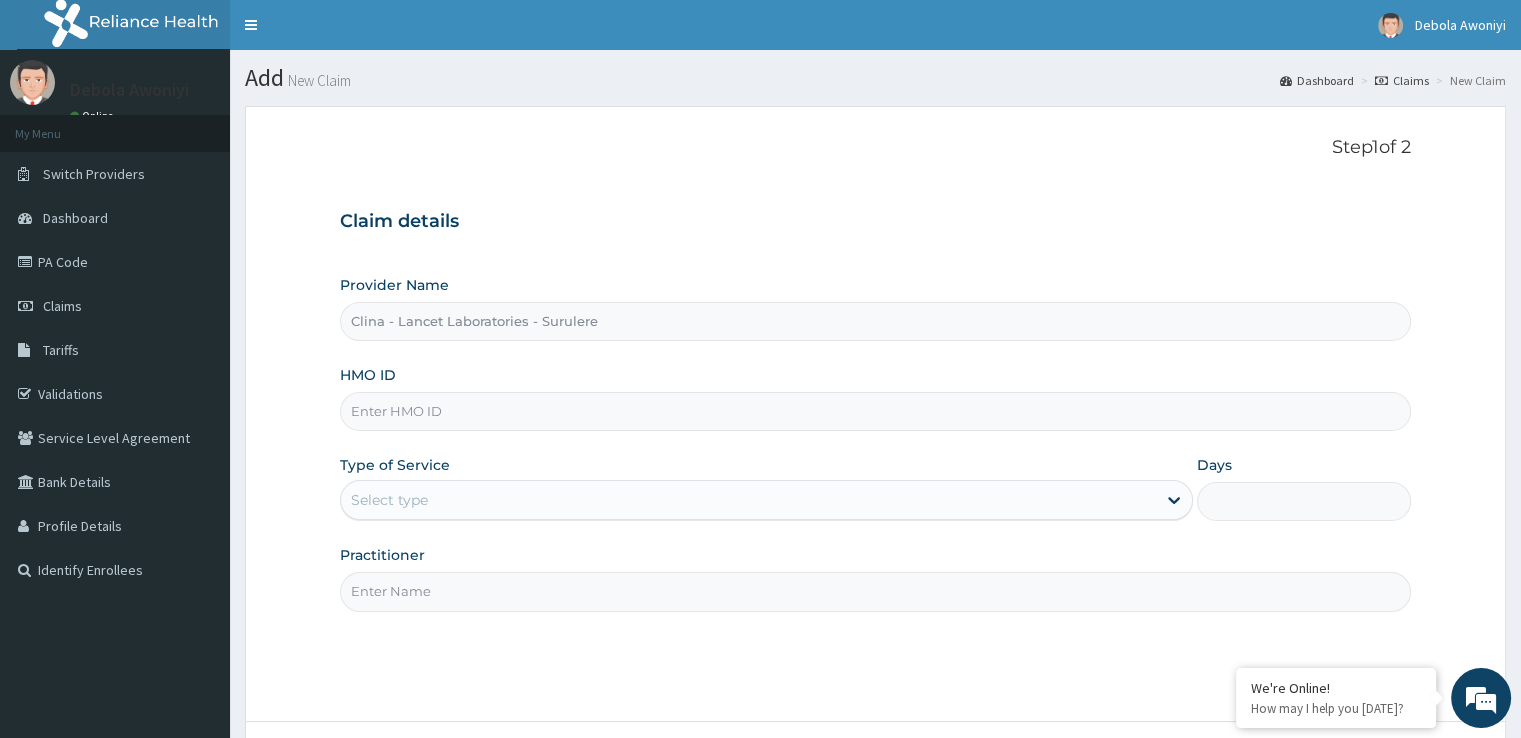 click on "HMO ID" at bounding box center (875, 411) 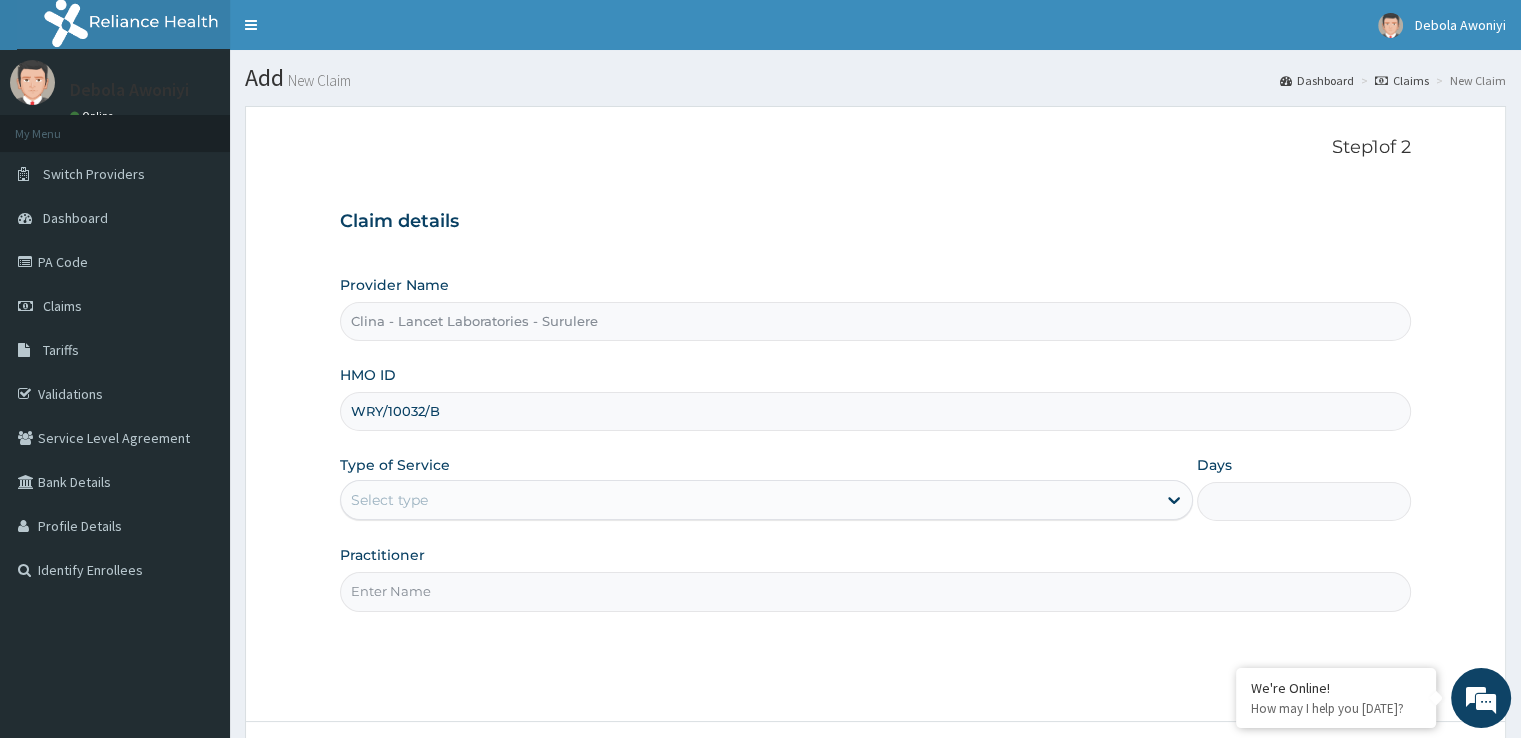 type on "WRY/10032/B" 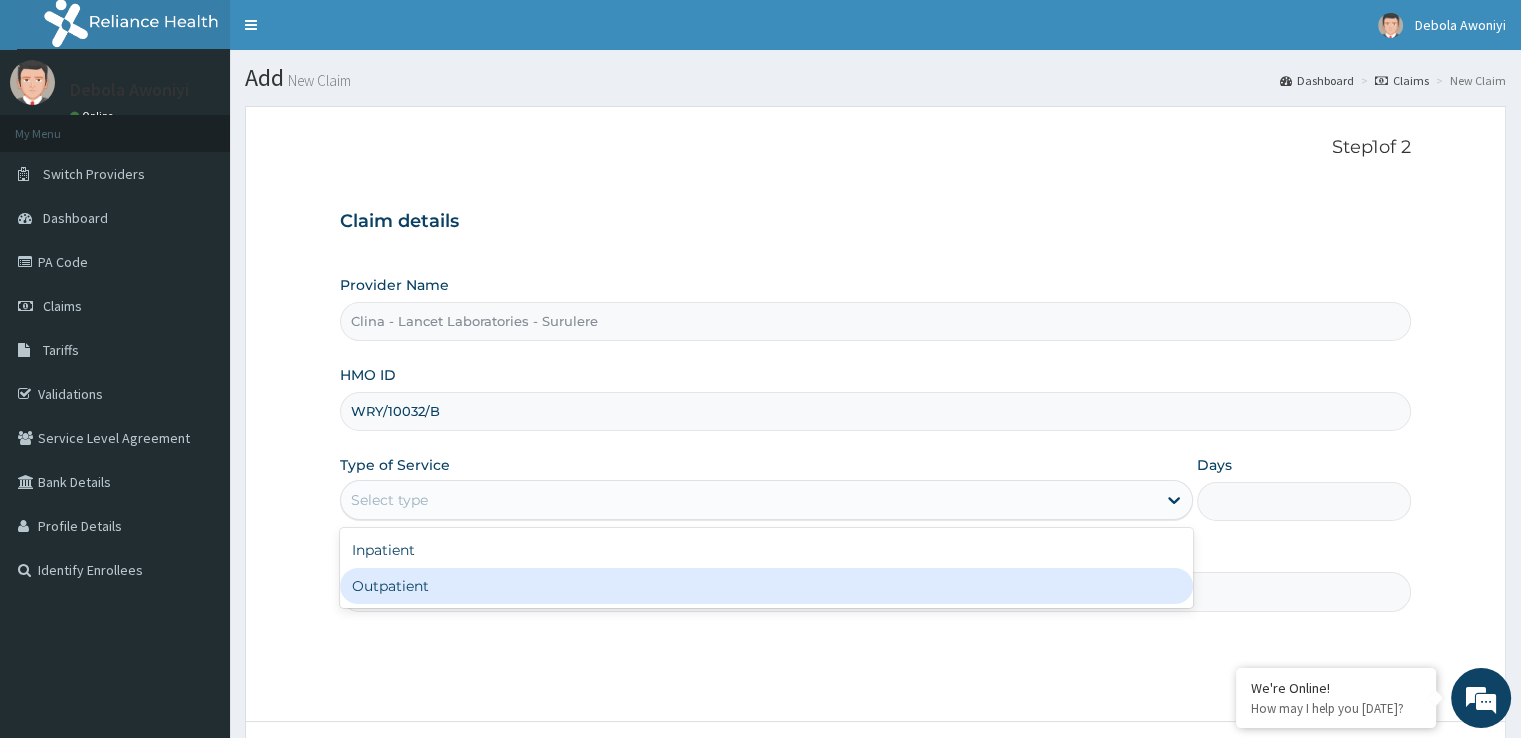 click on "Outpatient" at bounding box center [766, 586] 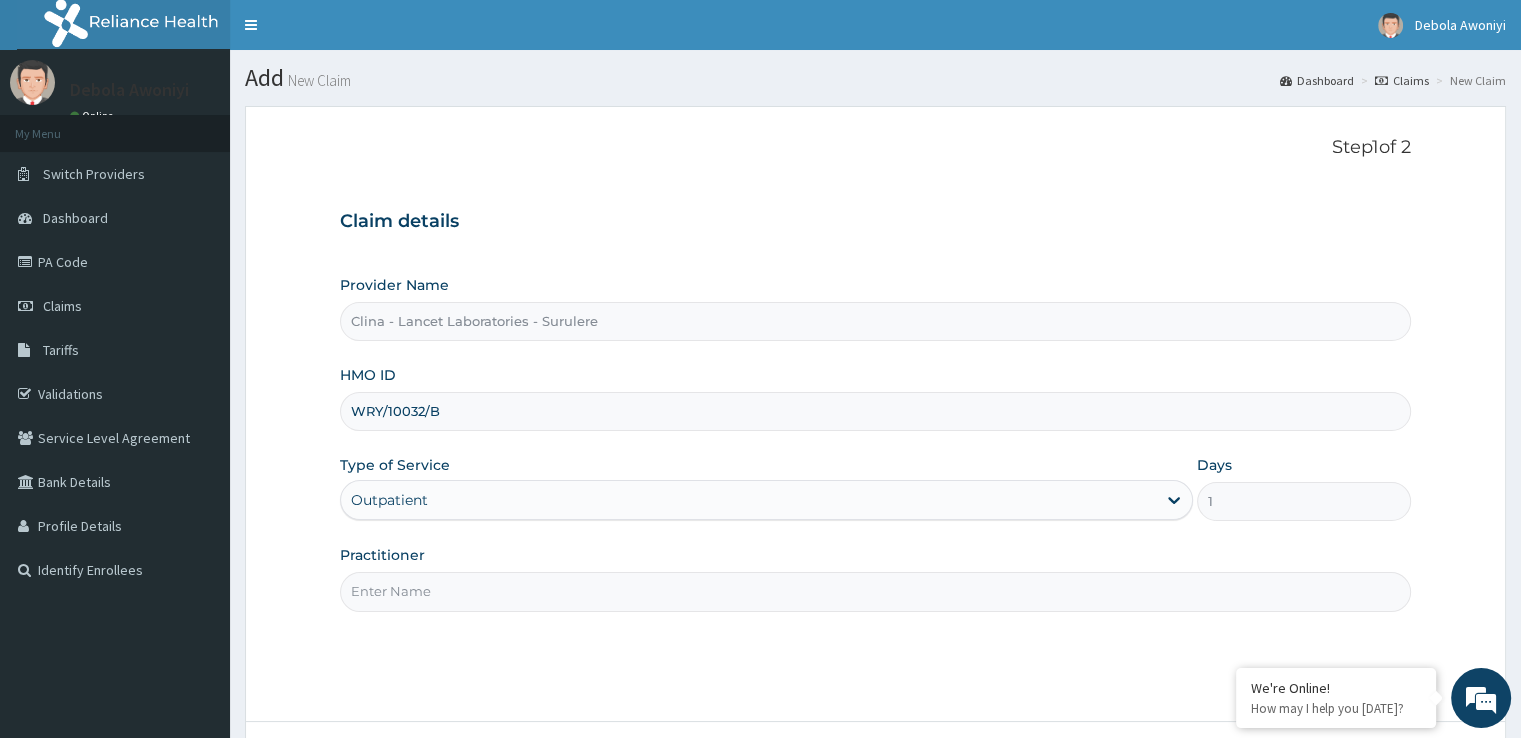 click on "Practitioner" at bounding box center [875, 591] 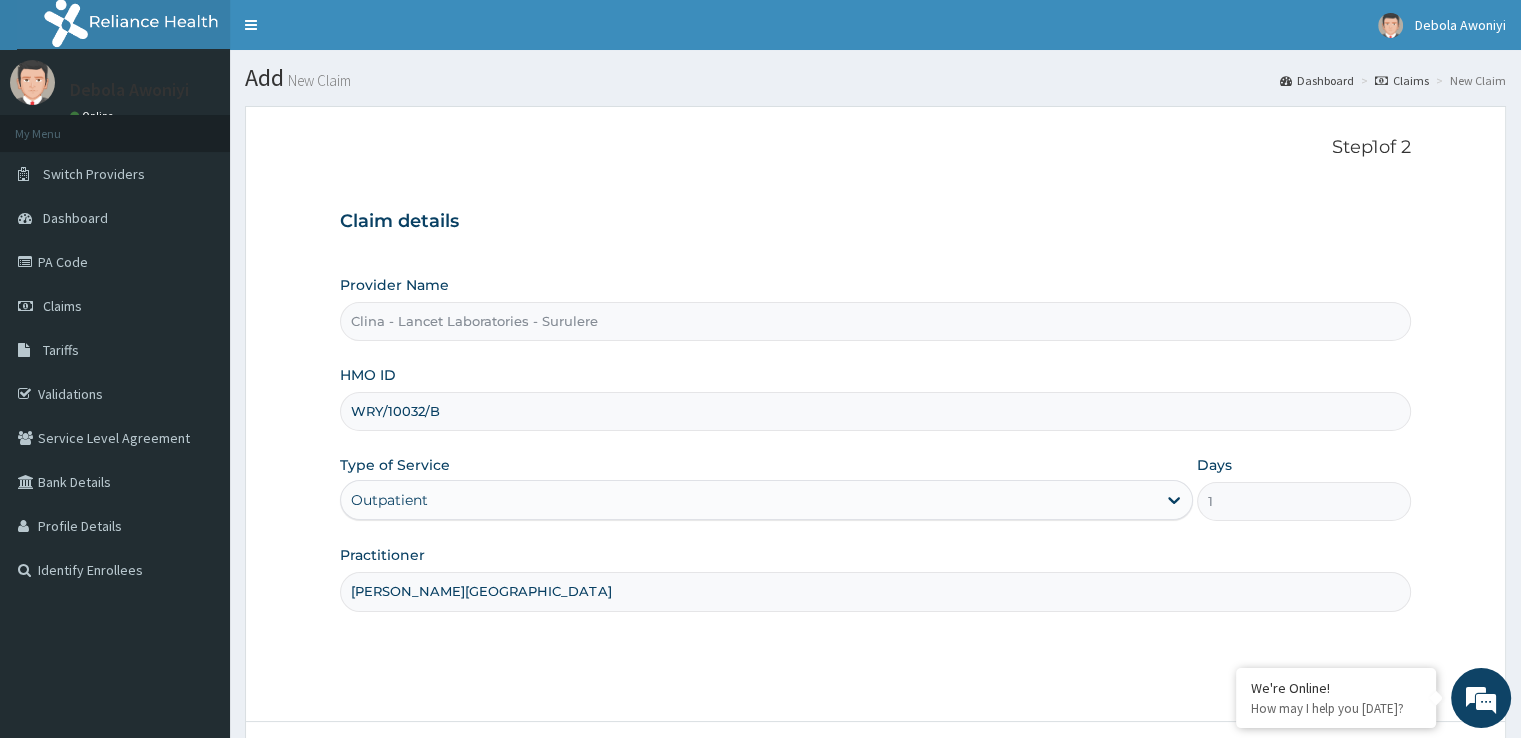 type on "DR. DAWODU" 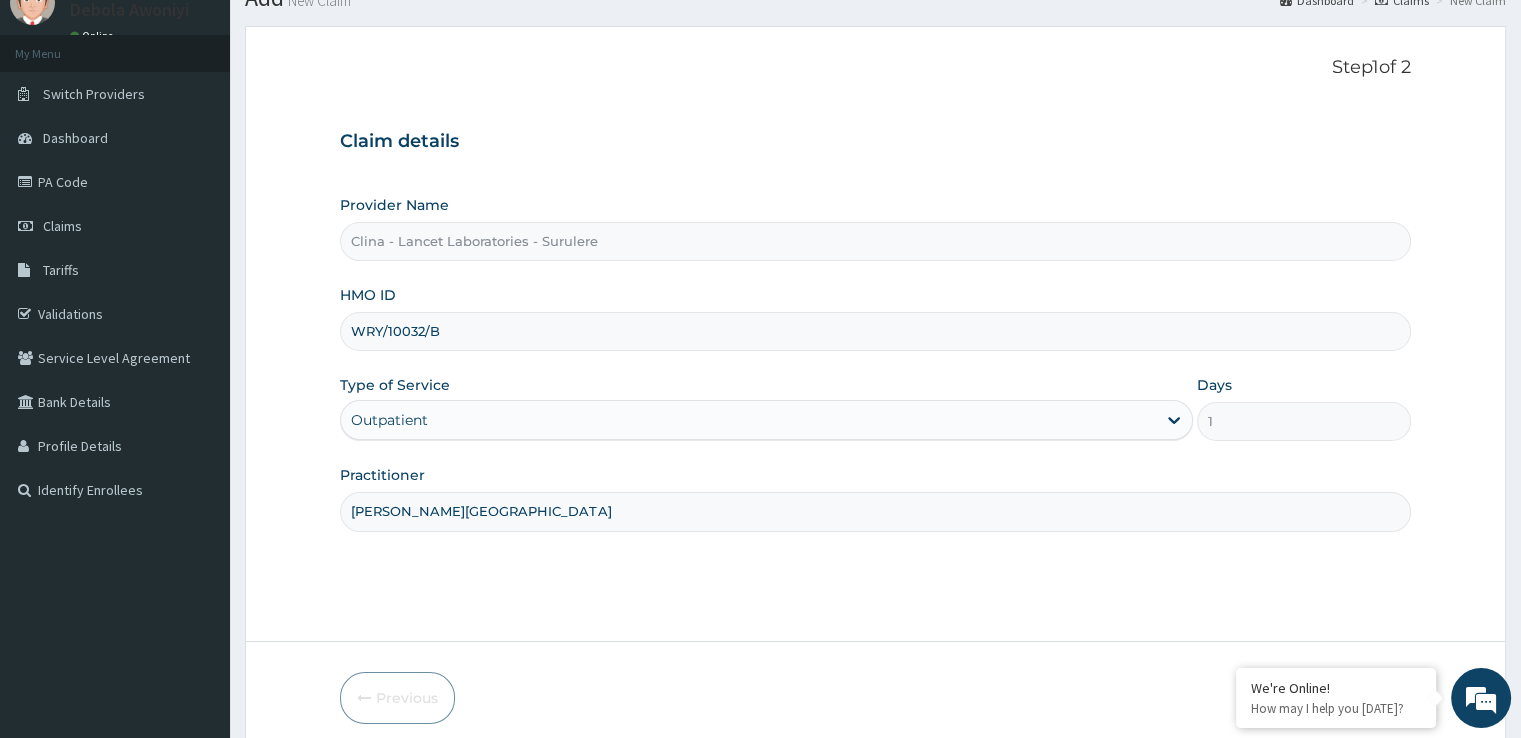 scroll, scrollTop: 120, scrollLeft: 0, axis: vertical 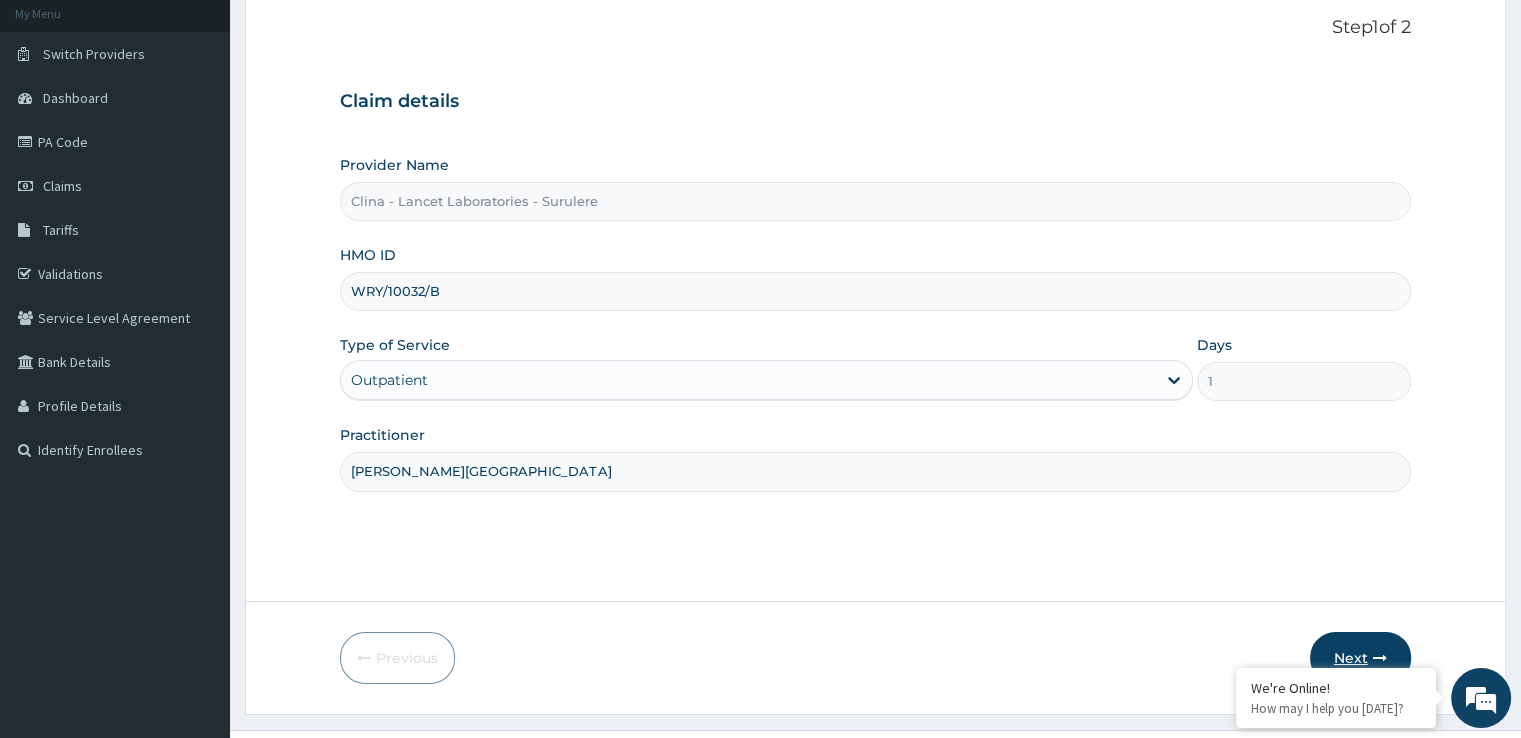 click on "Next" at bounding box center (1360, 658) 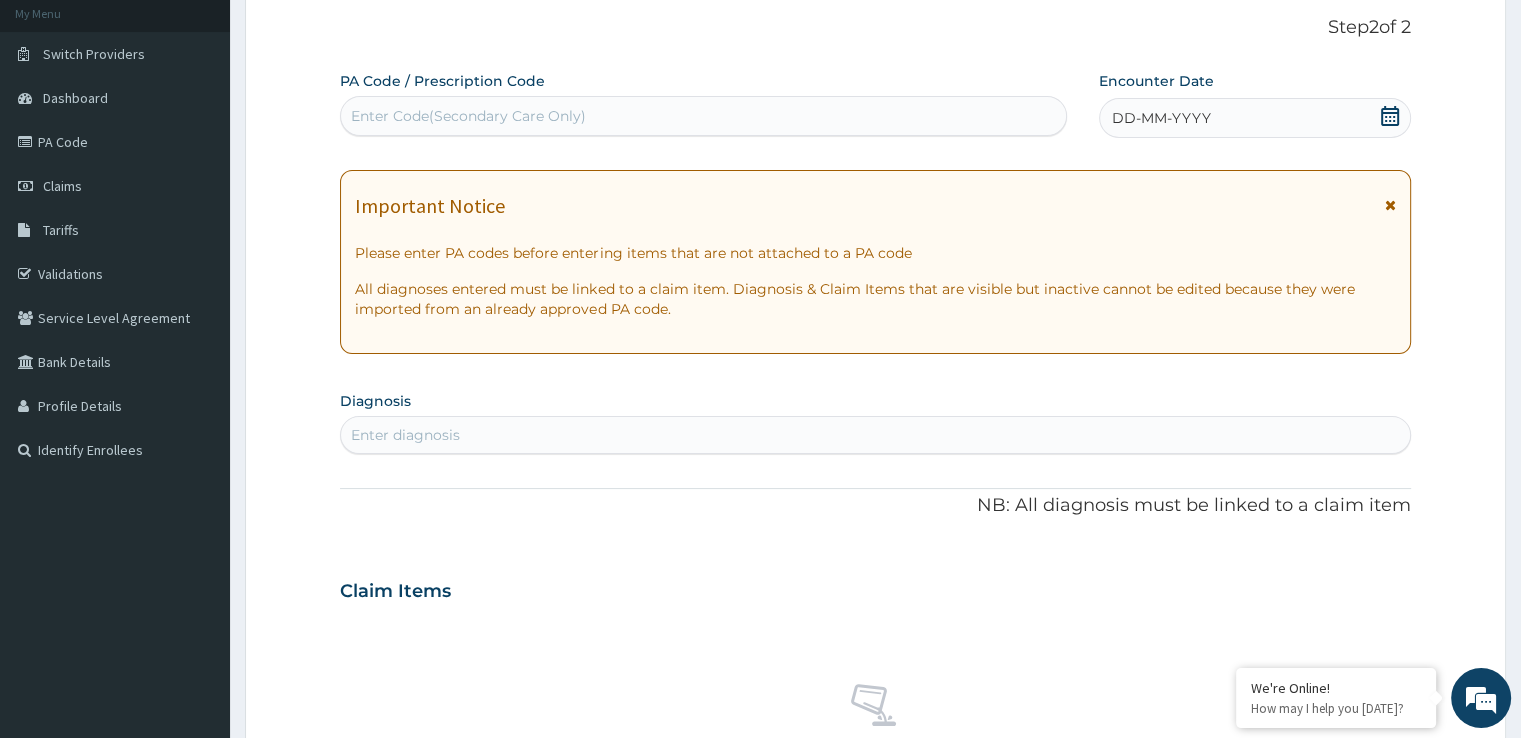 click on "Enter Code(Secondary Care Only)" at bounding box center [468, 116] 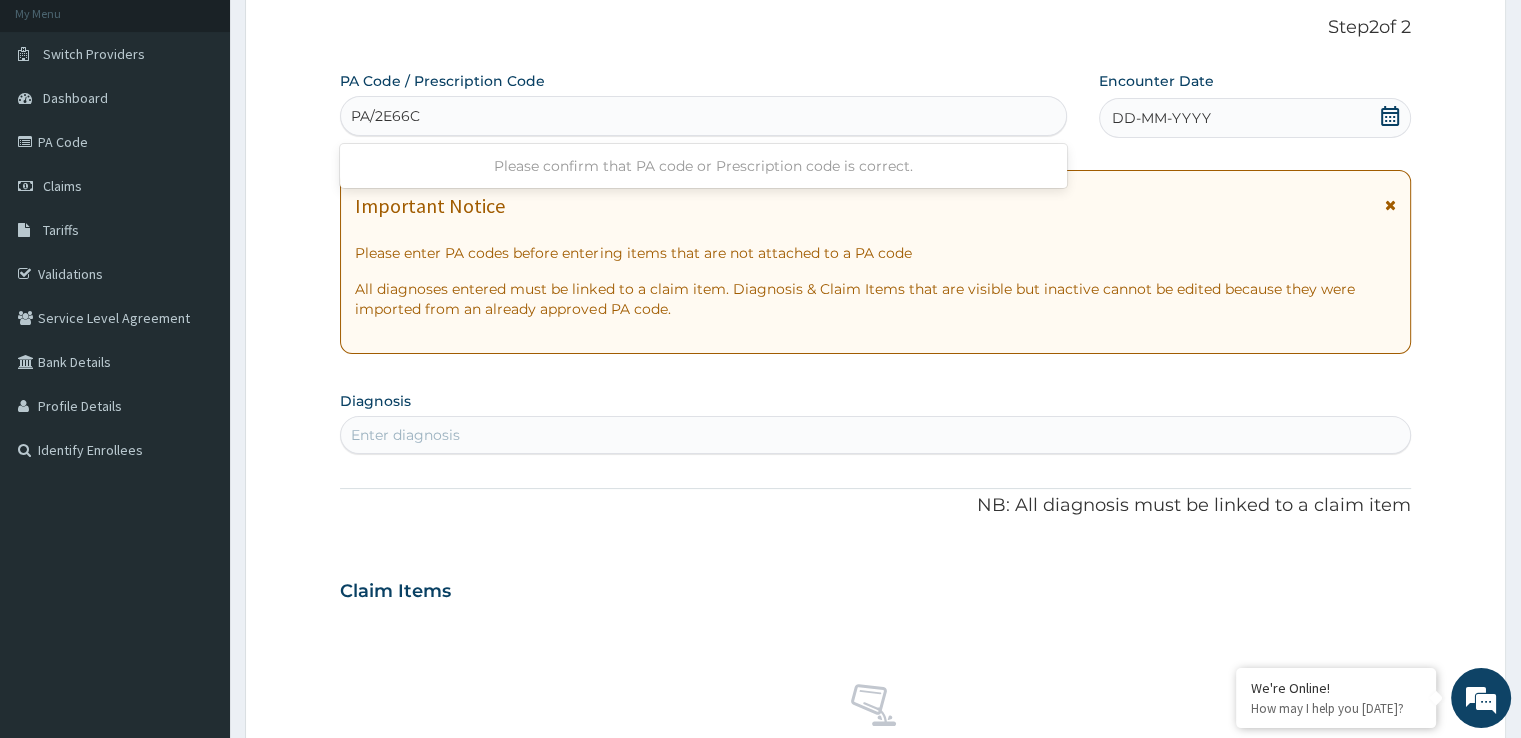type on "PA/2E66C7" 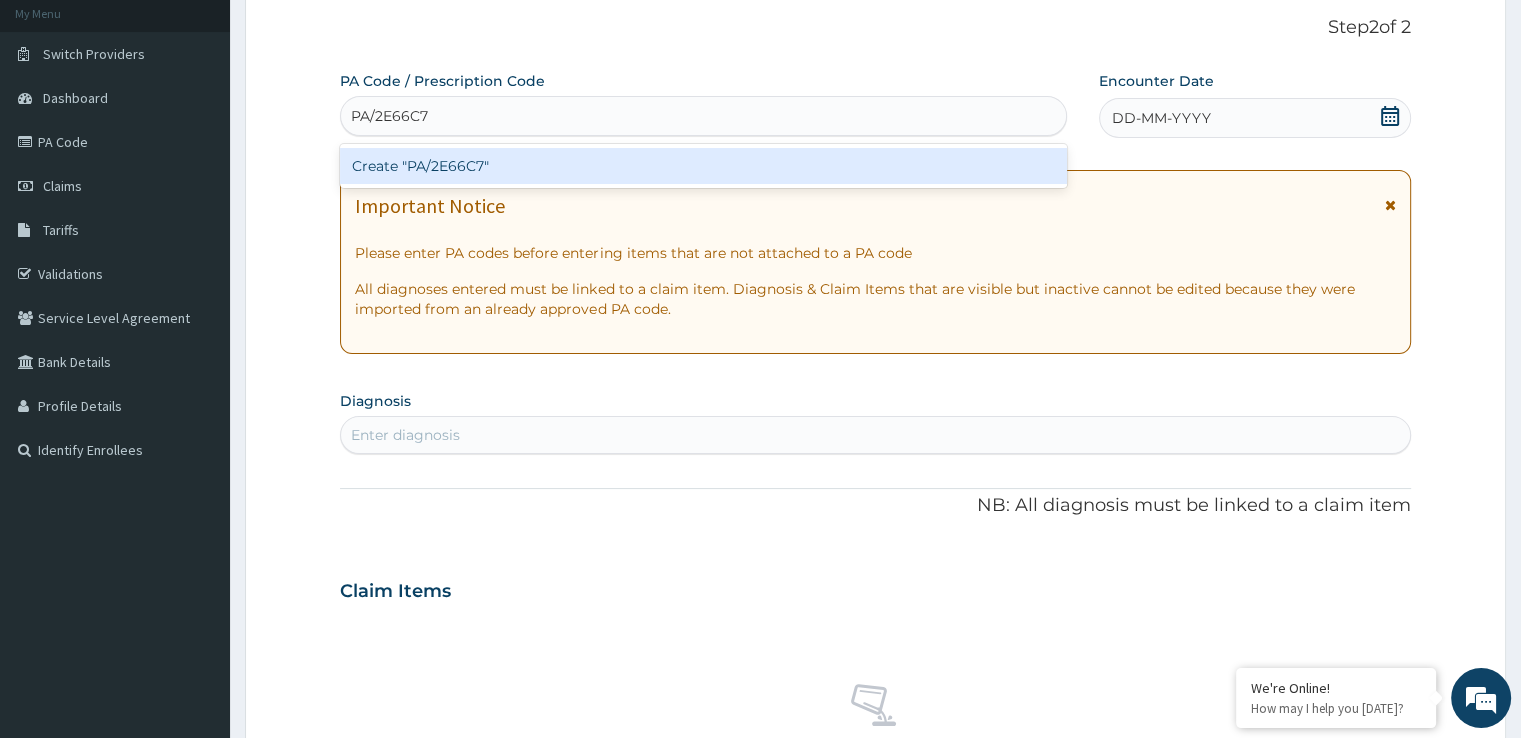 click on "Create "PA/2E66C7"" at bounding box center [703, 166] 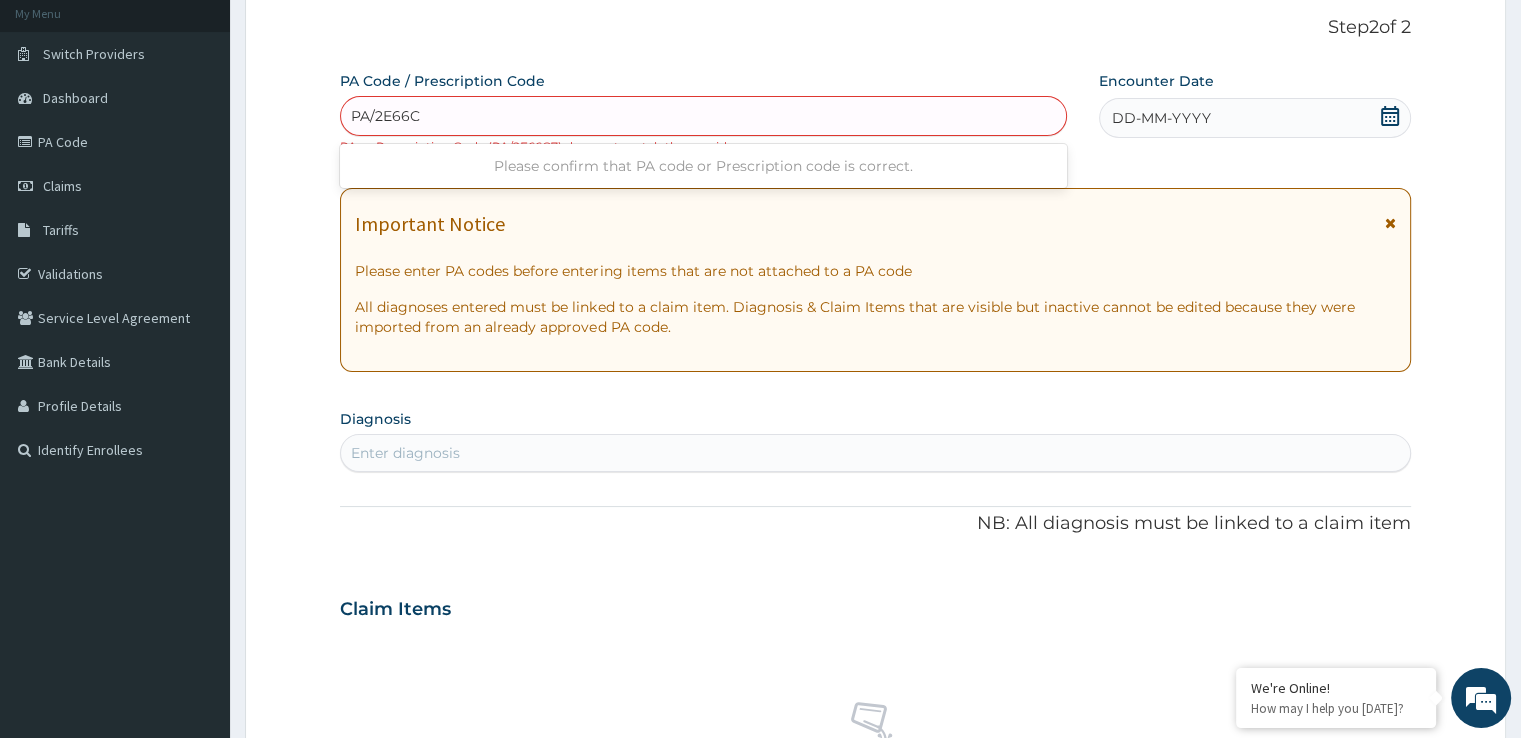 type on "PA/2E66C7" 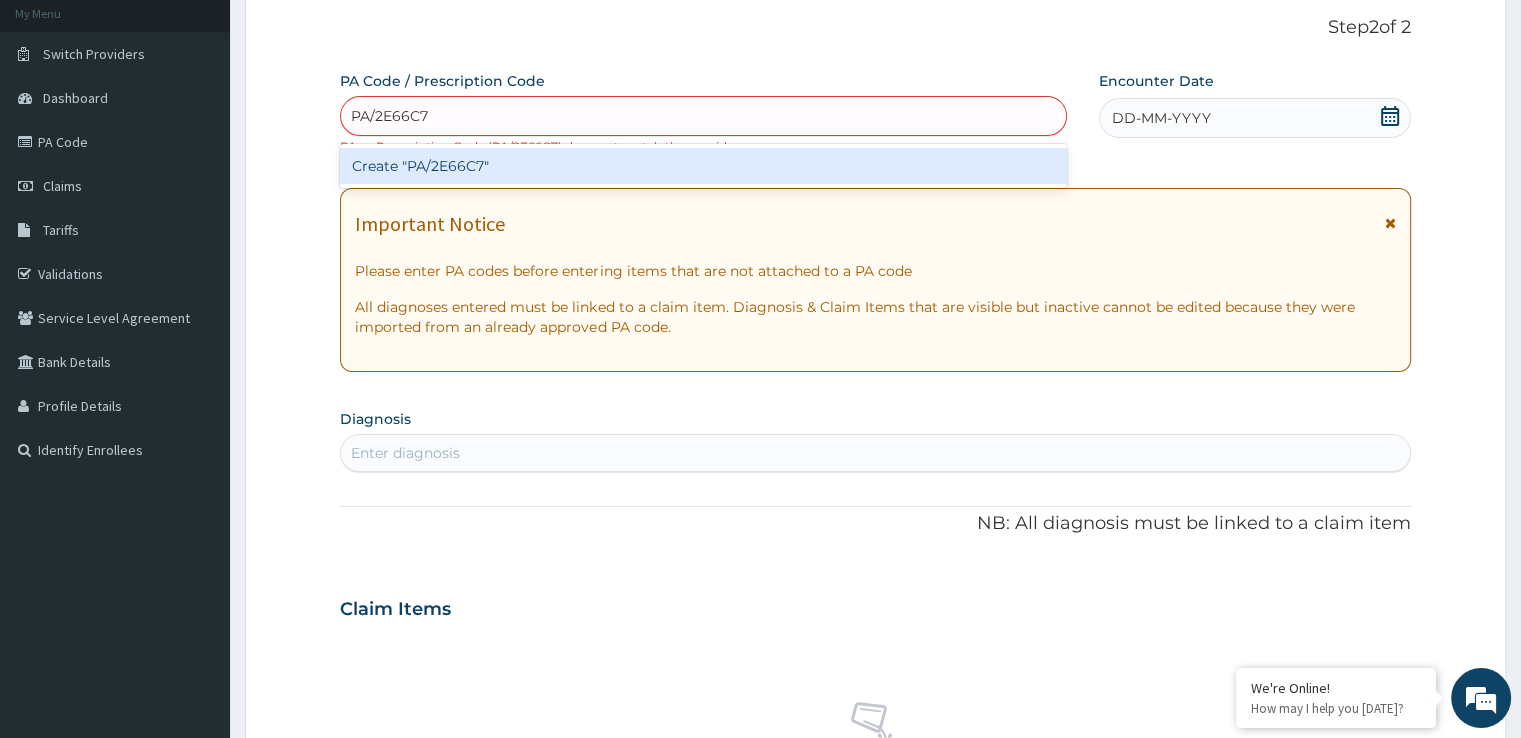 click on "Create "PA/2E66C7"" at bounding box center [703, 166] 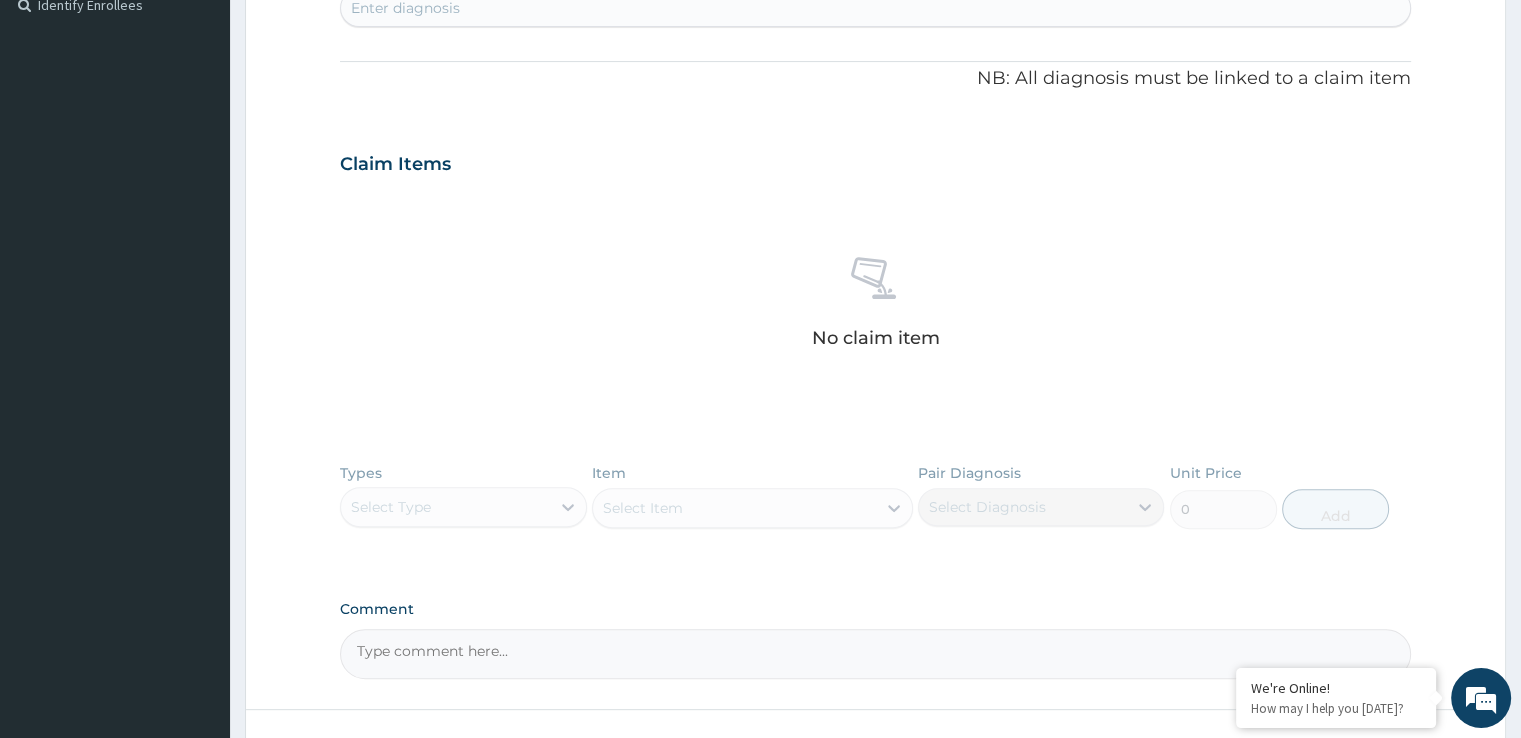 scroll, scrollTop: 715, scrollLeft: 0, axis: vertical 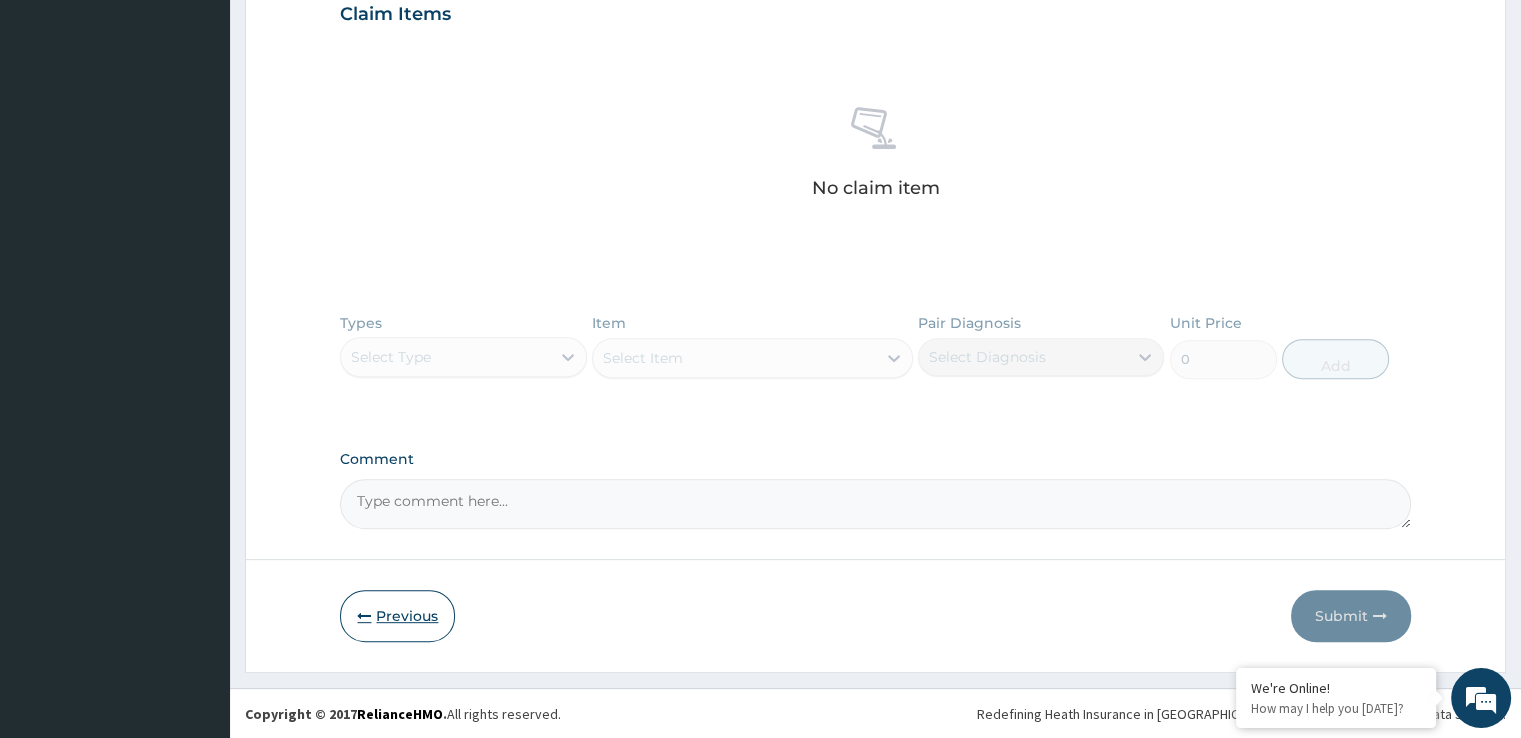 click on "Previous" at bounding box center [397, 616] 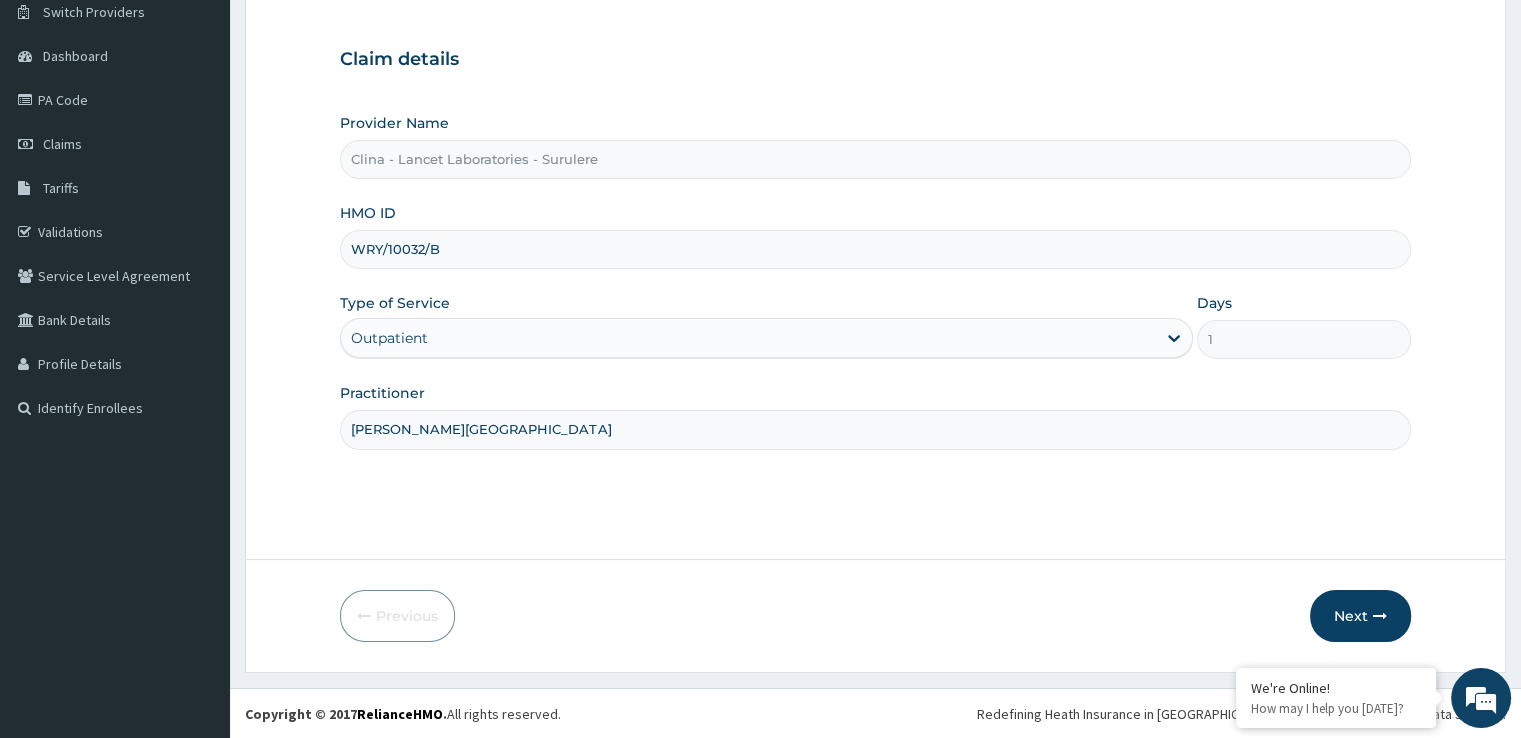 click on "WRY/10032/B" at bounding box center (875, 249) 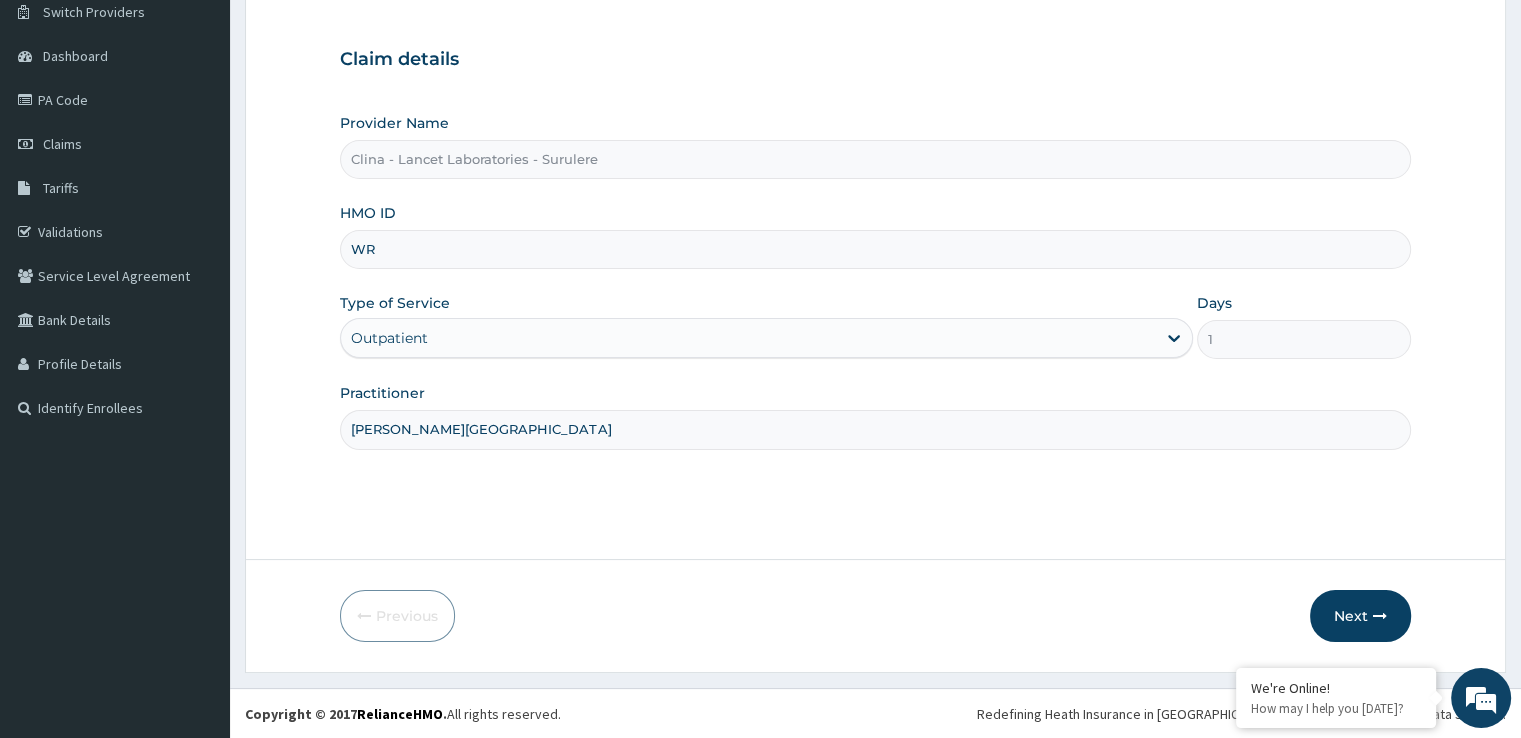 type on "W" 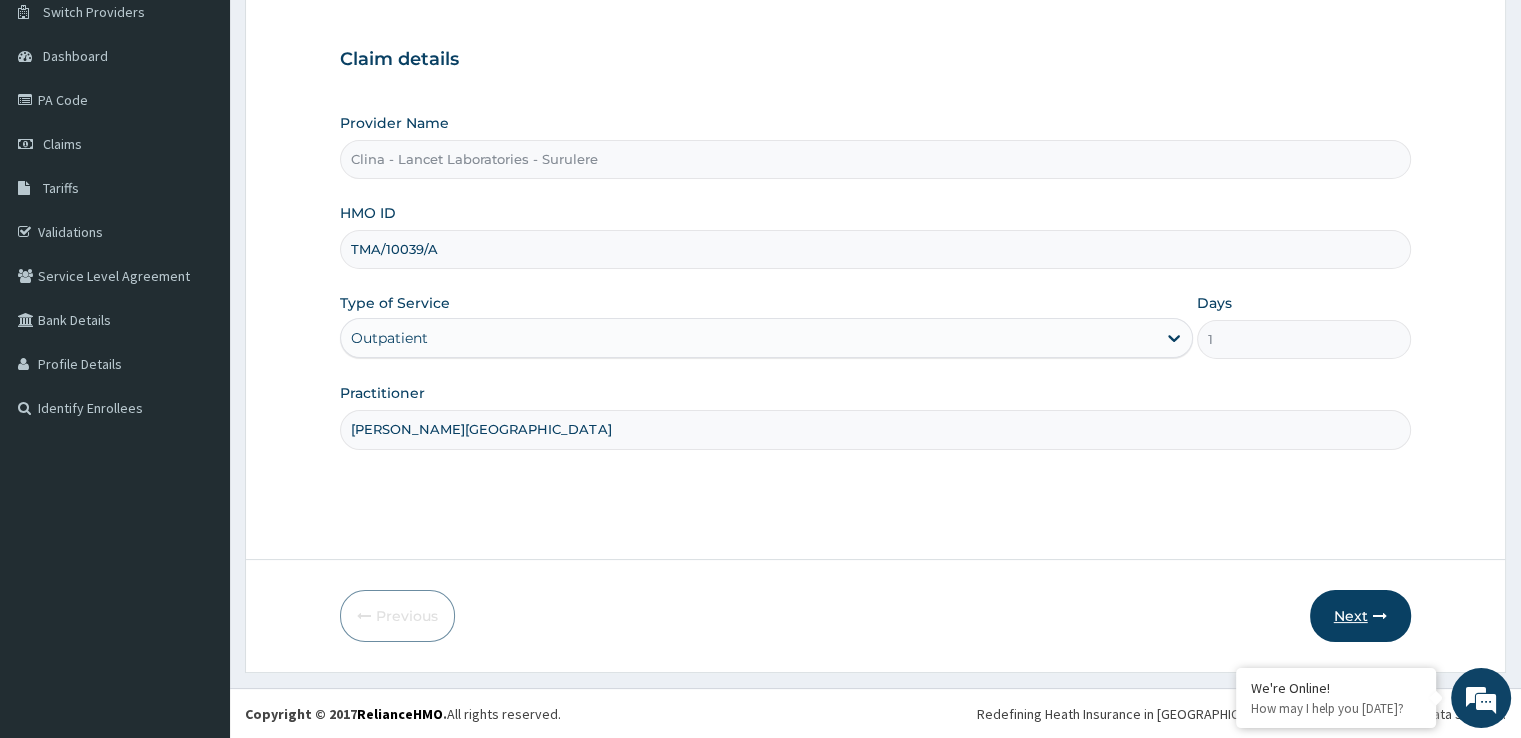 type on "TMA/10039/A" 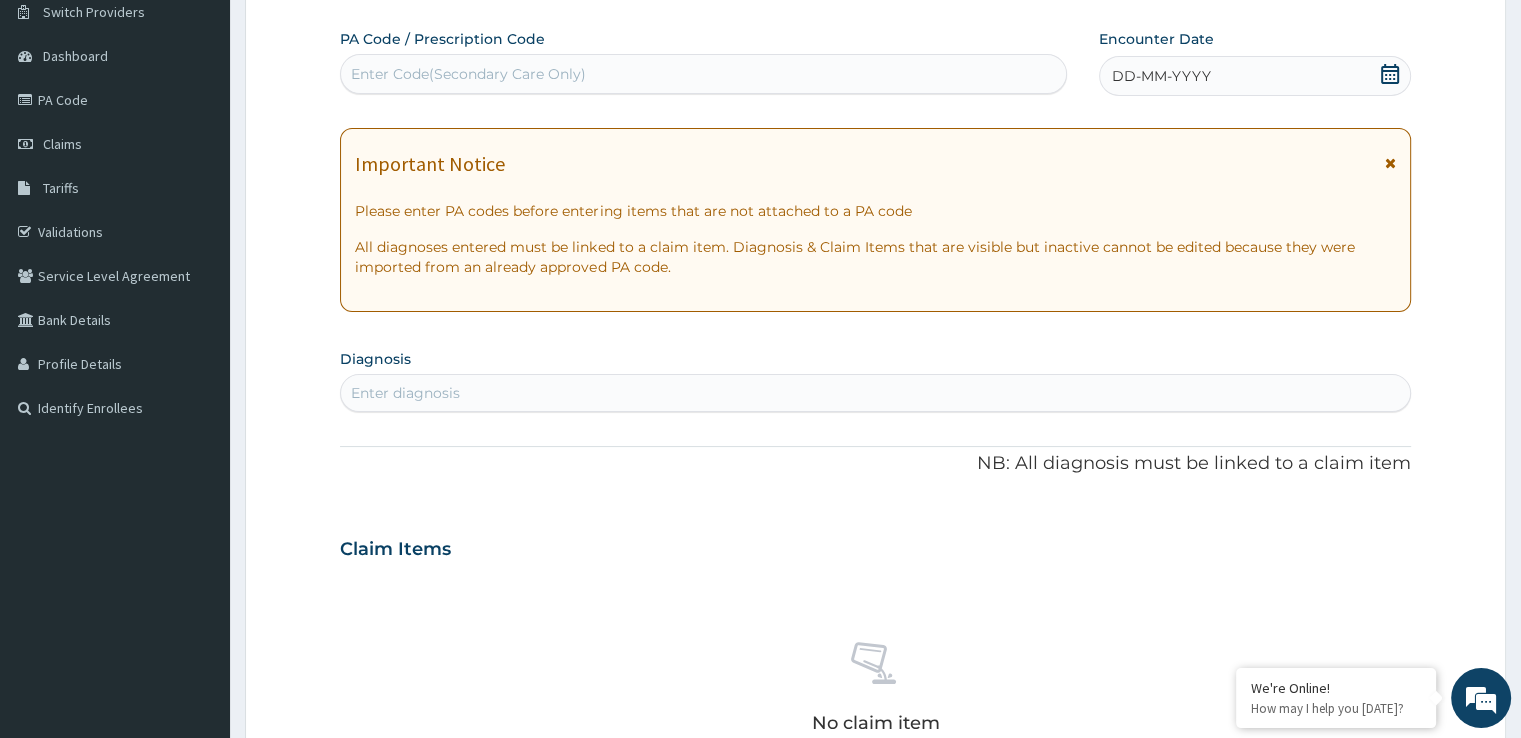 click on "Enter Code(Secondary Care Only)" at bounding box center [468, 74] 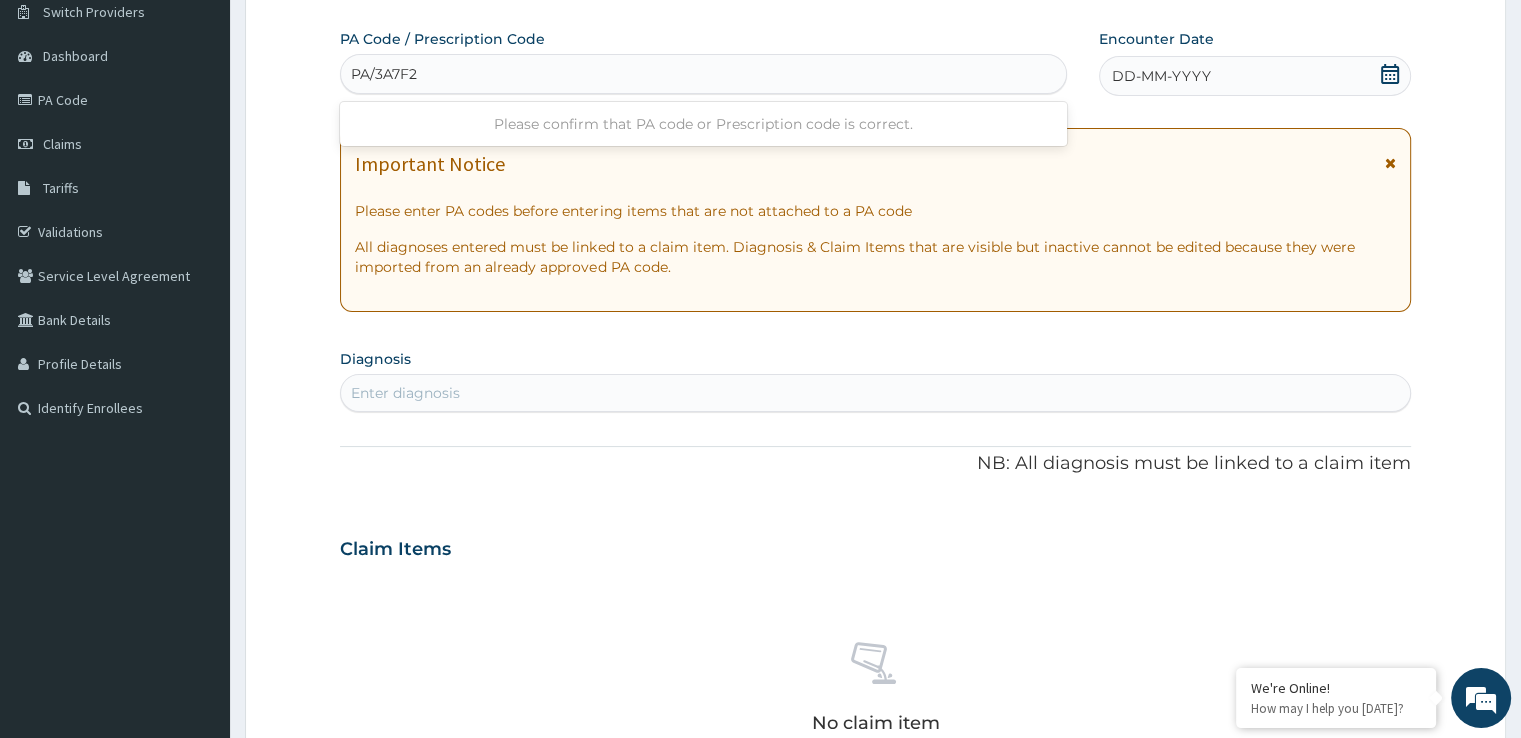 type on "PA/3A7F2D" 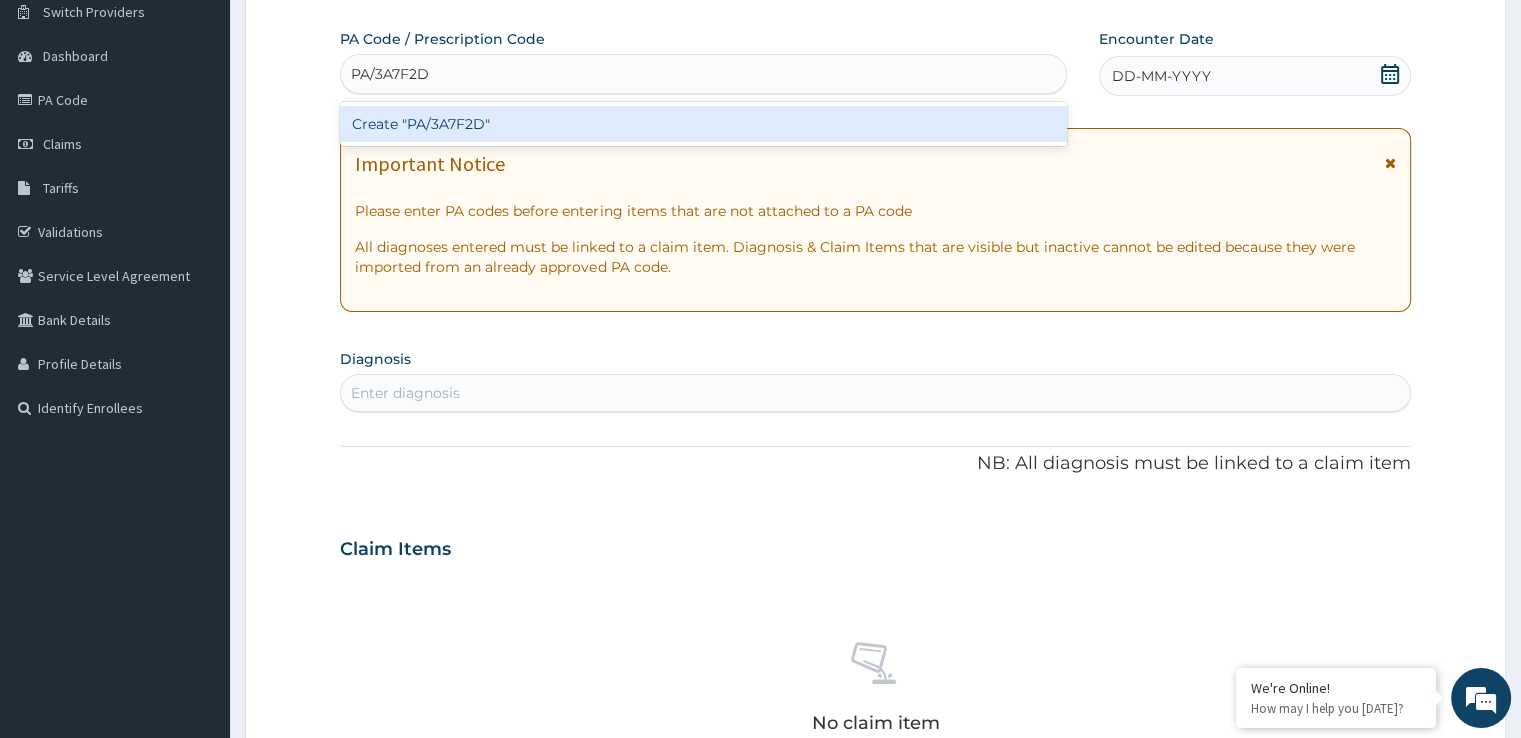 click on "Create "PA/3A7F2D"" at bounding box center (703, 124) 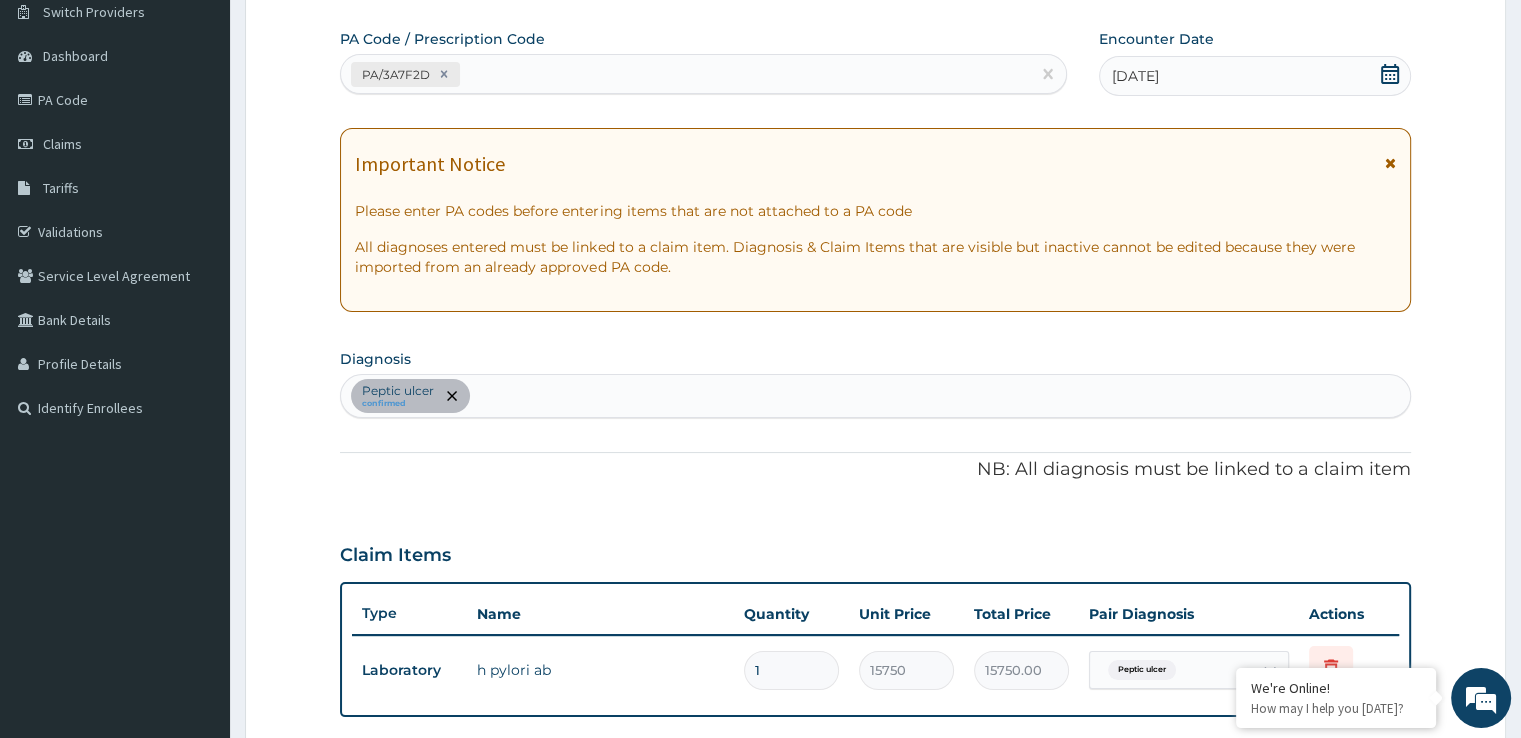 click on "PA Code / Prescription Code PA/3A7F2D Encounter Date 02-06-2025 Important Notice Please enter PA codes before entering items that are not attached to a PA code   All diagnoses entered must be linked to a claim item. Diagnosis & Claim Items that are visible but inactive cannot be edited because they were imported from an already approved PA code. Diagnosis Peptic ulcer confirmed NB: All diagnosis must be linked to a claim item Claim Items Type Name Quantity Unit Price Total Price Pair Diagnosis Actions Laboratory h pylori ab 1 15750 15750.00 Peptic ulcer Delete Types Select Type Item Select Item Pair Diagnosis Select Diagnosis Unit Price 0 Add Comment" at bounding box center [875, 502] 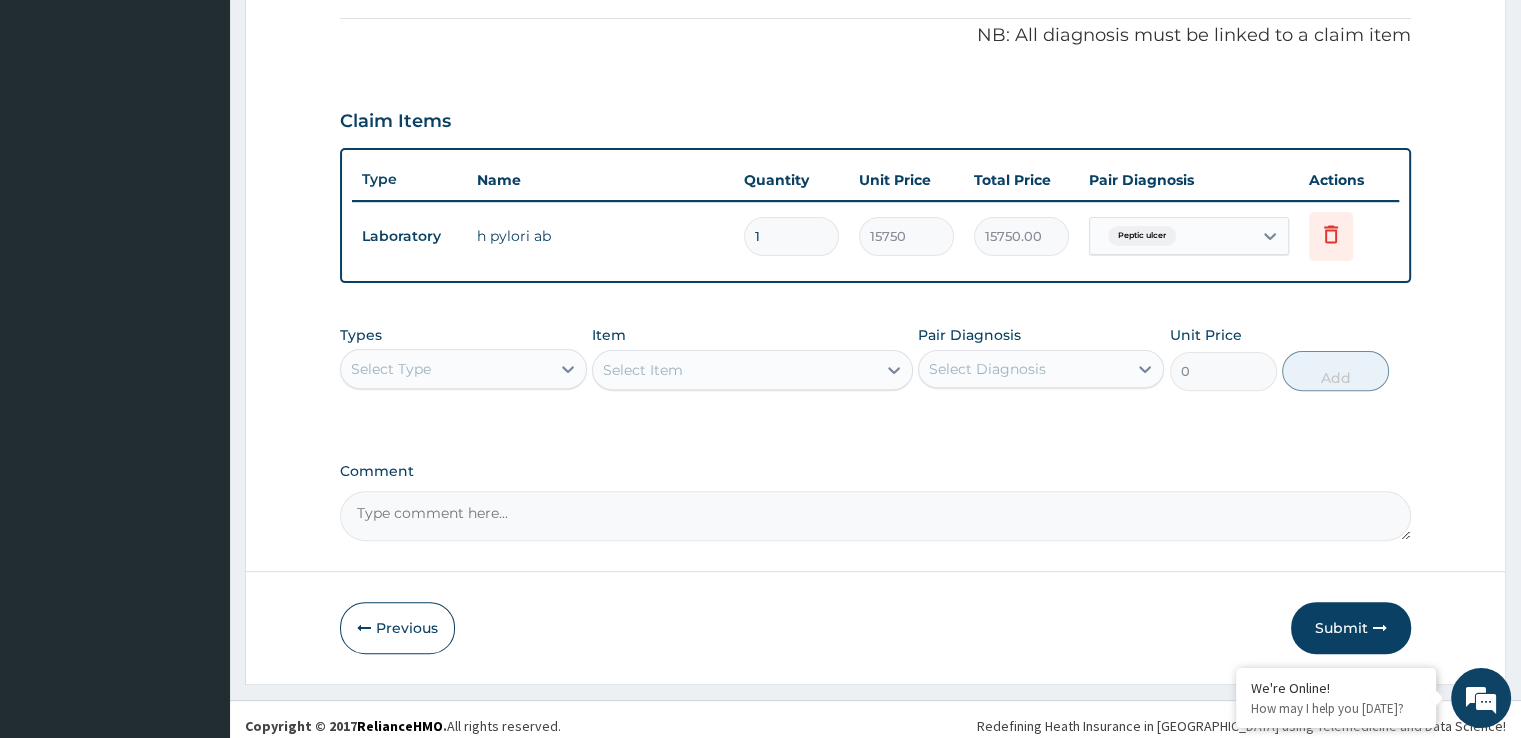 scroll, scrollTop: 606, scrollLeft: 0, axis: vertical 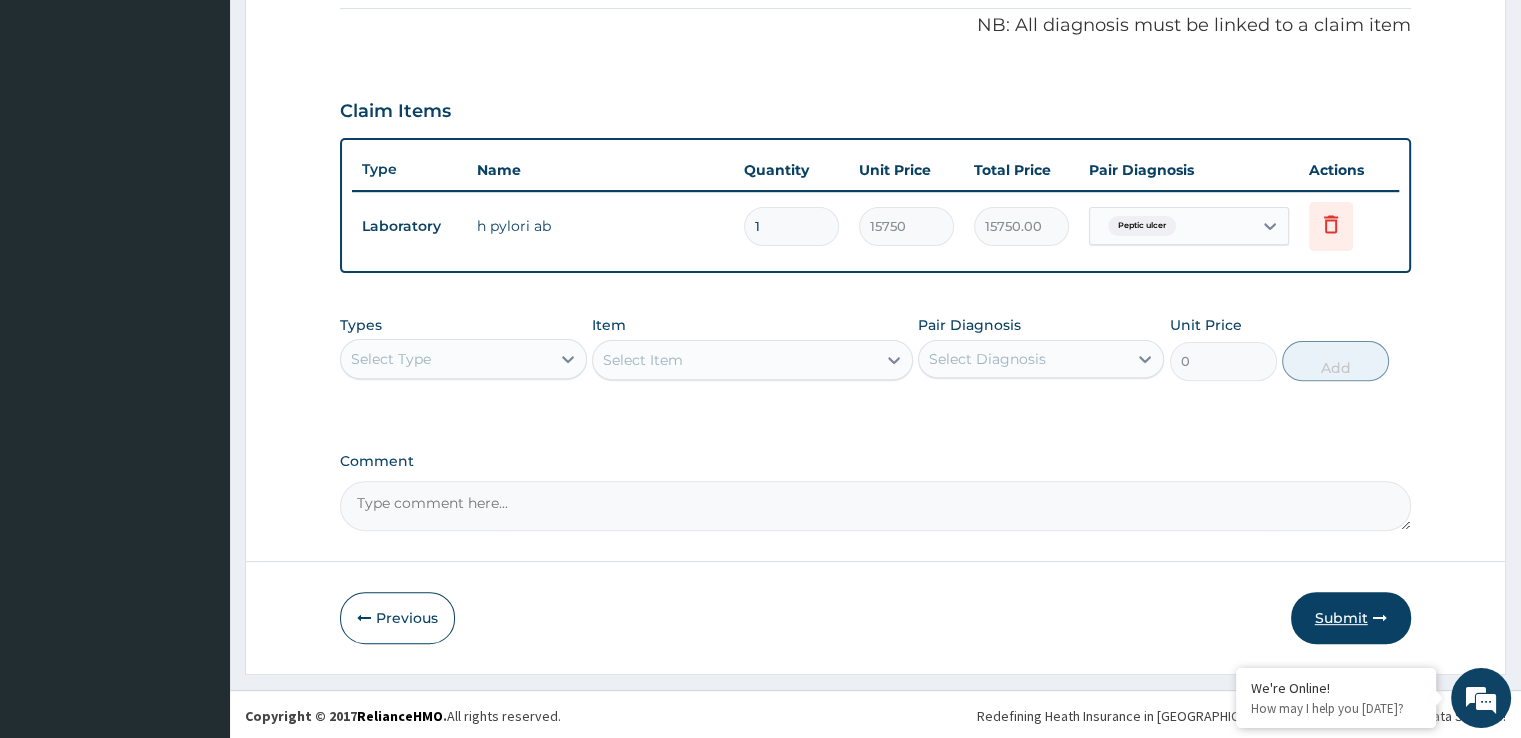 click on "Submit" at bounding box center [1351, 618] 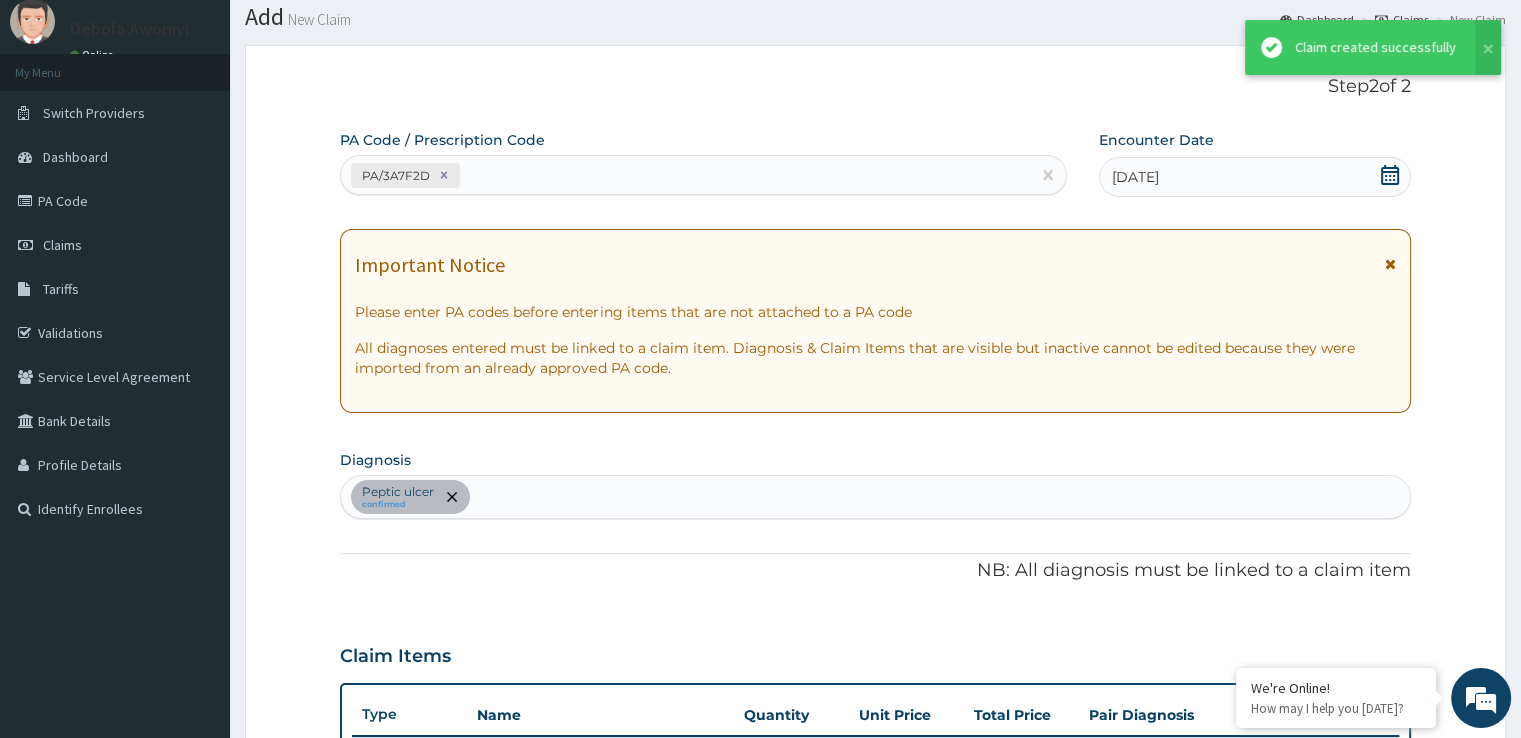 scroll, scrollTop: 606, scrollLeft: 0, axis: vertical 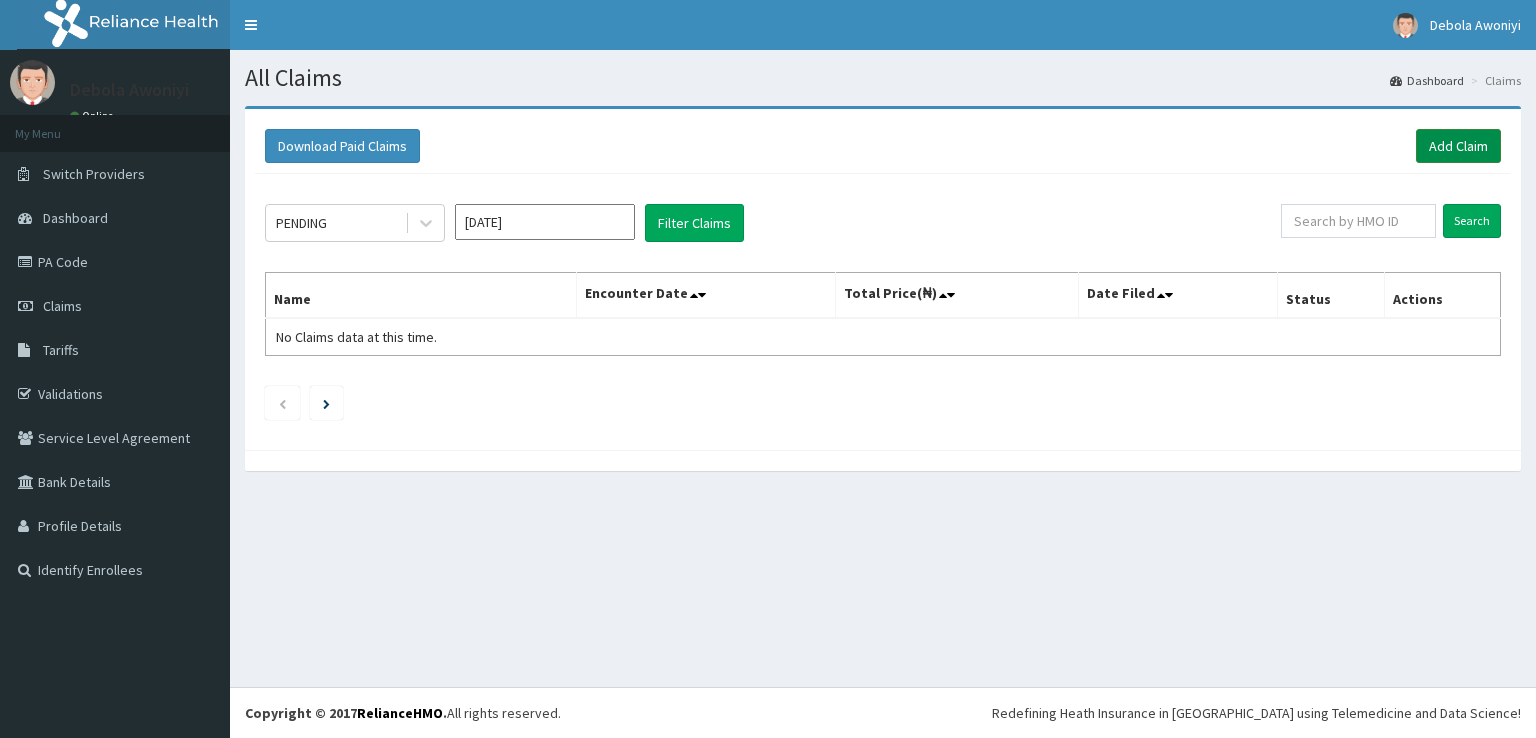 click on "Add Claim" at bounding box center [1458, 146] 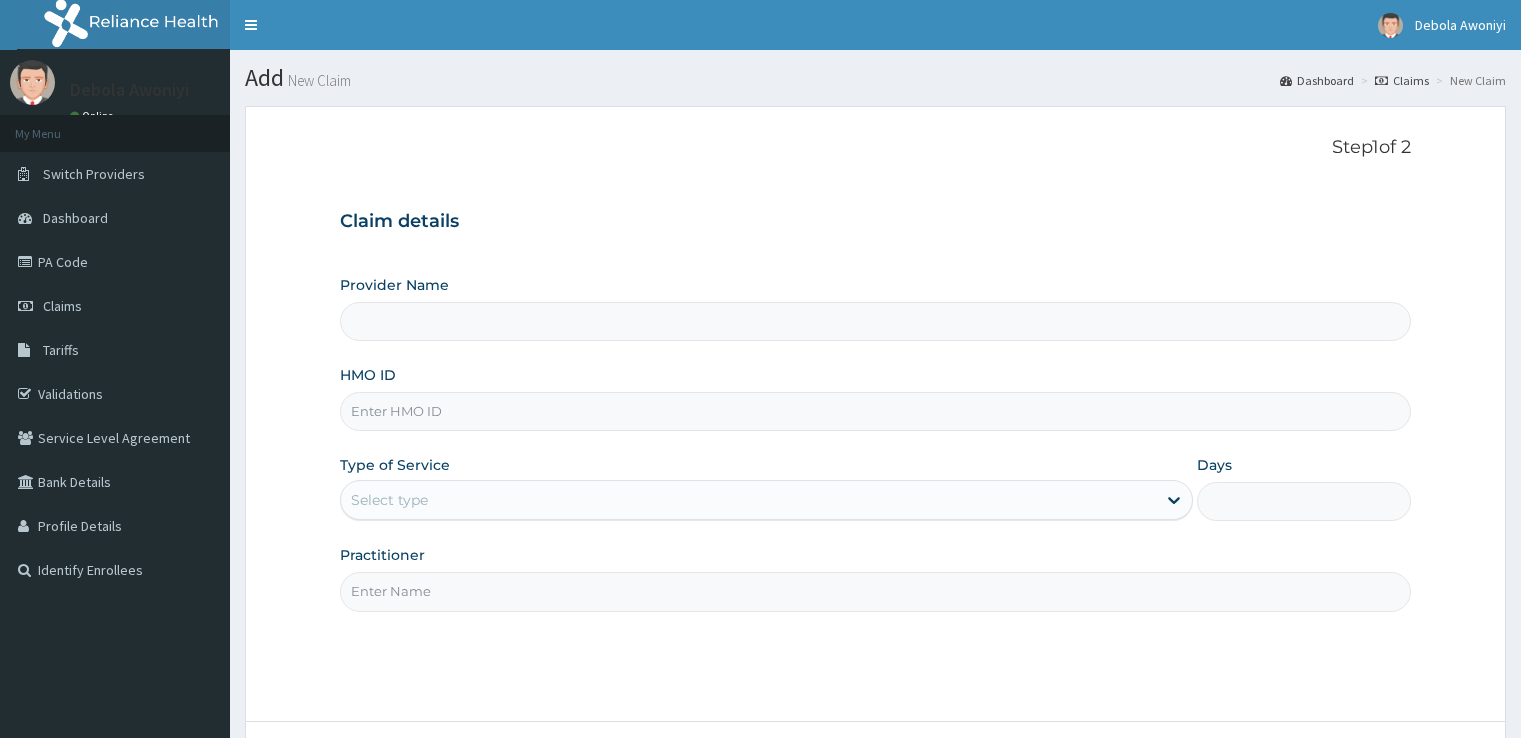 scroll, scrollTop: 0, scrollLeft: 0, axis: both 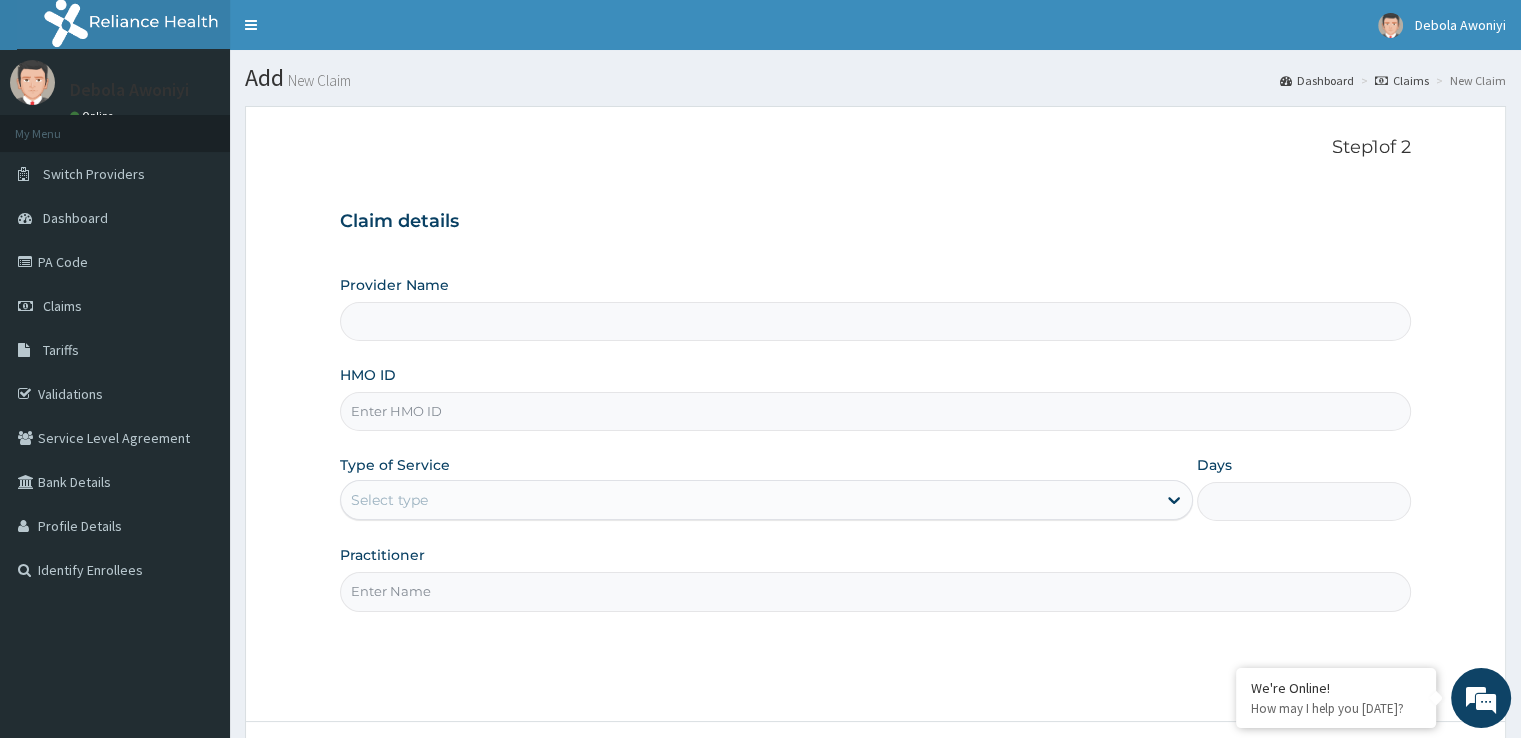 type on "Clina - Lancet Laboratories - Surulere" 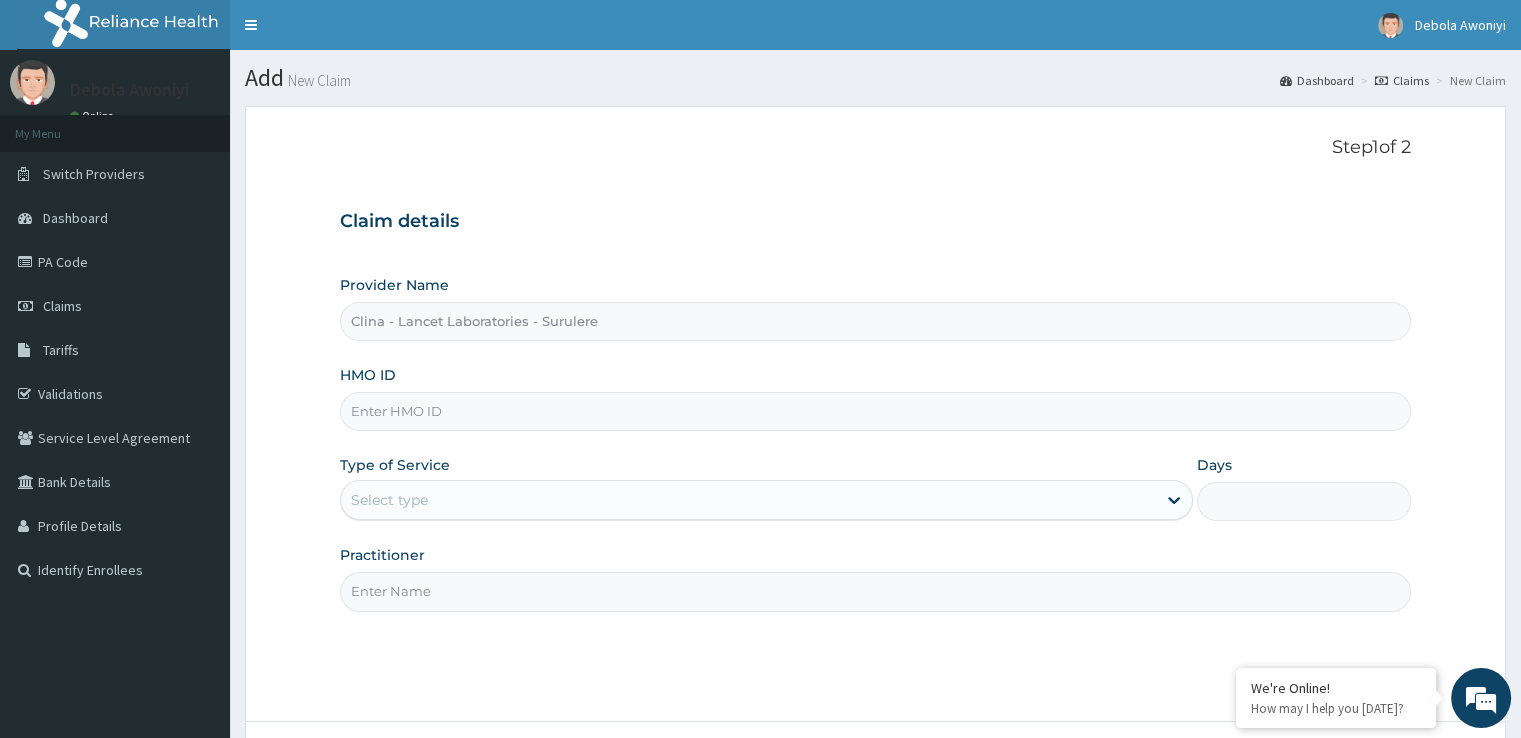 scroll, scrollTop: 0, scrollLeft: 0, axis: both 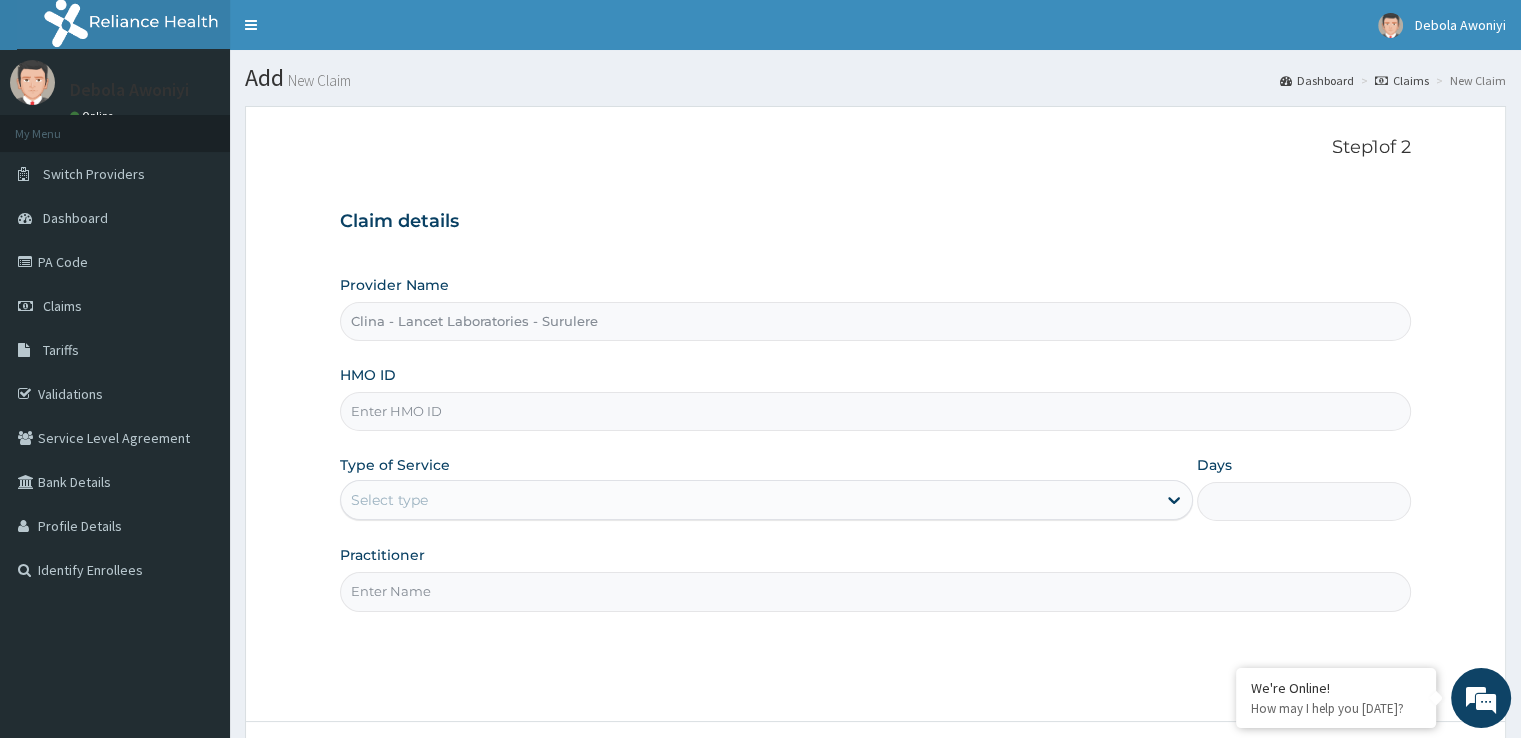 click on "HMO ID" at bounding box center (875, 411) 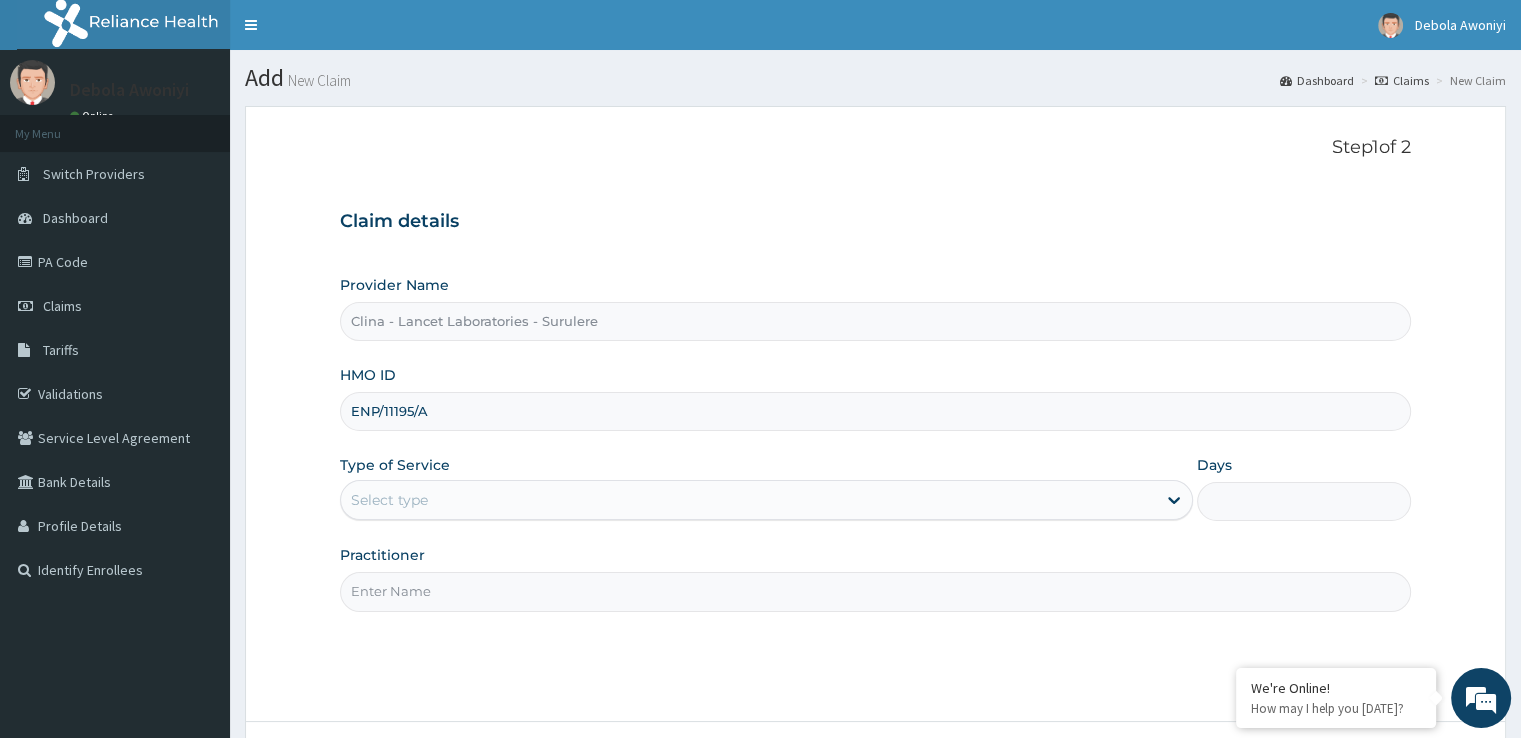 type on "ENP/11195/A" 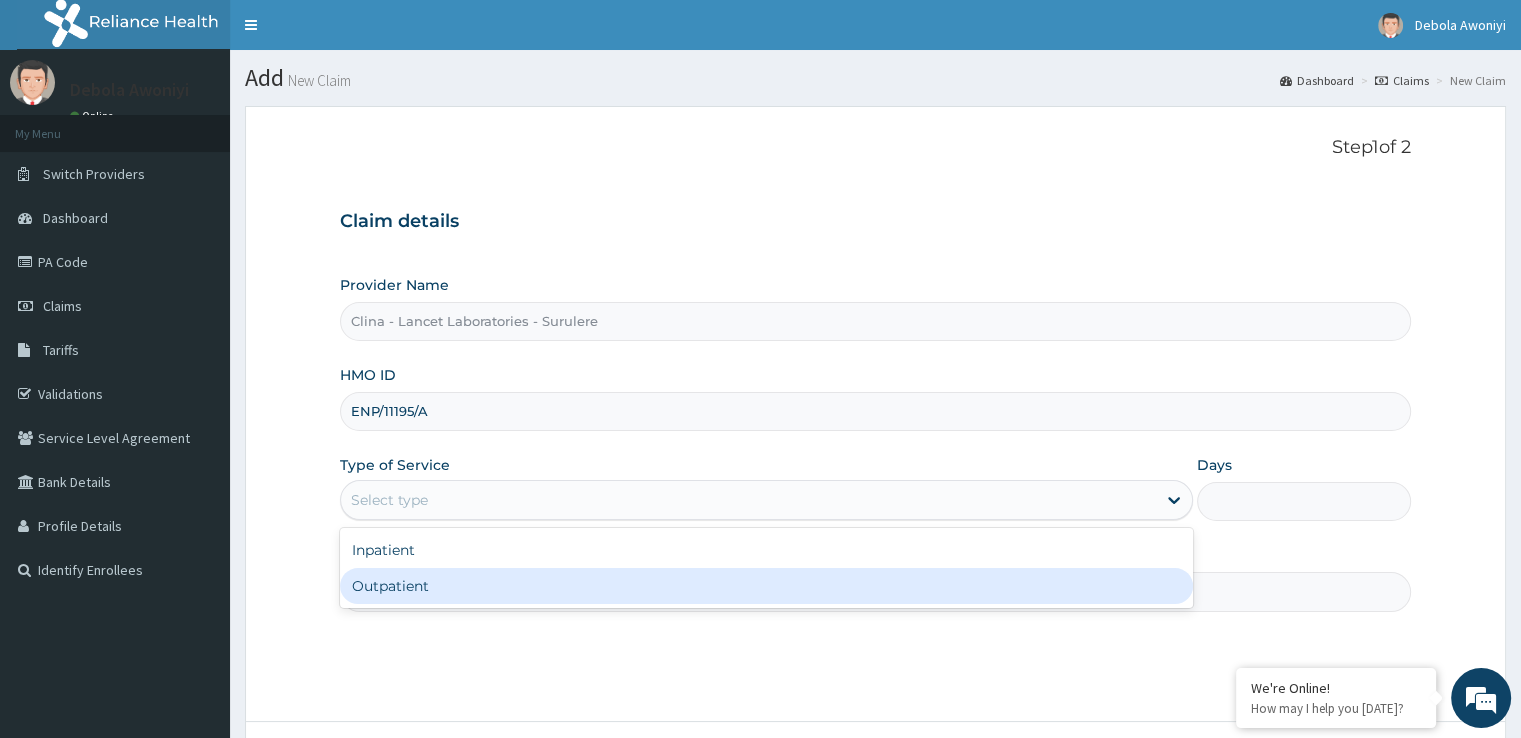 drag, startPoint x: 447, startPoint y: 498, endPoint x: 413, endPoint y: 575, distance: 84.17244 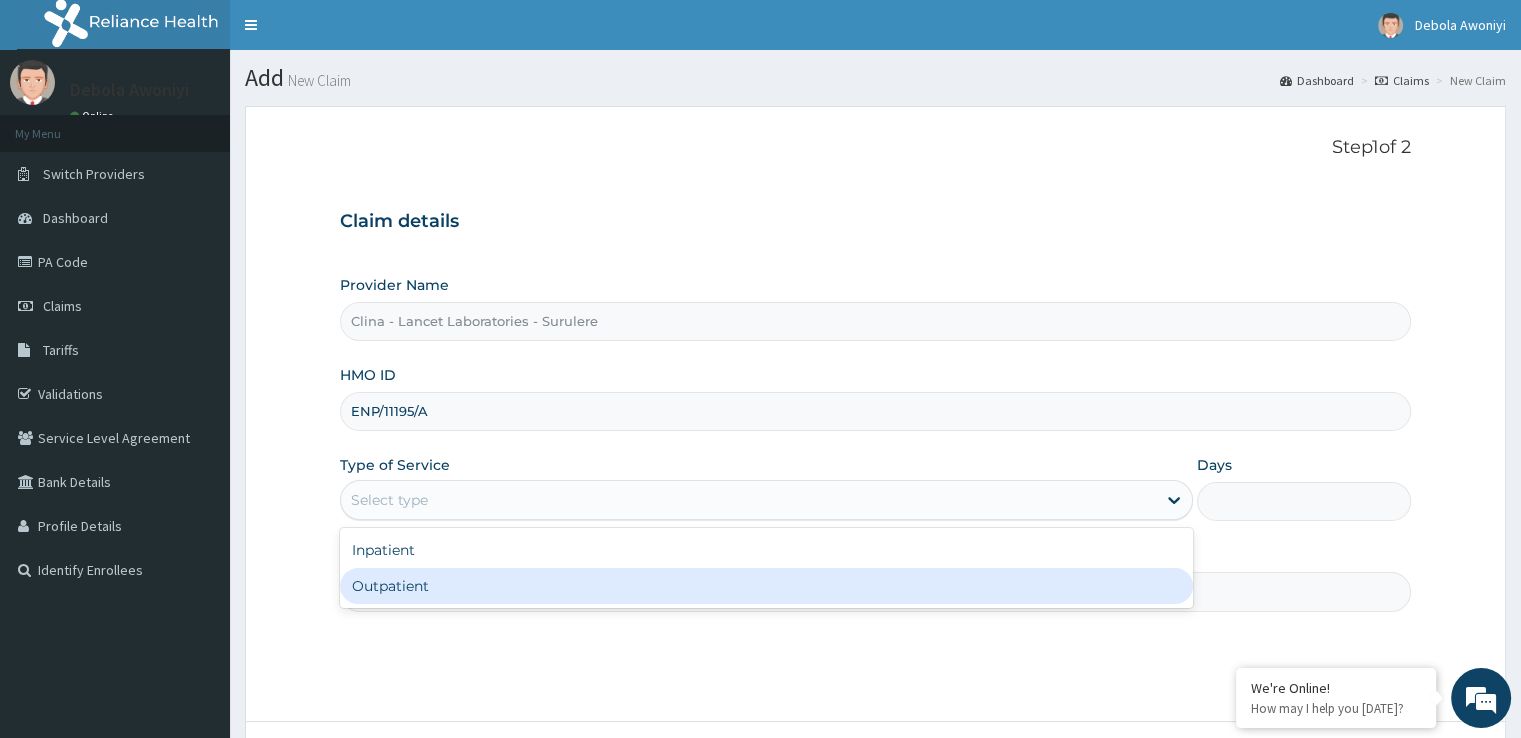 click on "option Outpatient focused, 2 of 2. 2 results available. Use Up and Down to choose options, press Enter to select the currently focused option, press Escape to exit the menu, press Tab to select the option and exit the menu. Select type Inpatient Outpatient" at bounding box center [766, 500] 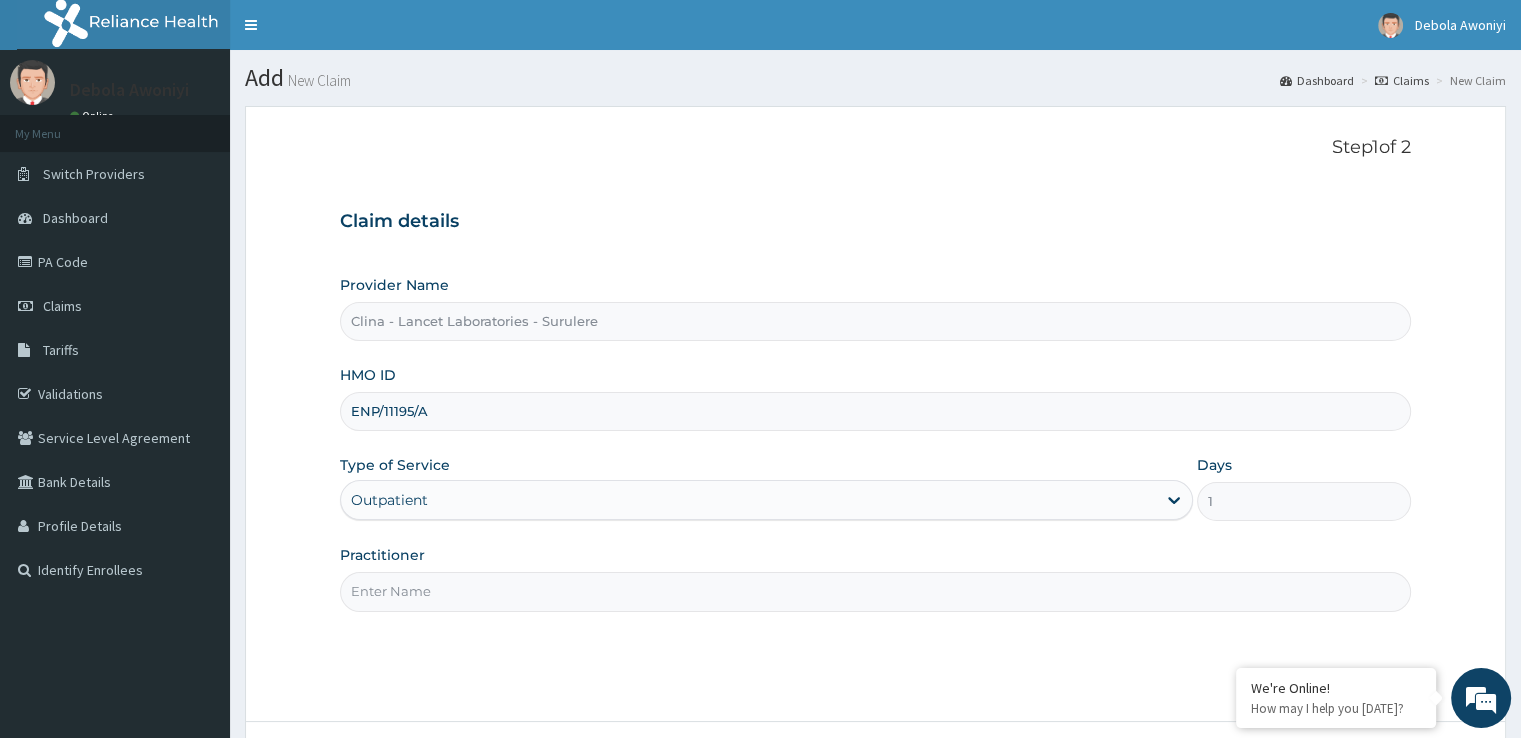 click on "Practitioner" at bounding box center [875, 591] 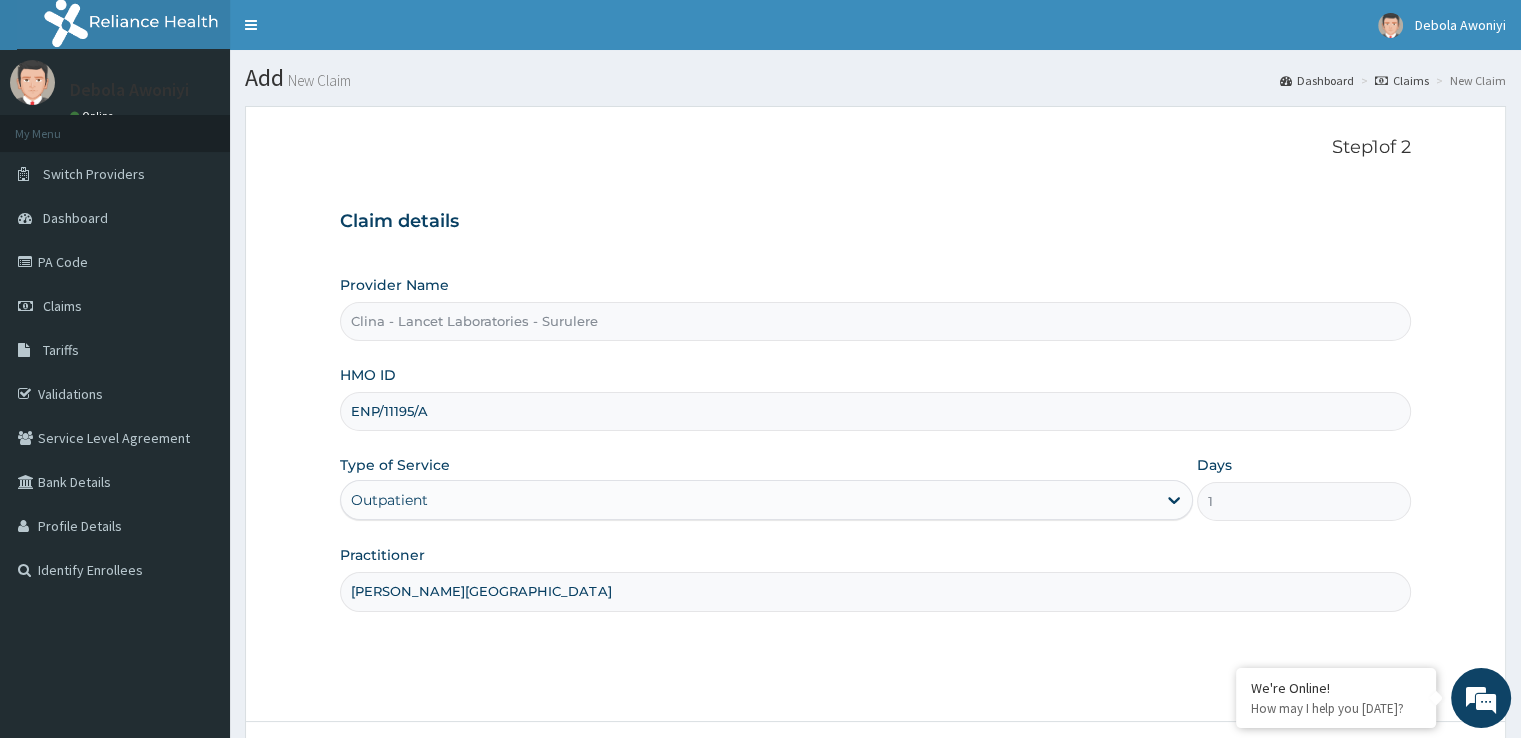 type on "DR. DAWODU" 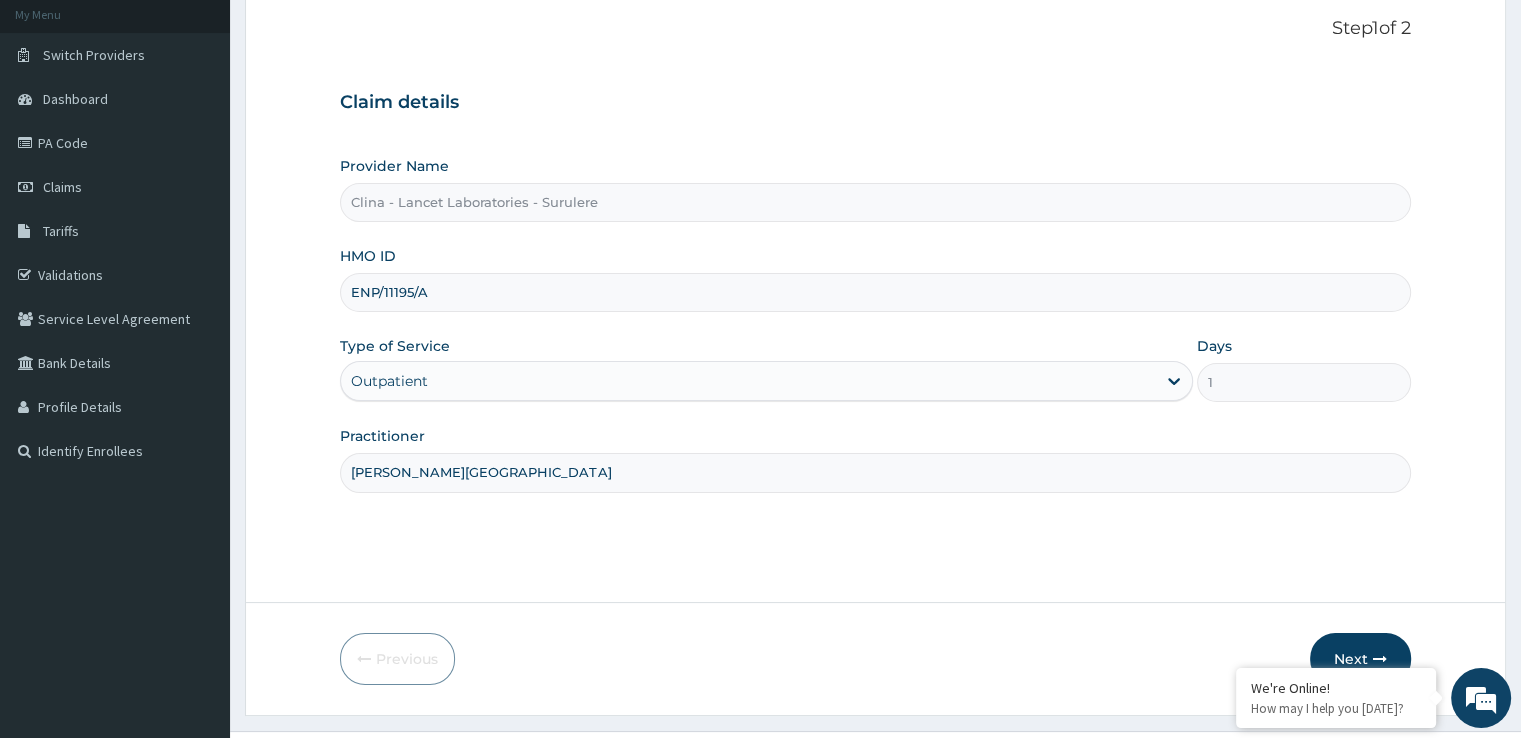 scroll, scrollTop: 120, scrollLeft: 0, axis: vertical 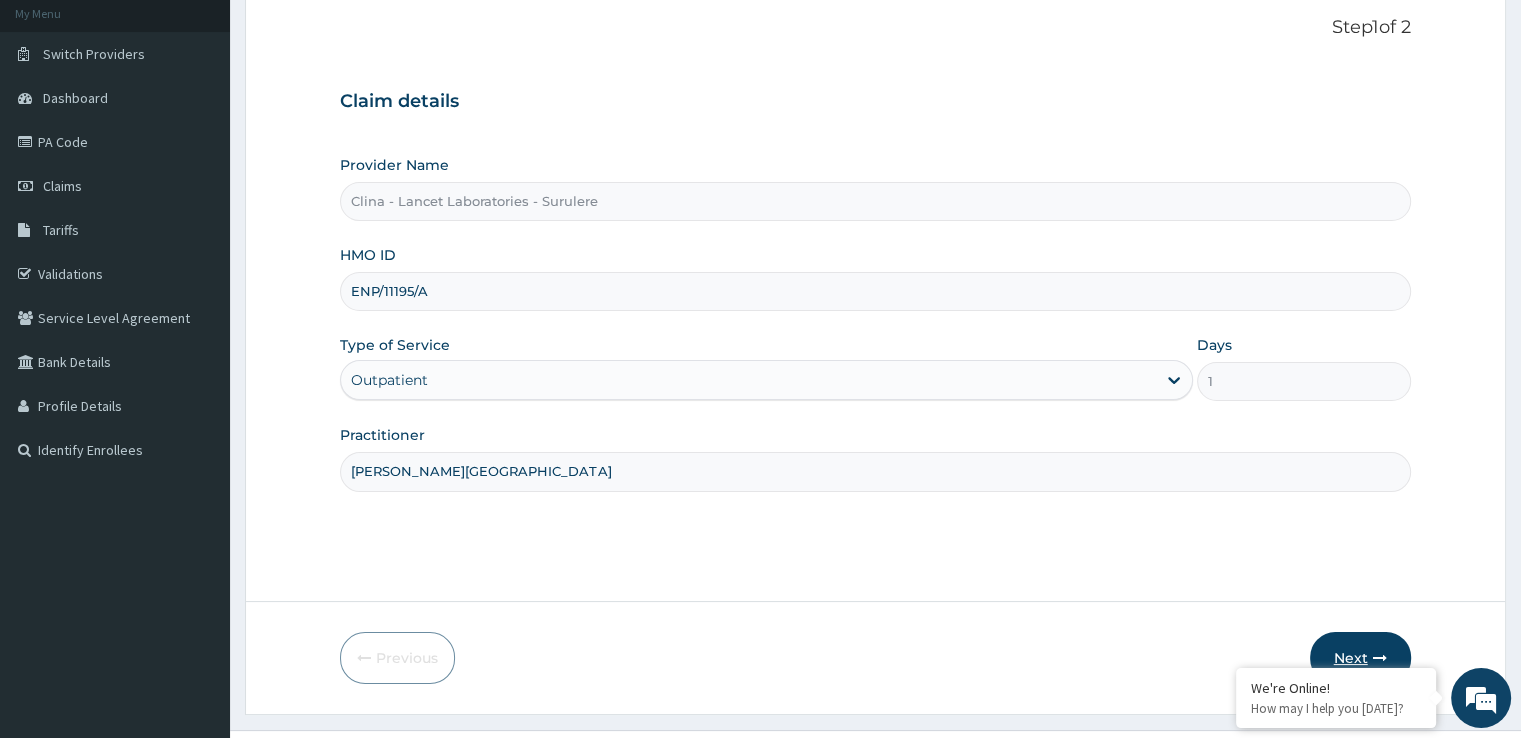 click on "Next" at bounding box center (1360, 658) 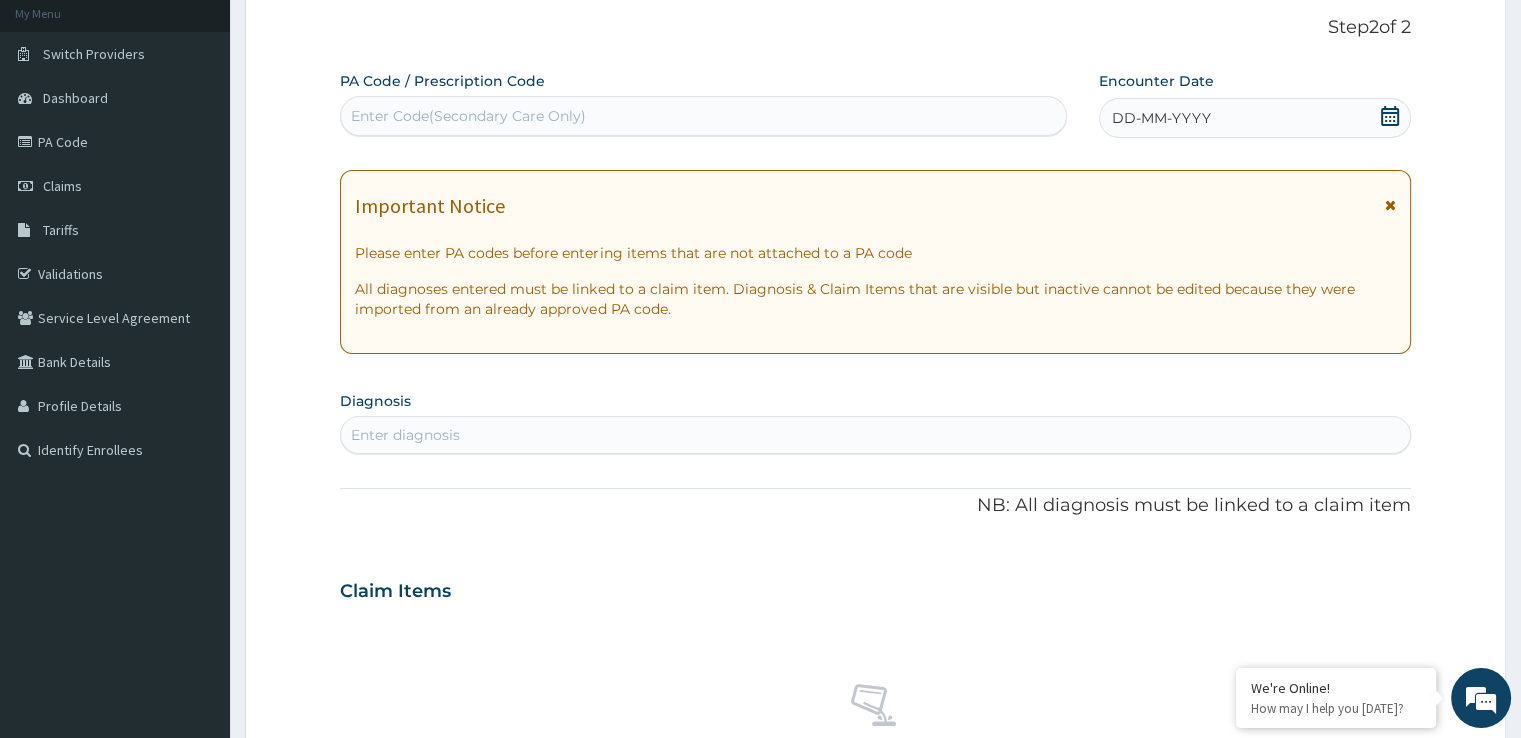 click on "Enter Code(Secondary Care Only)" at bounding box center (468, 116) 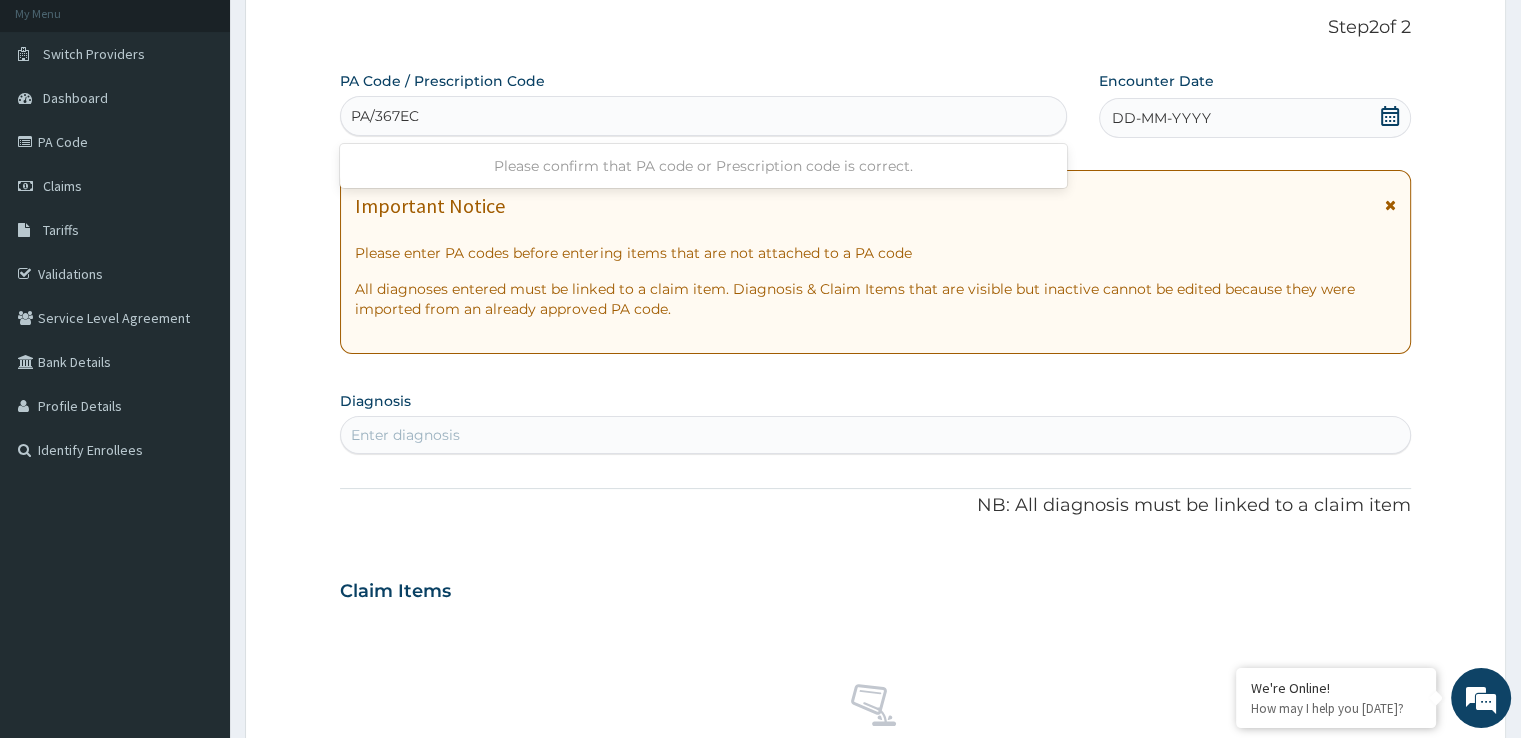 type on "PA/367EC6" 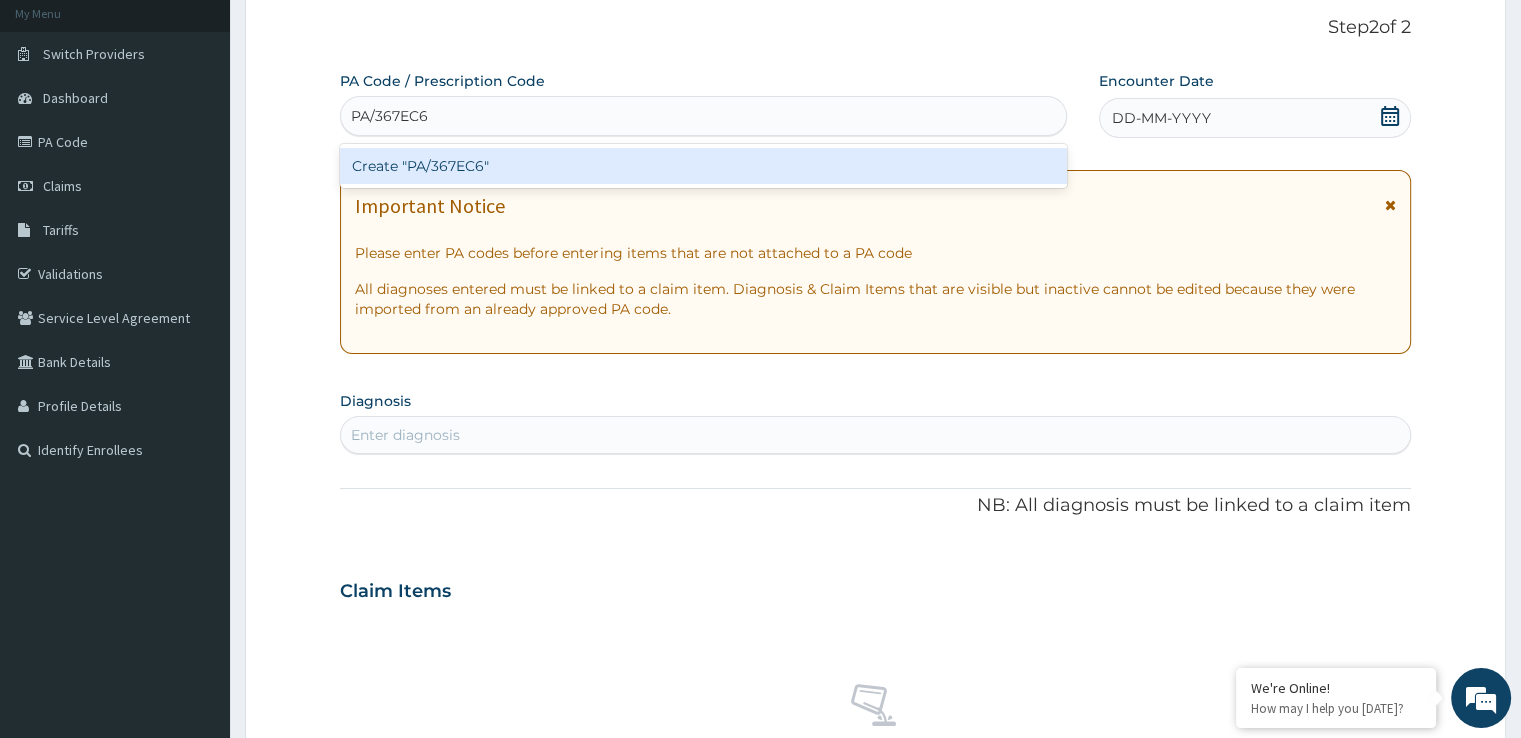 click on "Create "PA/367EC6"" at bounding box center [703, 166] 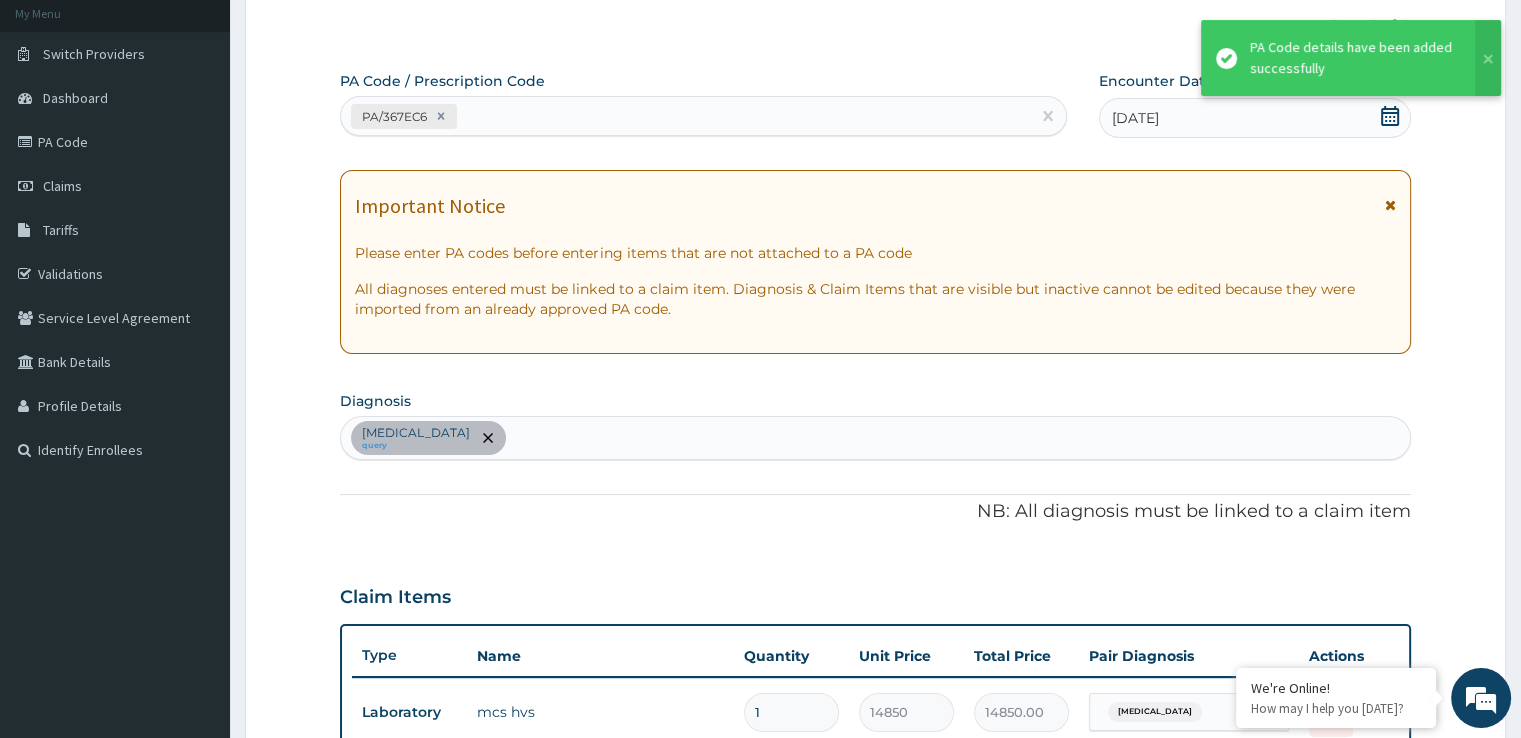 click on "PA Code / Prescription Code PA/367EC6 Encounter Date 03-06-2025 Important Notice Please enter PA codes before entering items that are not attached to a PA code   All diagnoses entered must be linked to a claim item. Diagnosis & Claim Items that are visible but inactive cannot be edited because they were imported from an already approved PA code. Diagnosis Vulvovaginitis query NB: All diagnosis must be linked to a claim item Claim Items Type Name Quantity Unit Price Total Price Pair Diagnosis Actions Laboratory mcs hvs 1 14850 14850.00 Vulvovaginitis Delete Types Select Type Item Select Item Pair Diagnosis Select Diagnosis Unit Price 0 Add Comment" at bounding box center (875, 544) 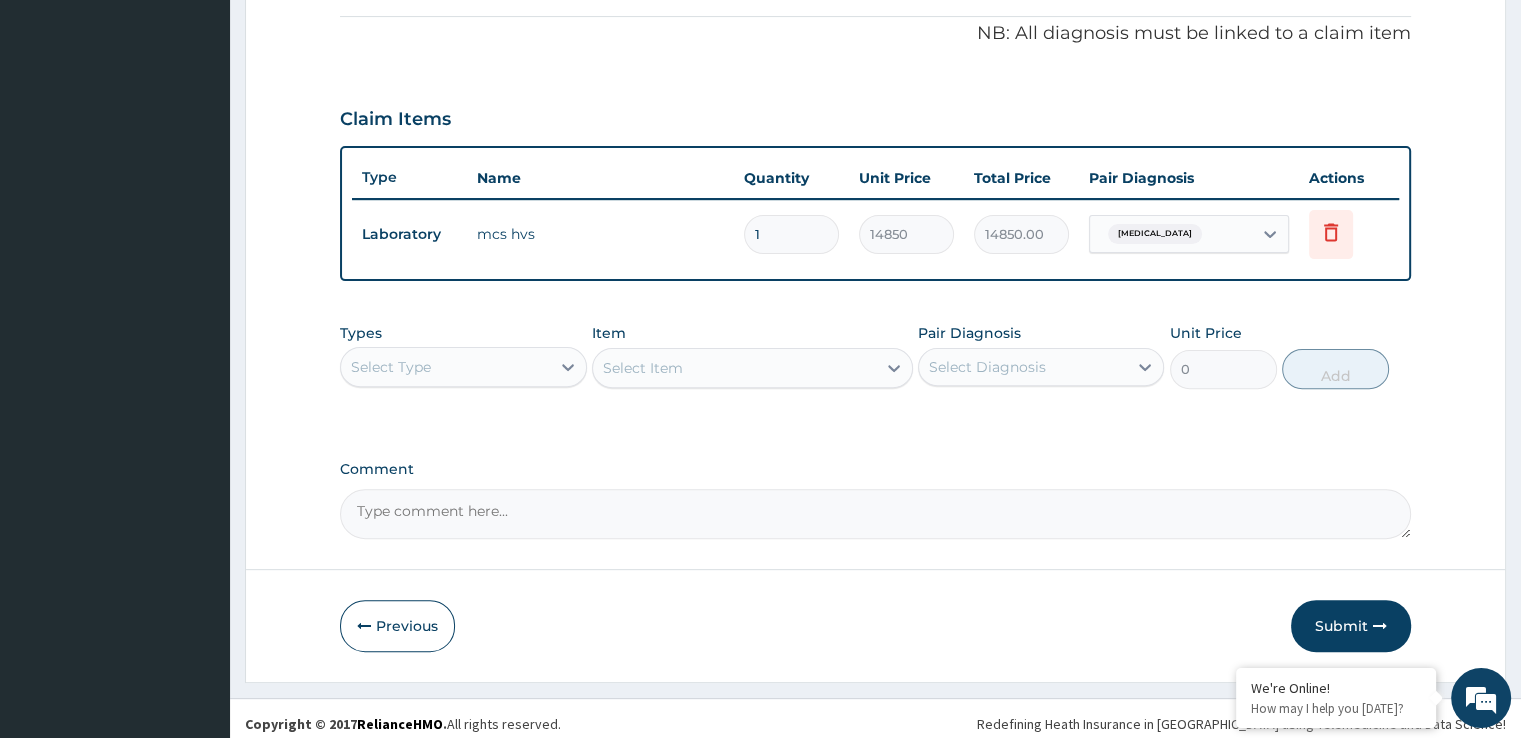 scroll, scrollTop: 600, scrollLeft: 0, axis: vertical 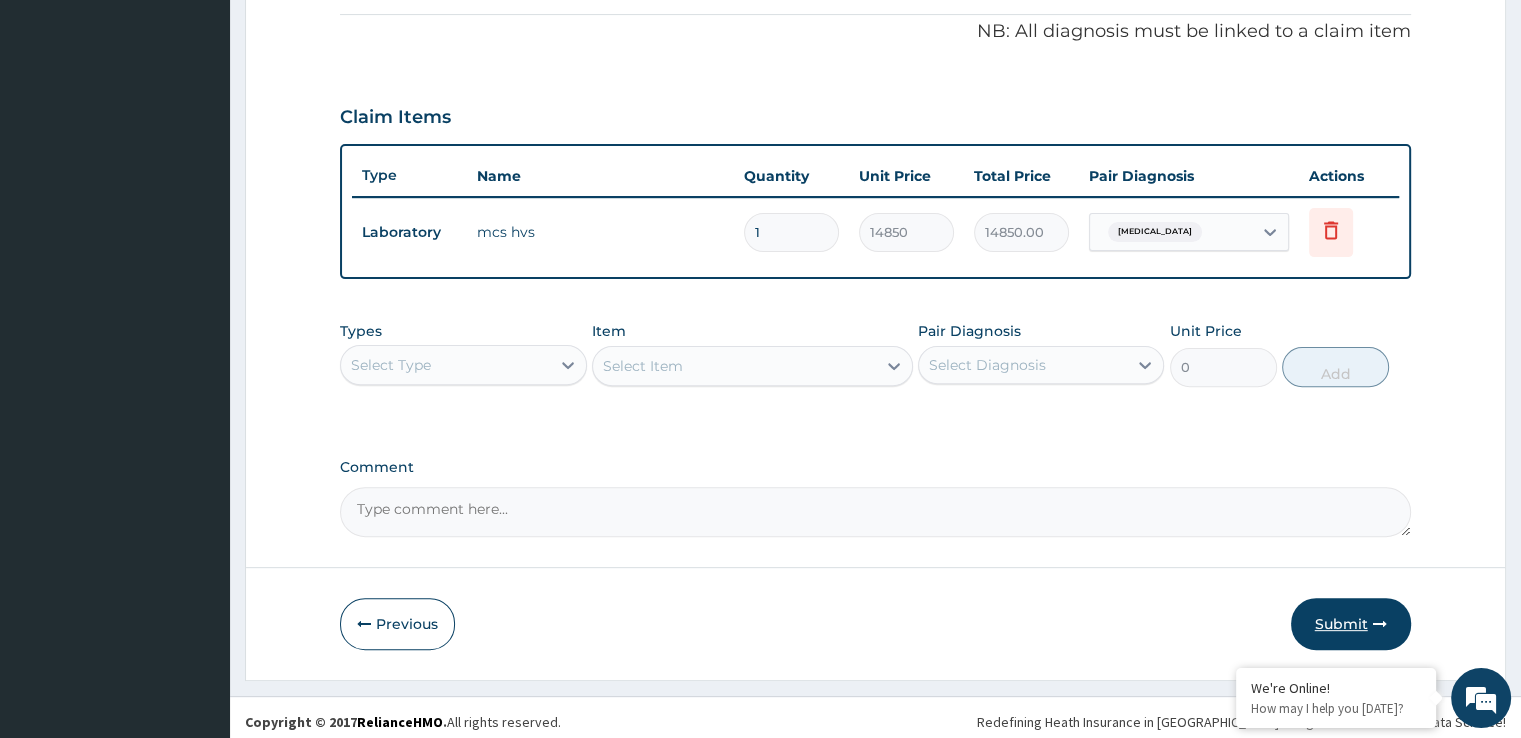 click on "Submit" at bounding box center [1351, 624] 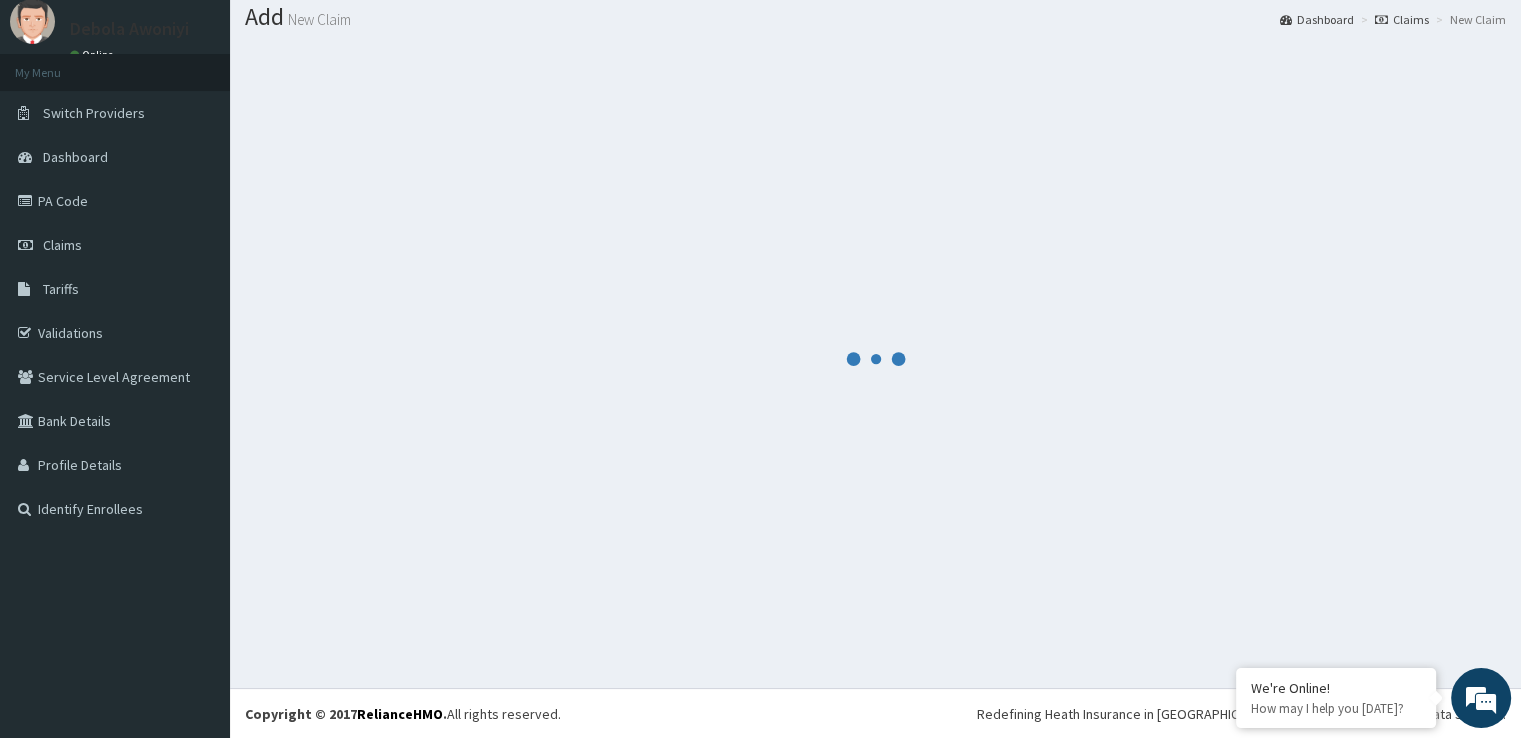 scroll, scrollTop: 600, scrollLeft: 0, axis: vertical 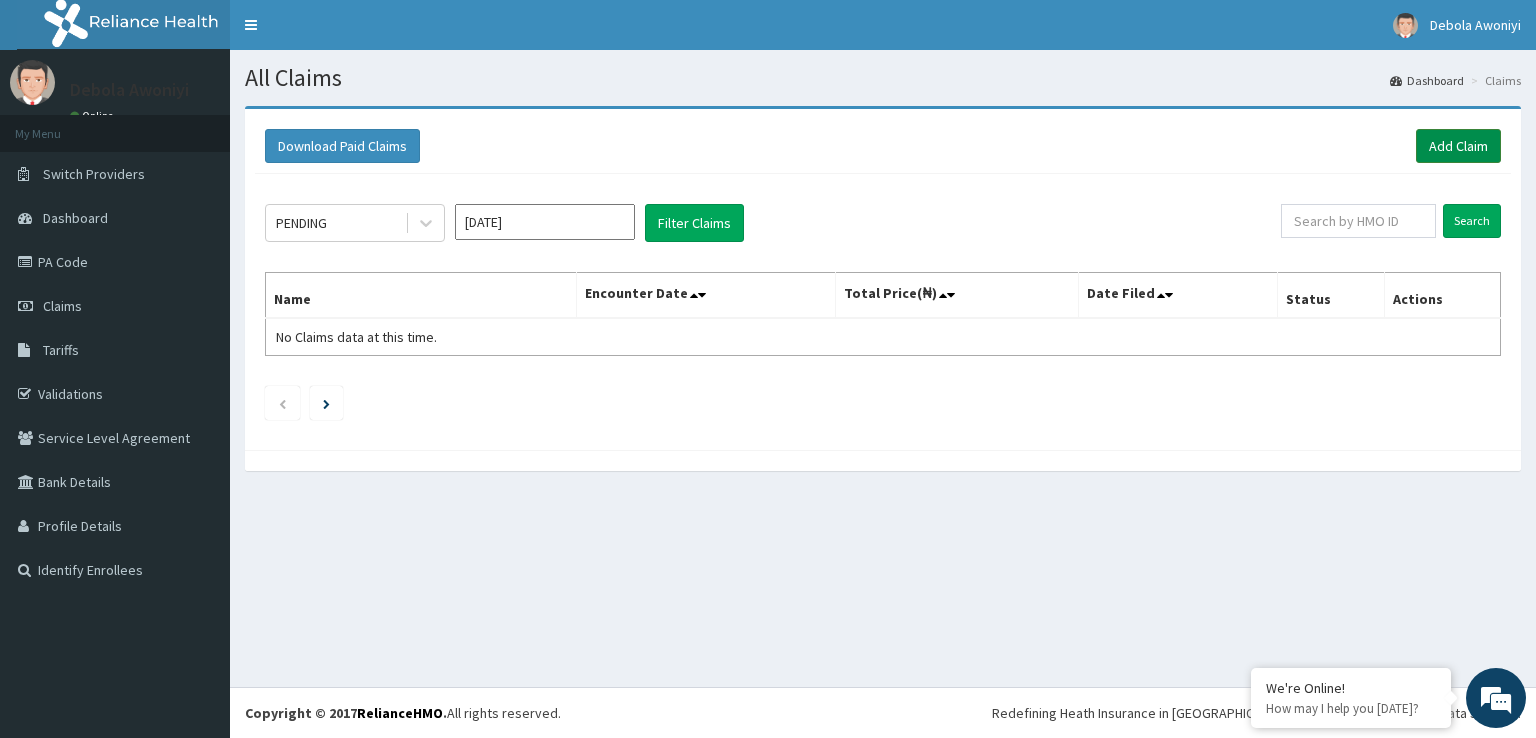 click on "Add Claim" at bounding box center (1458, 146) 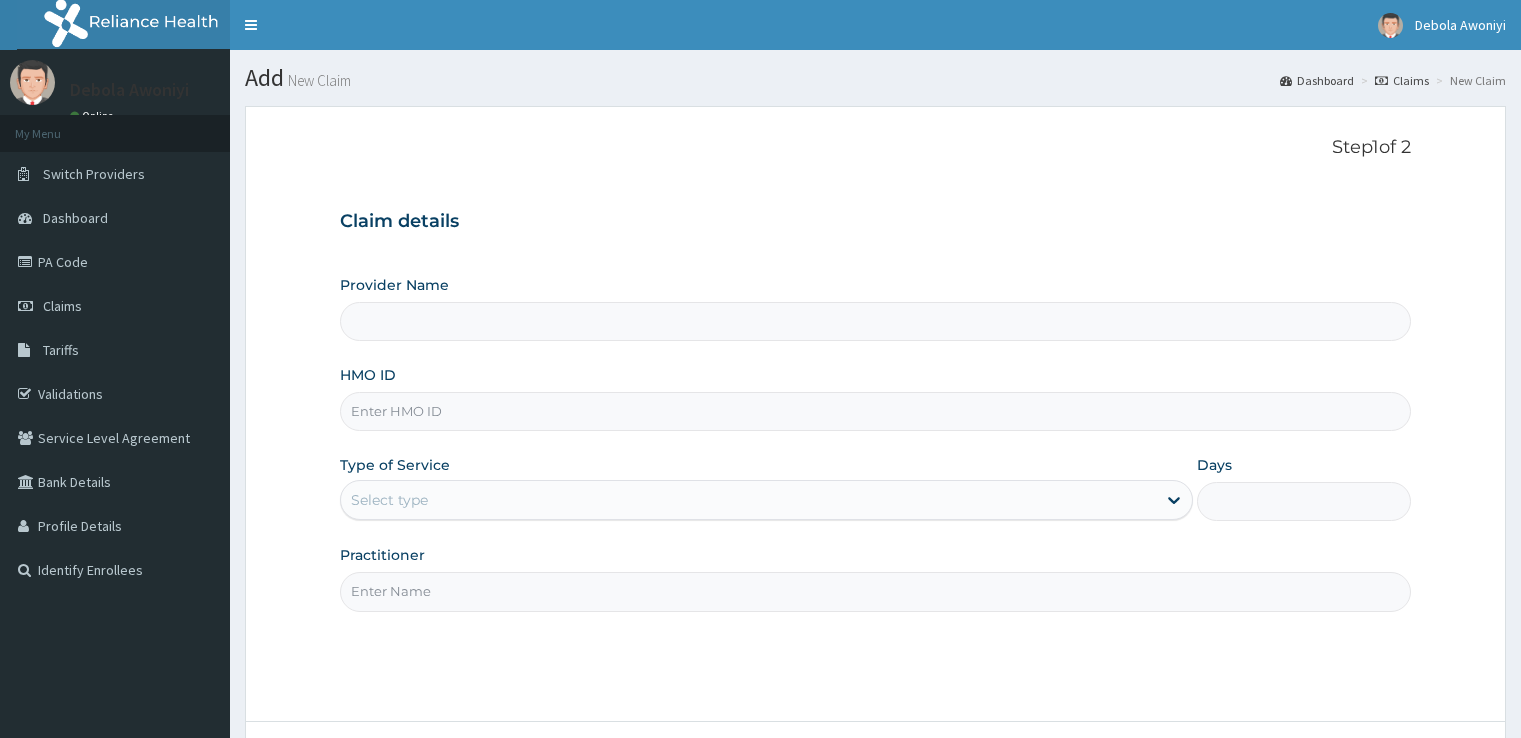 scroll, scrollTop: 0, scrollLeft: 0, axis: both 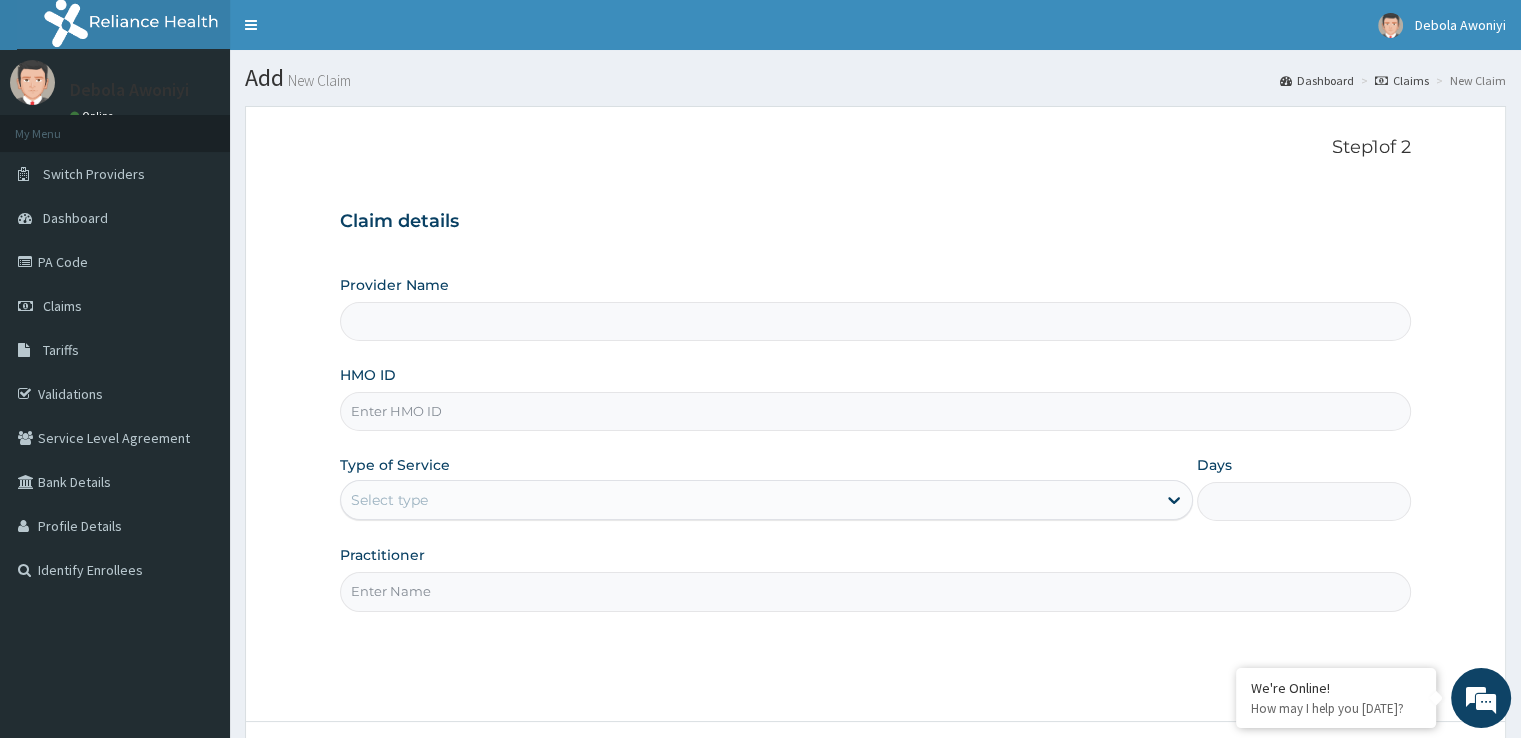 type on "Clina - Lancet Laboratories - Surulere" 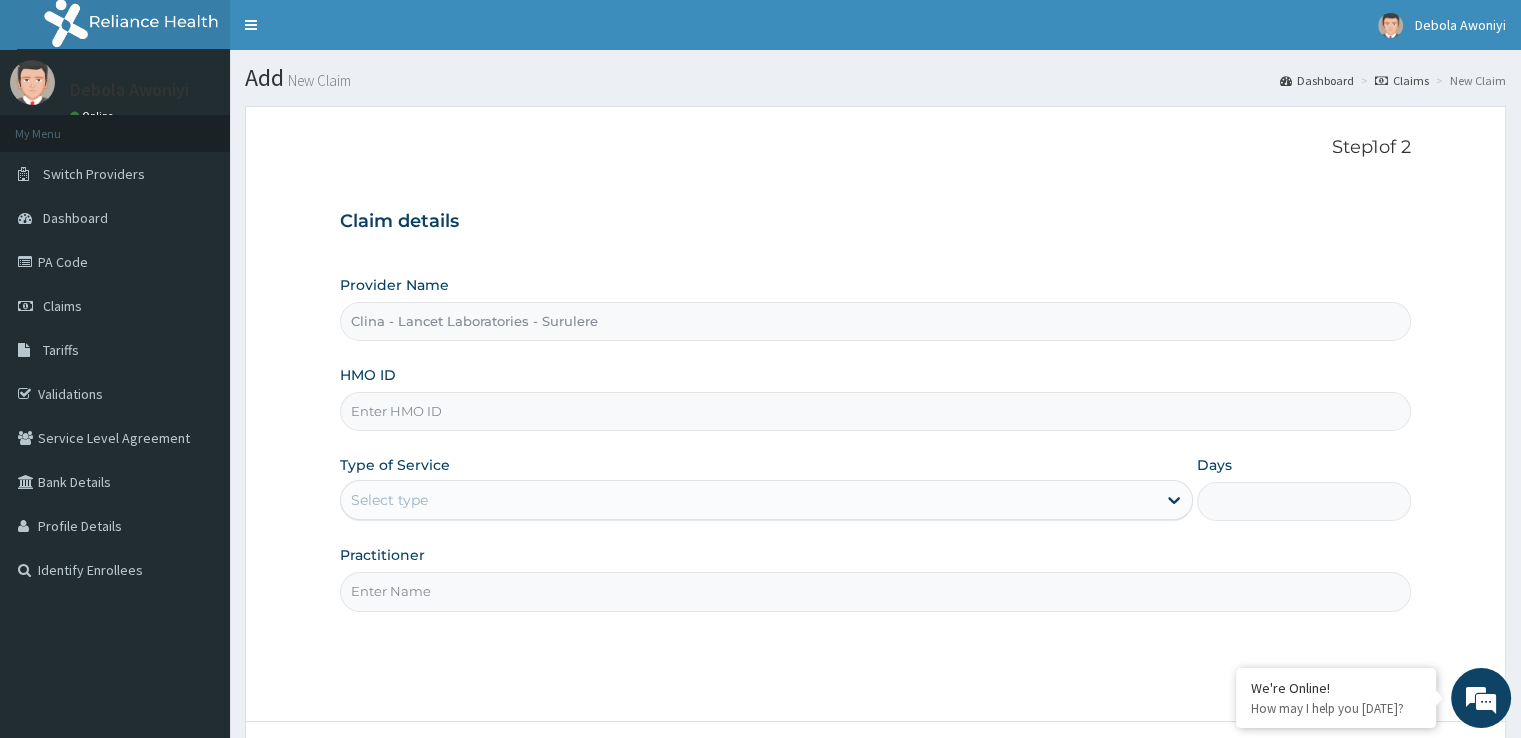scroll, scrollTop: 0, scrollLeft: 0, axis: both 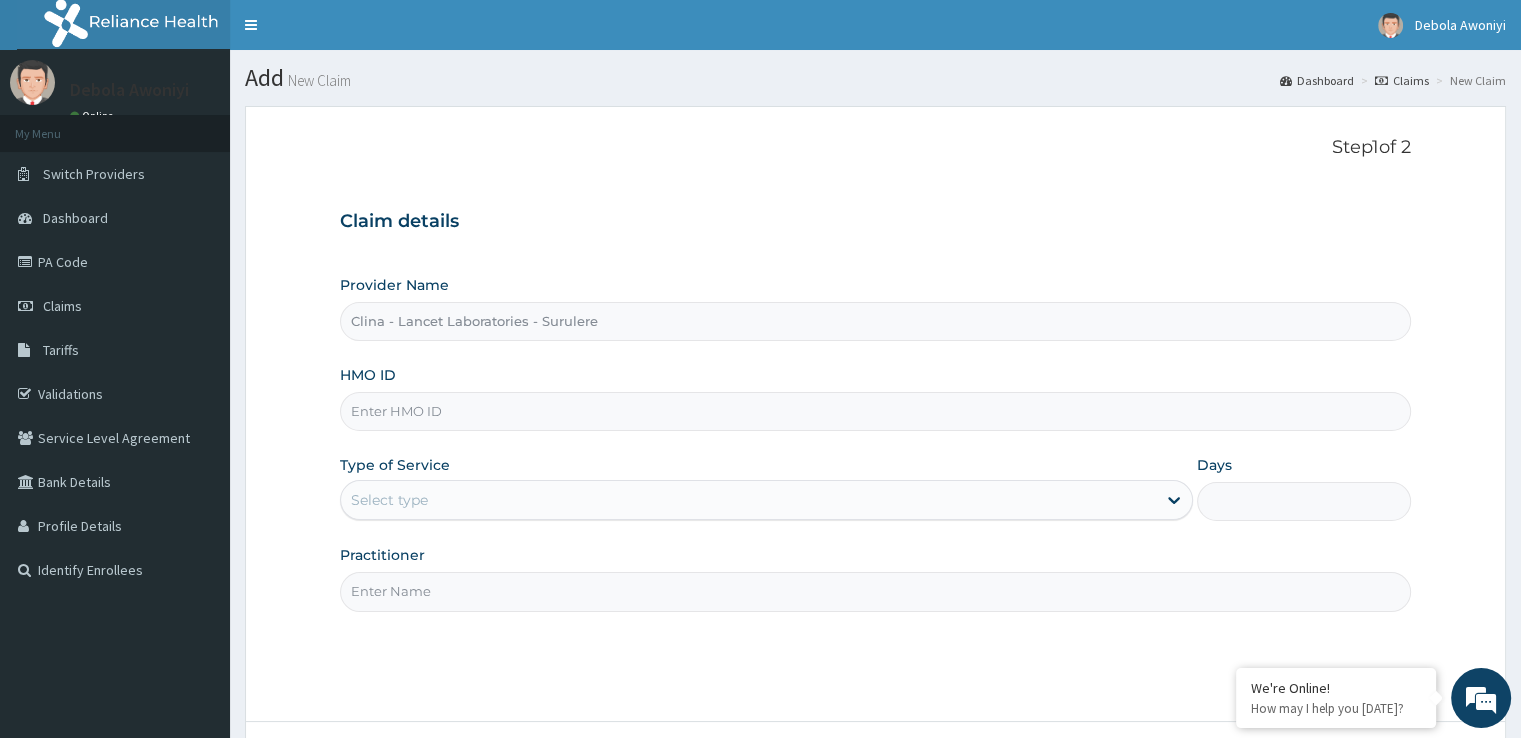 click on "HMO ID" at bounding box center [875, 411] 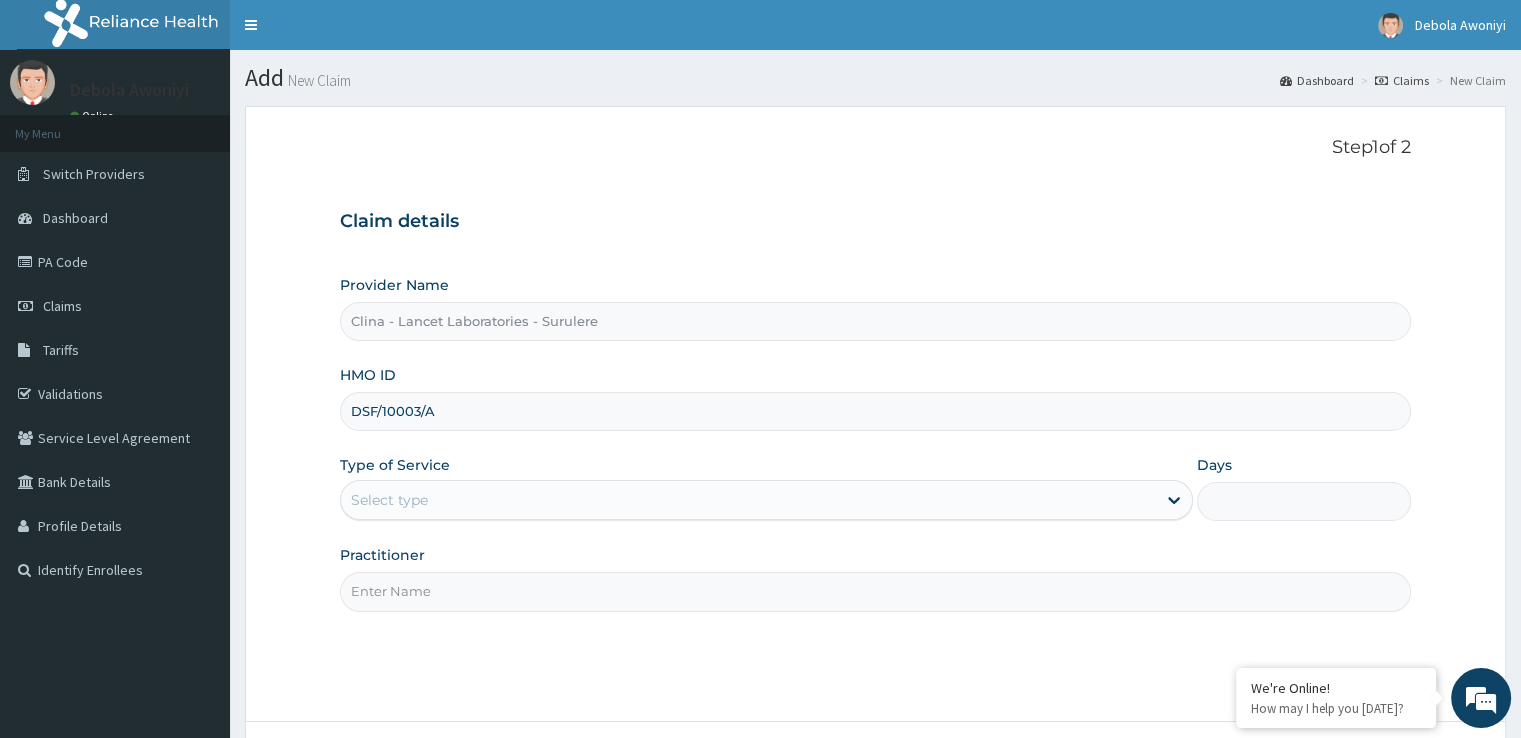 type on "DSF/10003/A" 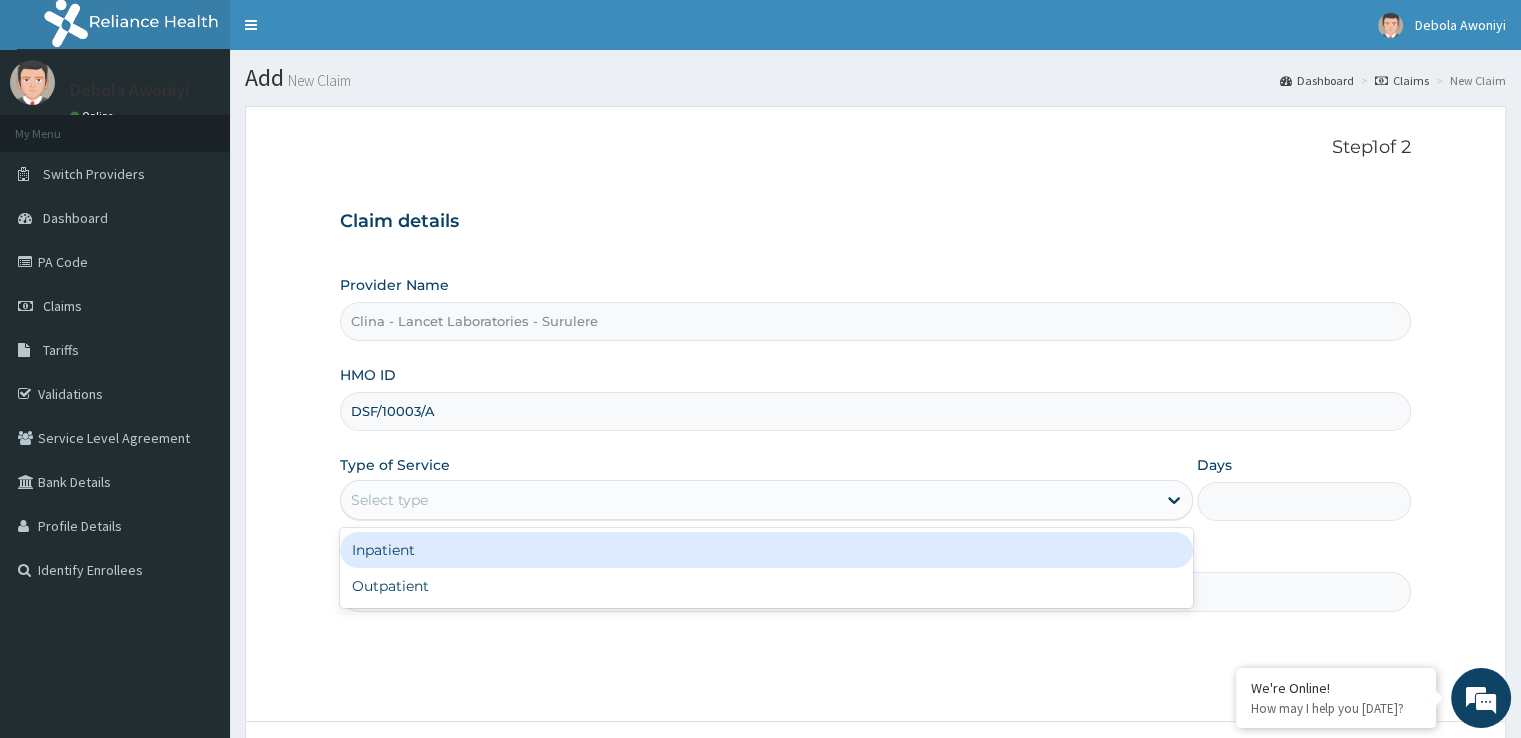click on "Select type" at bounding box center [389, 500] 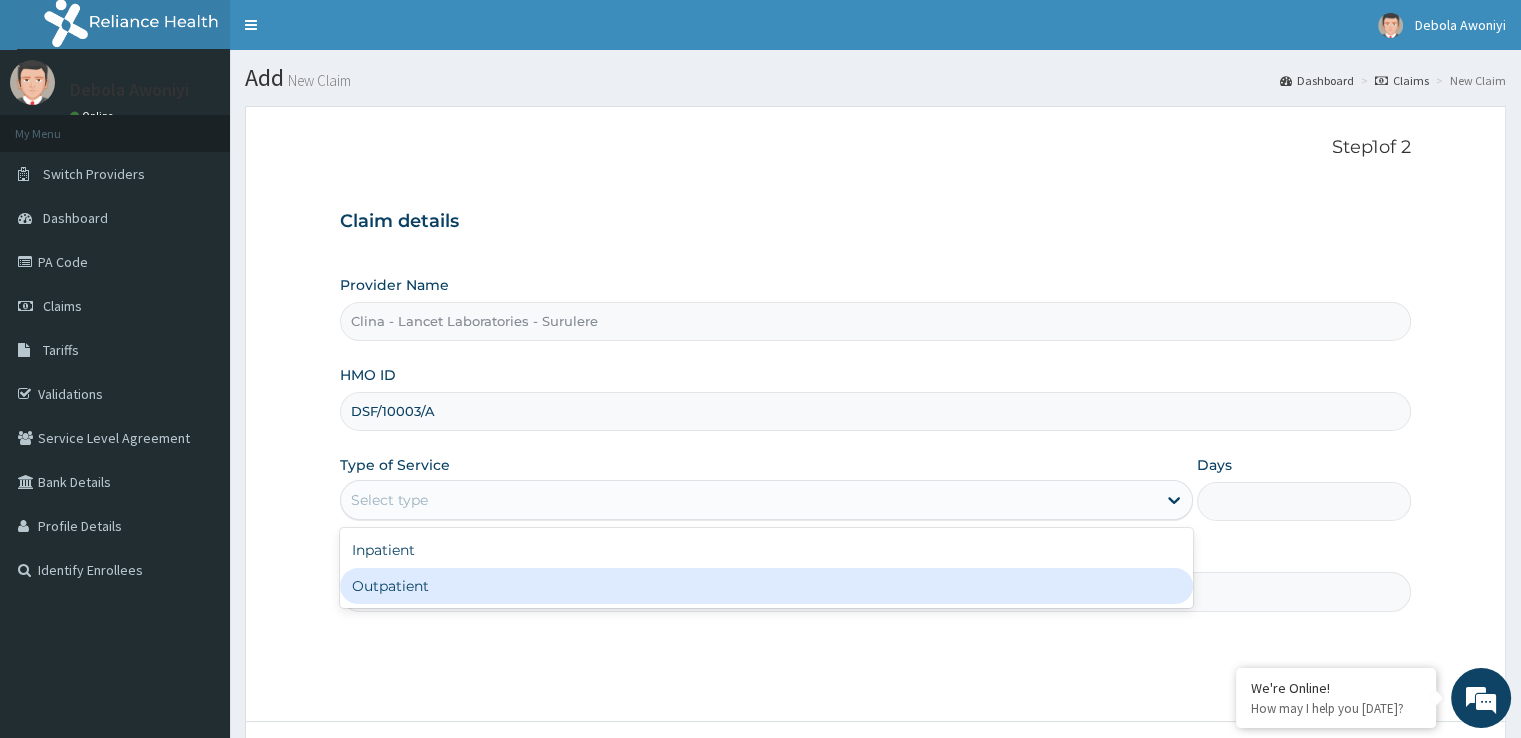click on "Outpatient" at bounding box center (766, 586) 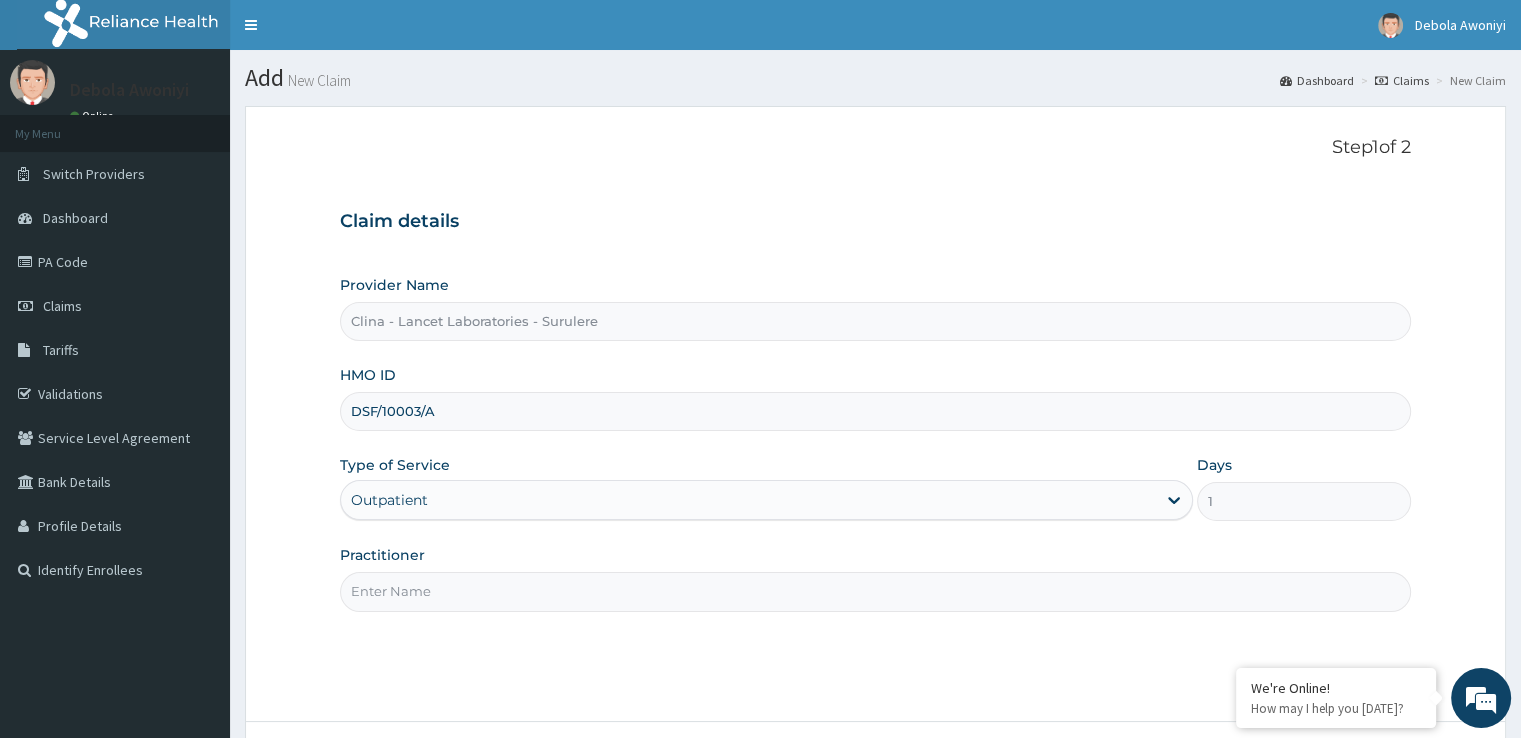 click on "Practitioner" at bounding box center (875, 591) 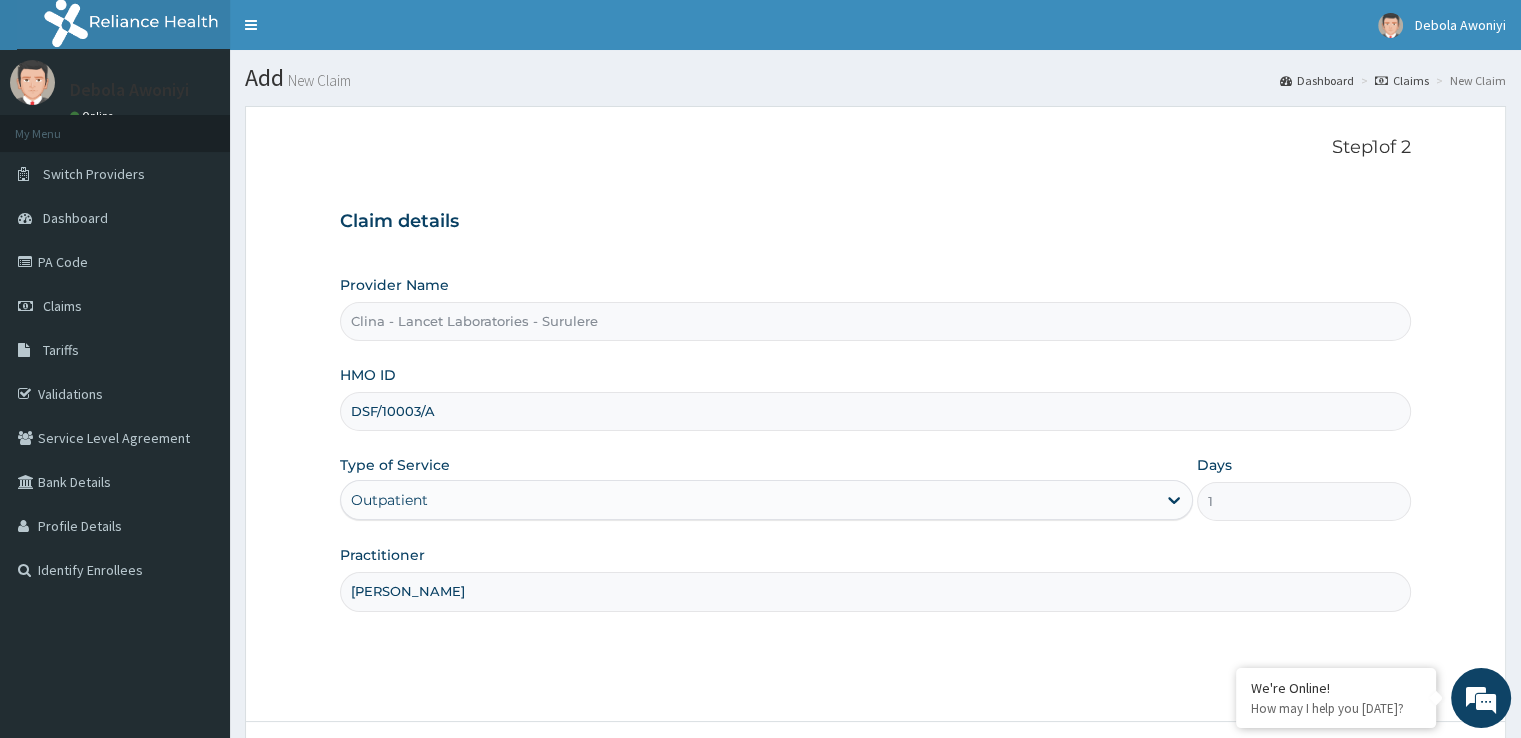 type on "[PERSON_NAME]" 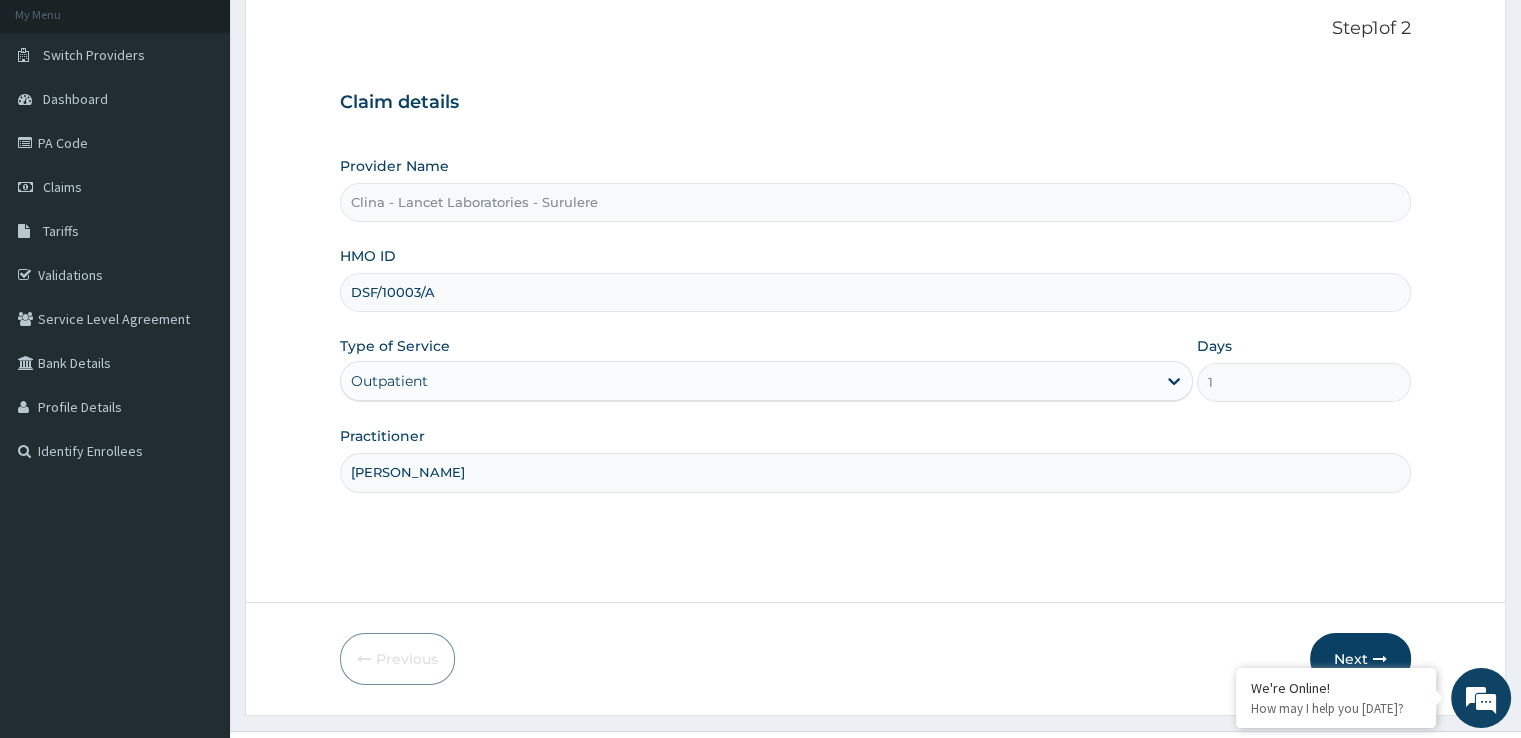 scroll, scrollTop: 120, scrollLeft: 0, axis: vertical 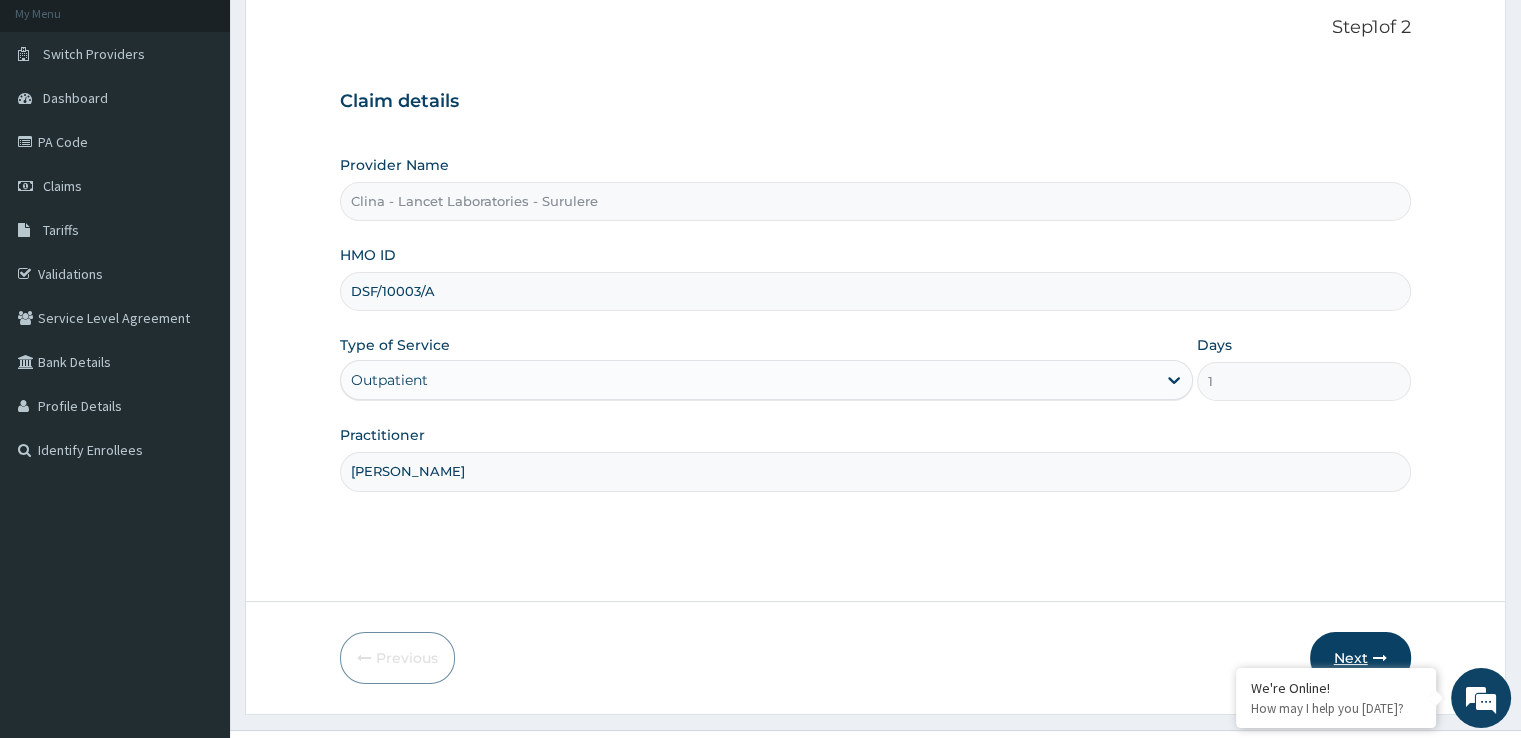 click on "Next" at bounding box center (1360, 658) 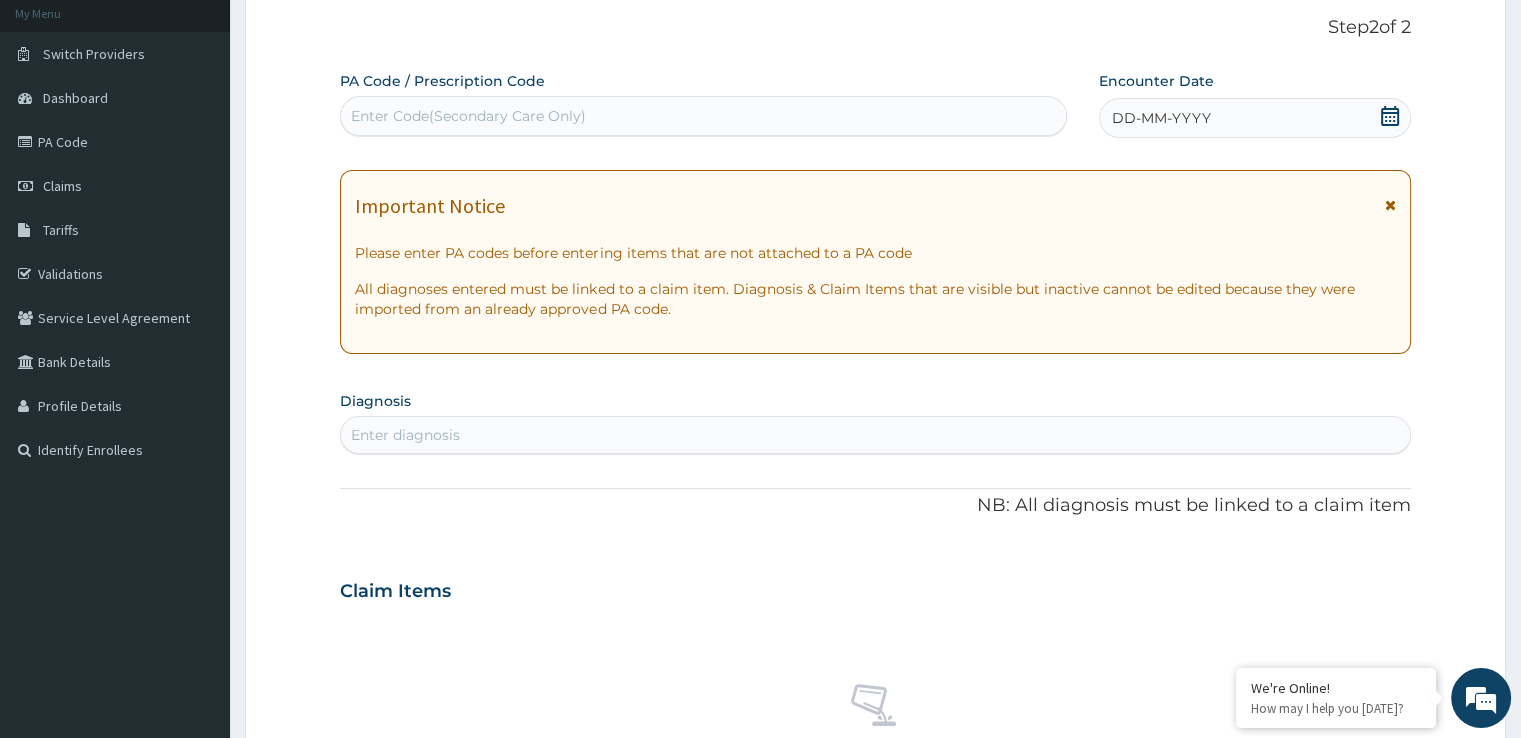 click on "Enter Code(Secondary Care Only)" at bounding box center [468, 116] 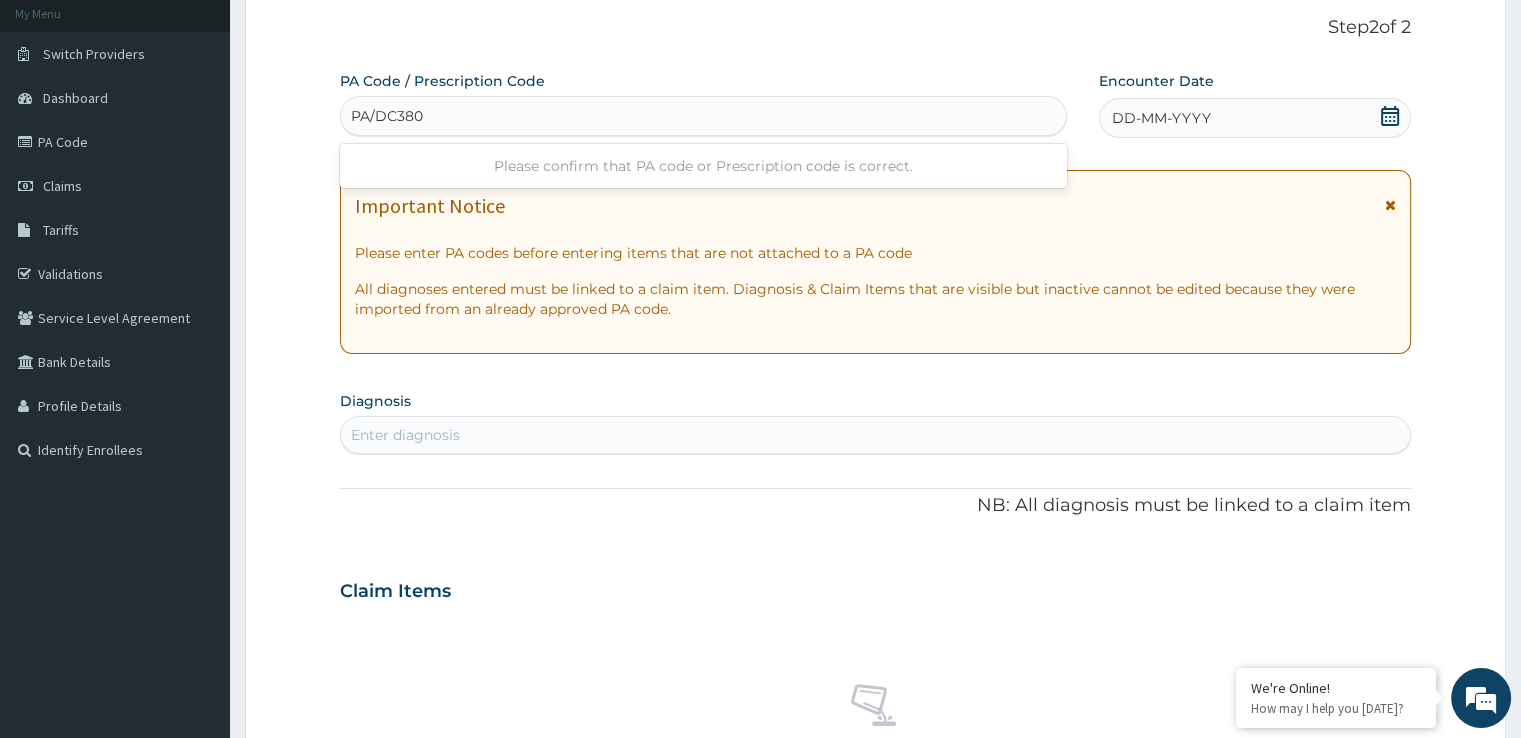 type on "PA/DC380F" 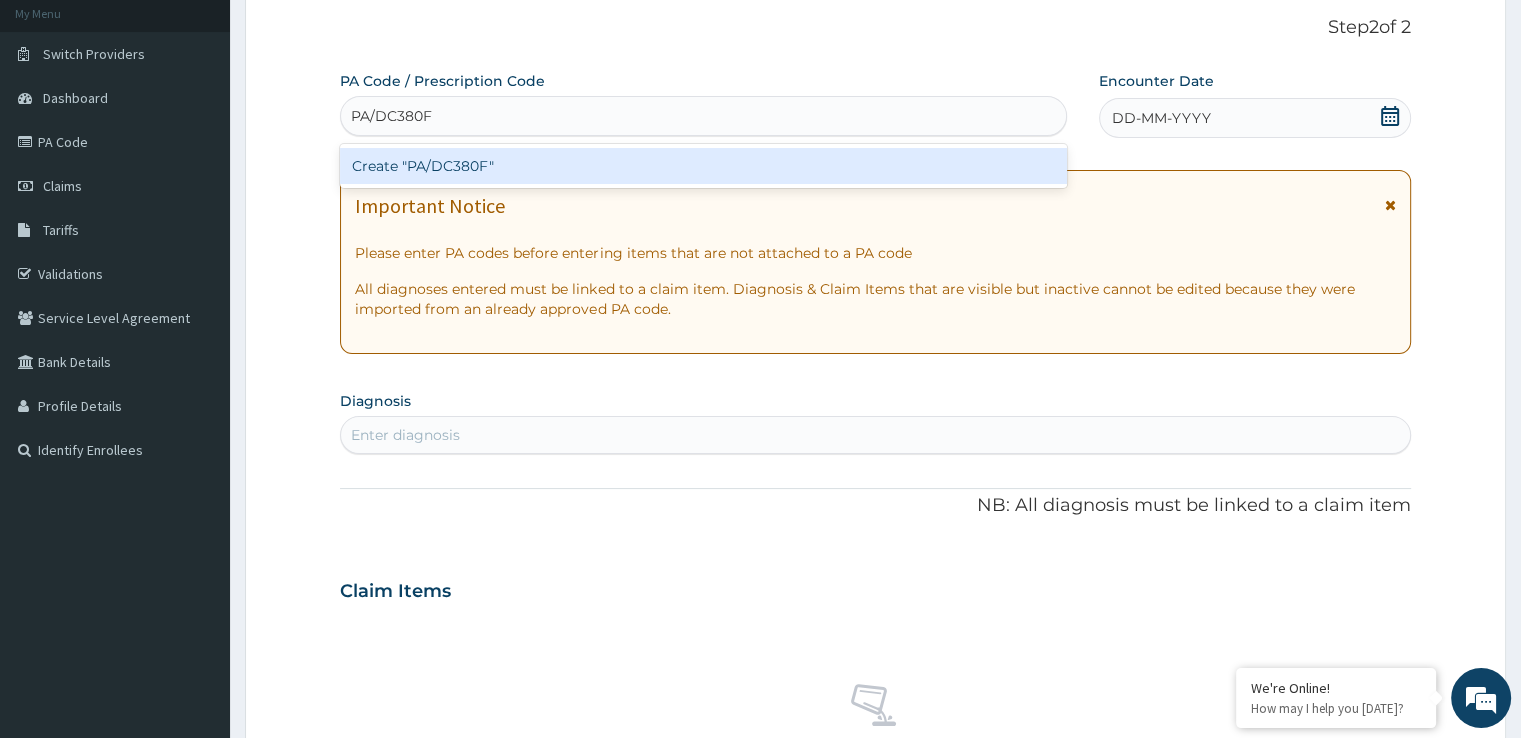 click on "Create "PA/DC380F"" at bounding box center (703, 166) 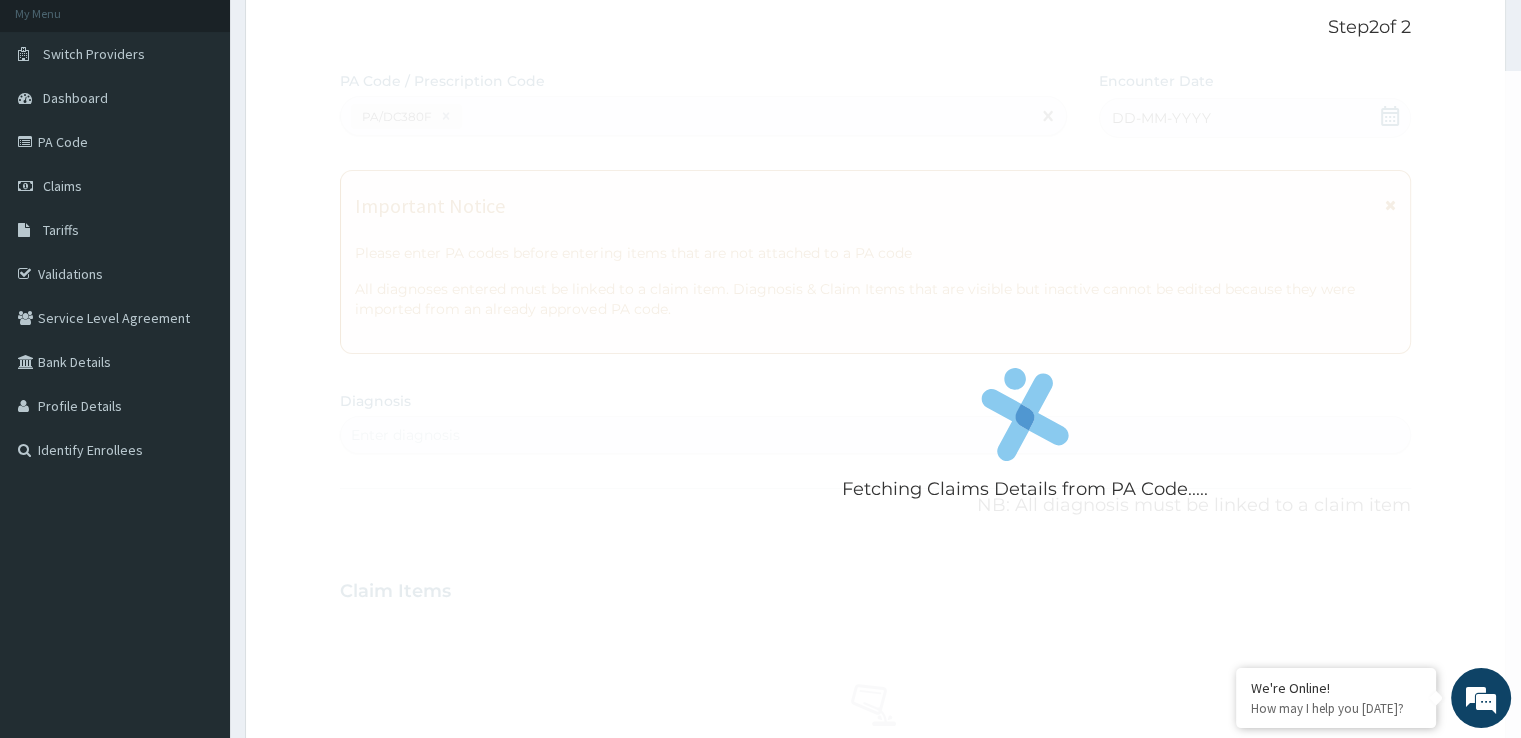 scroll, scrollTop: 530, scrollLeft: 0, axis: vertical 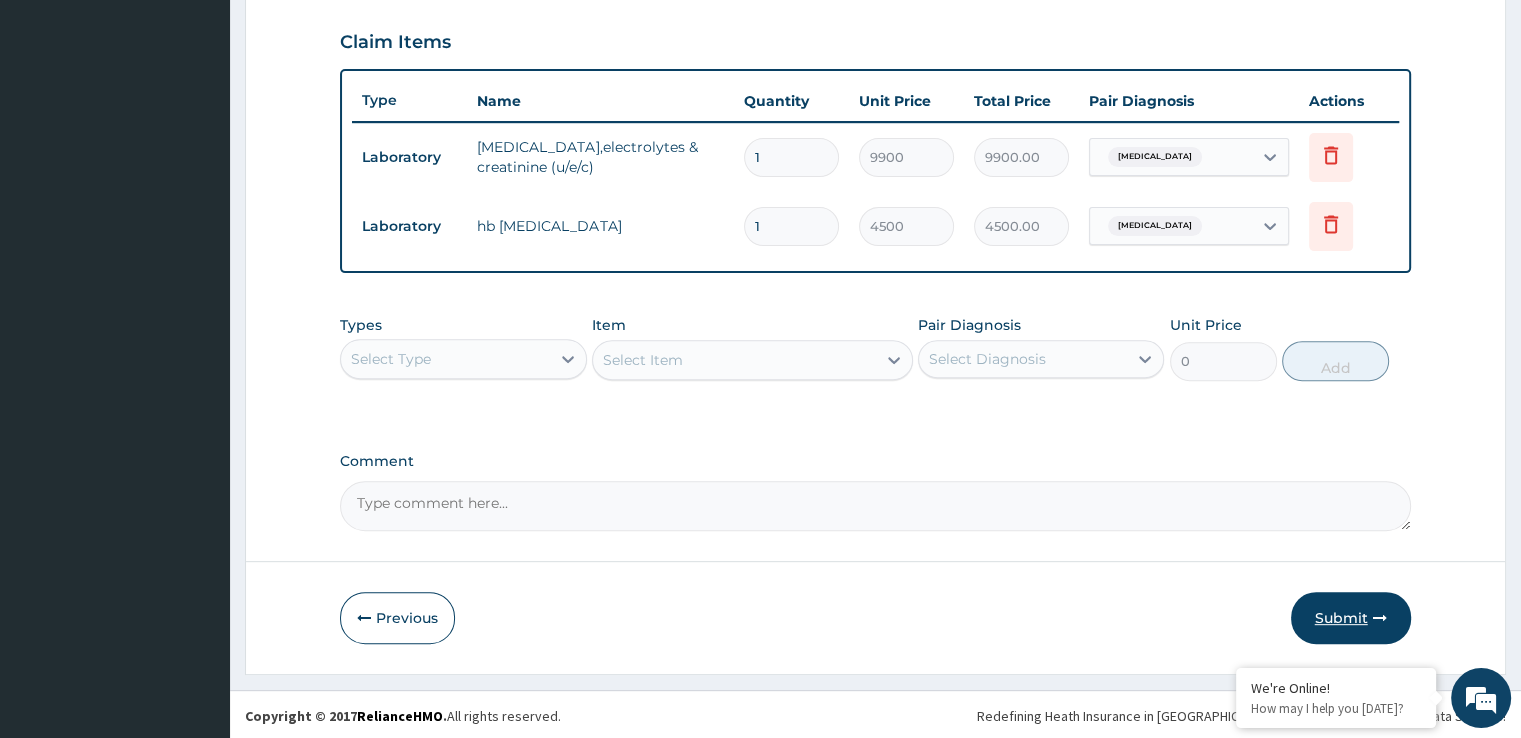click on "Submit" at bounding box center [1351, 618] 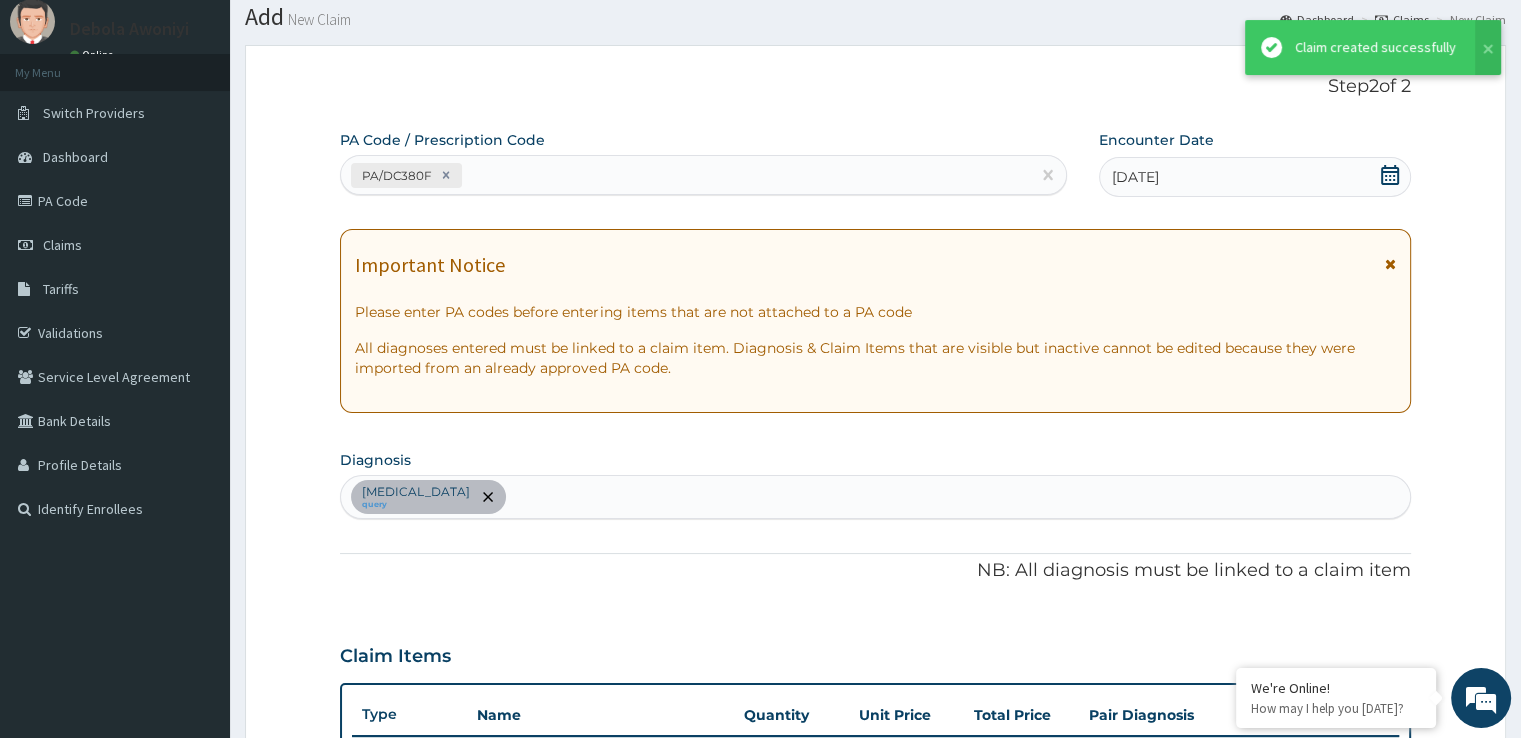 scroll, scrollTop: 675, scrollLeft: 0, axis: vertical 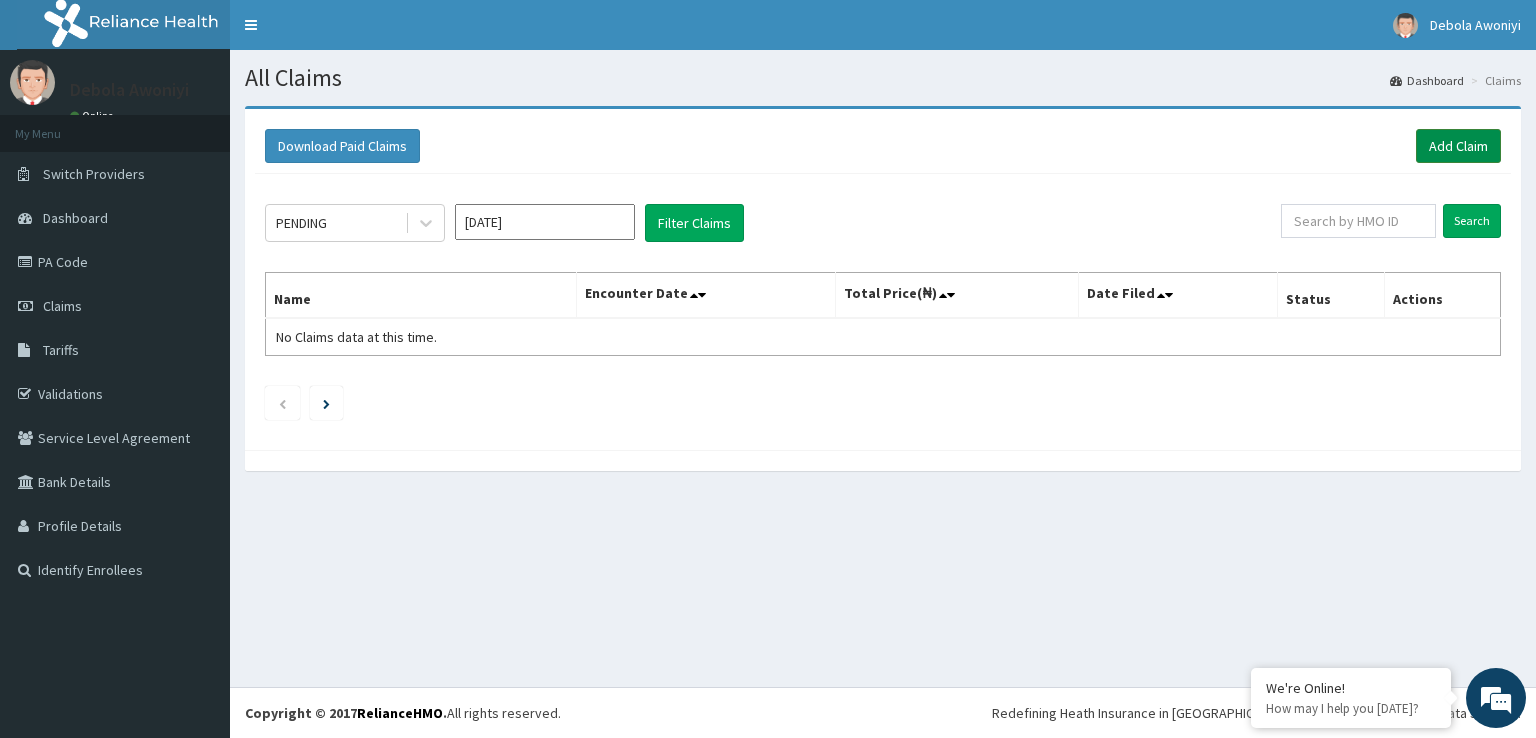 click on "Add Claim" at bounding box center [1458, 146] 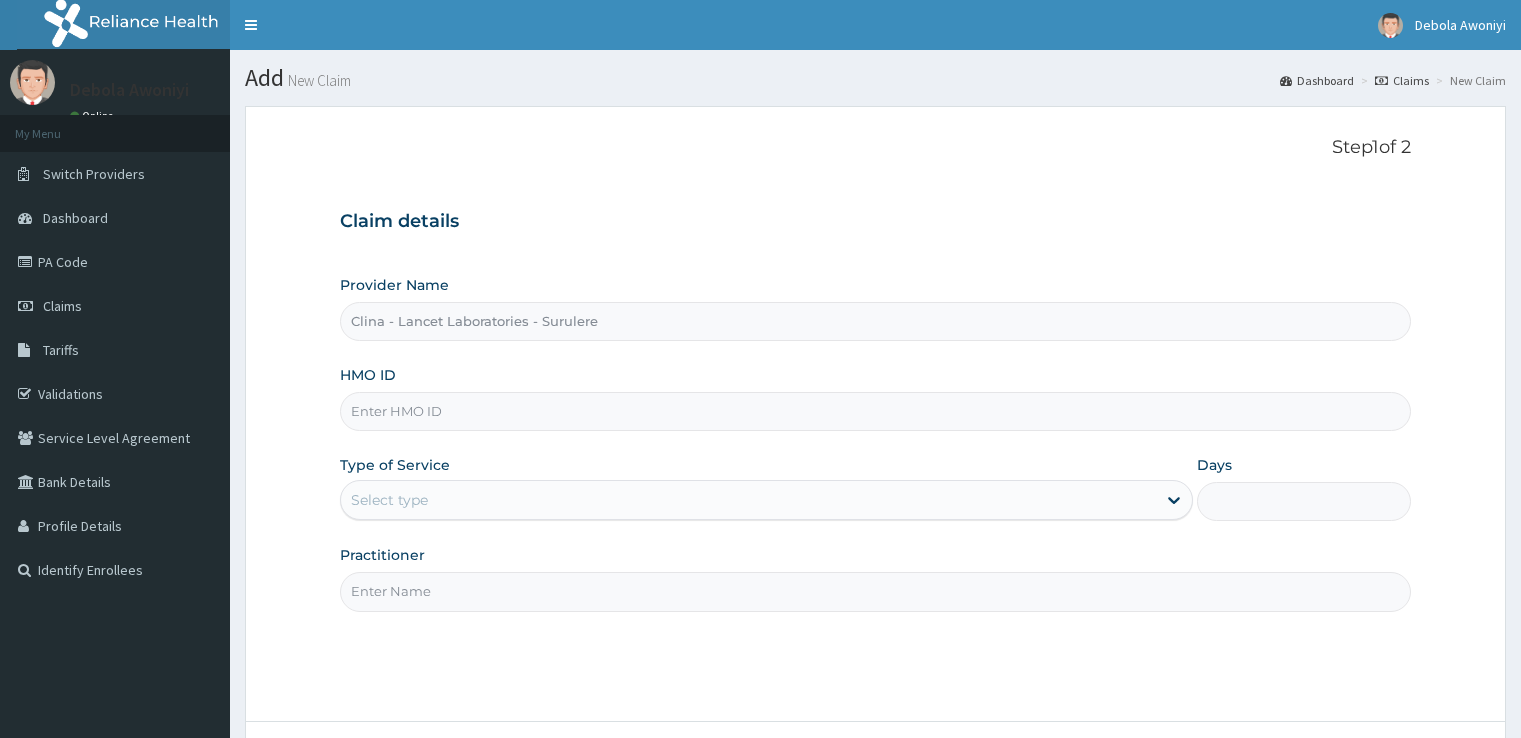 scroll, scrollTop: 0, scrollLeft: 0, axis: both 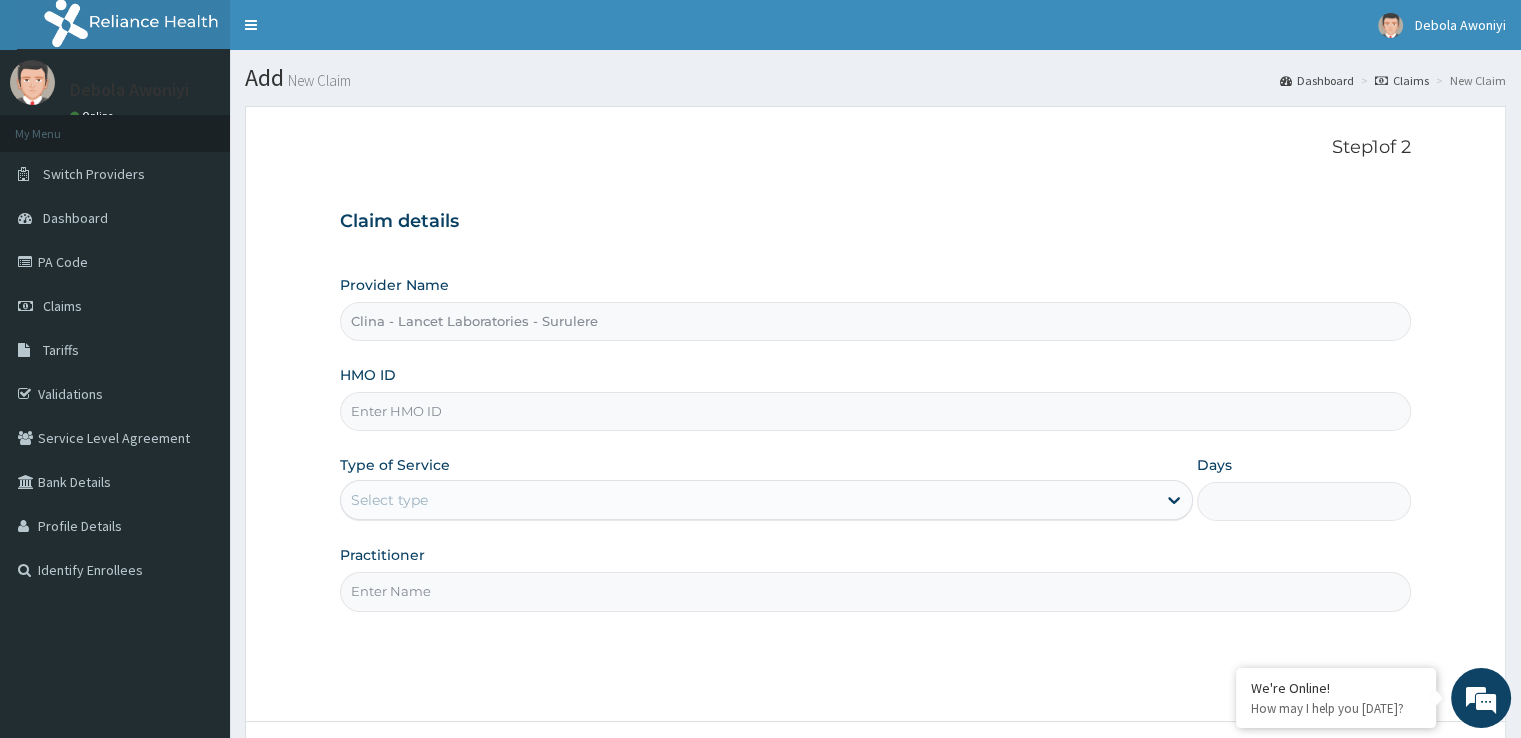 click on "HMO ID" at bounding box center [875, 411] 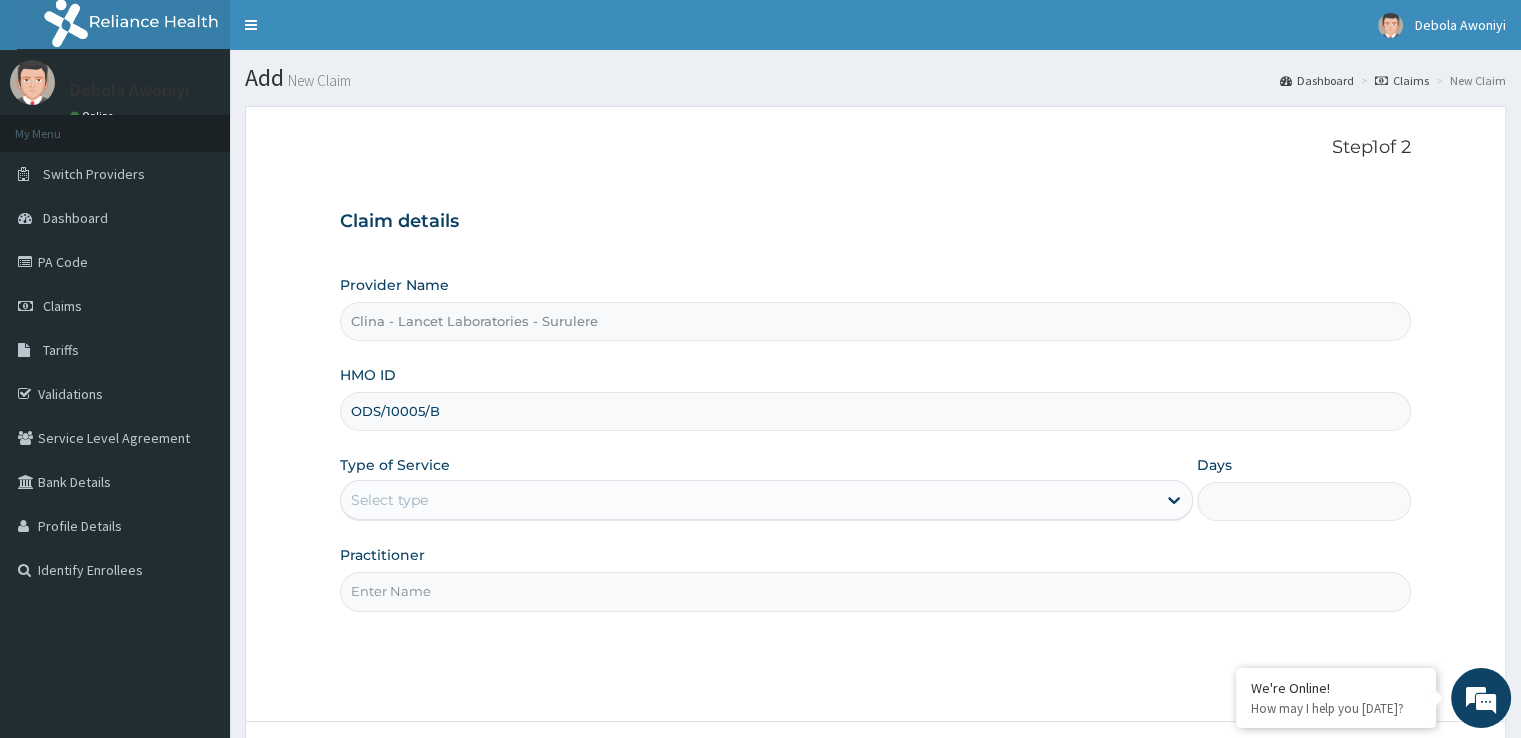 type on "ODS/10005/B" 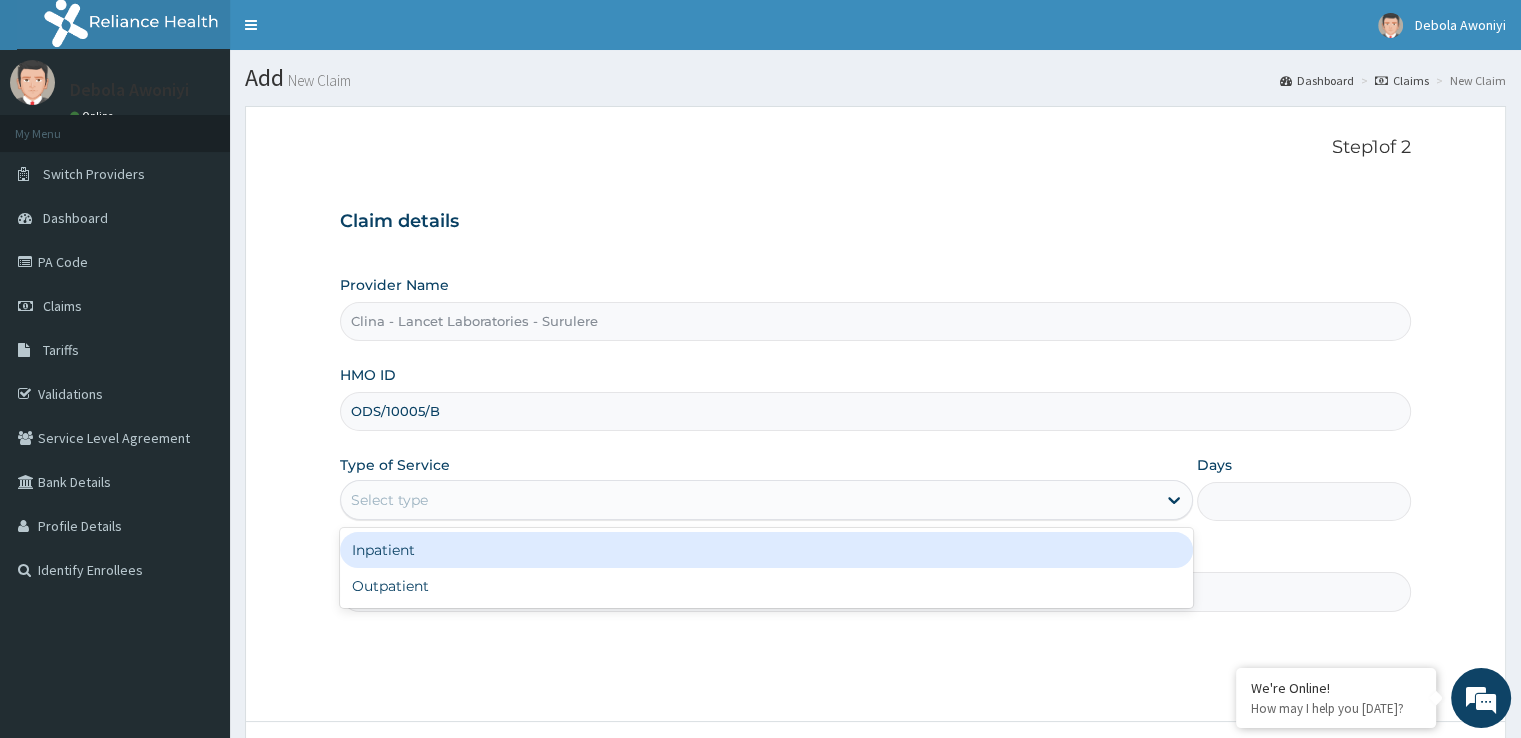 click on "Select type" at bounding box center (389, 500) 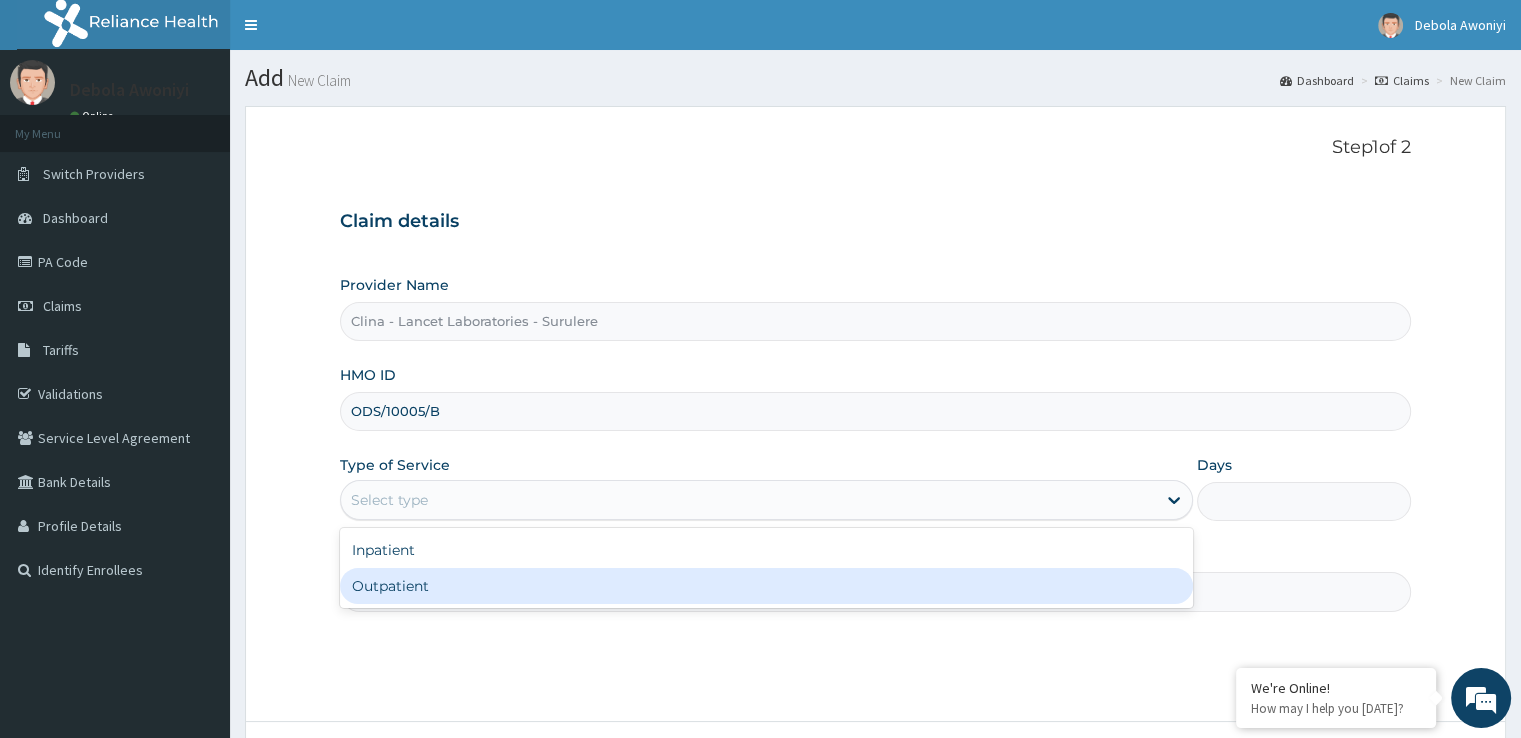 click on "Outpatient" at bounding box center [766, 586] 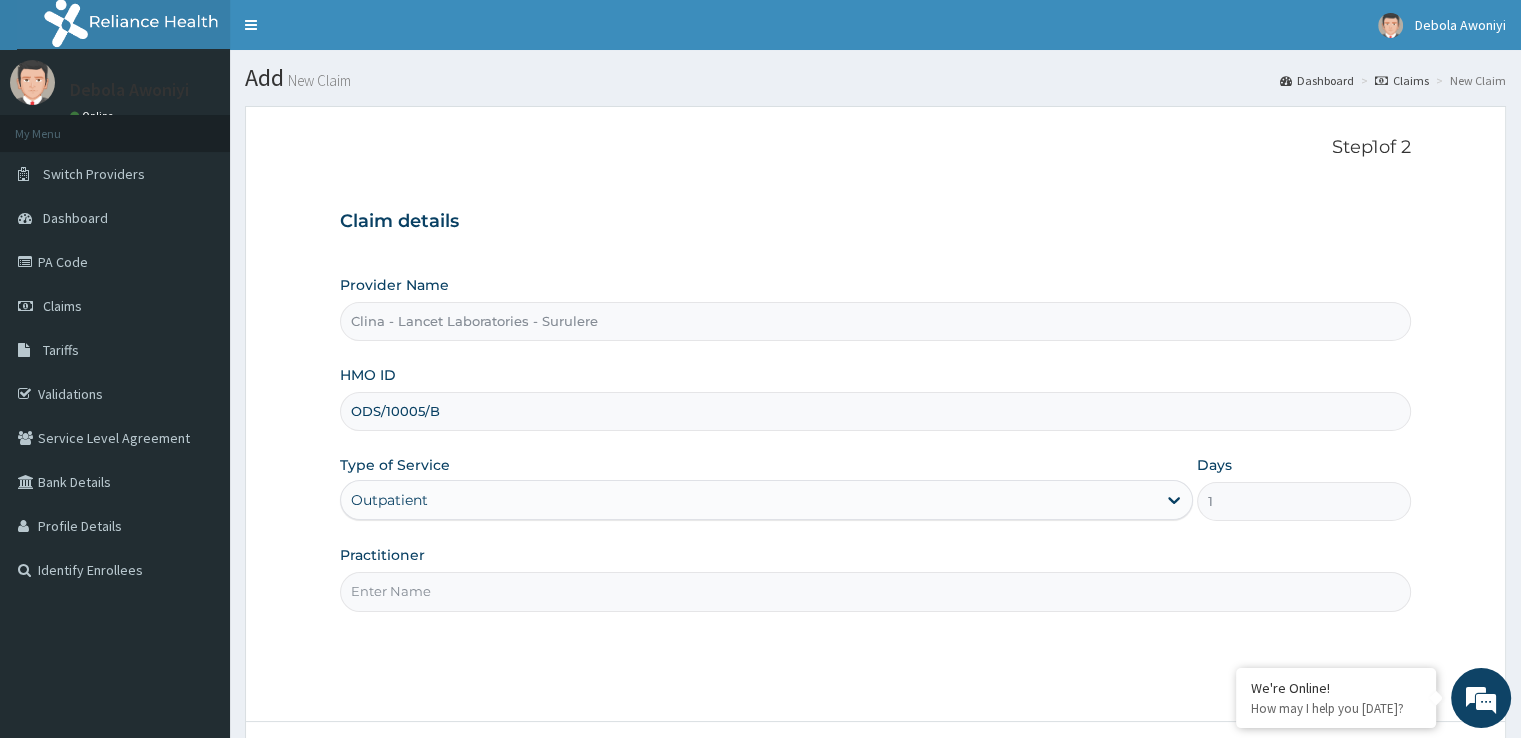 click on "Practitioner" at bounding box center (875, 591) 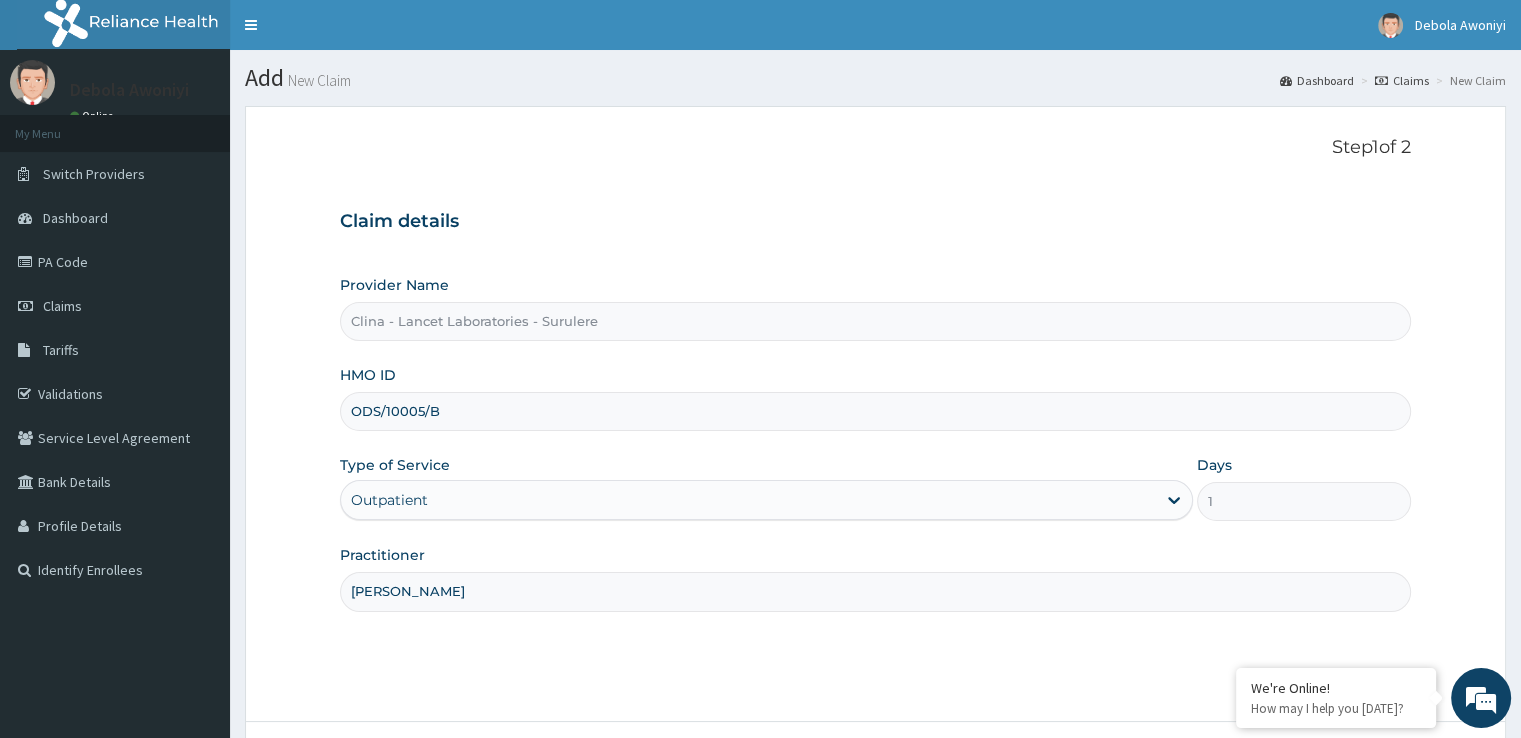 type on "DR DAWODU" 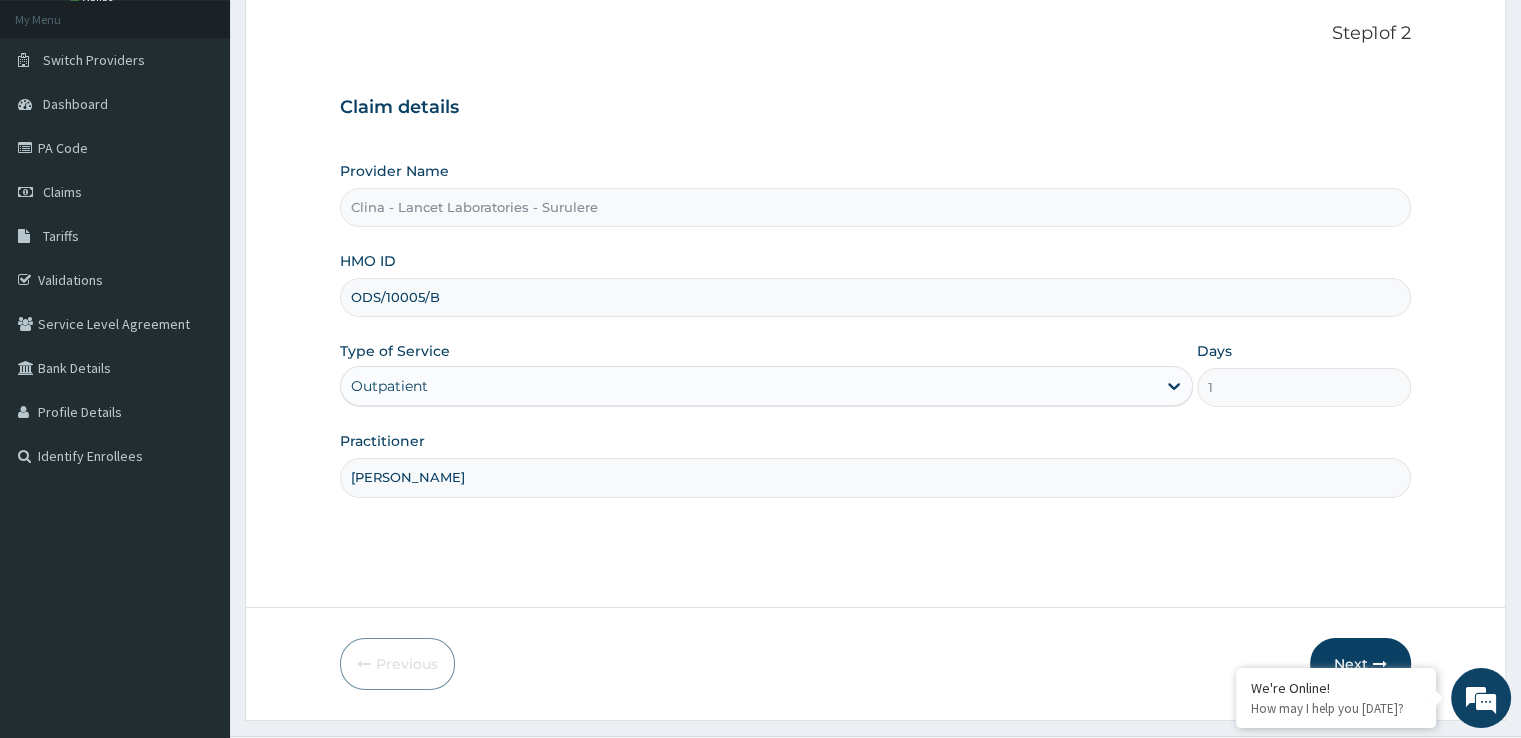 scroll, scrollTop: 120, scrollLeft: 0, axis: vertical 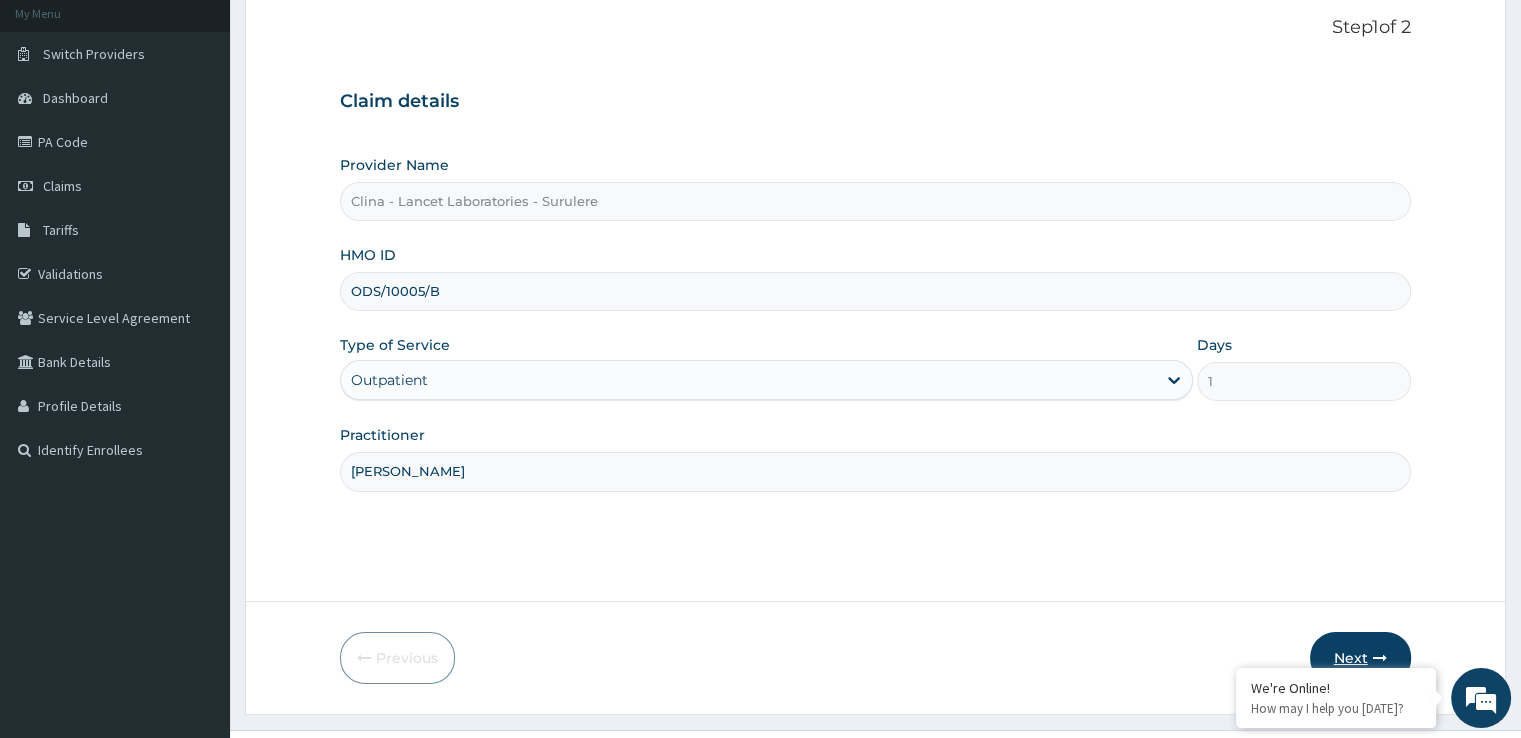 click on "Next" at bounding box center [1360, 658] 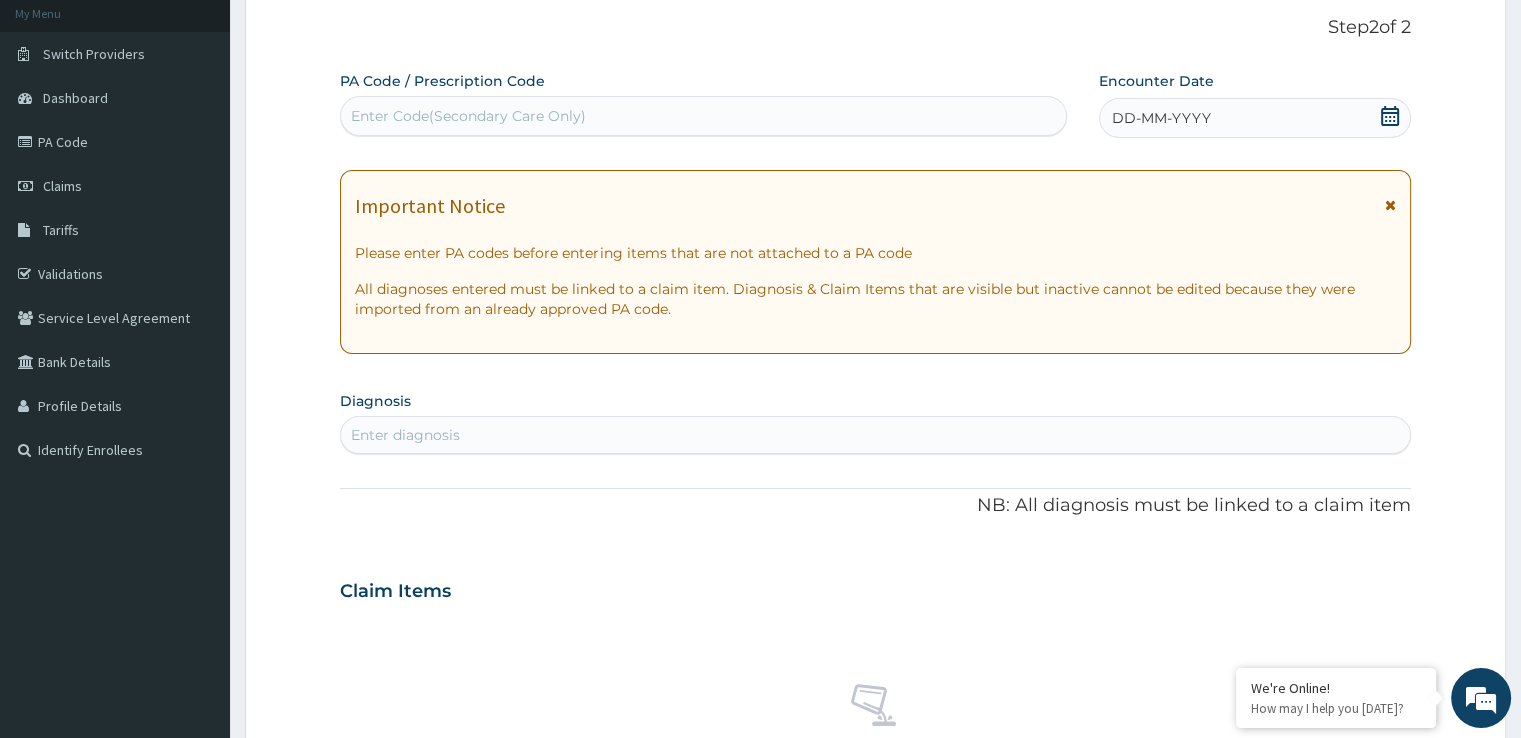 click on "Enter Code(Secondary Care Only)" at bounding box center (468, 116) 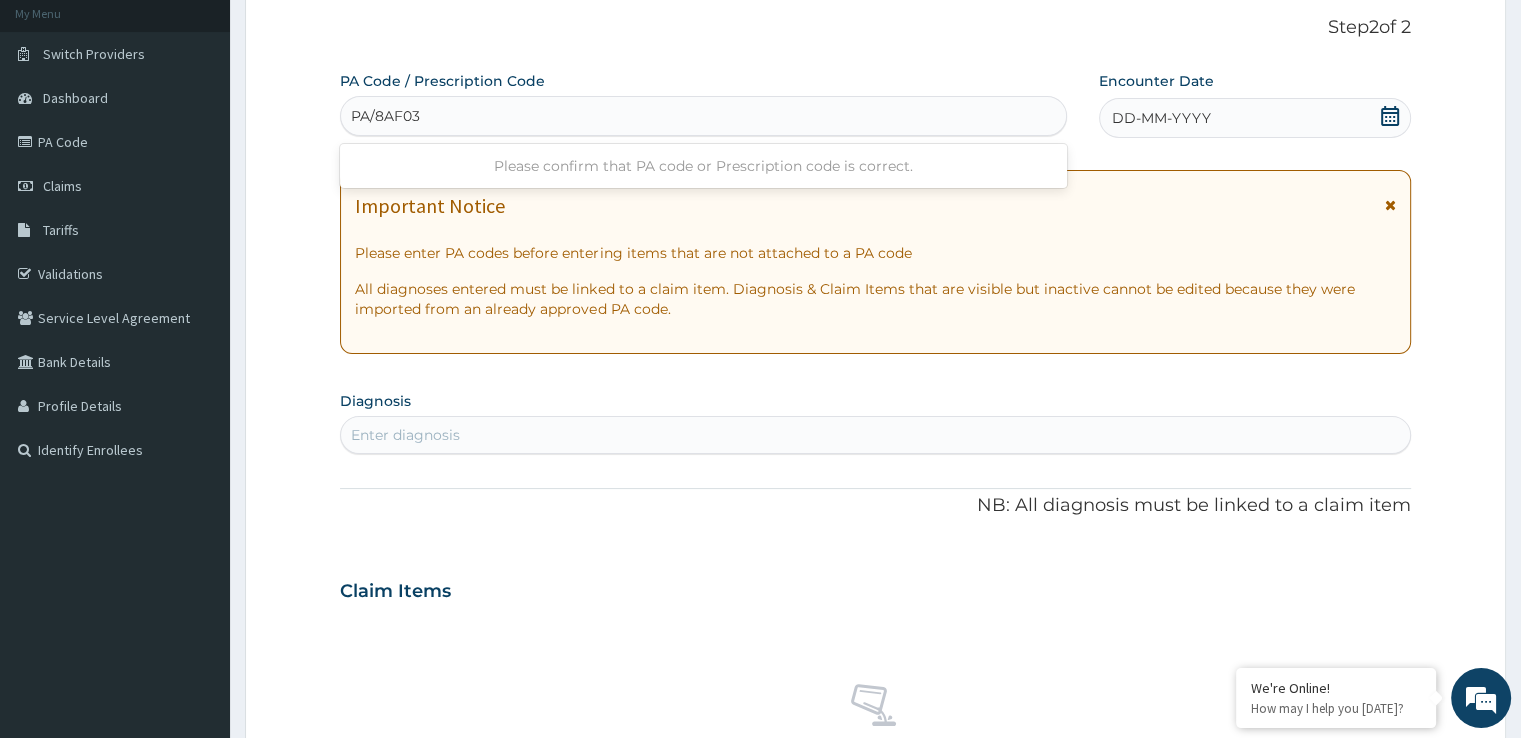 type on "PA/8AF03D" 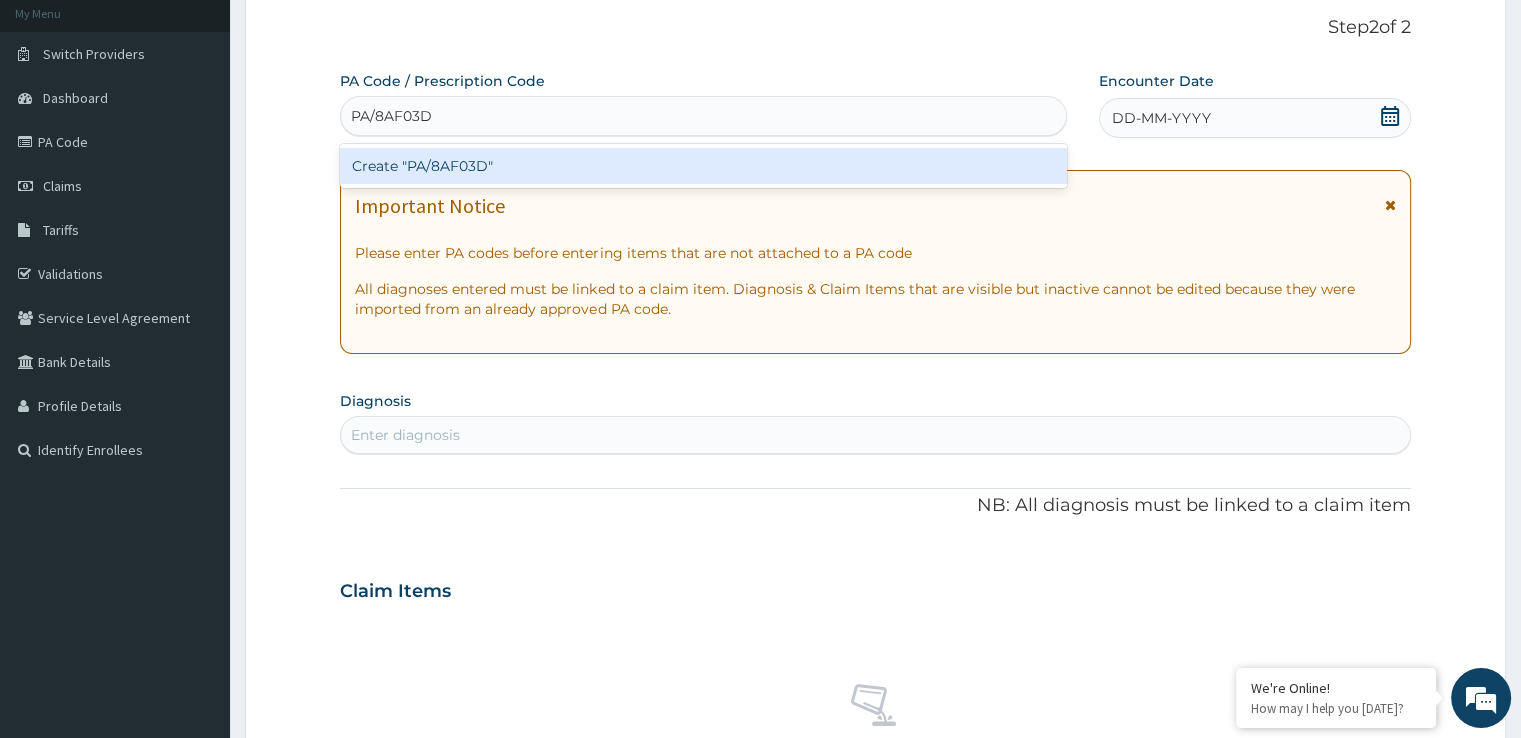 click on "Create "PA/8AF03D"" at bounding box center (703, 166) 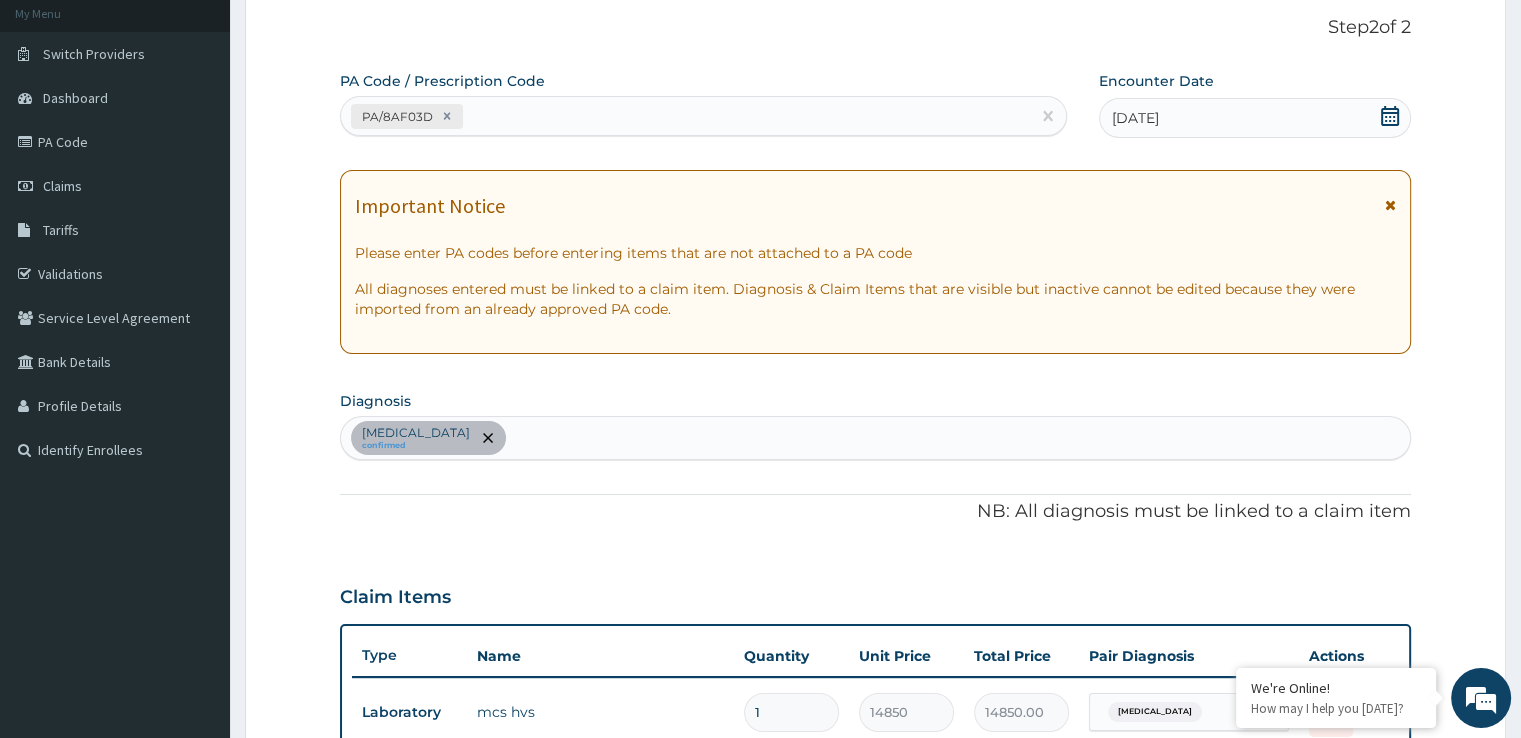 click on "PA Code / Prescription Code PA/8AF03D Encounter Date 04-06-2025 Important Notice Please enter PA codes before entering items that are not attached to a PA code   All diagnoses entered must be linked to a claim item. Diagnosis & Claim Items that are visible but inactive cannot be edited because they were imported from an already approved PA code. Diagnosis Candidiasis confirmed NB: All diagnosis must be linked to a claim item Claim Items Type Name Quantity Unit Price Total Price Pair Diagnosis Actions Laboratory mcs hvs 1 14850 14850.00 Candidiasis Delete Types Select Type Item Select Item Pair Diagnosis Select Diagnosis Unit Price 0 Add Comment" at bounding box center (875, 544) 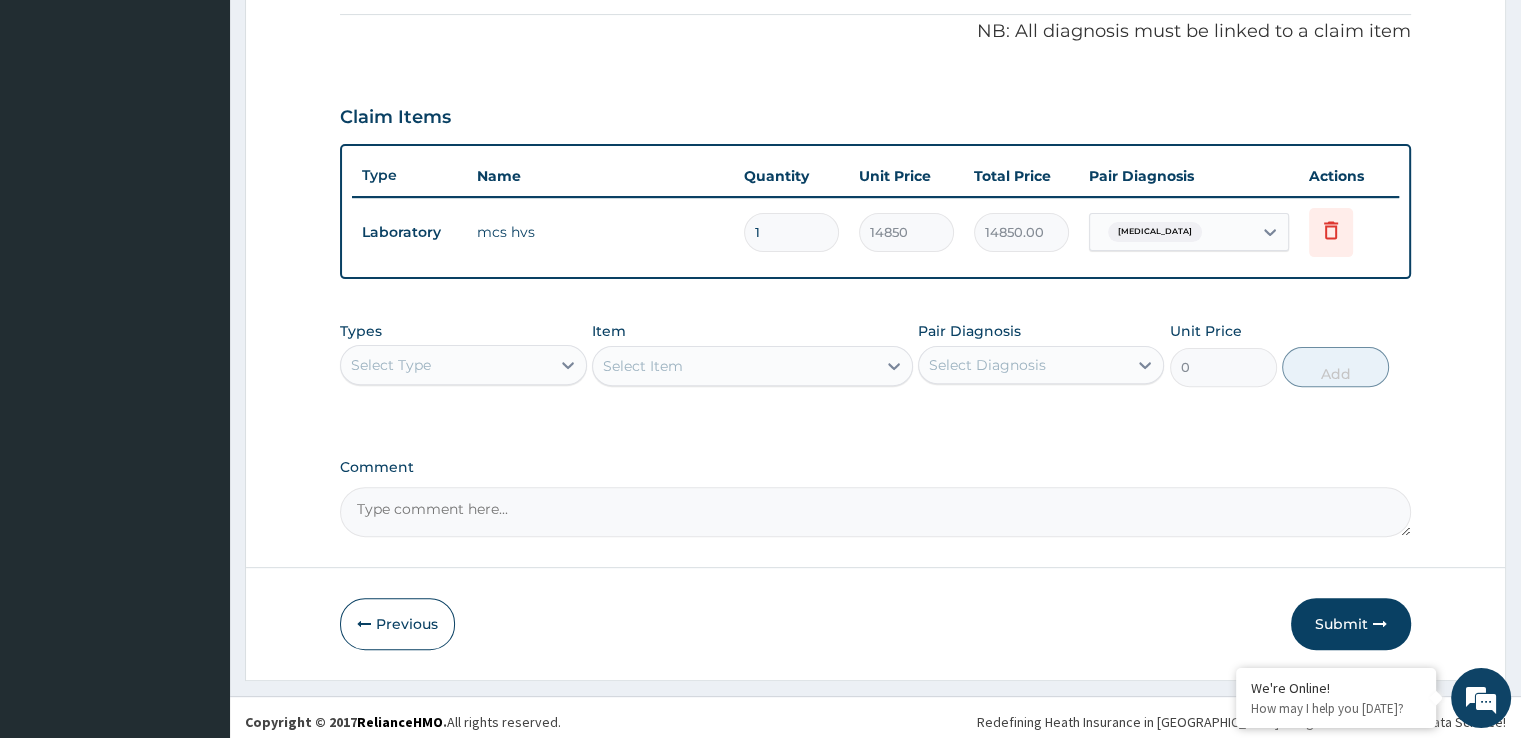 scroll, scrollTop: 606, scrollLeft: 0, axis: vertical 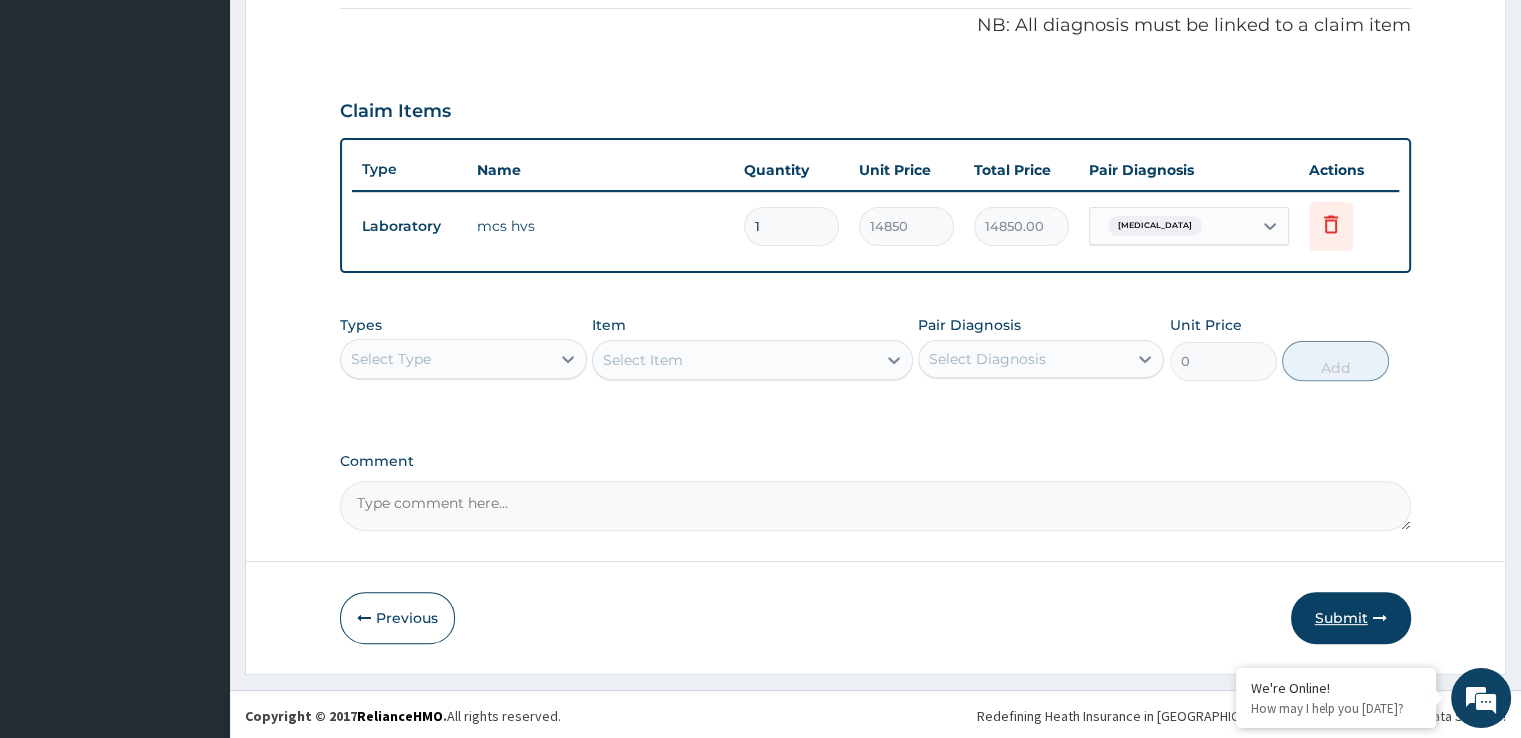 click on "Submit" at bounding box center (1351, 618) 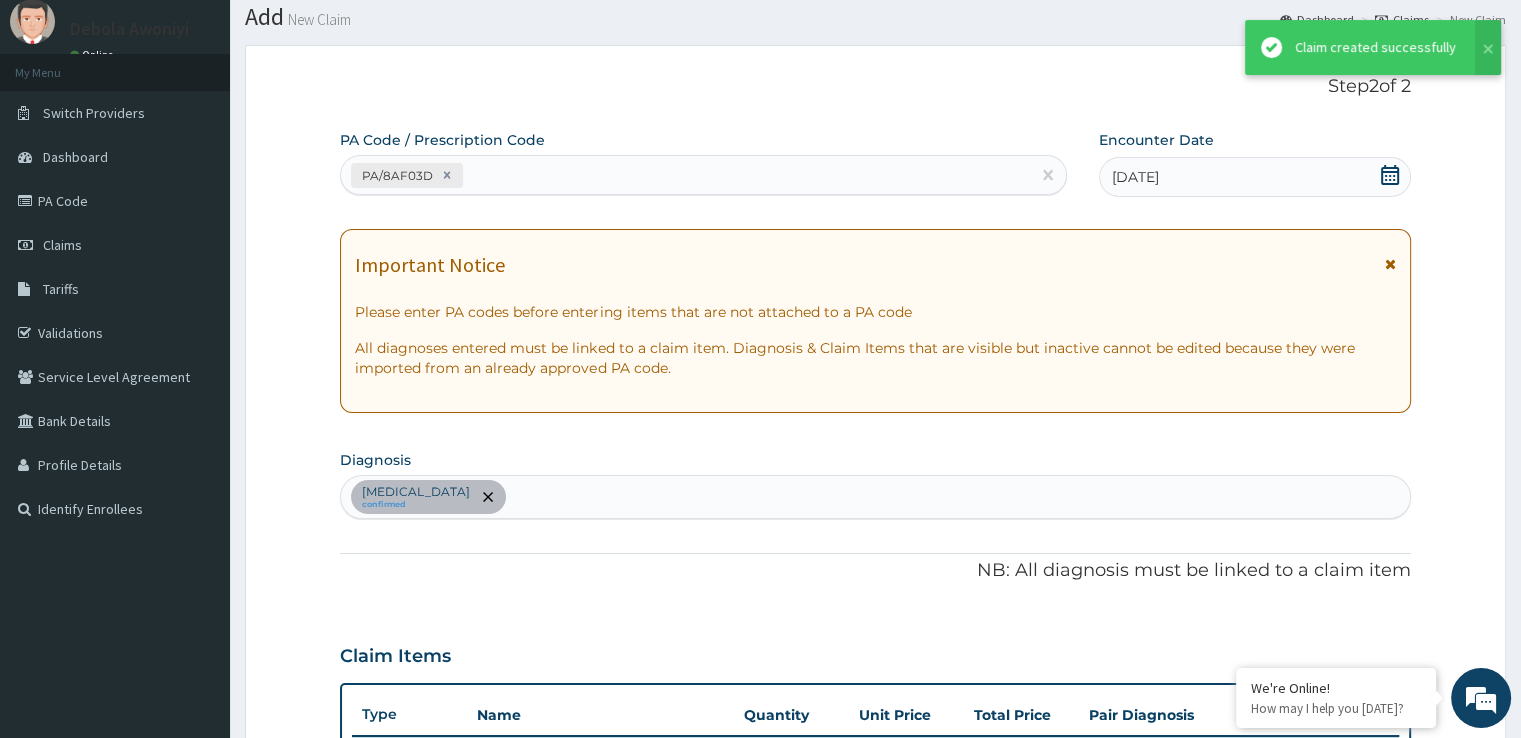 scroll, scrollTop: 606, scrollLeft: 0, axis: vertical 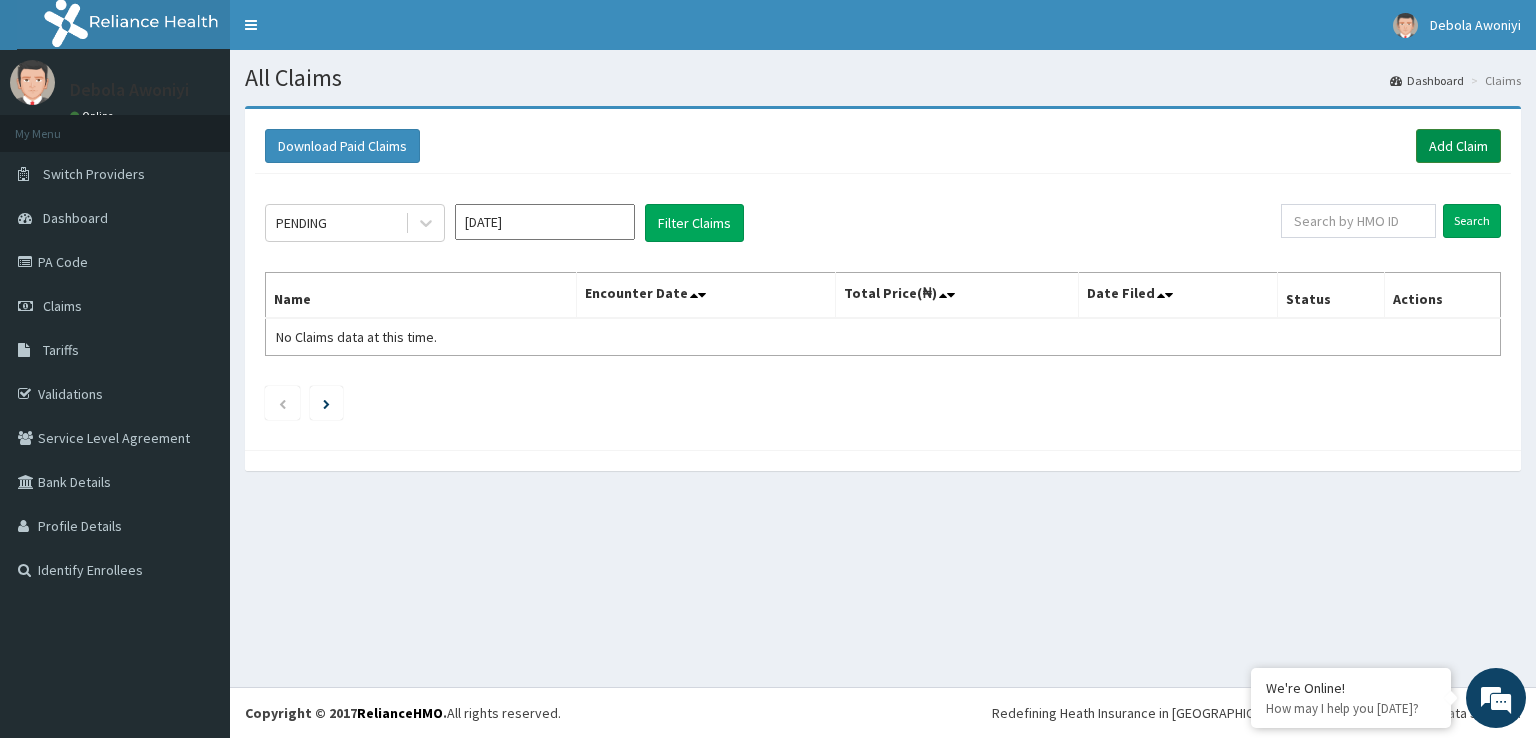 click on "Add Claim" at bounding box center [1458, 146] 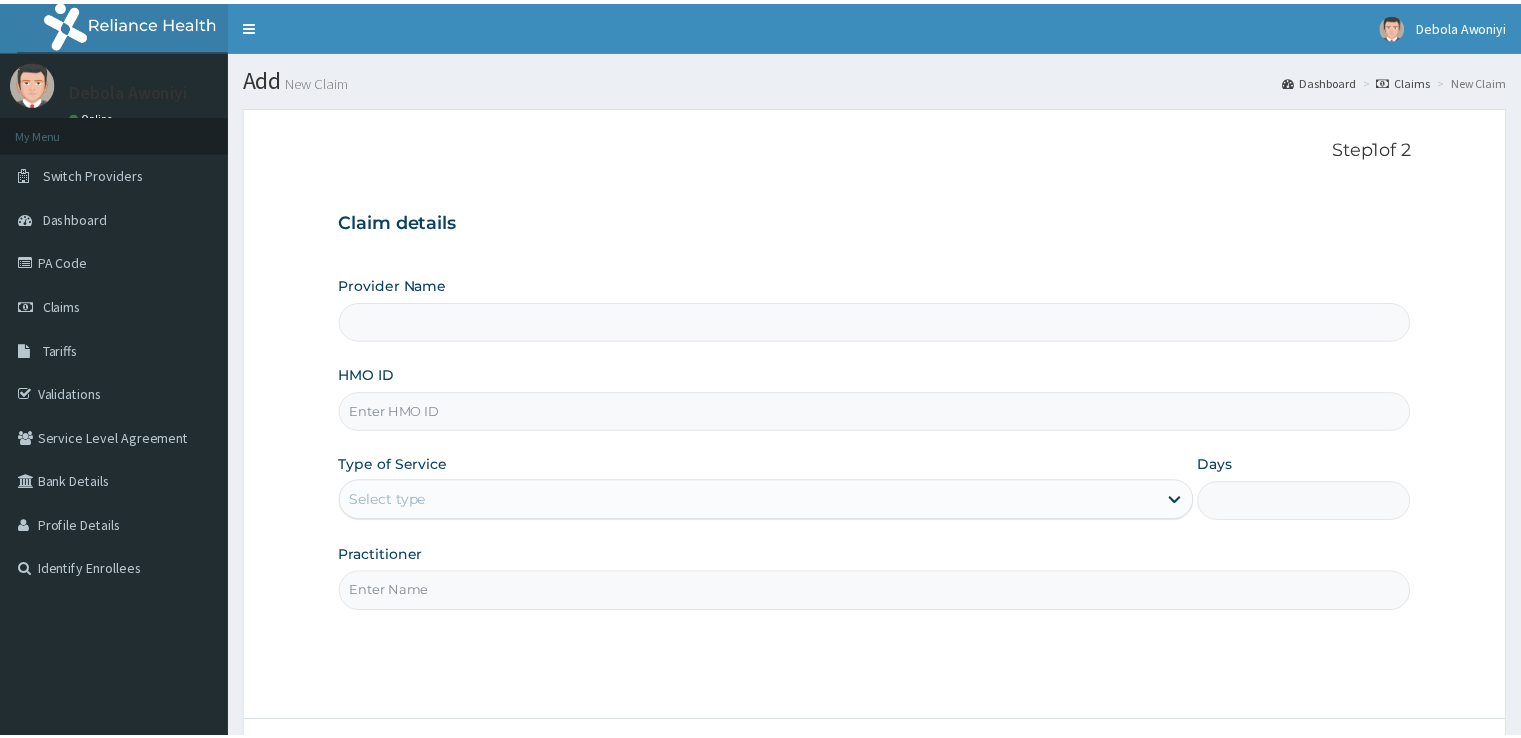 scroll, scrollTop: 0, scrollLeft: 0, axis: both 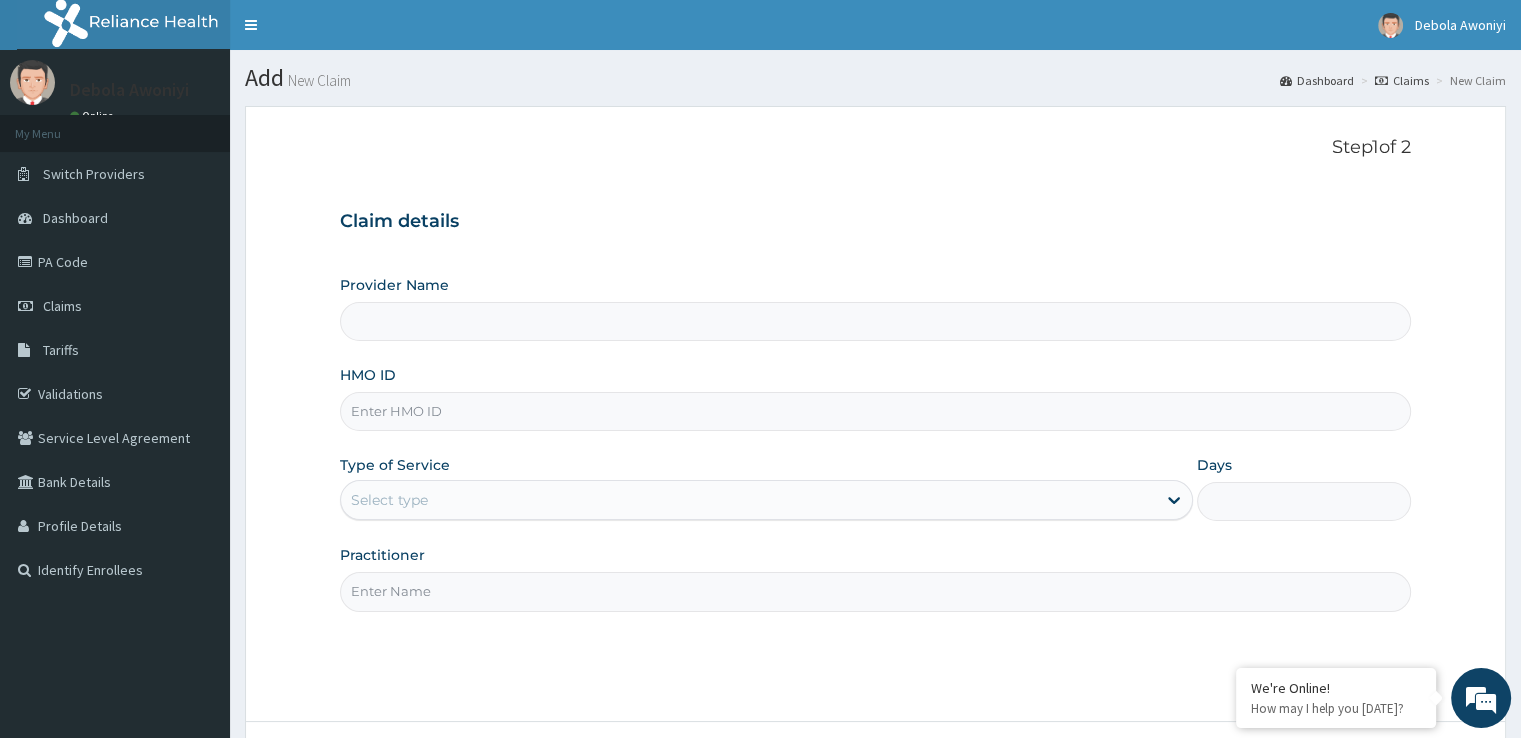 type on "Clina - Lancet Laboratories - Surulere" 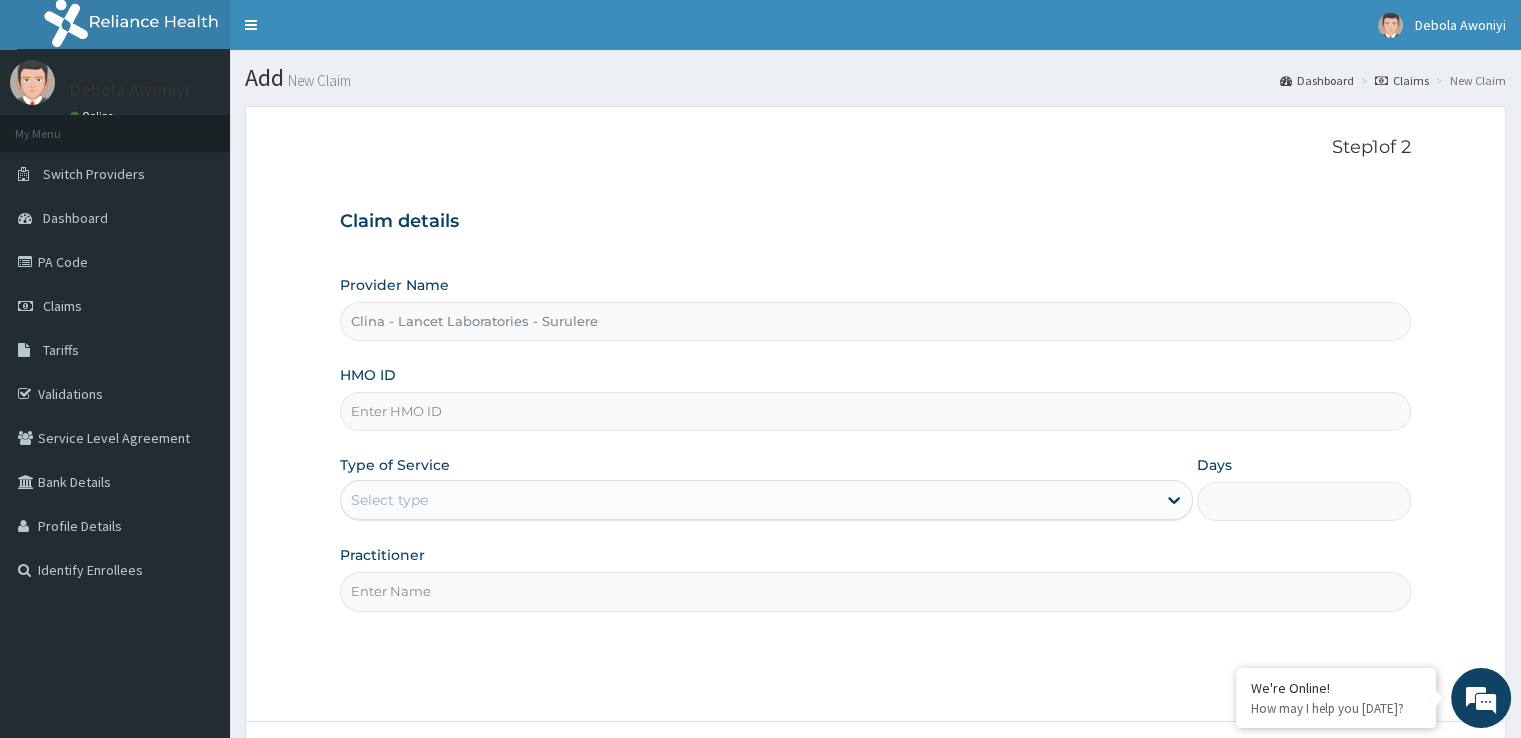click on "HMO ID" at bounding box center [875, 411] 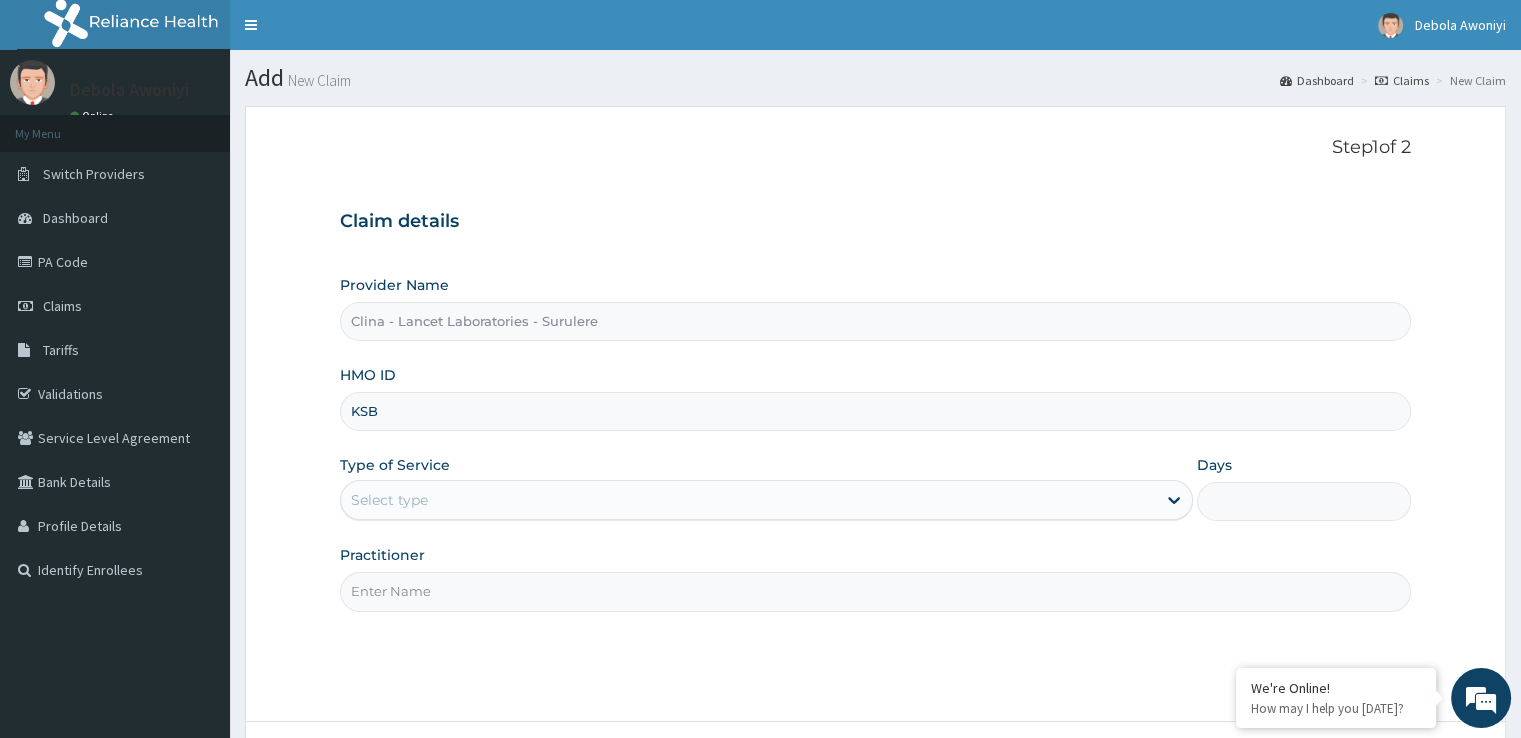 scroll, scrollTop: 0, scrollLeft: 0, axis: both 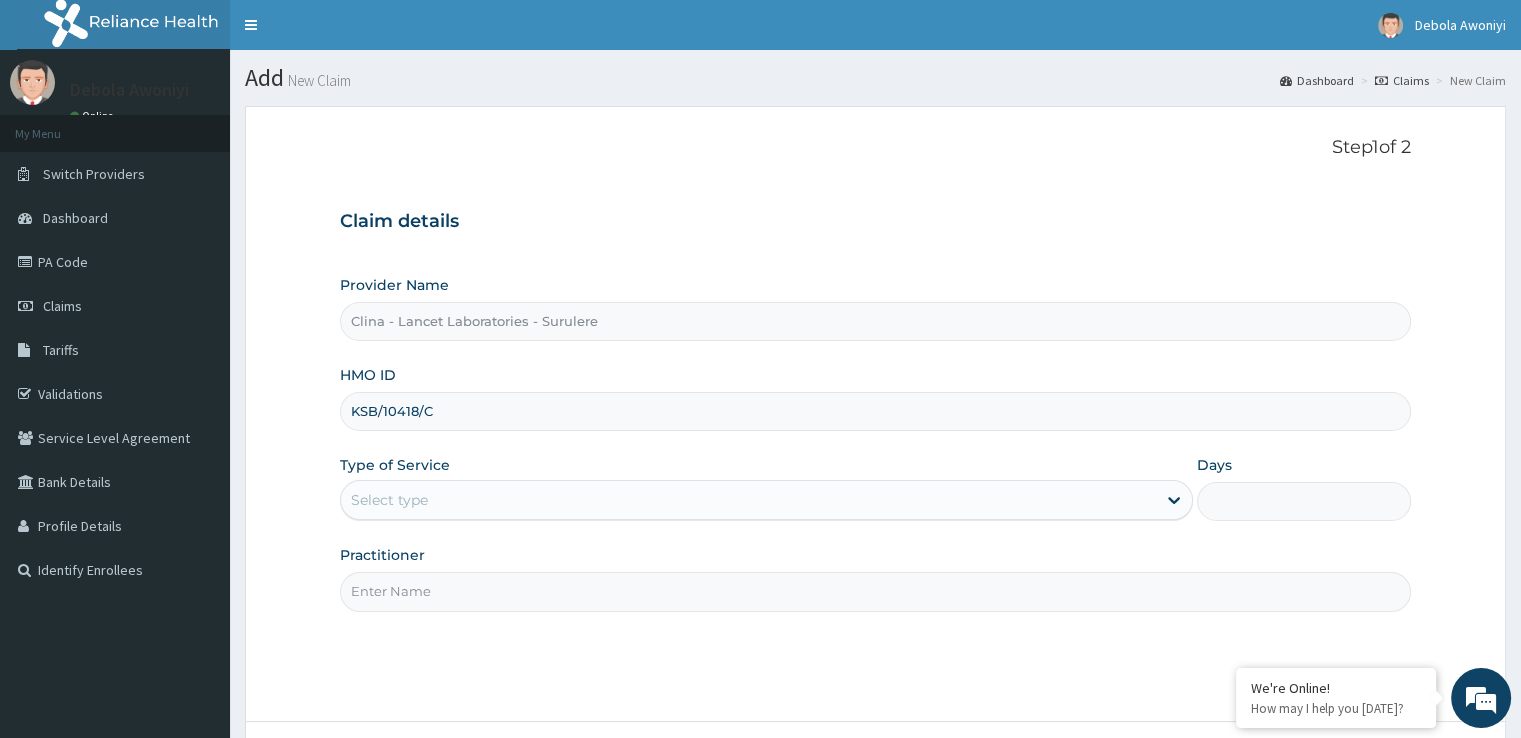 type on "KSB/10418/C" 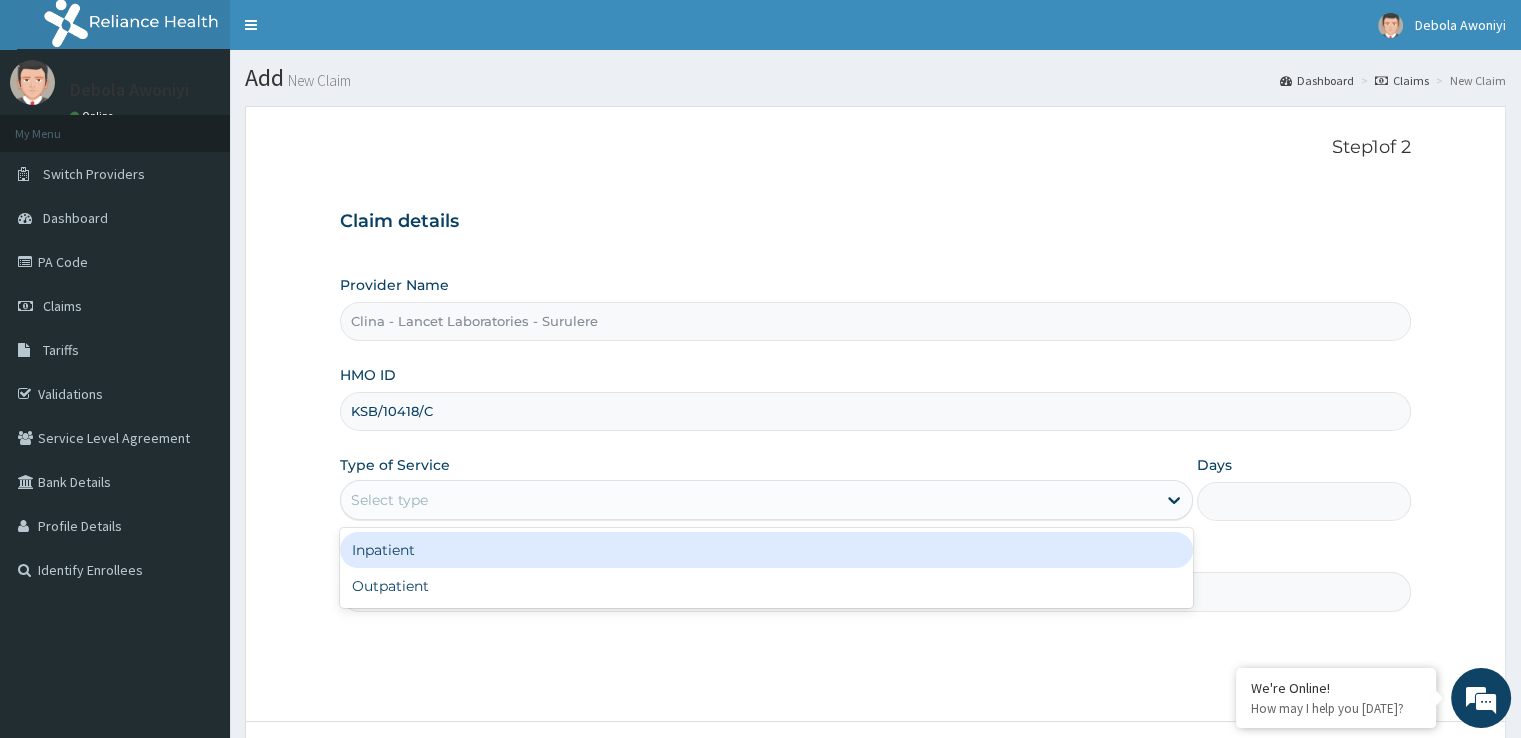 click on "Select type" at bounding box center (389, 500) 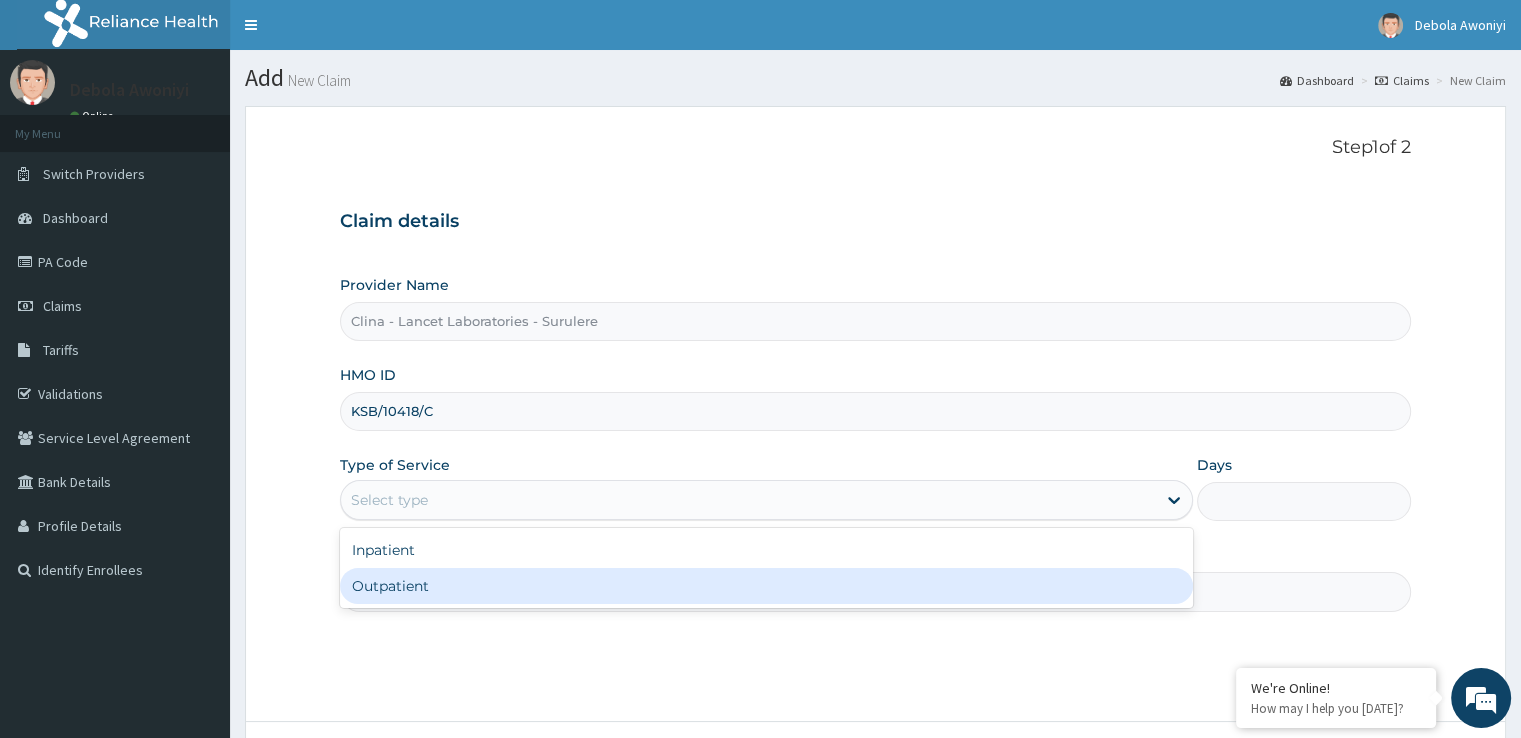 click on "Outpatient" at bounding box center [766, 586] 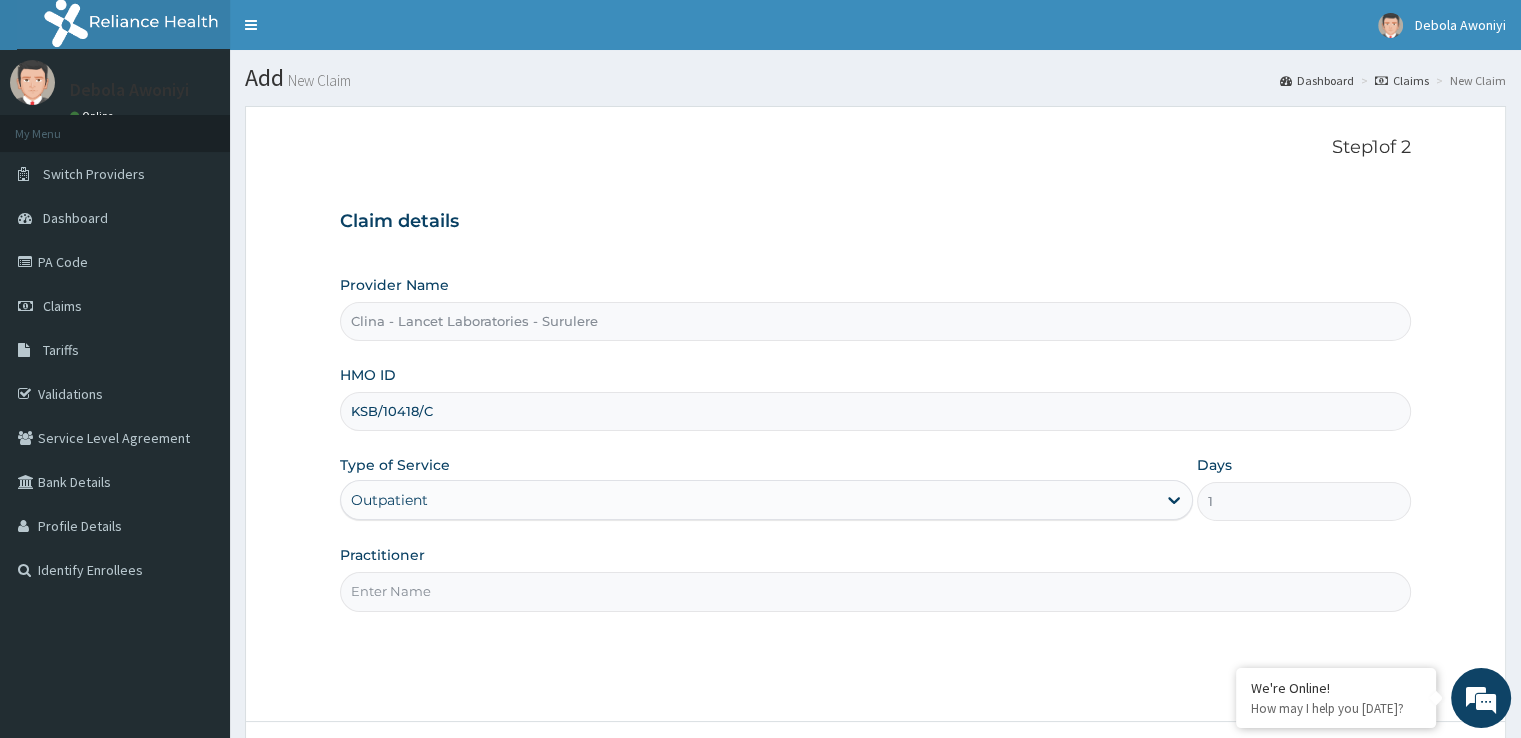 click on "Practitioner" at bounding box center [875, 591] 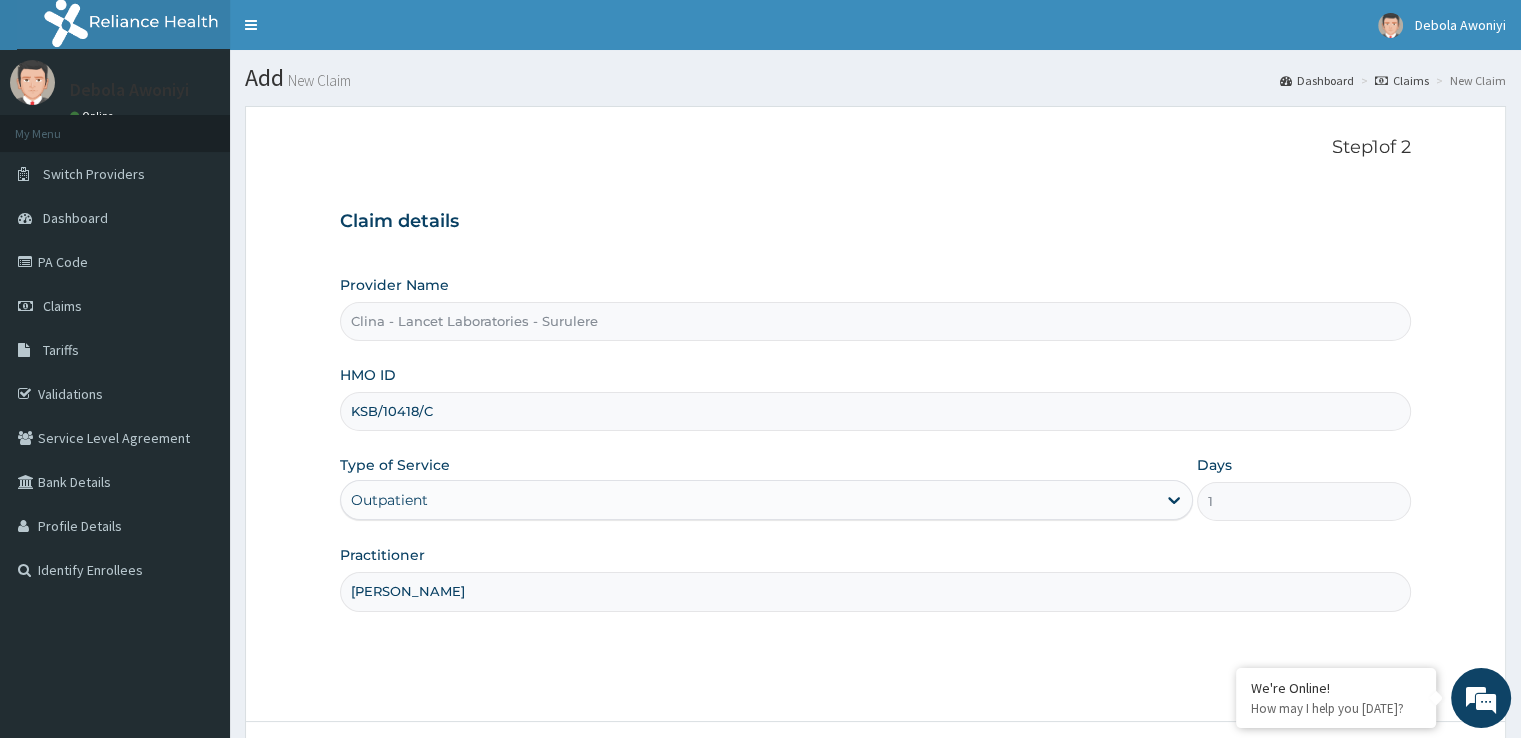 type on "DR DAWODU" 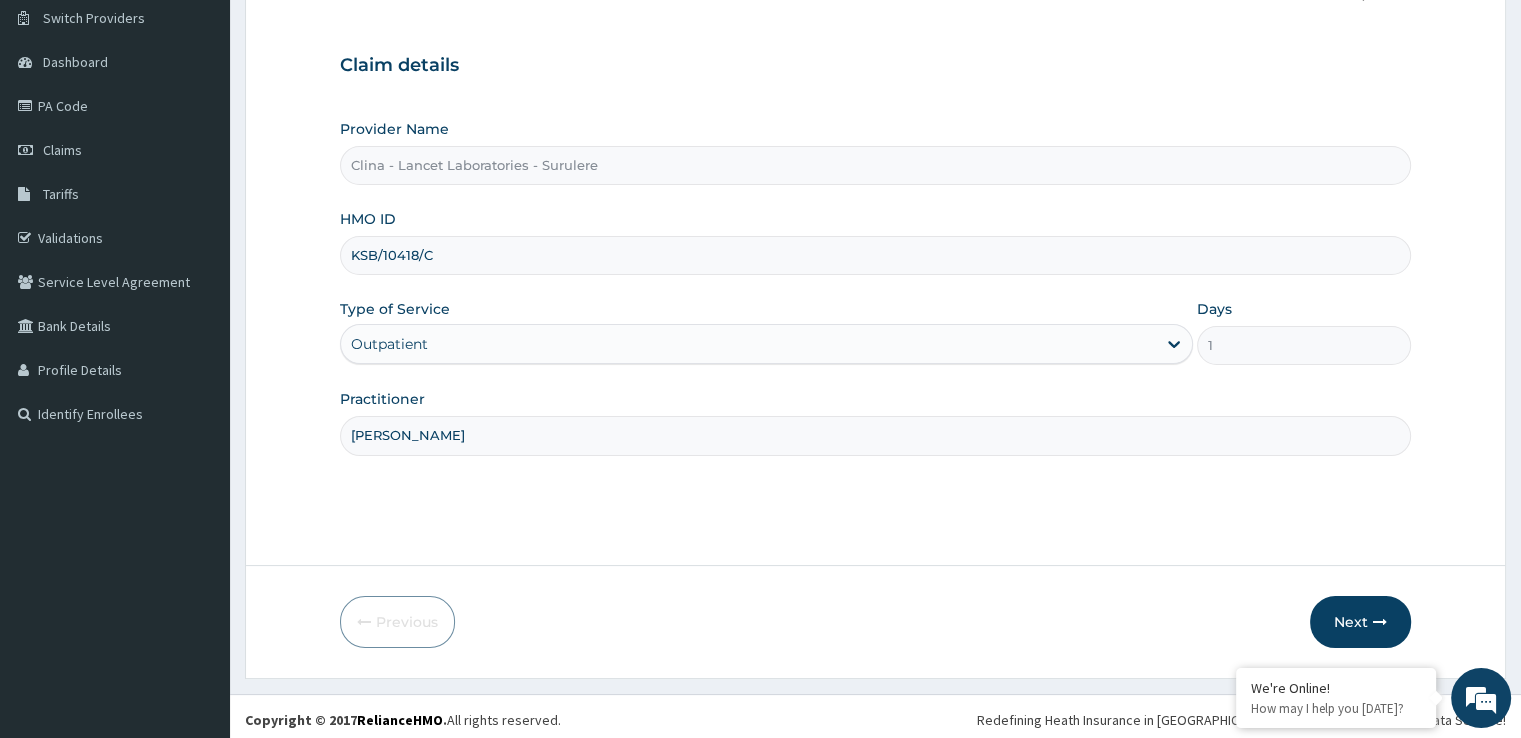 scroll, scrollTop: 160, scrollLeft: 0, axis: vertical 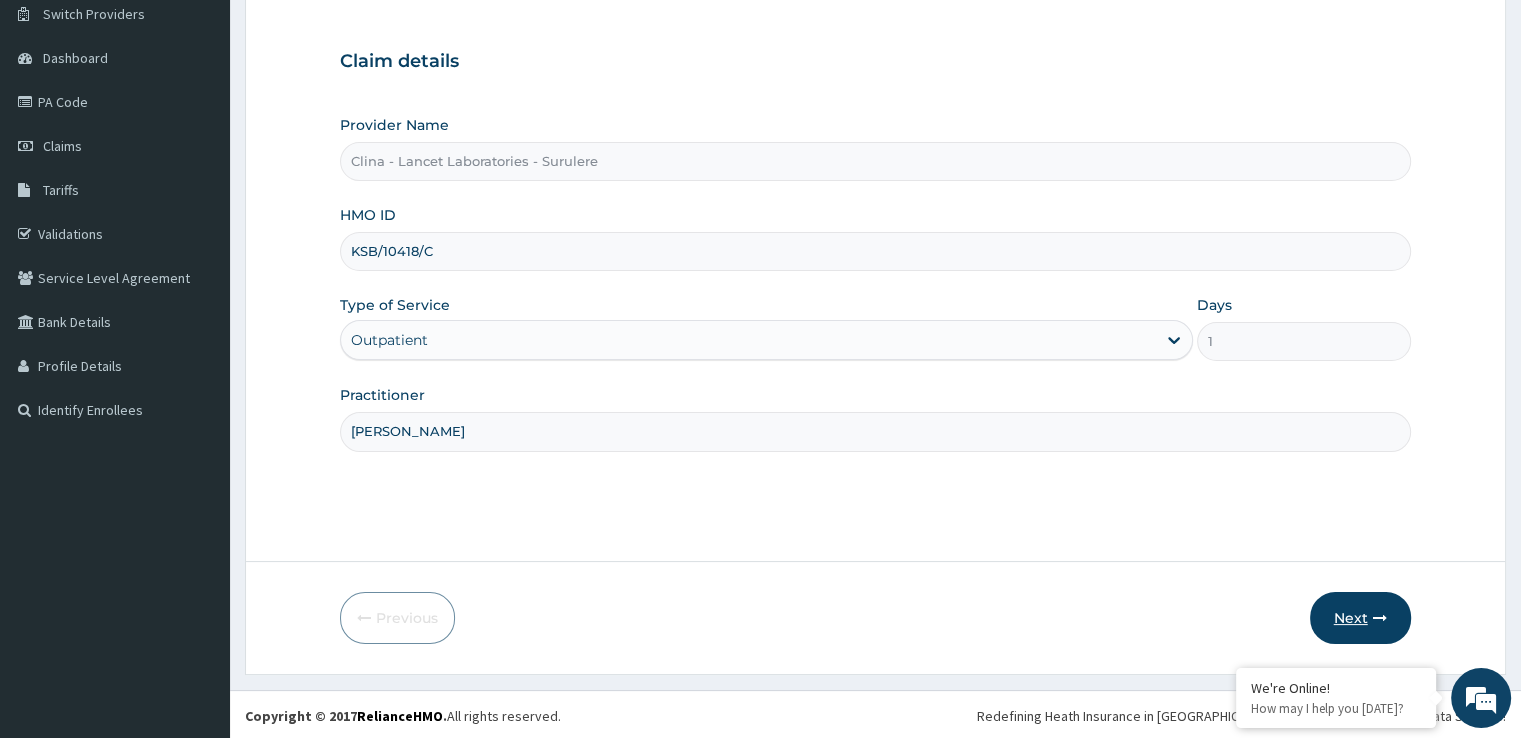 click at bounding box center (1380, 618) 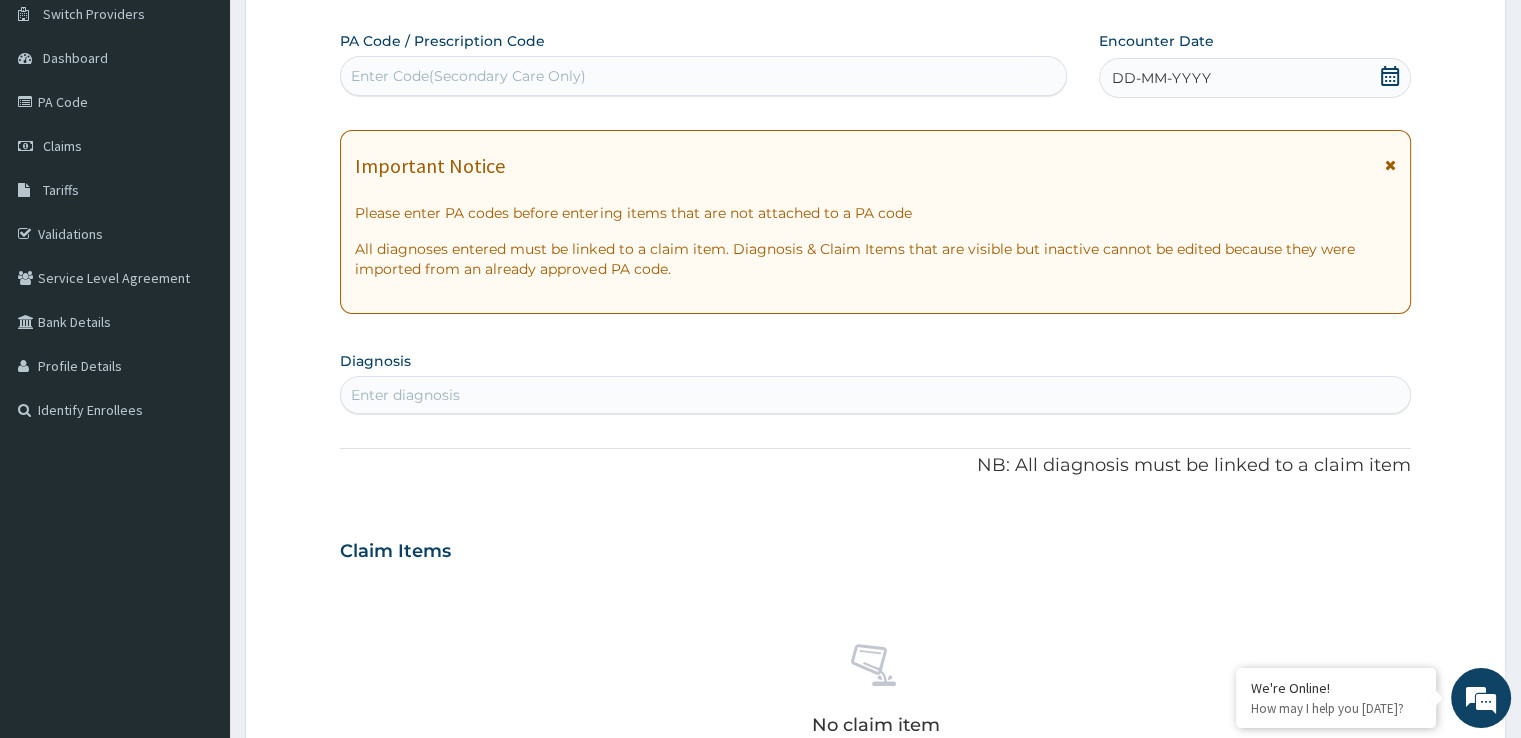 click on "Enter Code(Secondary Care Only)" at bounding box center (468, 76) 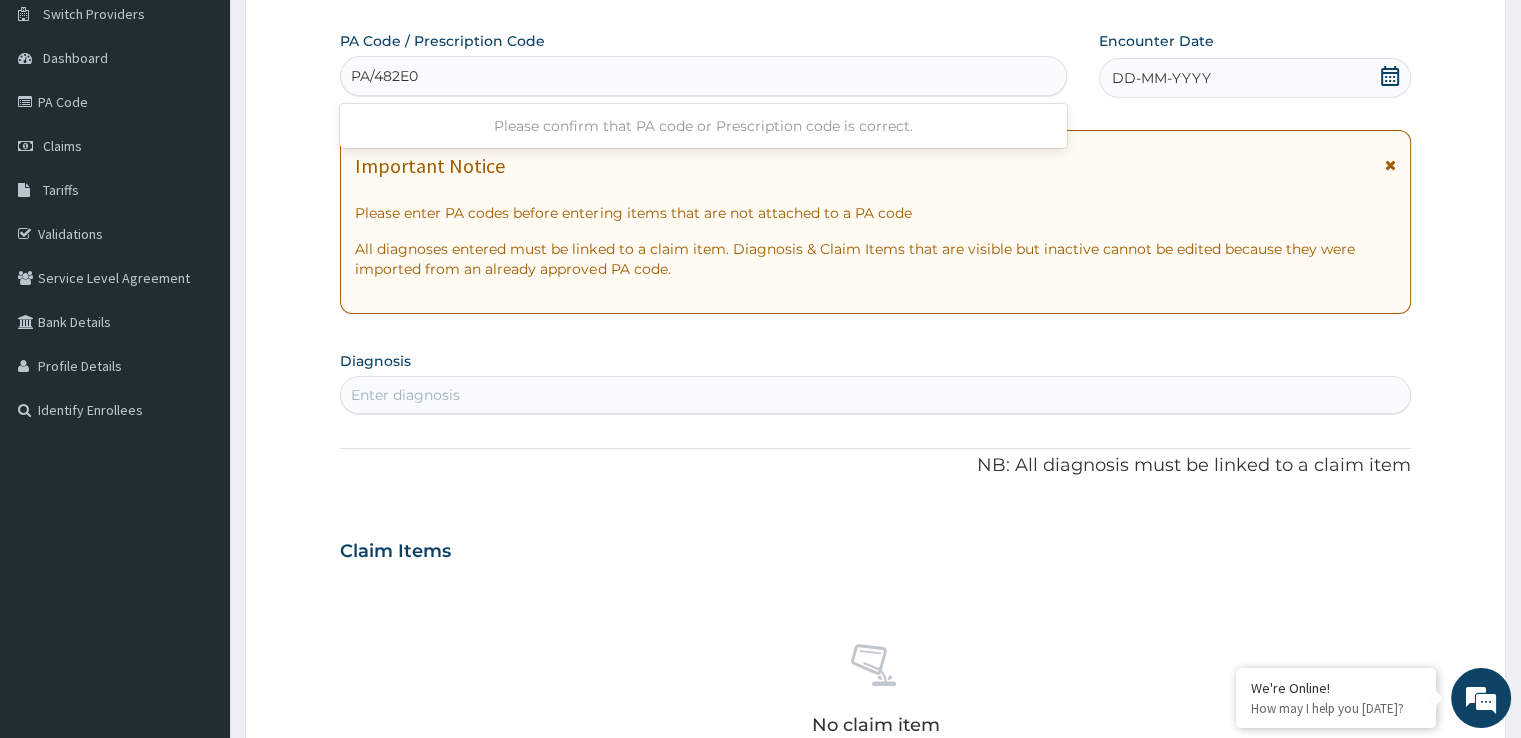 type on "PA/482E05" 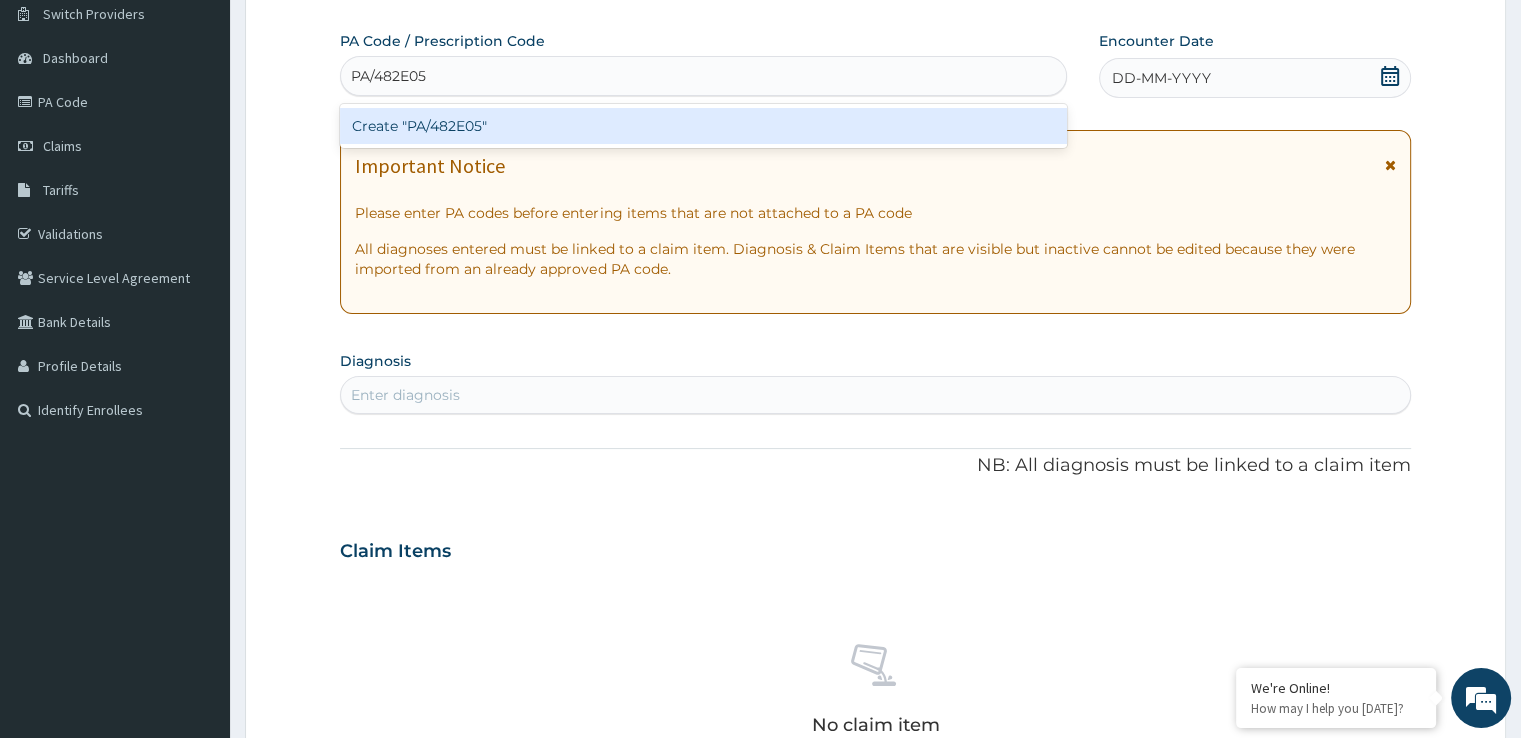 click on "Create "PA/482E05"" at bounding box center (703, 126) 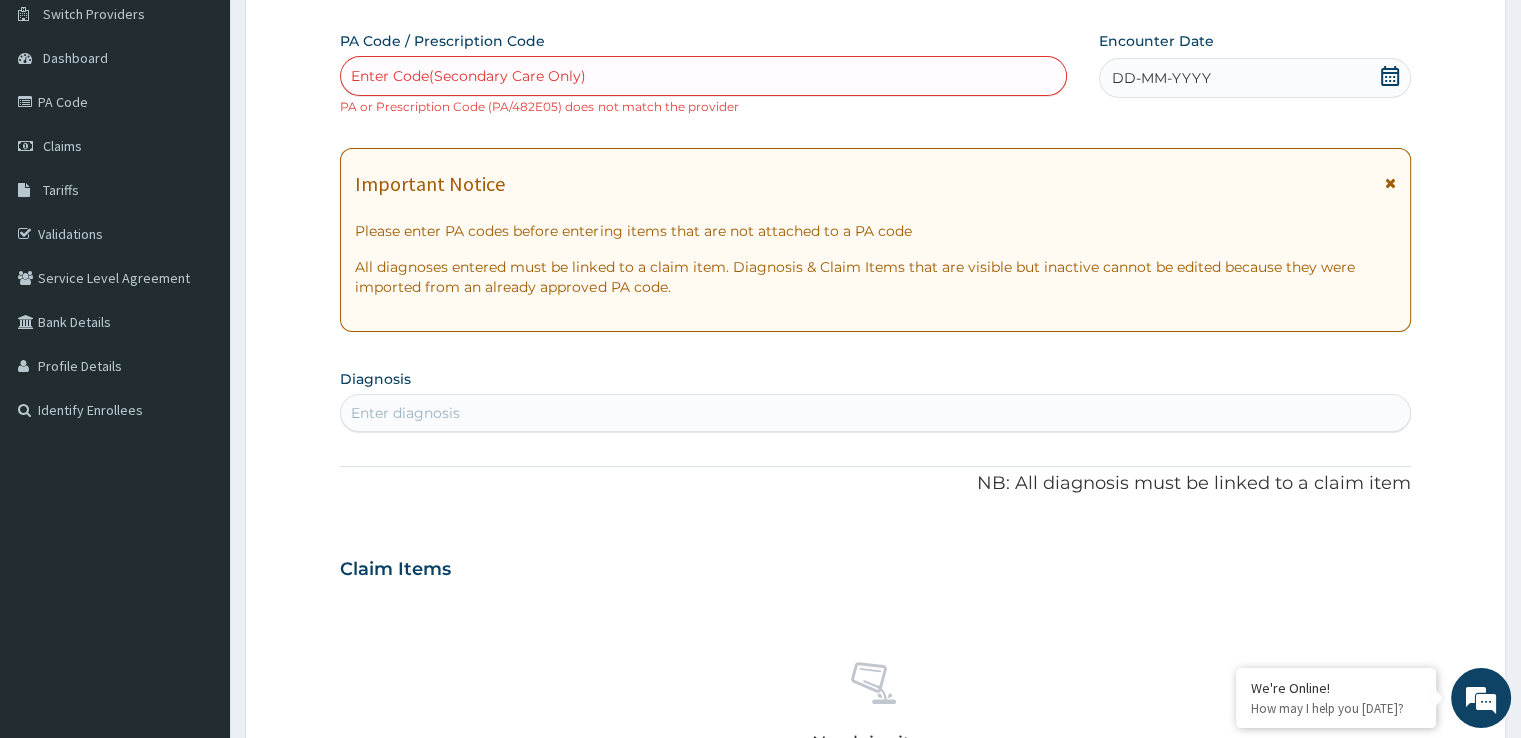click on "Enter Code(Secondary Care Only)" at bounding box center (468, 76) 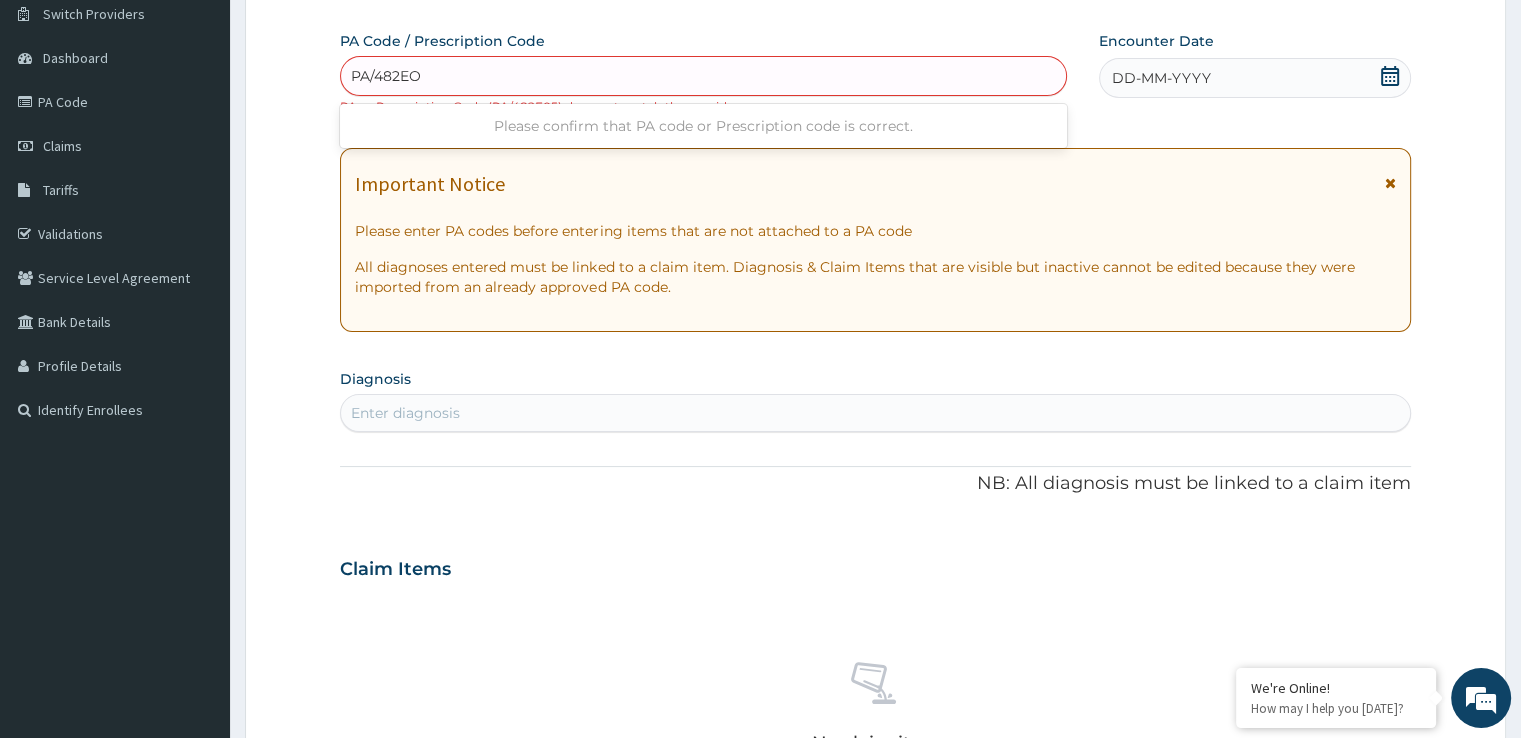type on "PA/482EO5" 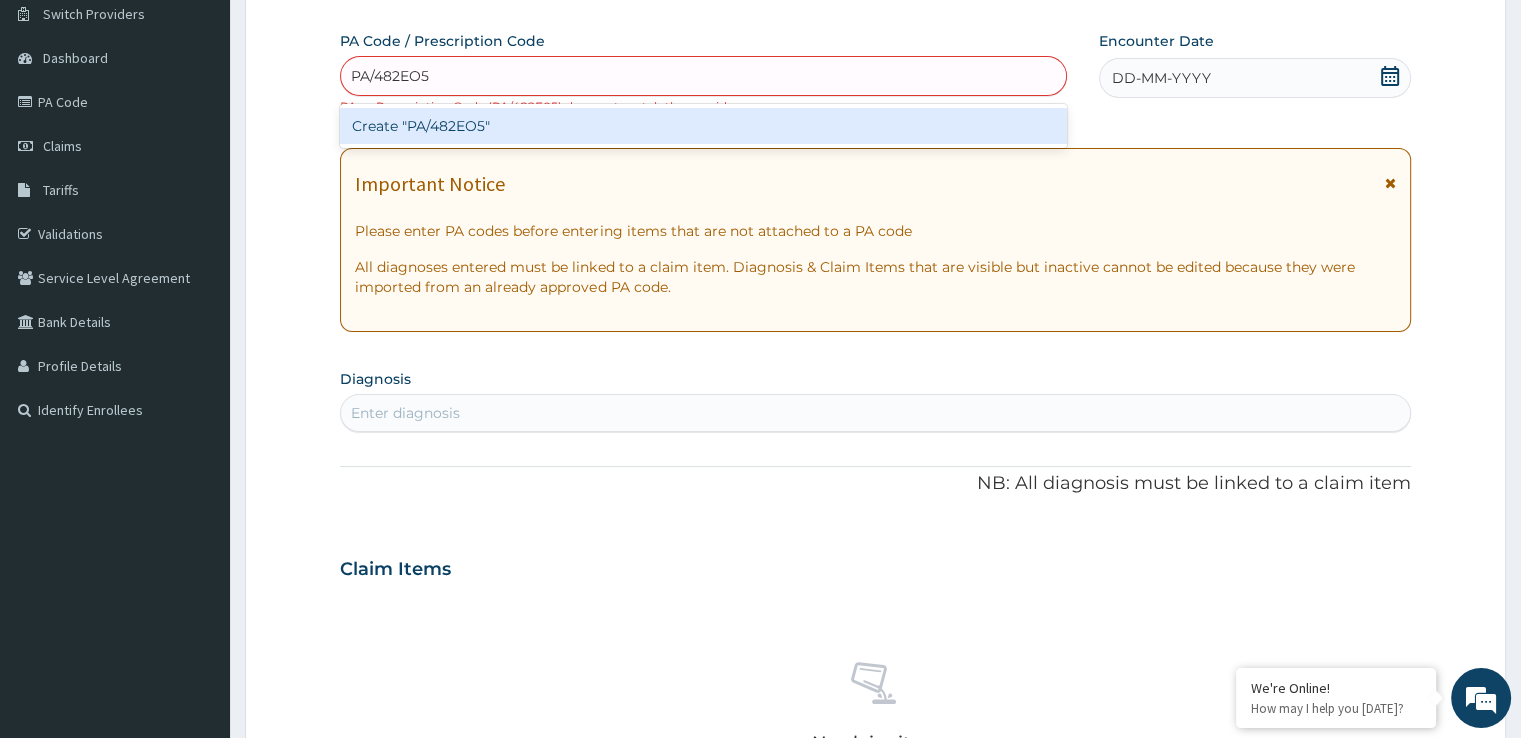 click on "Create "PA/482EO5"" at bounding box center [703, 126] 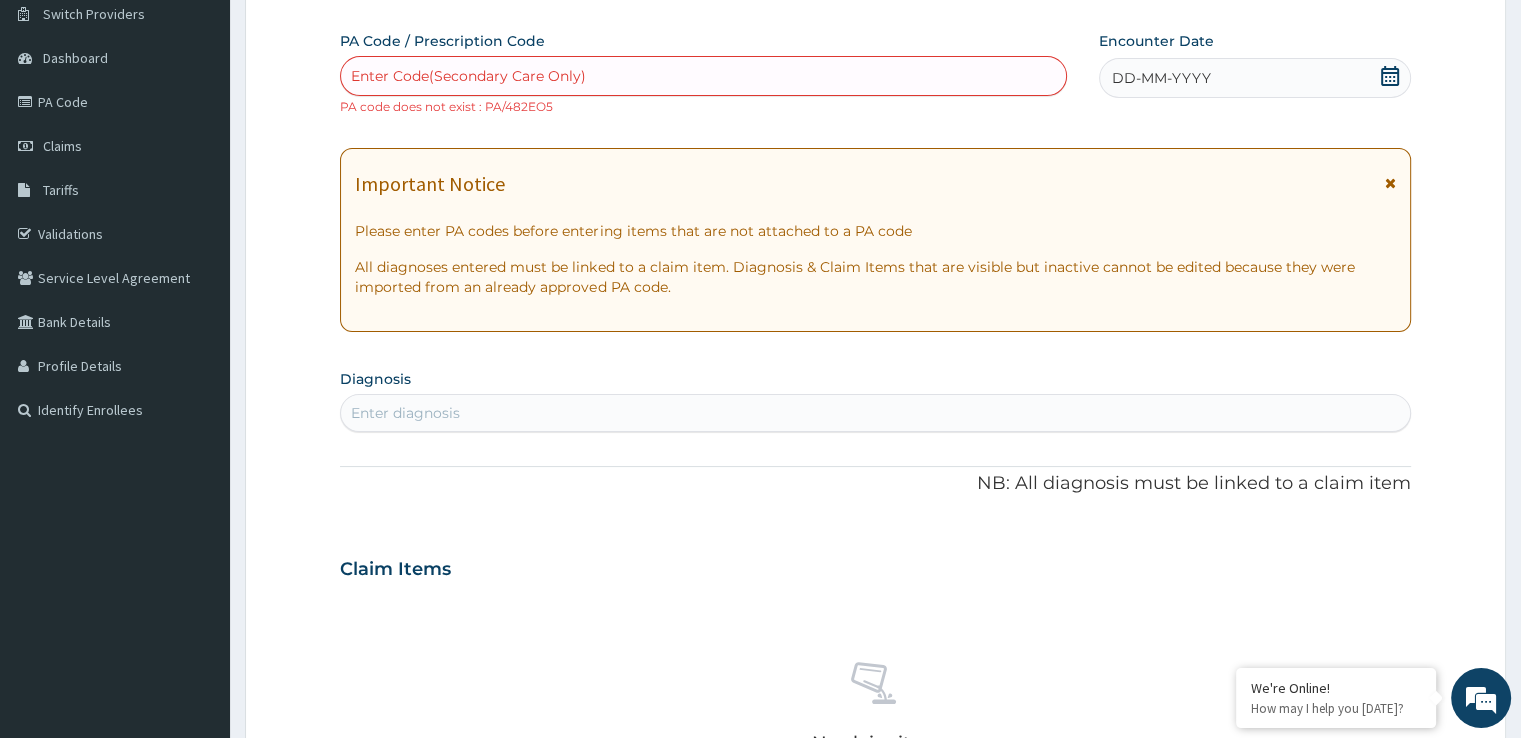 click on "Enter Code(Secondary Care Only)" at bounding box center [468, 76] 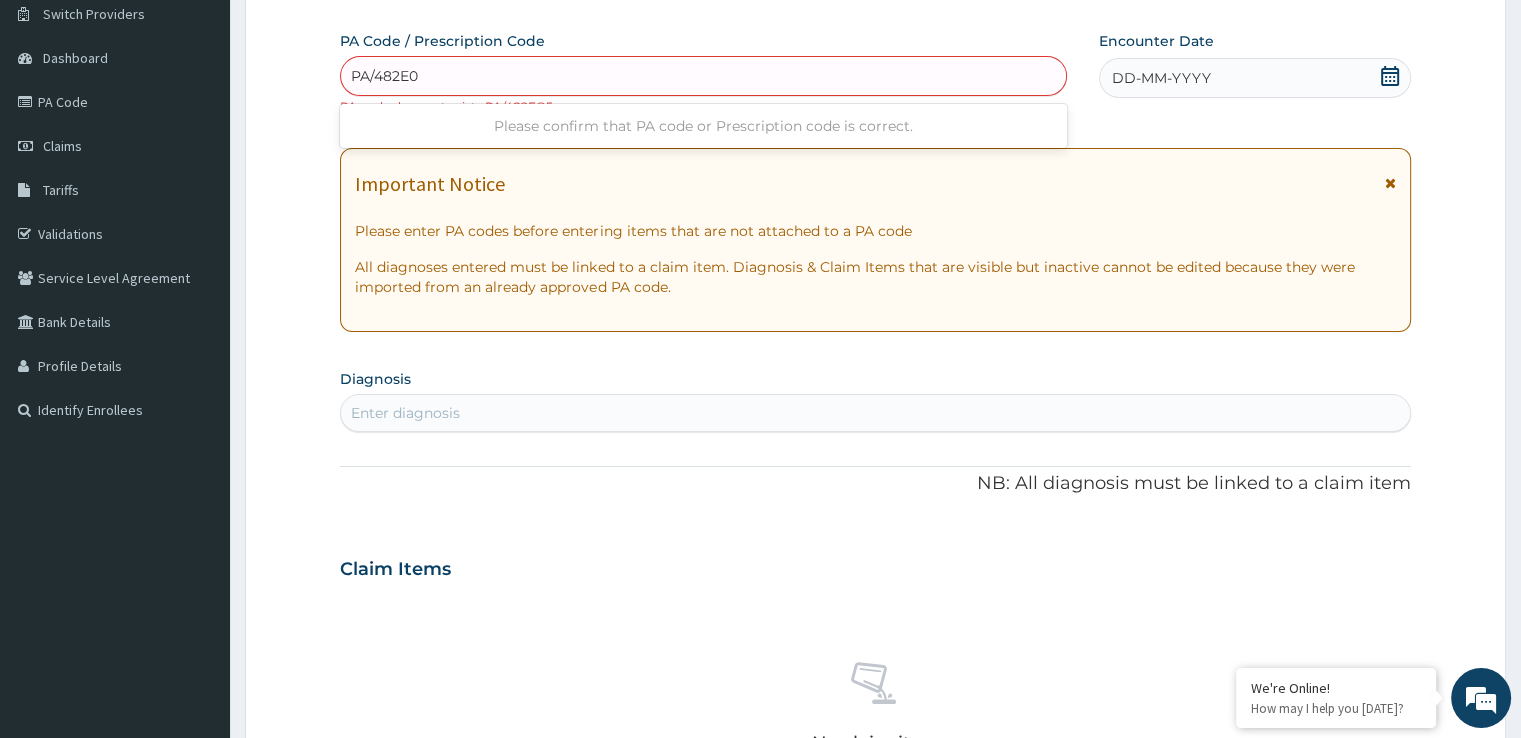 type on "PA/482E05" 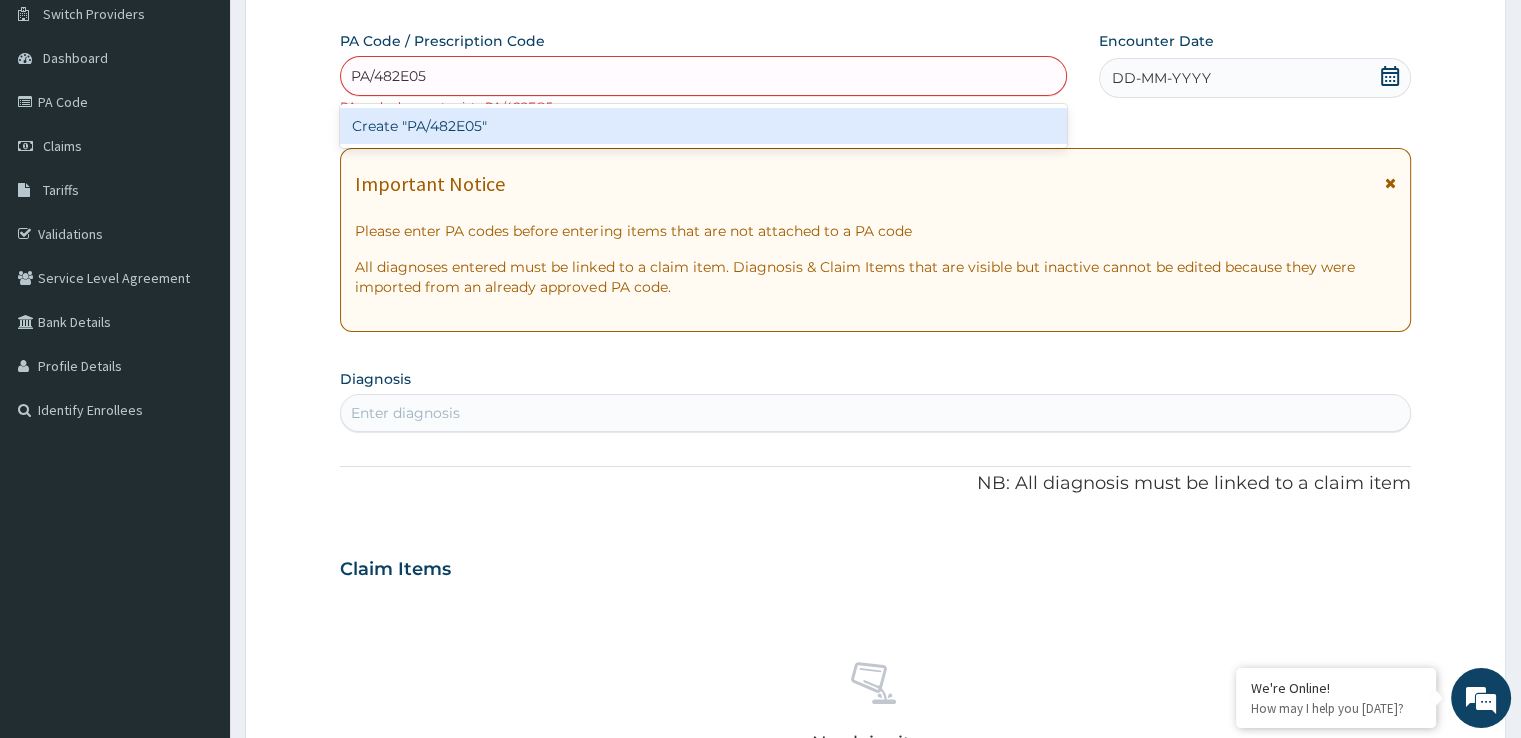 click on "Create "PA/482E05"" at bounding box center [703, 126] 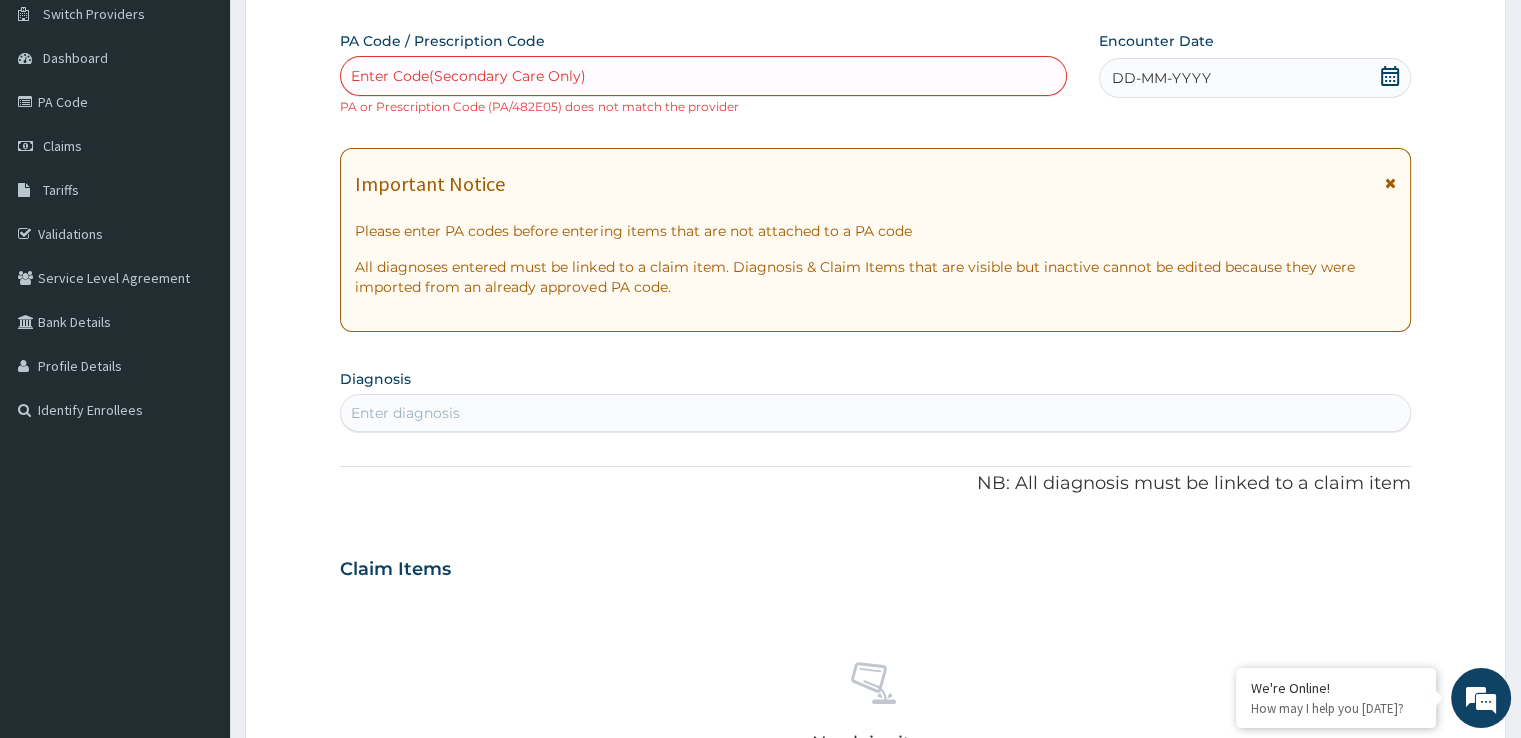 click on "Claim Items" at bounding box center [875, 565] 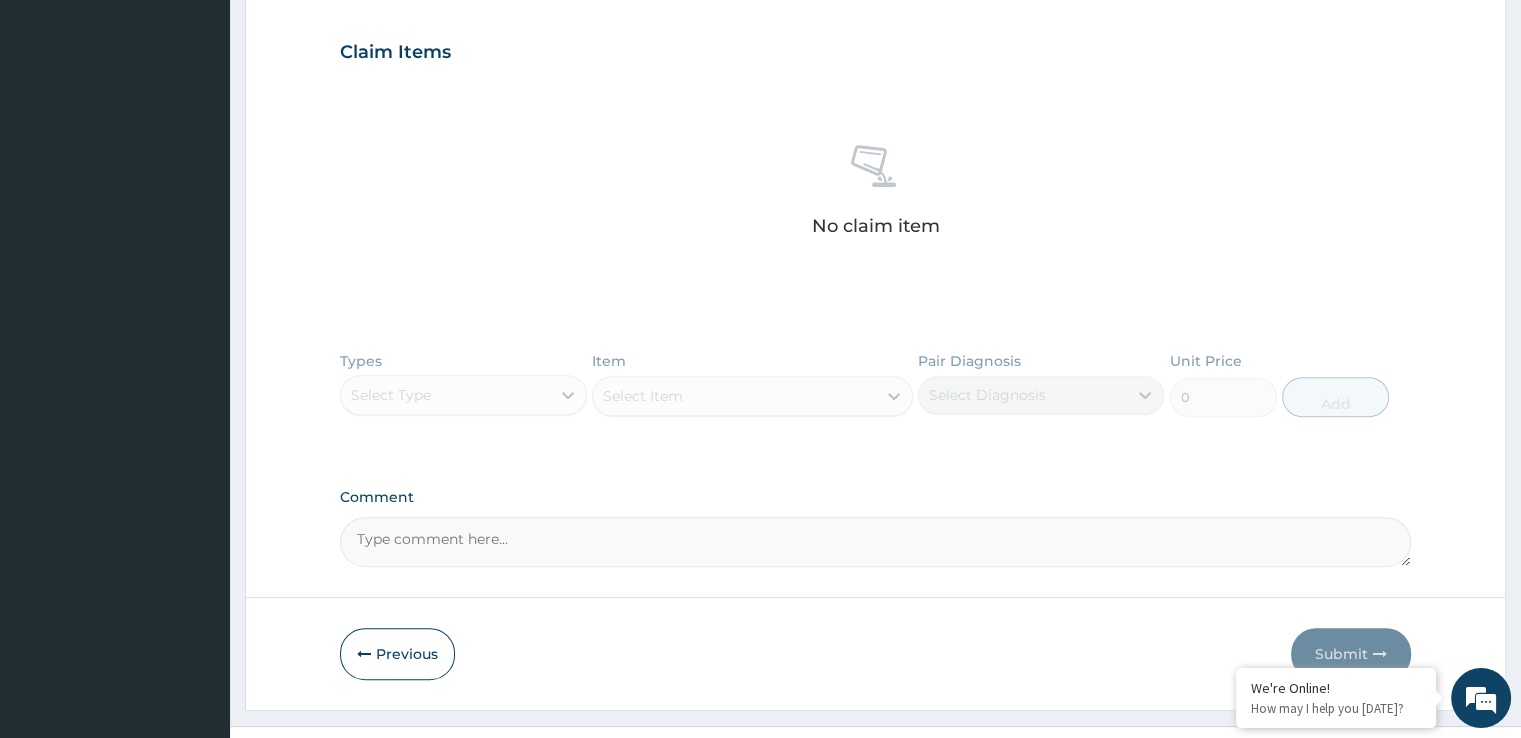 scroll, scrollTop: 680, scrollLeft: 0, axis: vertical 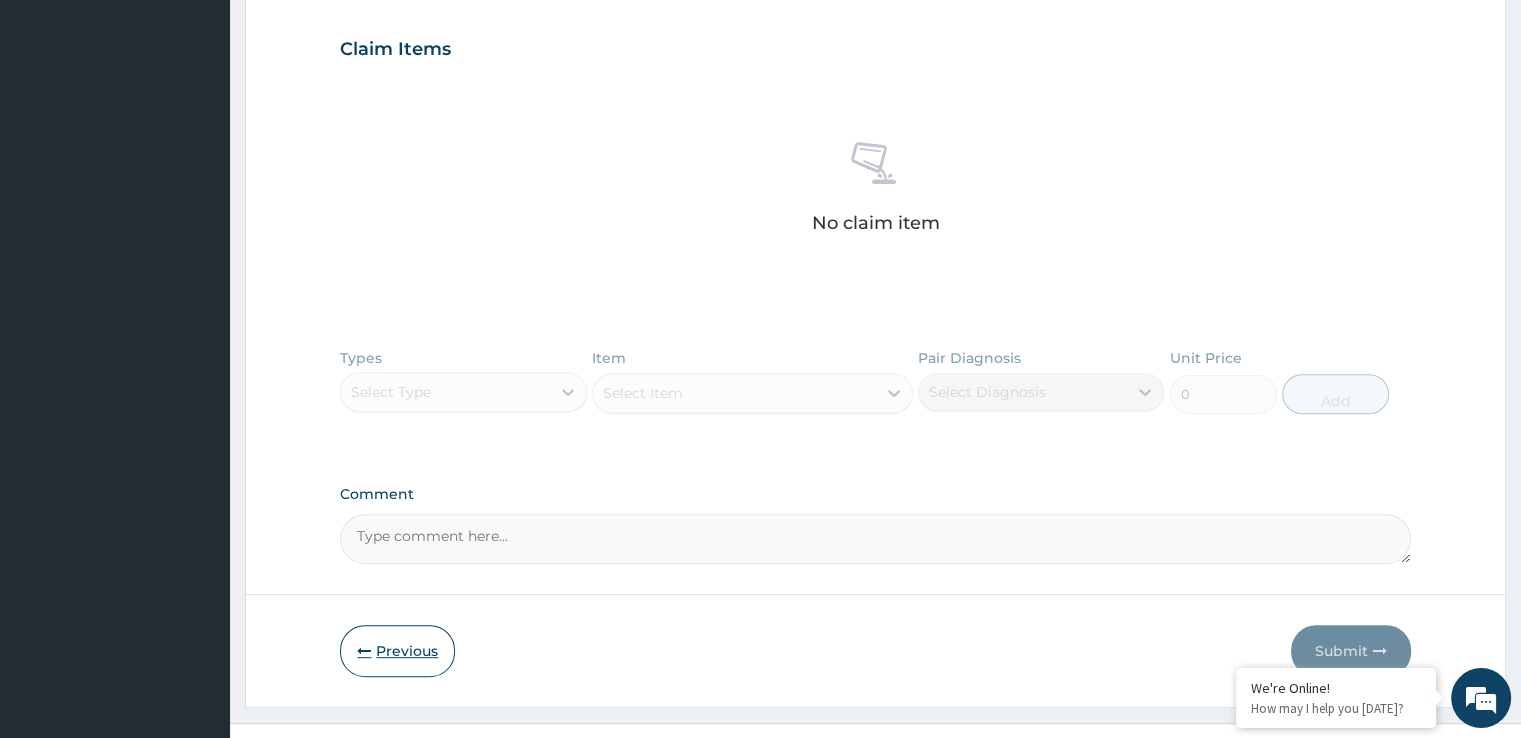 click on "Previous" at bounding box center [397, 651] 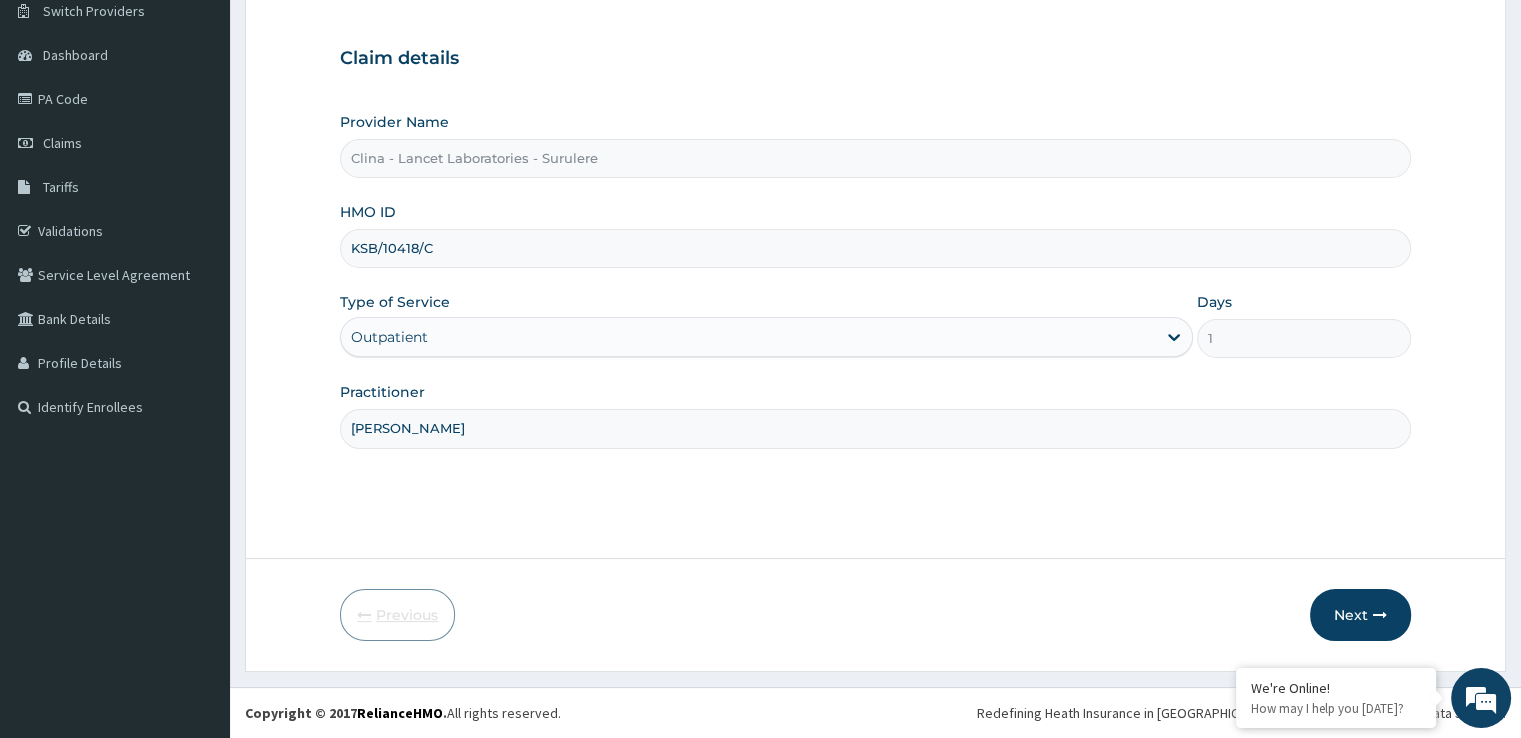 scroll, scrollTop: 162, scrollLeft: 0, axis: vertical 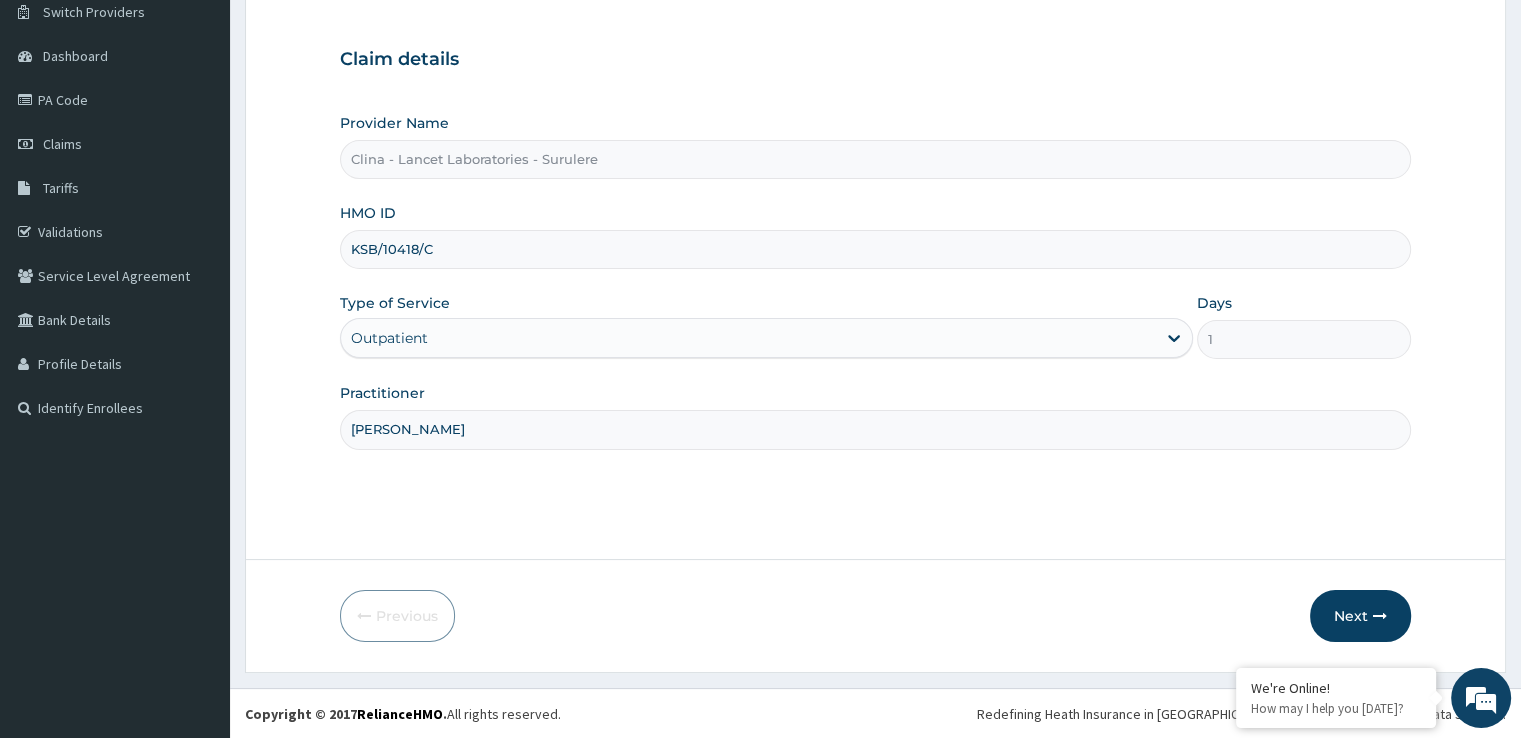 click on "KSB/10418/C" at bounding box center (875, 249) 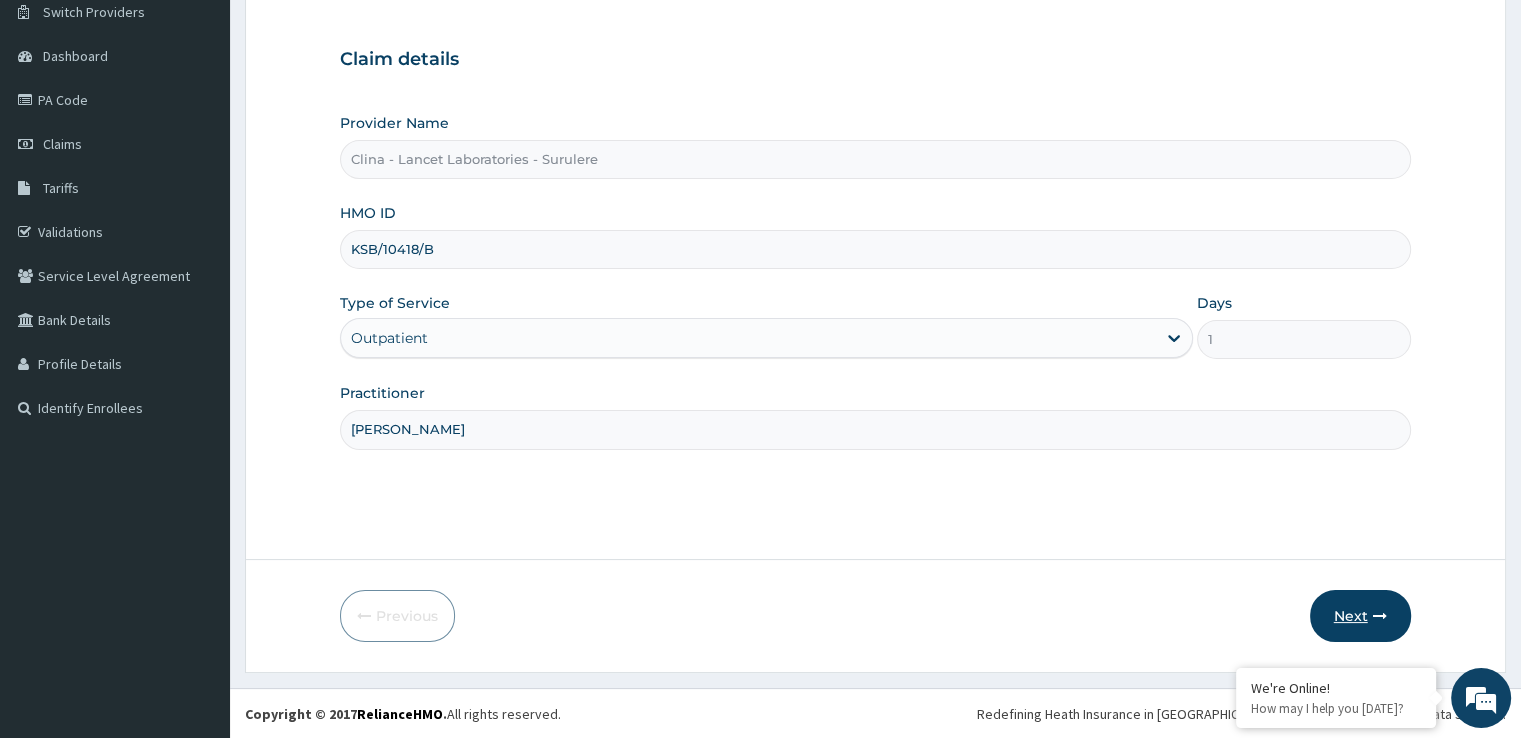 type on "KSB/10418/B" 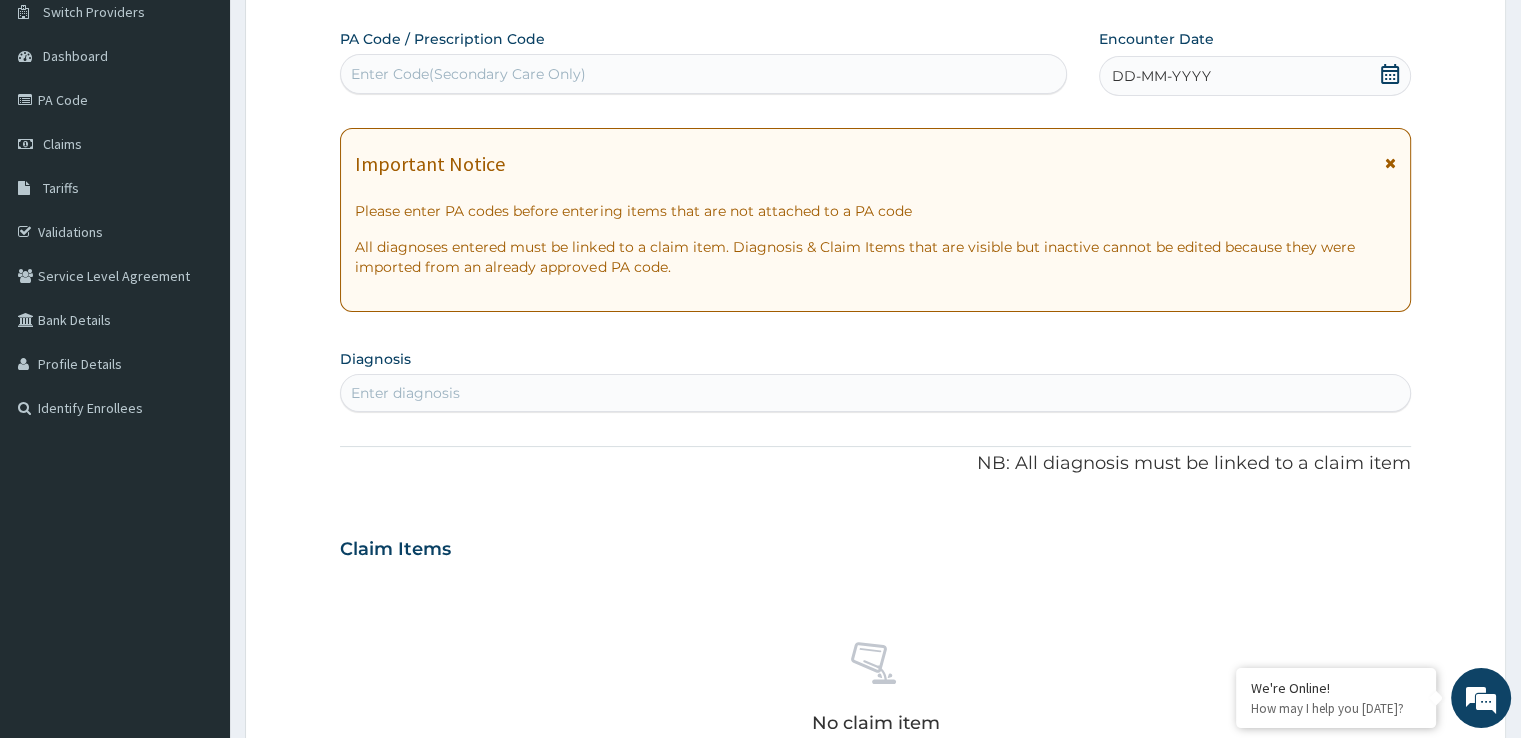 click on "Claim Items" at bounding box center (875, 545) 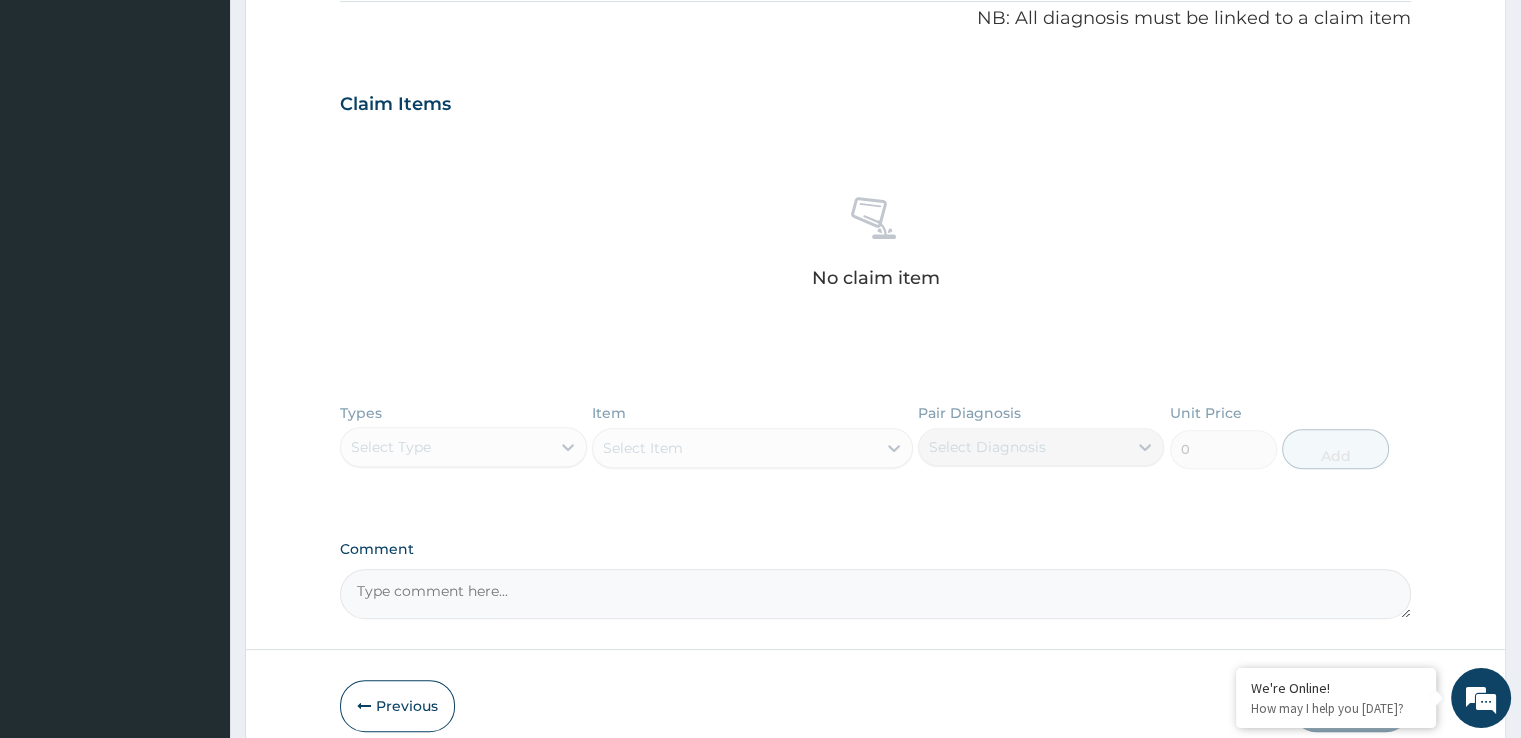 scroll, scrollTop: 696, scrollLeft: 0, axis: vertical 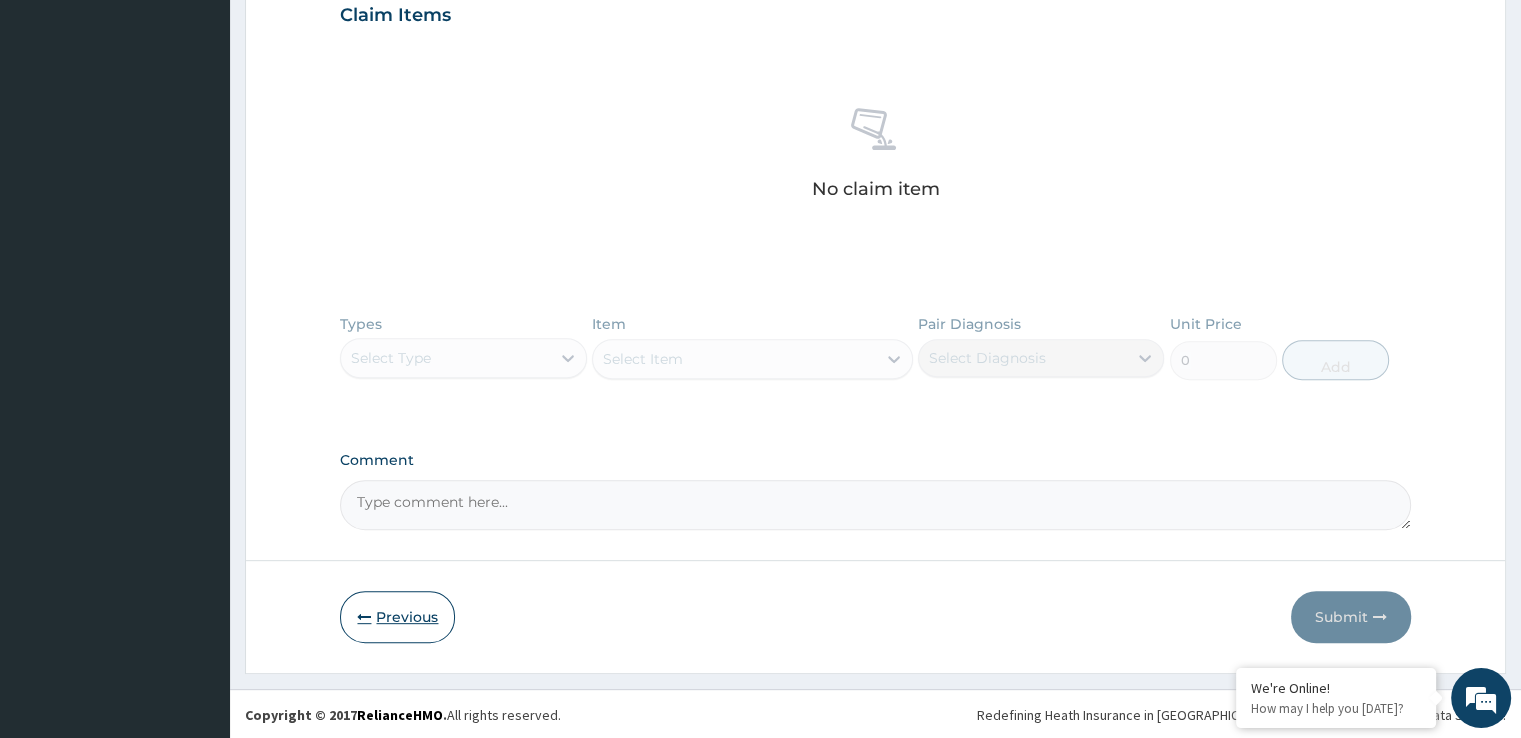 click on "Previous" at bounding box center [397, 617] 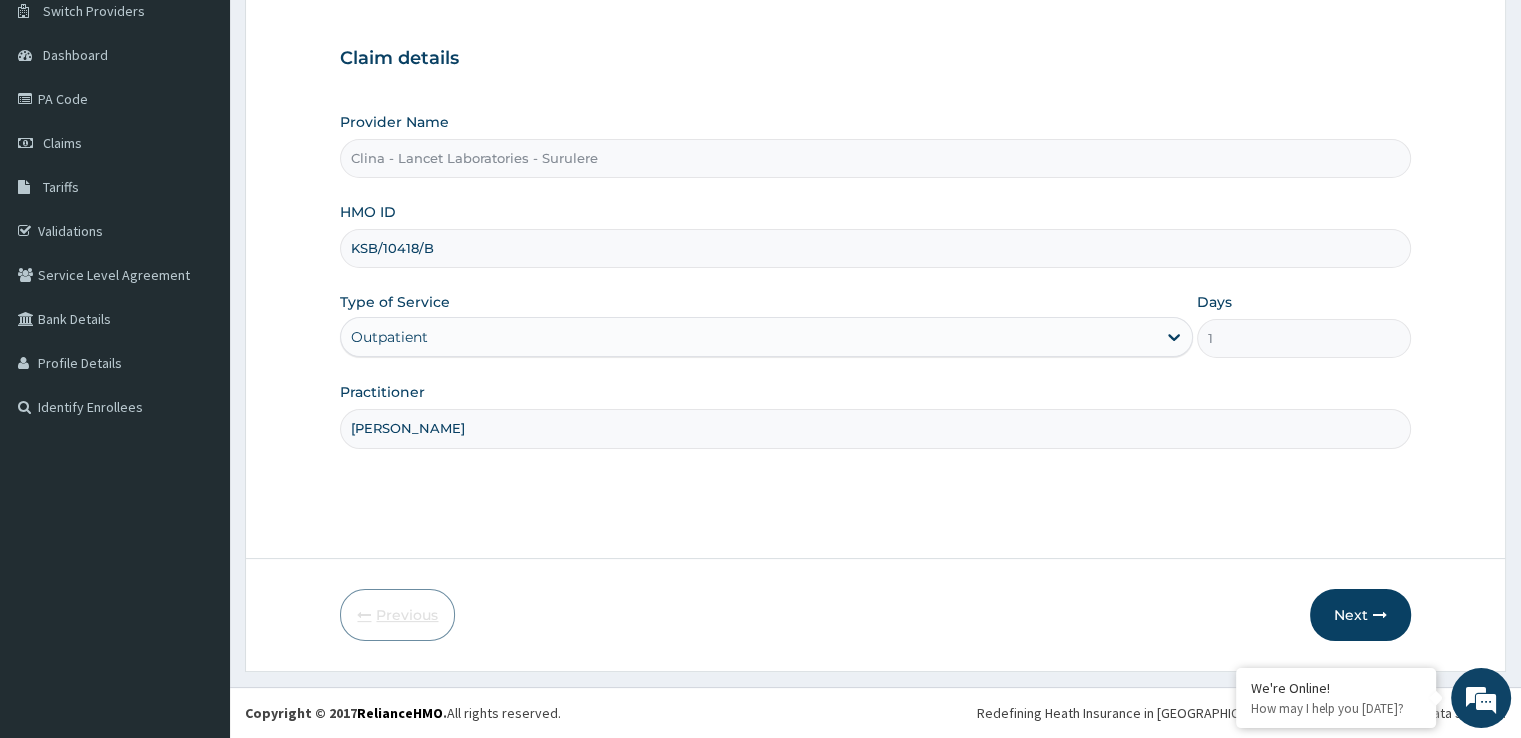 scroll, scrollTop: 162, scrollLeft: 0, axis: vertical 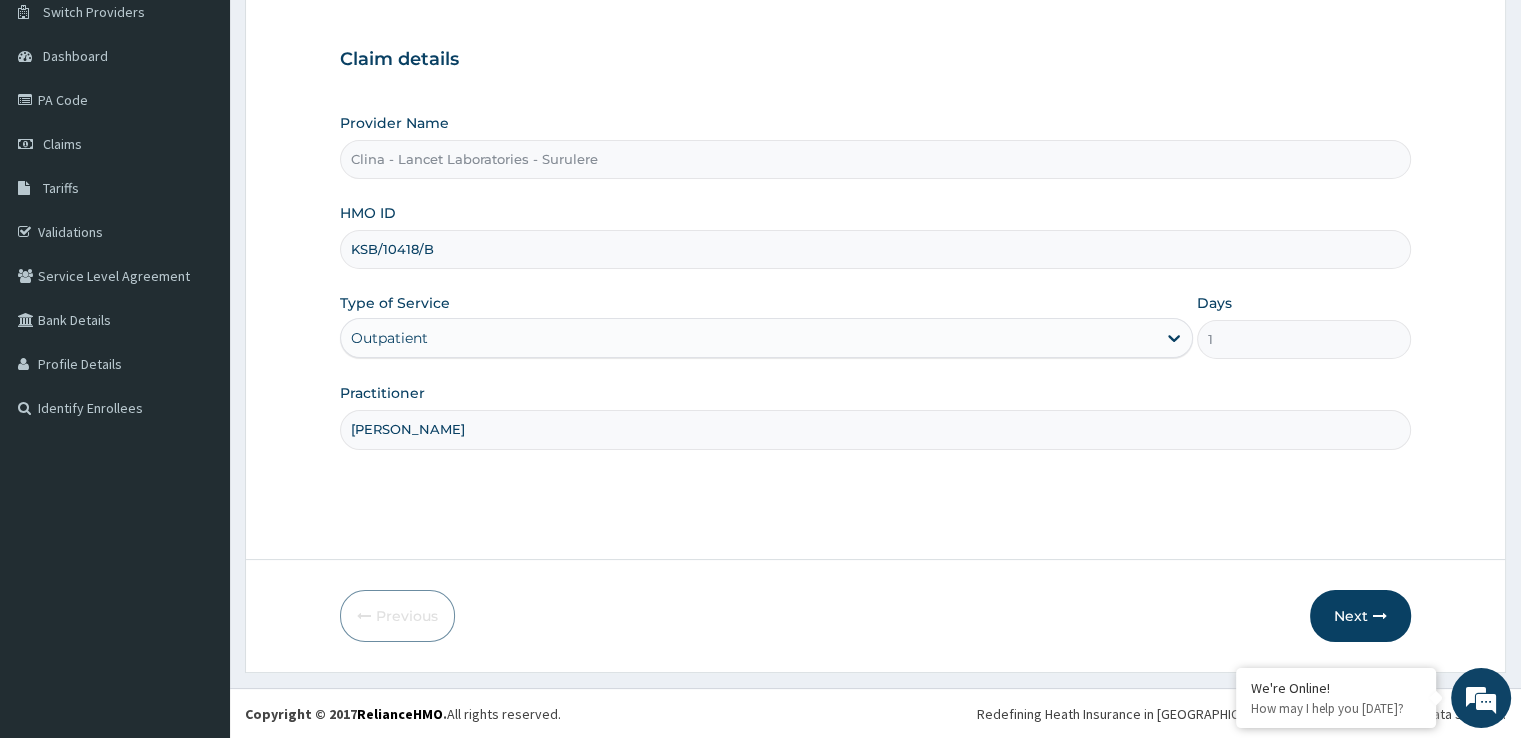 click on "KSB/10418/B" at bounding box center (875, 249) 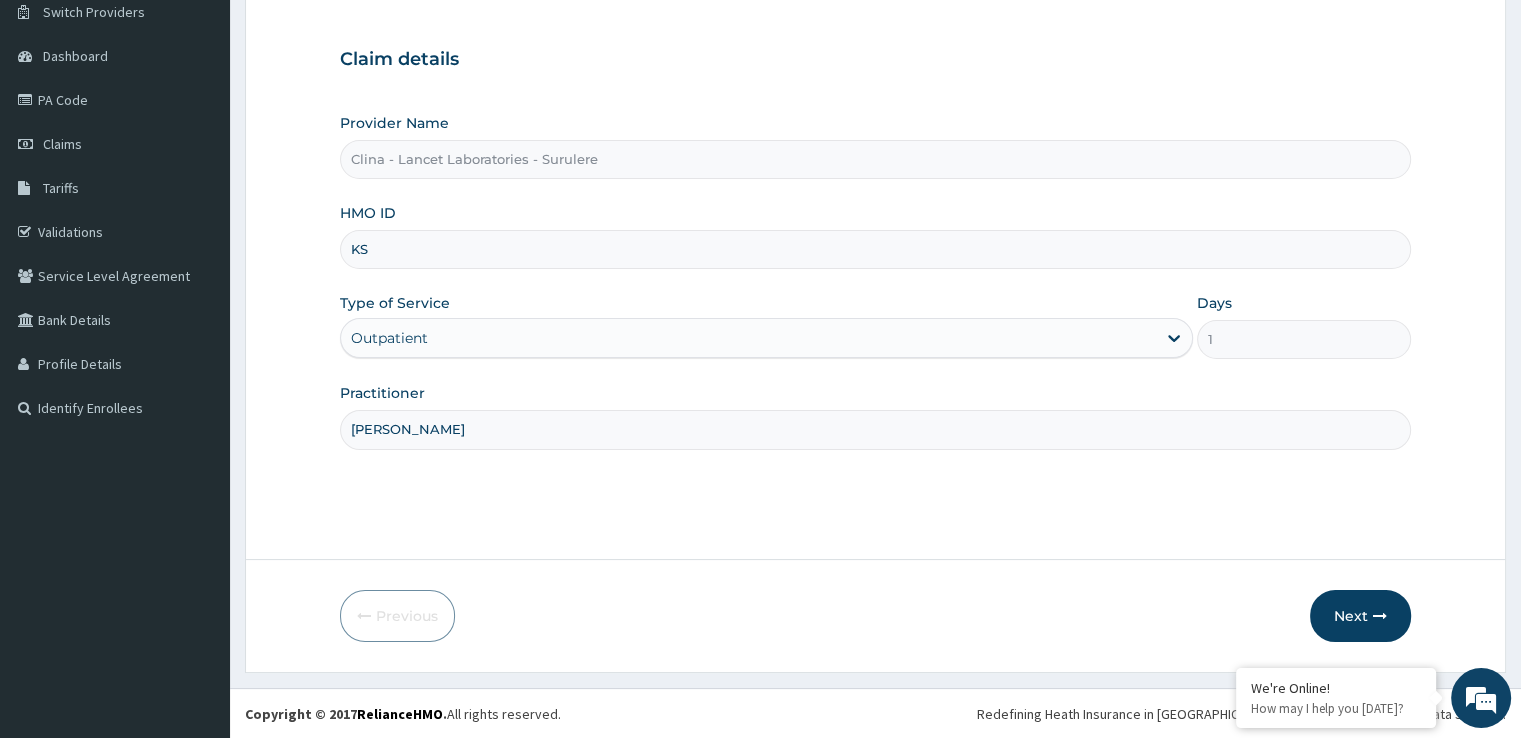 type on "K" 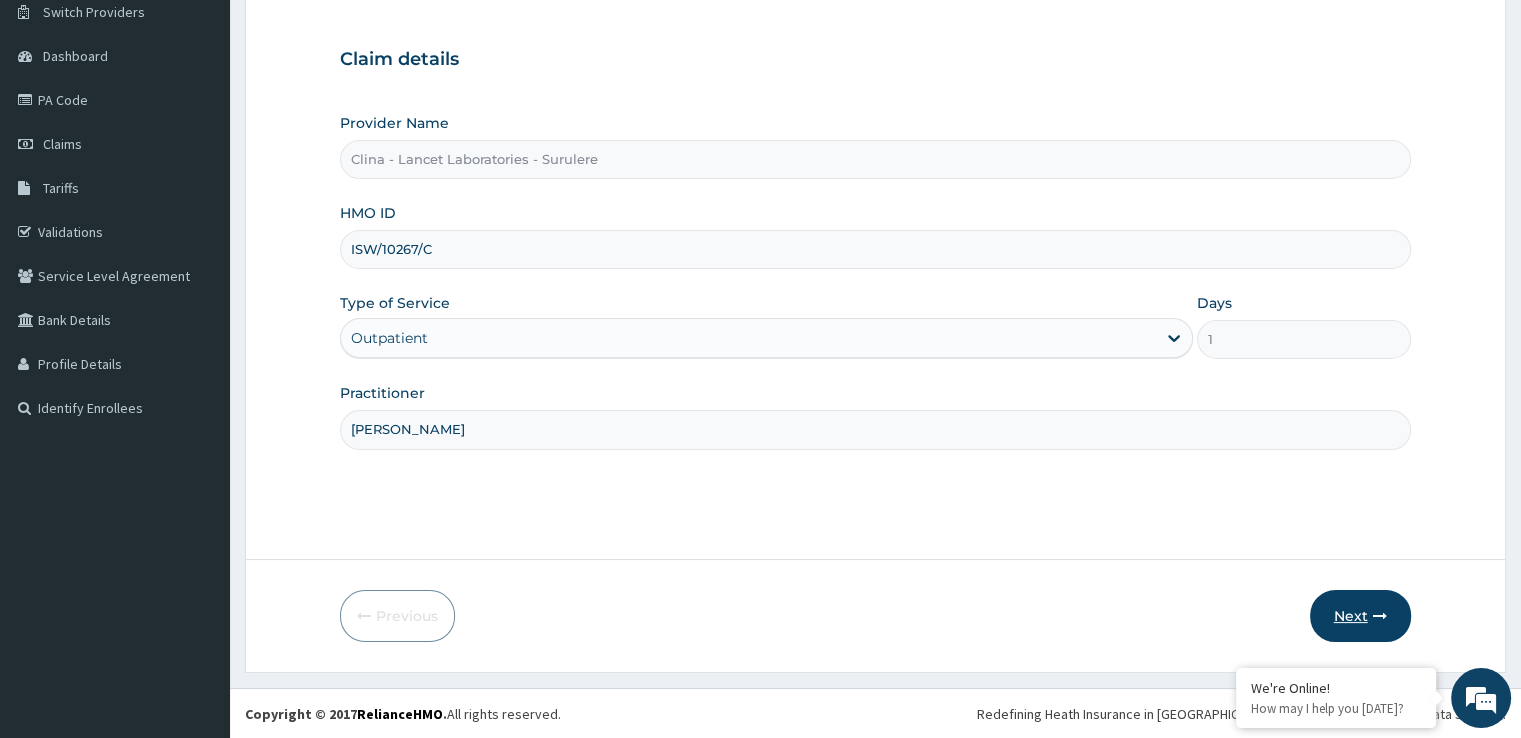 type on "ISW/10267/C" 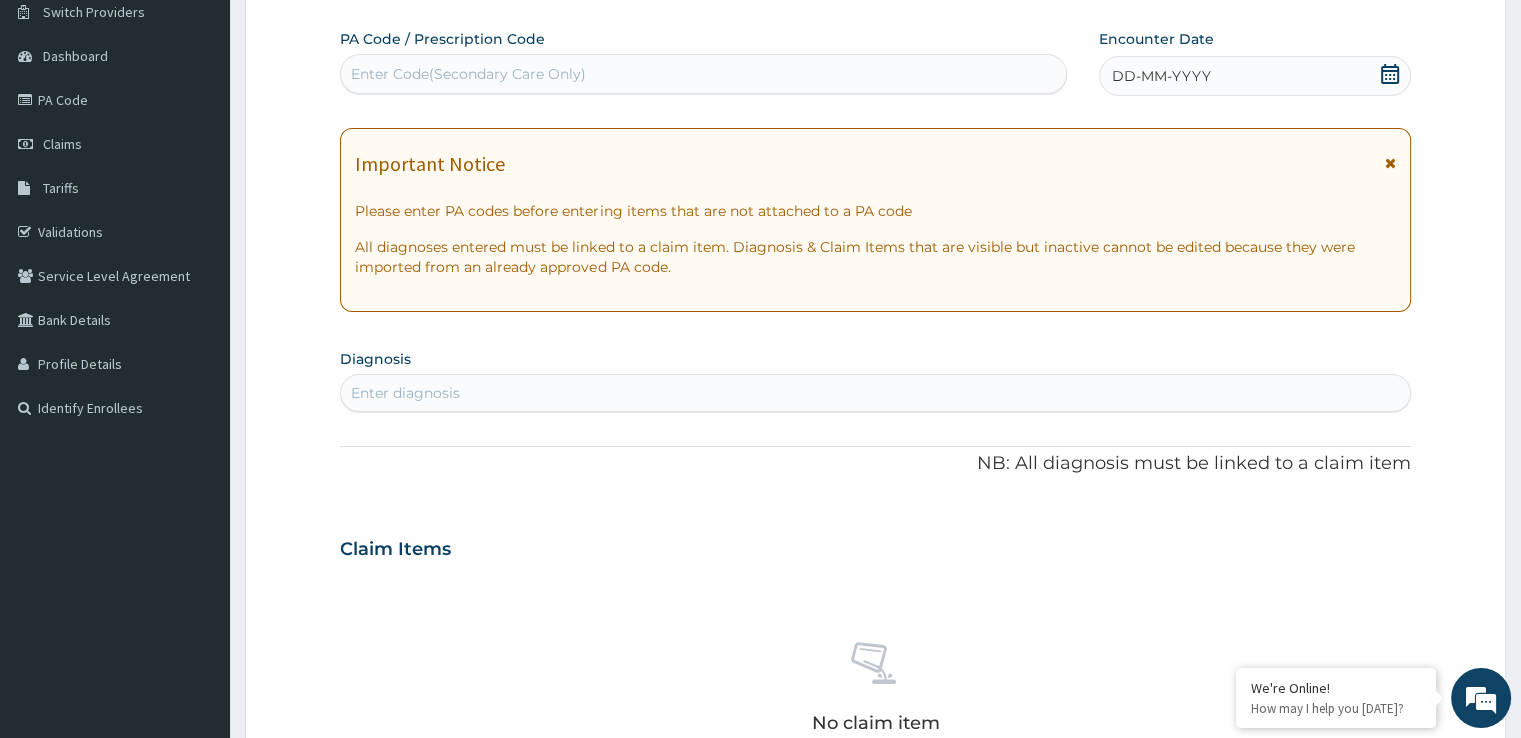 click on "Enter Code(Secondary Care Only)" at bounding box center [468, 74] 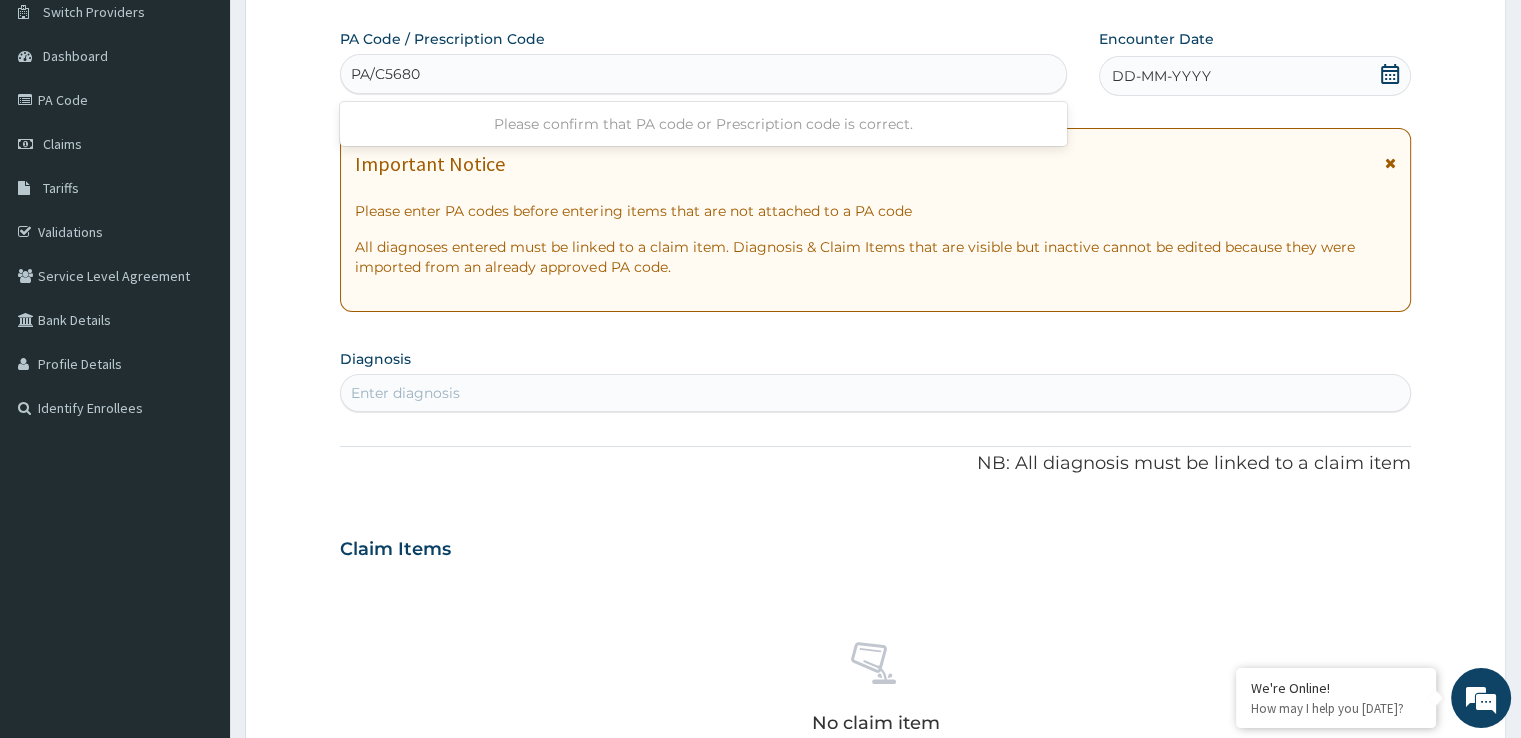 type on "PA/C56805" 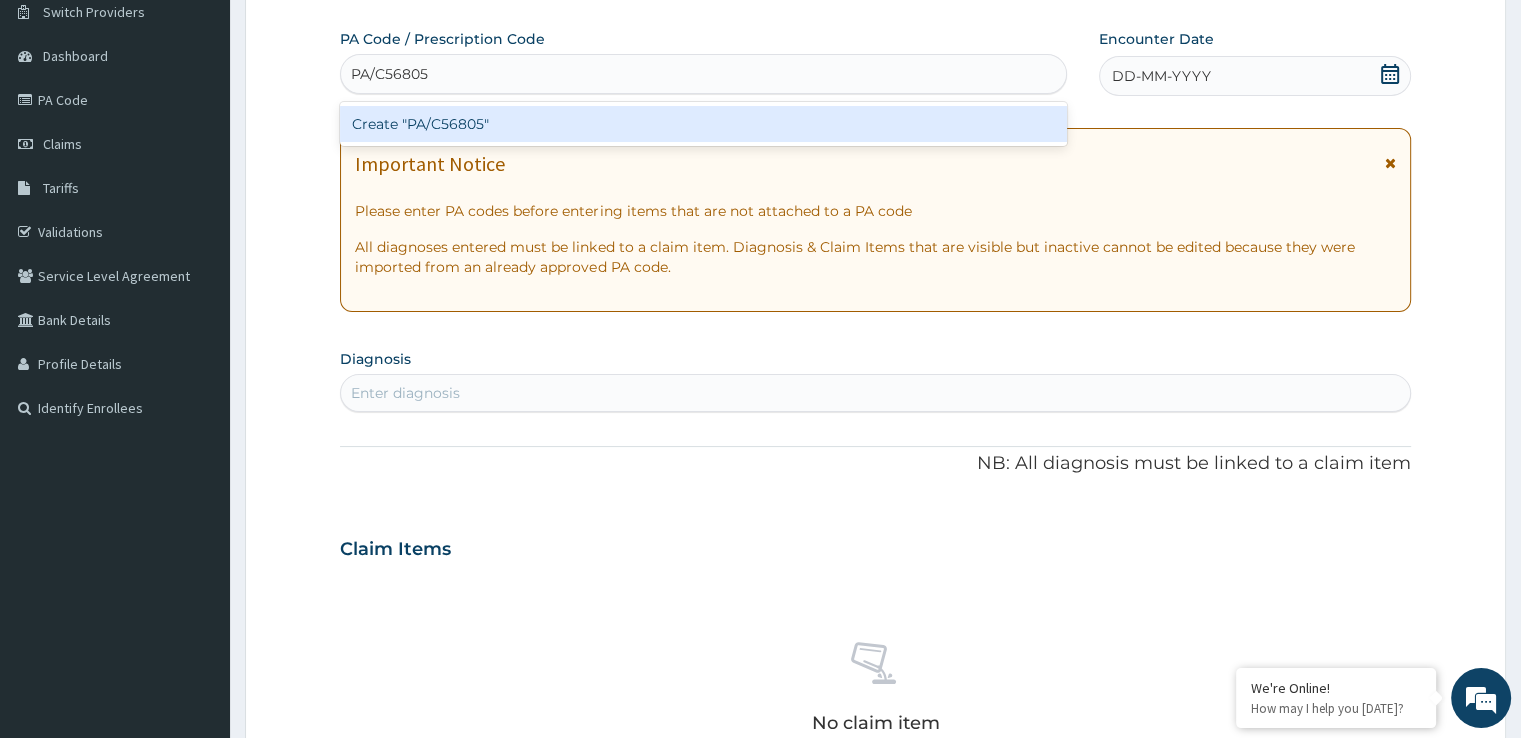 click on "Create "PA/C56805"" at bounding box center (703, 124) 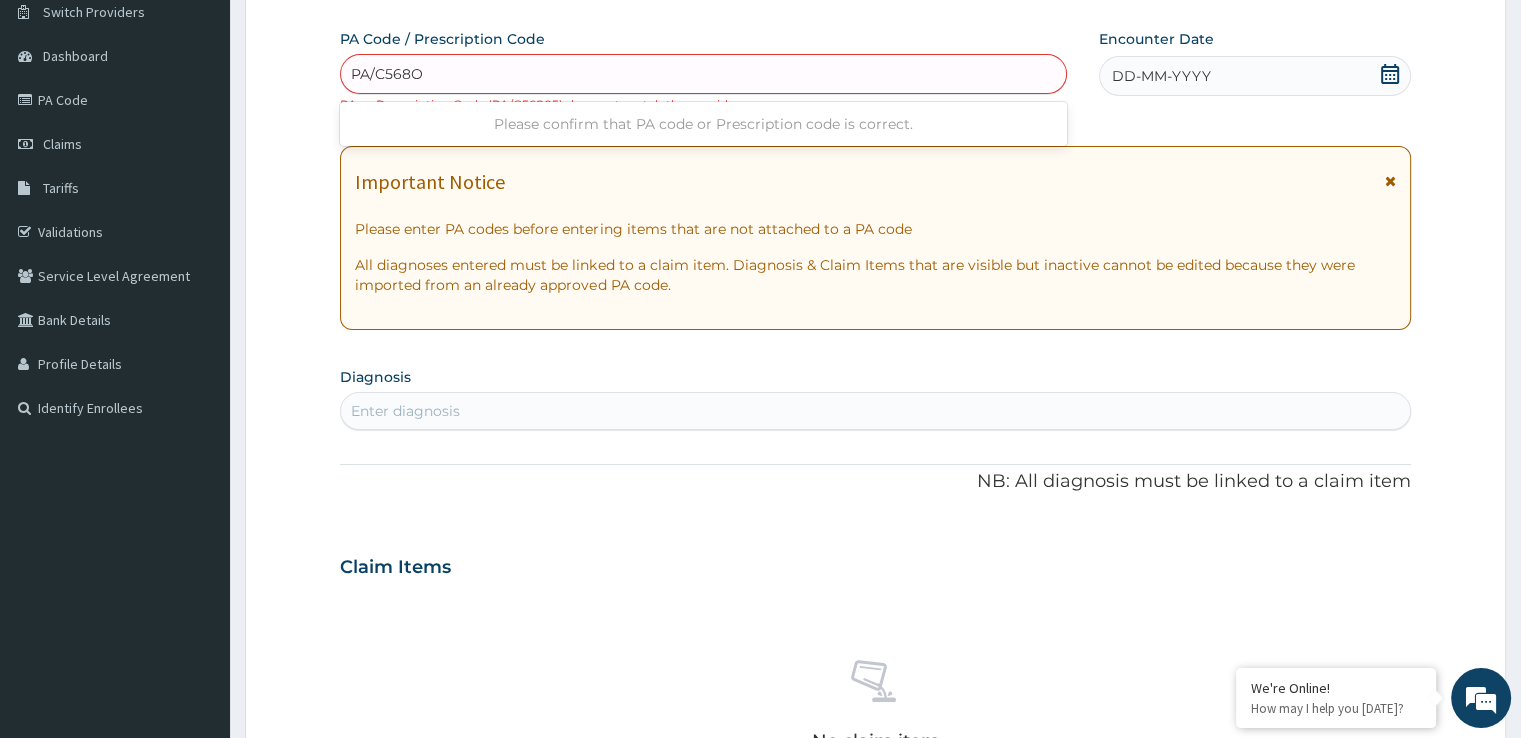 type on "PA/C568O5" 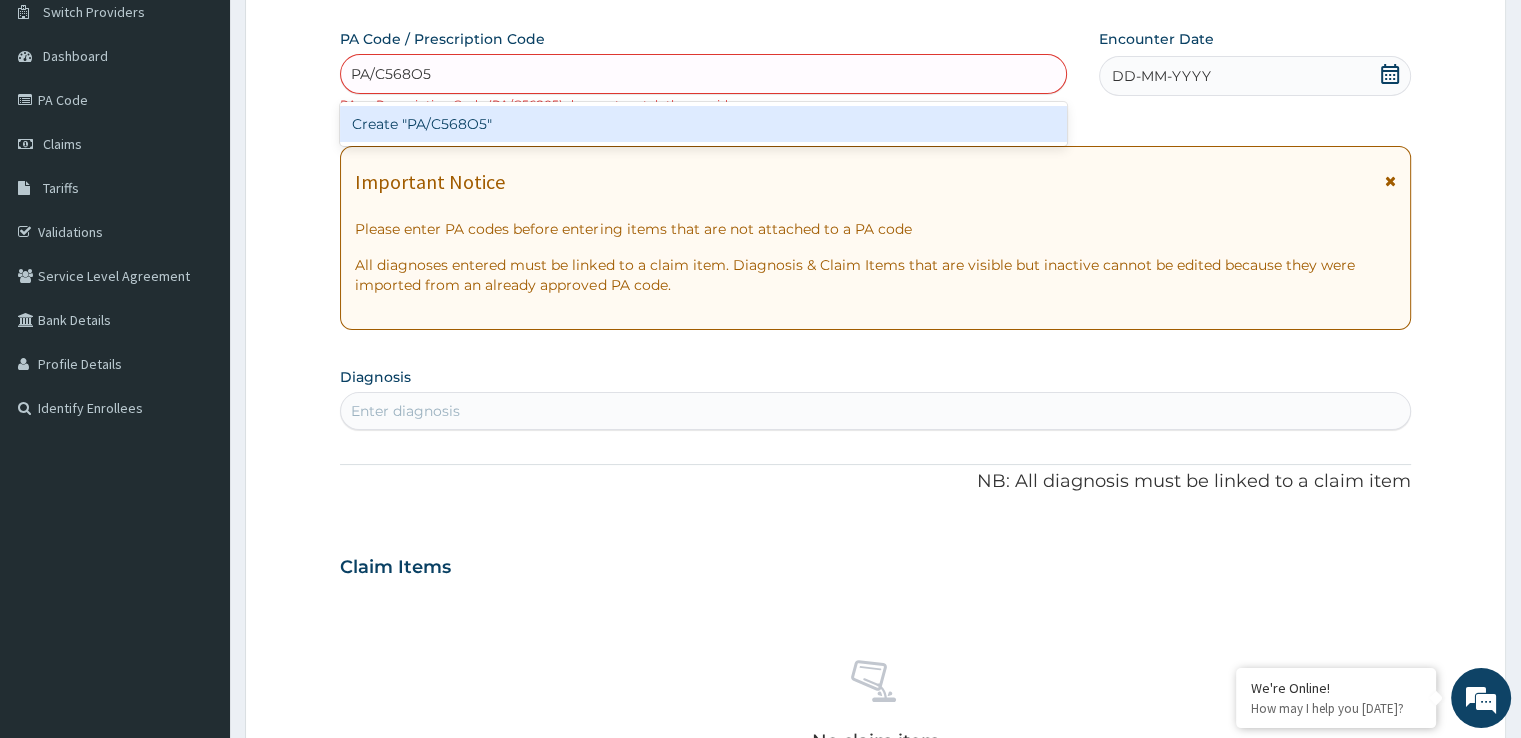 click on "Create "PA/C568O5"" at bounding box center [703, 124] 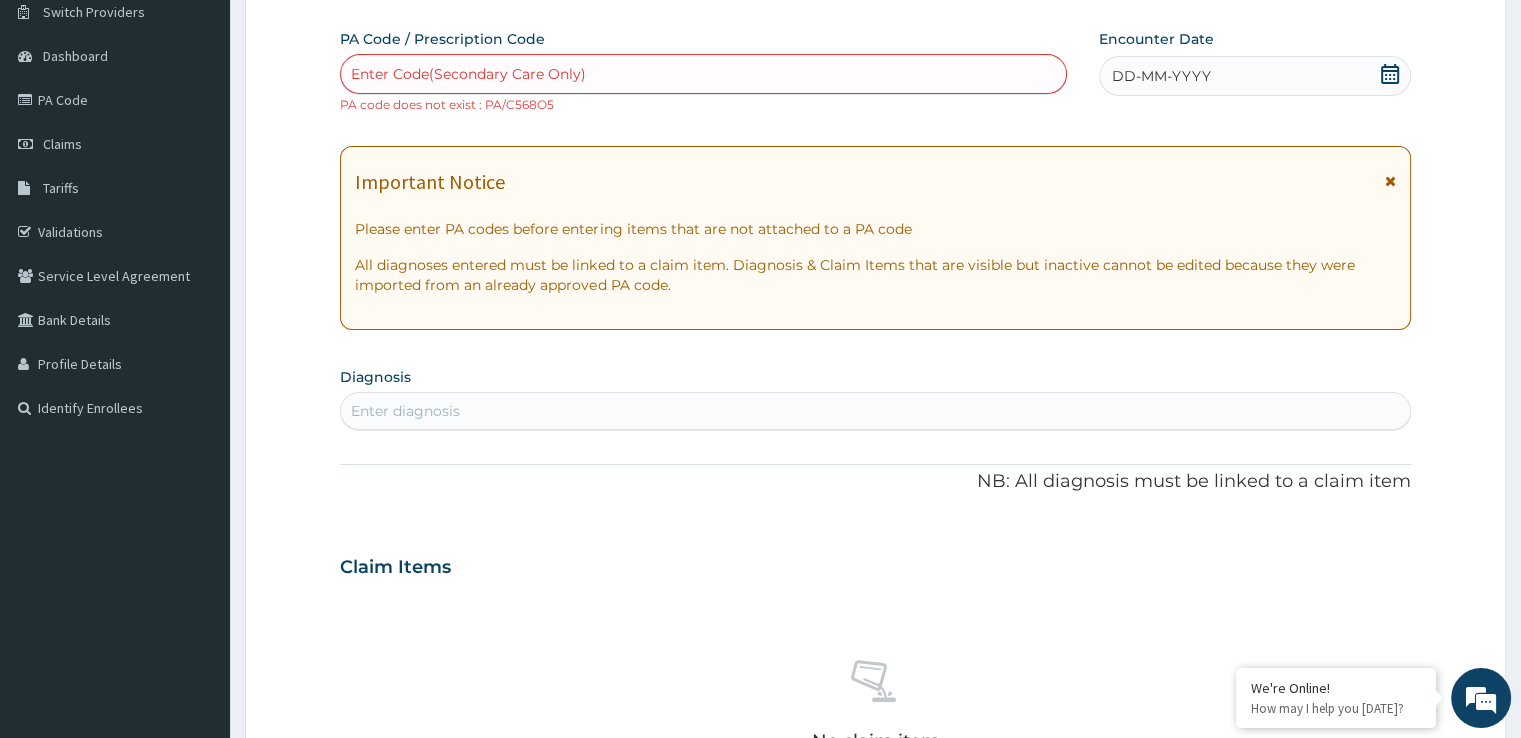 click on "Claim Items" at bounding box center (875, 563) 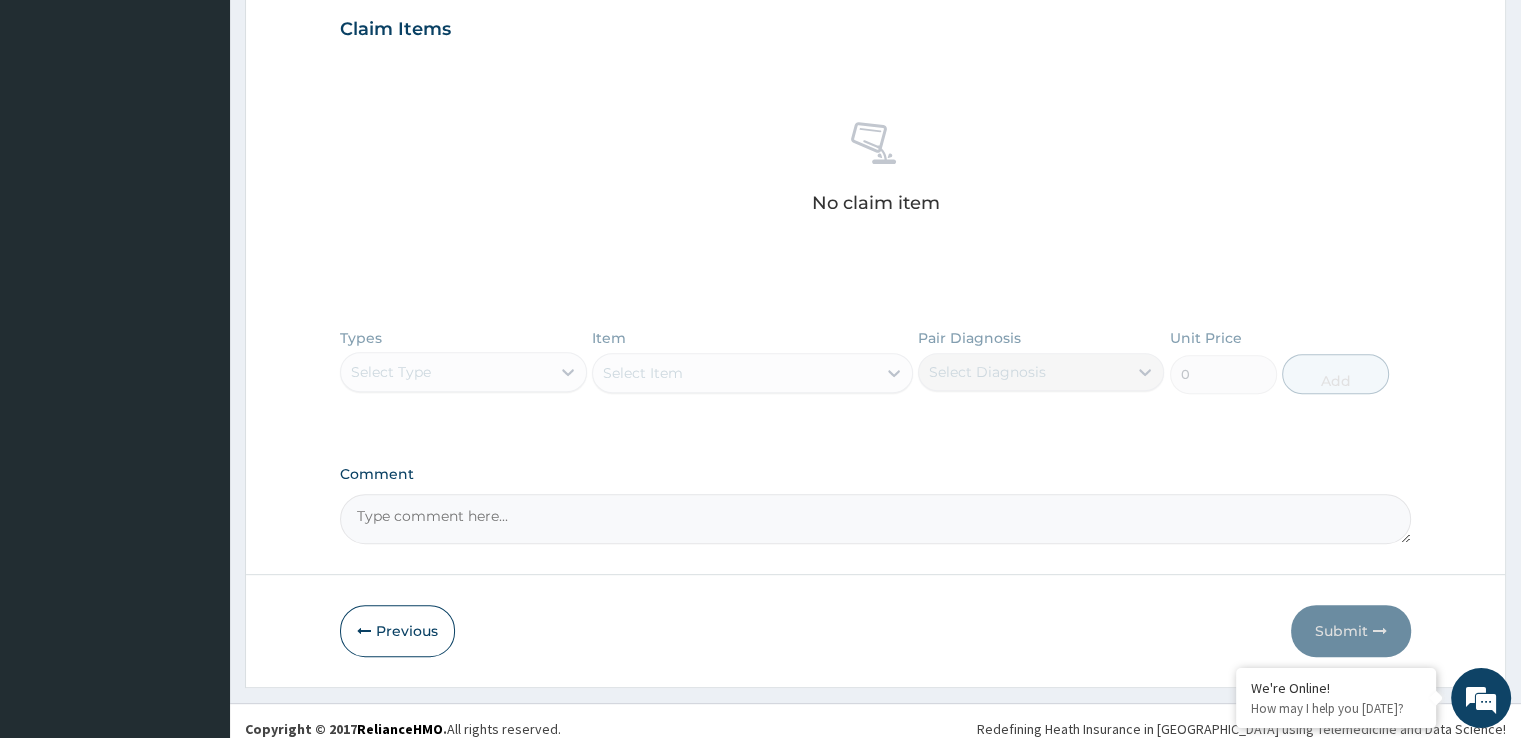 scroll, scrollTop: 715, scrollLeft: 0, axis: vertical 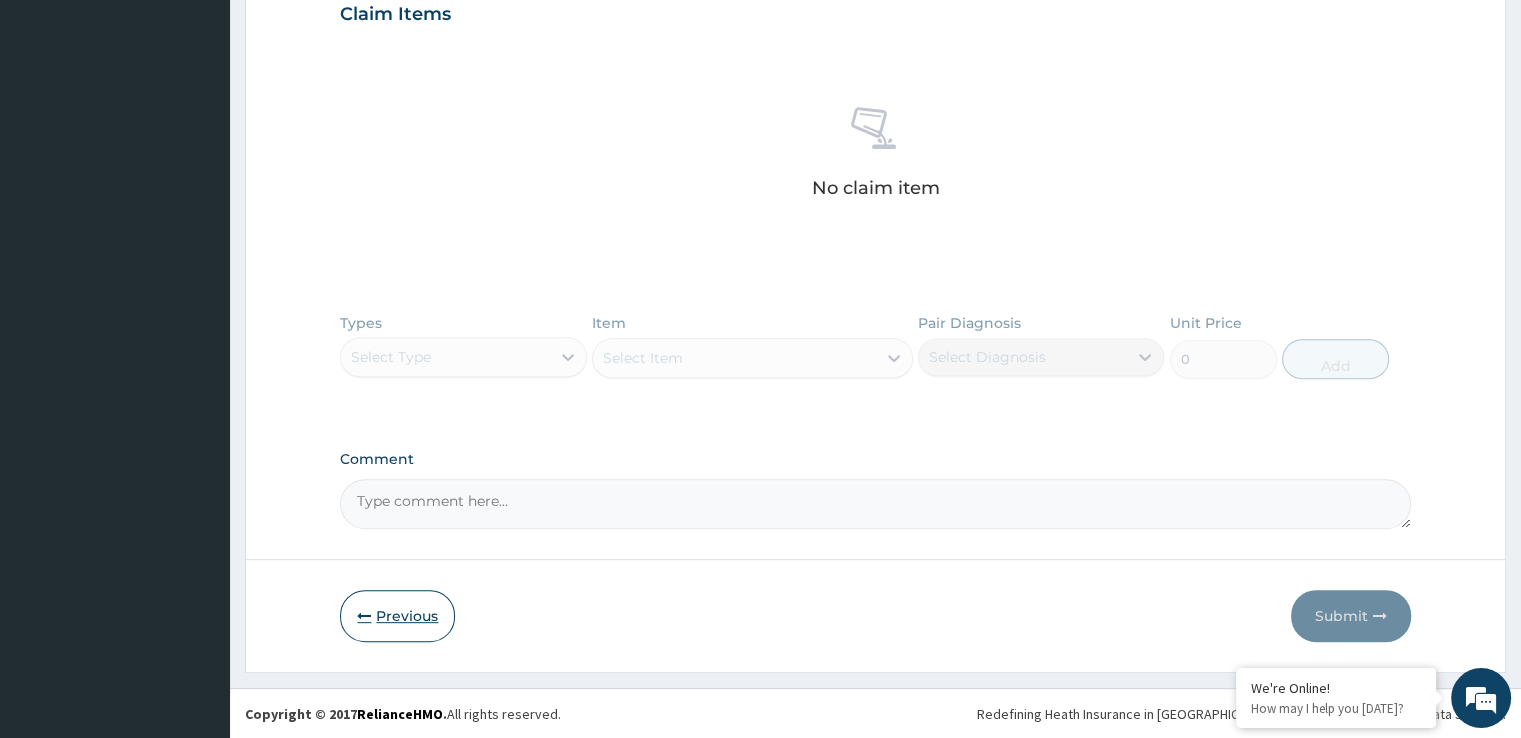 click on "Previous" at bounding box center (397, 616) 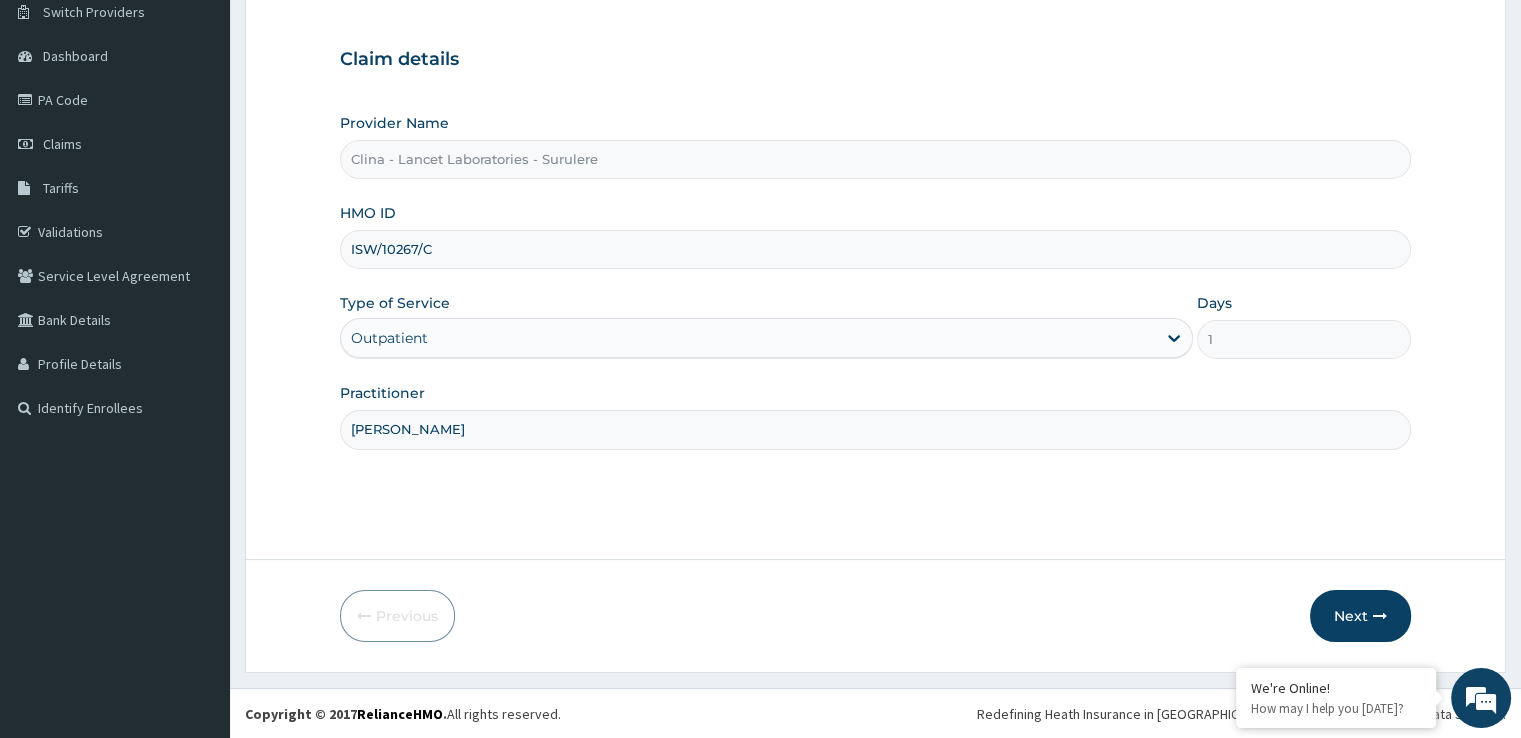 click on "ISW/10267/C" at bounding box center (875, 249) 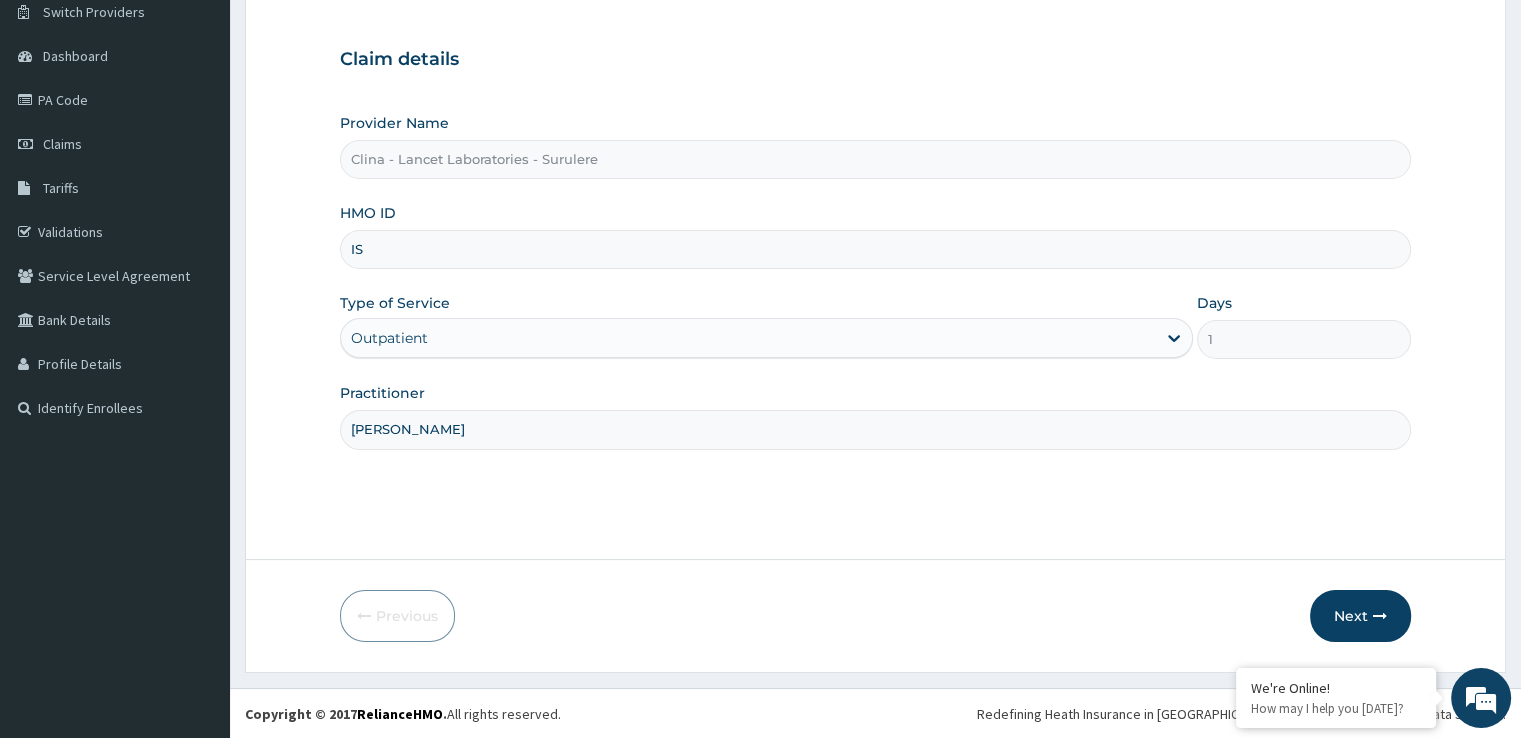 type on "I" 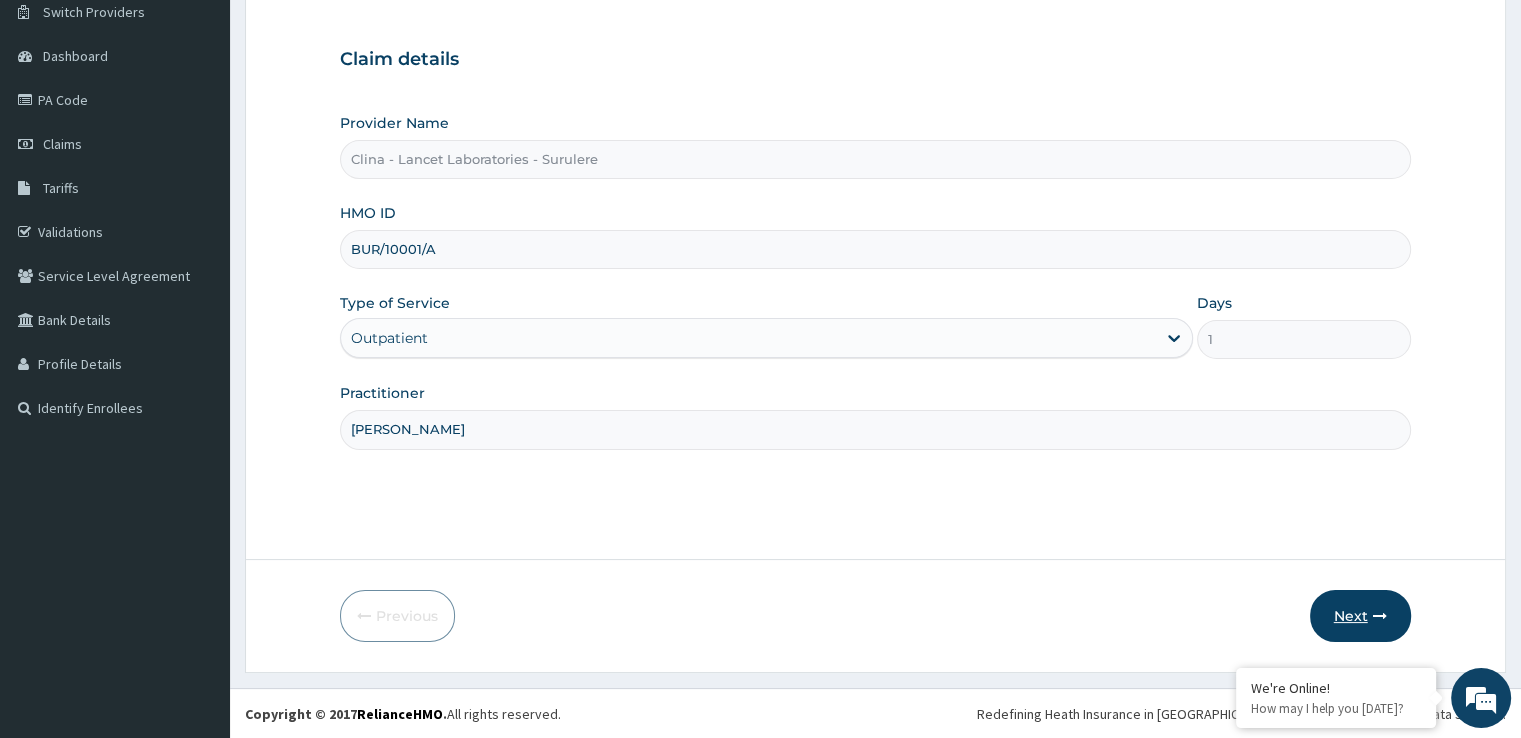 type on "BUR/10001/A" 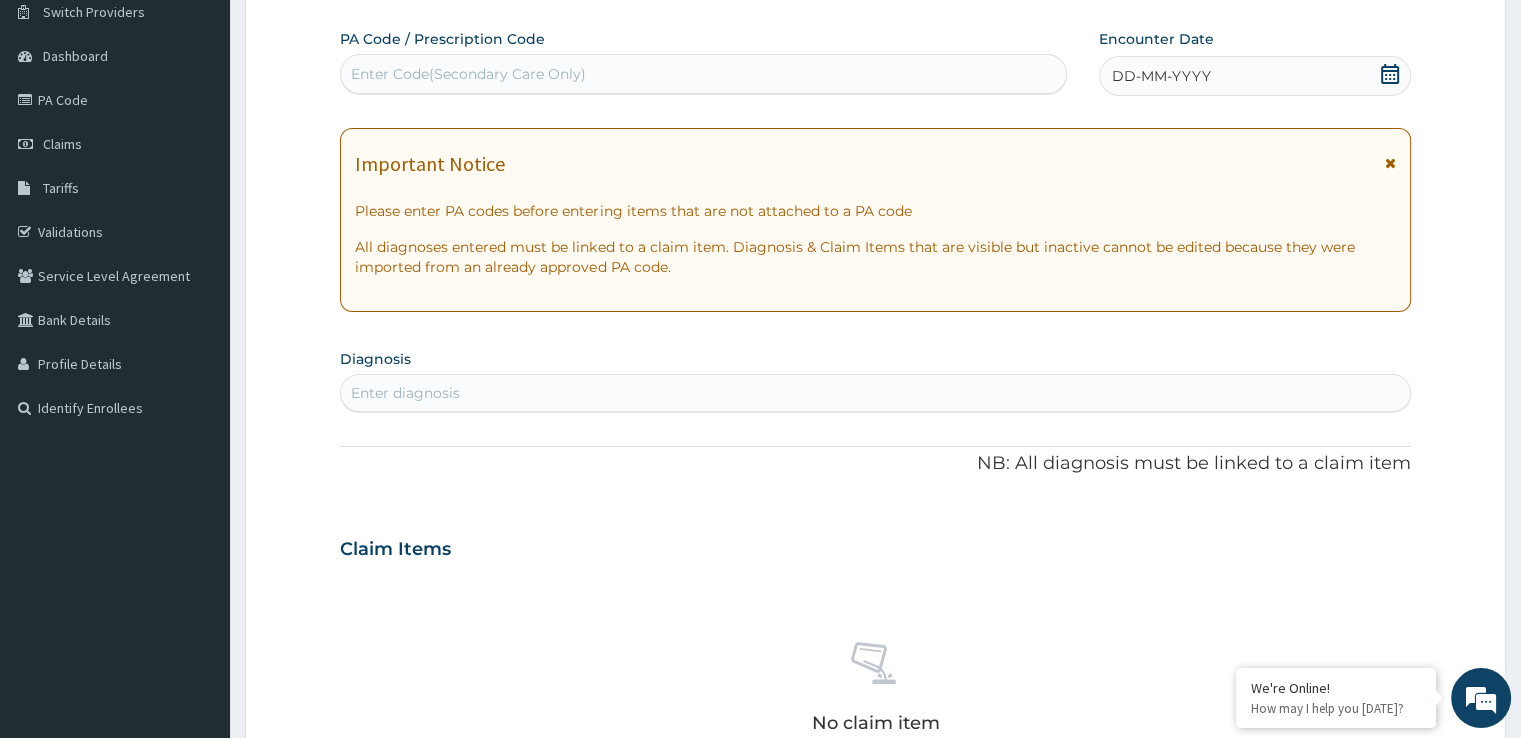 click on "Enter Code(Secondary Care Only)" at bounding box center [468, 74] 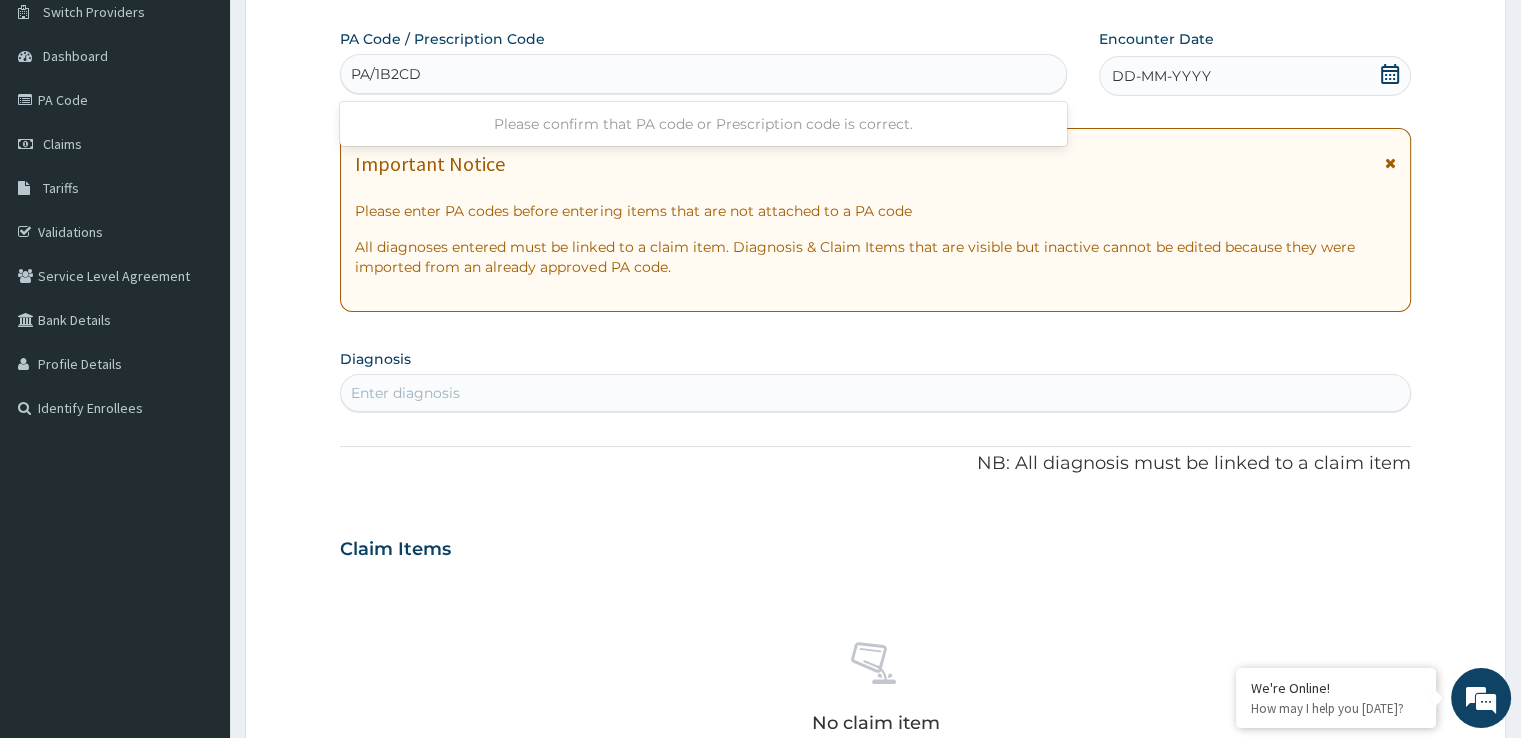 type on "PA/1B2CDB" 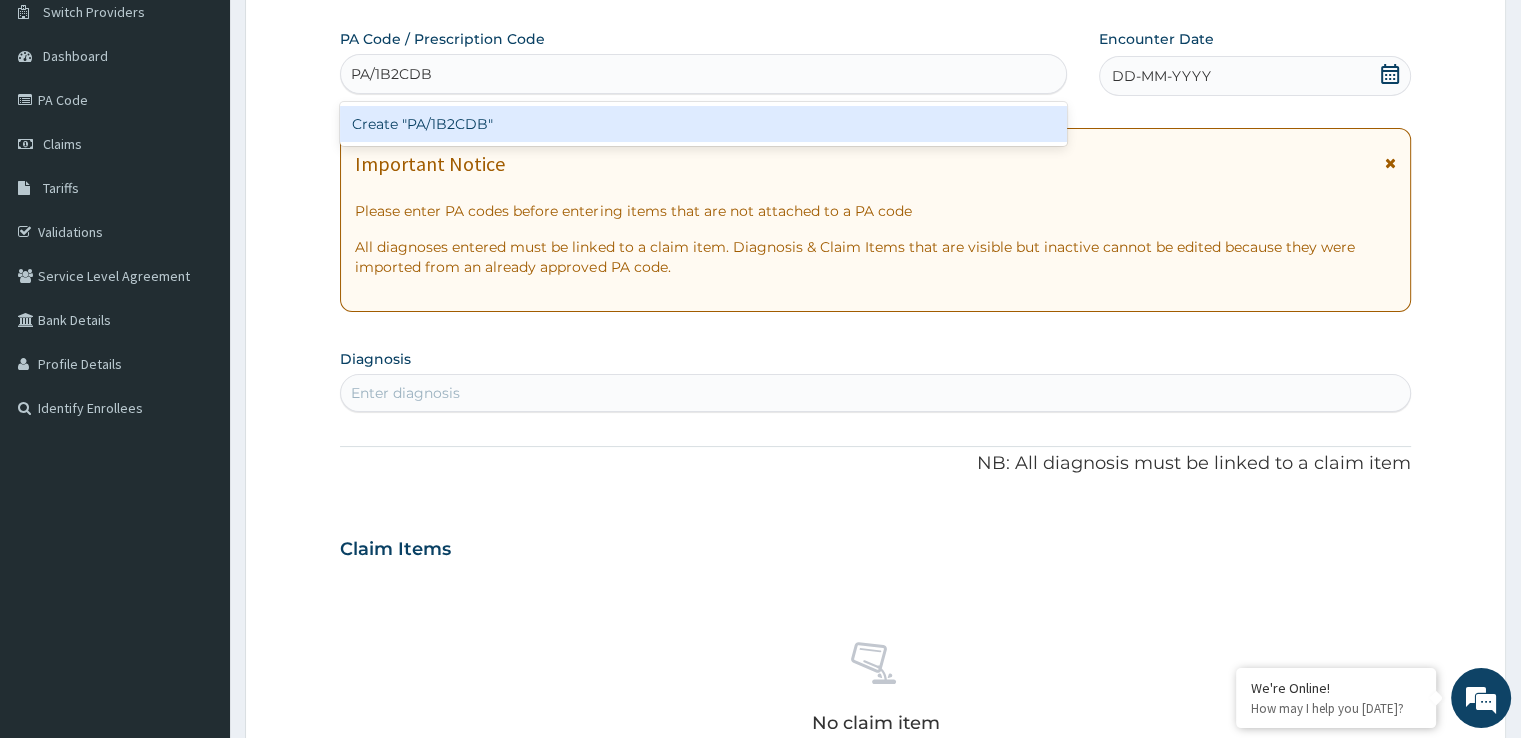 click on "Create "PA/1B2CDB"" at bounding box center [703, 124] 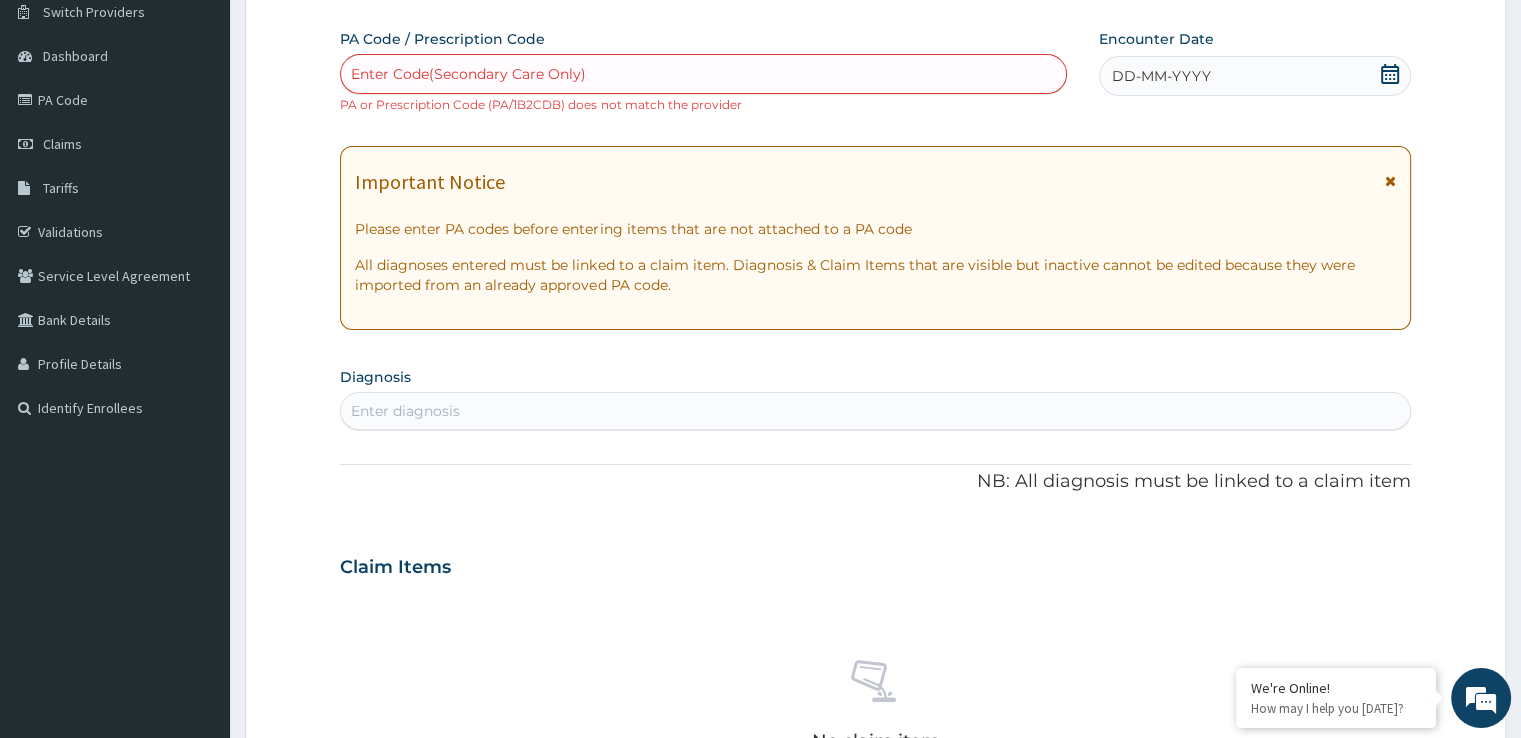 scroll, scrollTop: 0, scrollLeft: 0, axis: both 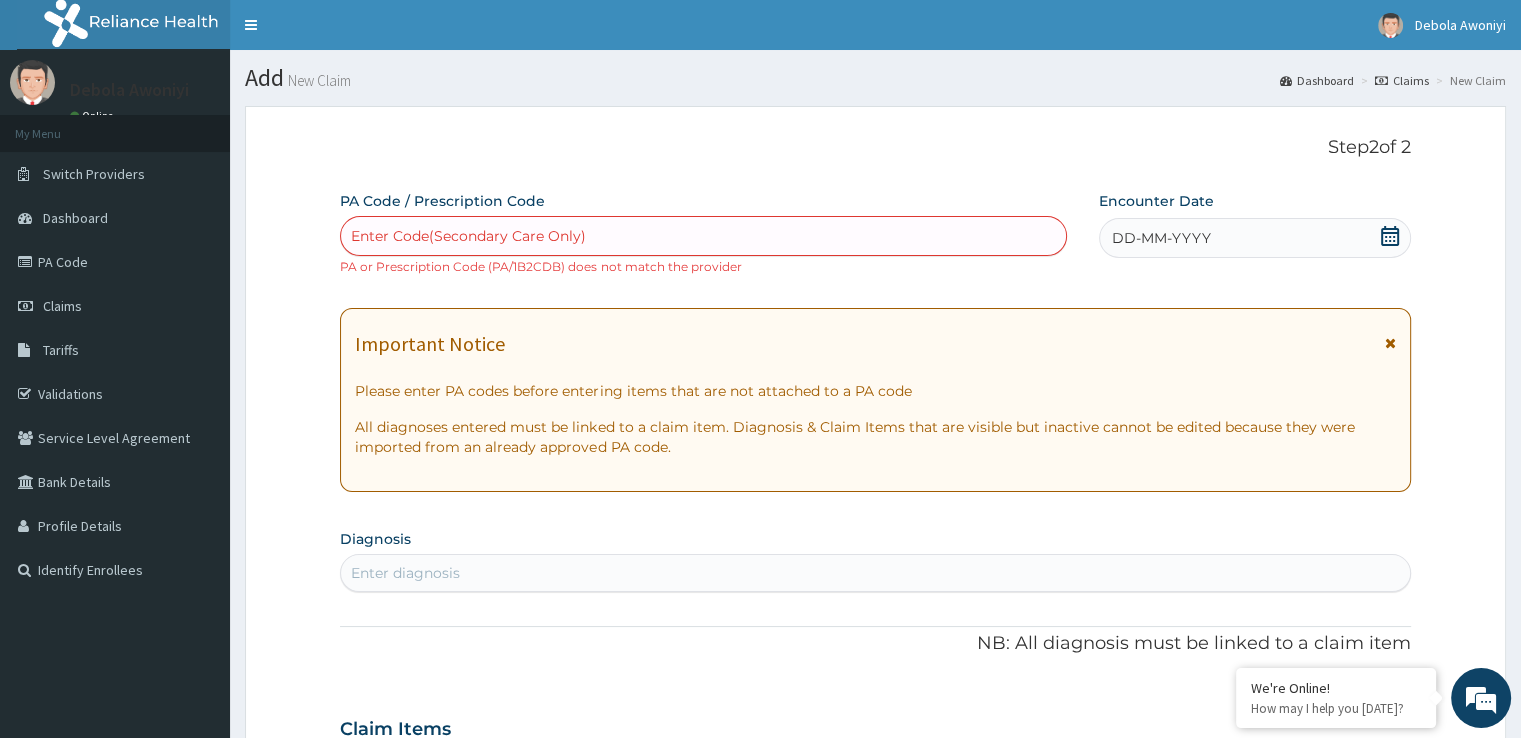 click on "Enter Code(Secondary Care Only)" at bounding box center [703, 236] 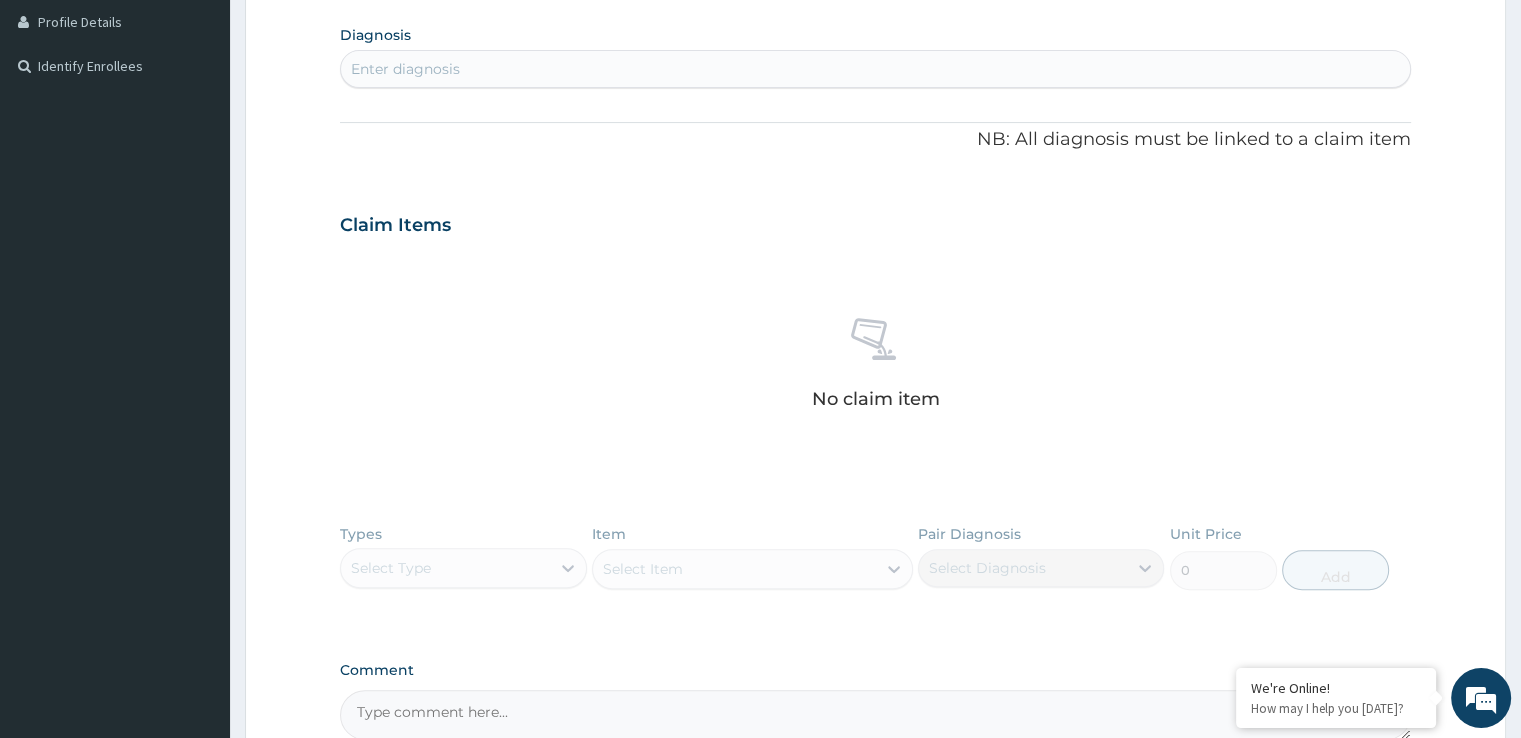 scroll, scrollTop: 715, scrollLeft: 0, axis: vertical 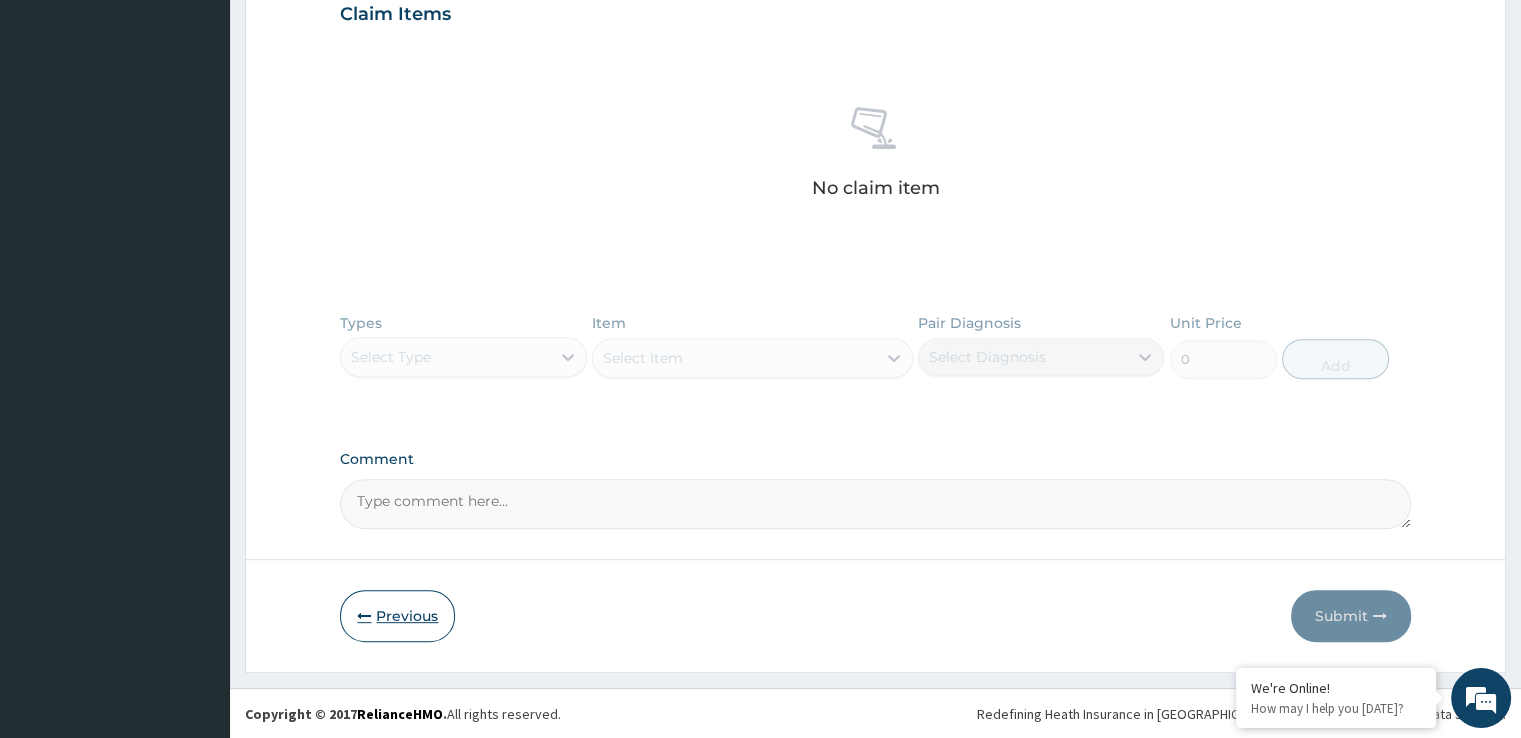 click on "Previous" at bounding box center [397, 616] 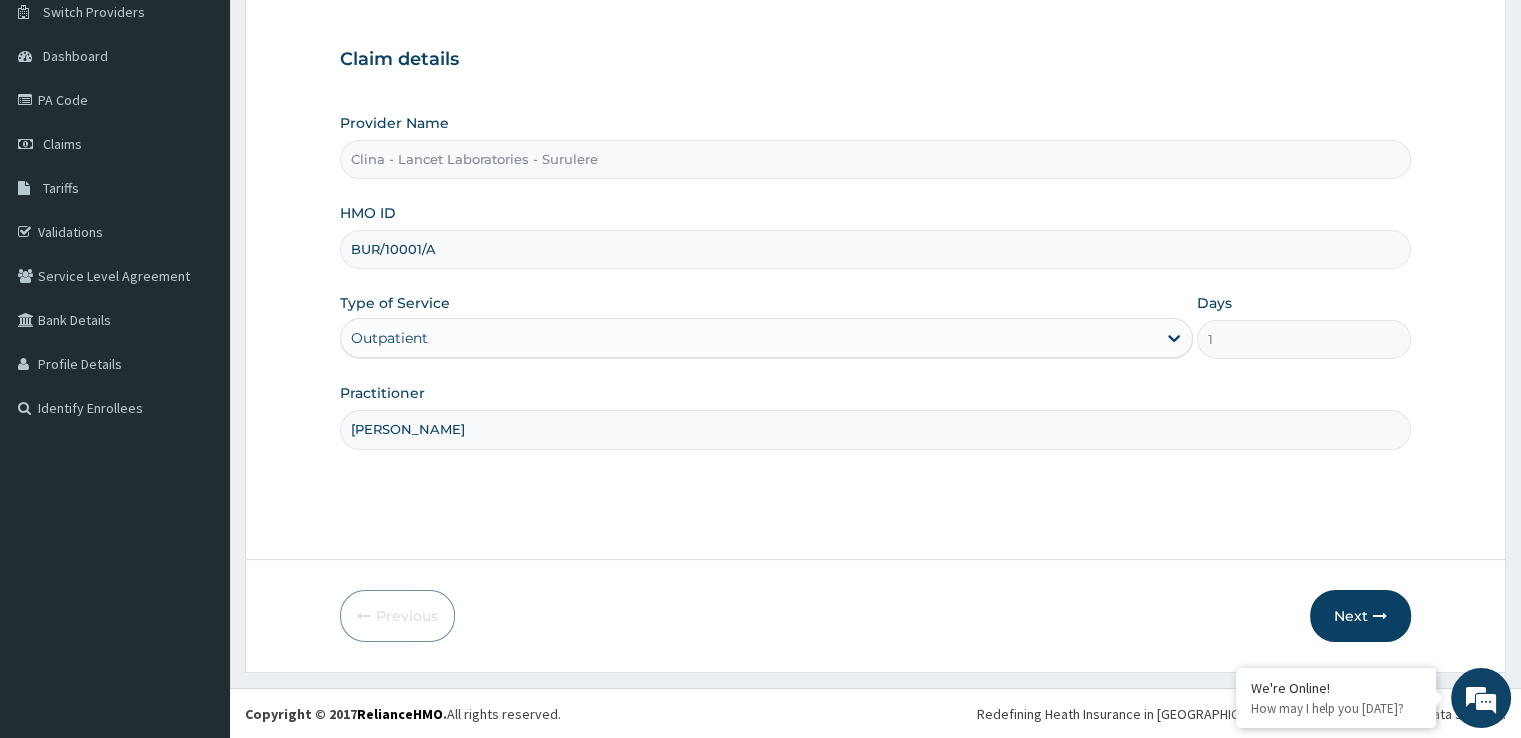 click on "BUR/10001/A" at bounding box center [875, 249] 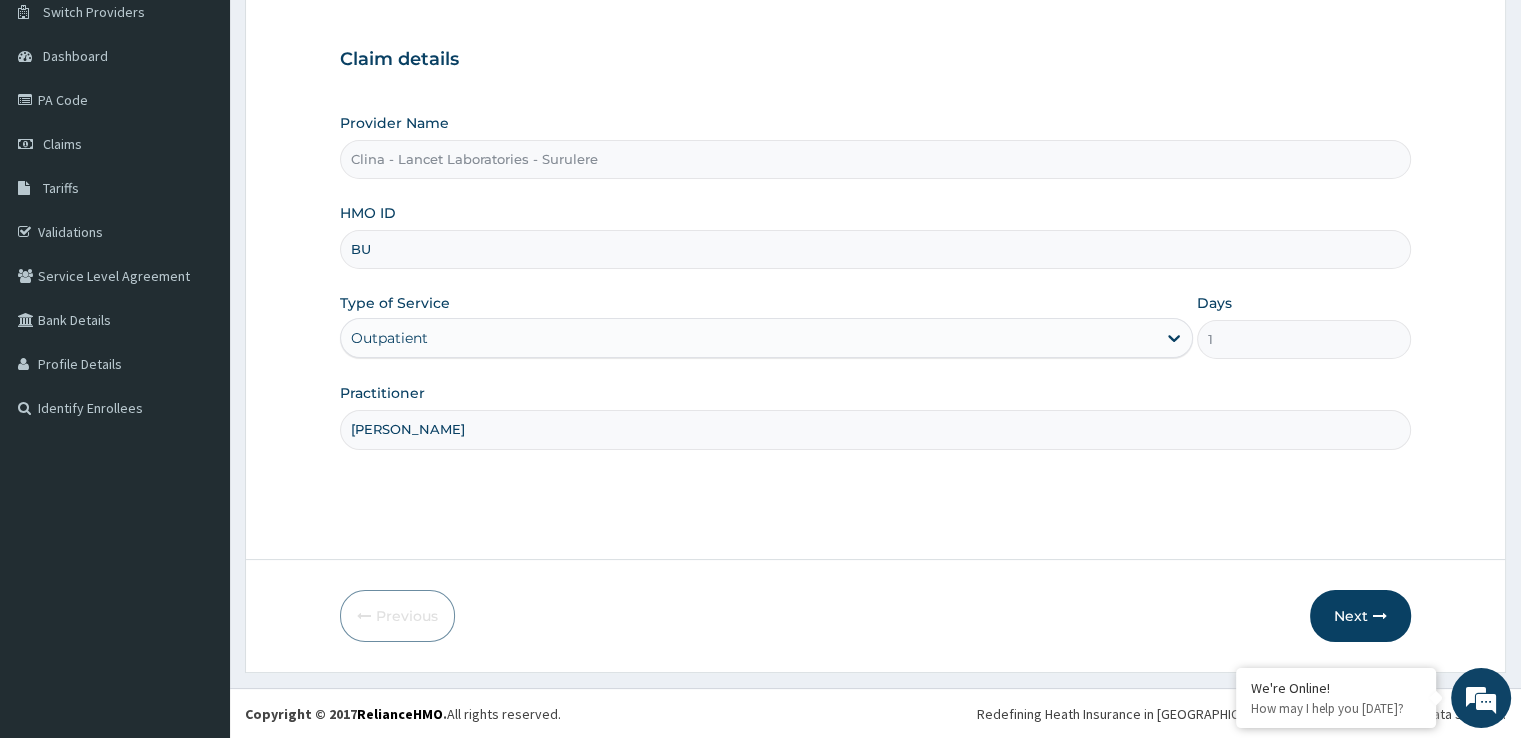 type on "B" 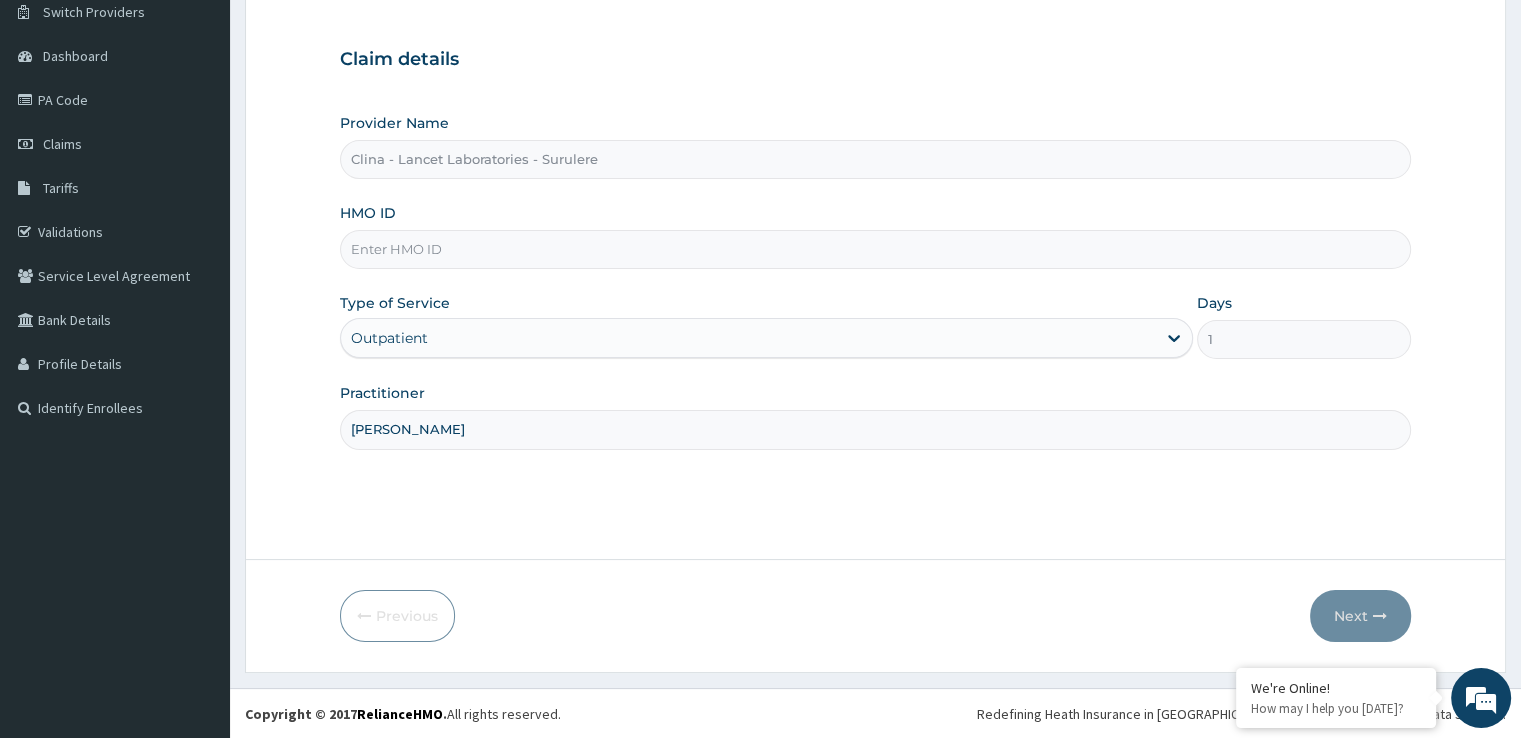click on "HMO ID" at bounding box center (875, 249) 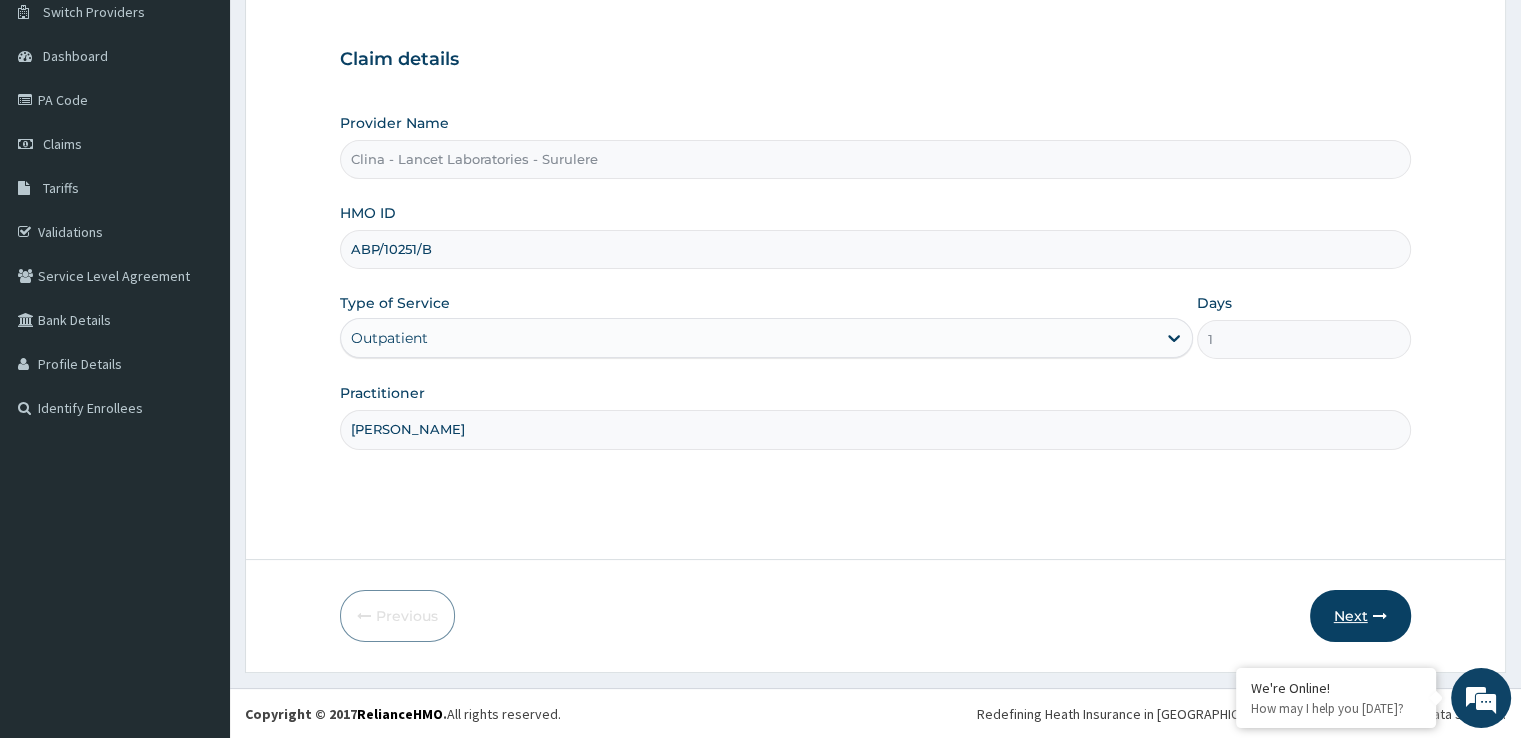 type on "ABP/10251/B" 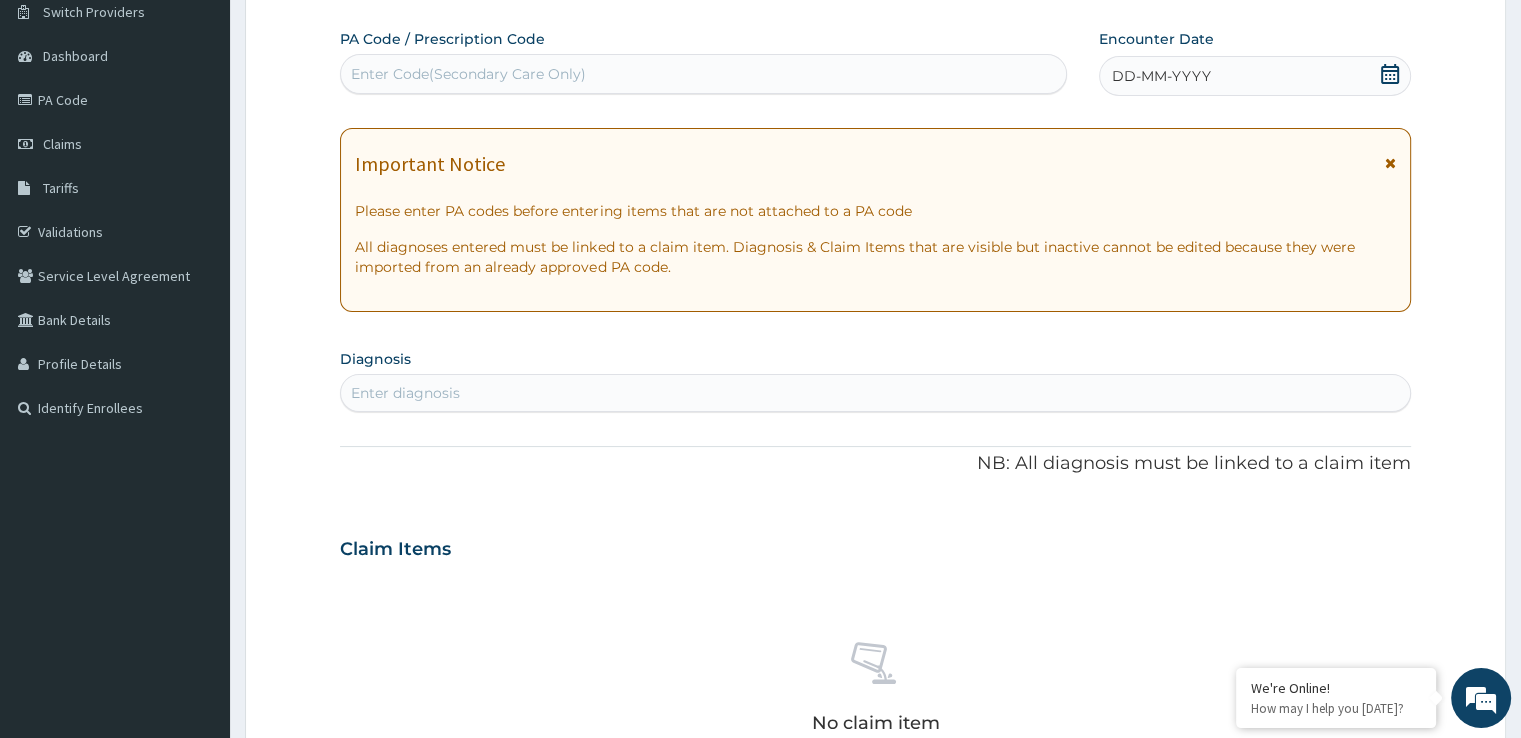click on "Enter Code(Secondary Care Only)" at bounding box center [468, 74] 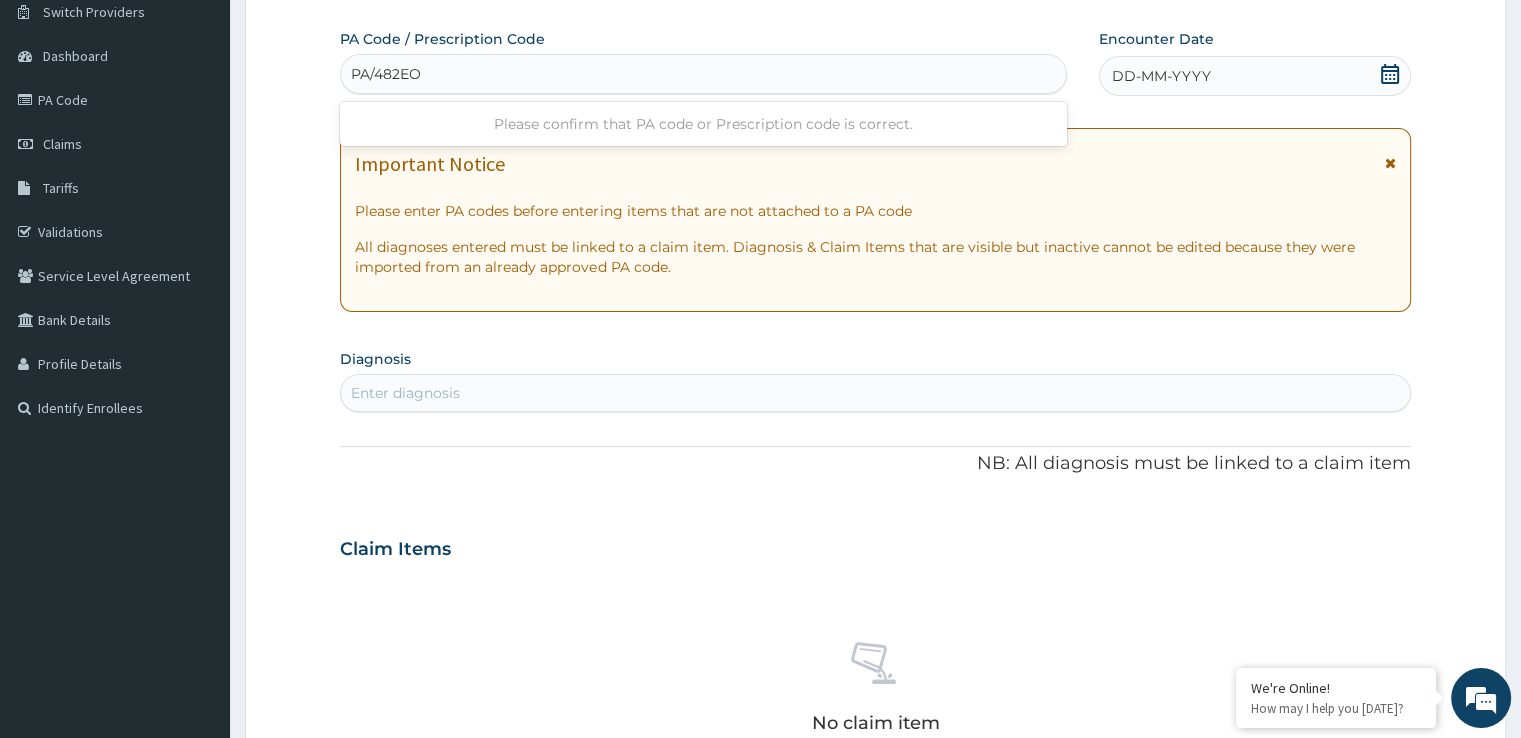 type on "PA/482EO5" 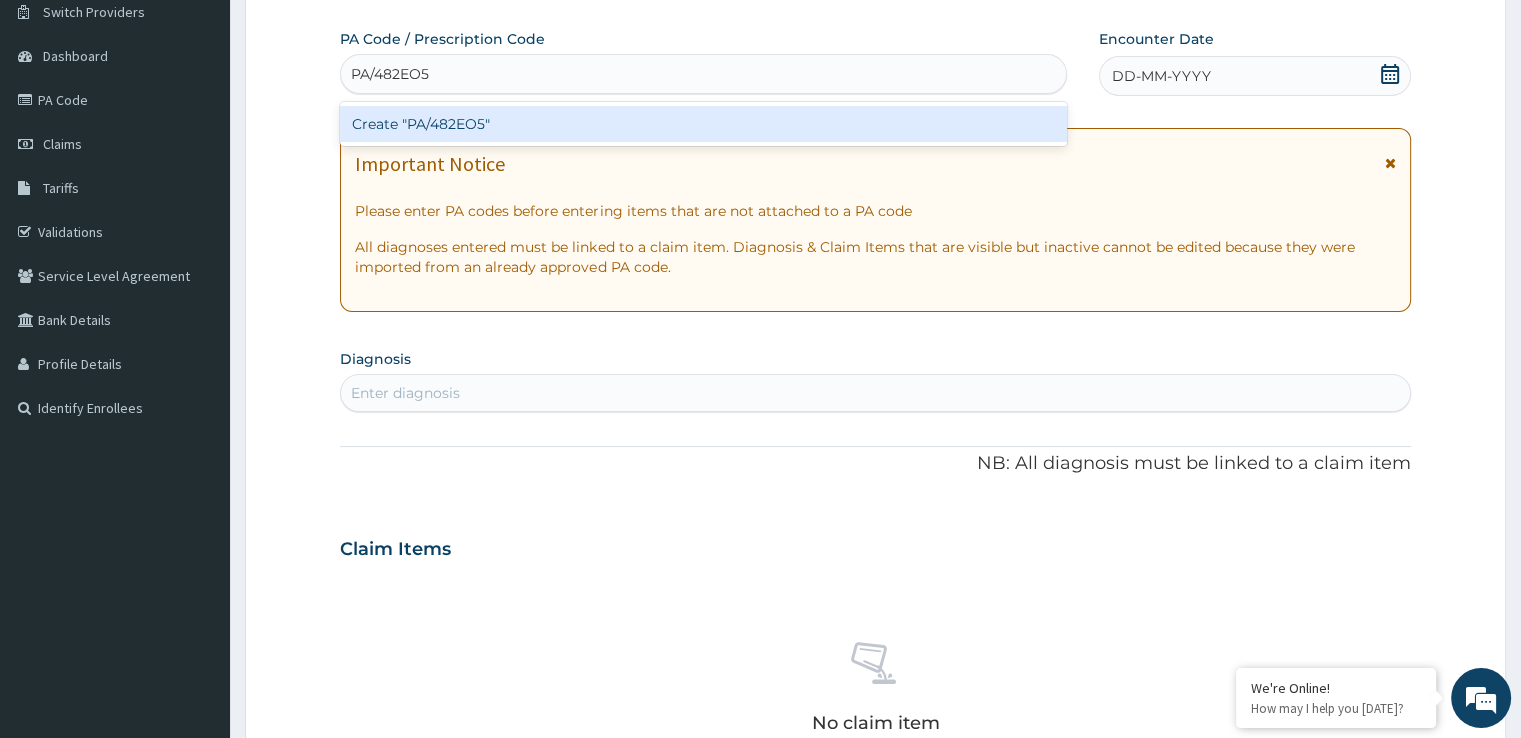 click on "Create "PA/482EO5"" at bounding box center [703, 124] 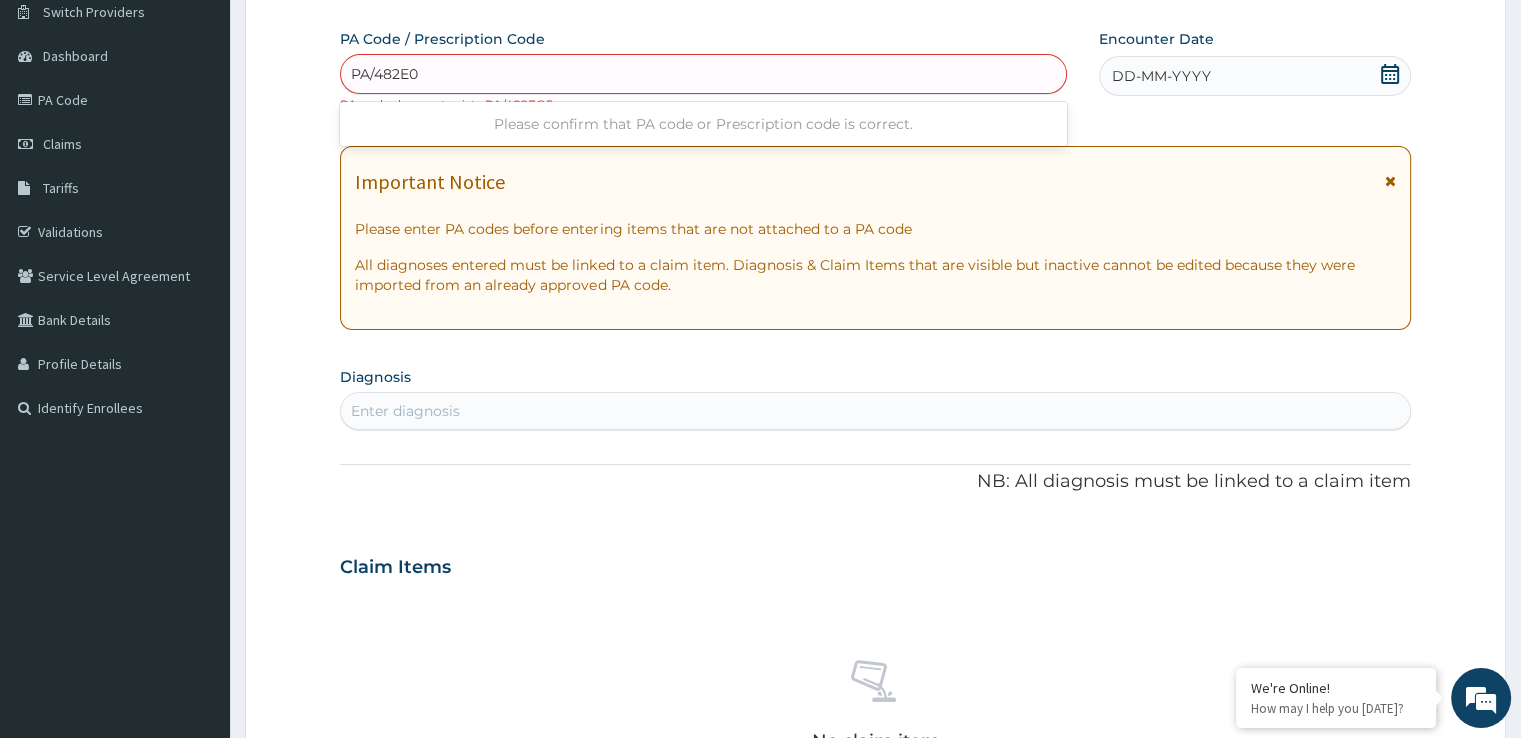 type on "PA/482E05" 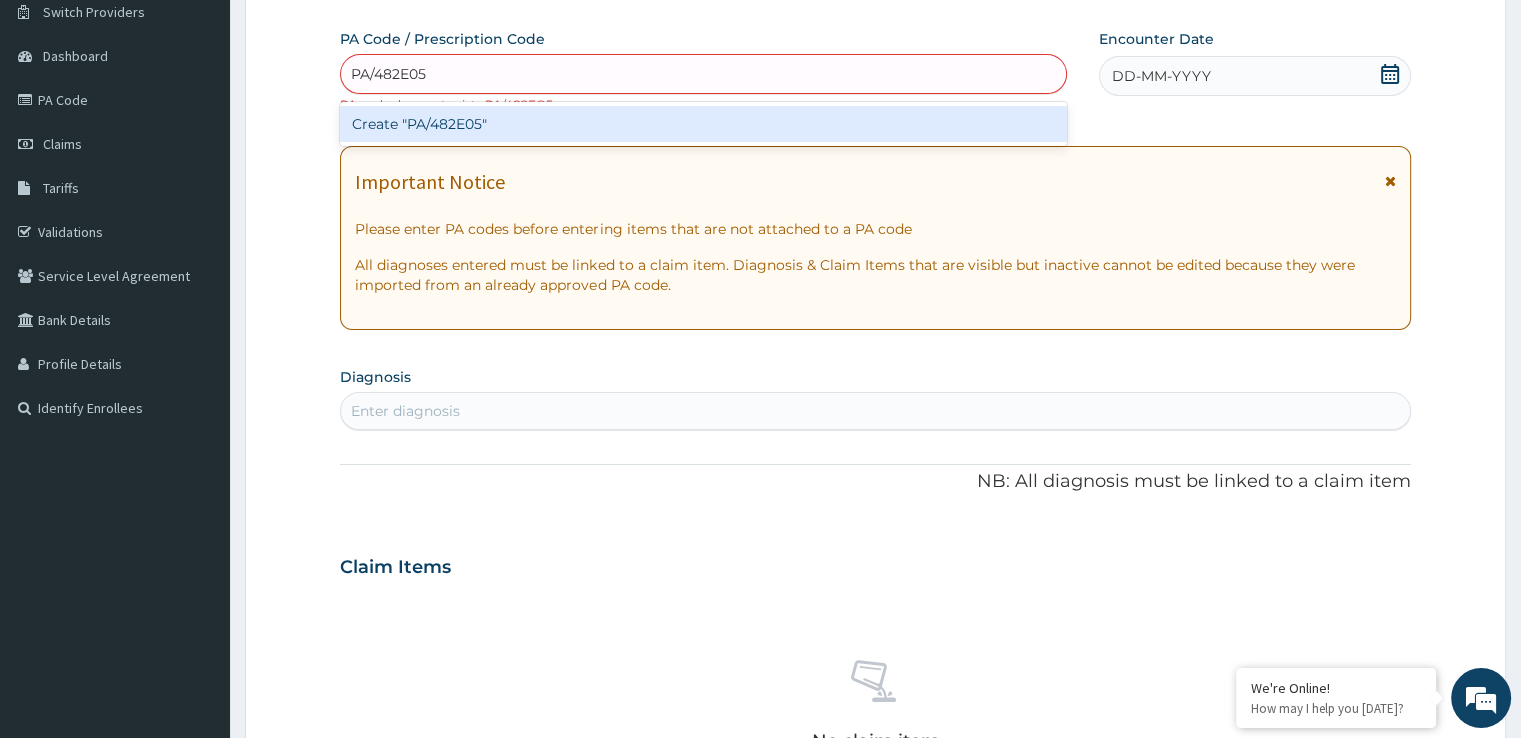 click on "Create "PA/482E05"" at bounding box center [703, 124] 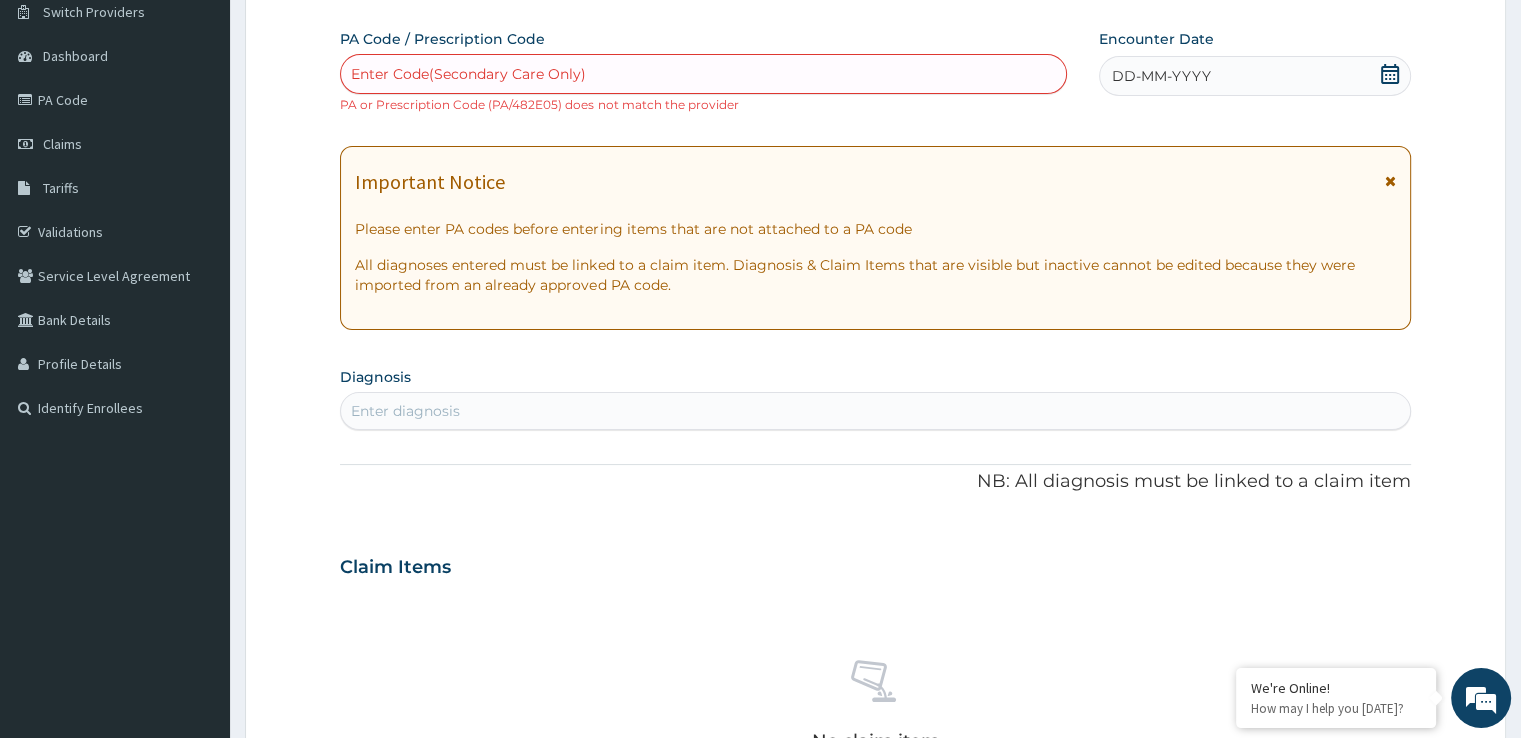 click on "Claim Items" at bounding box center [875, 563] 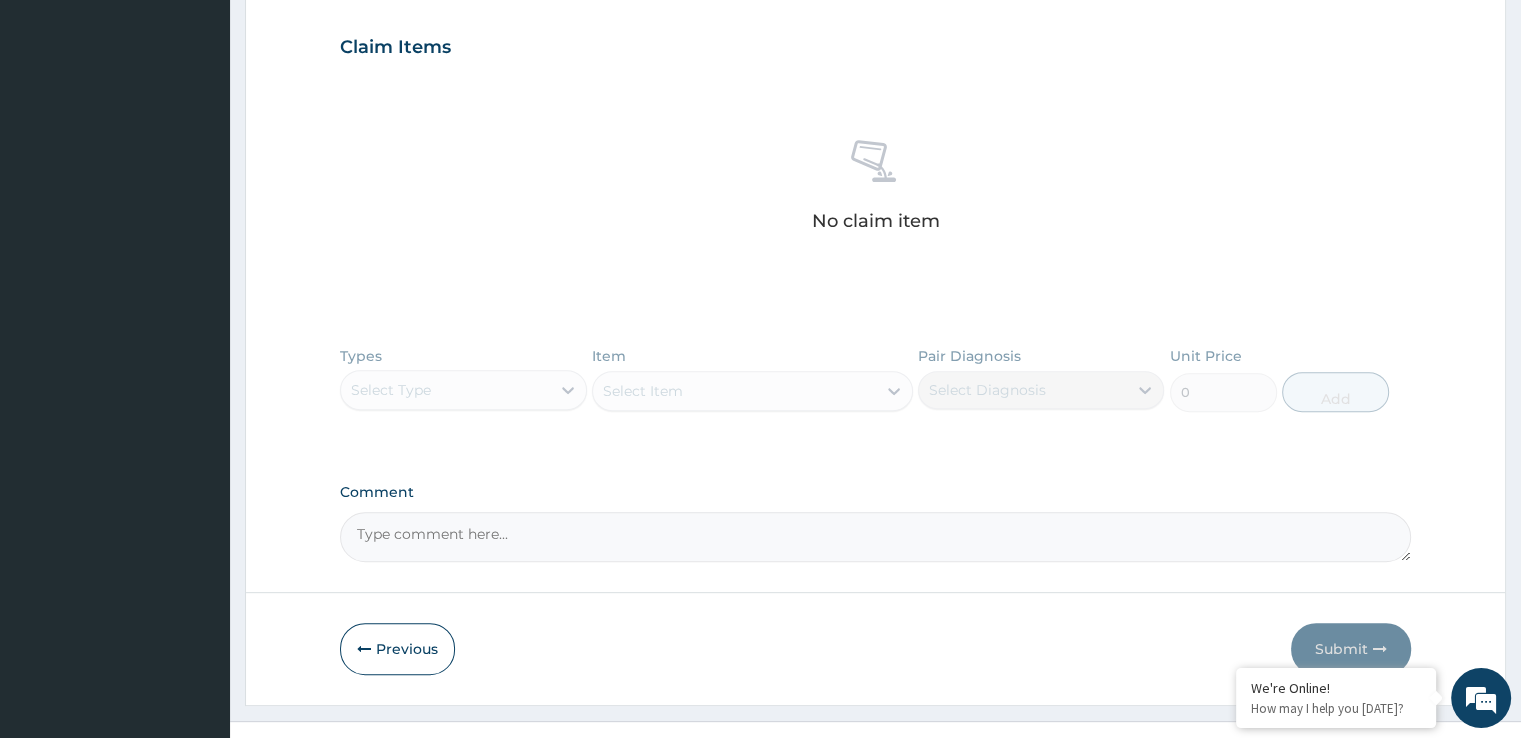 scroll, scrollTop: 715, scrollLeft: 0, axis: vertical 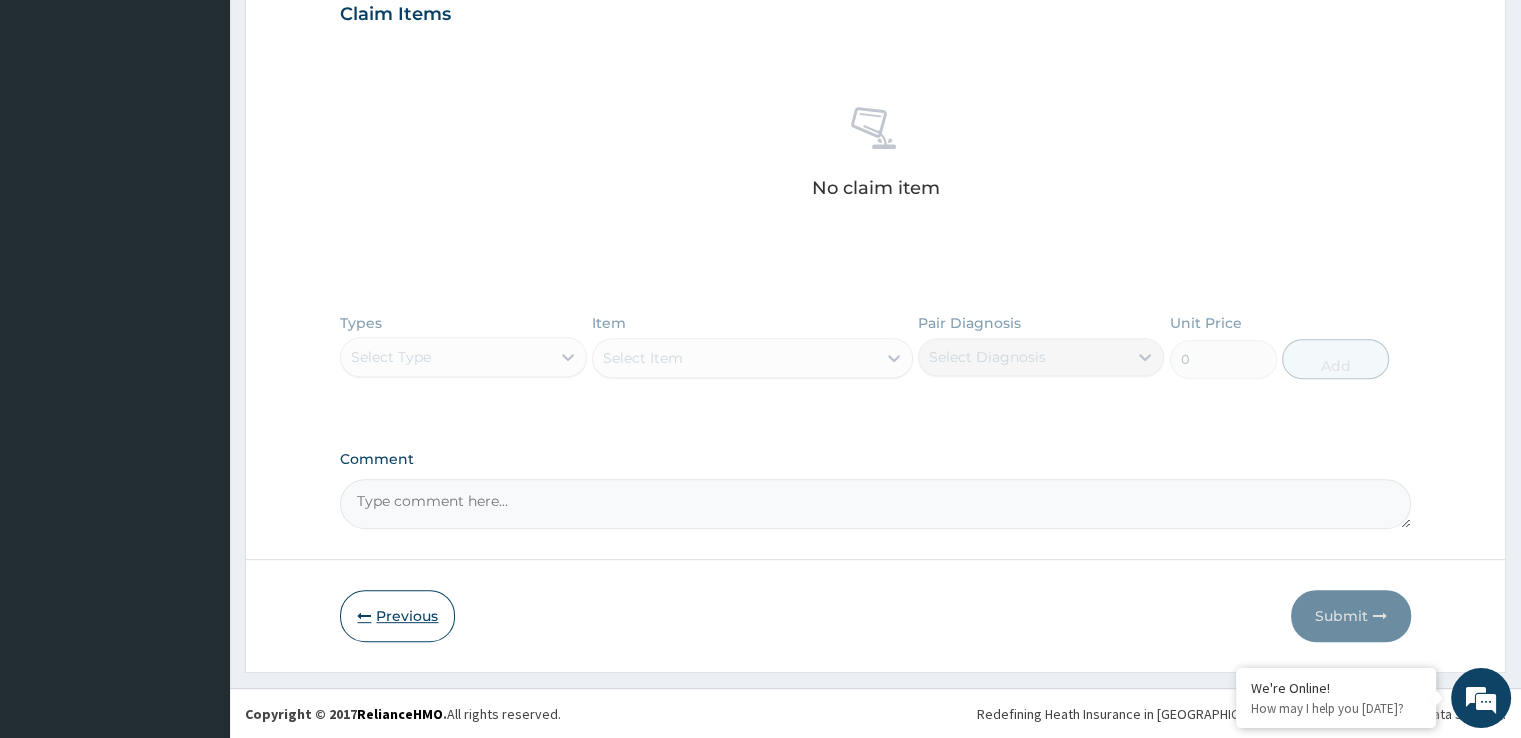 click on "Previous" at bounding box center [397, 616] 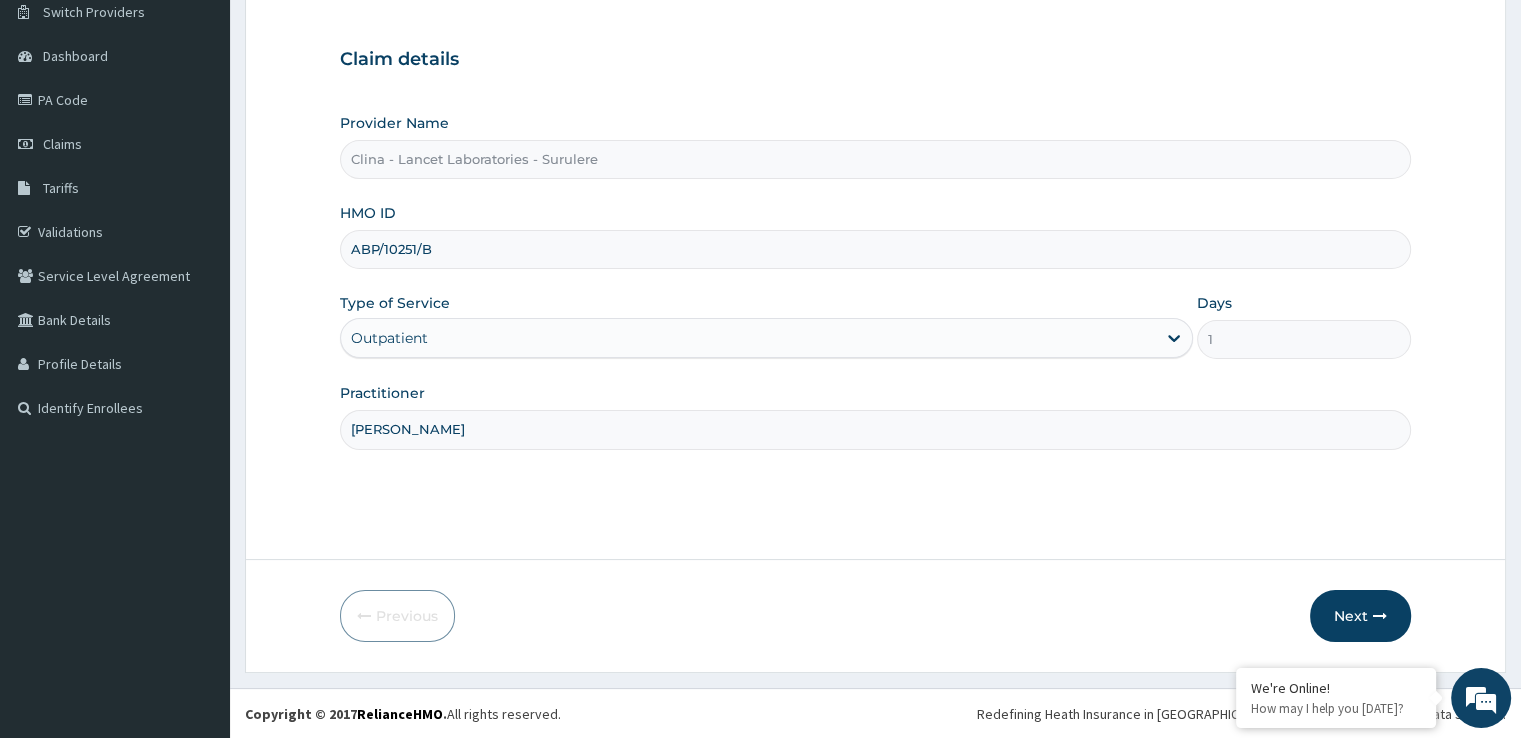 click on "ABP/10251/B" at bounding box center [875, 249] 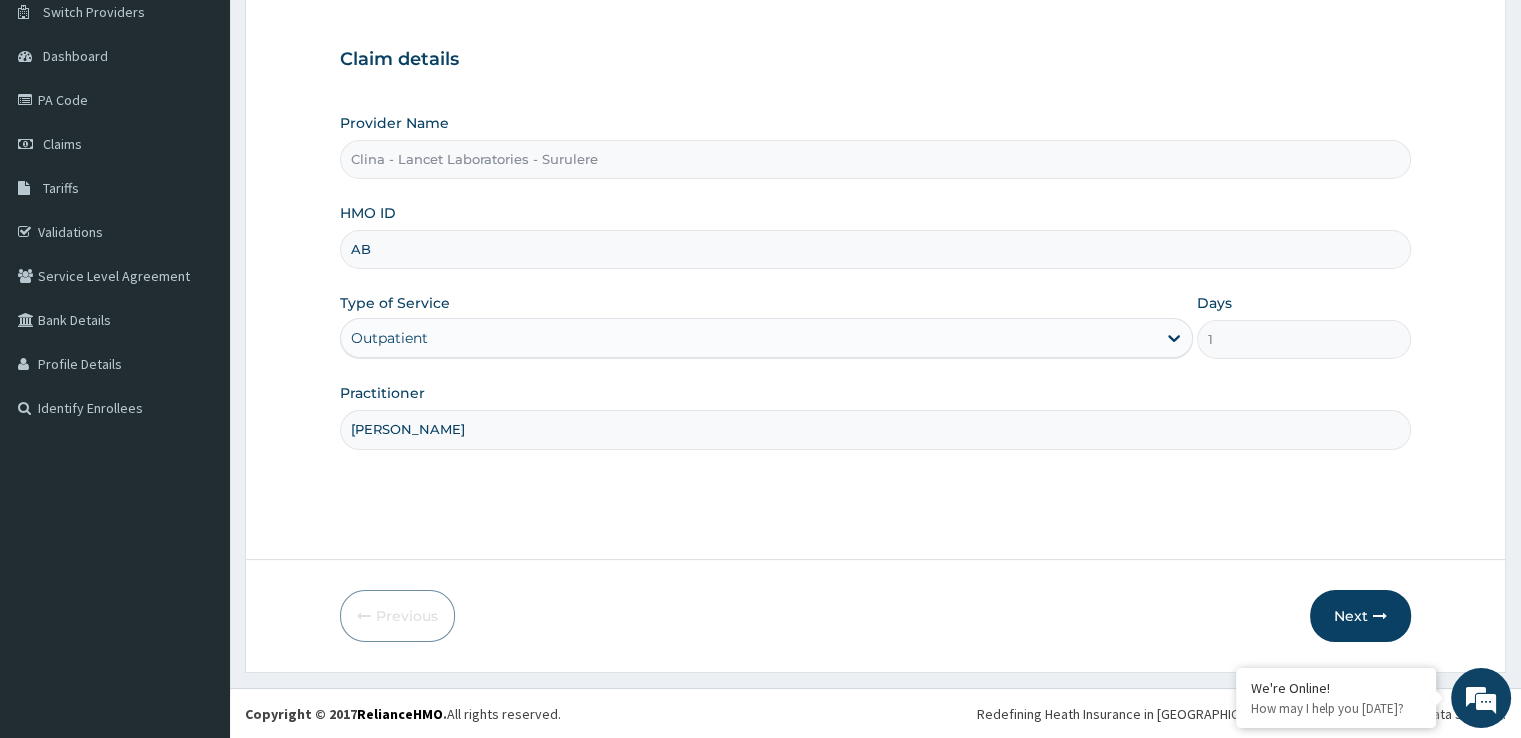 type on "A" 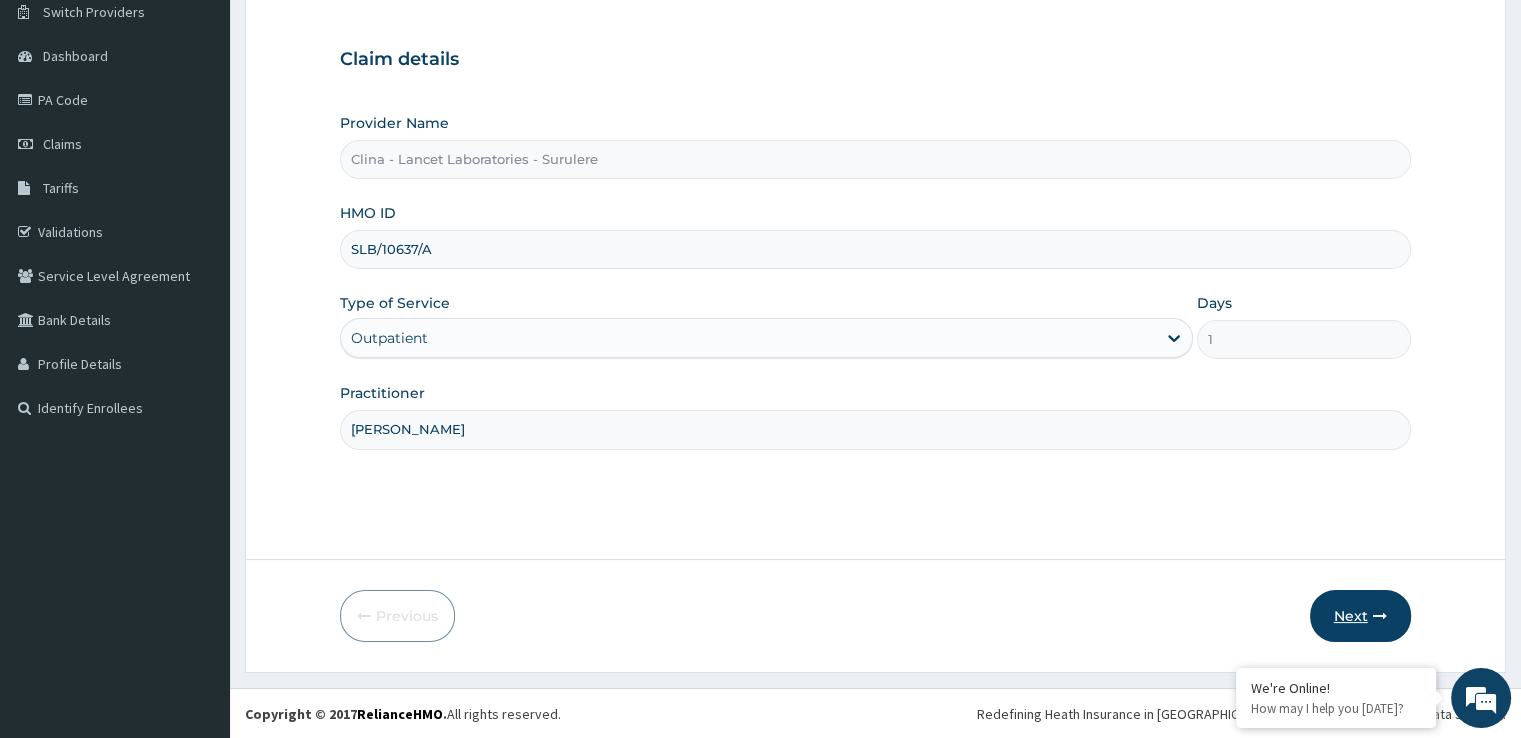 type on "SLB/10637/A" 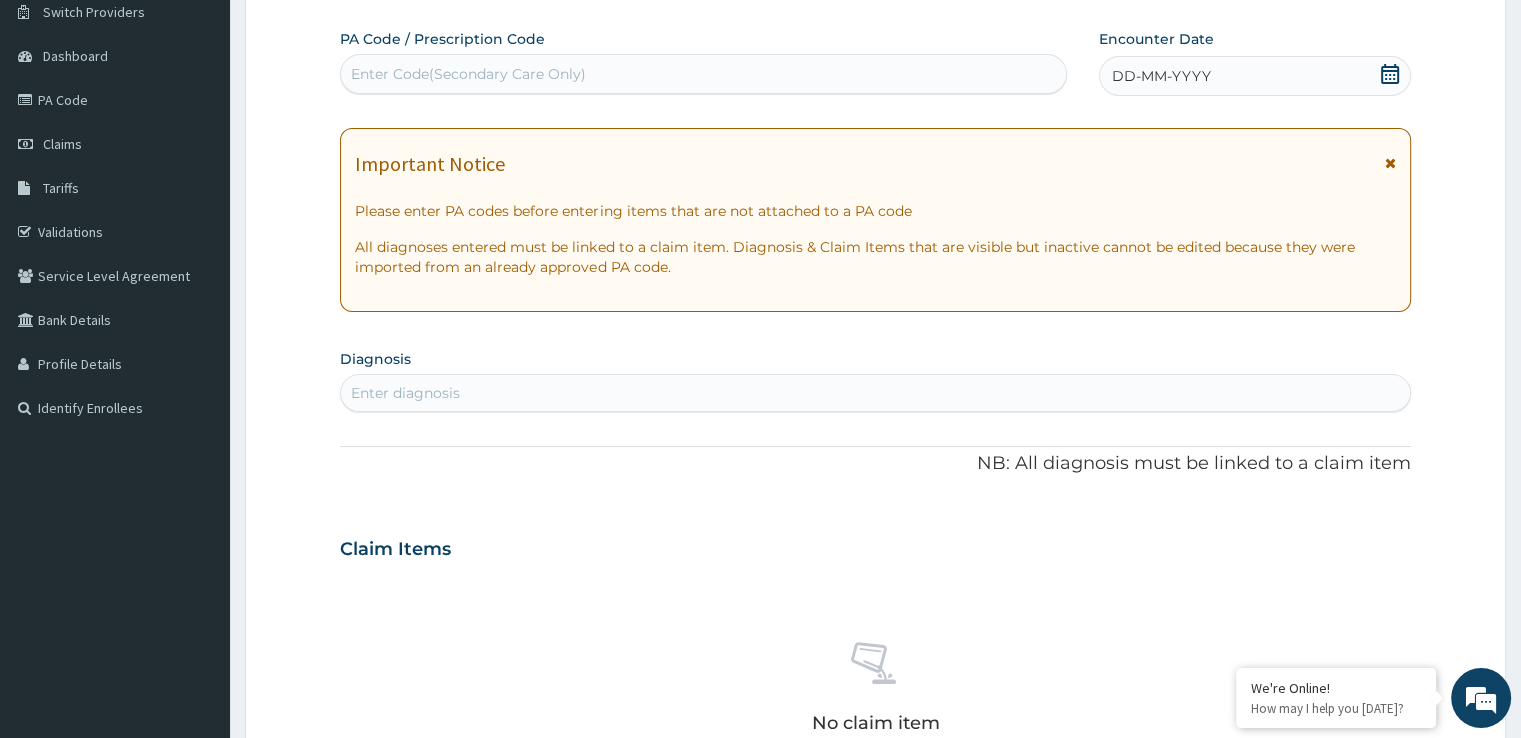 click on "Enter Code(Secondary Care Only)" at bounding box center (468, 74) 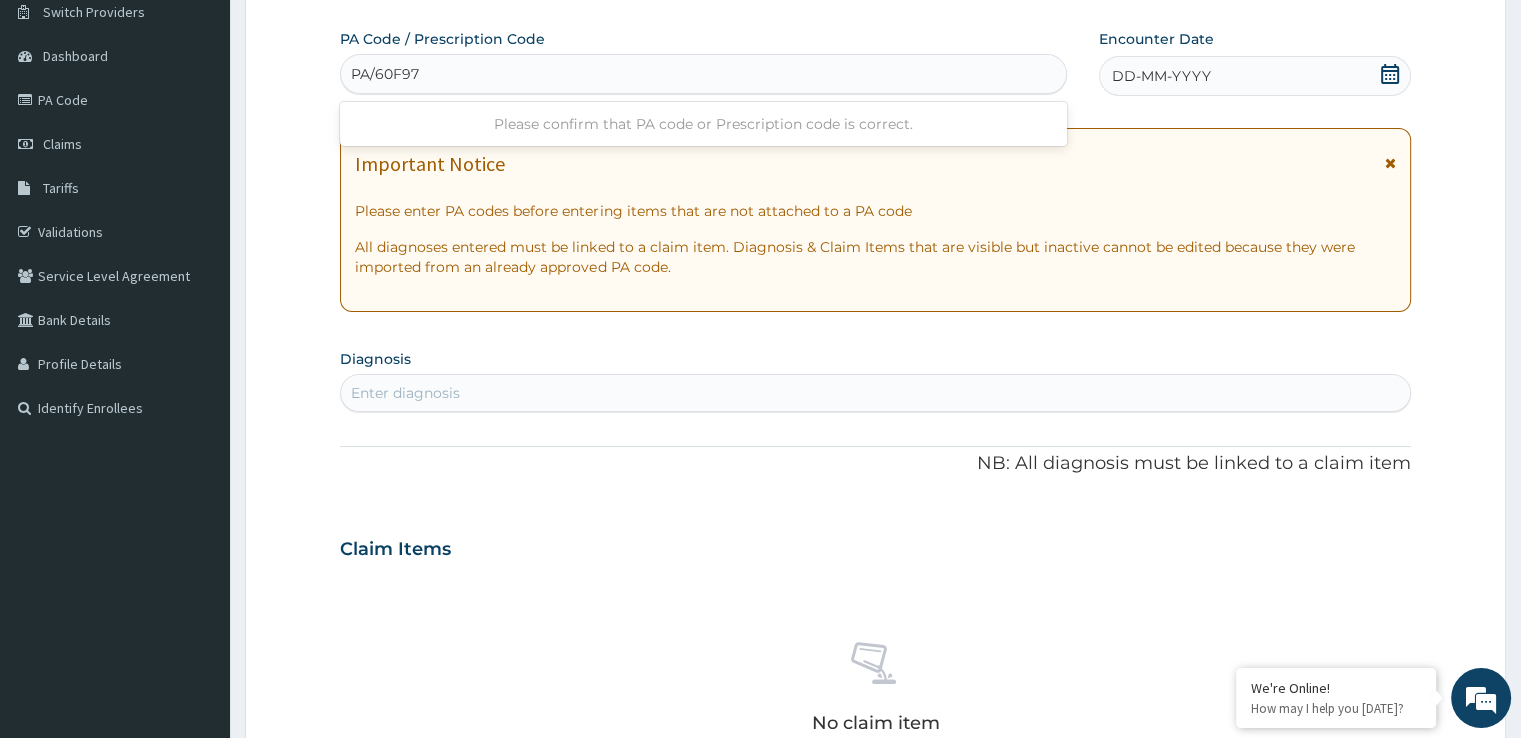 type on "PA/60F973" 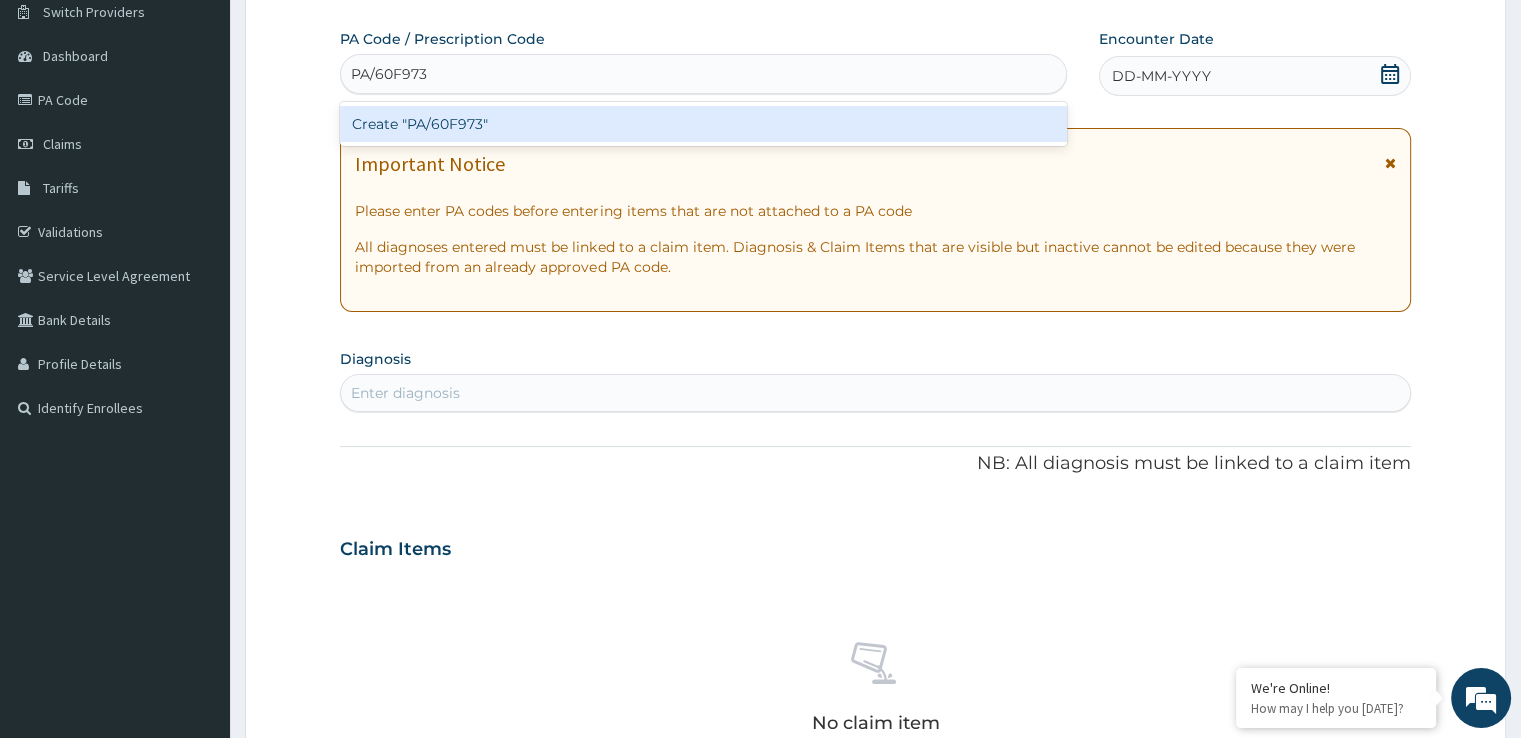 click on "Create "PA/60F973"" at bounding box center (703, 124) 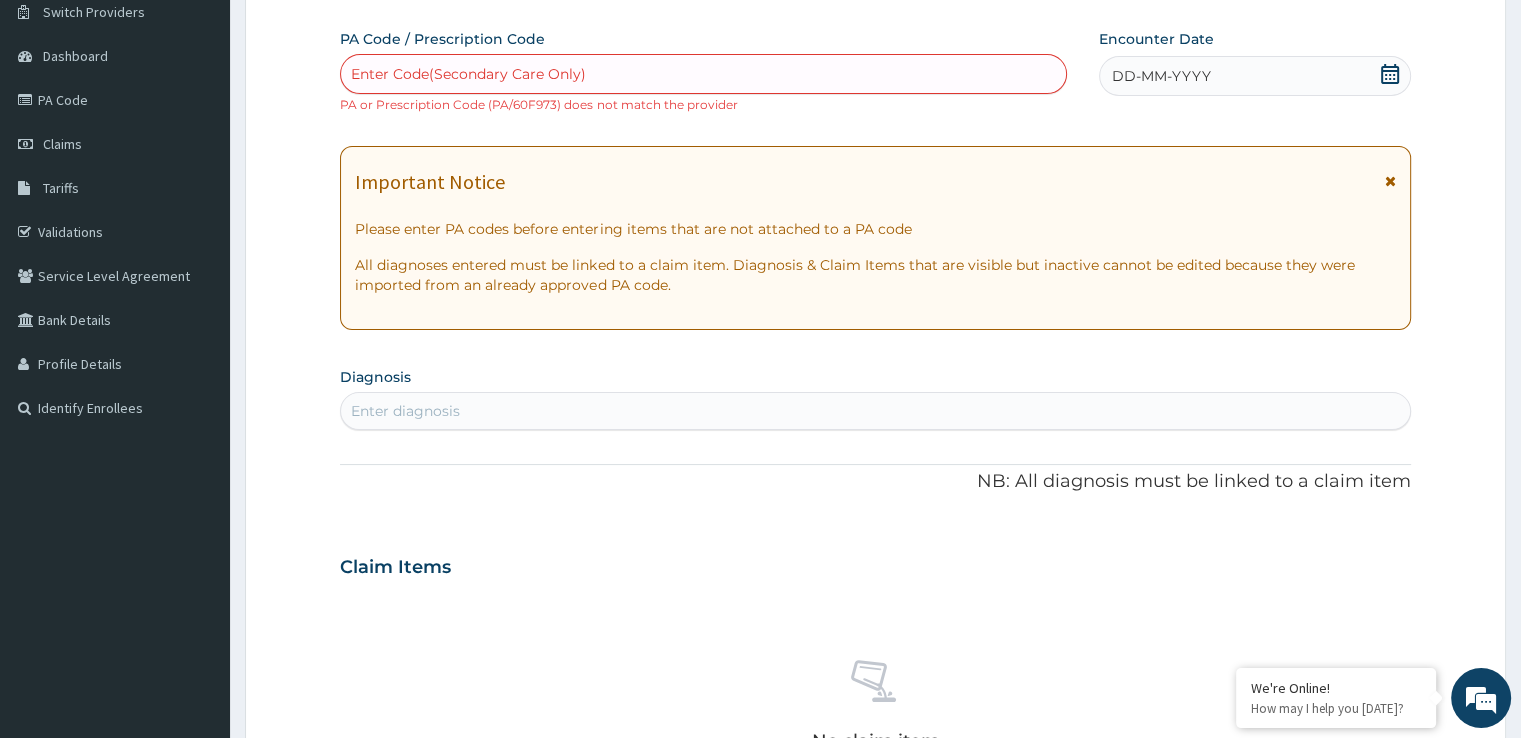 click on "PA Code / Prescription Code Enter Code(Secondary Care Only) PA or Prescription Code  (PA/60F973) does not match the provider Encounter Date DD-MM-YYYY Important Notice Please enter PA codes before entering items that are not attached to a PA code   All diagnoses entered must be linked to a claim item. Diagnosis & Claim Items that are visible but inactive cannot be edited because they were imported from an already approved PA code. Diagnosis Enter diagnosis NB: All diagnosis must be linked to a claim item Claim Items No claim item Types Select Type Item Select Item Pair Diagnosis Select Diagnosis Unit Price 0 Add Comment" at bounding box center [875, 555] 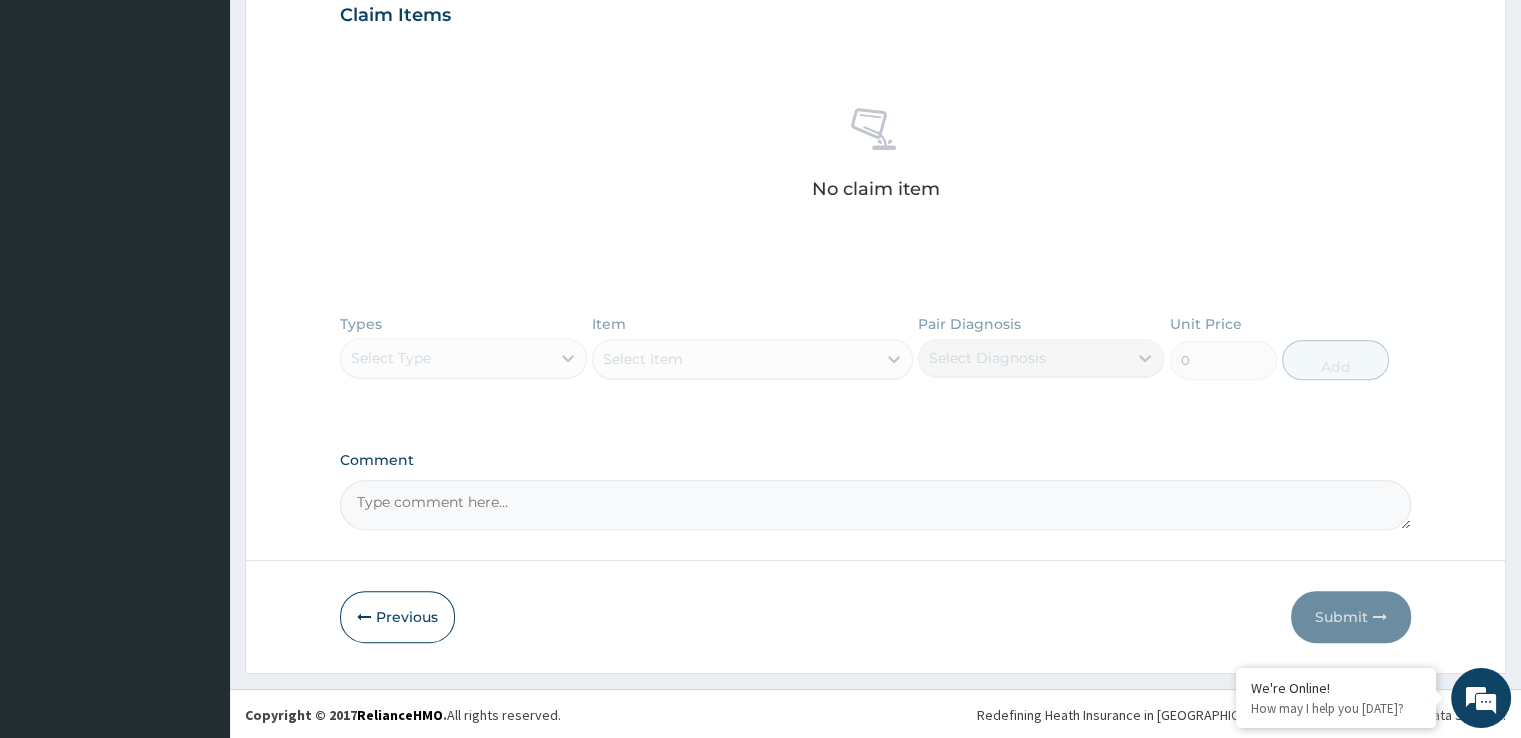 scroll, scrollTop: 715, scrollLeft: 0, axis: vertical 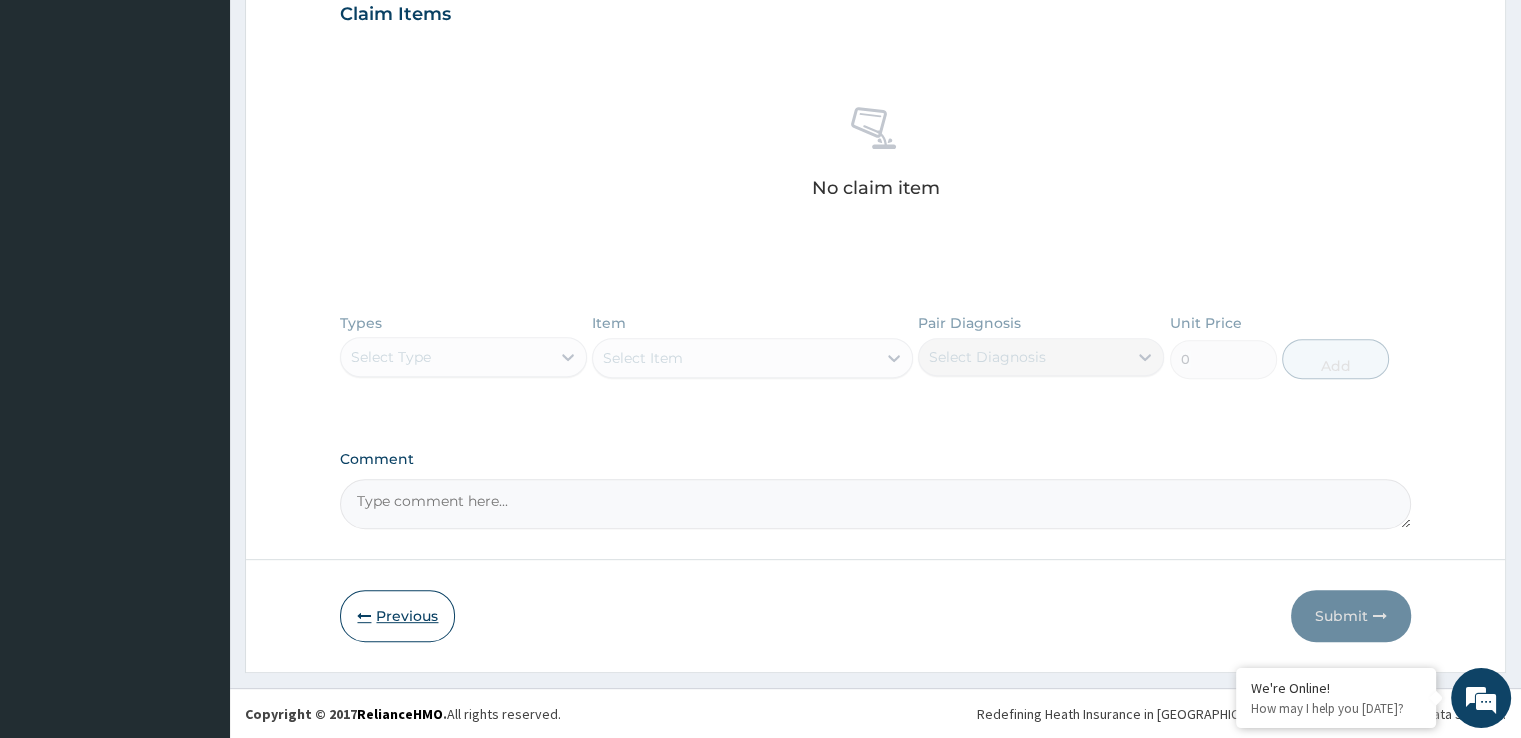 click on "Previous" at bounding box center (397, 616) 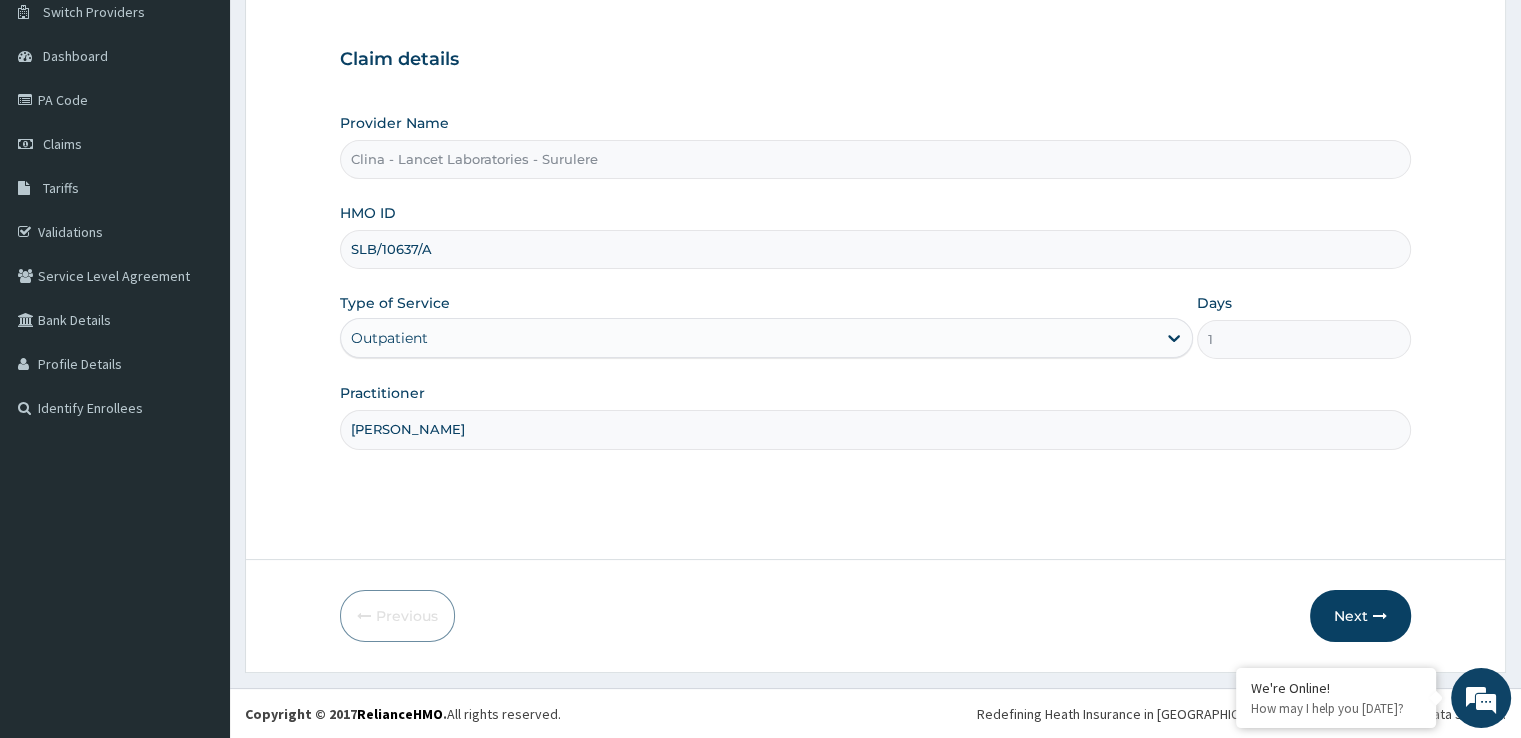 click on "SLB/10637/A" at bounding box center [875, 249] 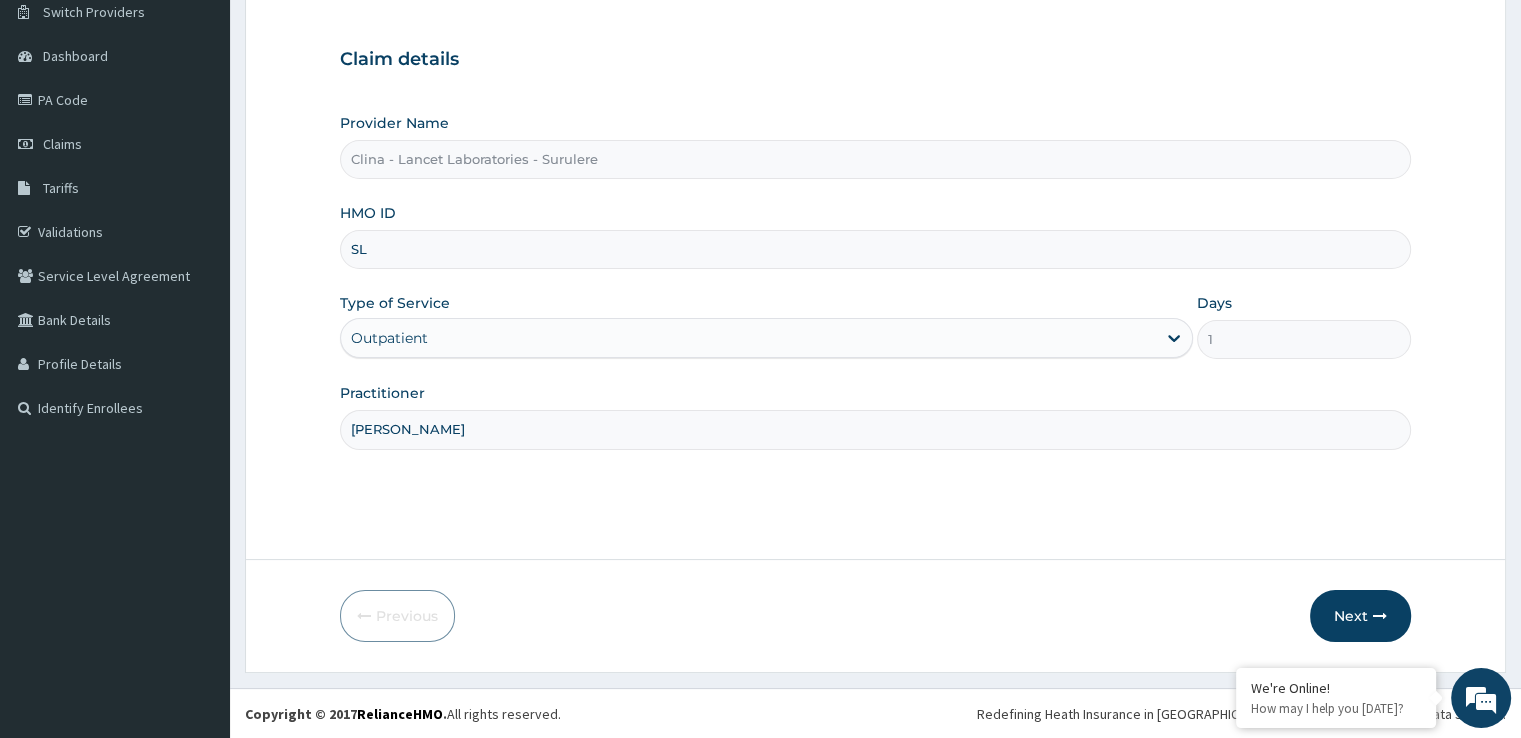 type on "S" 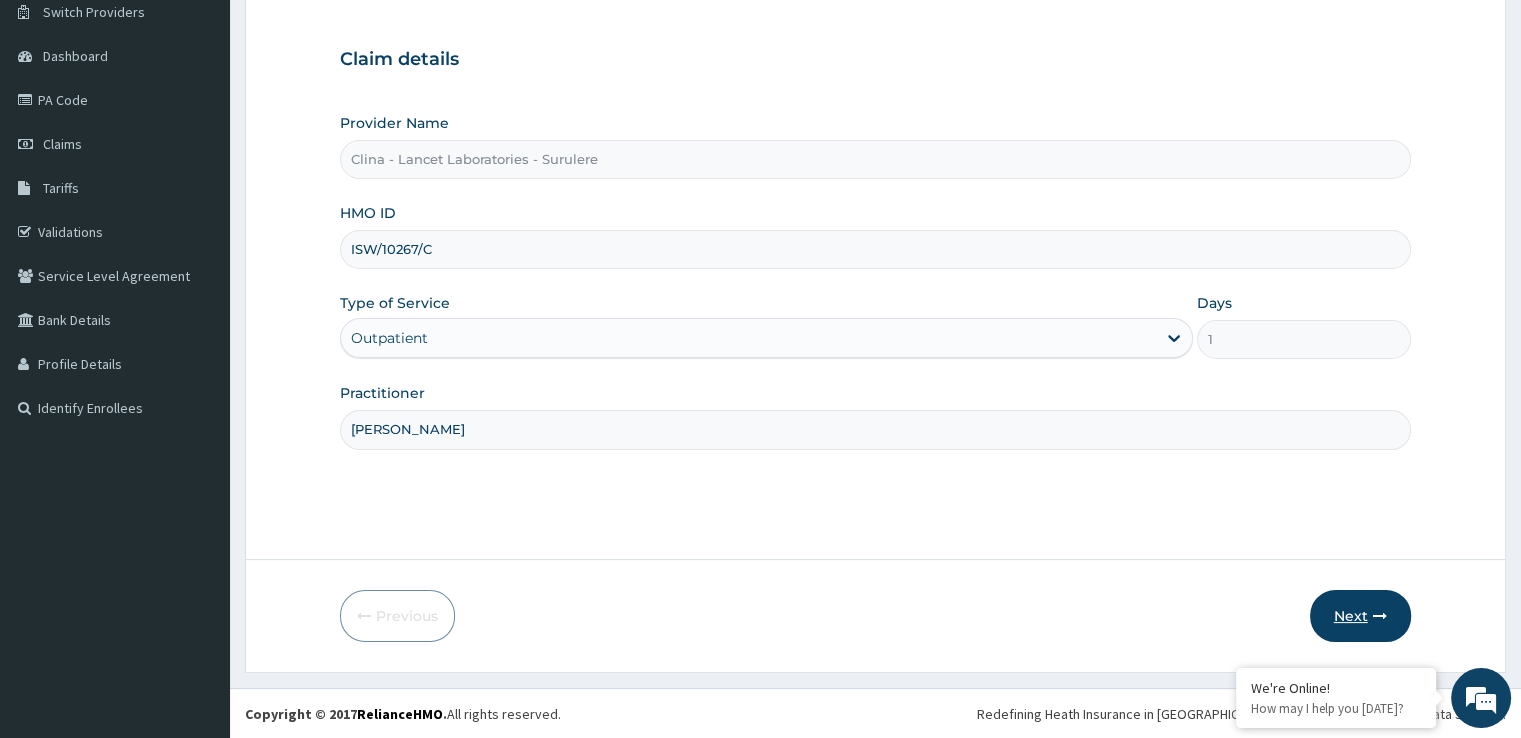 type on "ISW/10267/C" 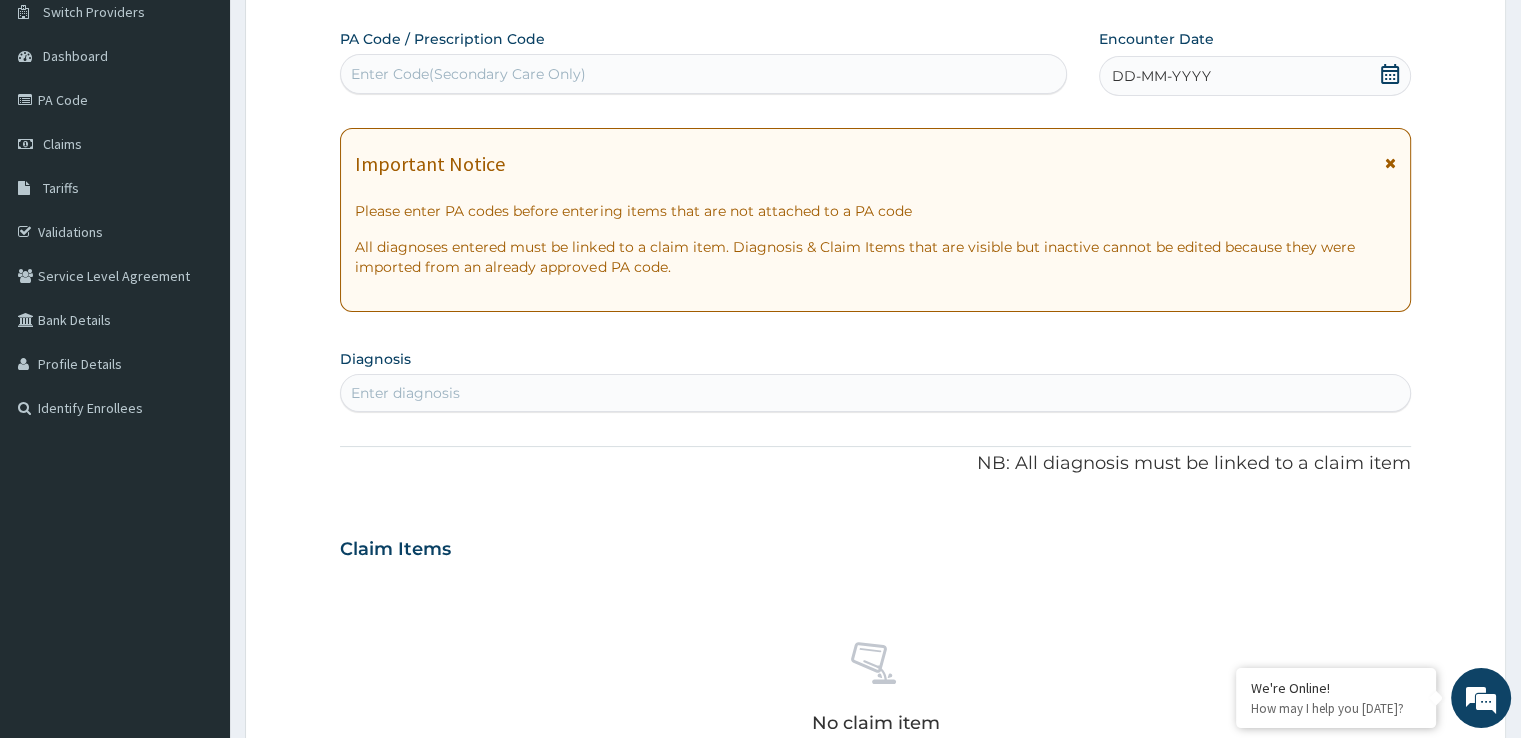 click on "Enter Code(Secondary Care Only)" at bounding box center [468, 74] 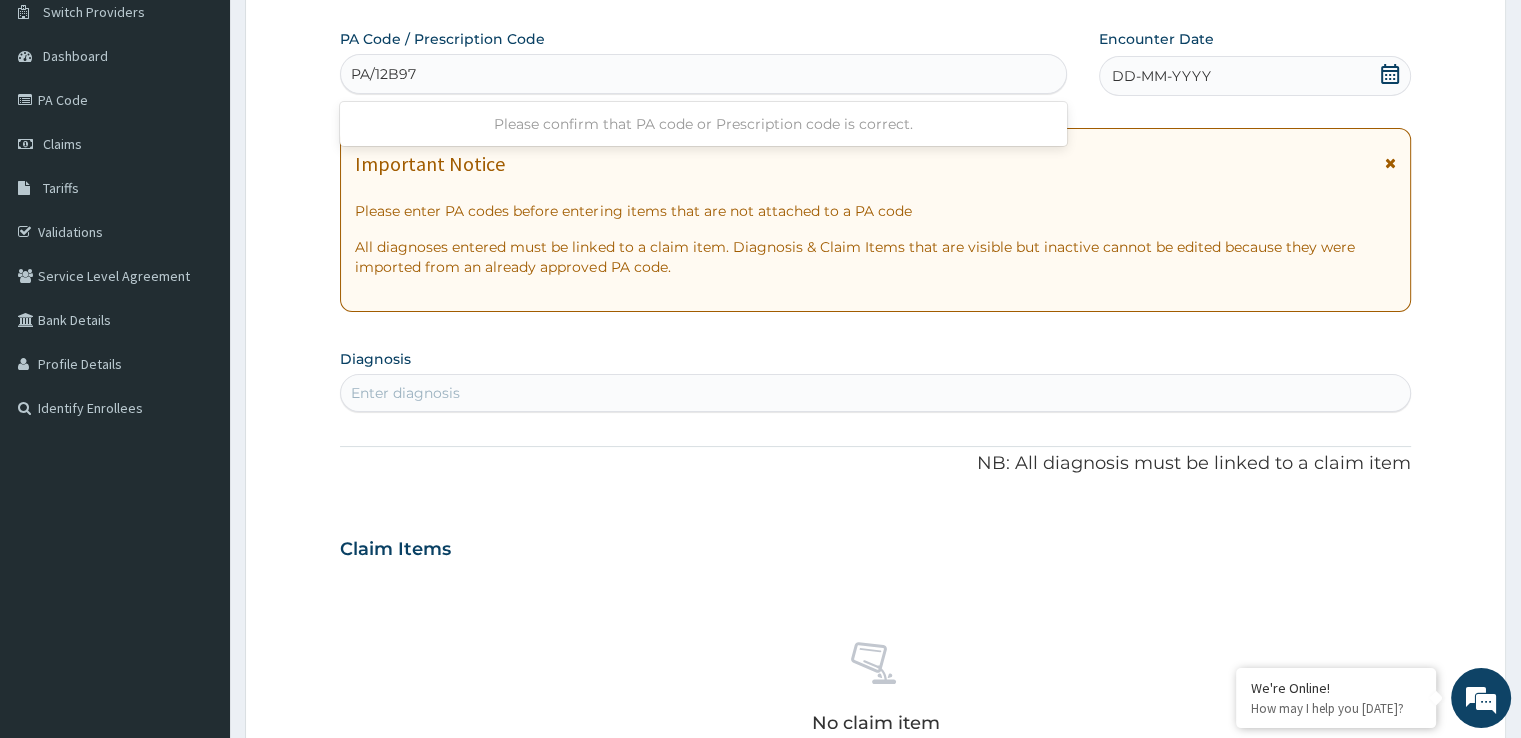 type on "PA/12B972" 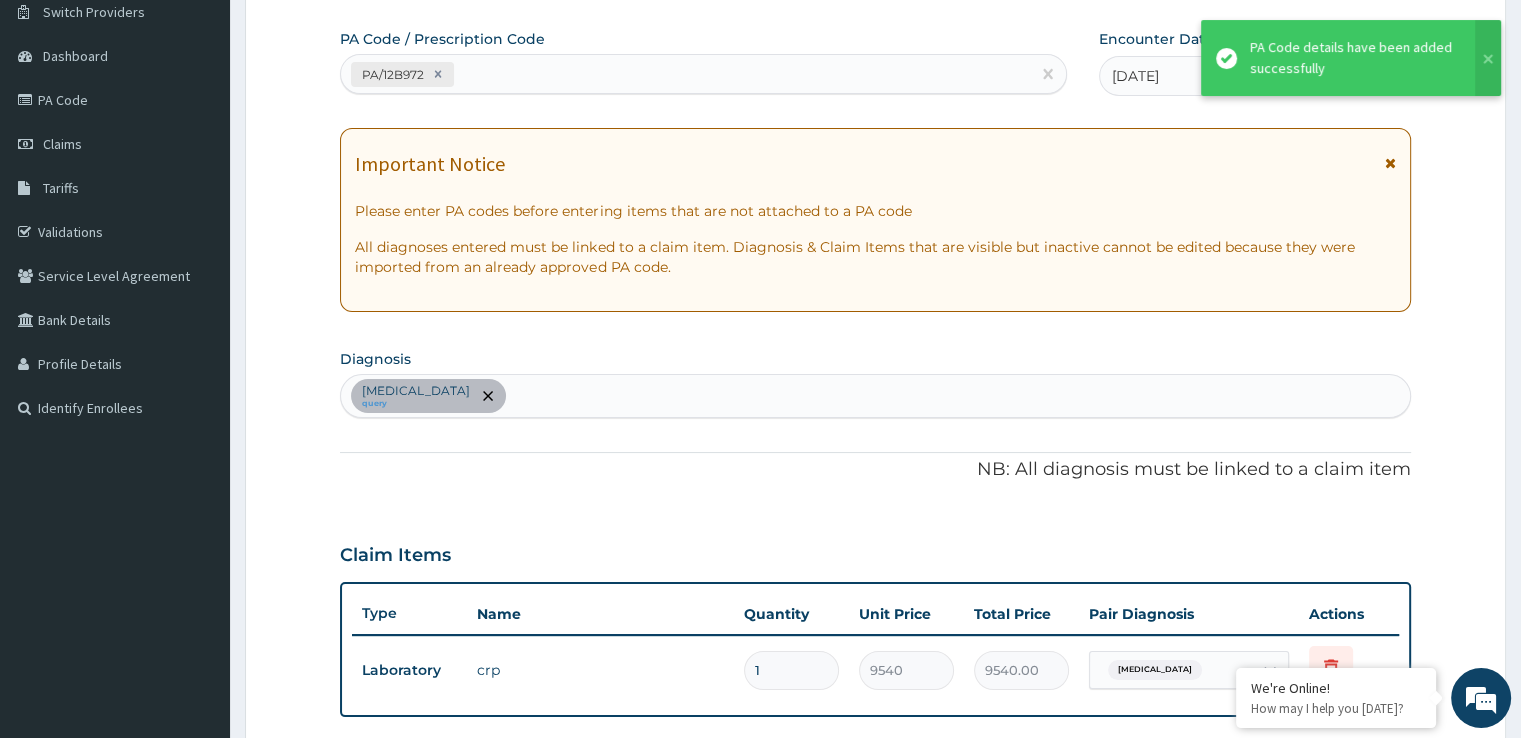 click on "PA Code / Prescription Code PA/12B972 Encounter Date 08-06-2025 Important Notice Please enter PA codes before entering items that are not attached to a PA code   All diagnoses entered must be linked to a claim item. Diagnosis & Claim Items that are visible but inactive cannot be edited because they were imported from an already approved PA code. Diagnosis Sepsis query NB: All diagnosis must be linked to a claim item Claim Items Type Name Quantity Unit Price Total Price Pair Diagnosis Actions Laboratory crp 1 9540 9540.00 Sepsis Delete Types Select Type Item Select Item Pair Diagnosis Select Diagnosis Unit Price 0 Add Comment" at bounding box center [875, 502] 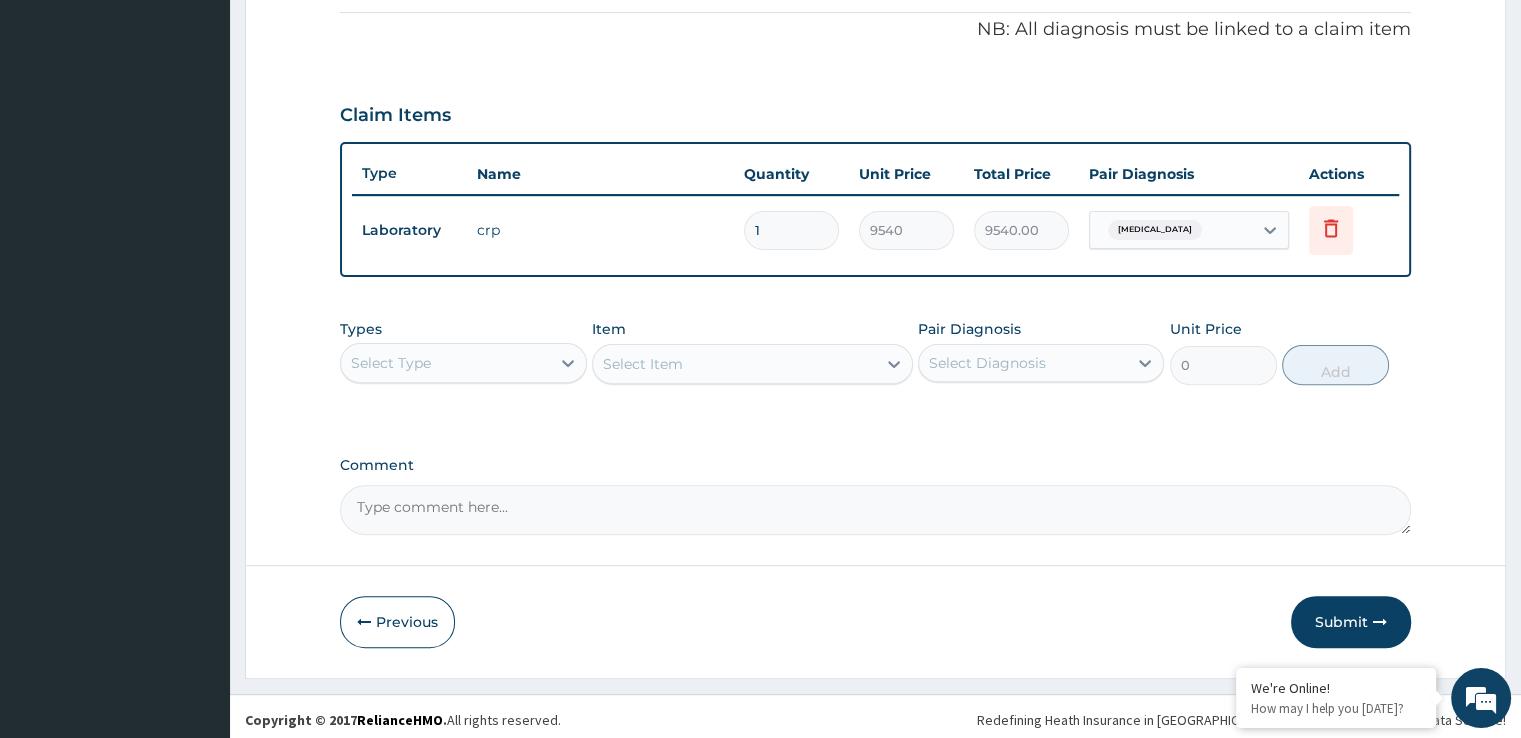 scroll, scrollTop: 606, scrollLeft: 0, axis: vertical 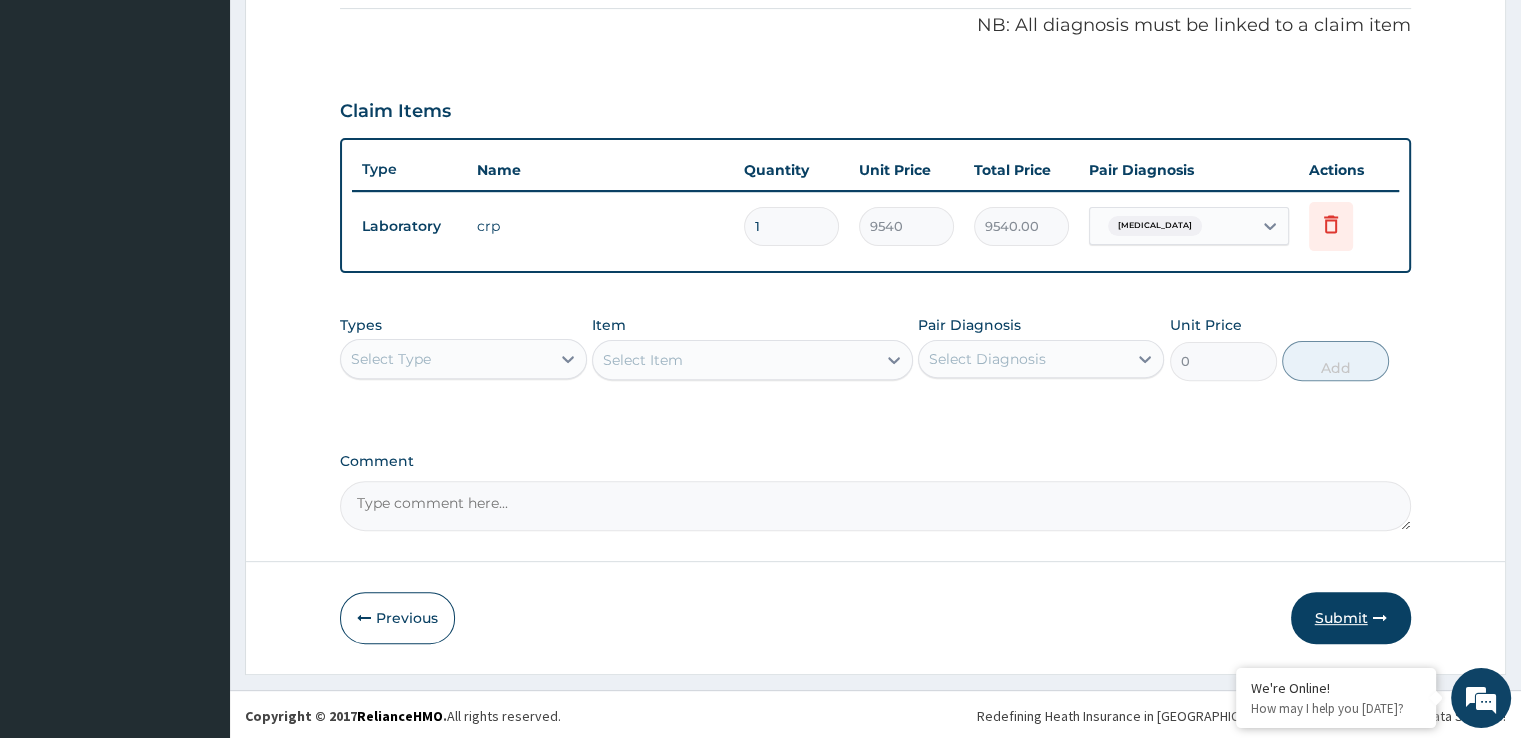 click on "Submit" at bounding box center [1351, 618] 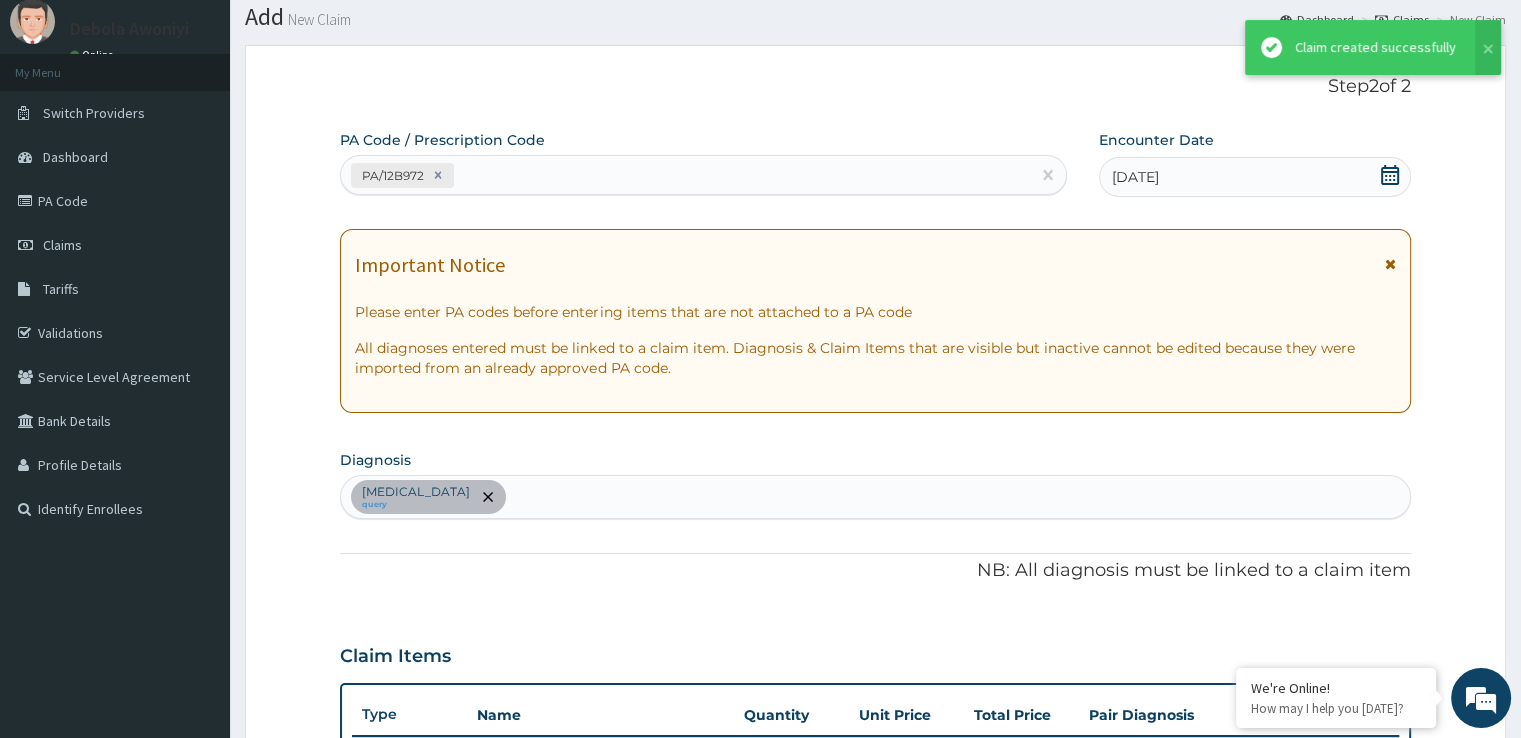 scroll, scrollTop: 606, scrollLeft: 0, axis: vertical 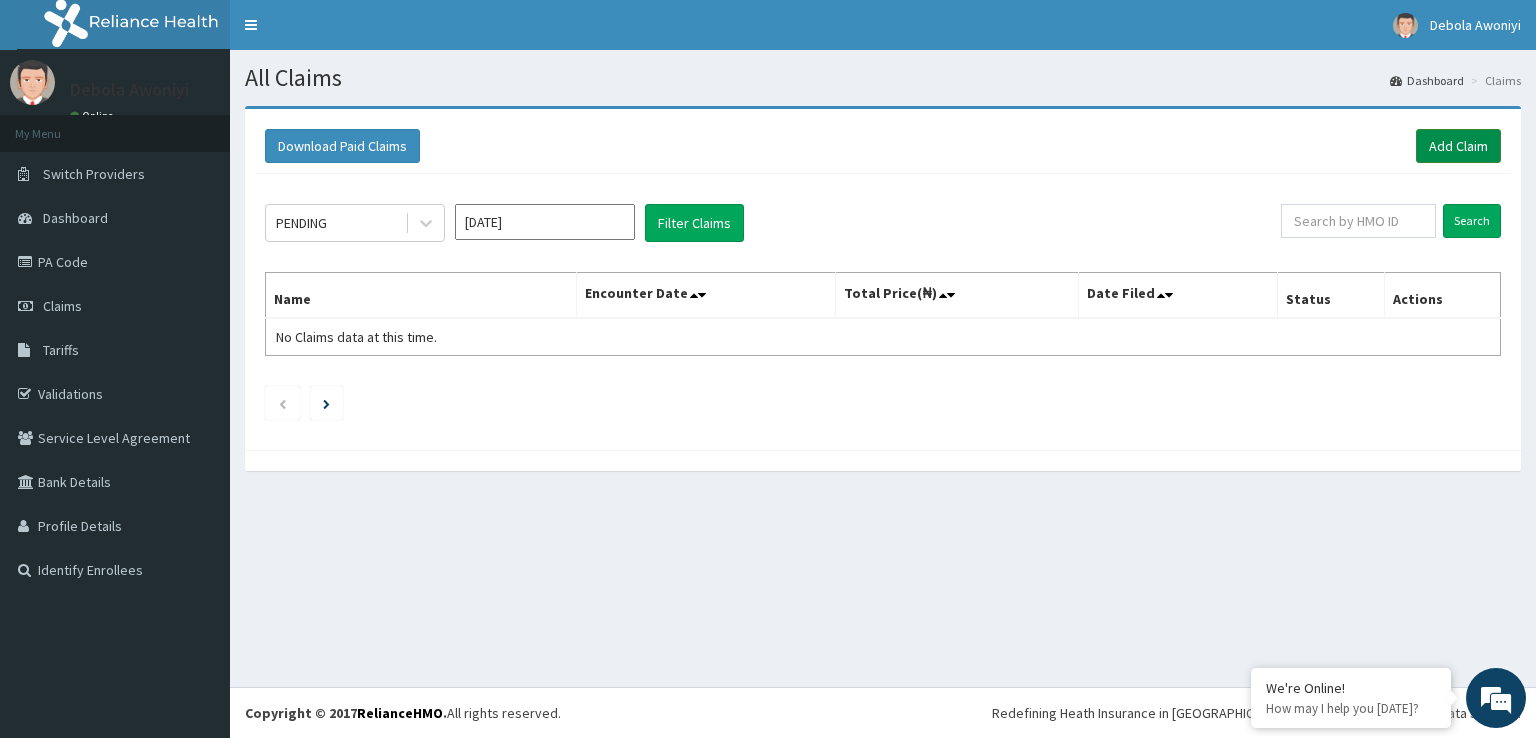 click on "Add Claim" at bounding box center [1458, 146] 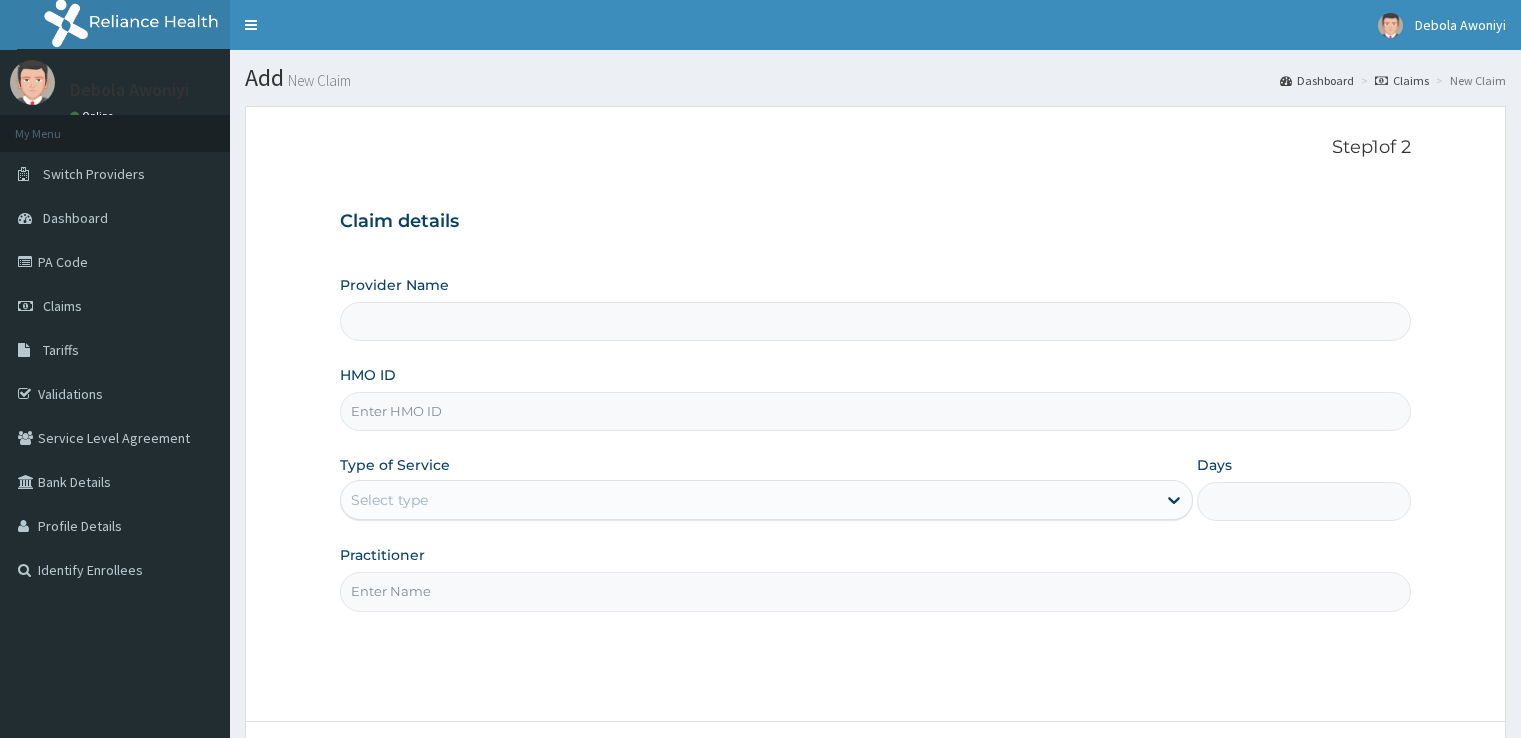 scroll, scrollTop: 0, scrollLeft: 0, axis: both 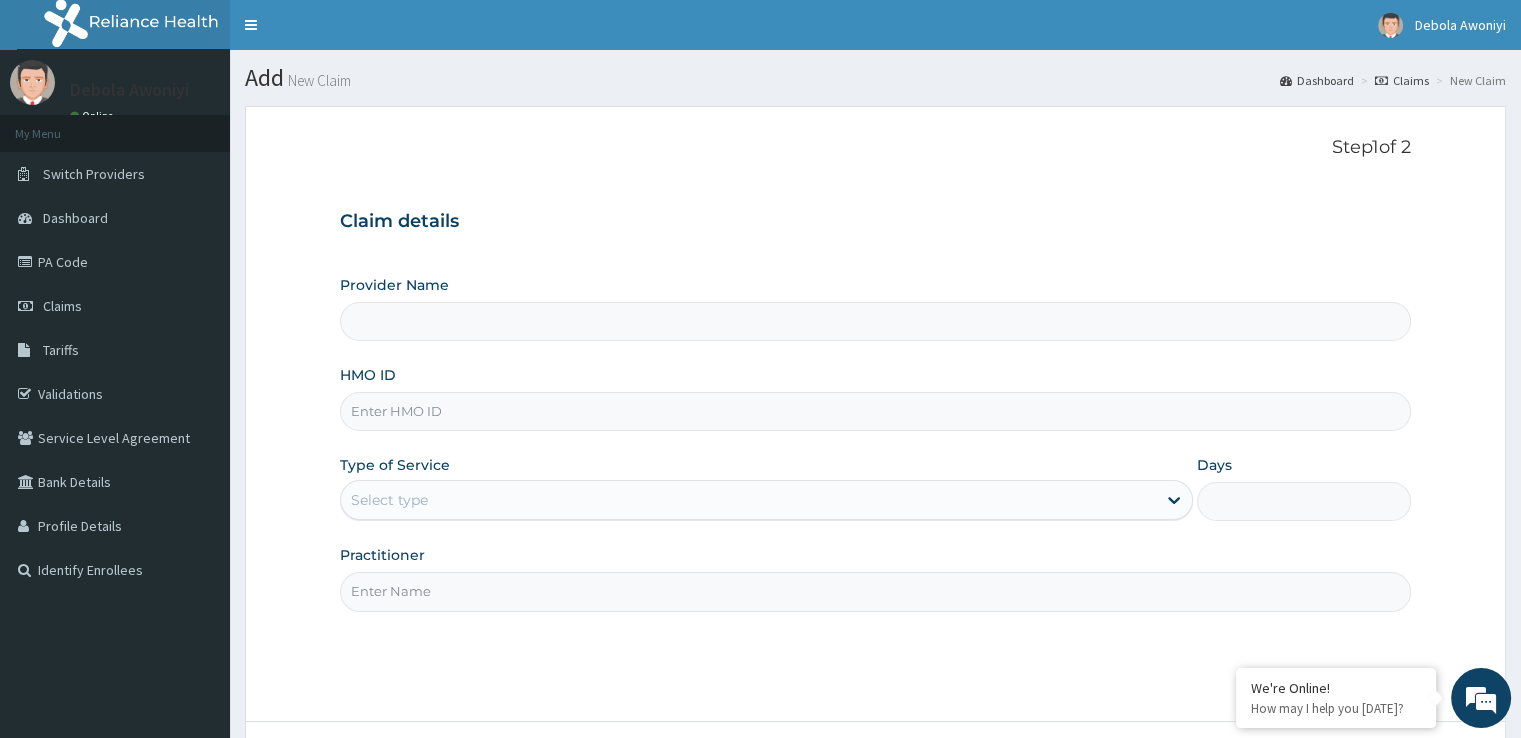 click on "HMO ID" at bounding box center [875, 411] 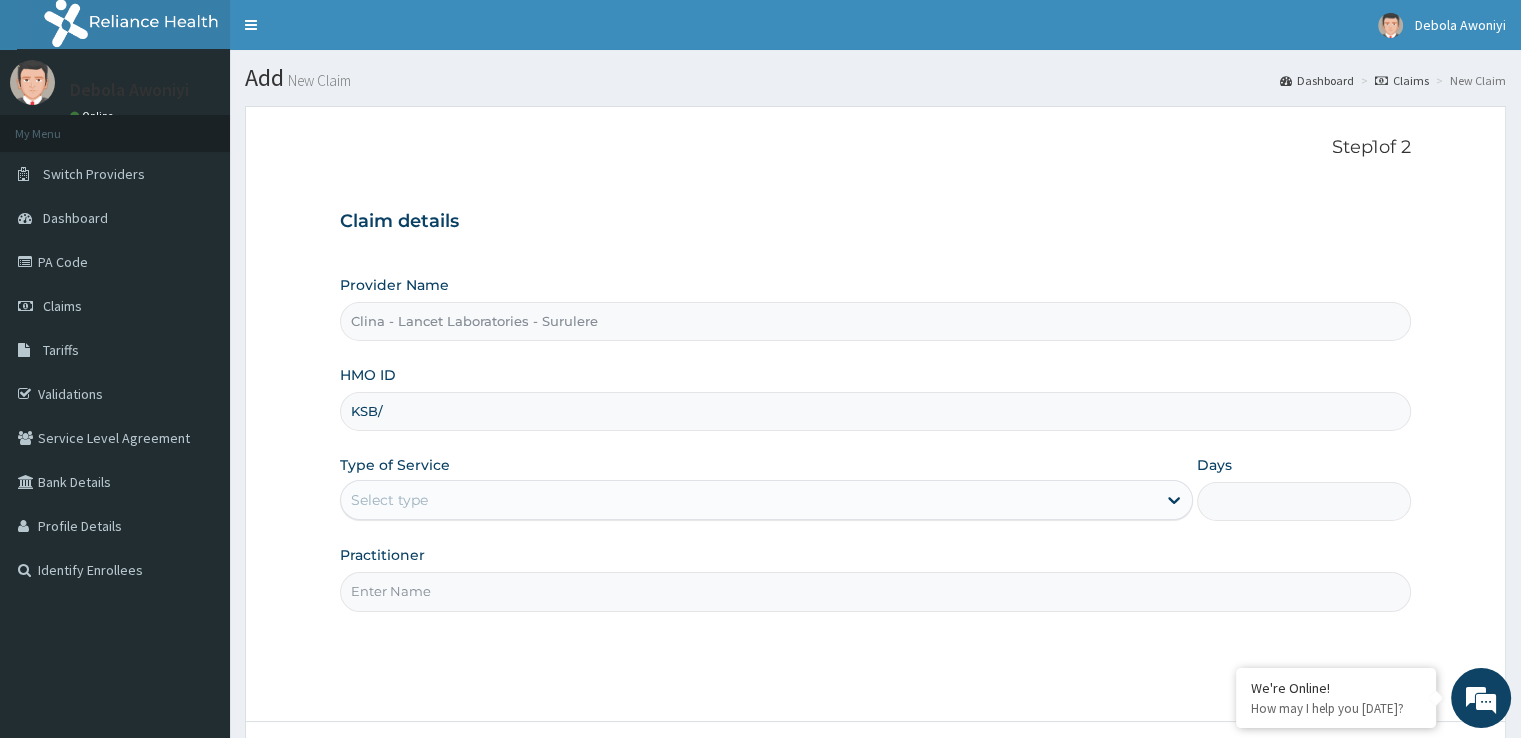 scroll, scrollTop: 0, scrollLeft: 0, axis: both 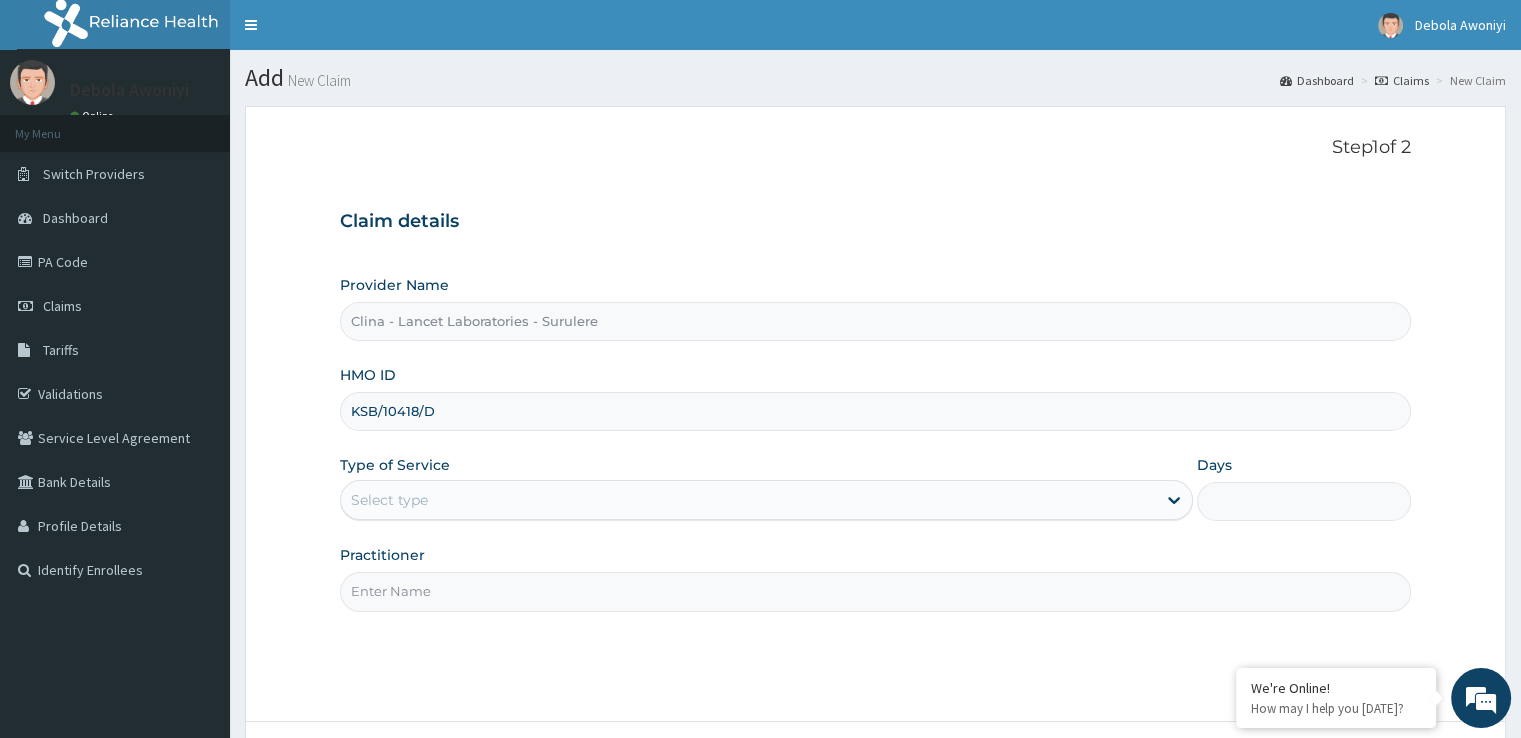 type on "KSB/10418/D" 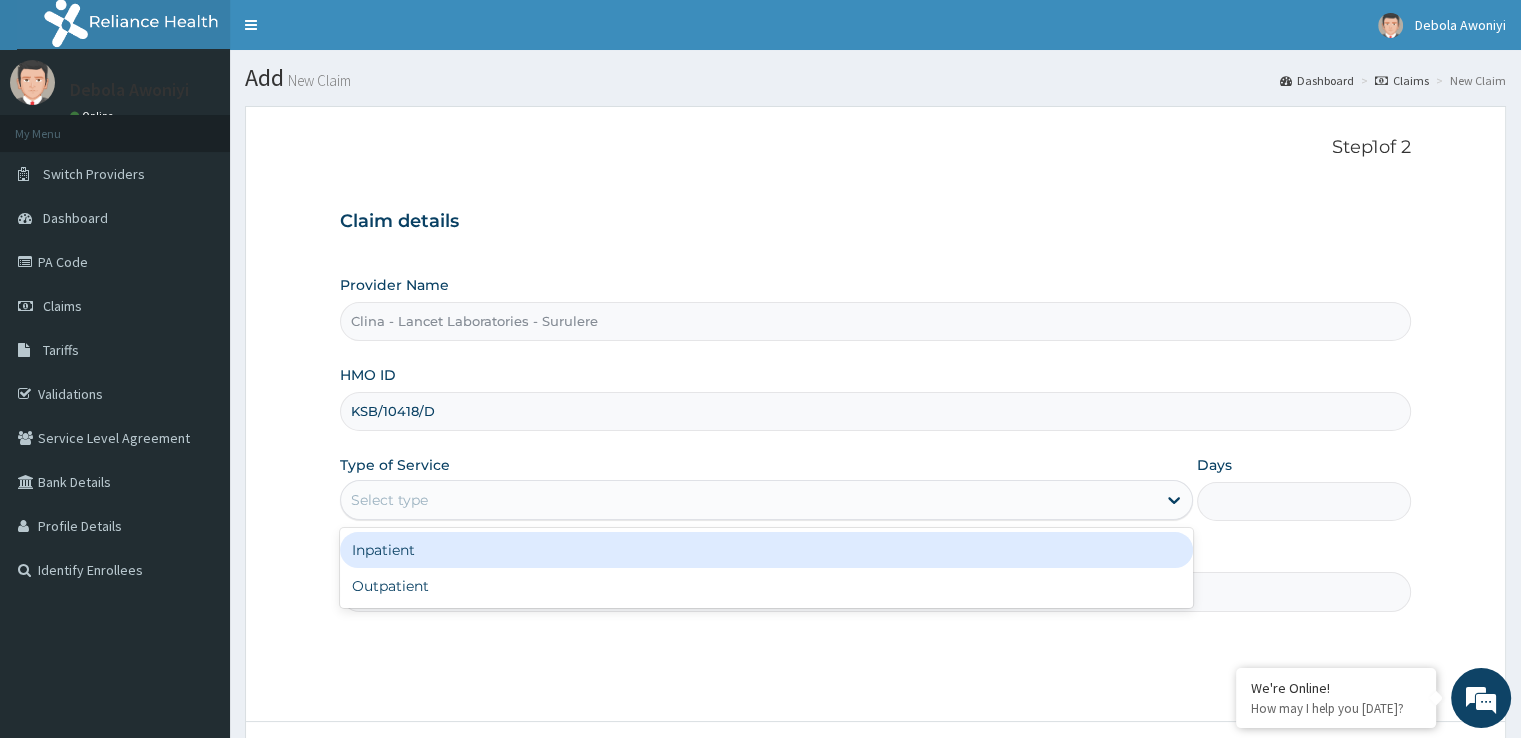 click on "Select type" at bounding box center (389, 500) 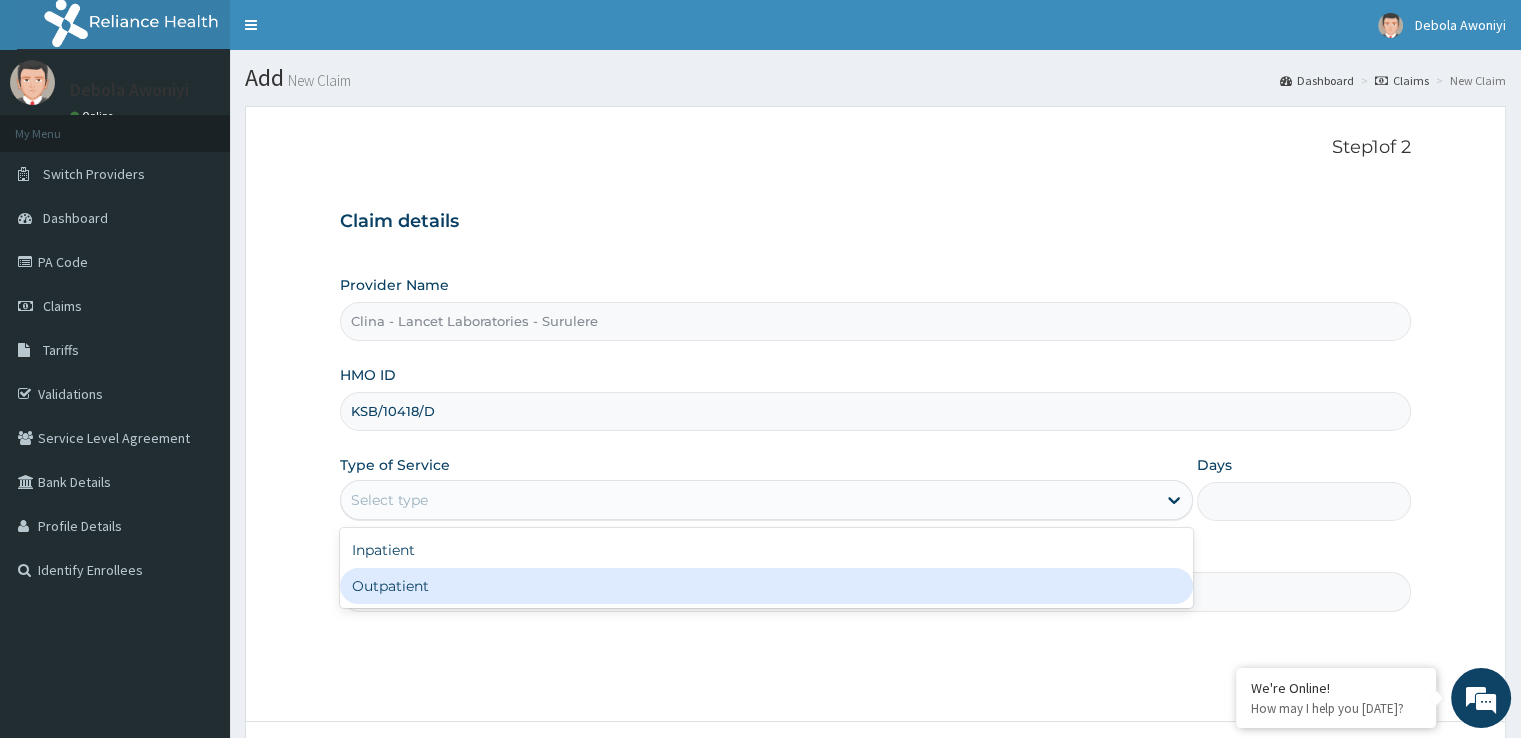click on "Outpatient" at bounding box center [766, 586] 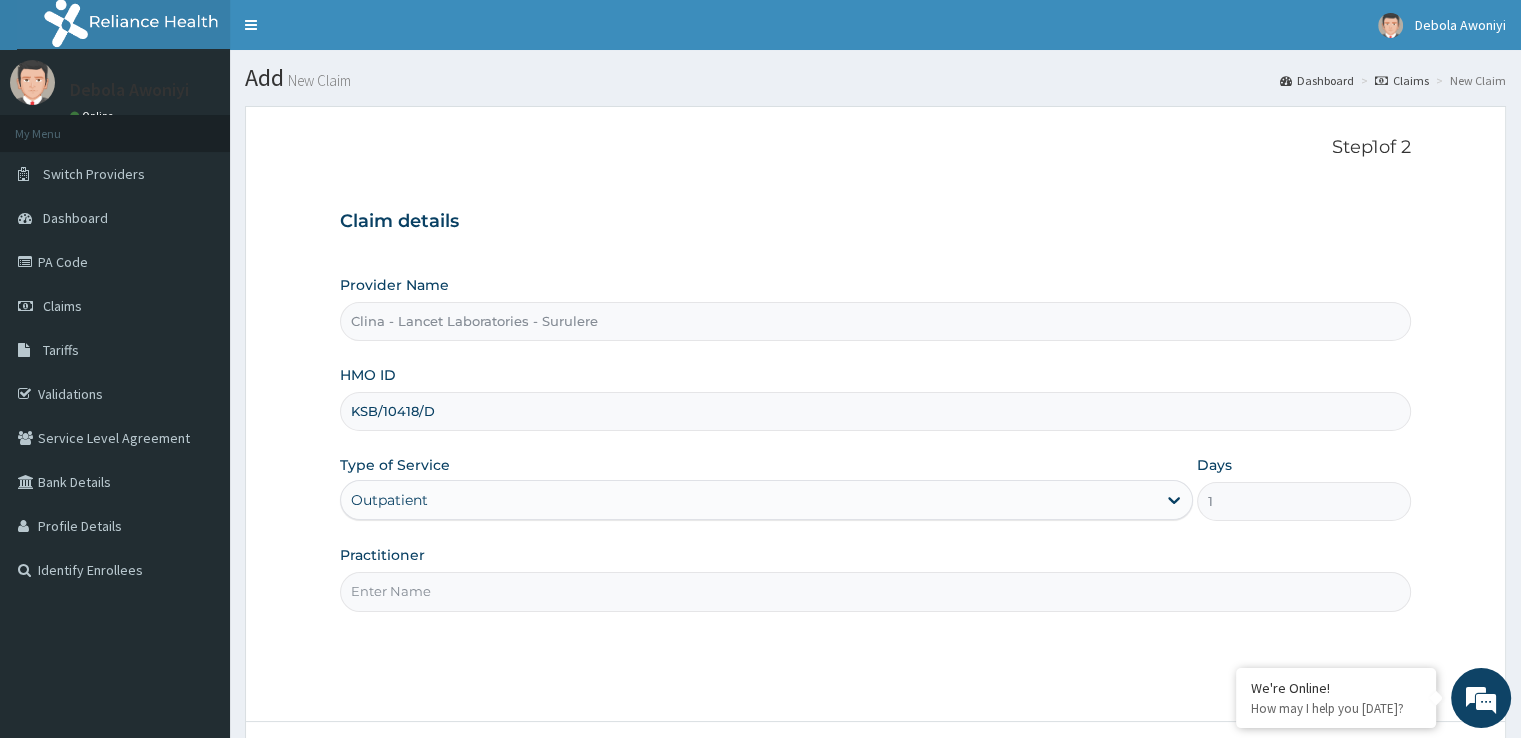 click on "Practitioner" at bounding box center [875, 591] 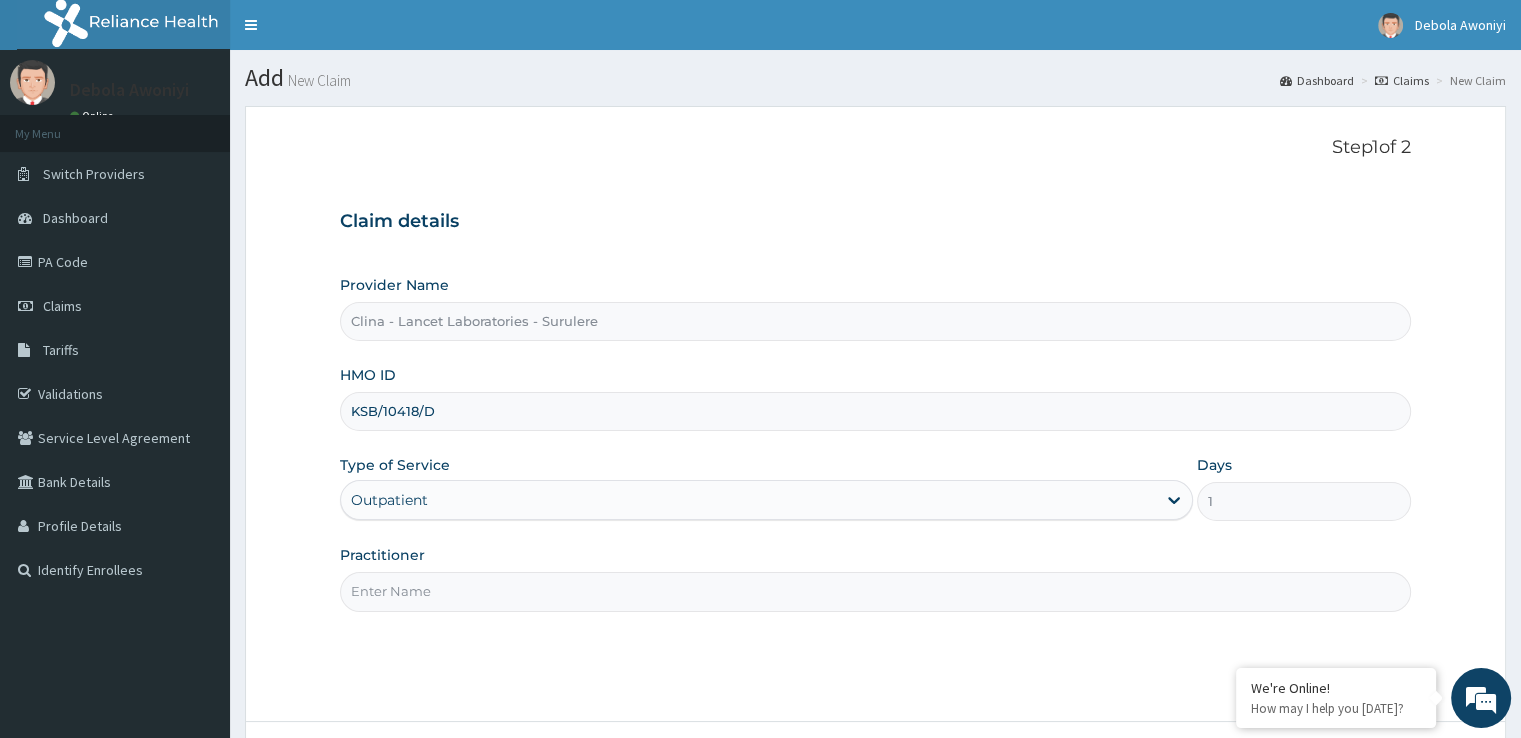 paste on "DR DAWODU" 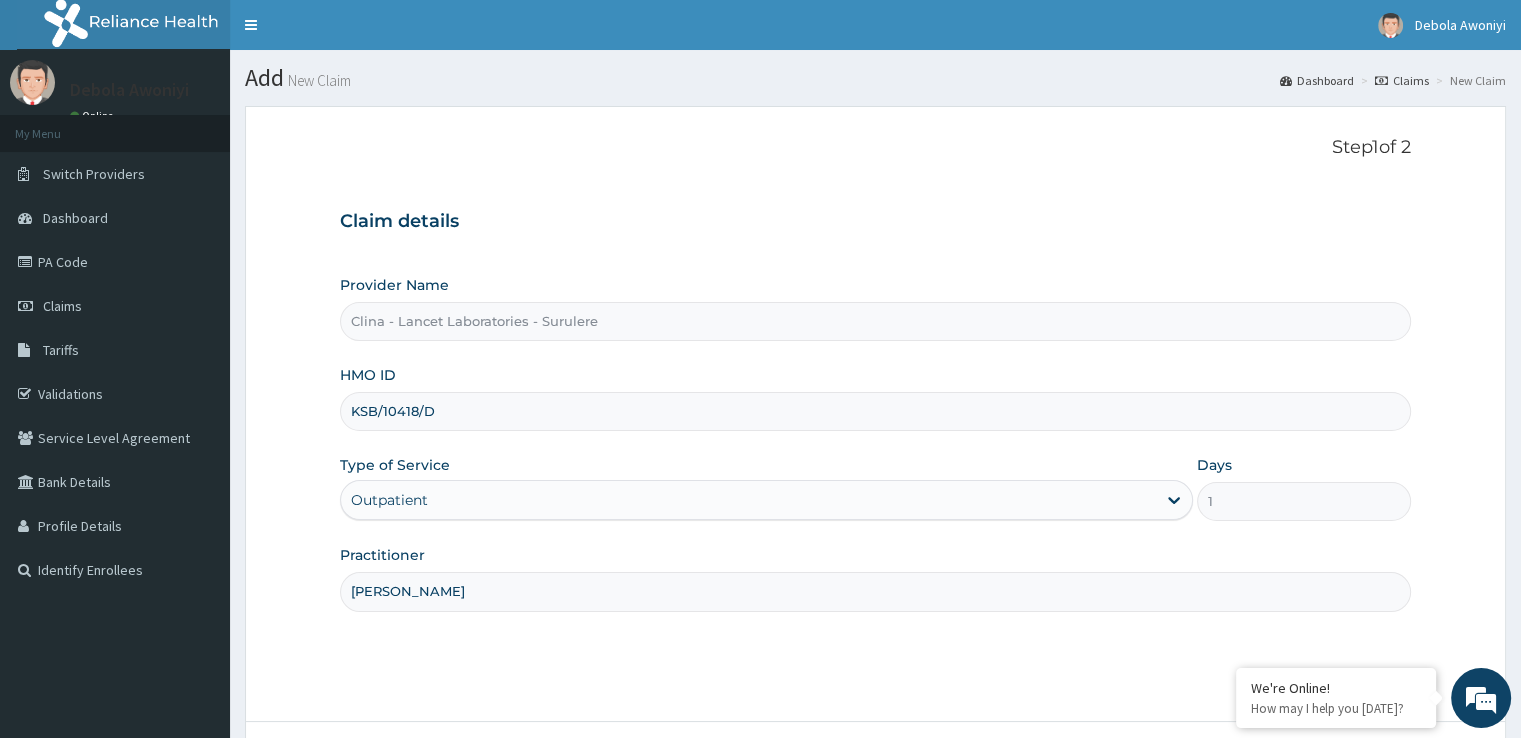 type on "DR DAWODU" 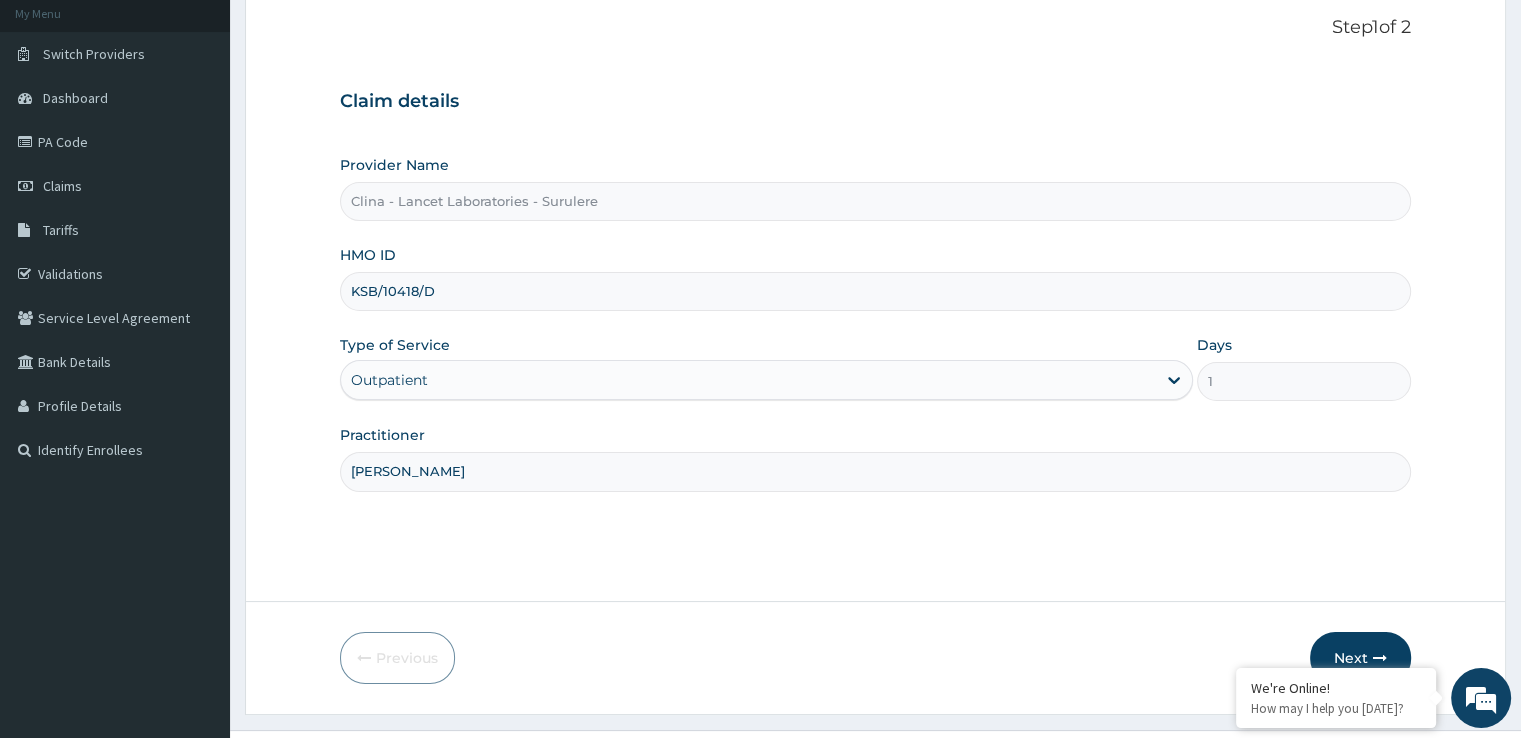 scroll, scrollTop: 160, scrollLeft: 0, axis: vertical 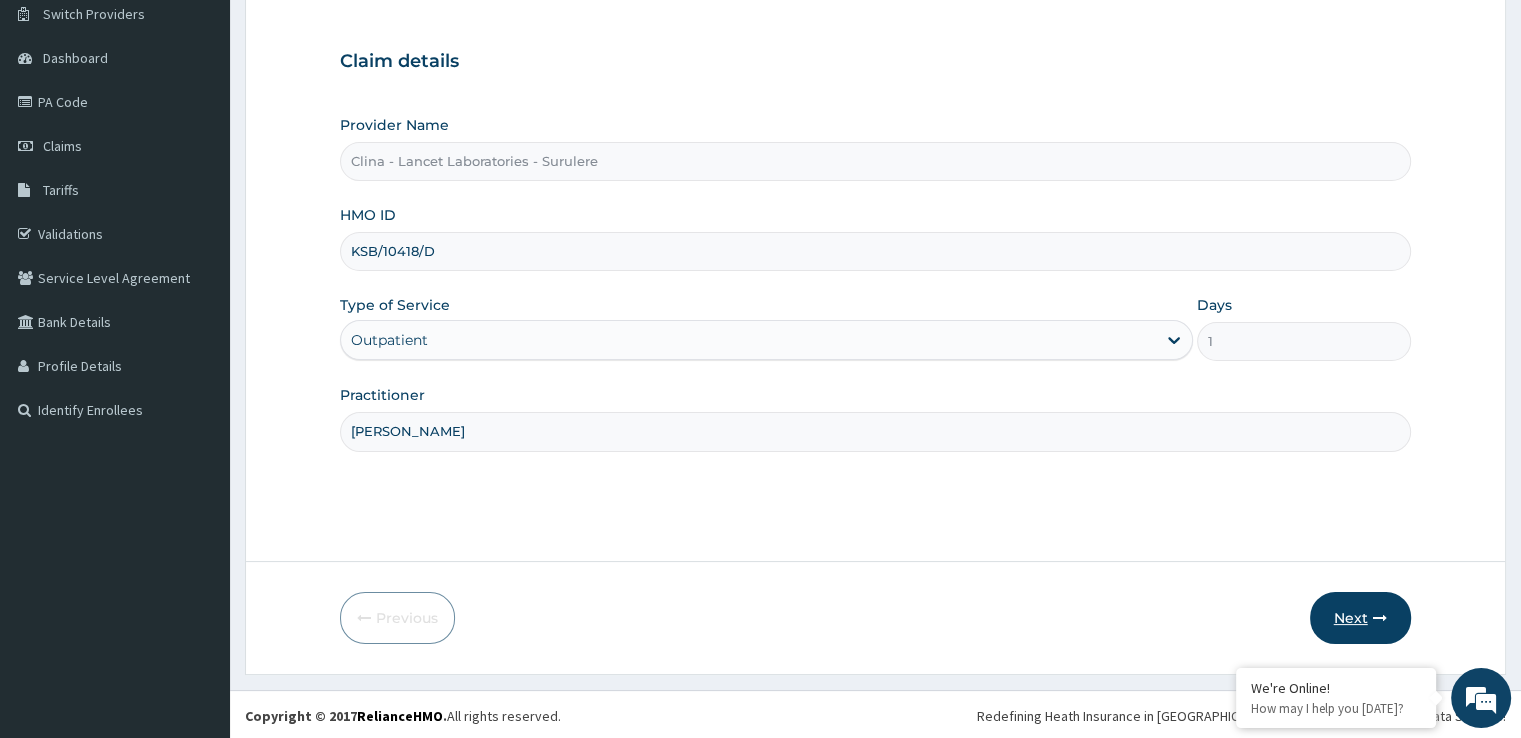 click on "Next" at bounding box center (1360, 618) 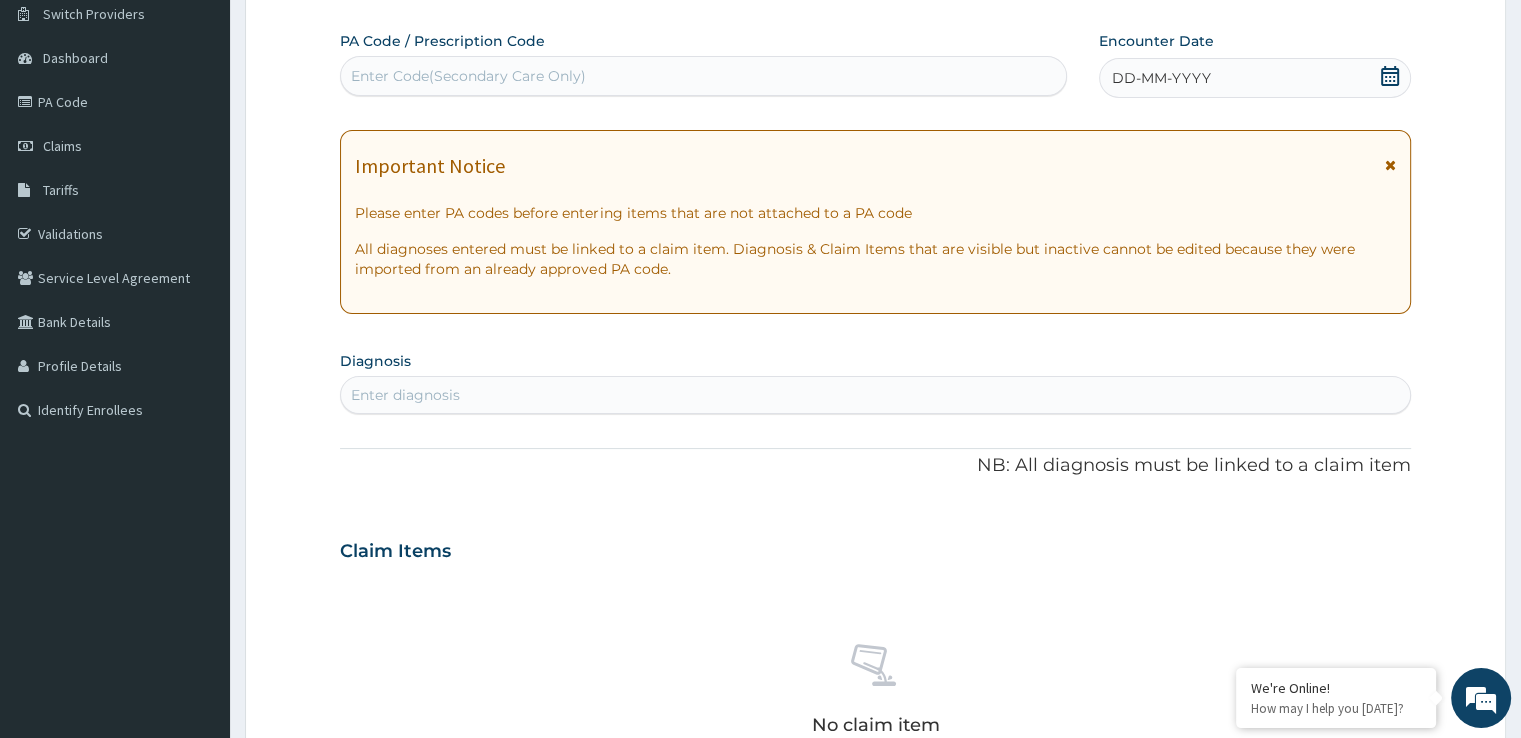 click on "Enter Code(Secondary Care Only)" at bounding box center (468, 76) 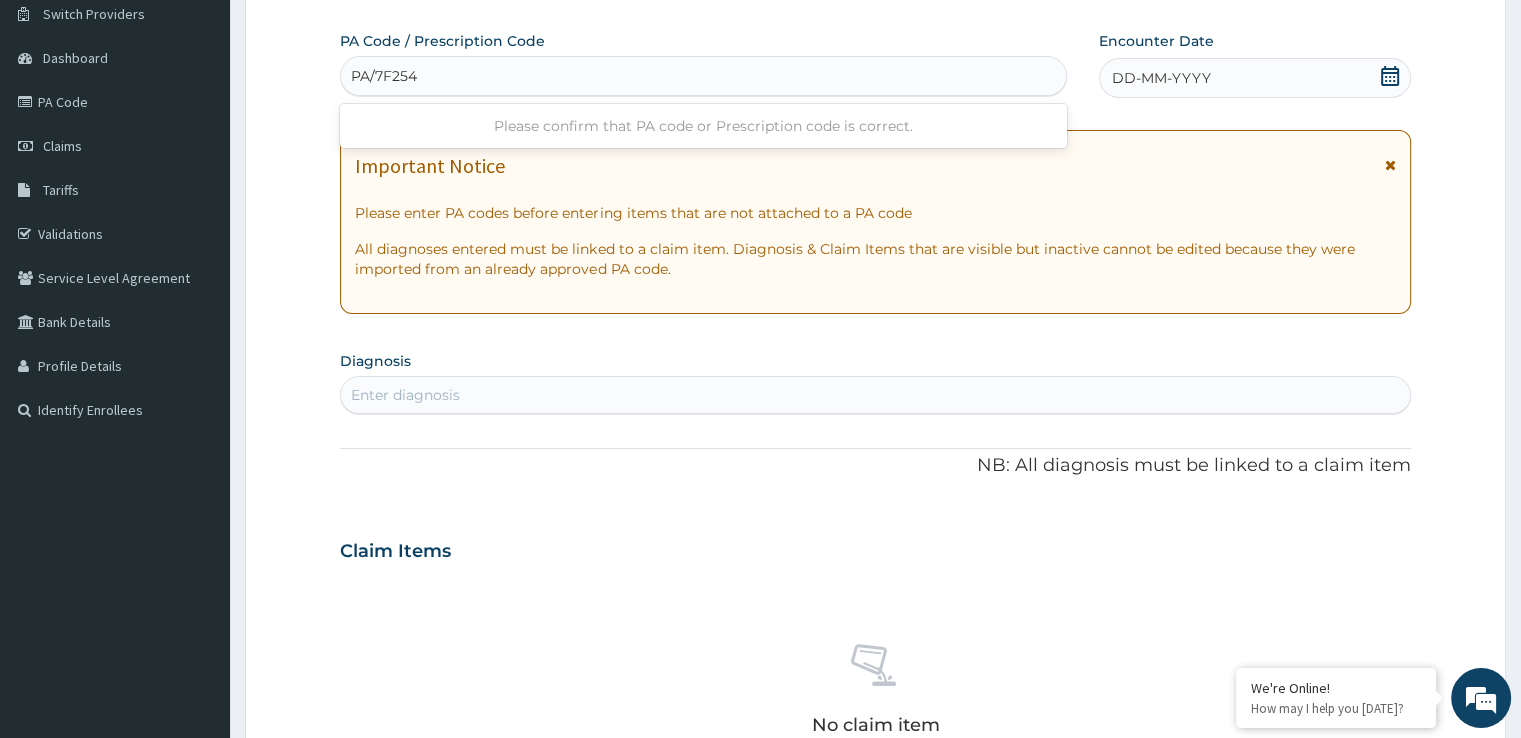 type on "PA/7F254D" 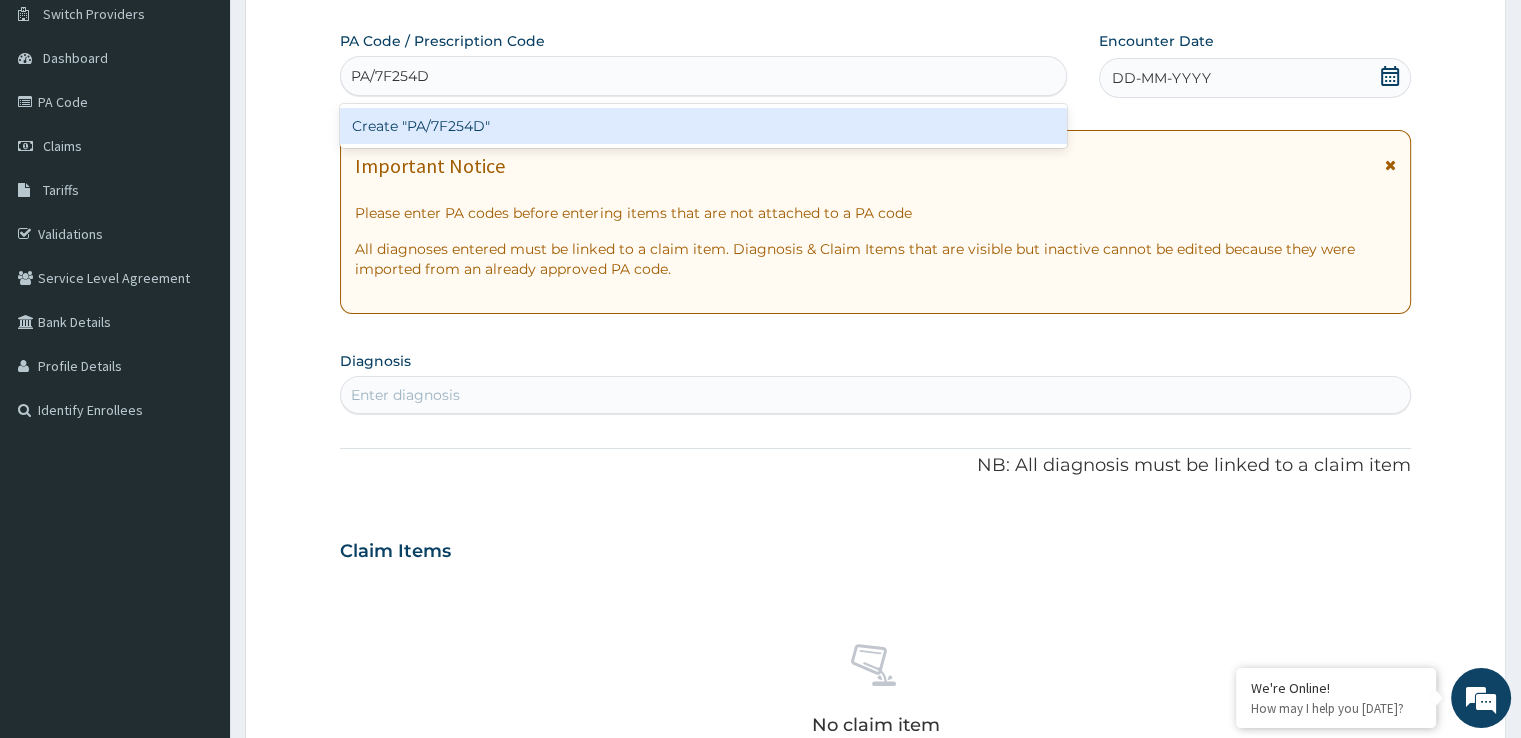 click on "Create "PA/7F254D"" at bounding box center (703, 126) 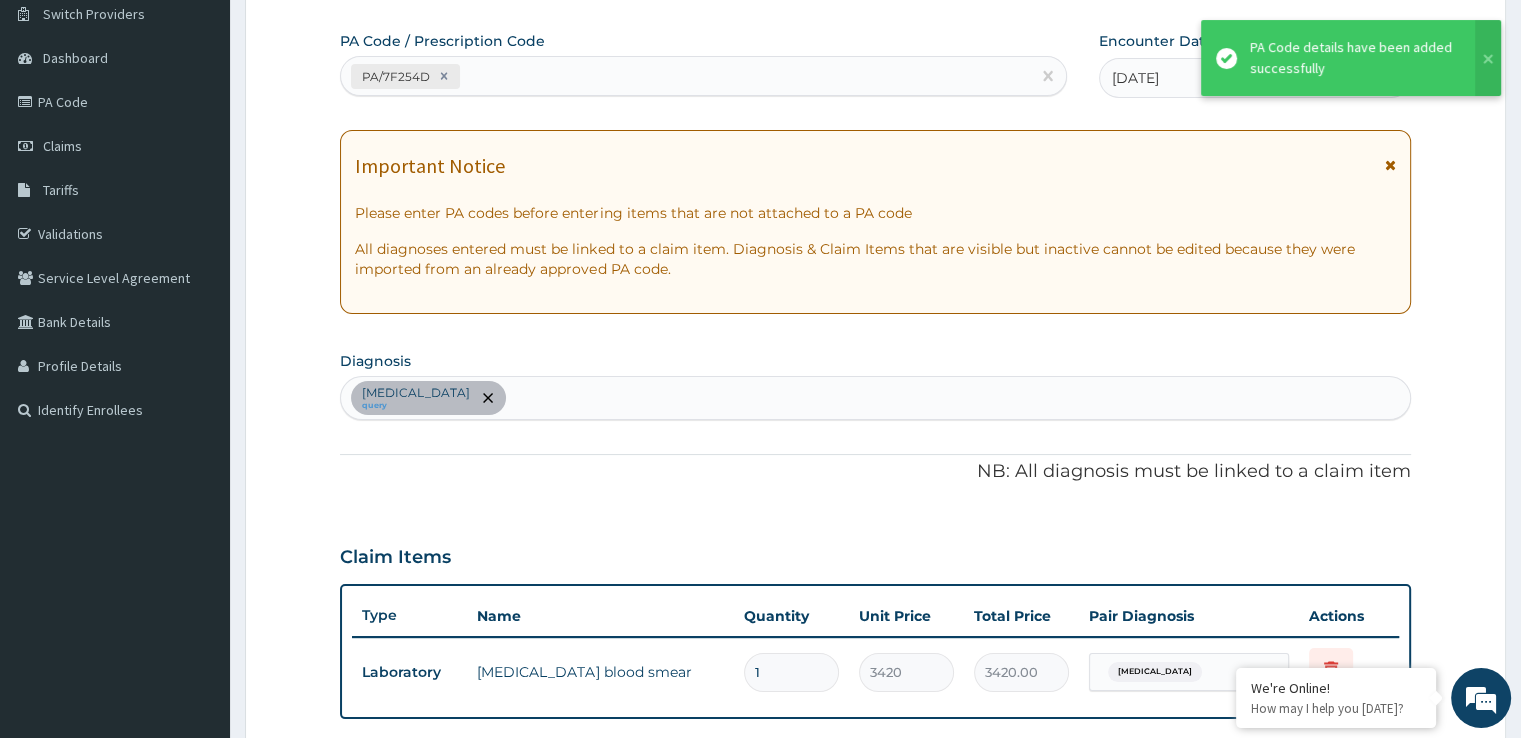 click on "PA Code / Prescription Code PA/7F254D Encounter Date 08-06-2025 Important Notice Please enter PA codes before entering items that are not attached to a PA code   All diagnoses entered must be linked to a claim item. Diagnosis & Claim Items that are visible but inactive cannot be edited because they were imported from an already approved PA code. Diagnosis Malaria query NB: All diagnosis must be linked to a claim item Claim Items Type Name Quantity Unit Price Total Price Pair Diagnosis Actions Laboratory malaria blood smear 1 3420 3420.00 Malaria Delete Types Select Type Item Select Item Pair Diagnosis Select Diagnosis Unit Price 0 Add Comment" at bounding box center (875, 504) 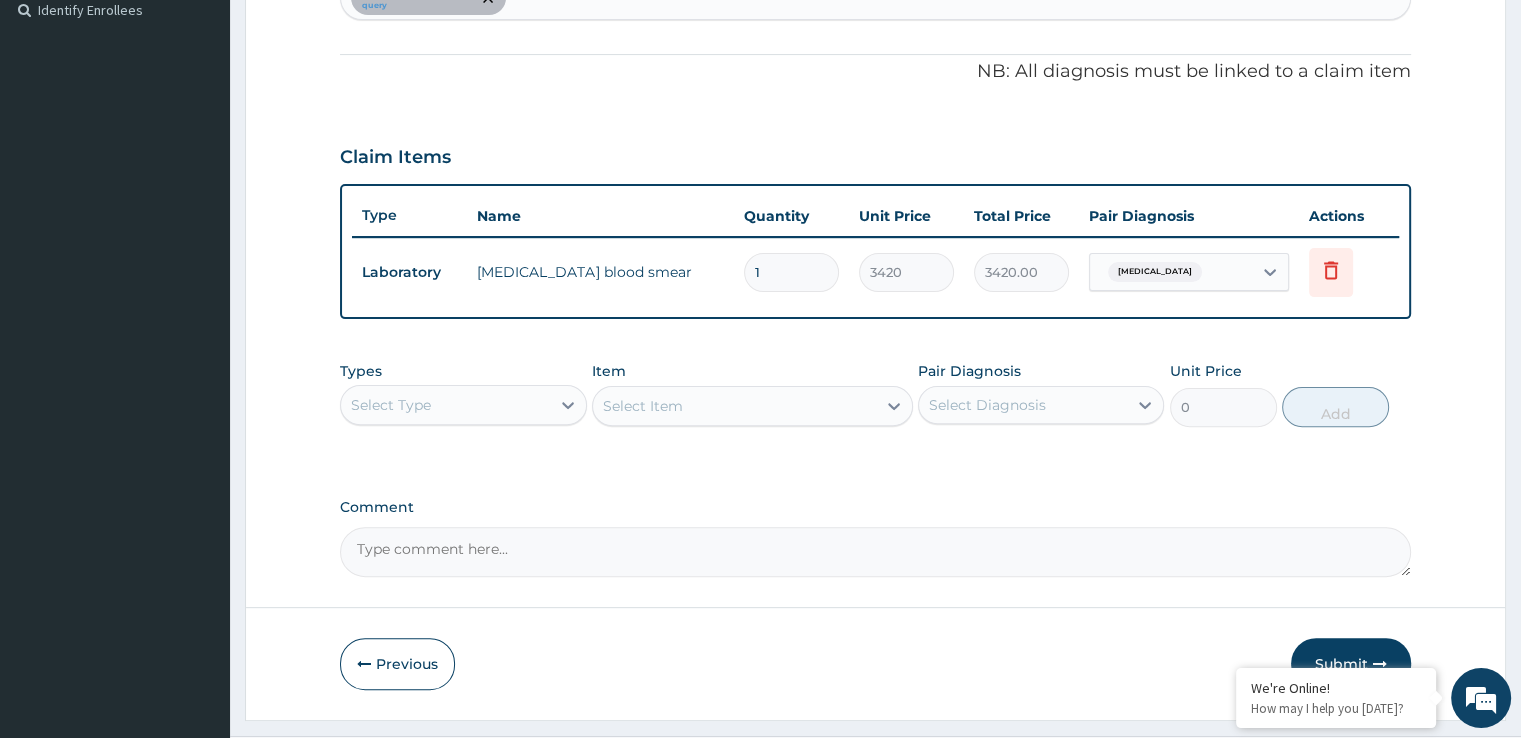 scroll, scrollTop: 600, scrollLeft: 0, axis: vertical 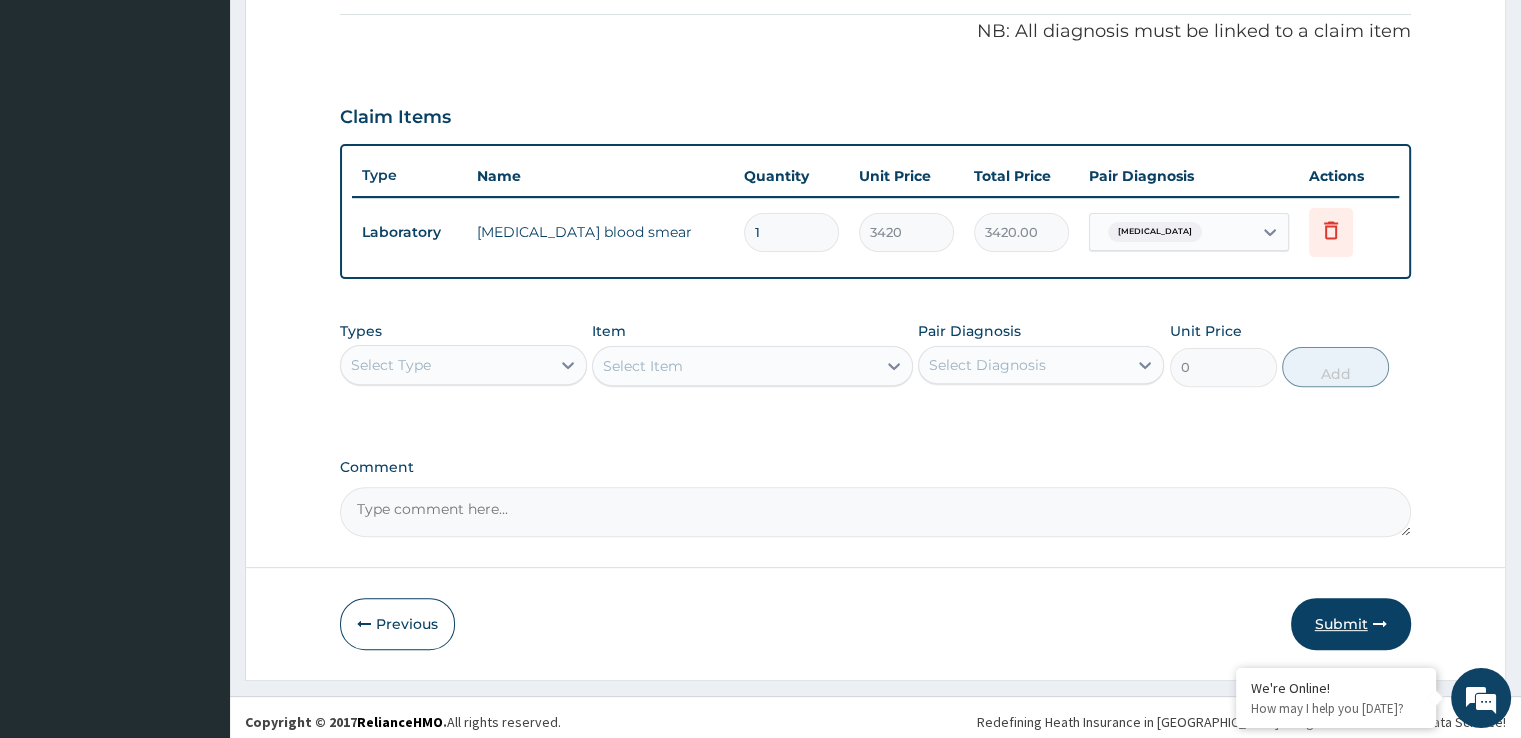 click on "Submit" at bounding box center [1351, 624] 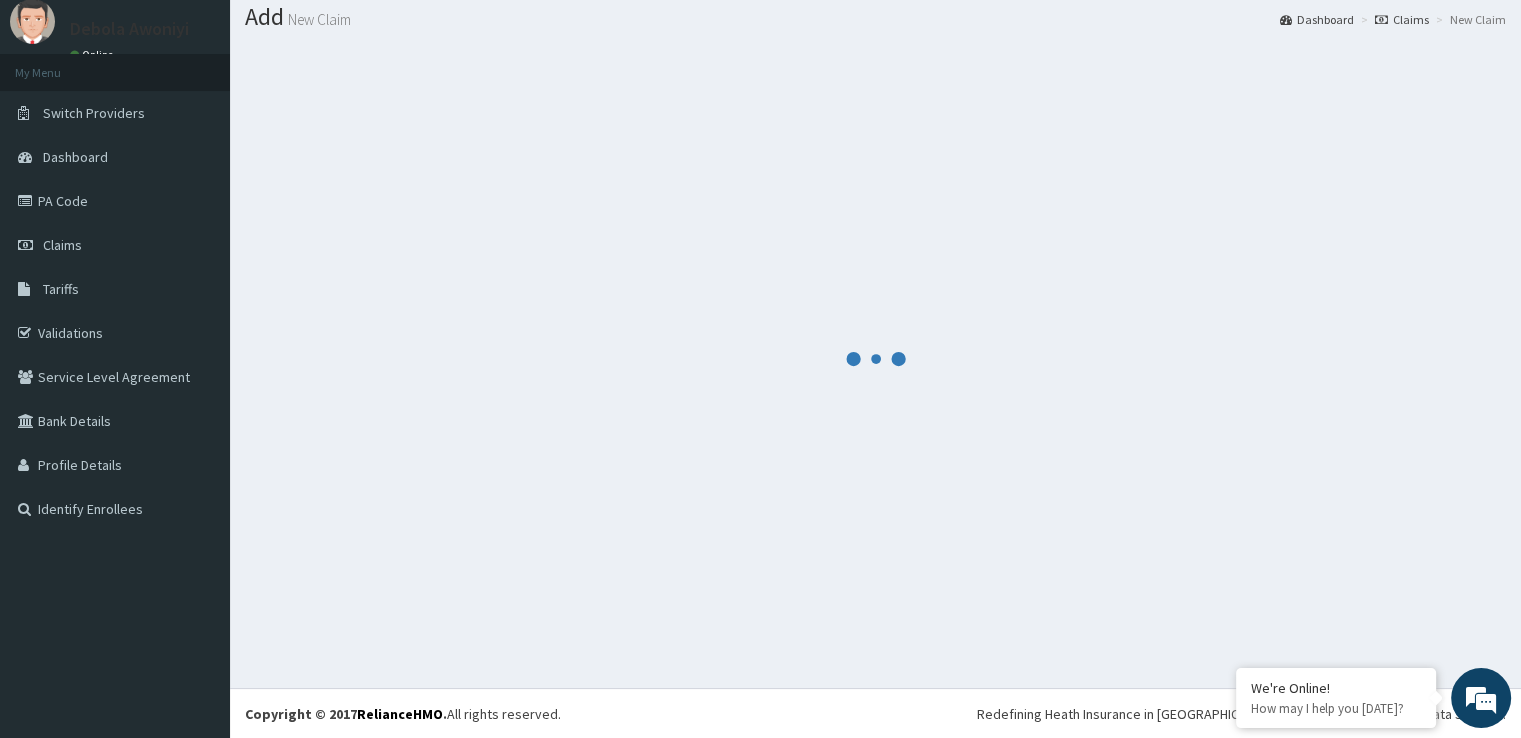 scroll, scrollTop: 600, scrollLeft: 0, axis: vertical 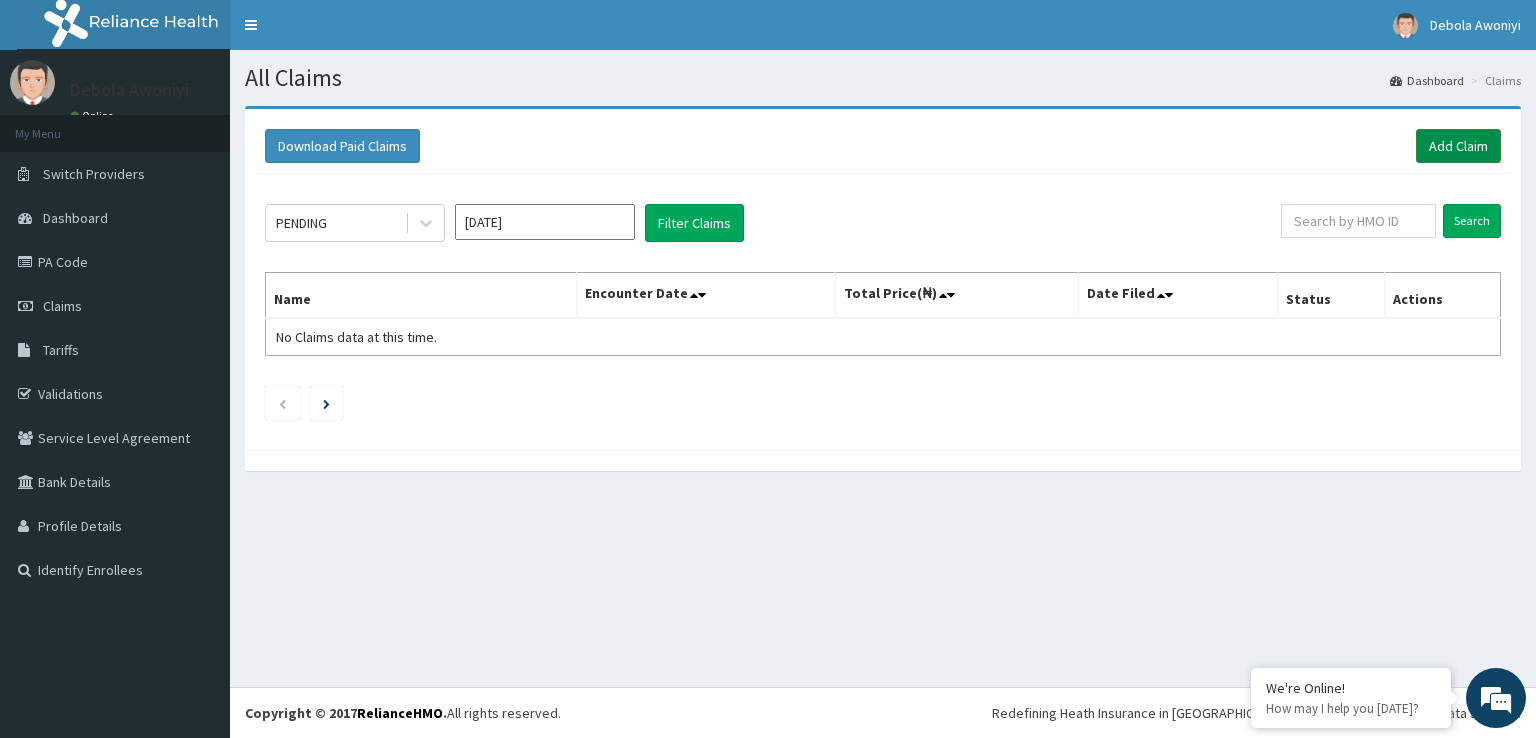click on "Add Claim" at bounding box center [1458, 146] 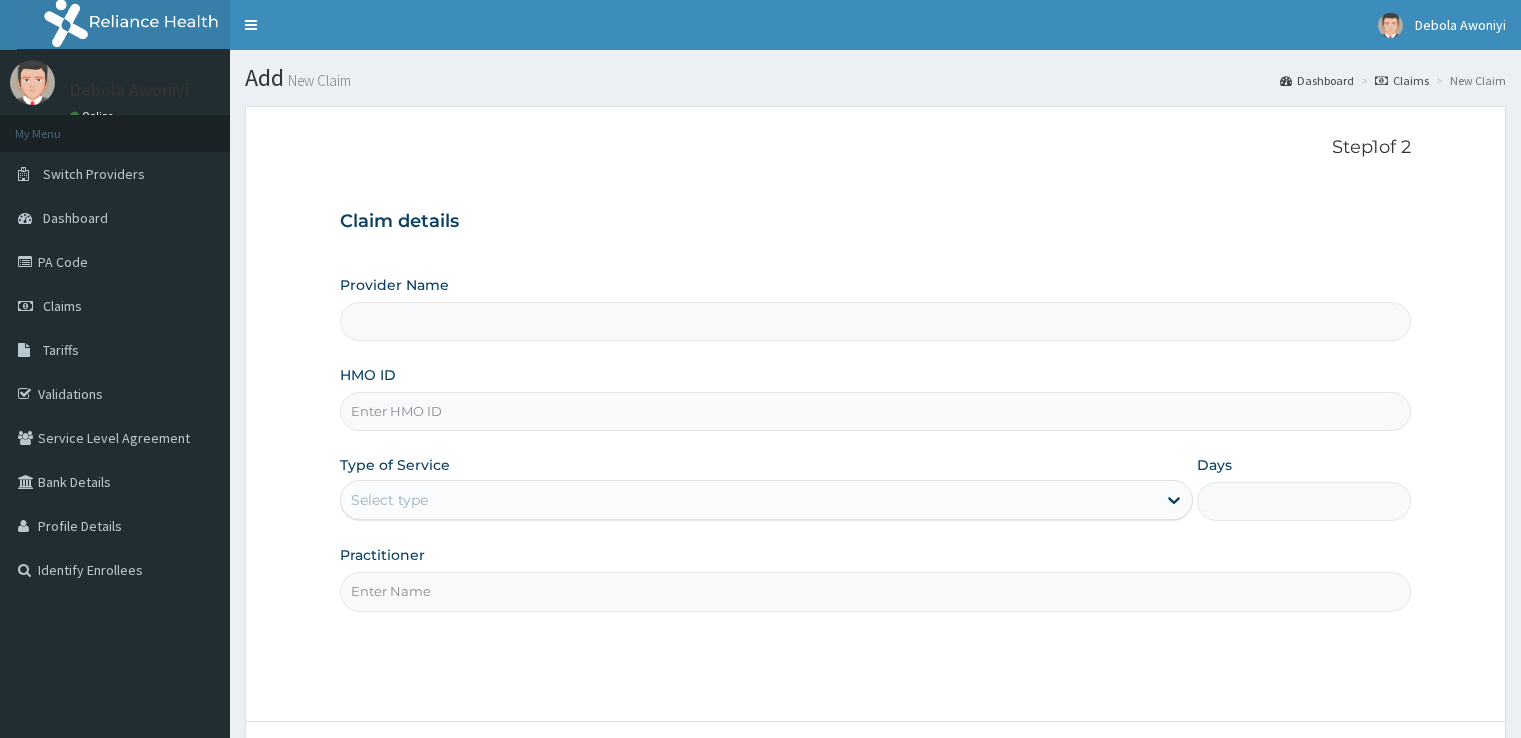 scroll, scrollTop: 0, scrollLeft: 0, axis: both 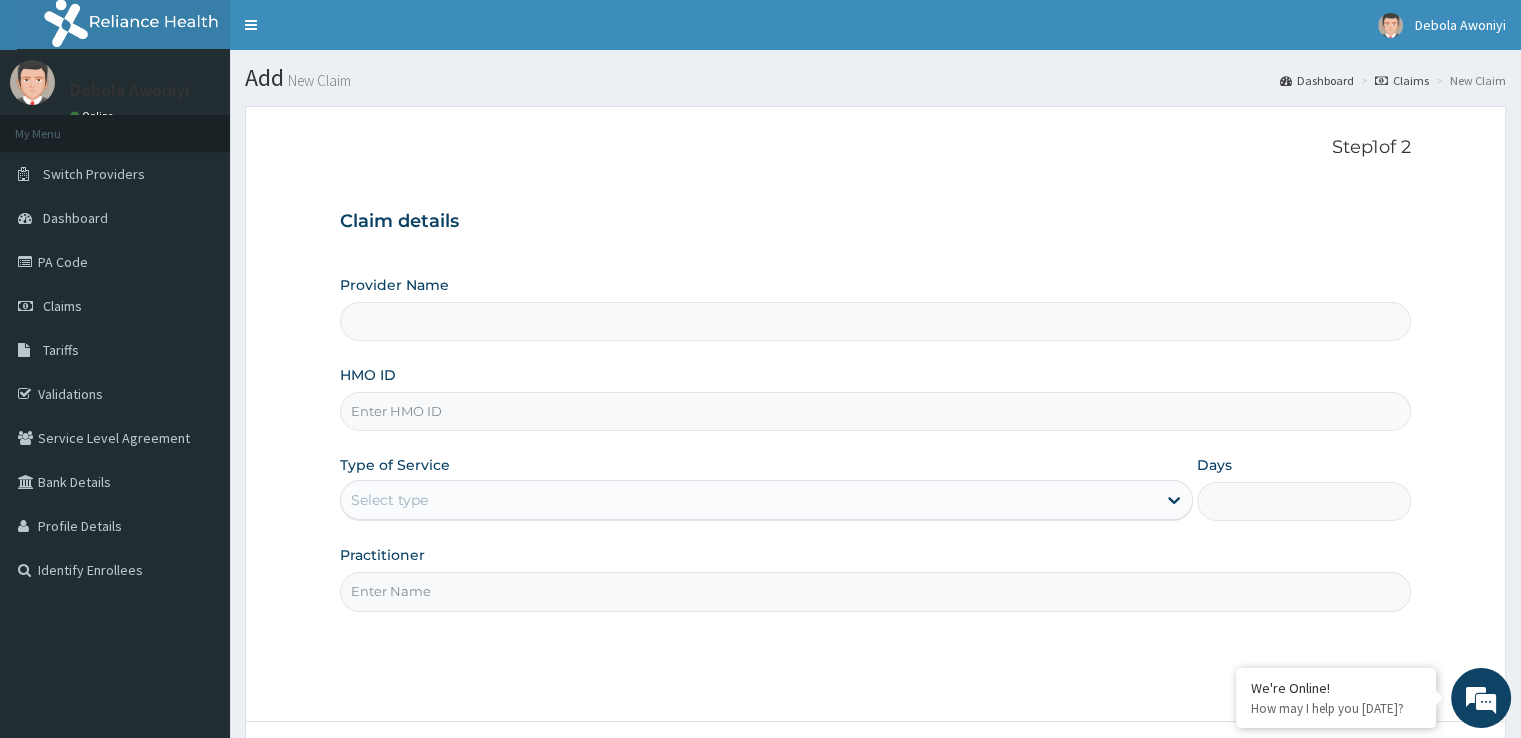 type on "Clina - Lancet Laboratories - Surulere" 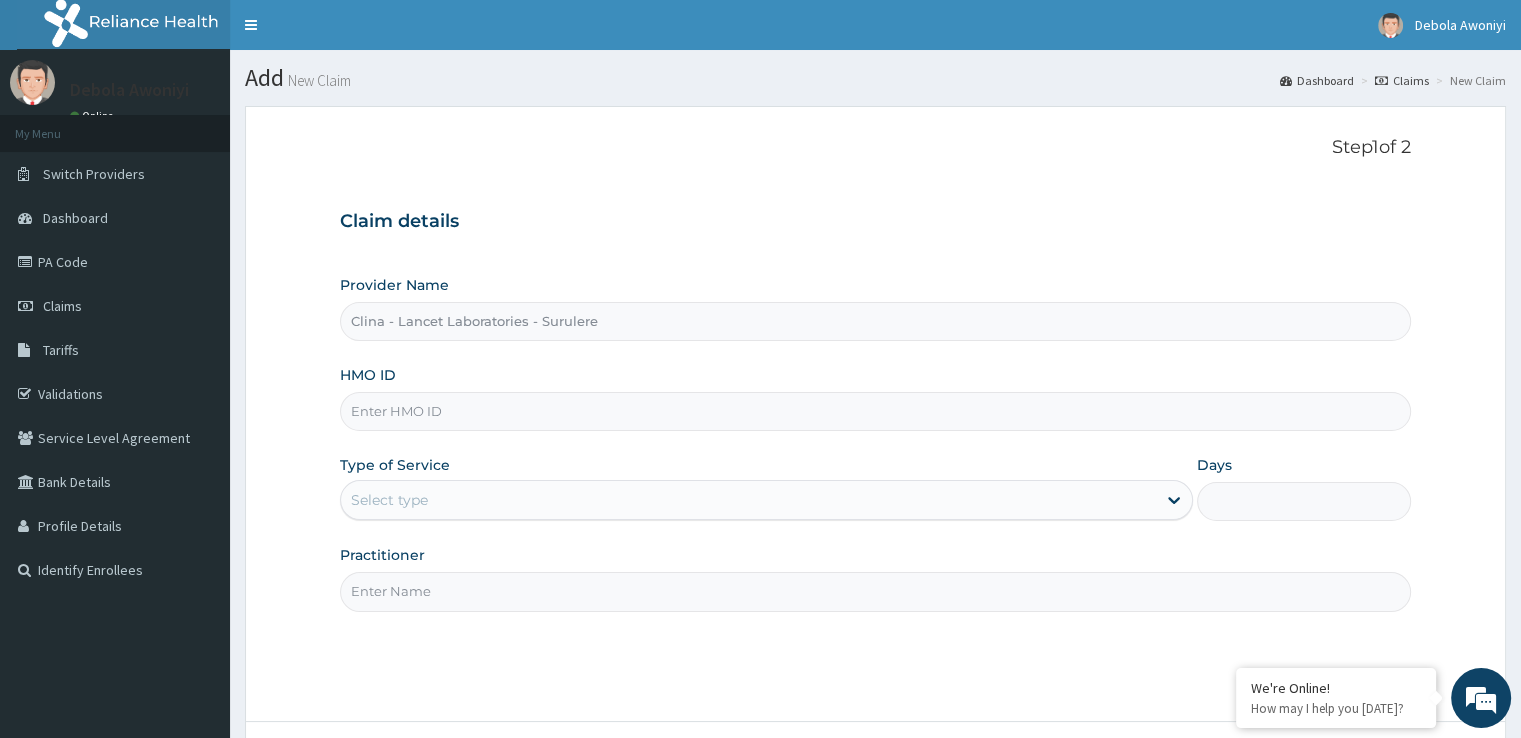 click on "HMO ID" at bounding box center (875, 411) 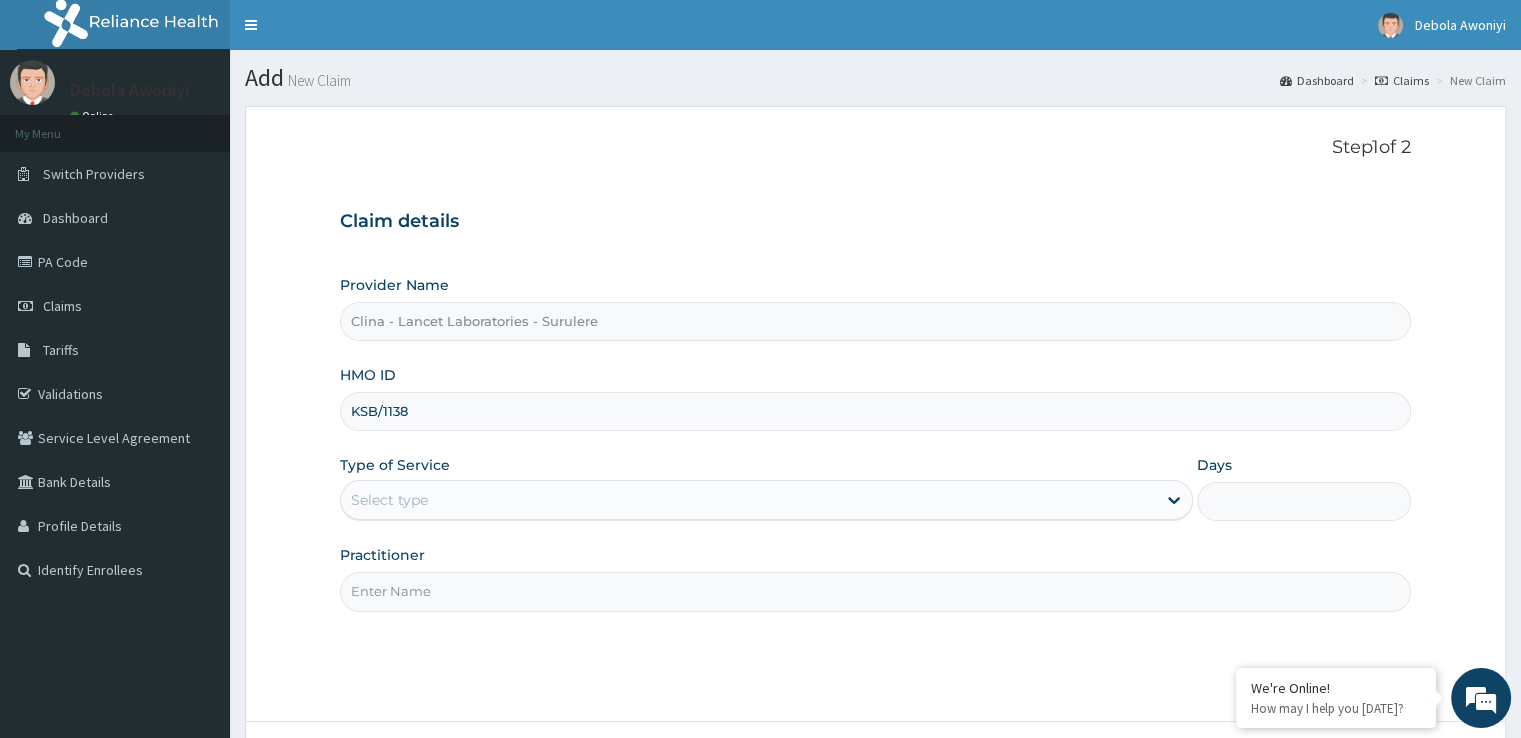 scroll, scrollTop: 0, scrollLeft: 0, axis: both 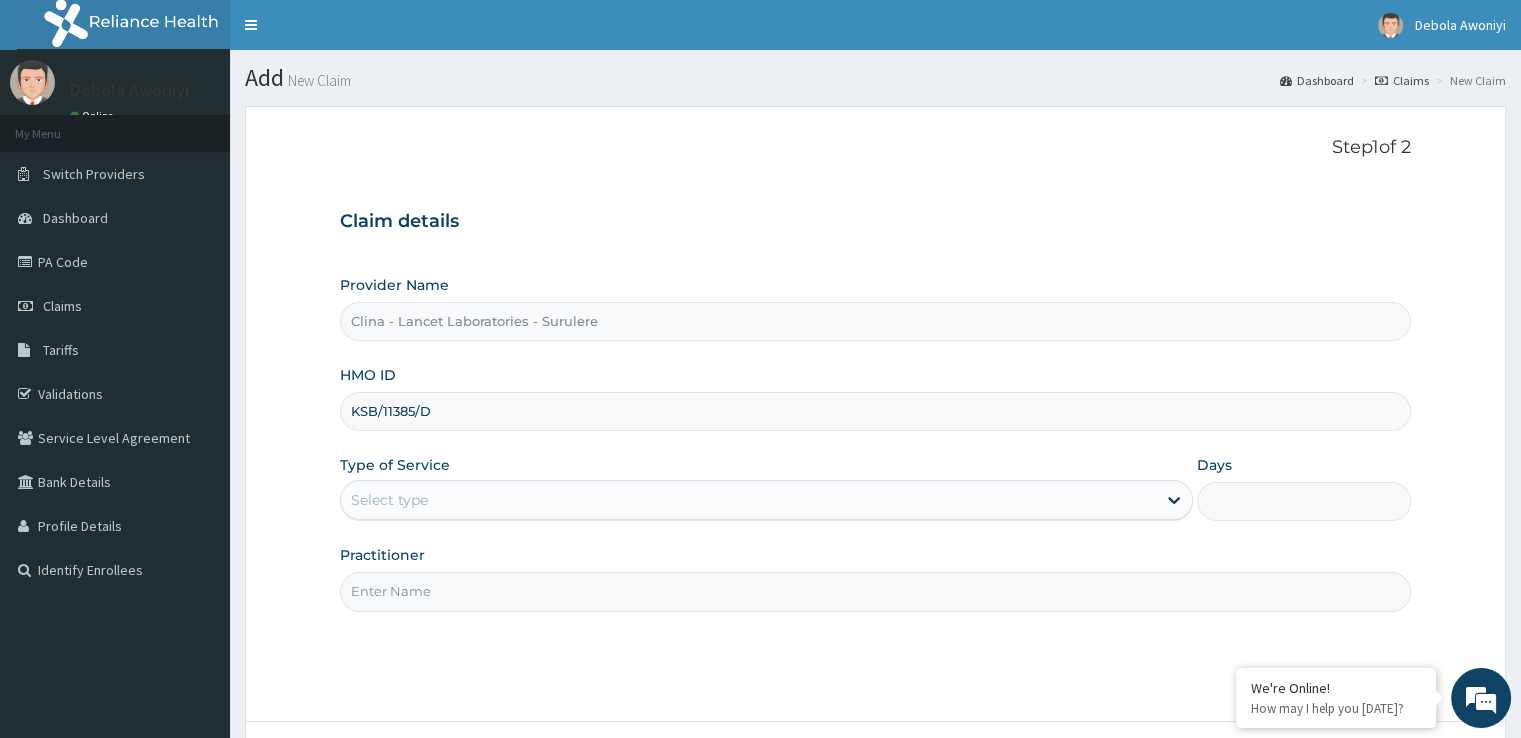 type on "KSB/11385/D" 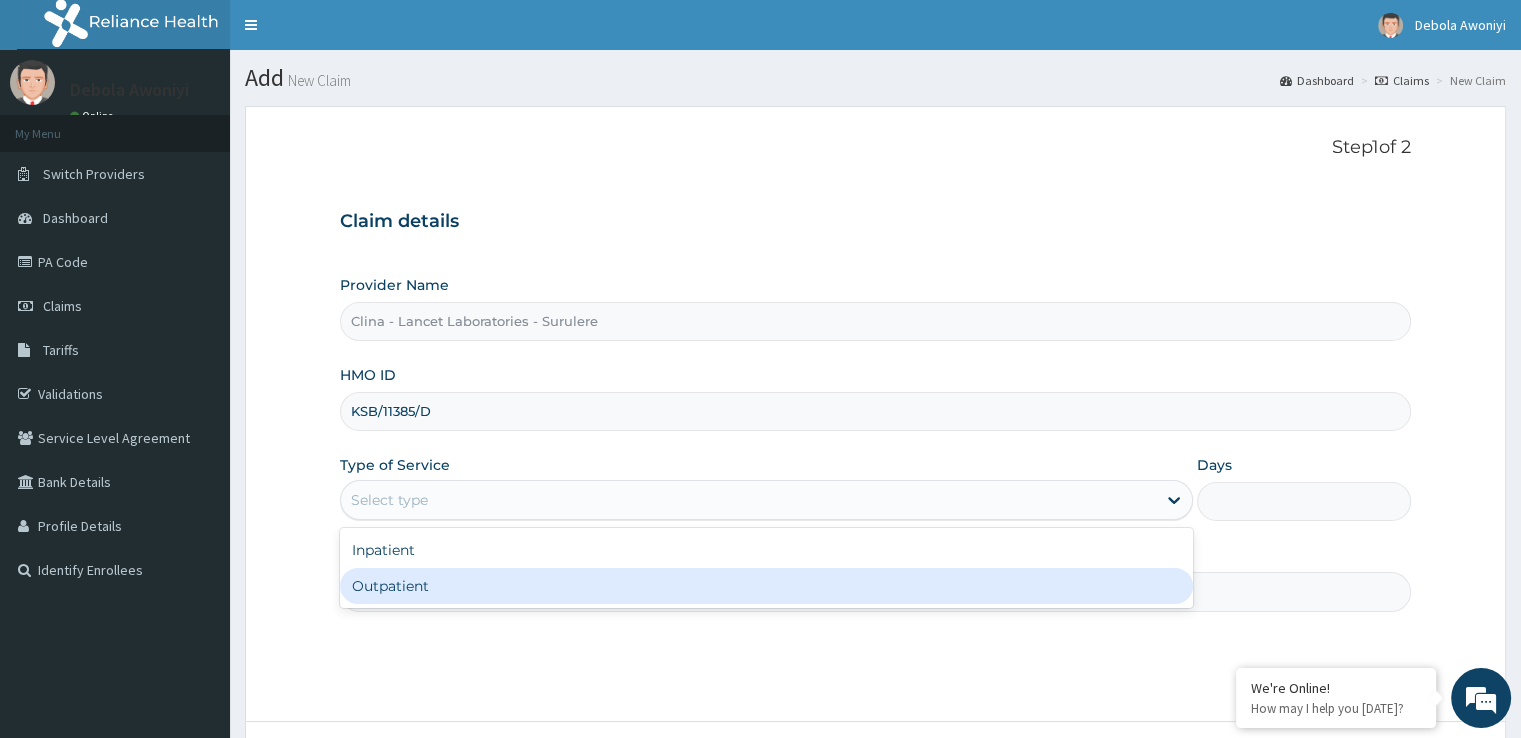 click on "Outpatient" at bounding box center (766, 586) 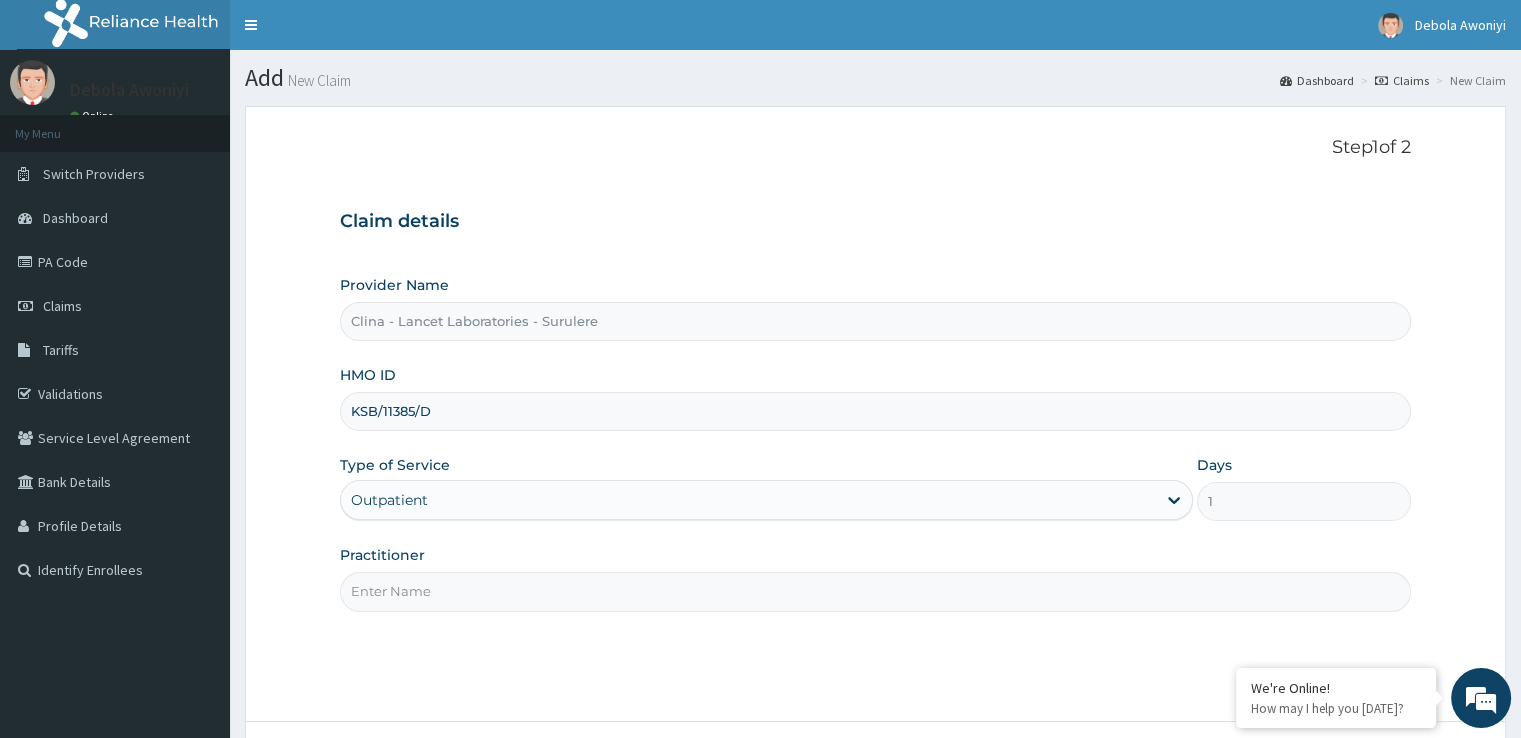 click on "Practitioner" at bounding box center (875, 591) 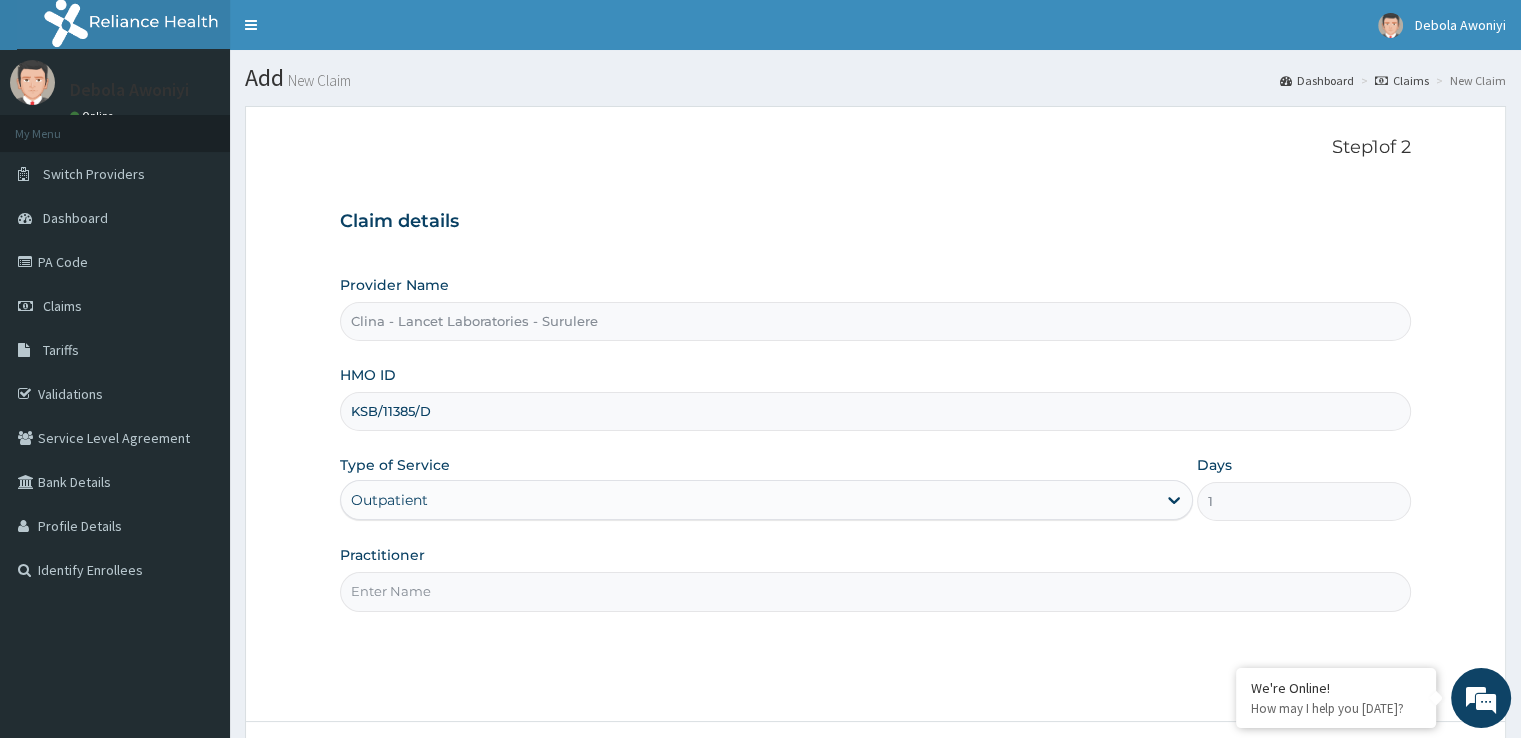 paste on "DR DAWODU" 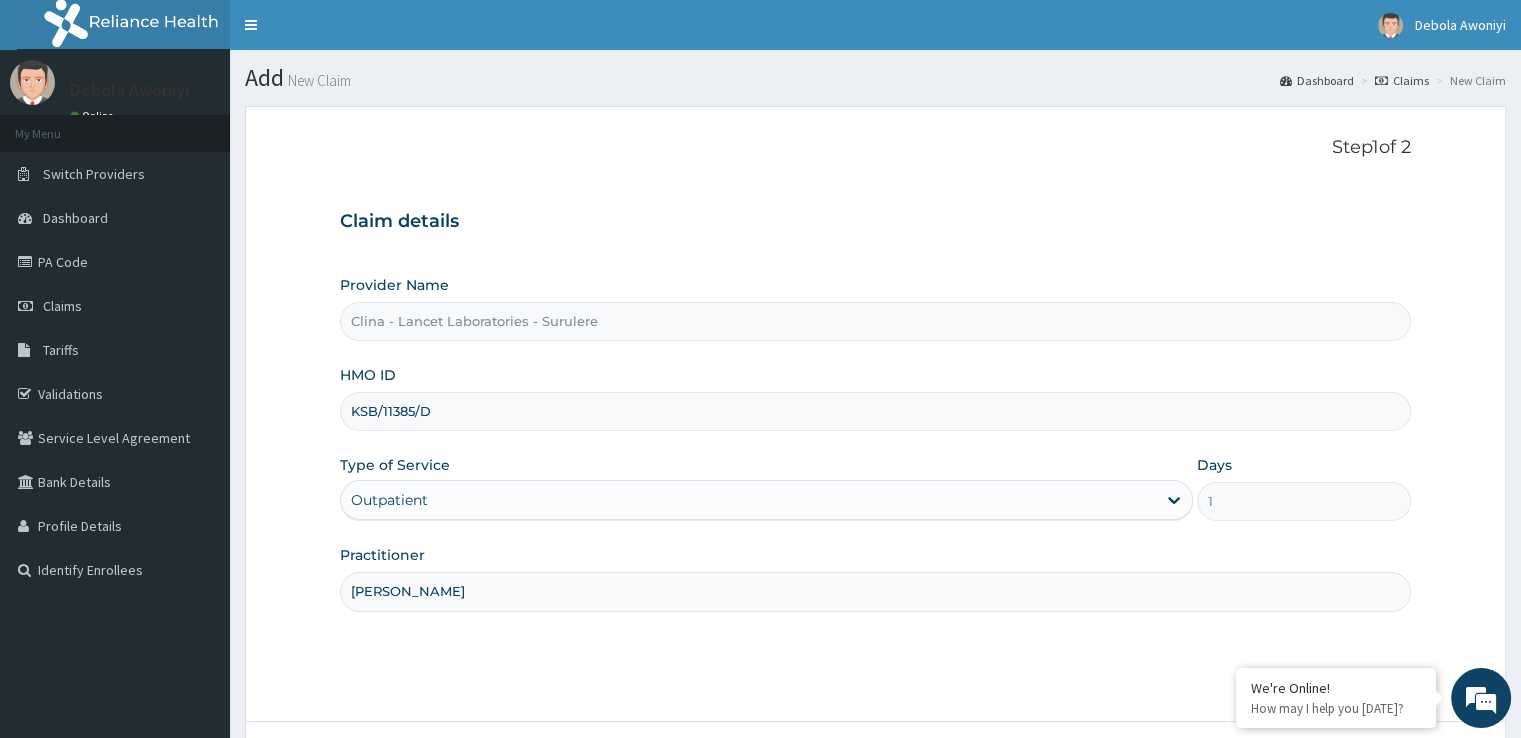 type on "DR DAWODU" 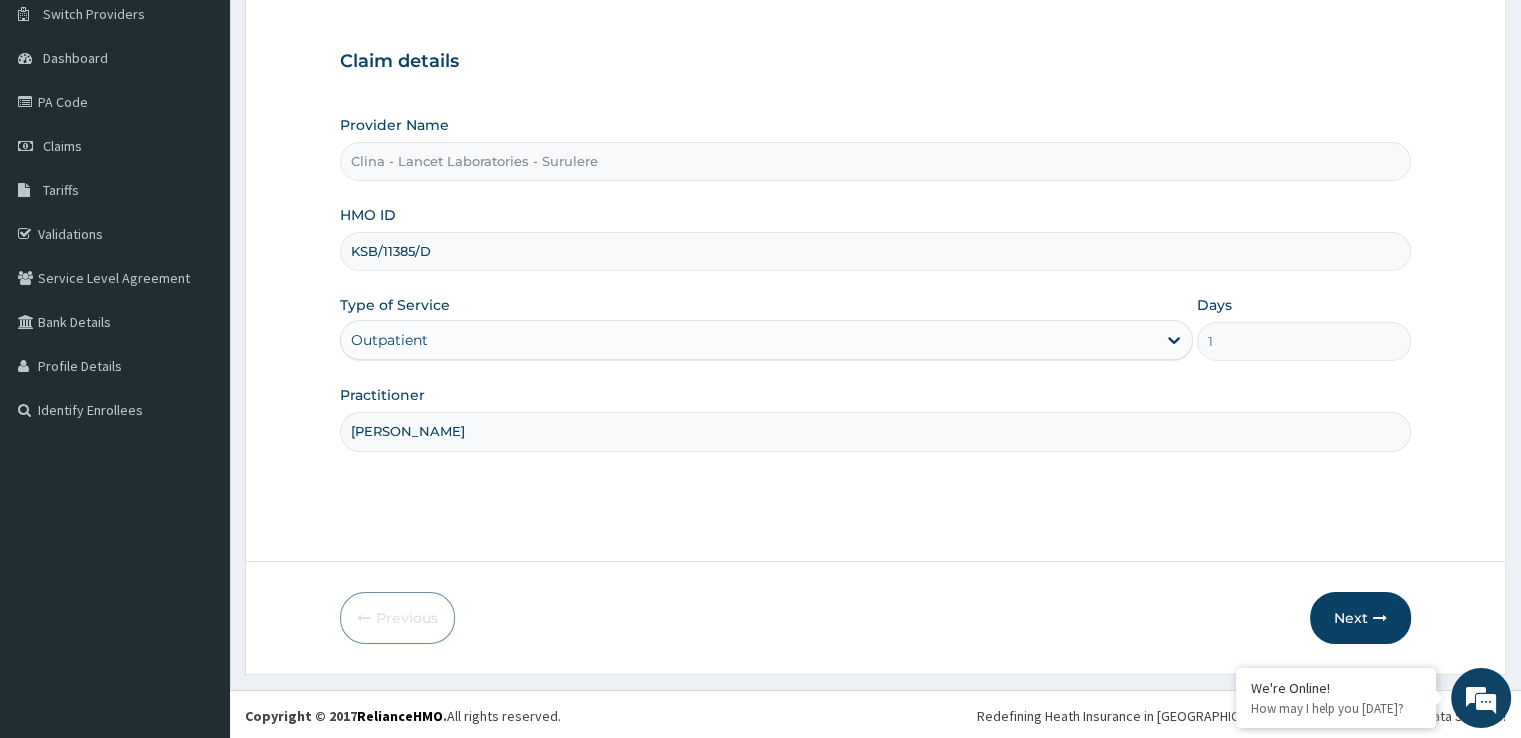 scroll, scrollTop: 162, scrollLeft: 0, axis: vertical 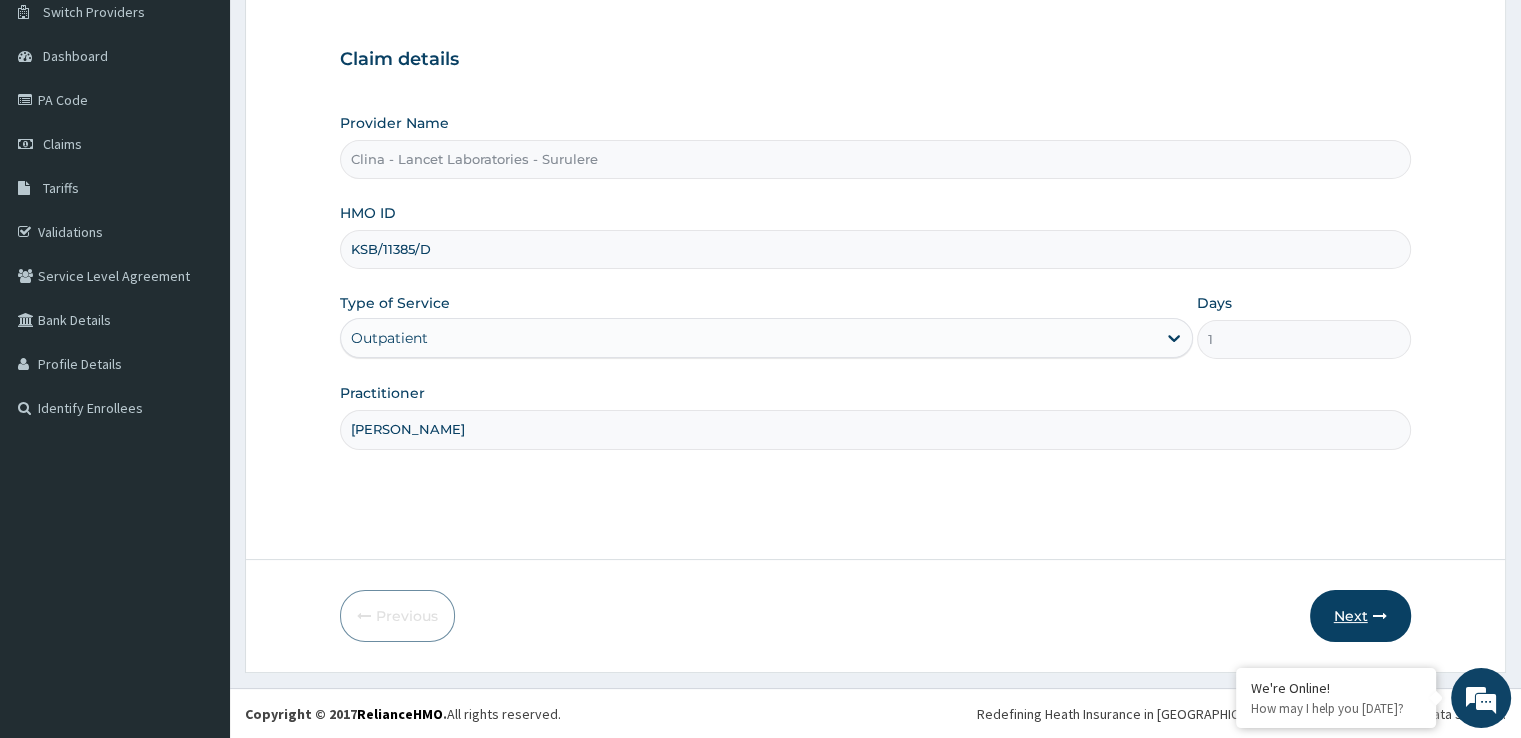 click on "Next" at bounding box center [1360, 616] 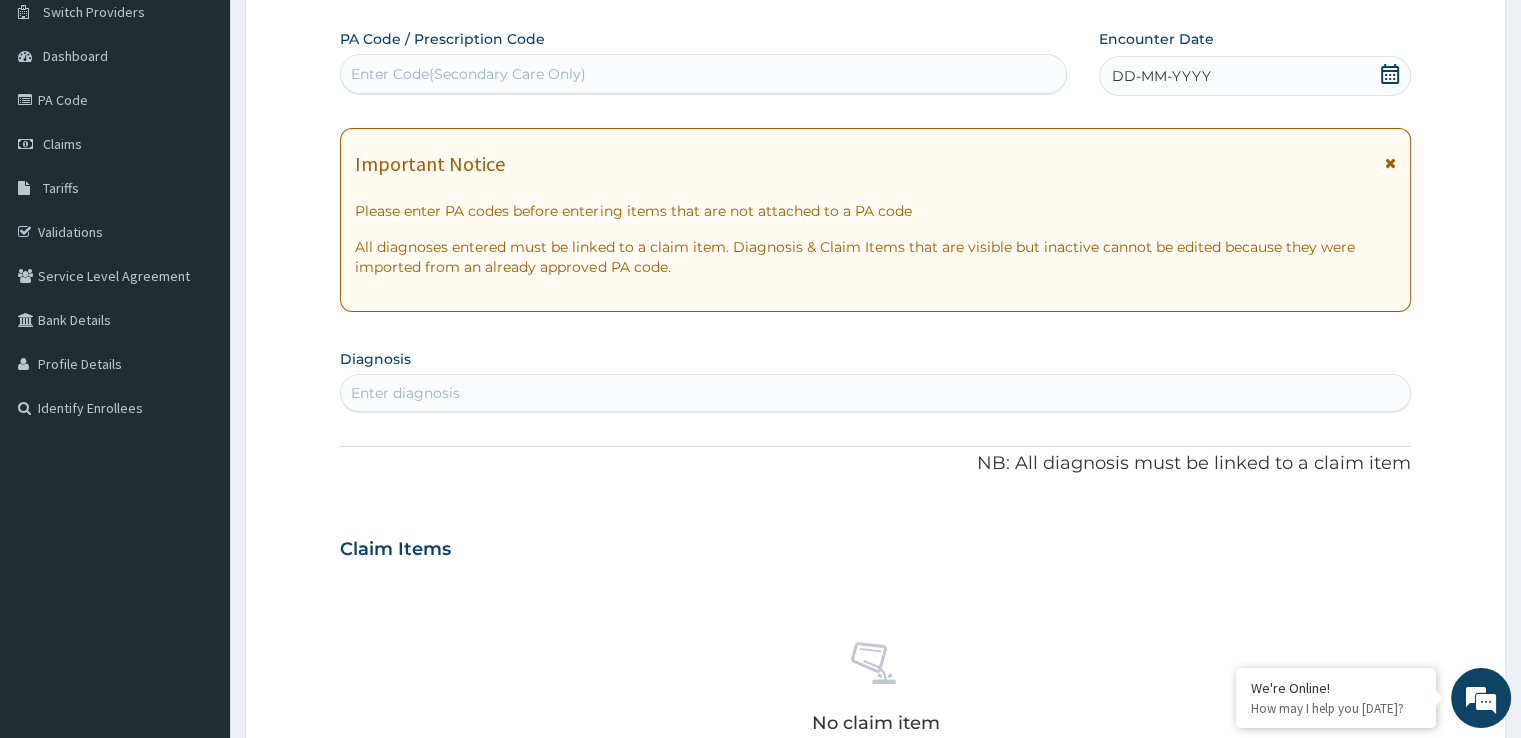 click on "Enter Code(Secondary Care Only)" at bounding box center (468, 74) 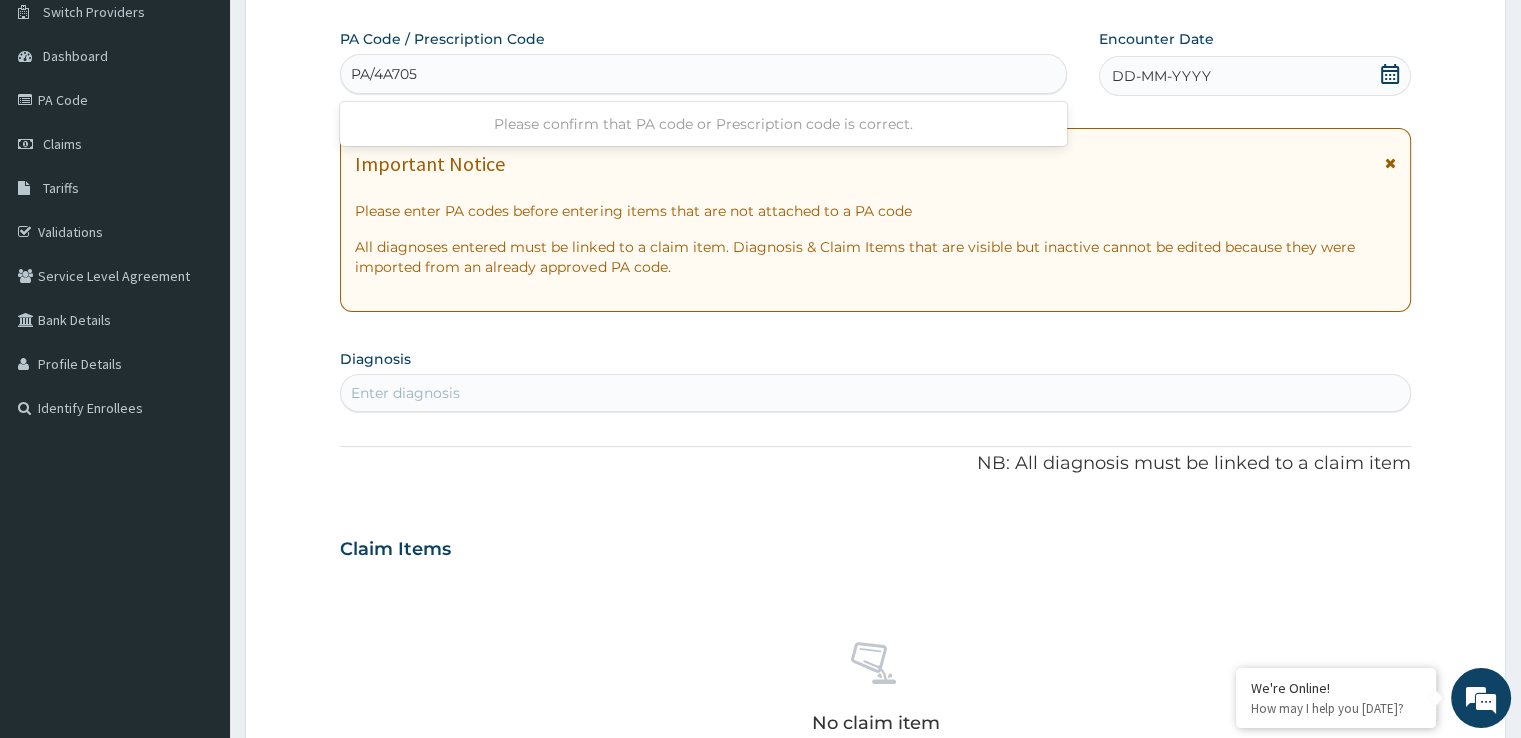 type on "PA/4A705E" 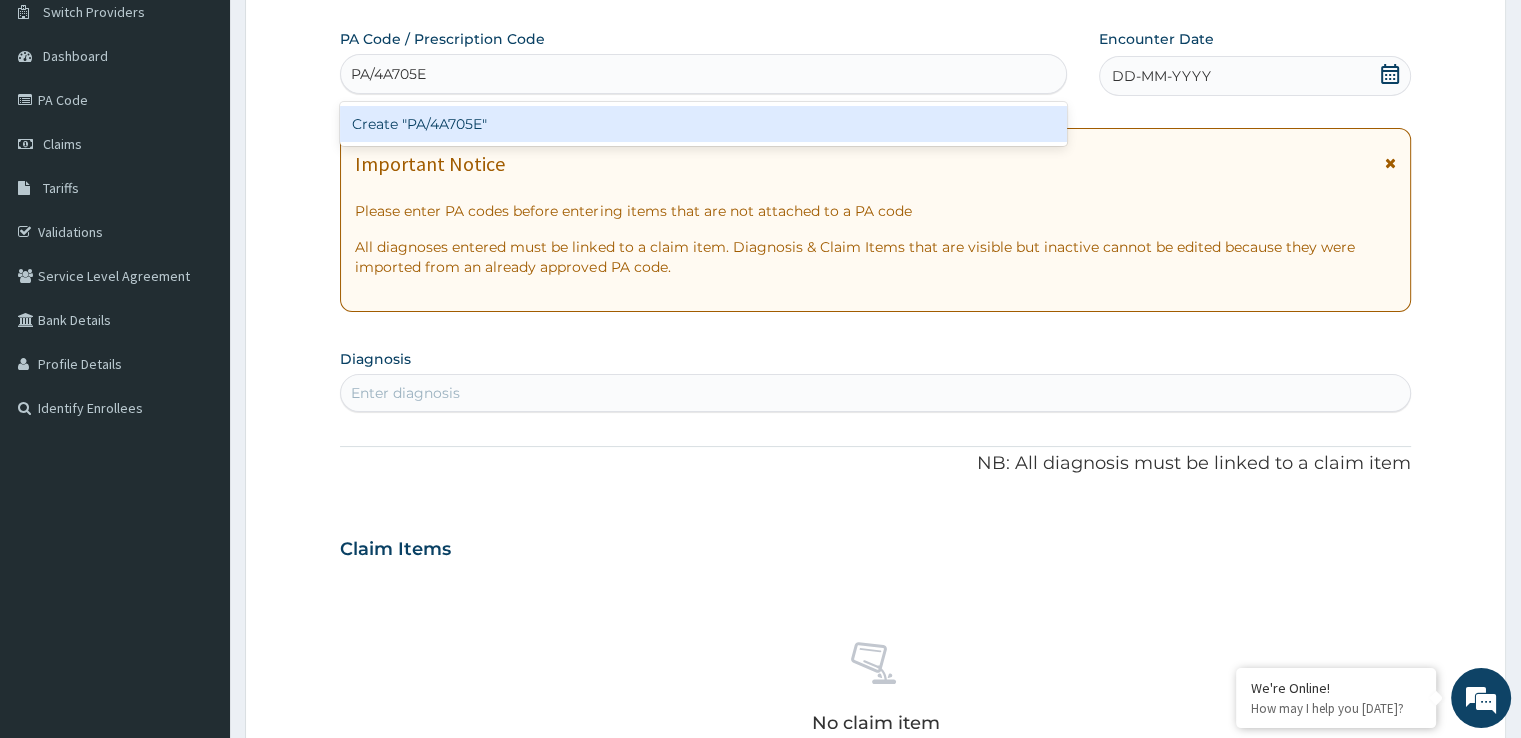click on "Create "PA/4A705E"" at bounding box center (703, 124) 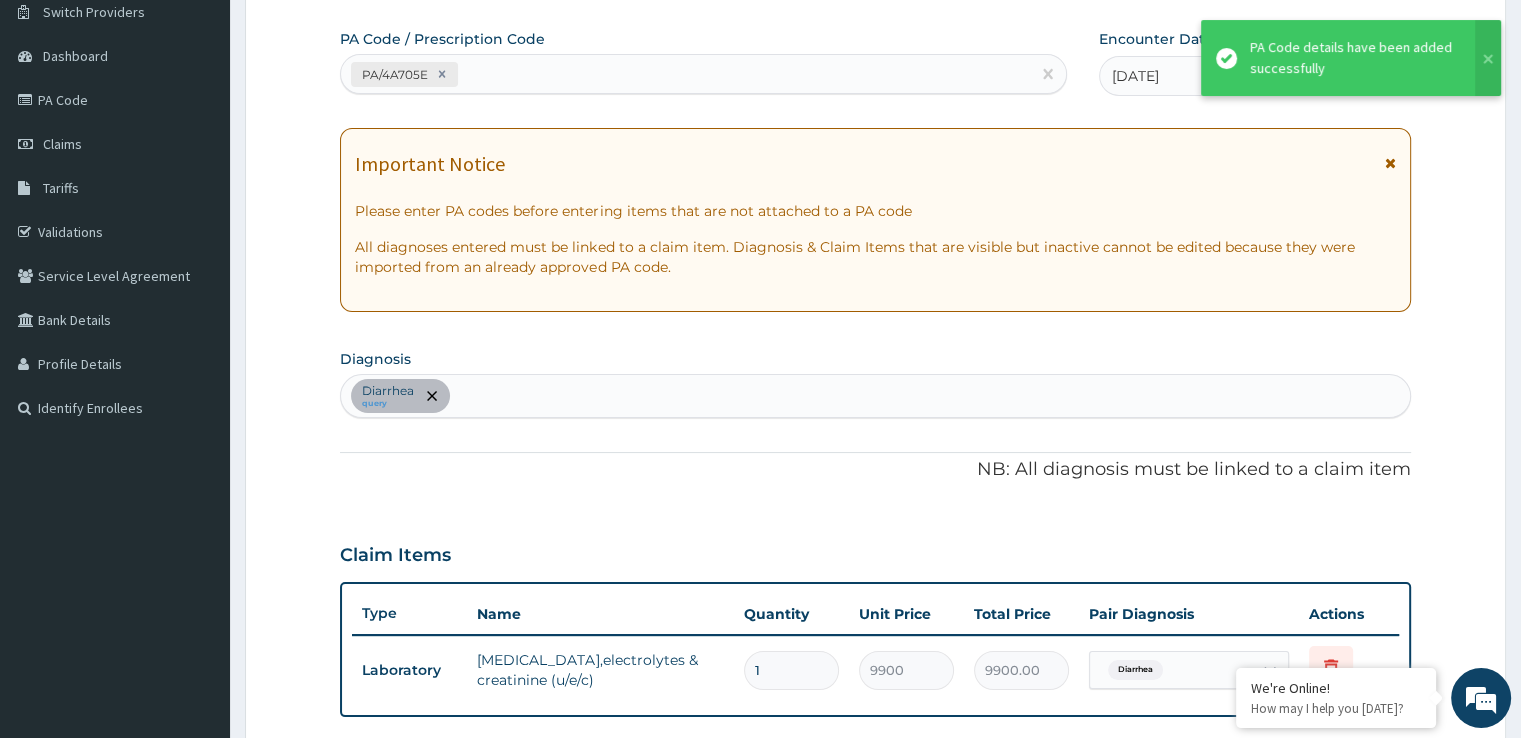 type on "0" 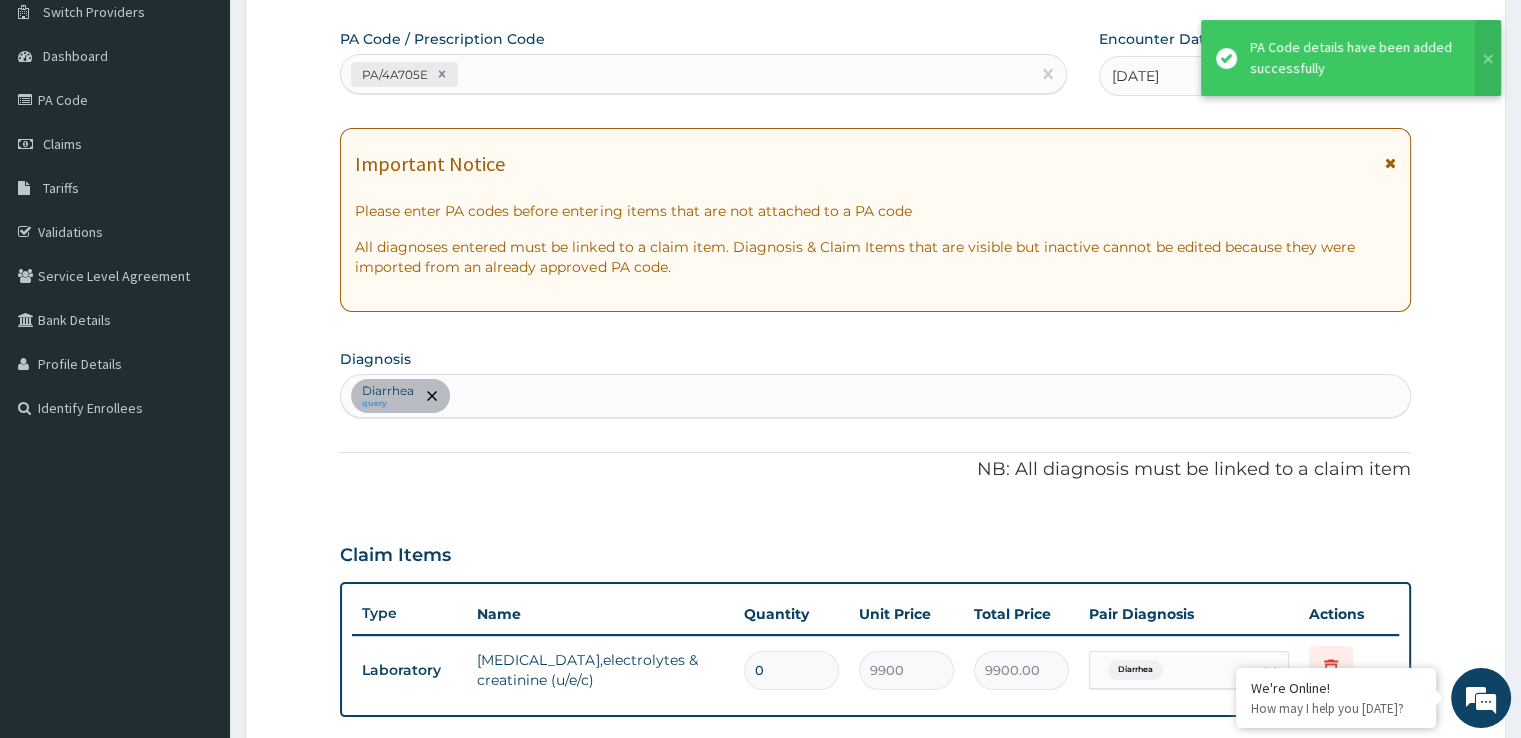 type on "0.00" 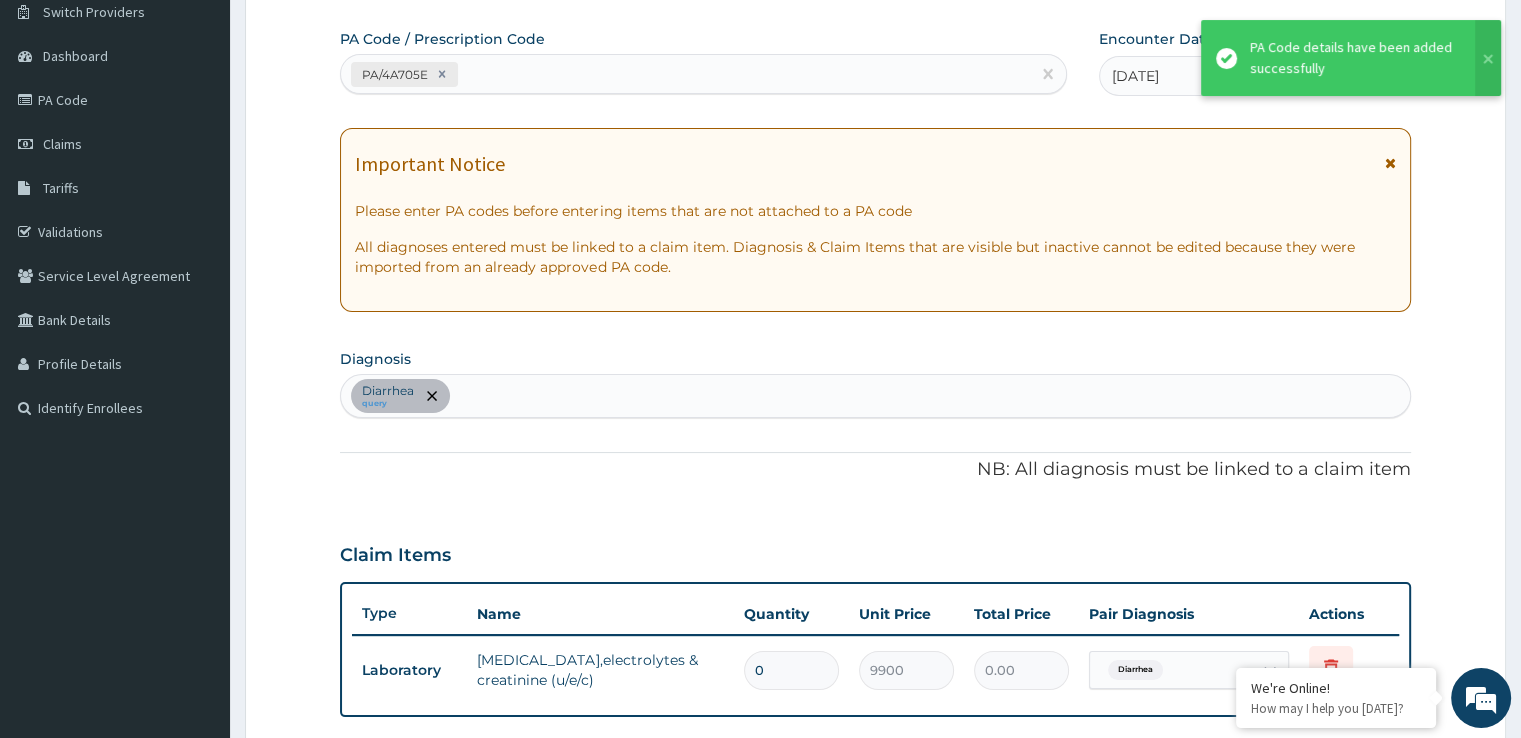 type on "1" 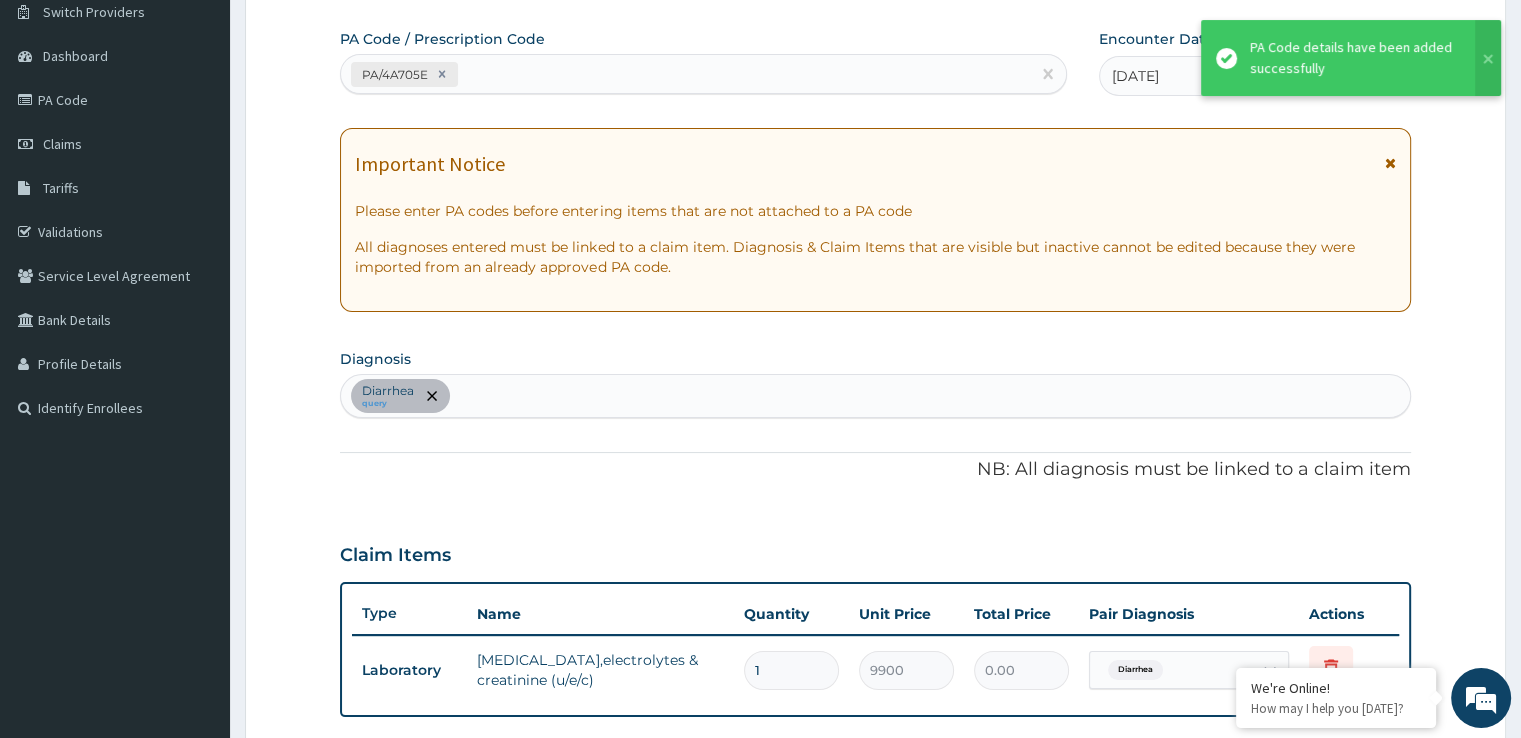 type on "9900.00" 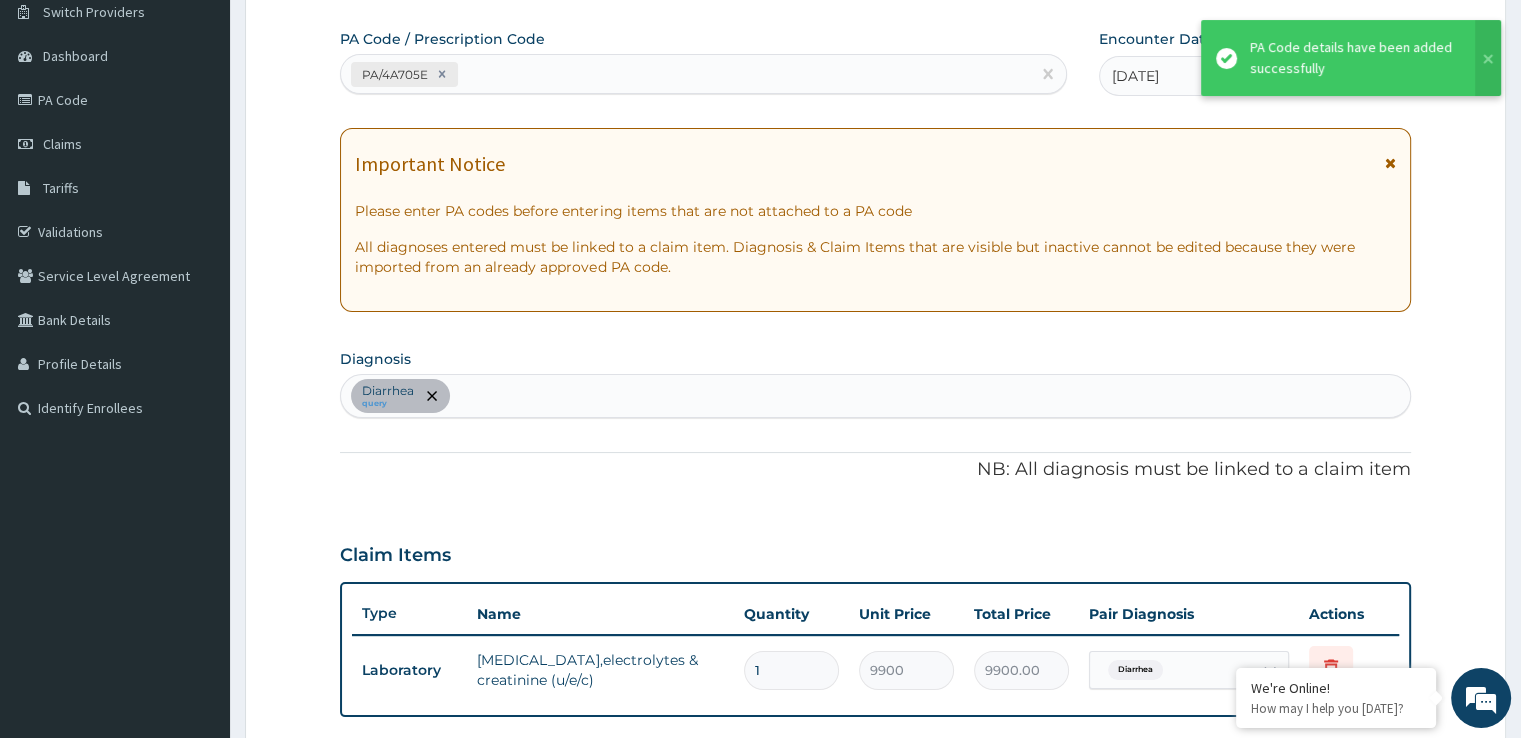 type on "0" 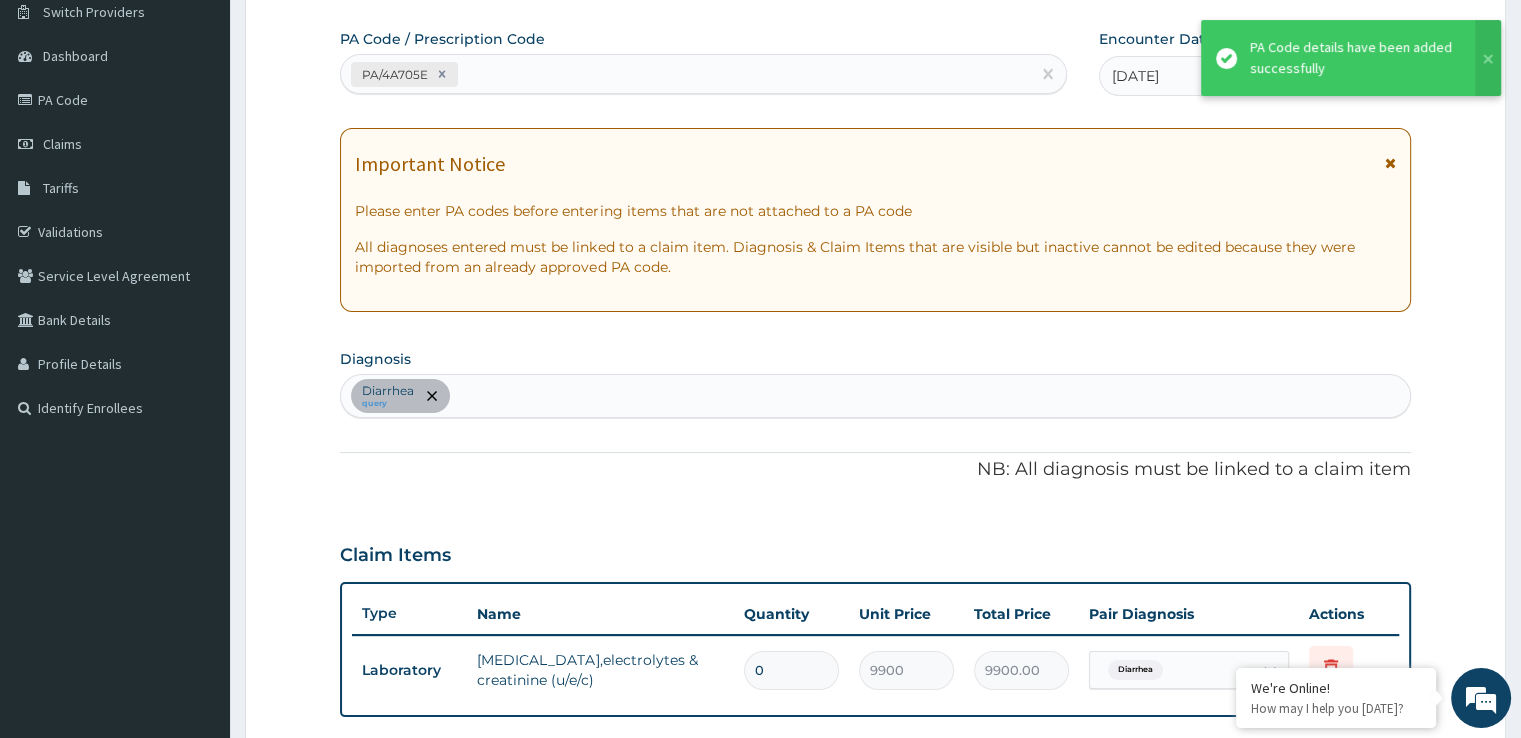 type on "0.00" 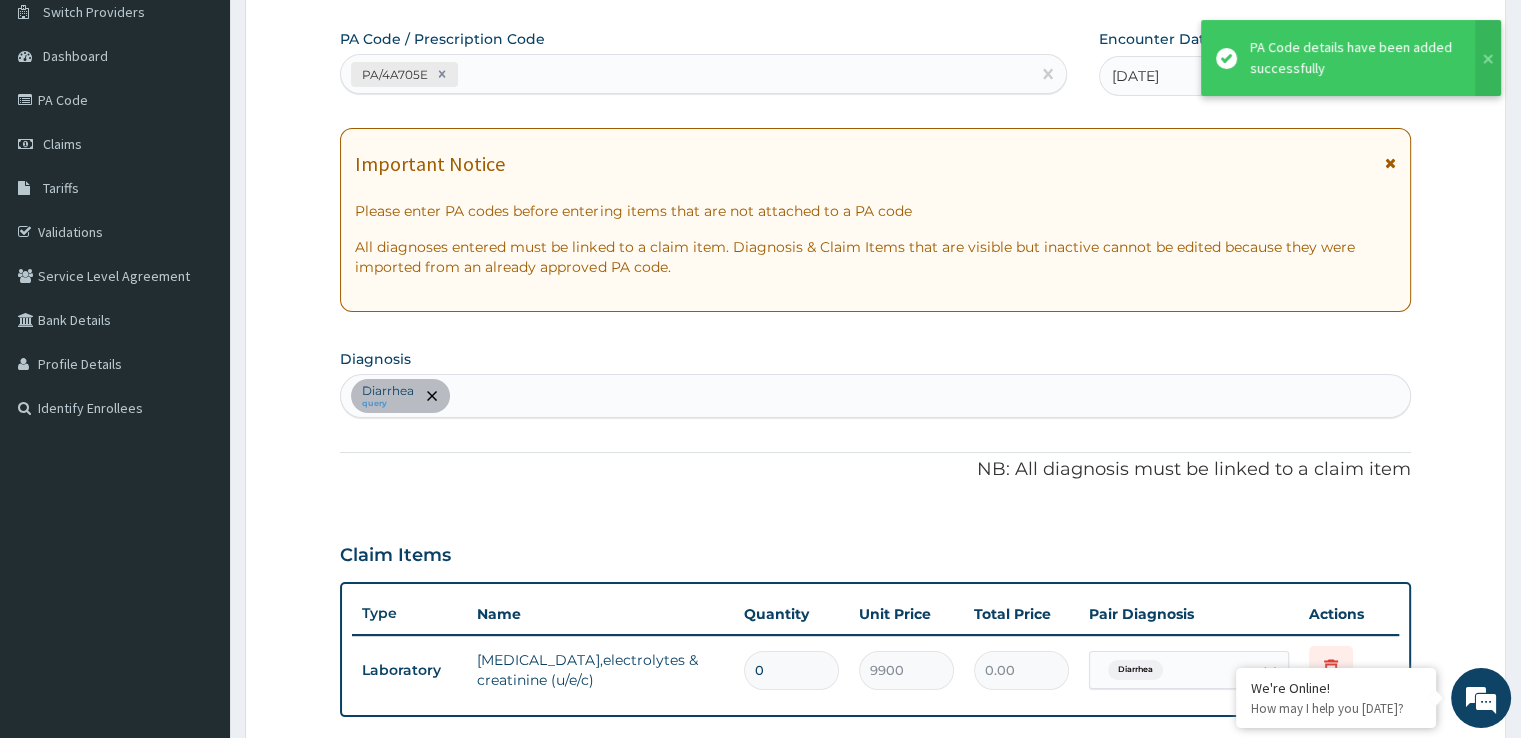type on "1" 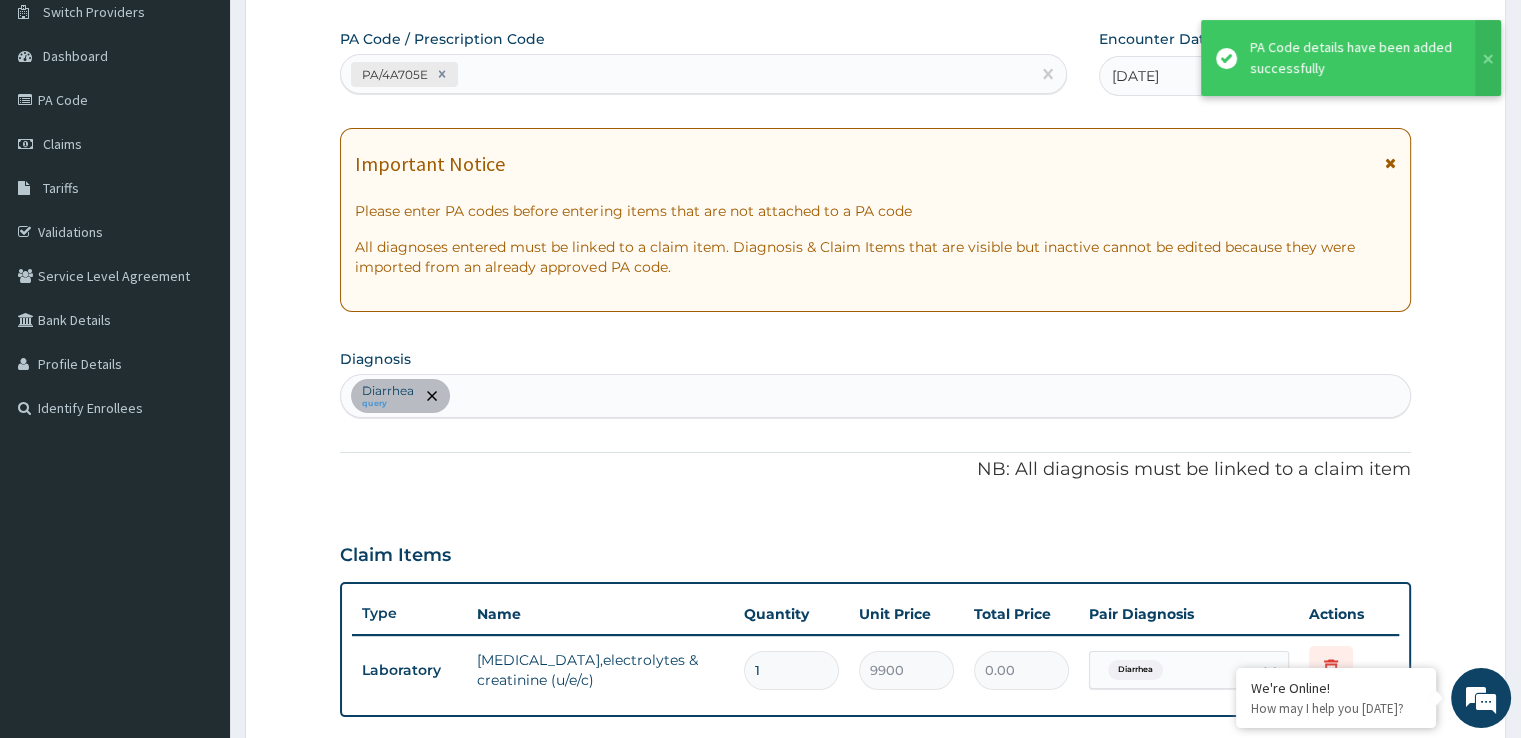 type on "9900.00" 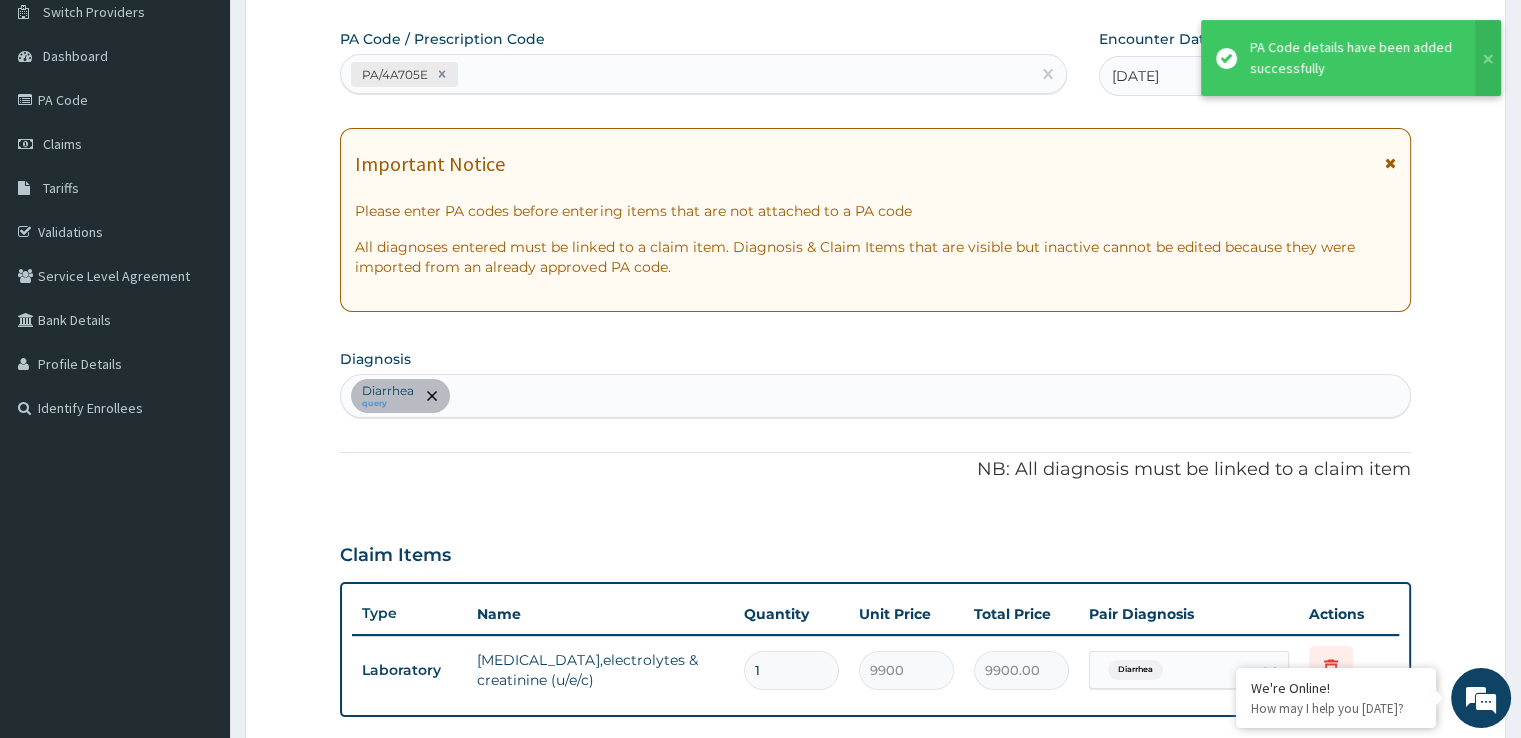 type on "0" 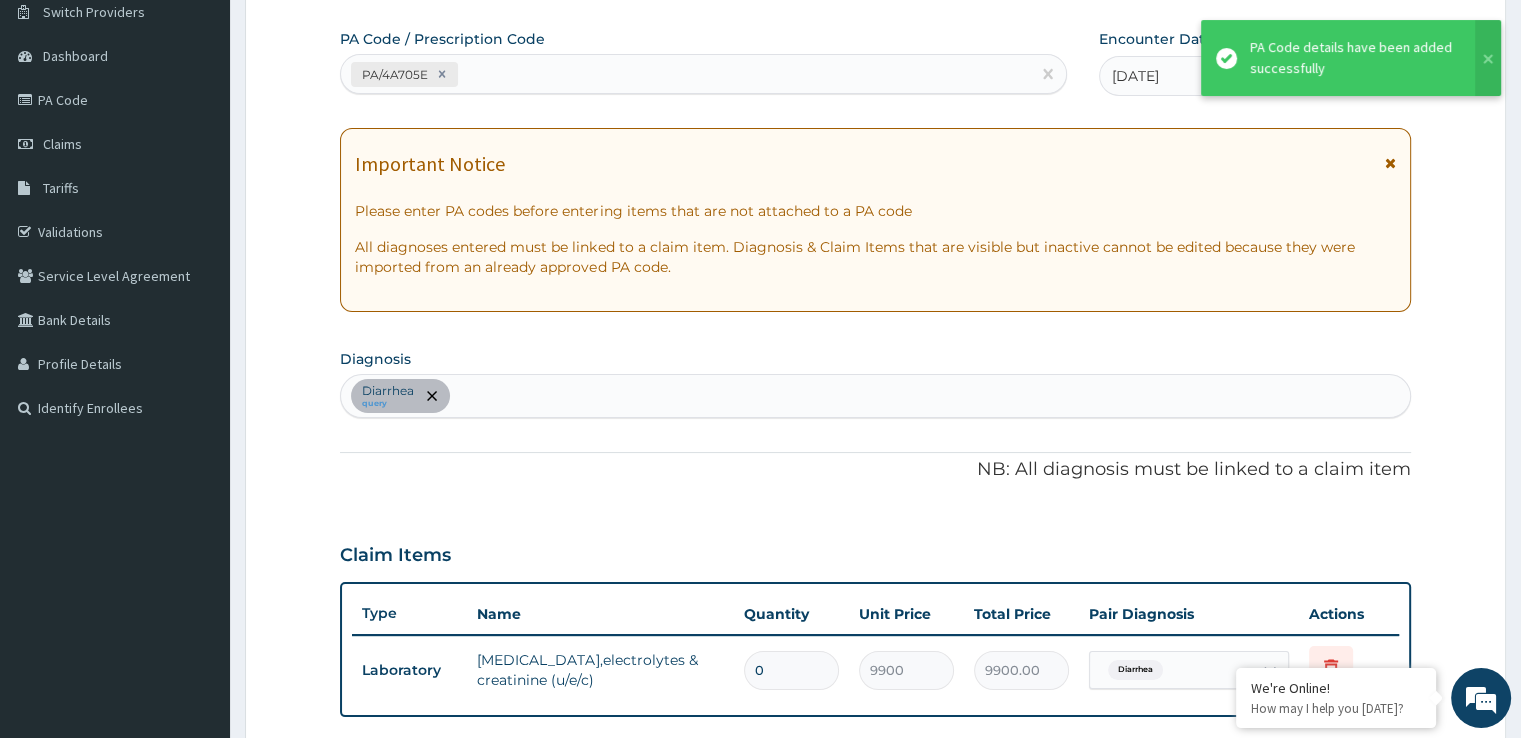 type on "0.00" 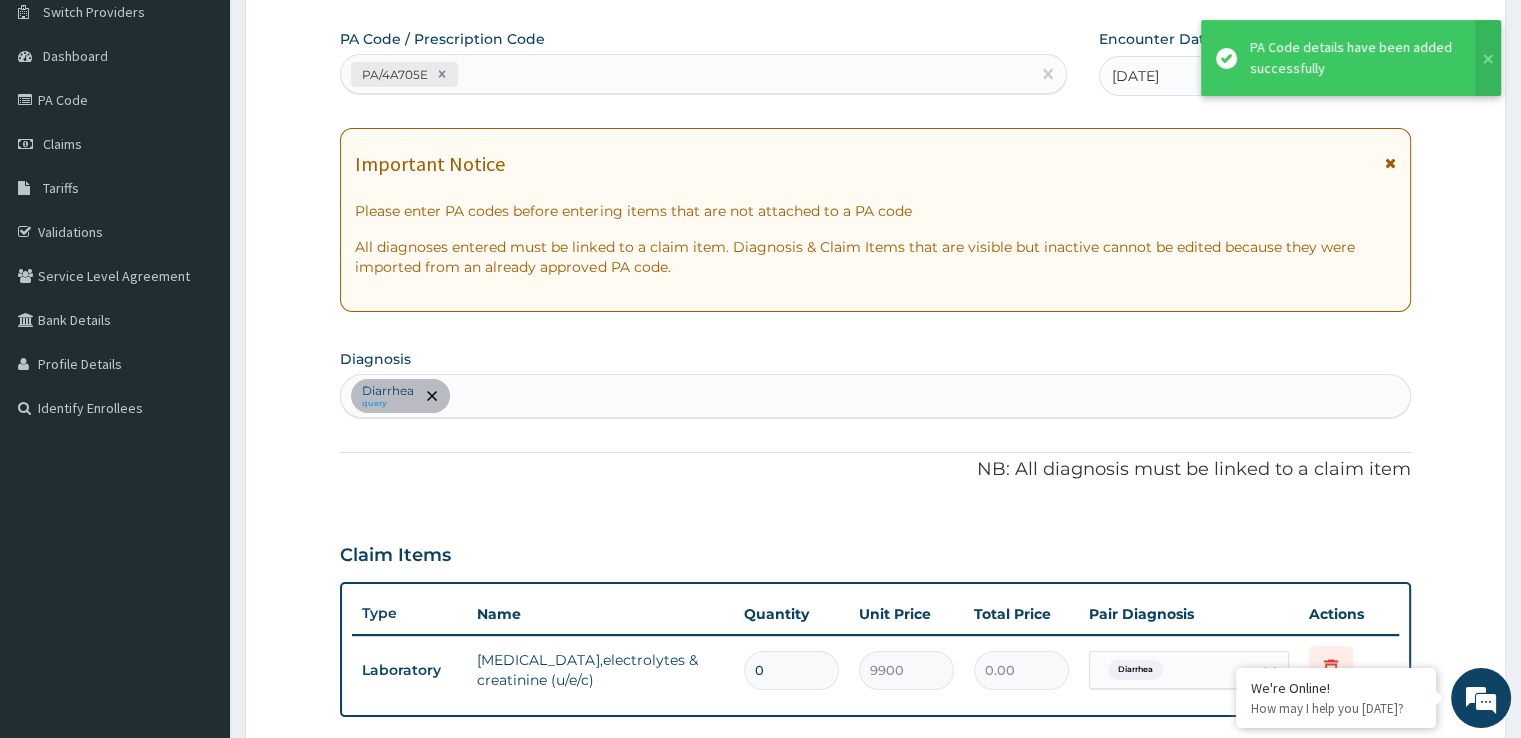 type on "1" 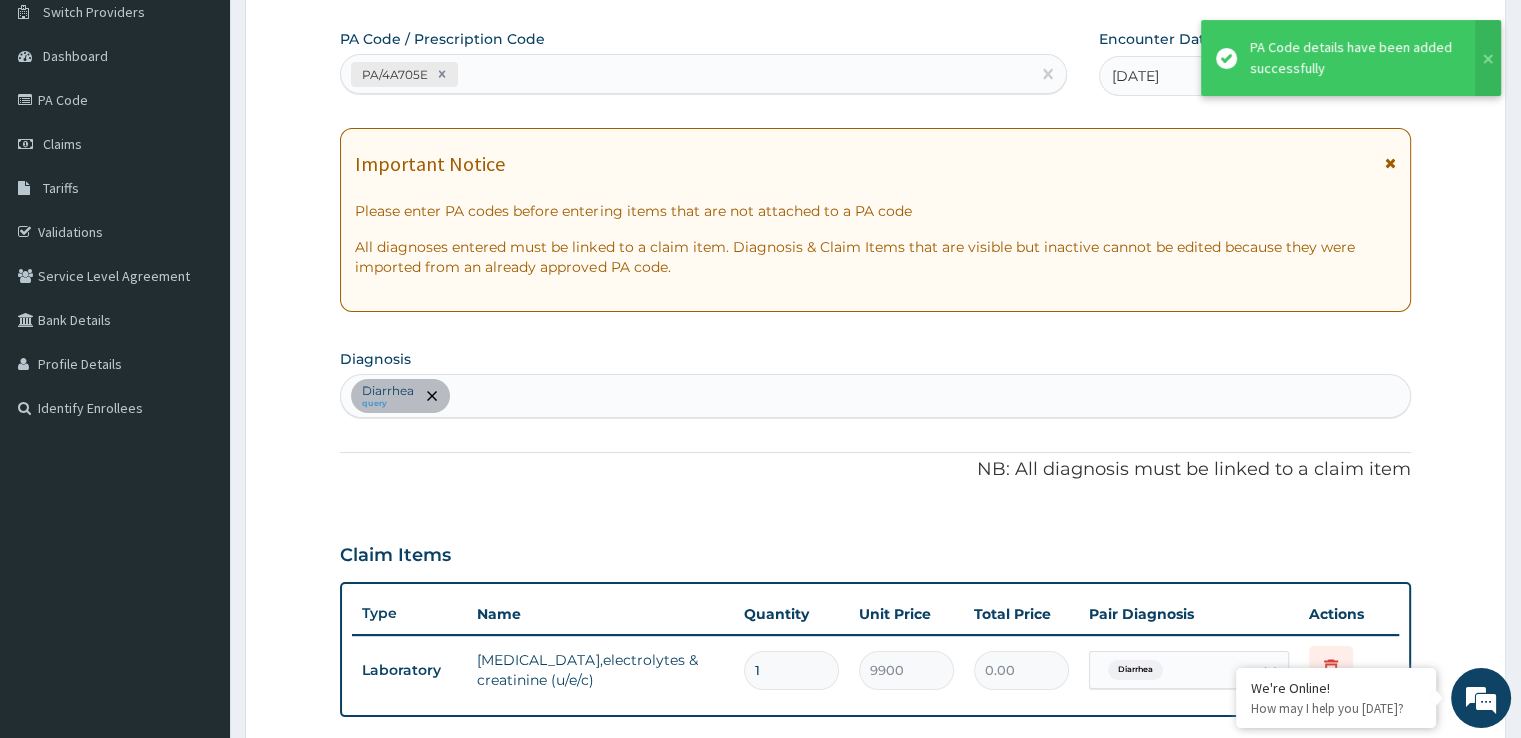 type on "9900.00" 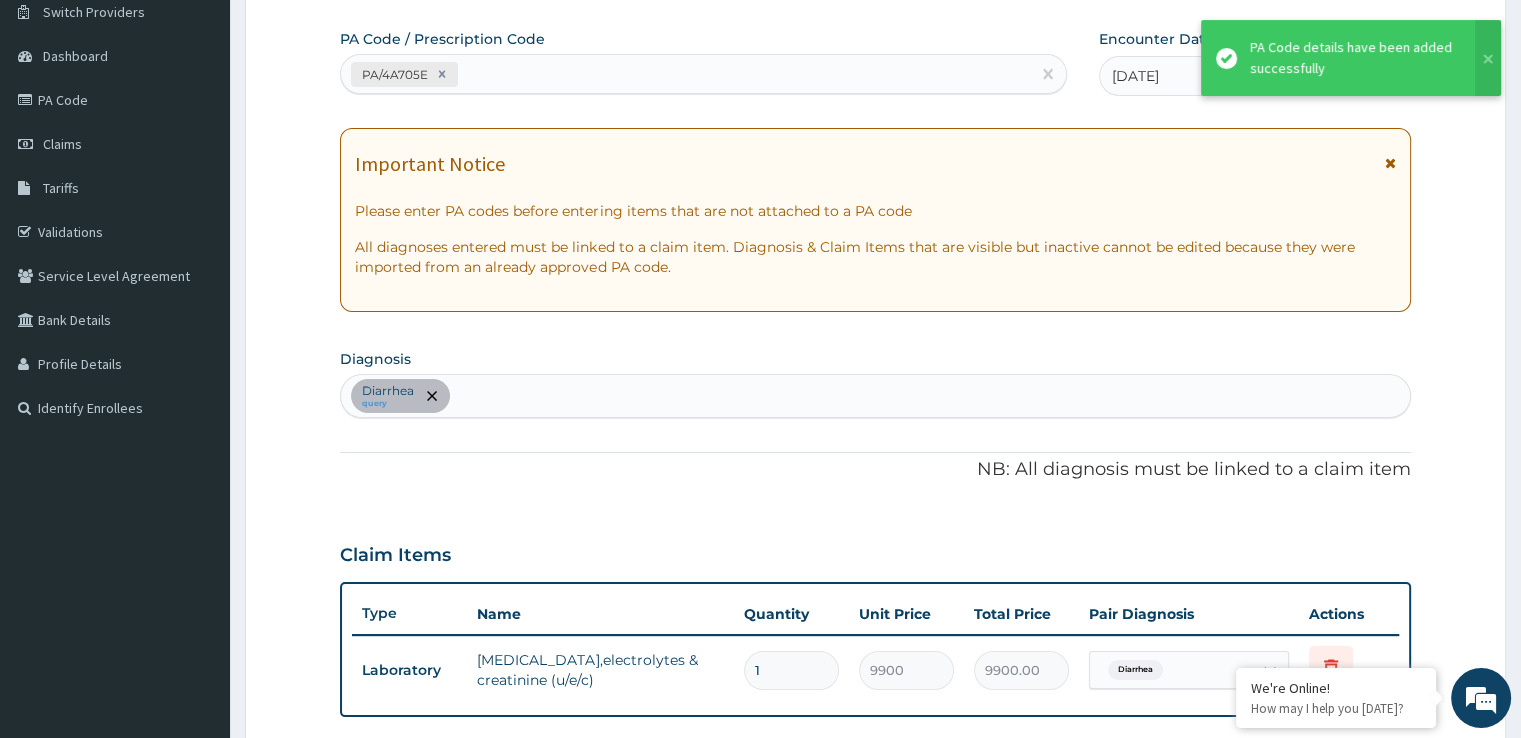 type on "0" 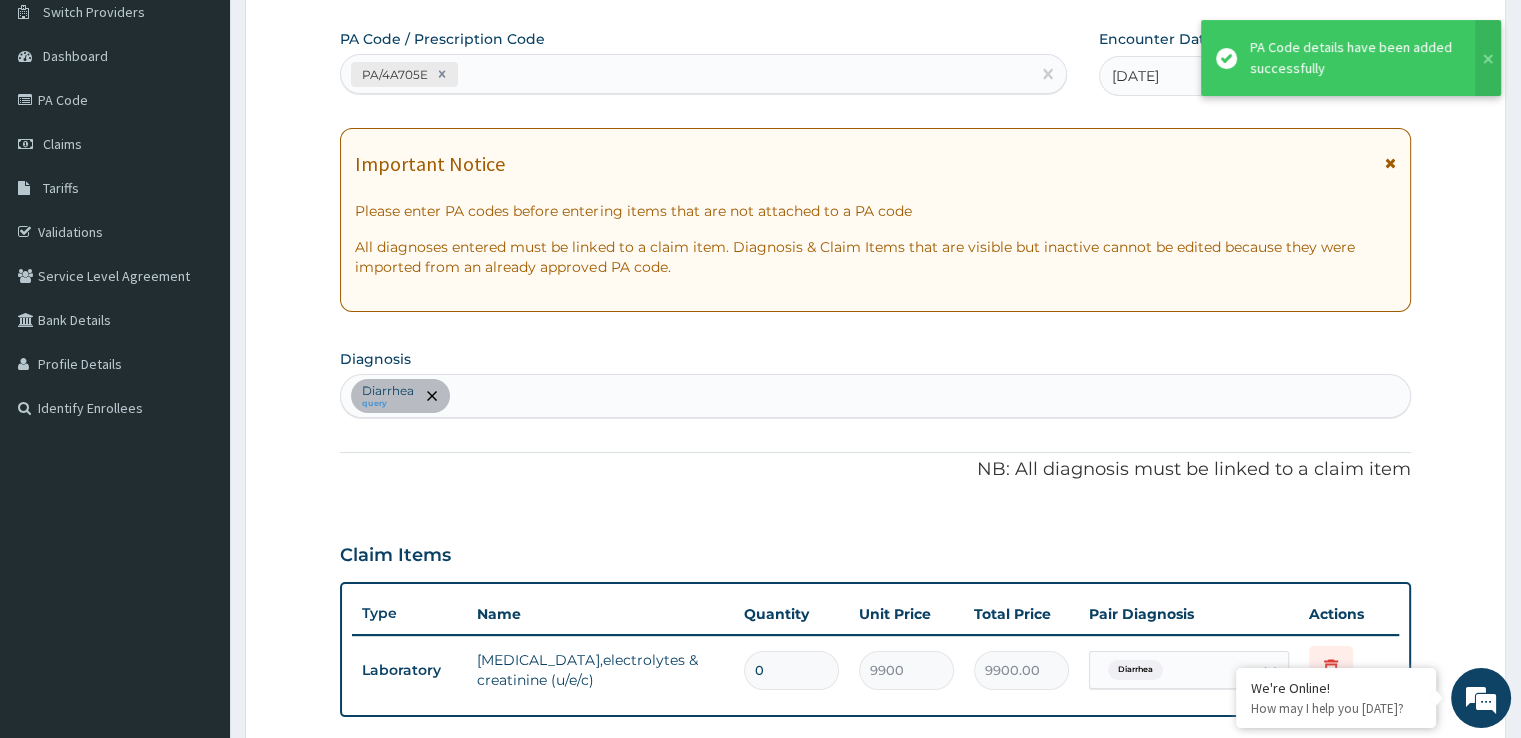 type on "0.00" 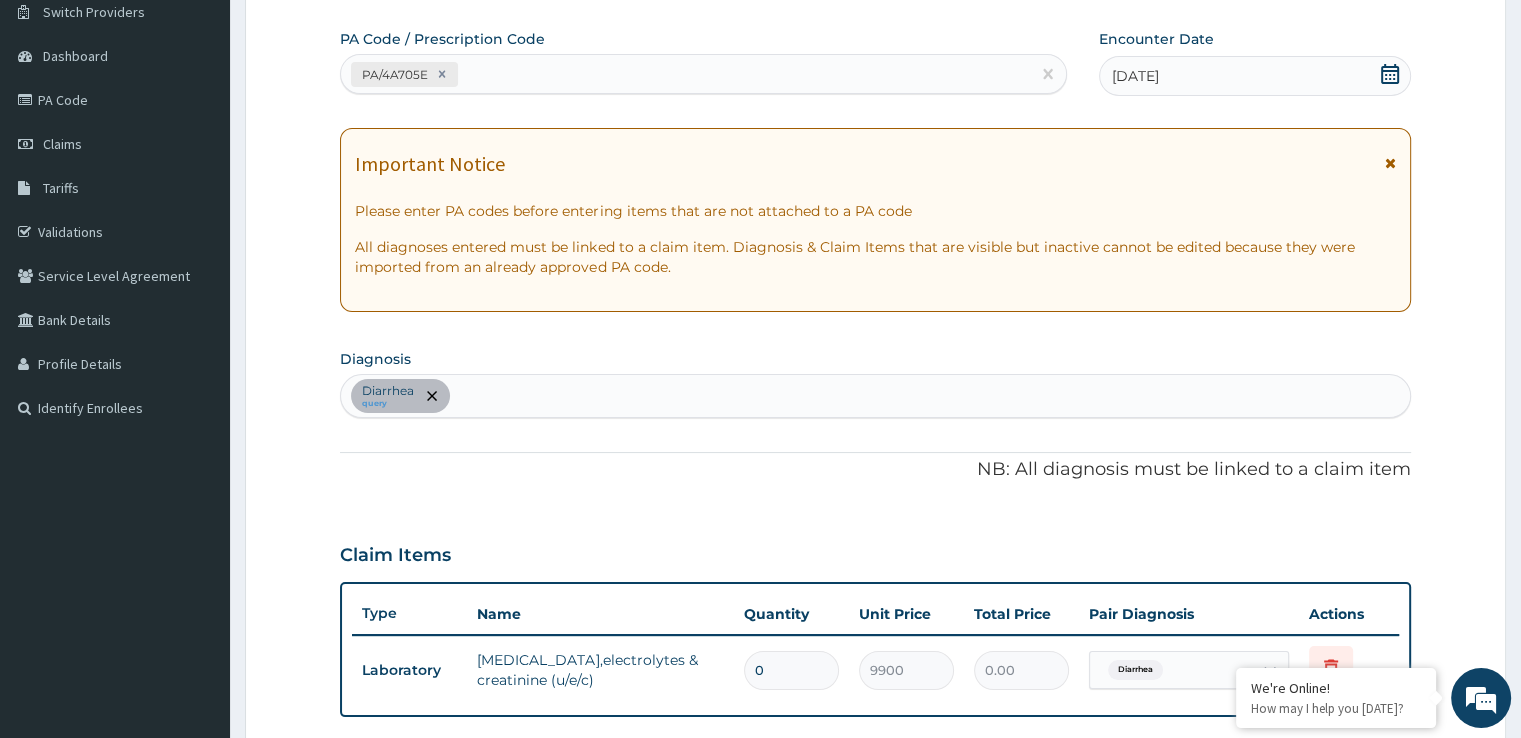 click on "NB: All diagnosis must be linked to a claim item" at bounding box center (875, 470) 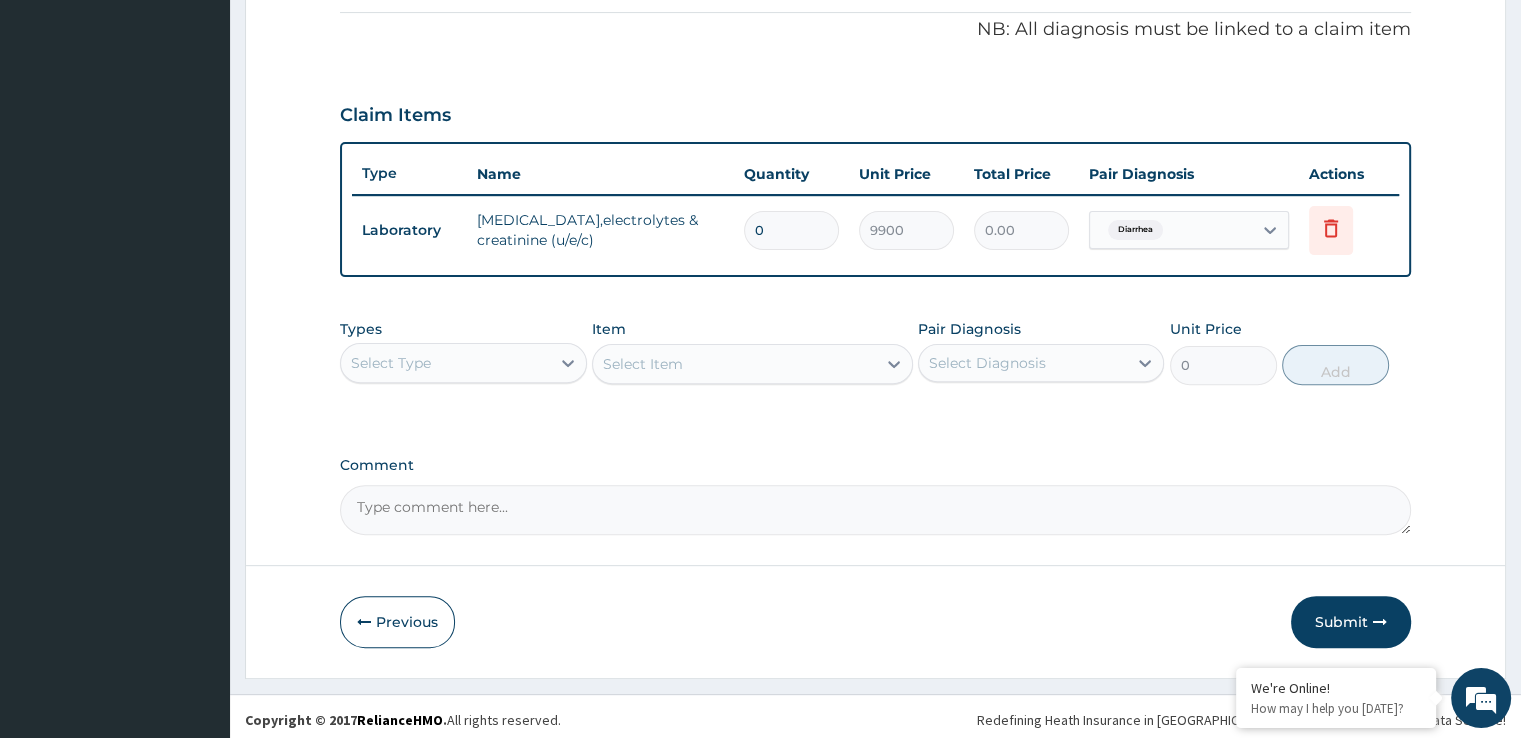 scroll, scrollTop: 606, scrollLeft: 0, axis: vertical 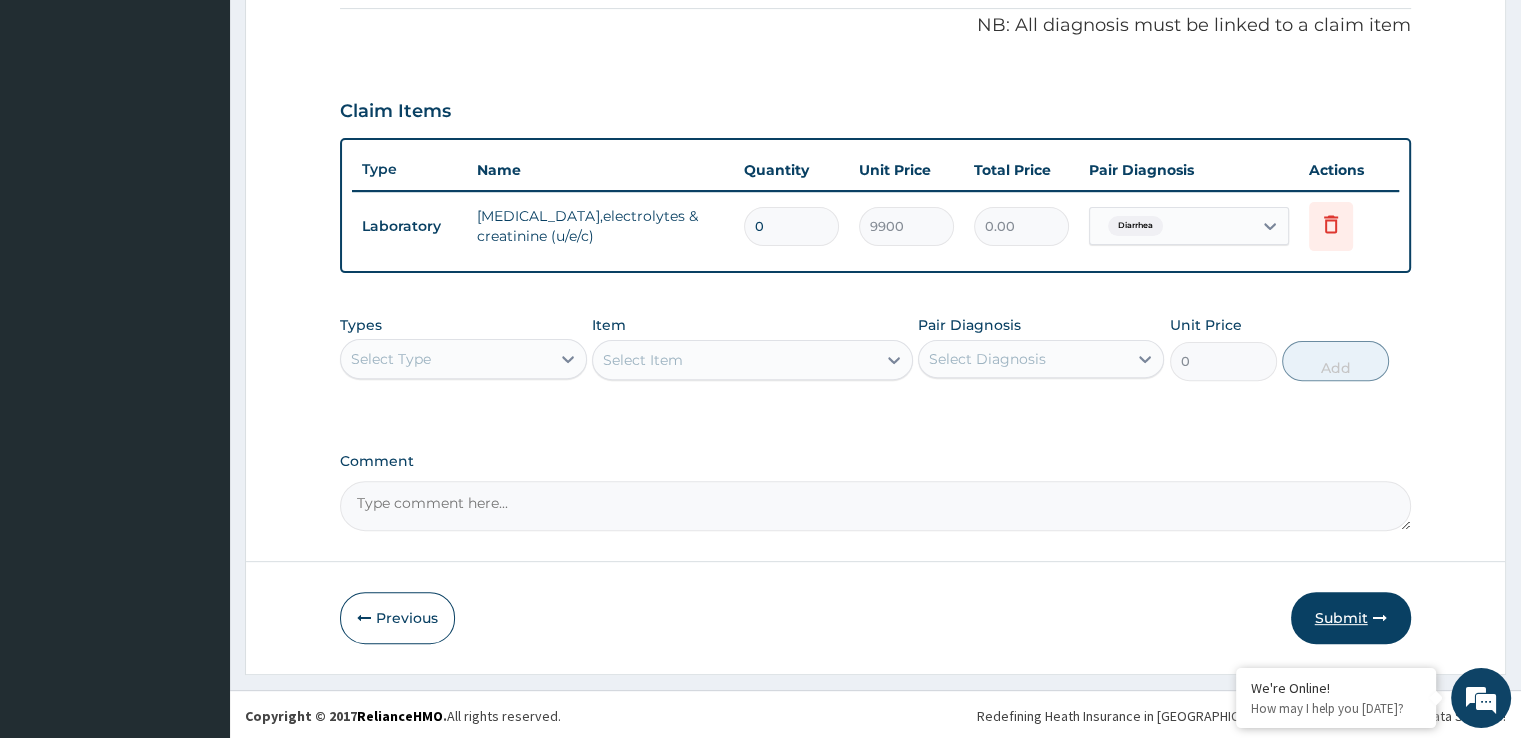 click on "Submit" at bounding box center (1351, 618) 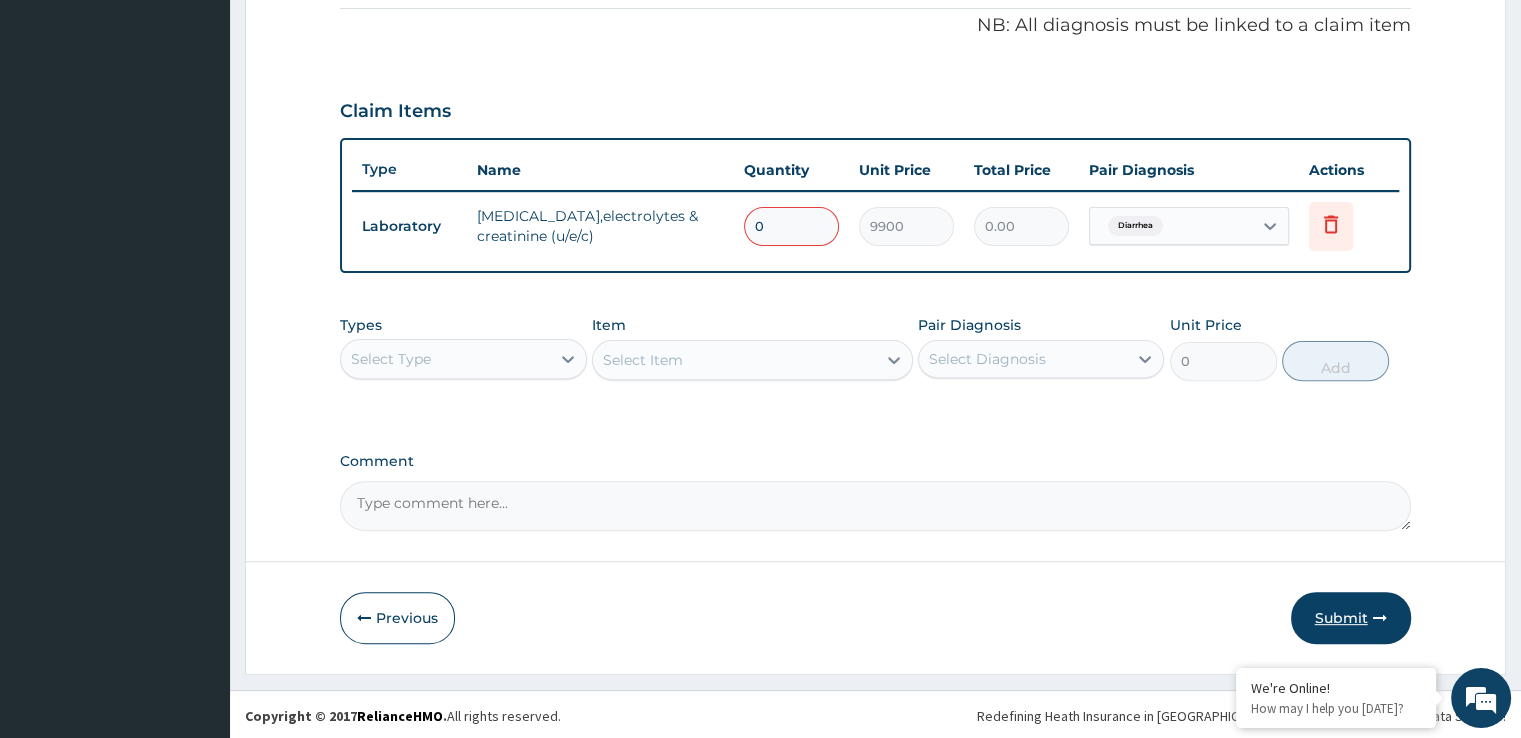 click on "Submit" at bounding box center [1351, 618] 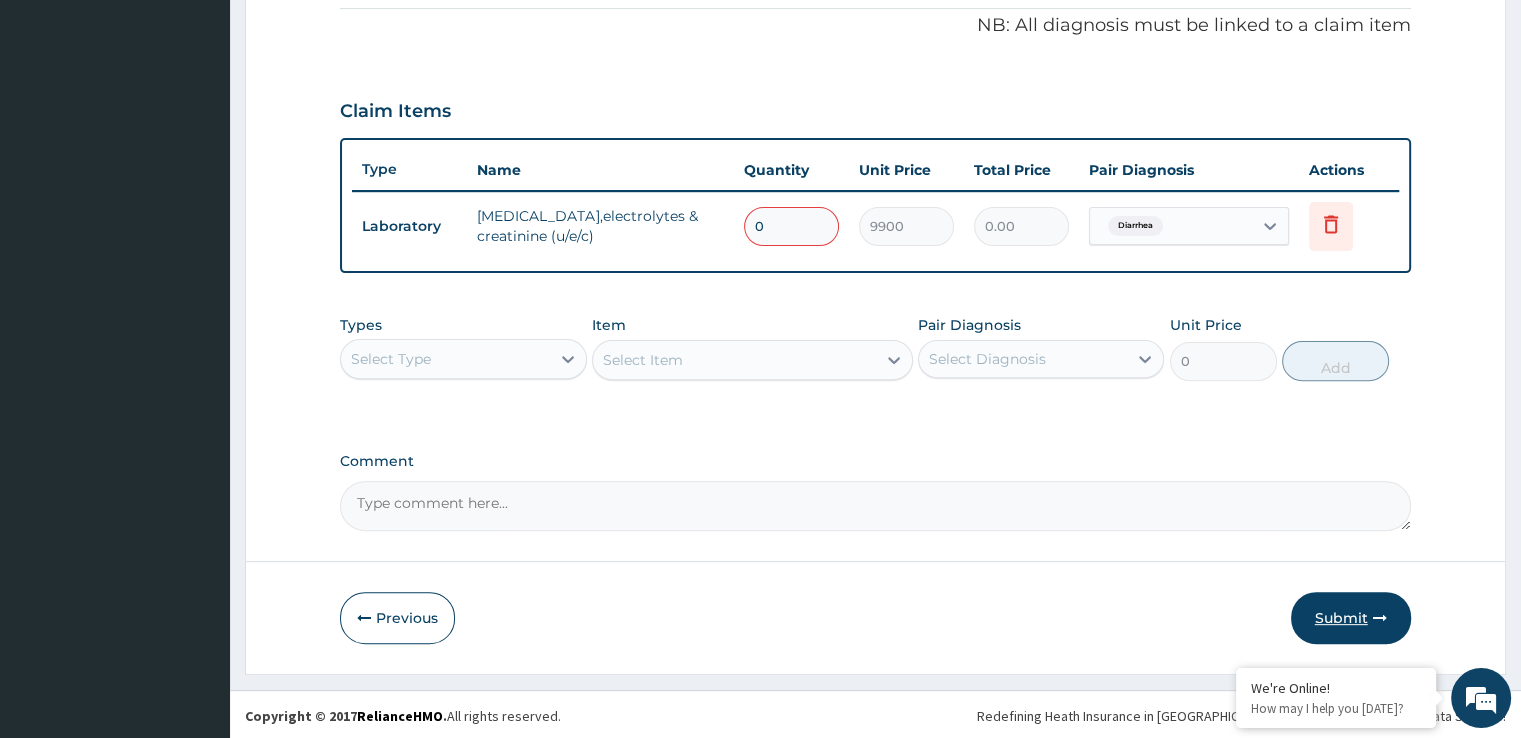 type 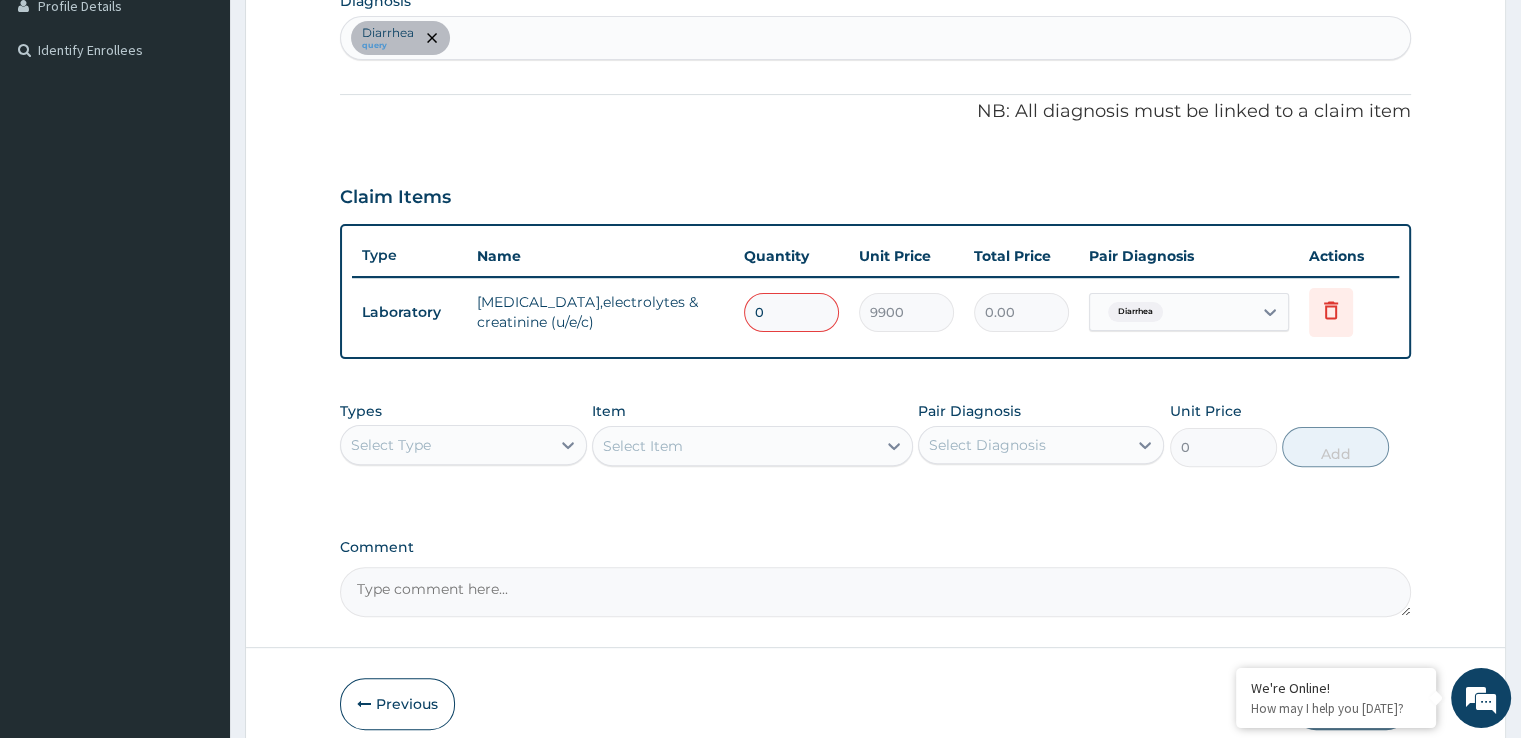 scroll, scrollTop: 523, scrollLeft: 0, axis: vertical 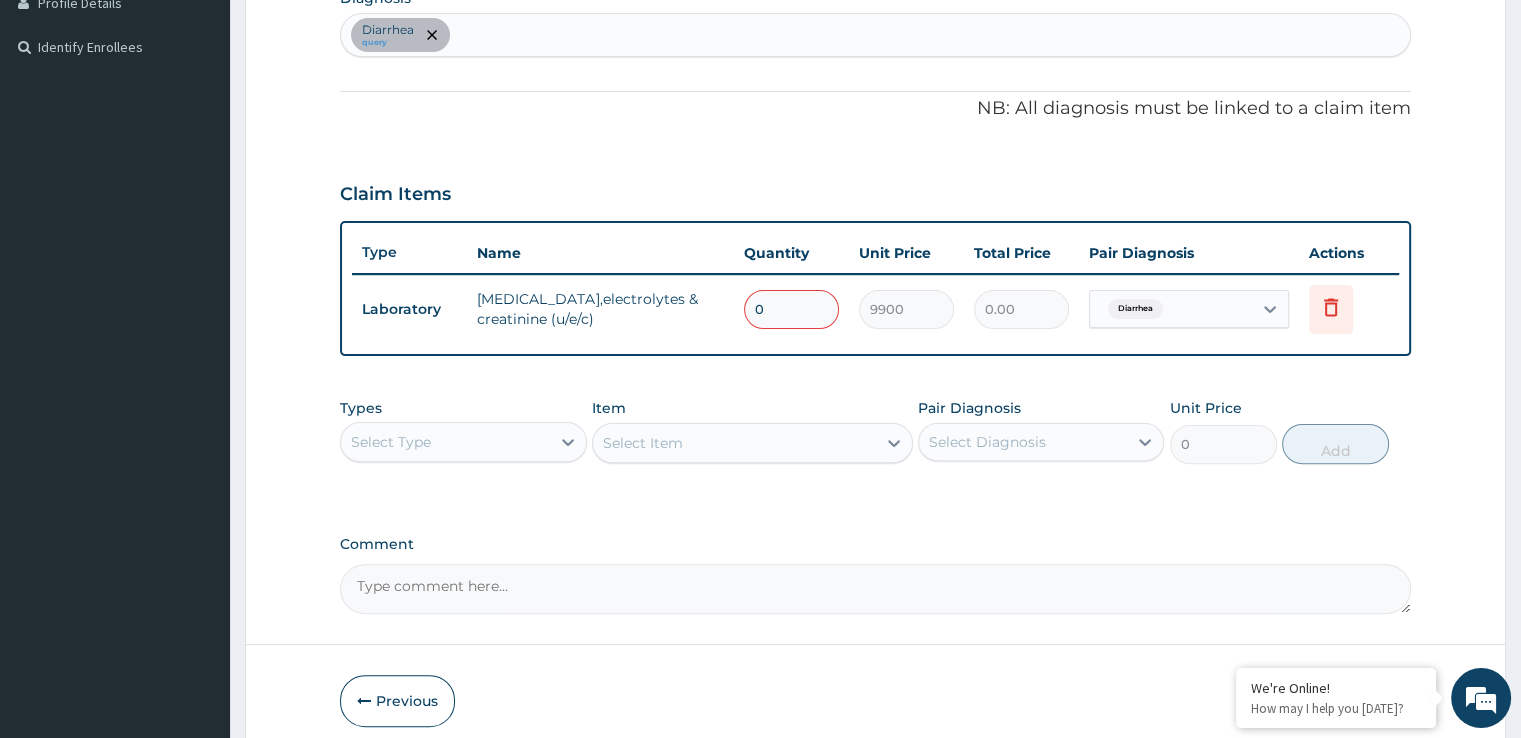 click on "0" at bounding box center [791, 309] 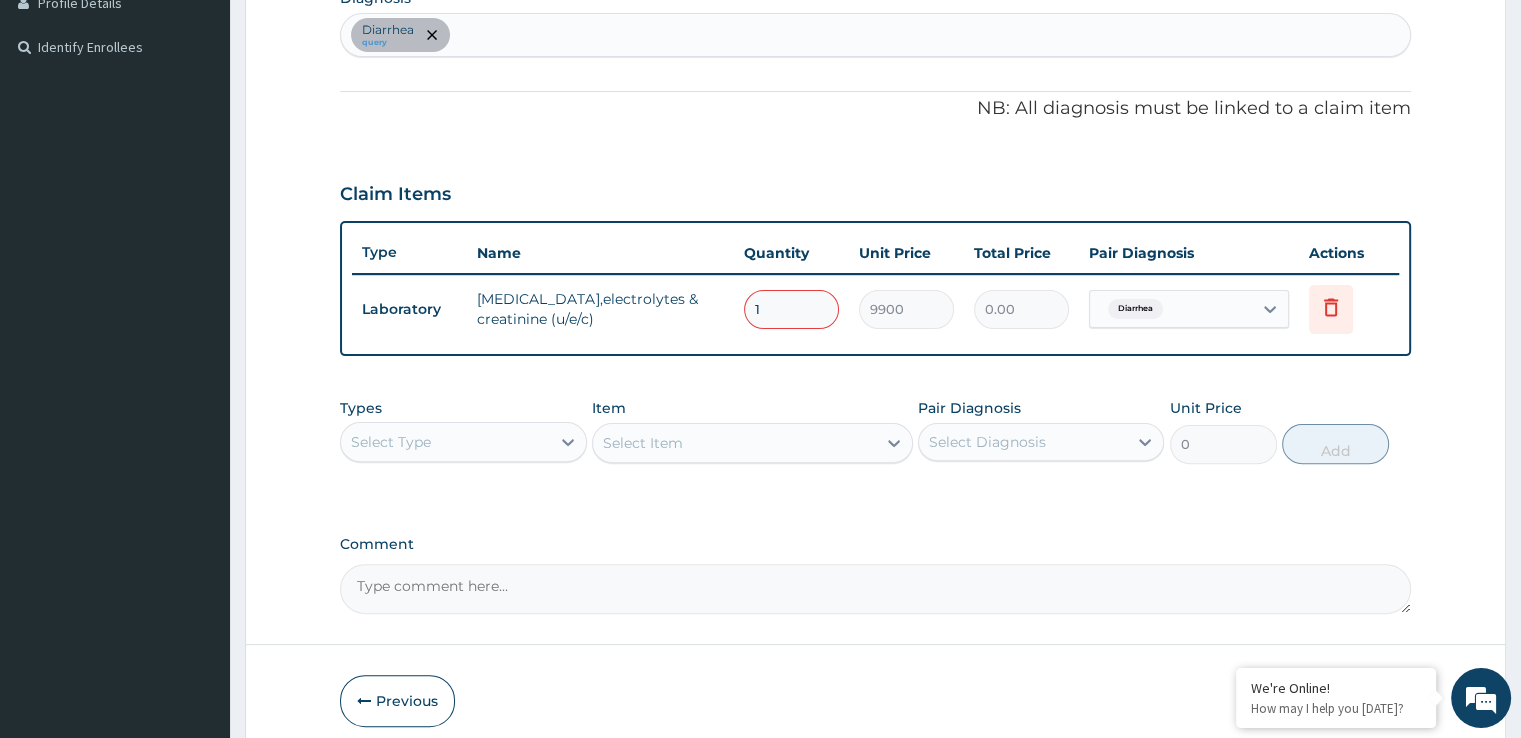 type on "9900.00" 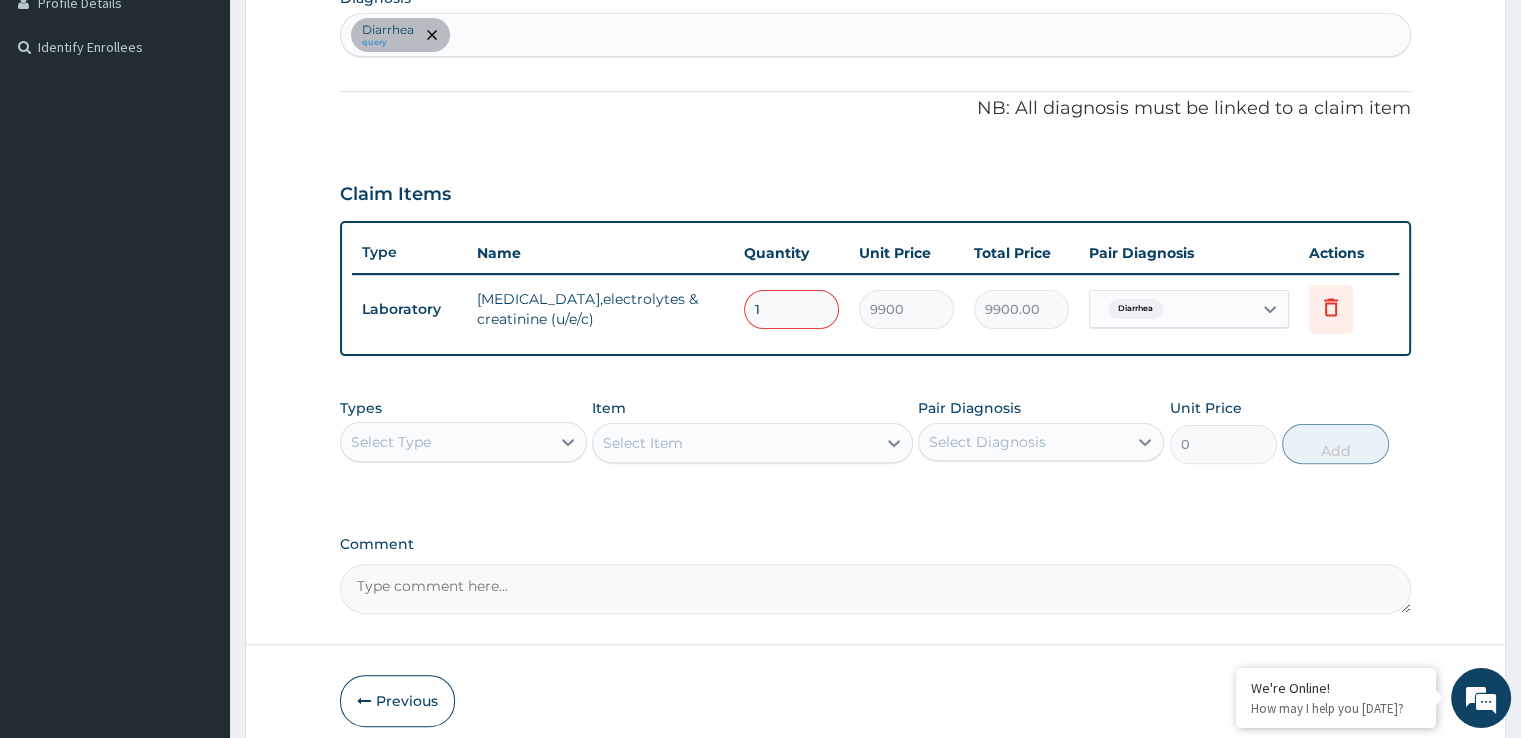 type on "0" 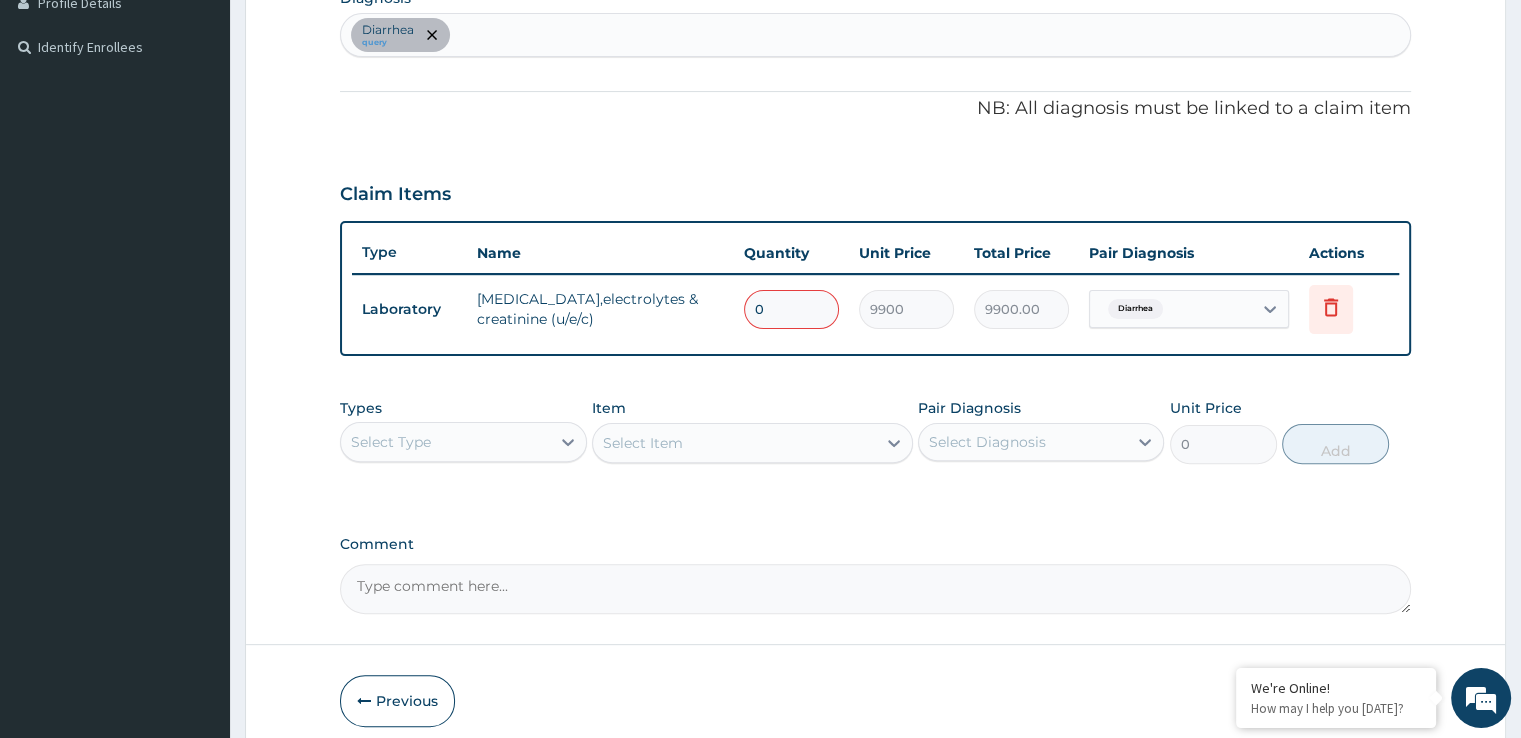 type on "0.00" 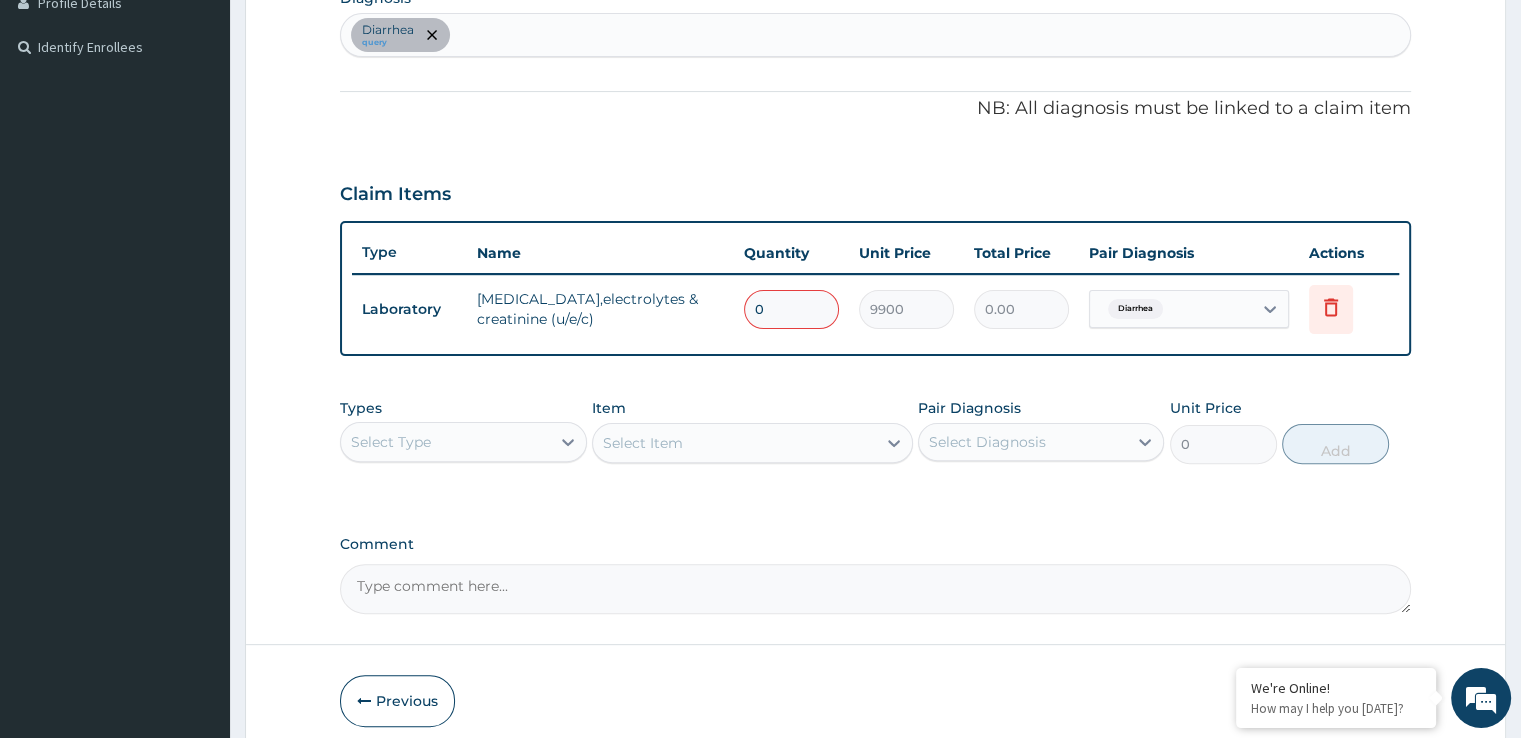 type on "1" 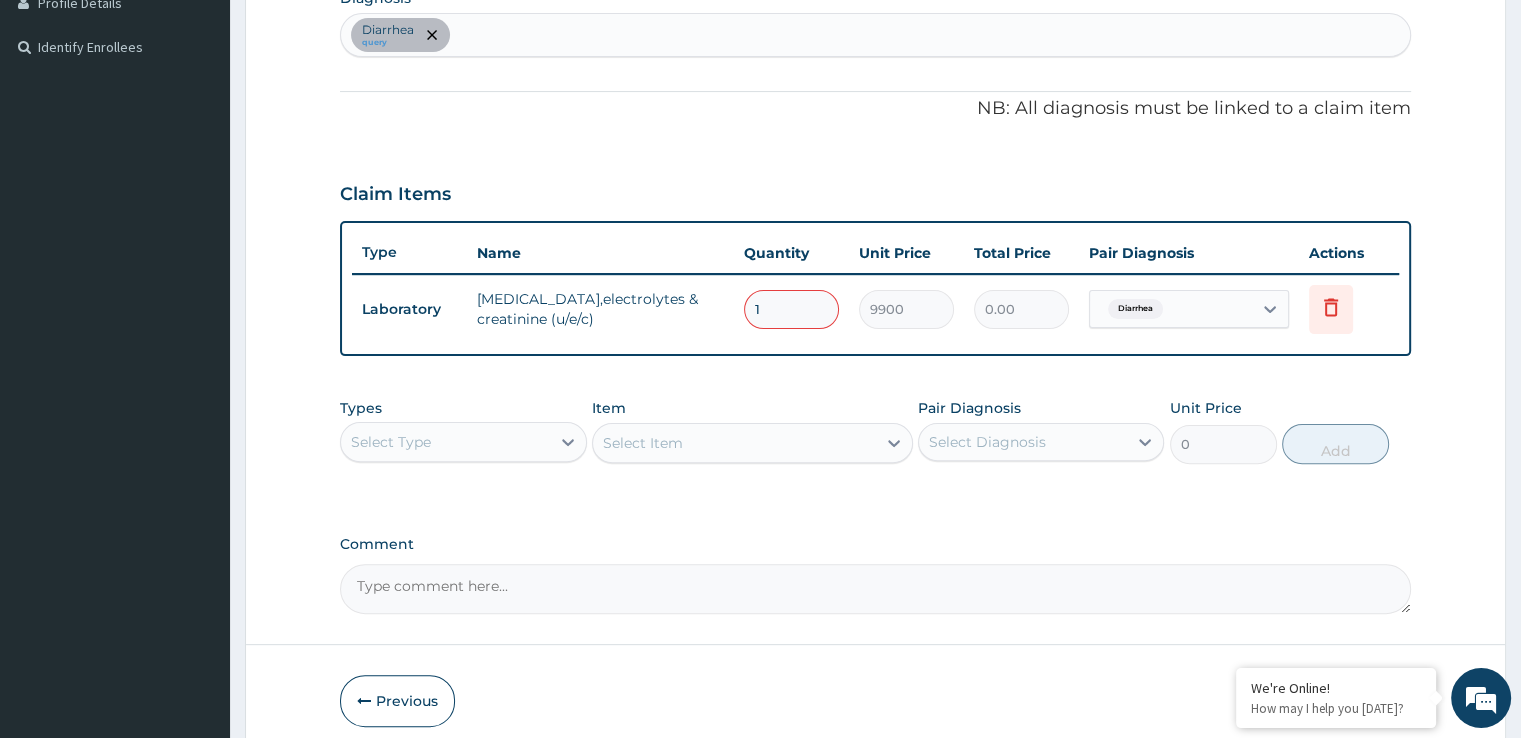 type on "9900.00" 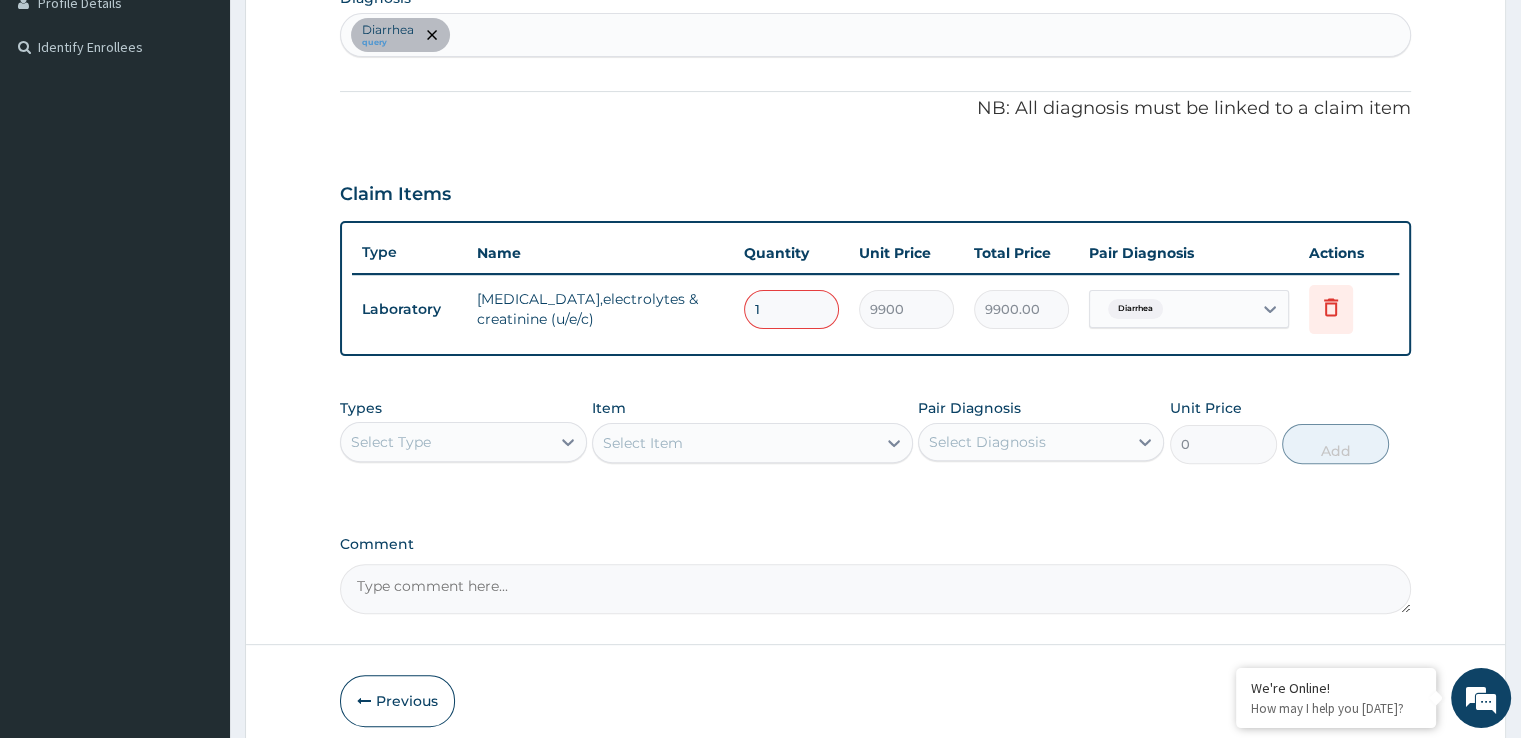 type on "0" 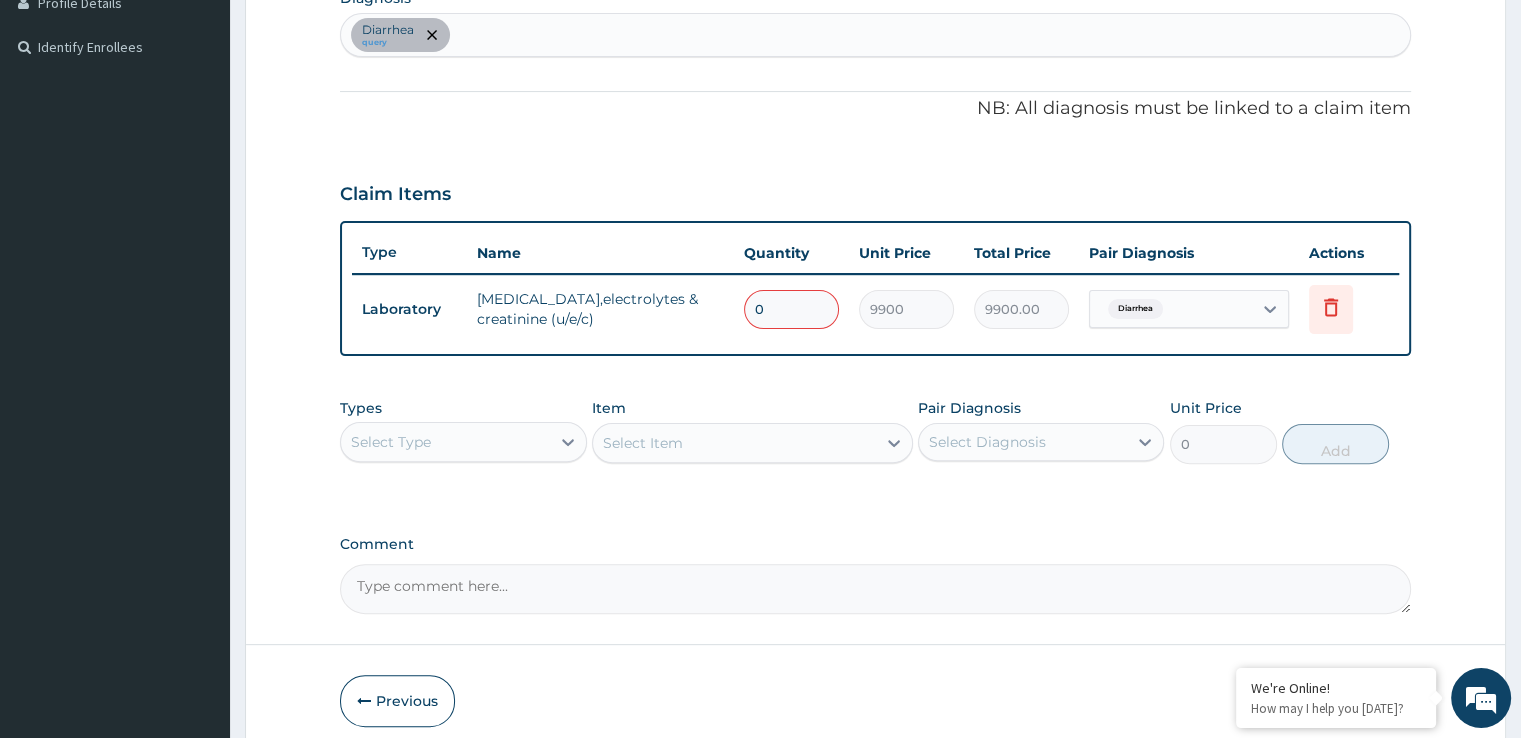 type on "0.00" 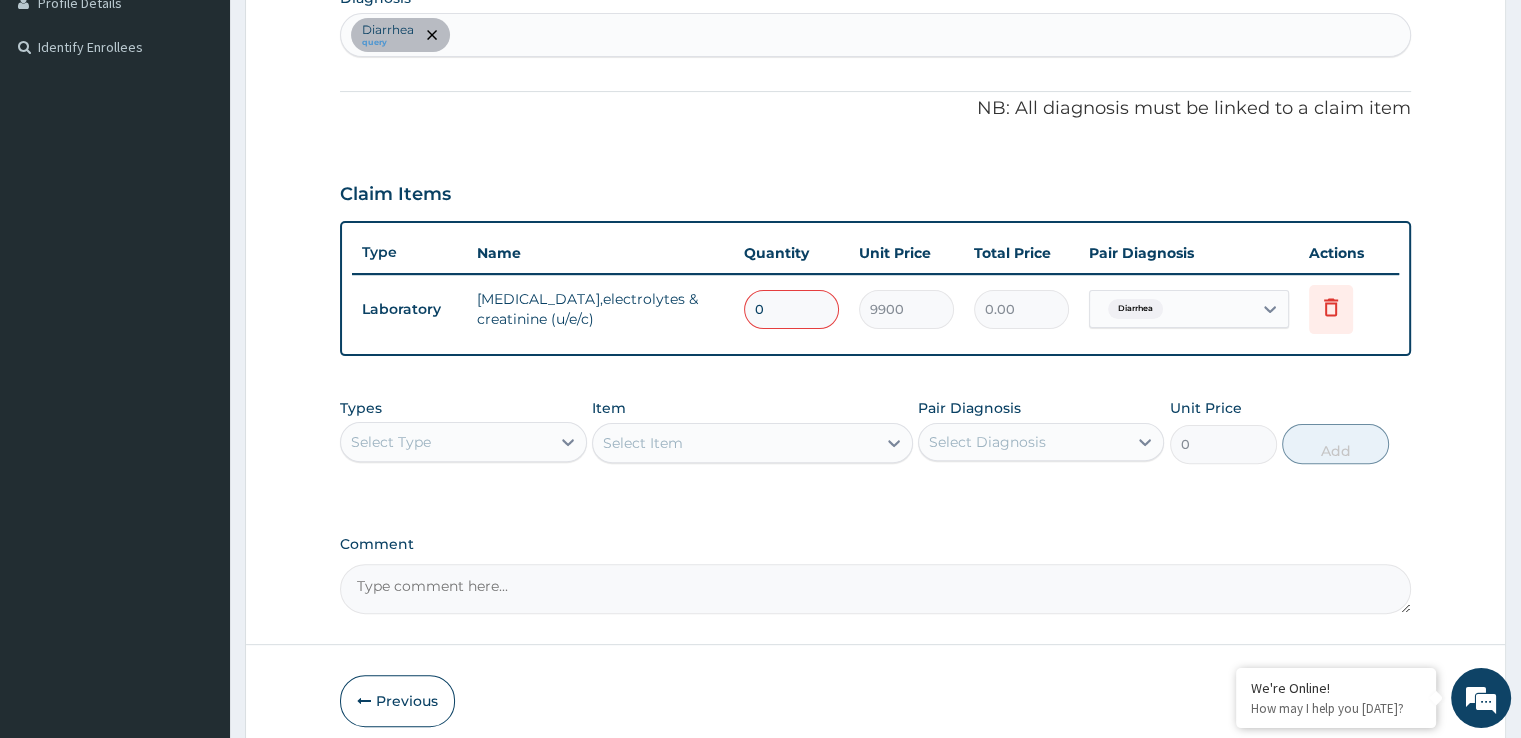 type on "1" 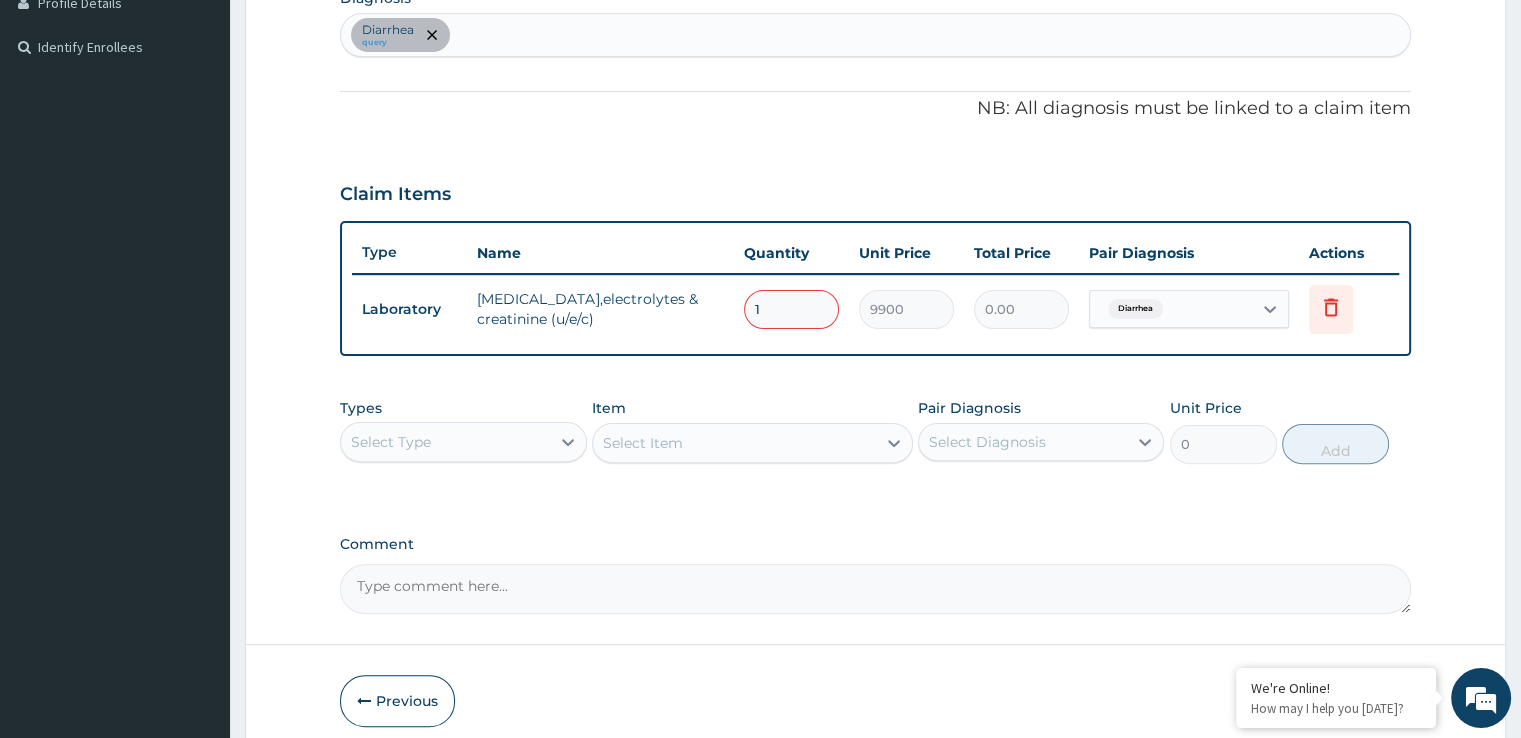 type on "9900.00" 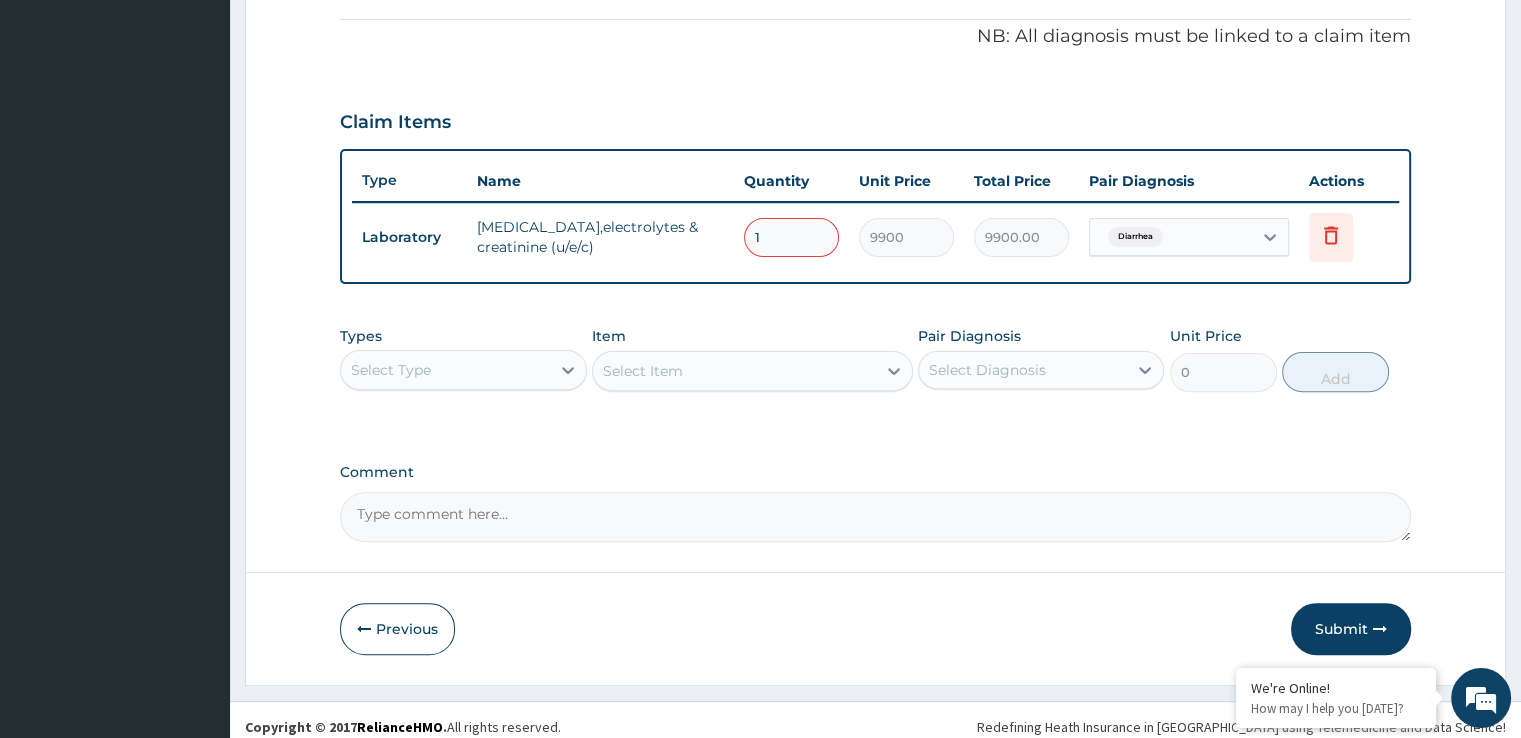 scroll, scrollTop: 606, scrollLeft: 0, axis: vertical 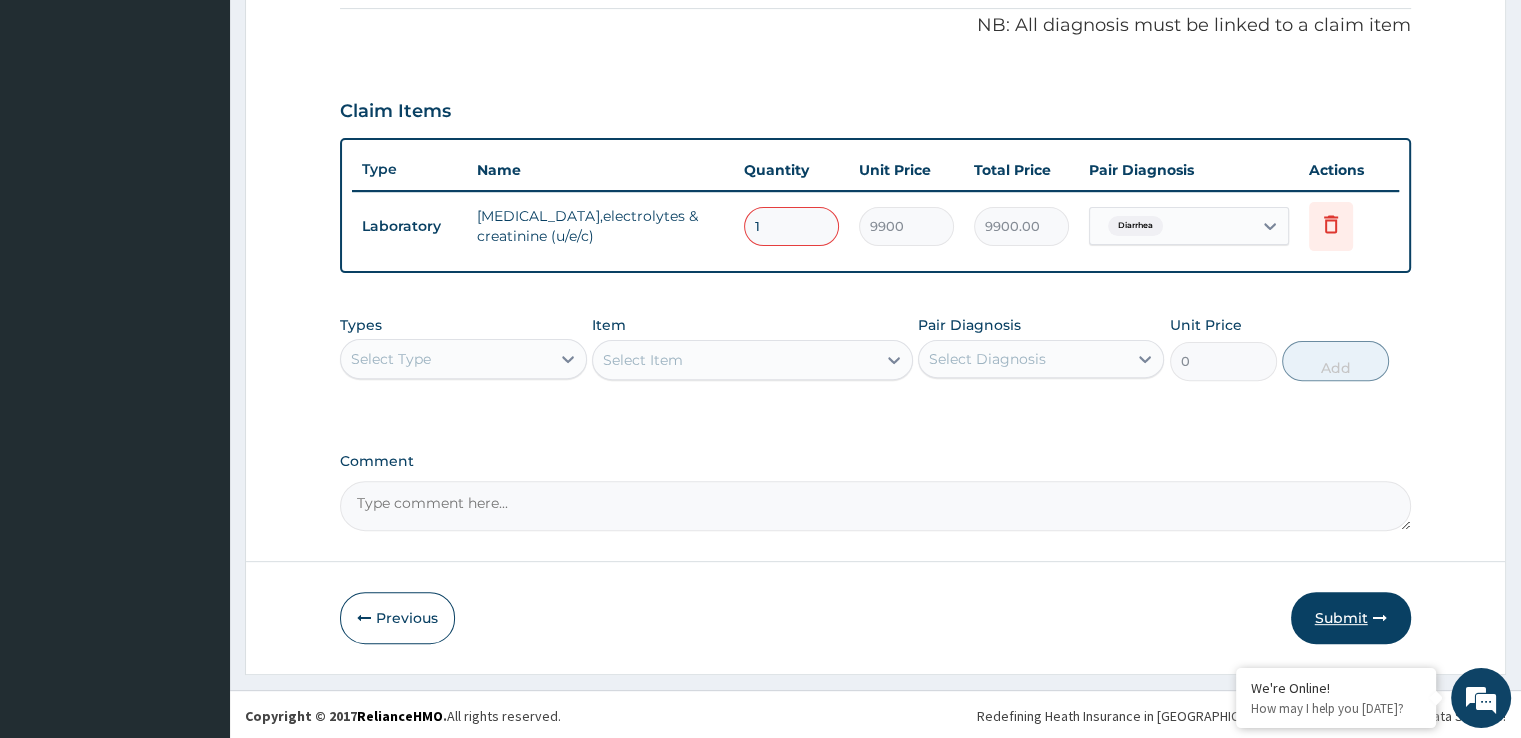 click on "Submit" at bounding box center (1351, 618) 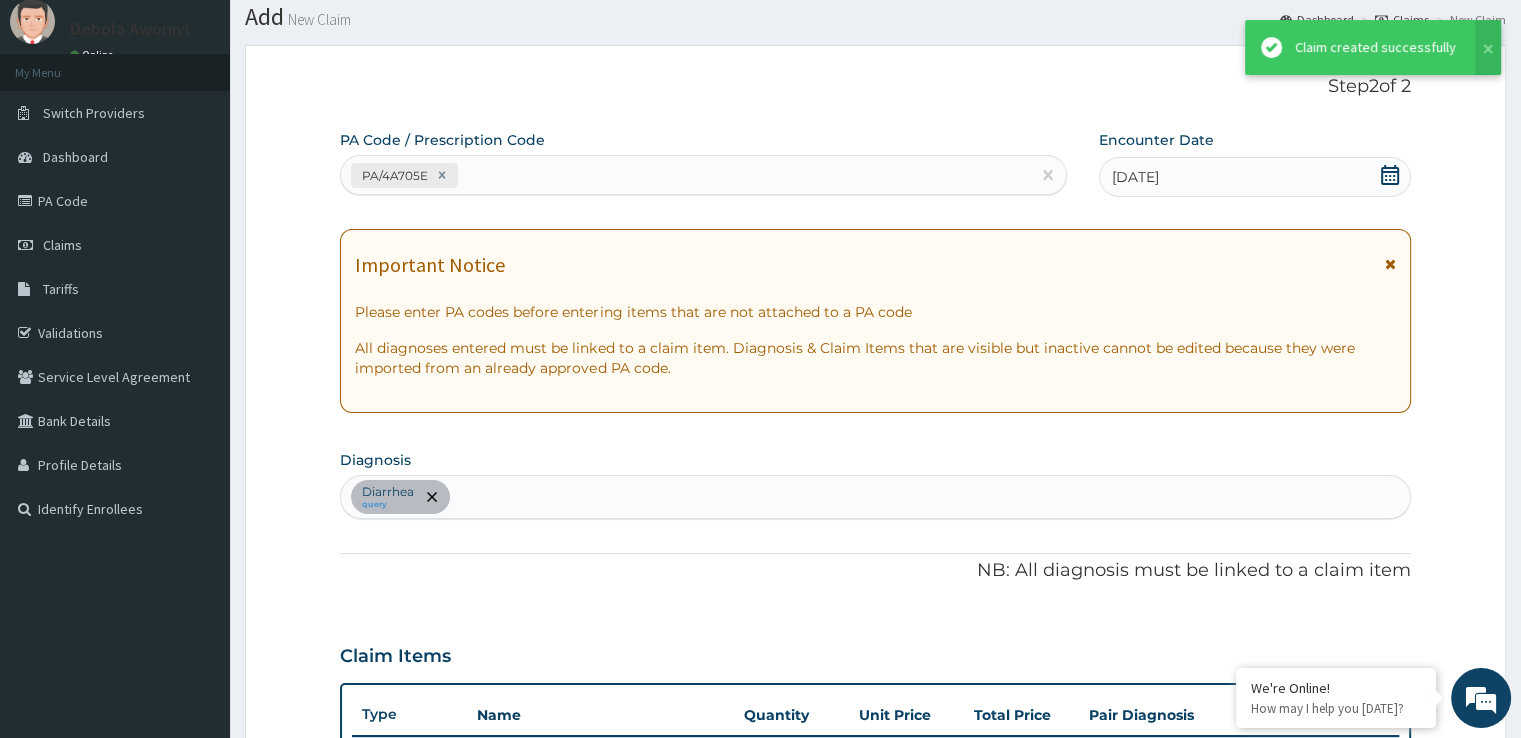 scroll, scrollTop: 606, scrollLeft: 0, axis: vertical 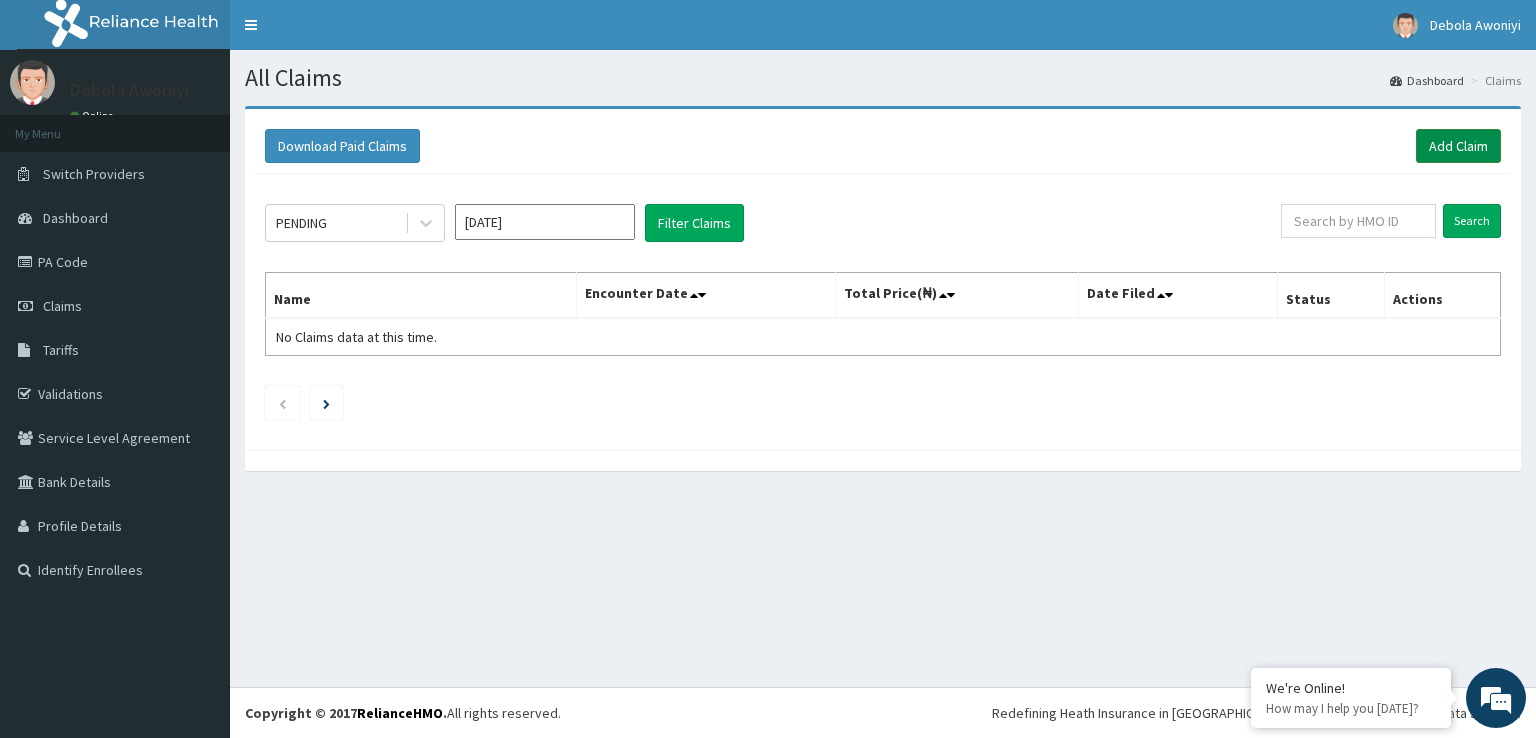 click on "Add Claim" at bounding box center [1458, 146] 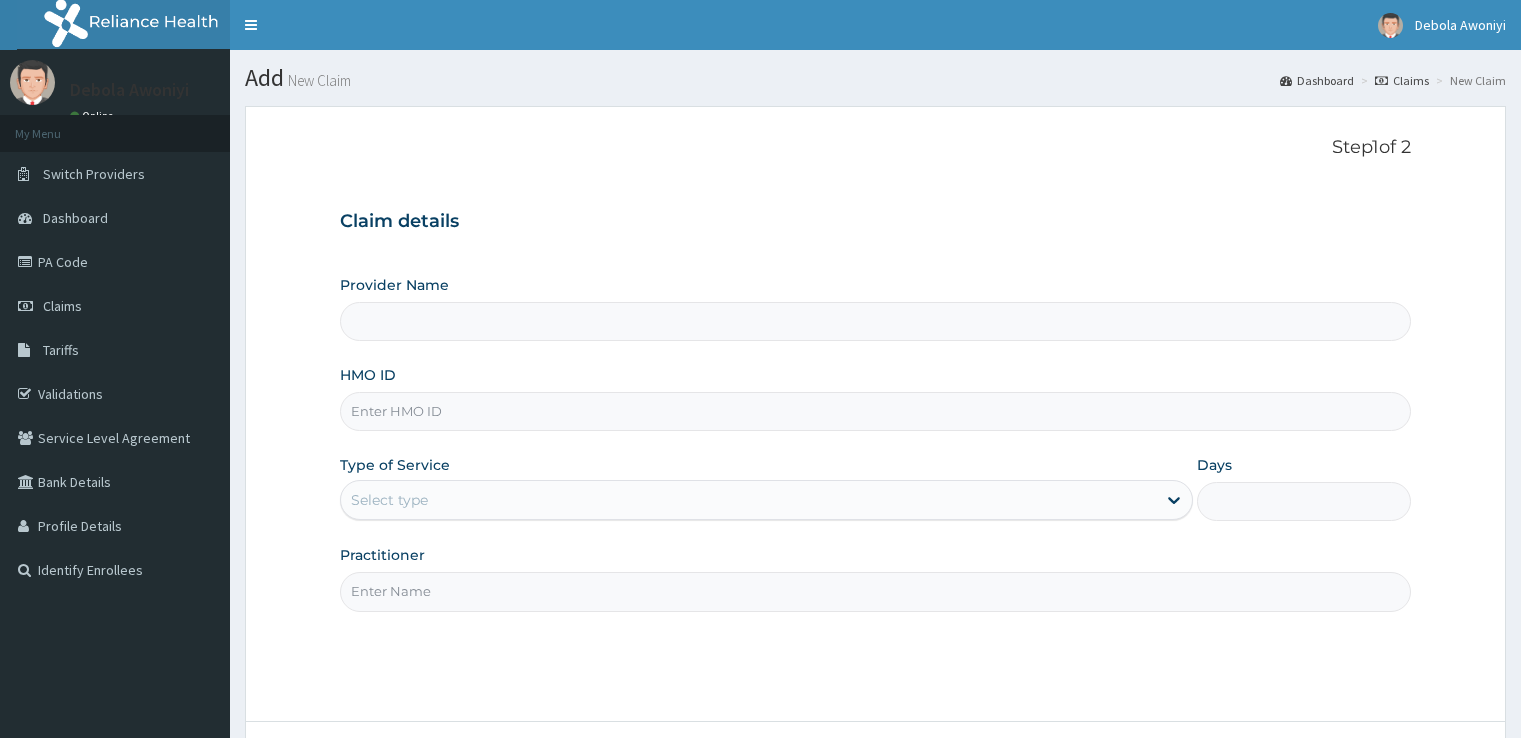 scroll, scrollTop: 0, scrollLeft: 0, axis: both 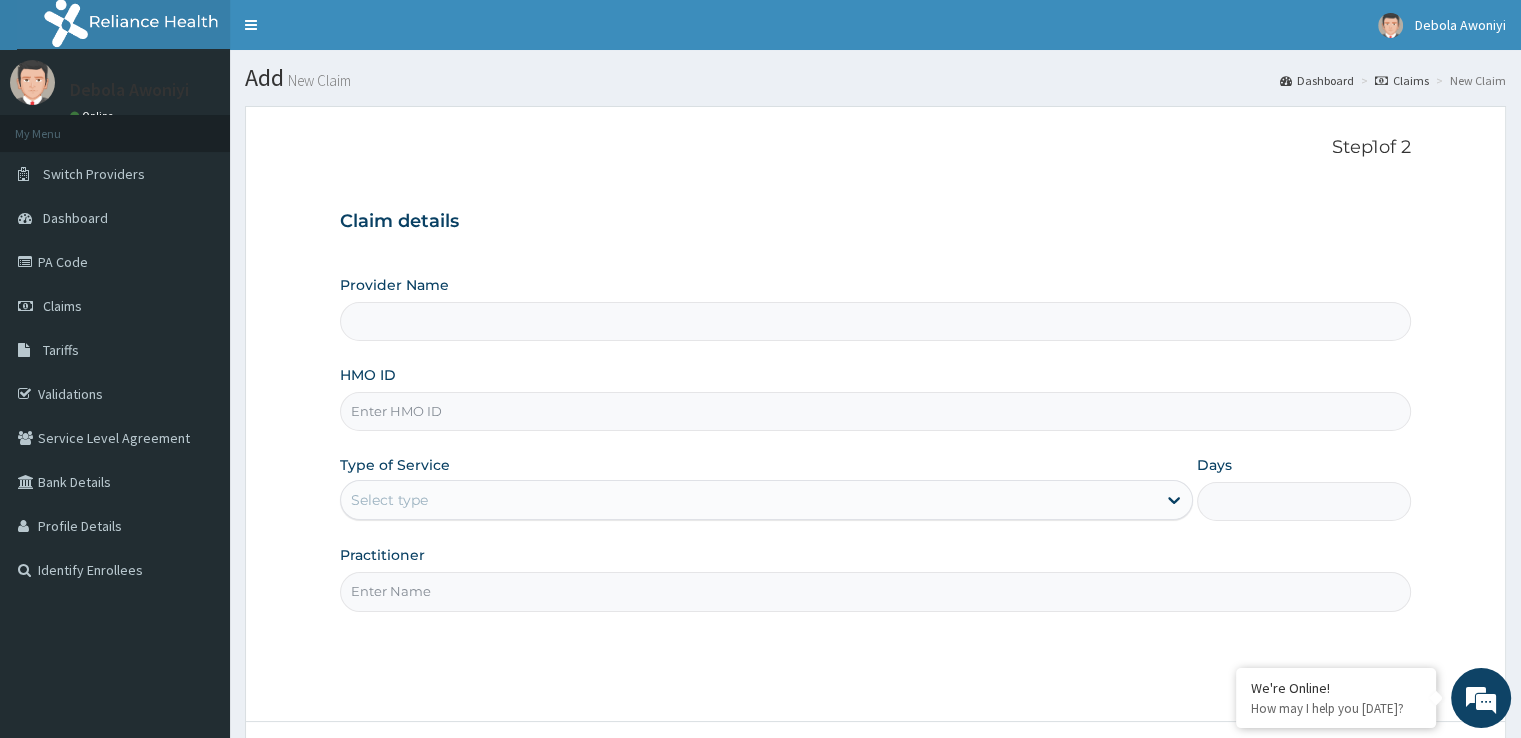 type on "Clina - Lancet Laboratories - Surulere" 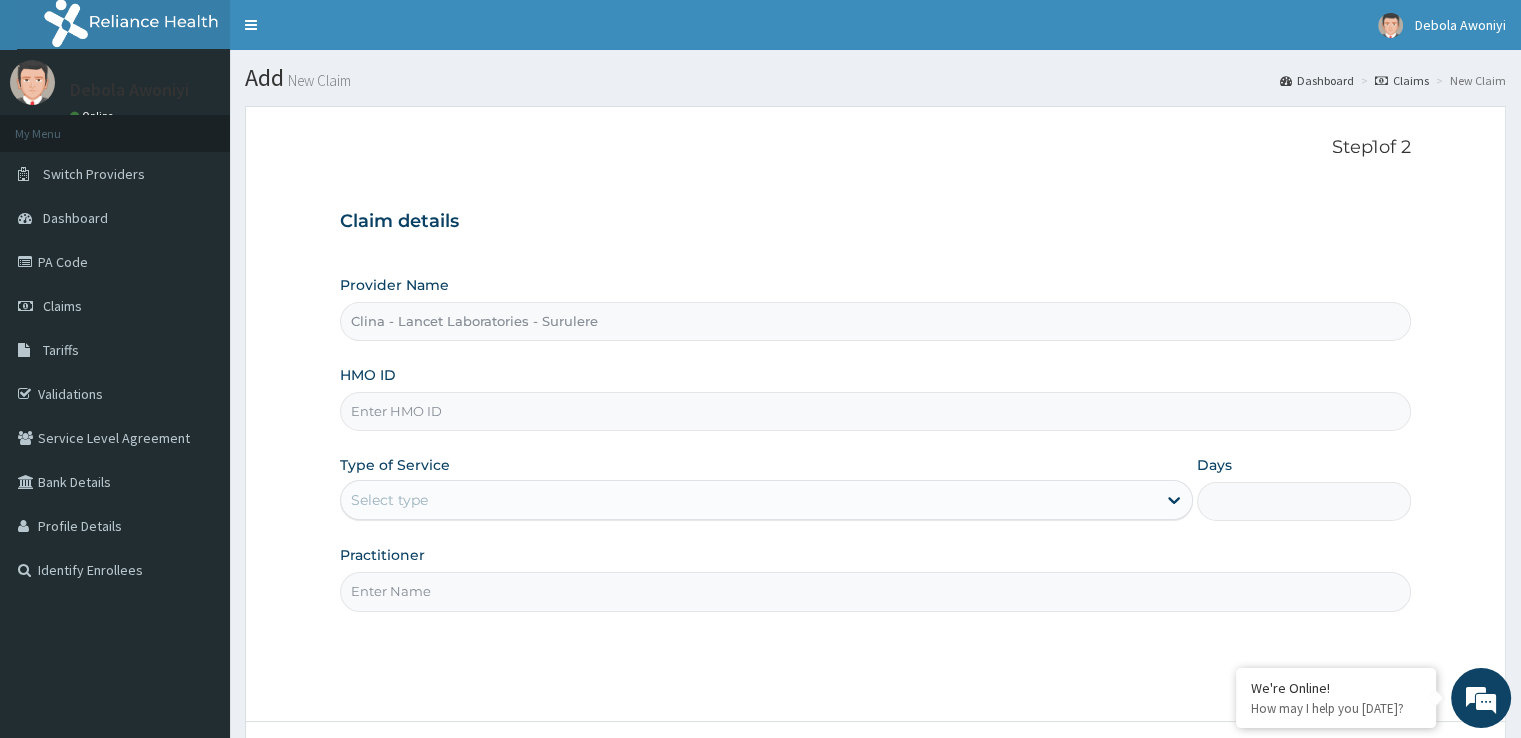 click on "HMO ID" at bounding box center [875, 411] 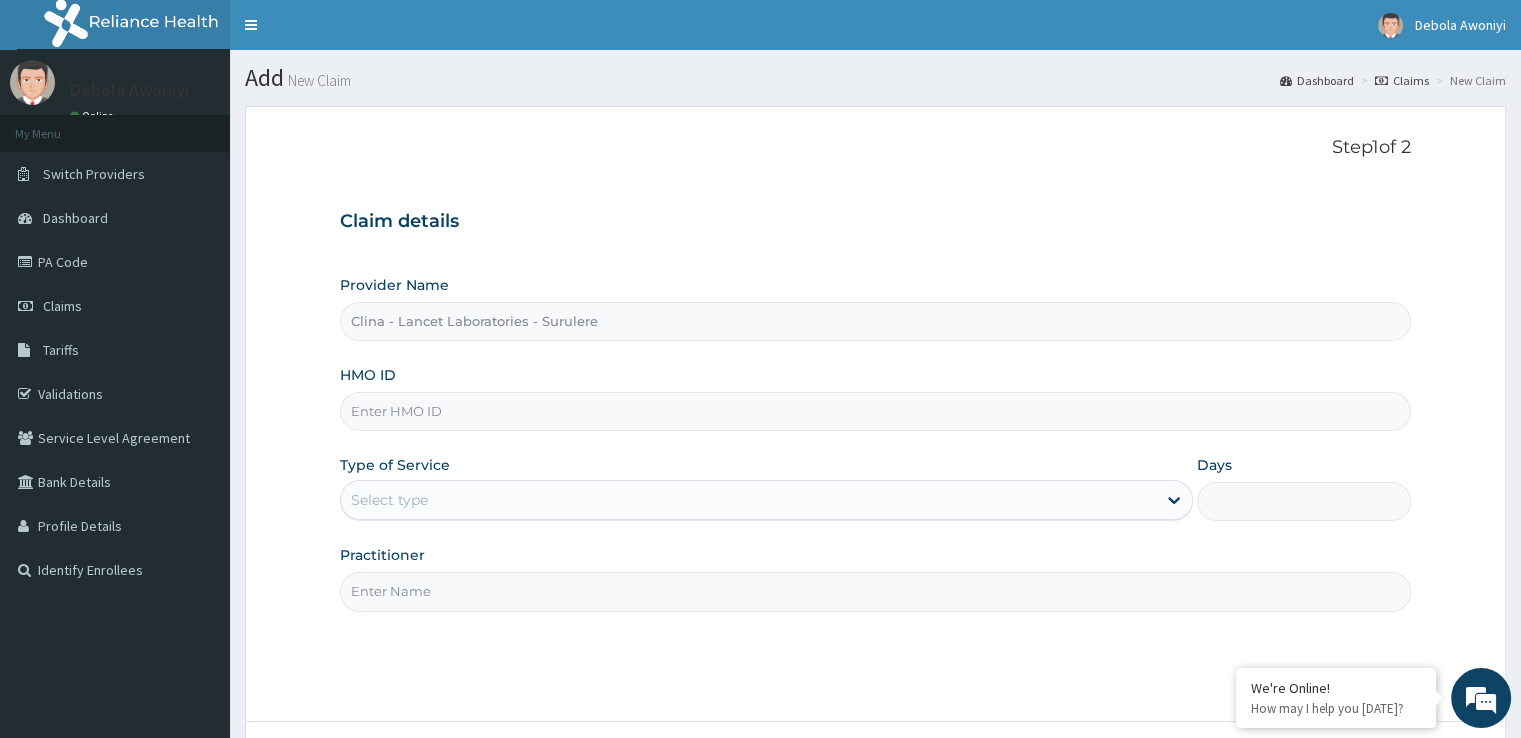 scroll, scrollTop: 0, scrollLeft: 0, axis: both 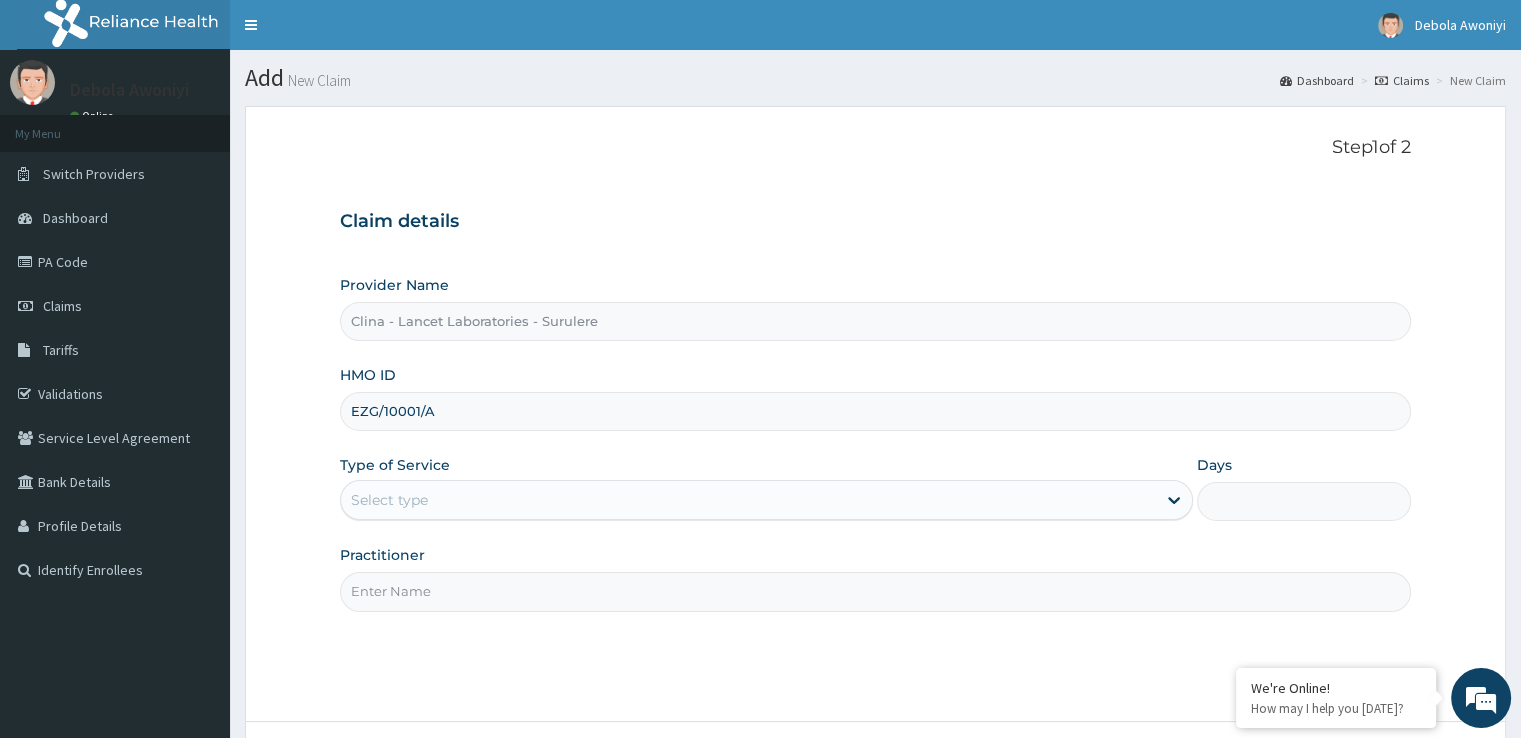 type on "EZG/10001/A" 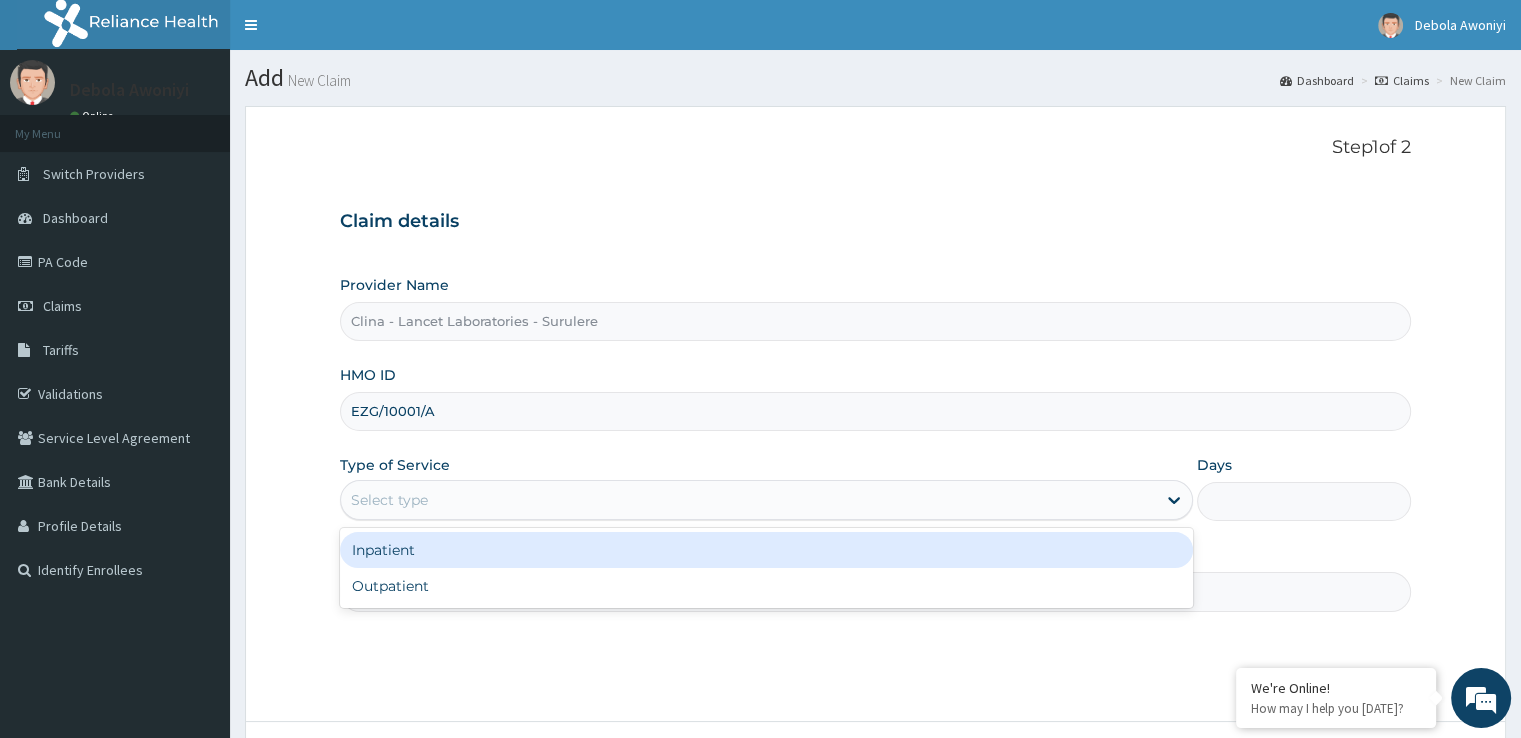 click on "Select type" at bounding box center (748, 500) 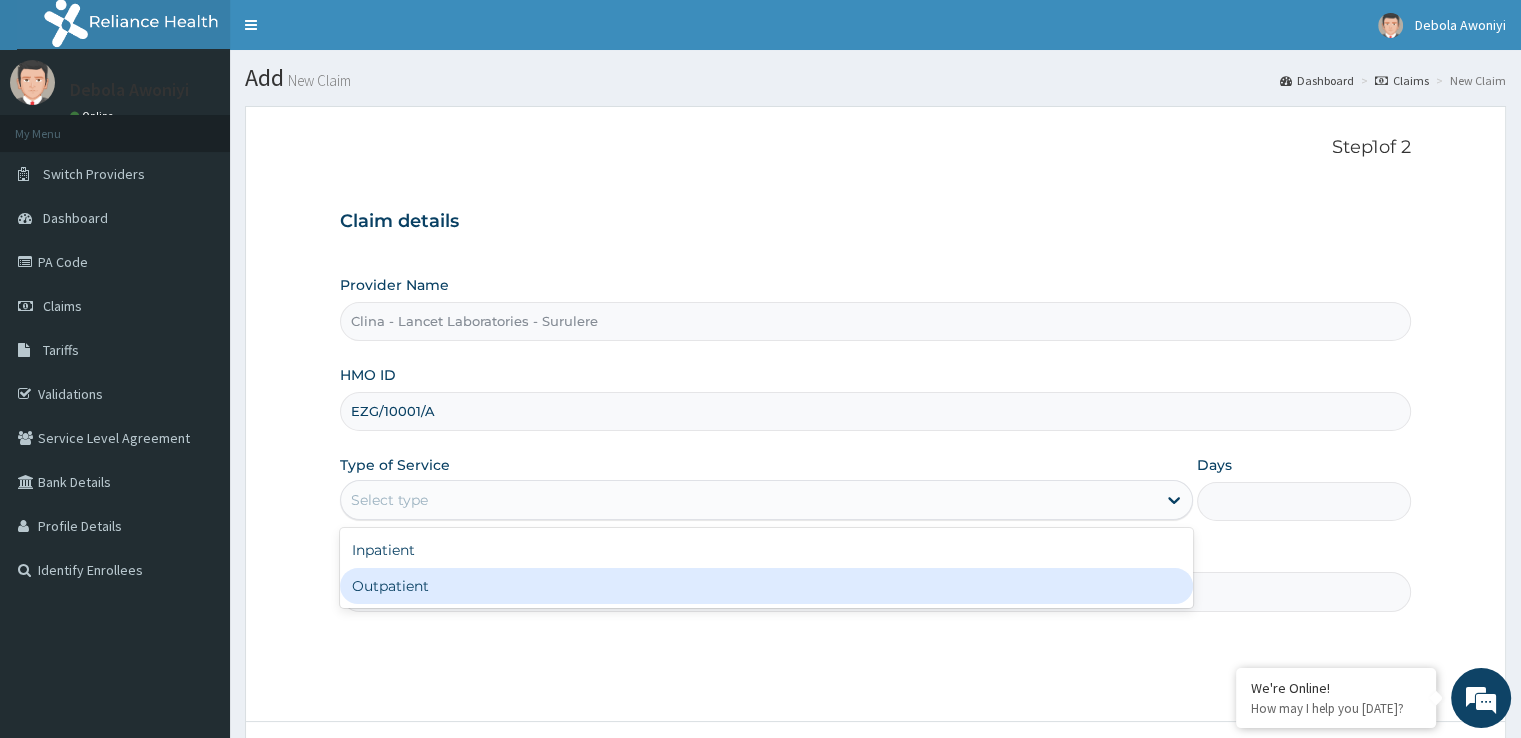 click on "Outpatient" at bounding box center [766, 586] 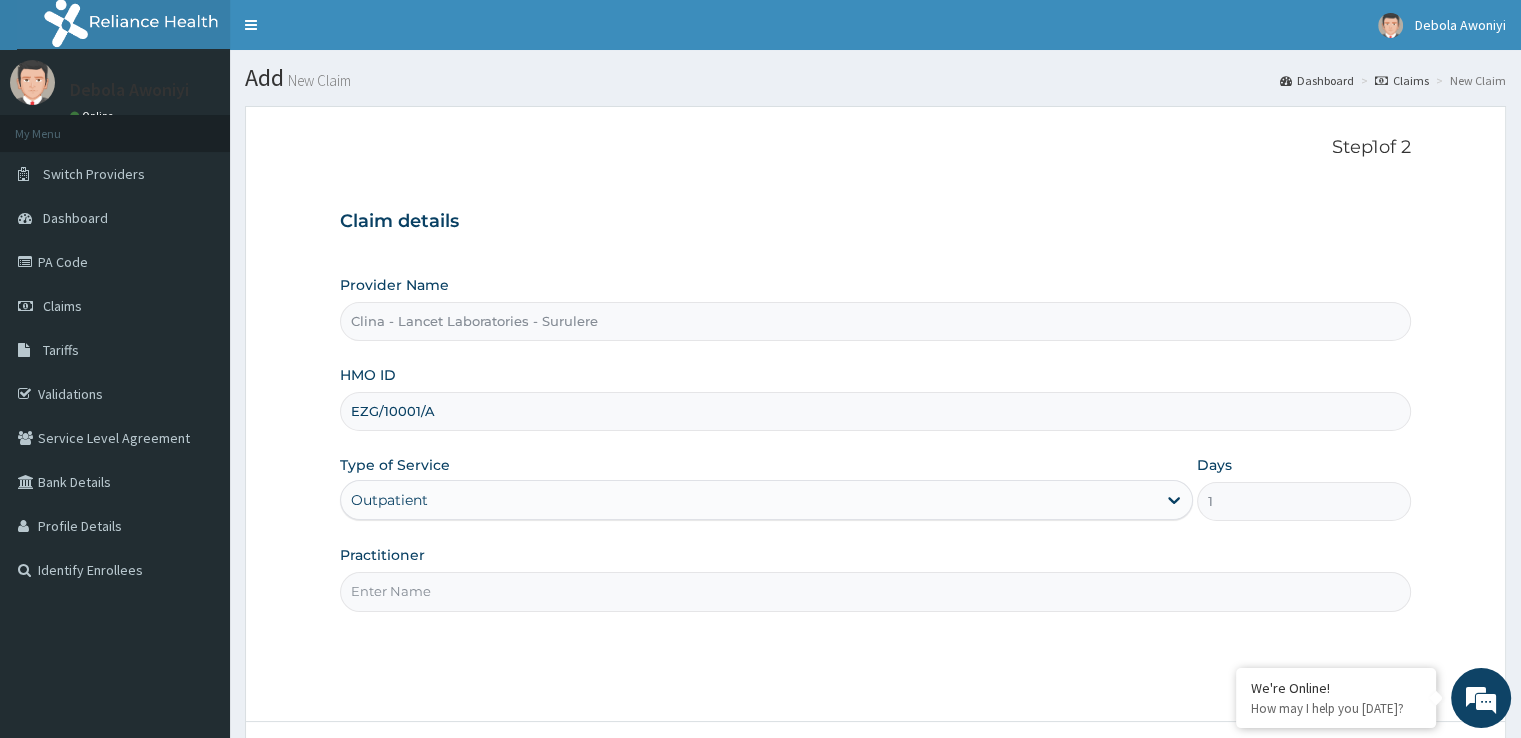 click on "Practitioner" at bounding box center (875, 591) 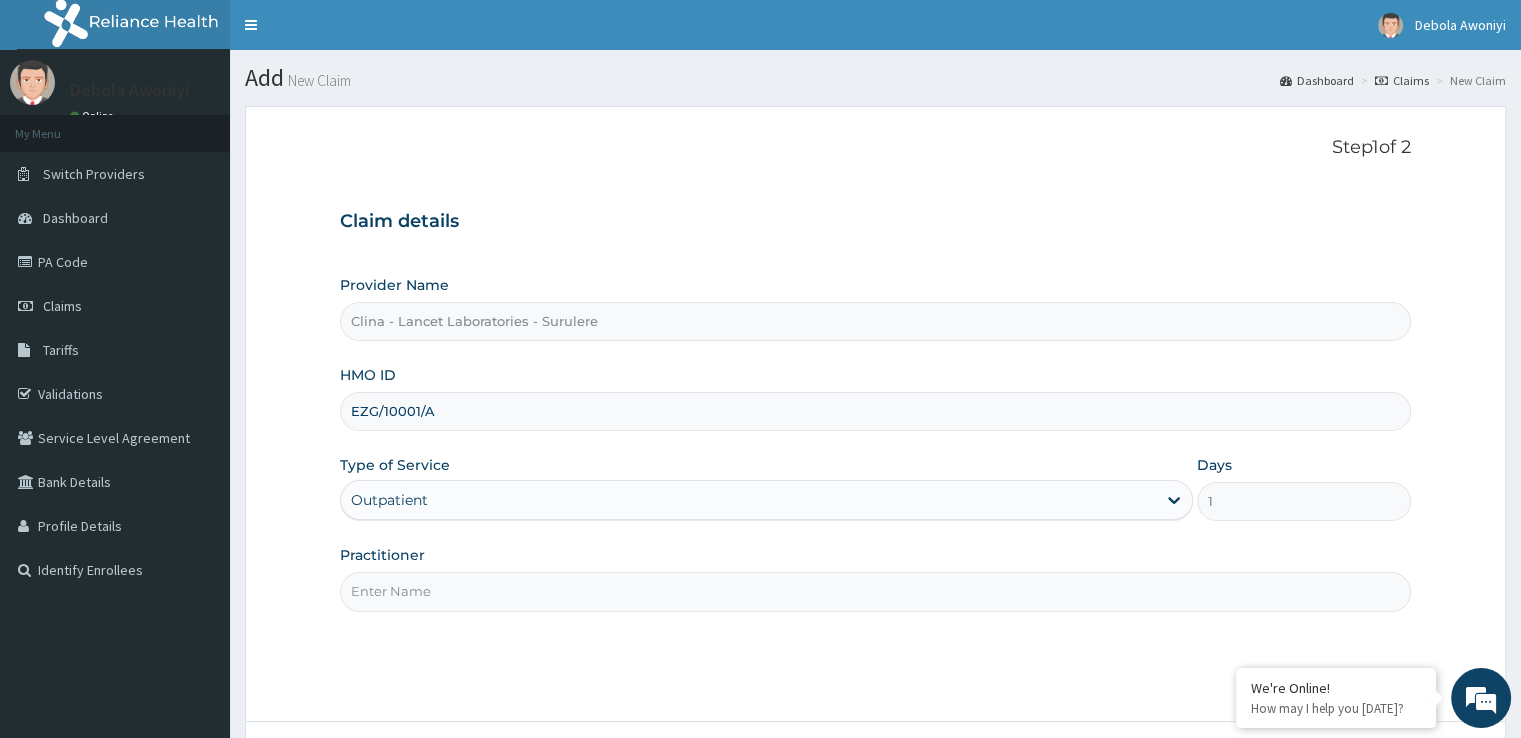 paste on "[PERSON_NAME]" 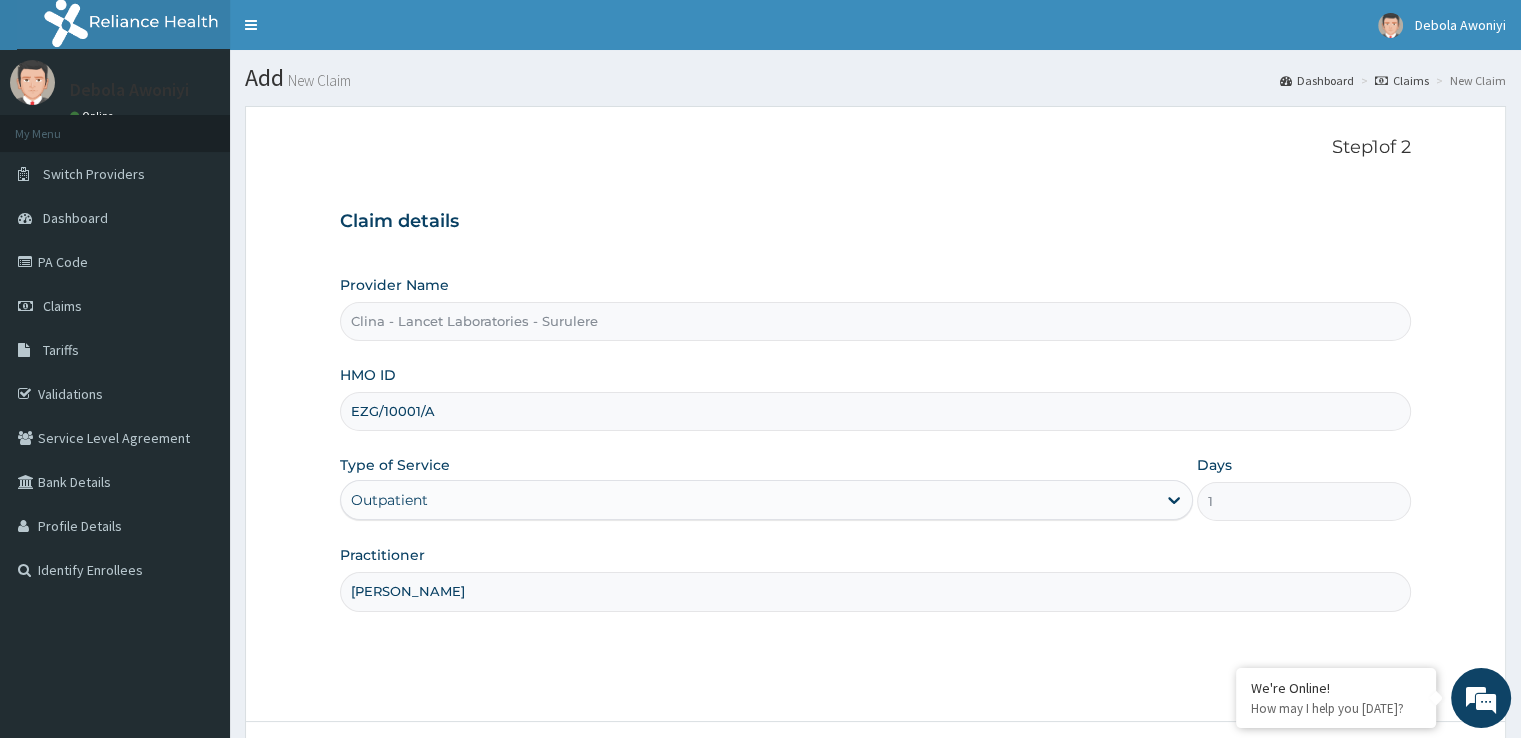 type on "[PERSON_NAME]" 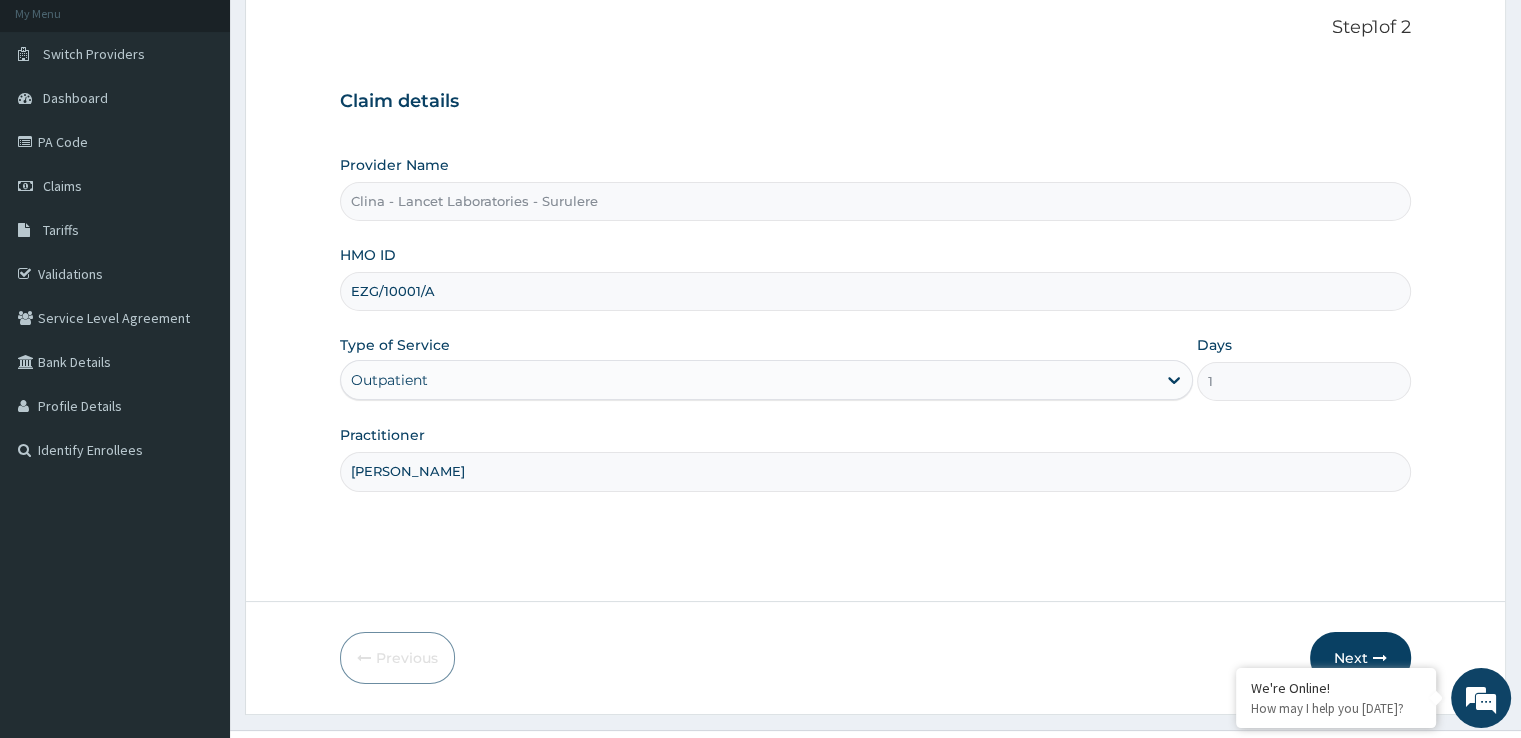 scroll, scrollTop: 162, scrollLeft: 0, axis: vertical 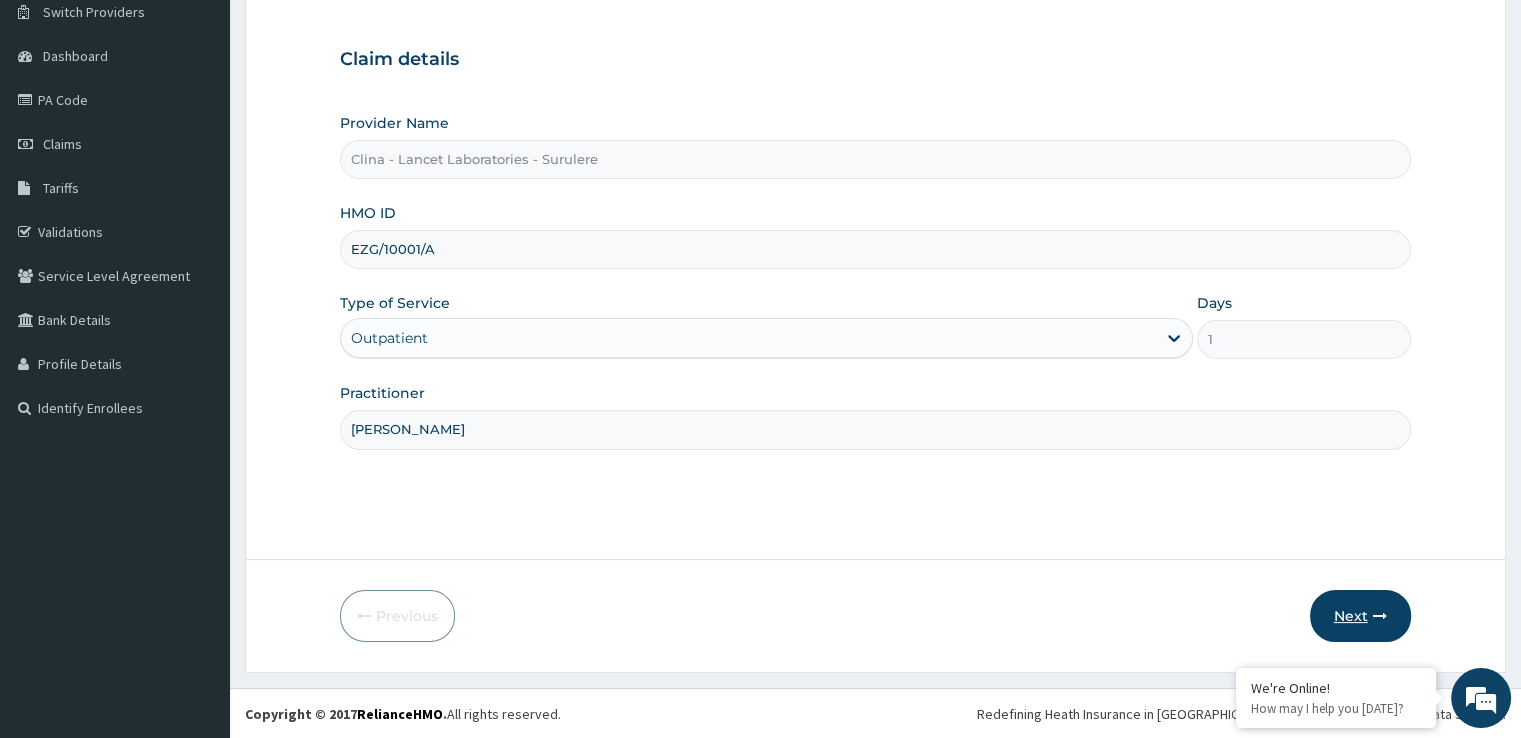 click on "Next" at bounding box center (1360, 616) 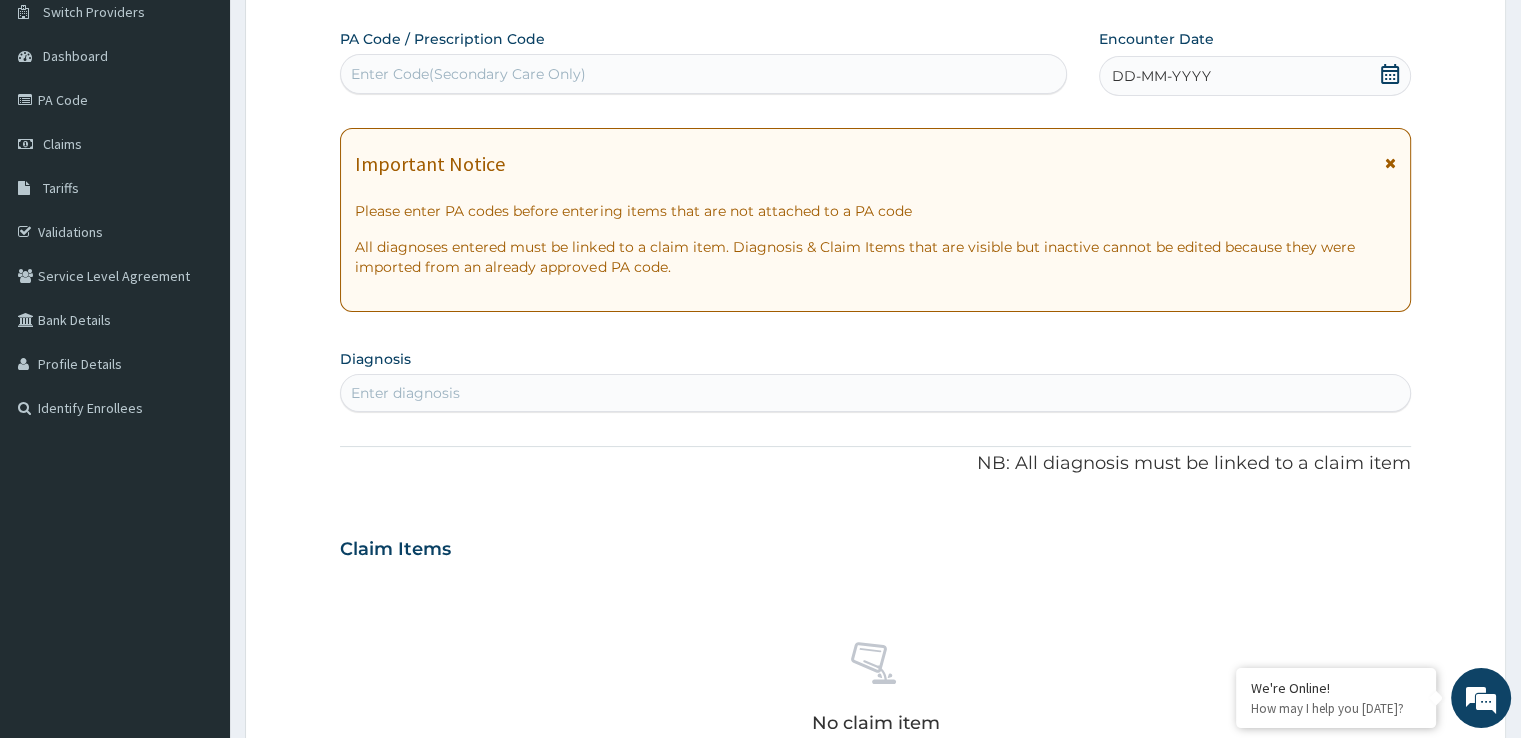 click on "Enter Code(Secondary Care Only)" at bounding box center (468, 74) 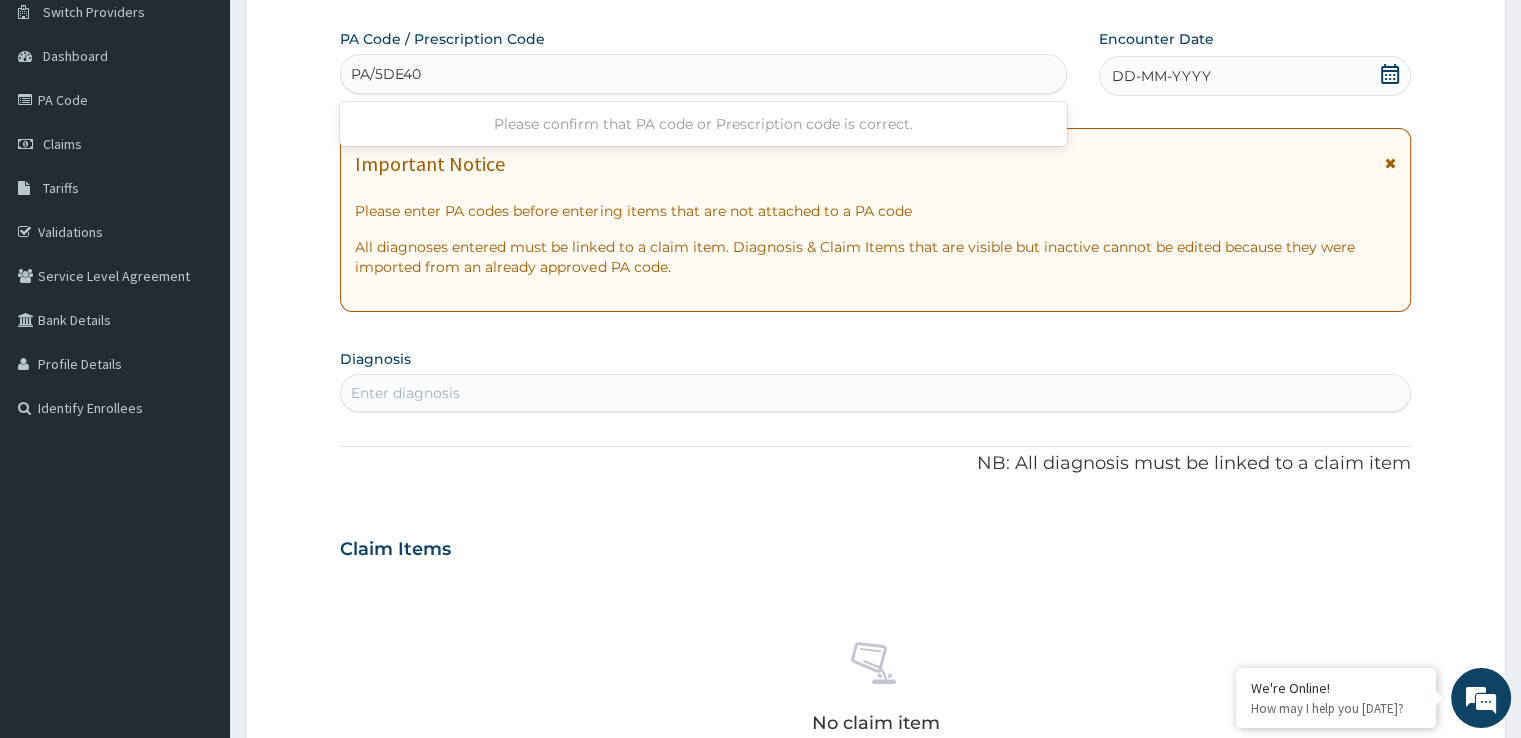 type on "PA/5DE40C" 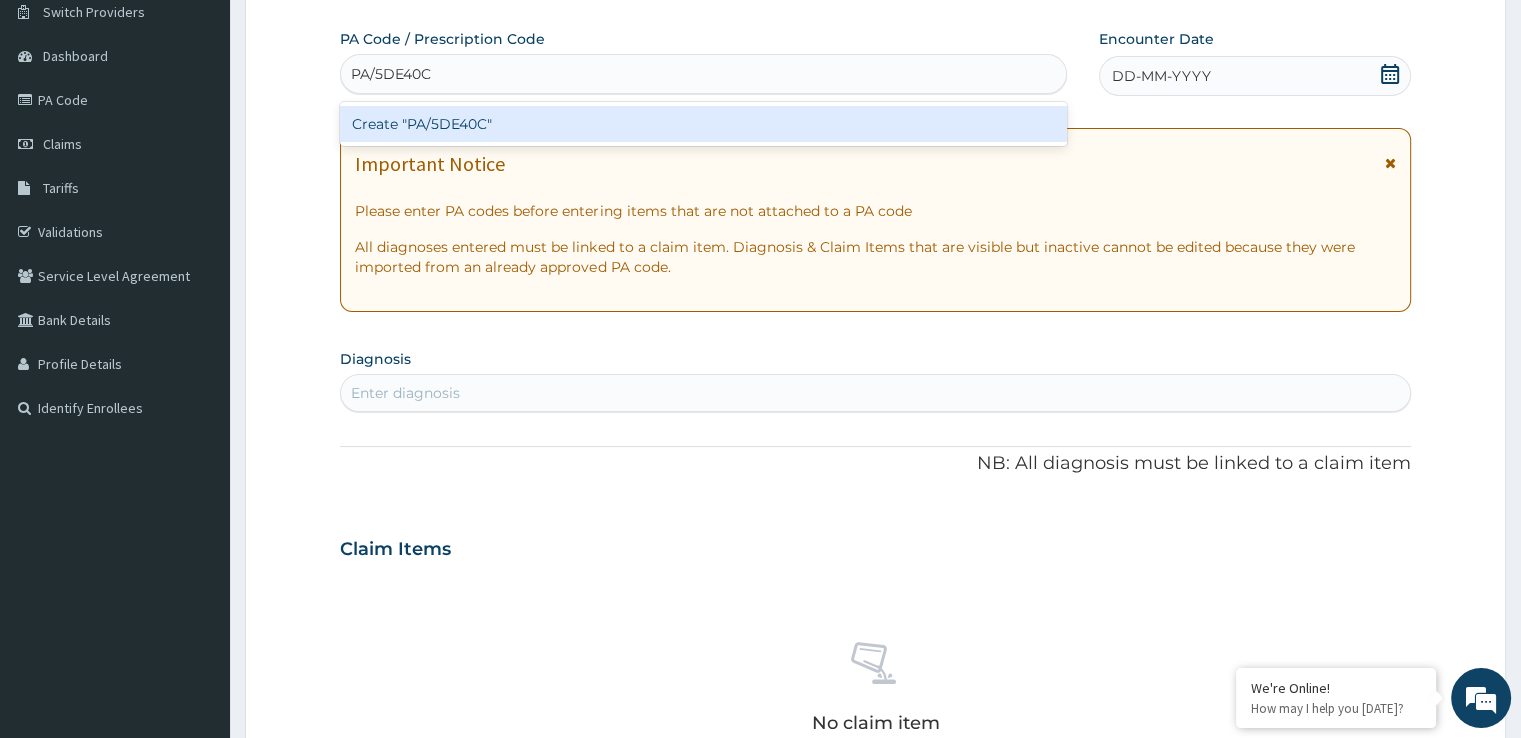 click on "Create "PA/5DE40C"" at bounding box center (703, 124) 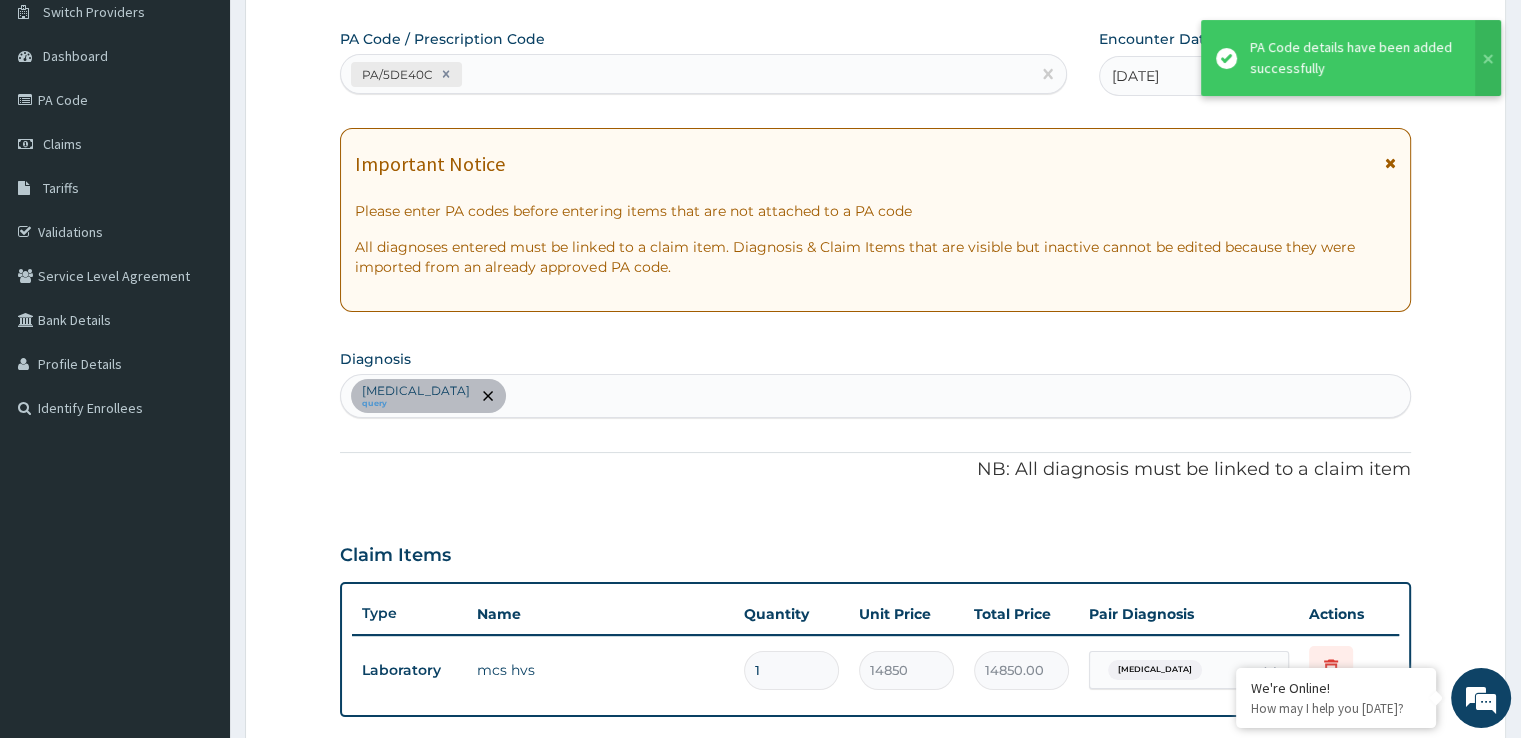 click on "PA Code / Prescription Code PA/5DE40C Encounter Date 08-06-2025 Important Notice Please enter PA codes before entering items that are not attached to a PA code   All diagnoses entered must be linked to a claim item. Diagnosis & Claim Items that are visible but inactive cannot be edited because they were imported from an already approved PA code. Diagnosis Candidal vulvovaginitis query NB: All diagnosis must be linked to a claim item Claim Items Type Name Quantity Unit Price Total Price Pair Diagnosis Actions Laboratory mcs hvs 1 14850 14850.00 Candidal vulvovaginitis Delete Types Select Type Item Select Item Pair Diagnosis Select Diagnosis Unit Price 0 Add Comment" at bounding box center [875, 502] 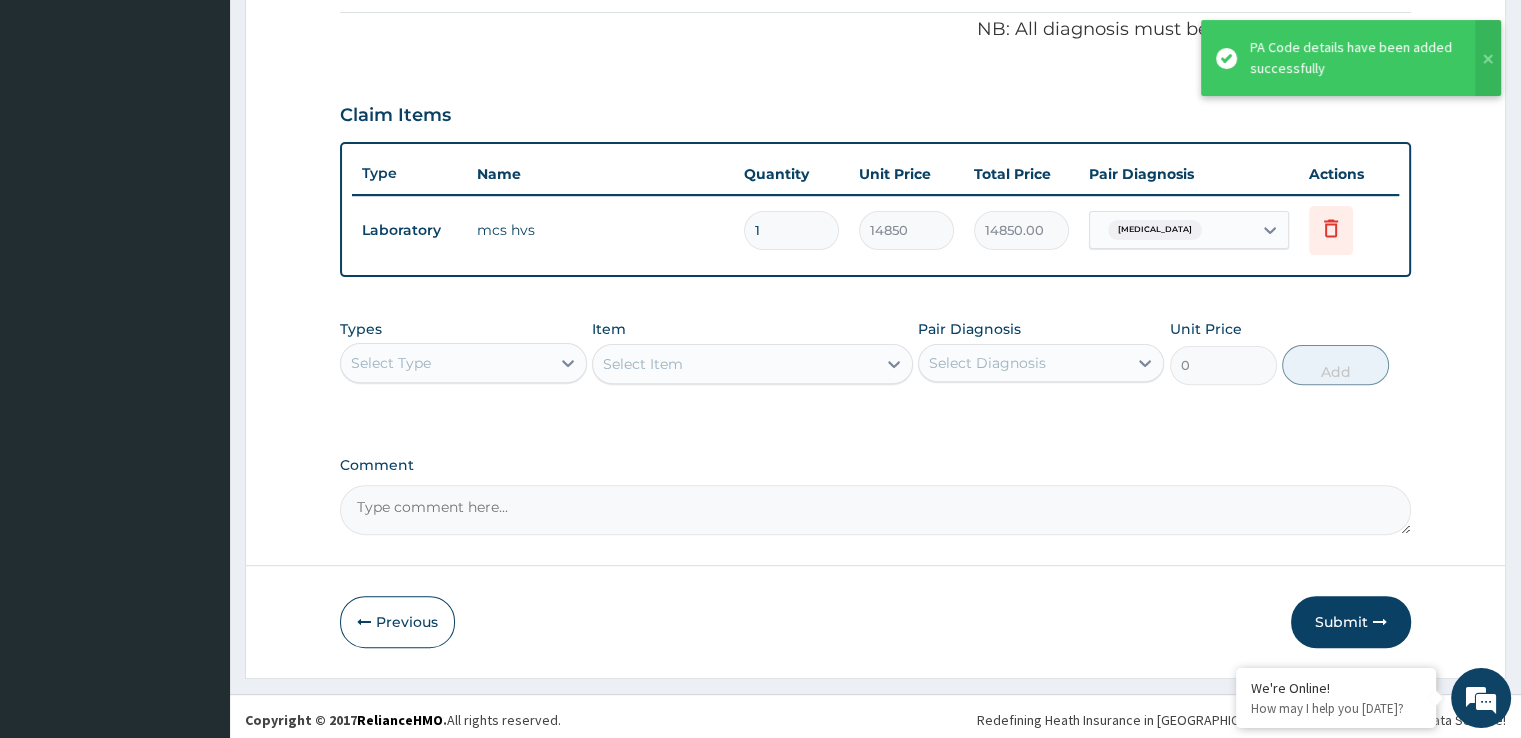 scroll, scrollTop: 606, scrollLeft: 0, axis: vertical 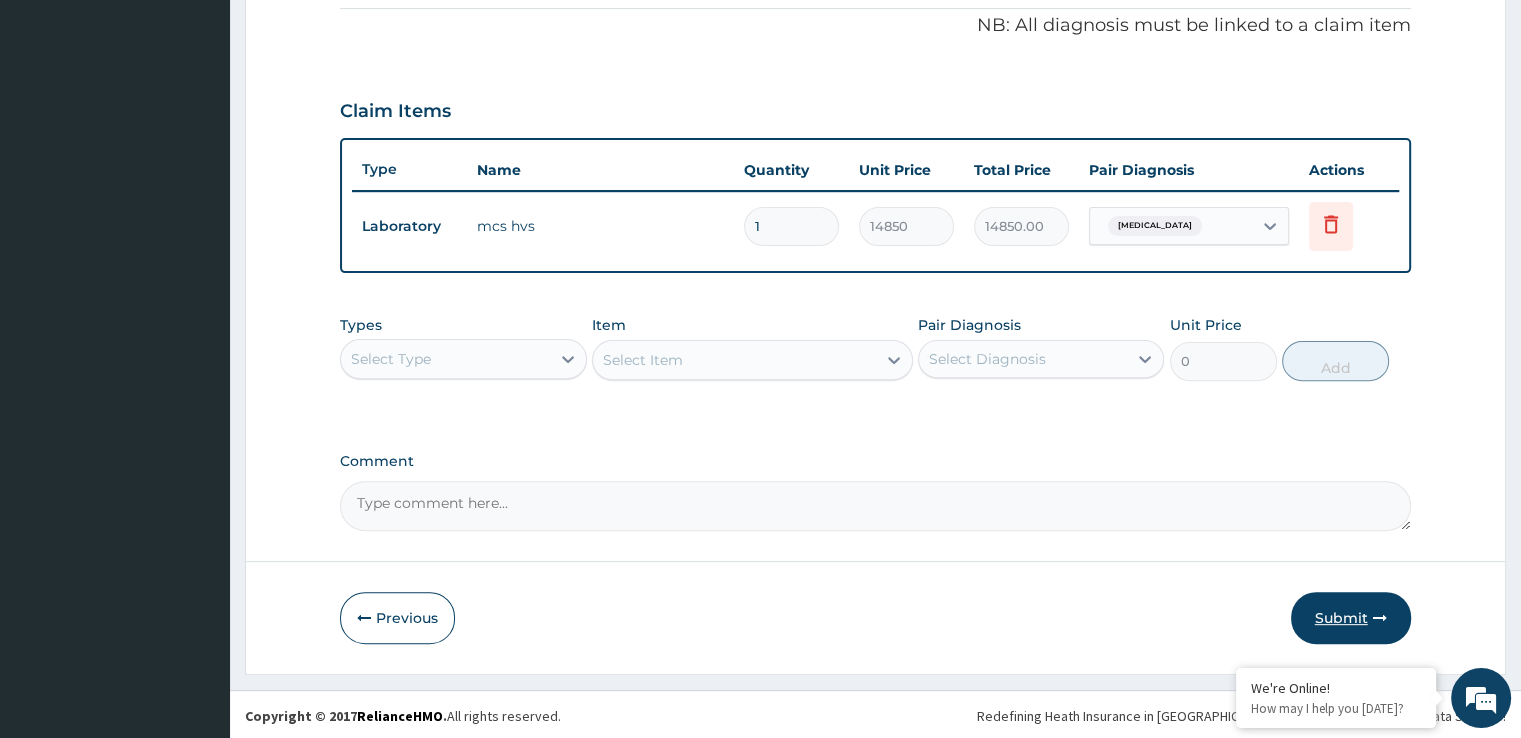 click on "Submit" at bounding box center (1351, 618) 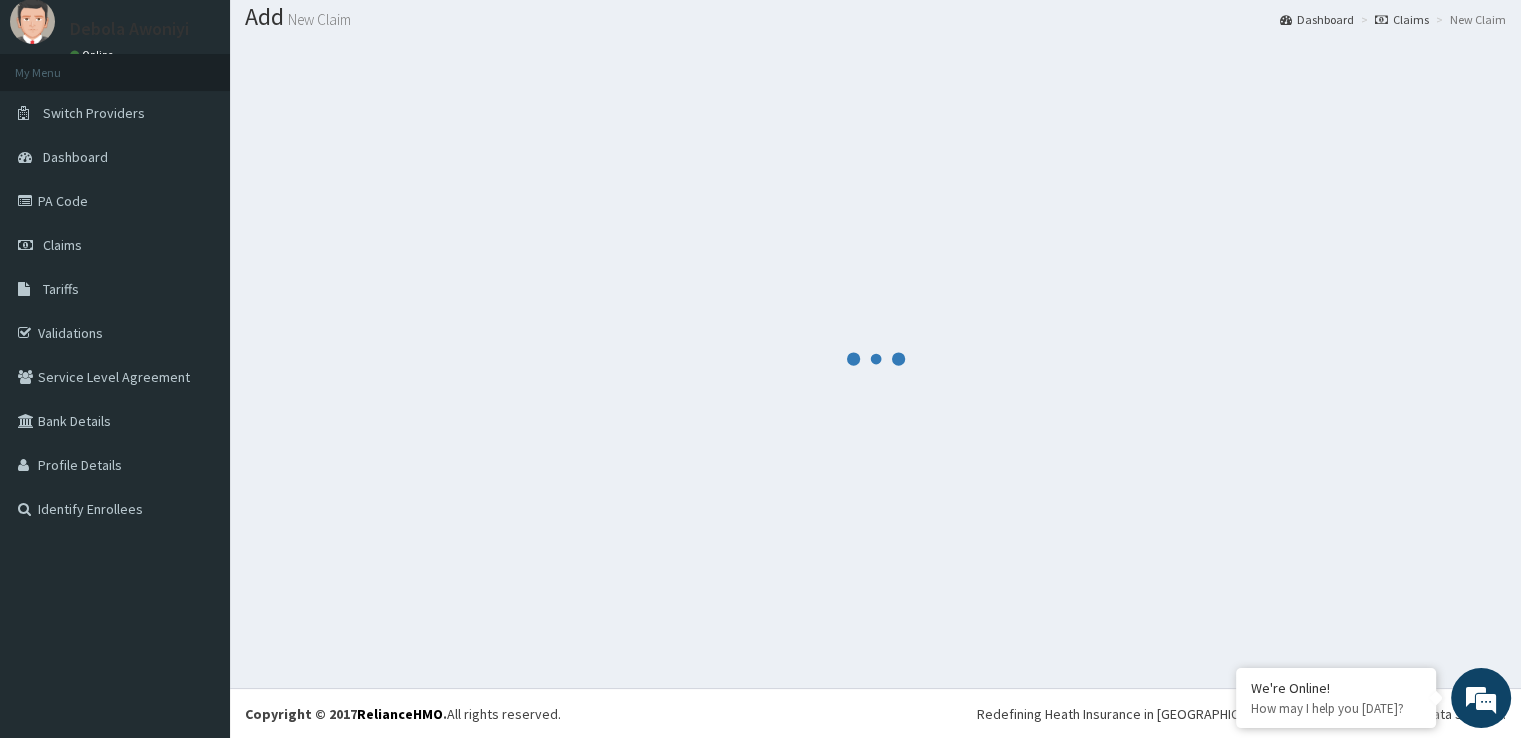 scroll, scrollTop: 606, scrollLeft: 0, axis: vertical 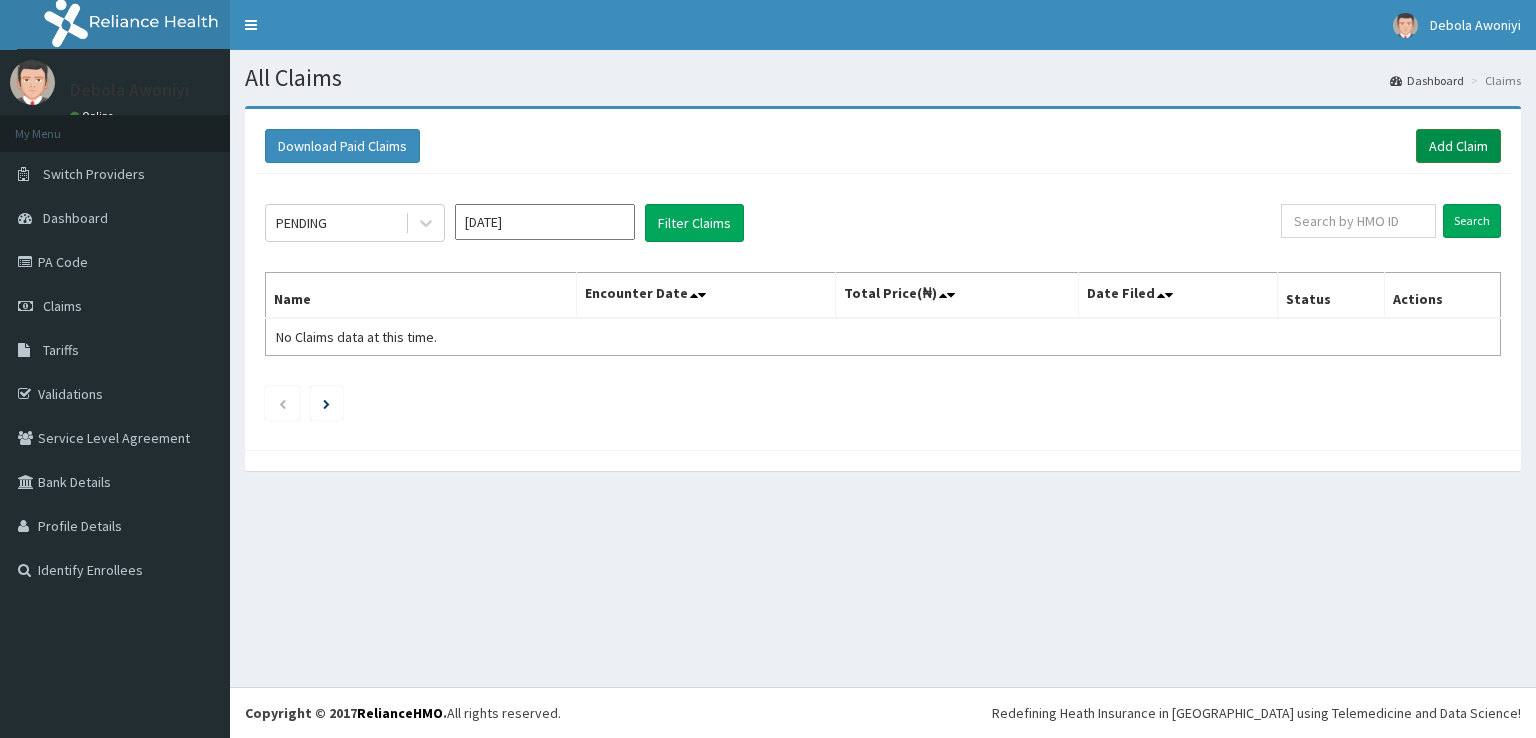 click on "Add Claim" at bounding box center (1458, 146) 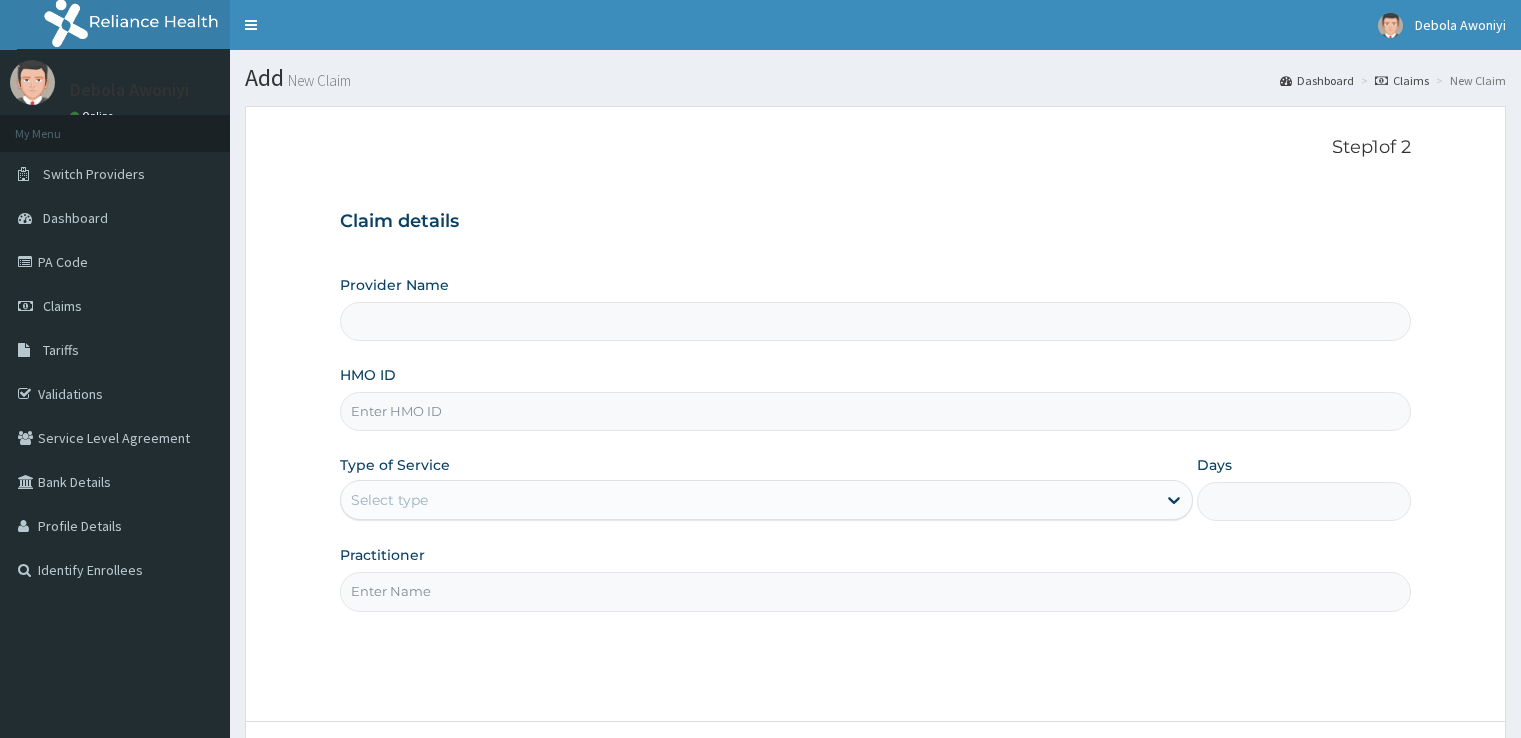 scroll, scrollTop: 0, scrollLeft: 0, axis: both 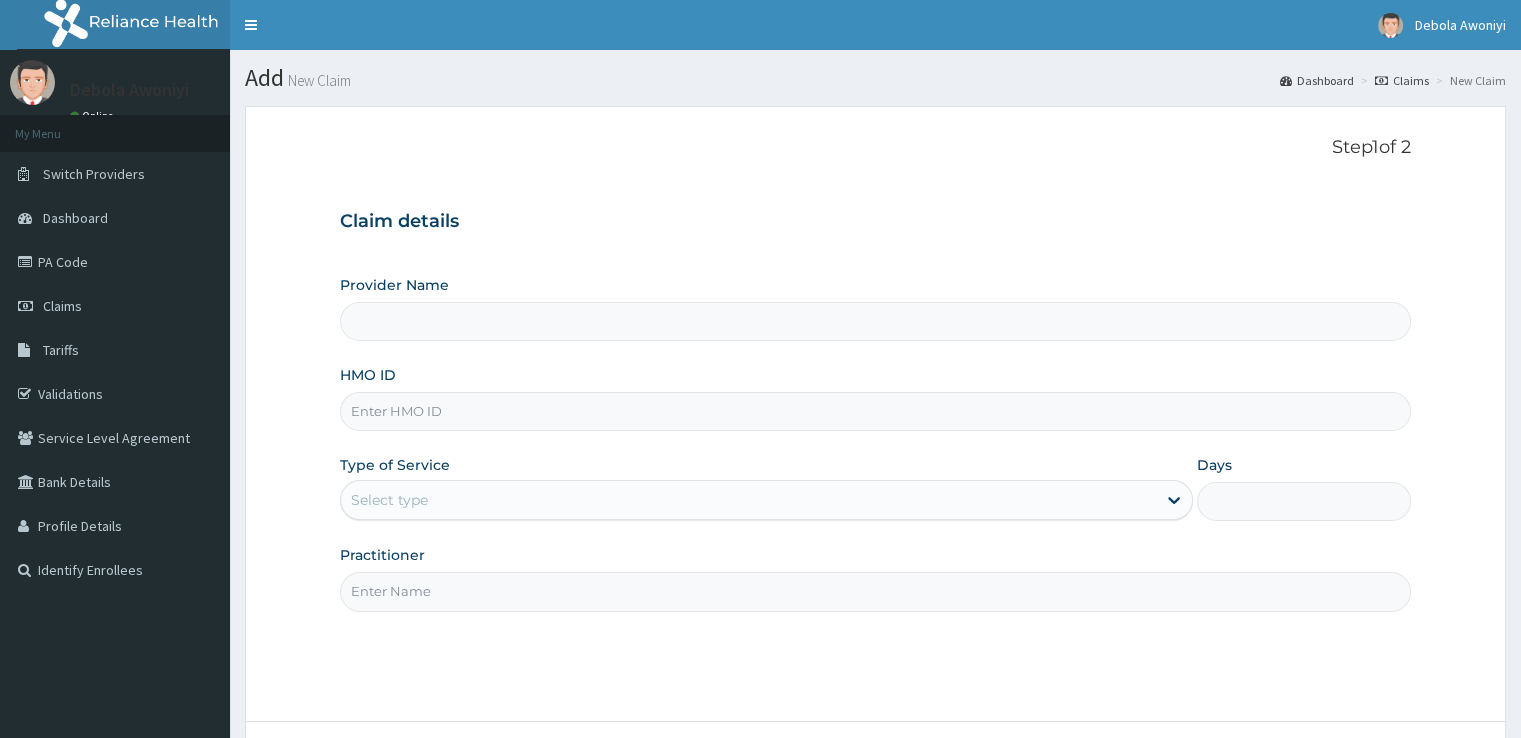 type on "Clina - Lancet Laboratories - Surulere" 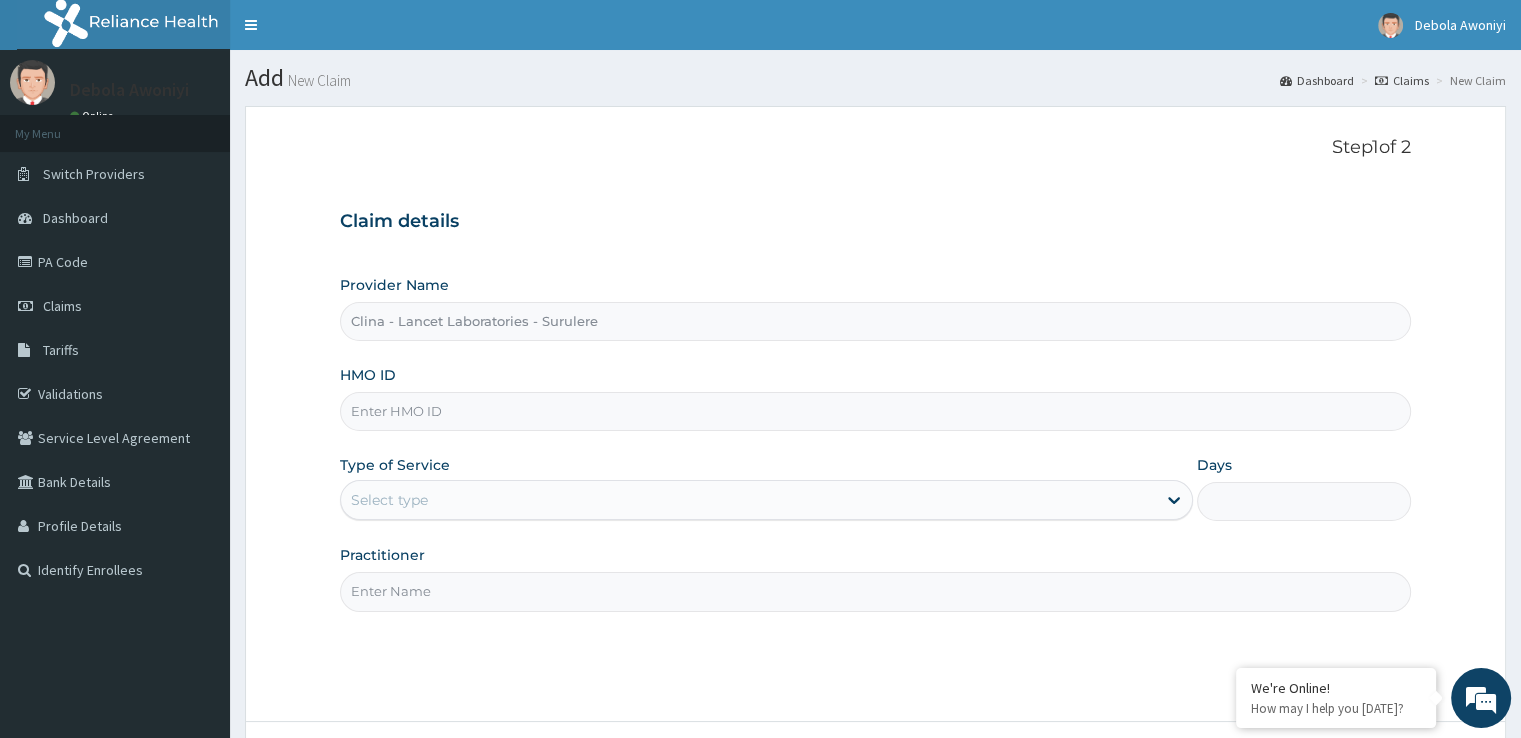 scroll, scrollTop: 0, scrollLeft: 0, axis: both 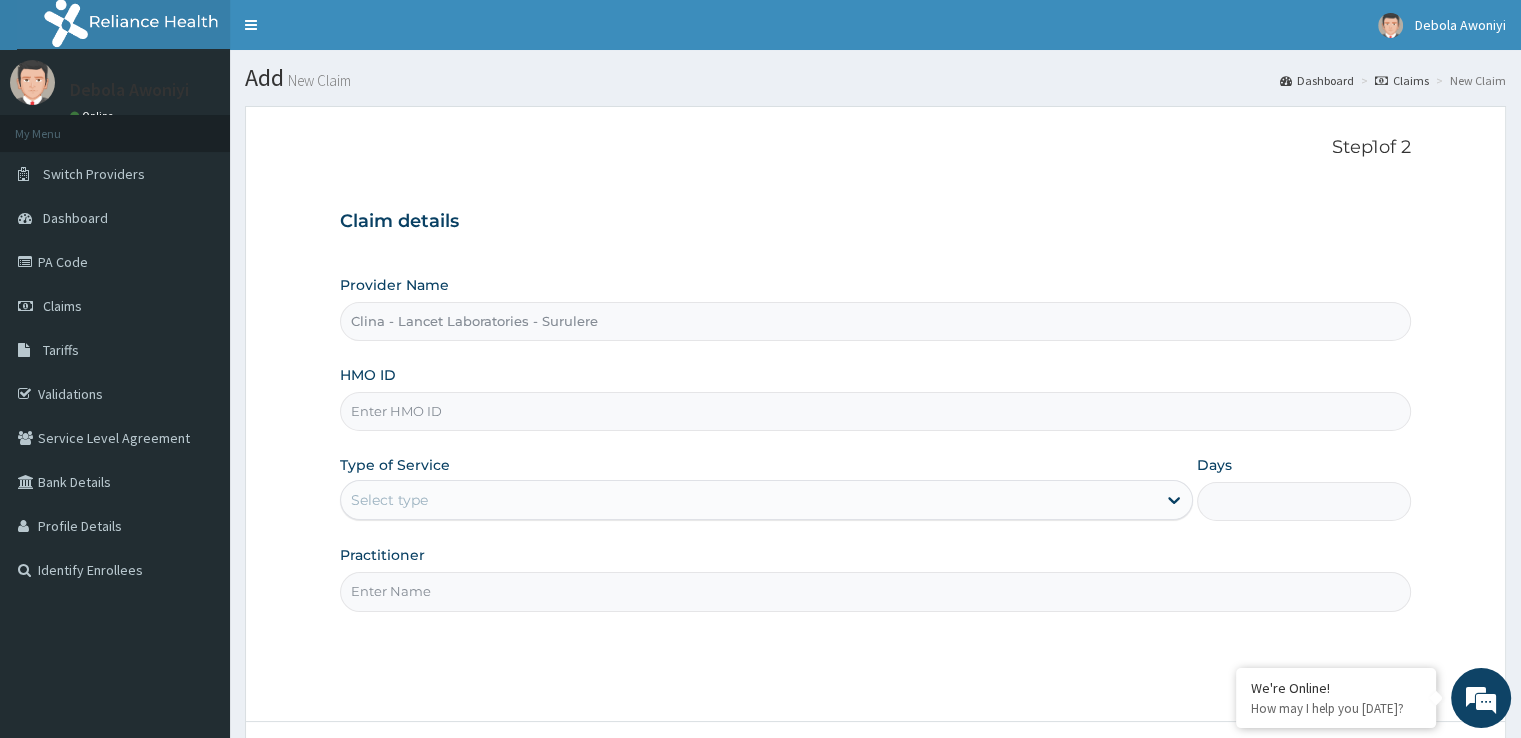 click on "HMO ID" at bounding box center (875, 411) 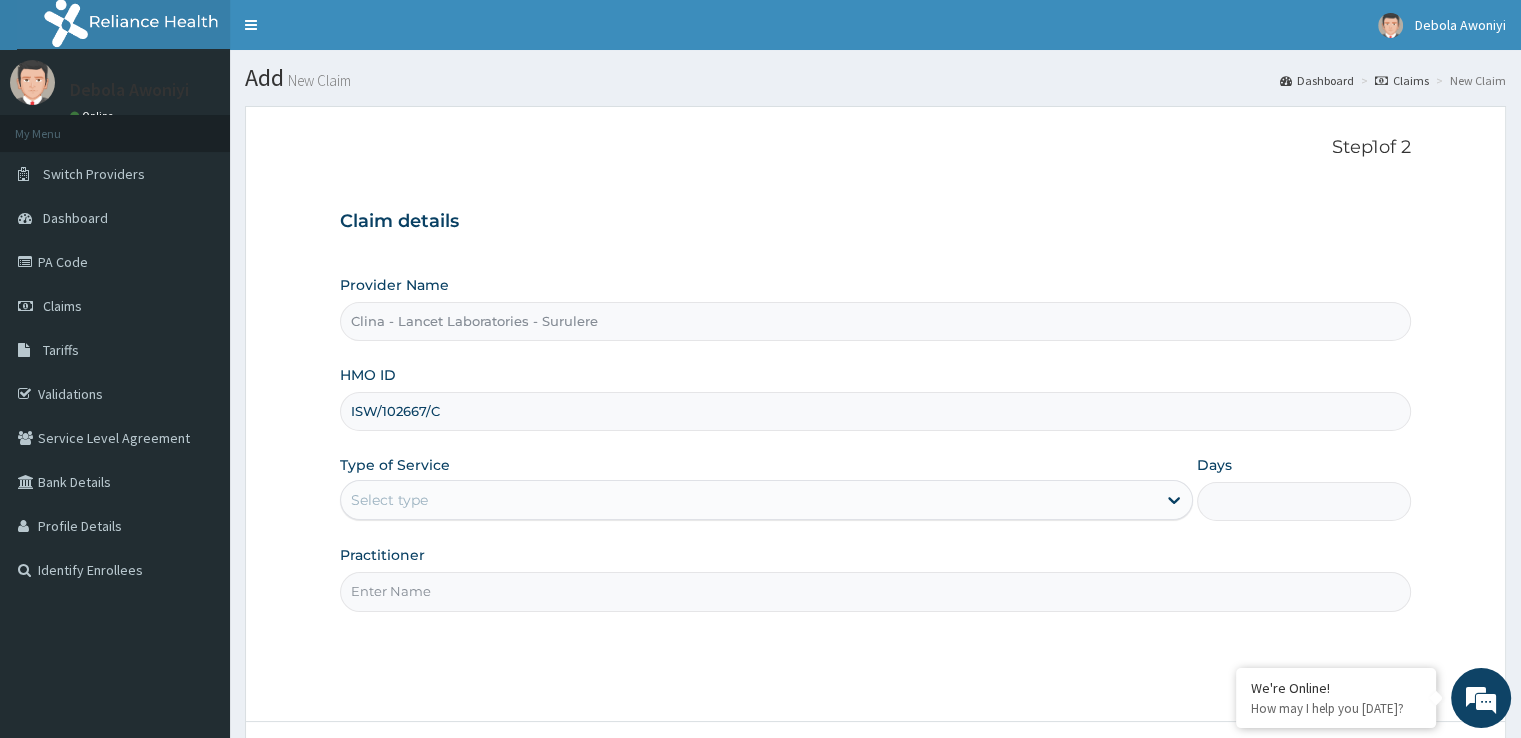 type on "ISW/102667/C" 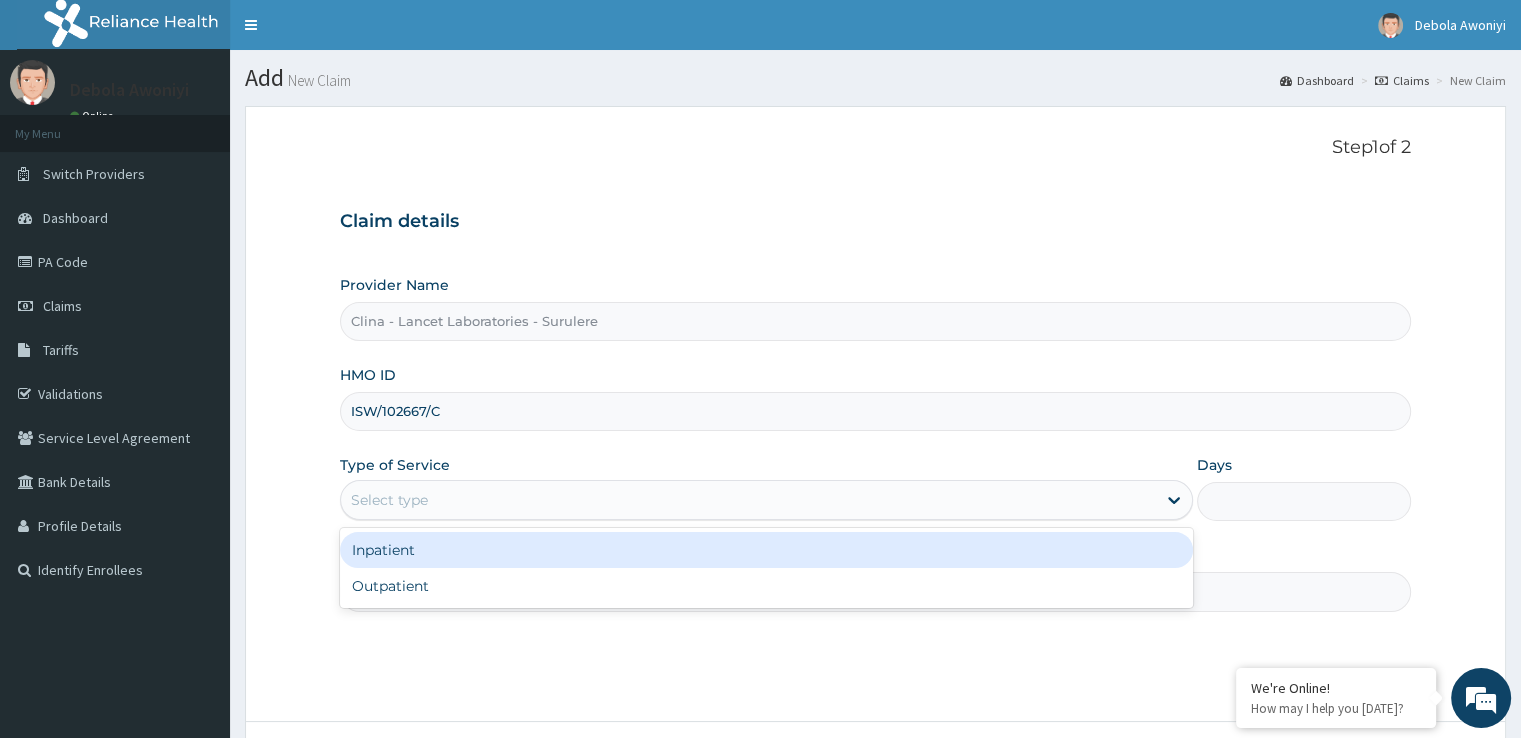 click on "Select type" at bounding box center [748, 500] 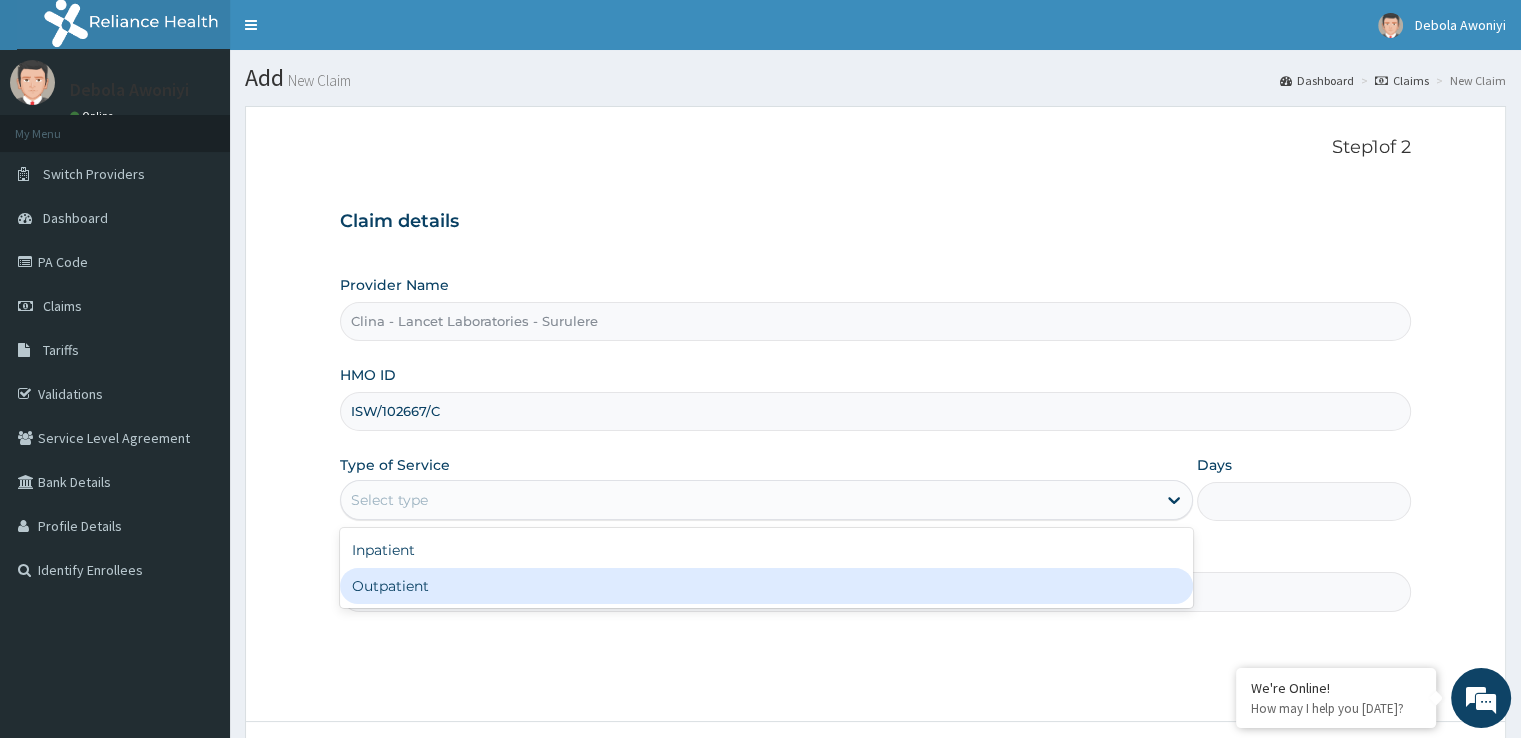 click on "Outpatient" at bounding box center (766, 586) 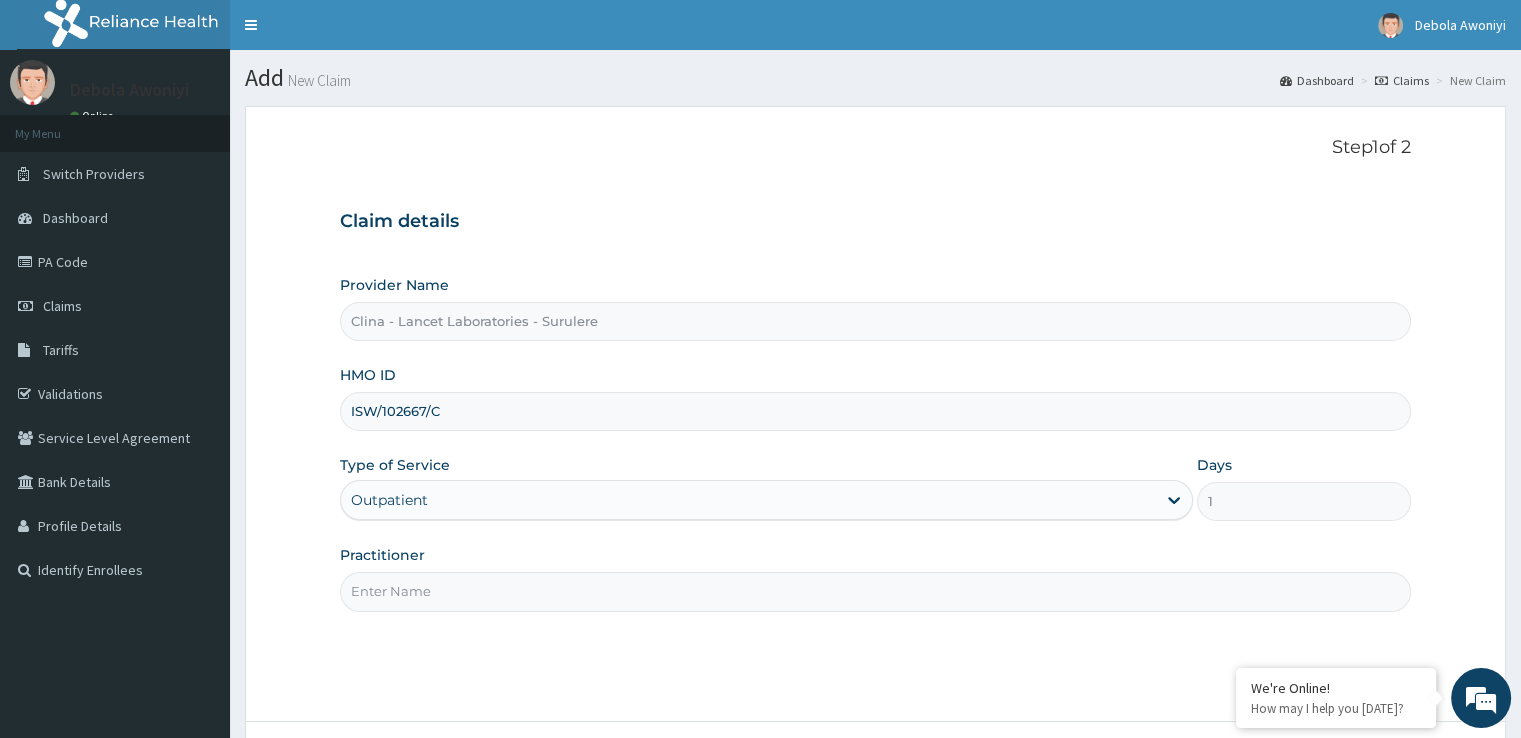 click on "Practitioner" at bounding box center [875, 591] 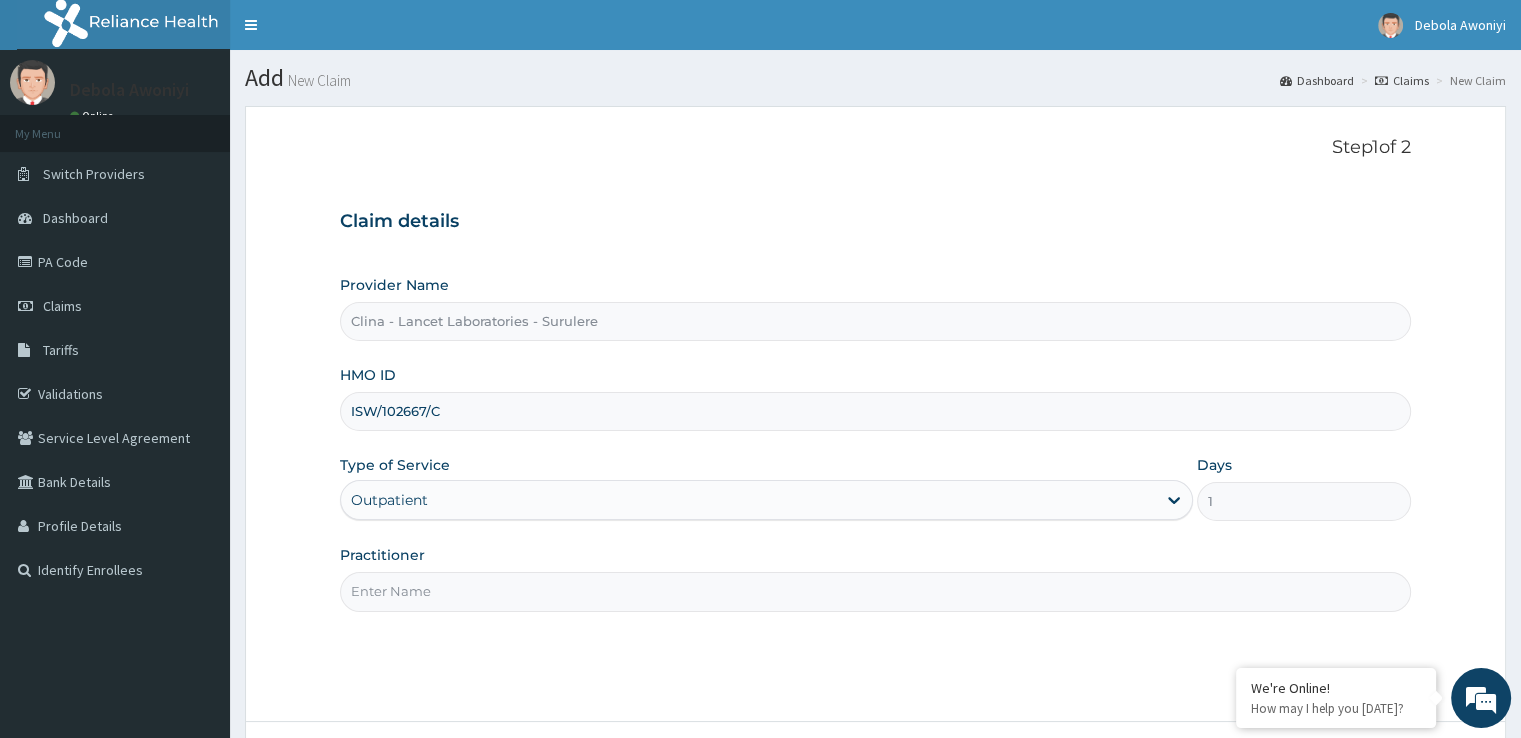 paste on "[PERSON_NAME]" 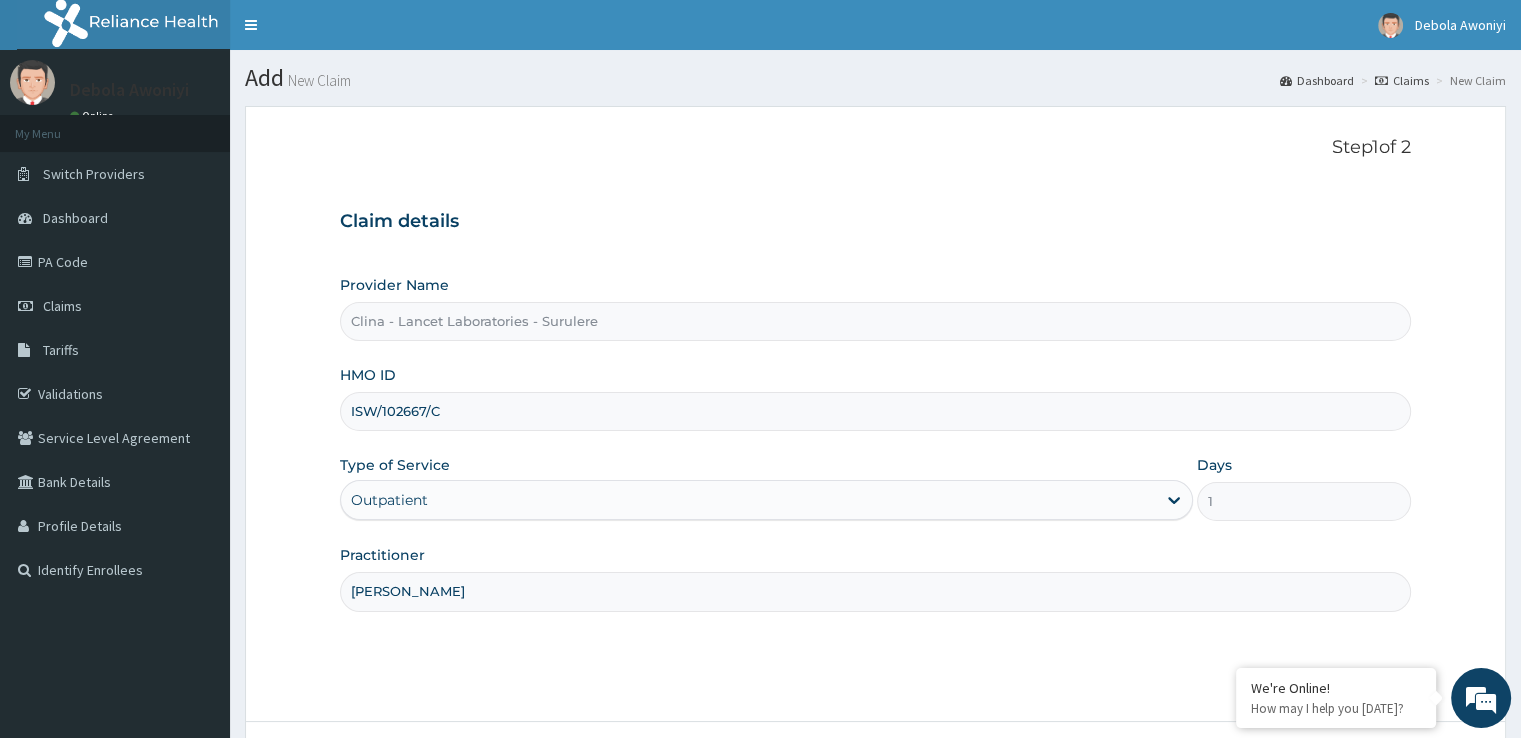 type on "[PERSON_NAME]" 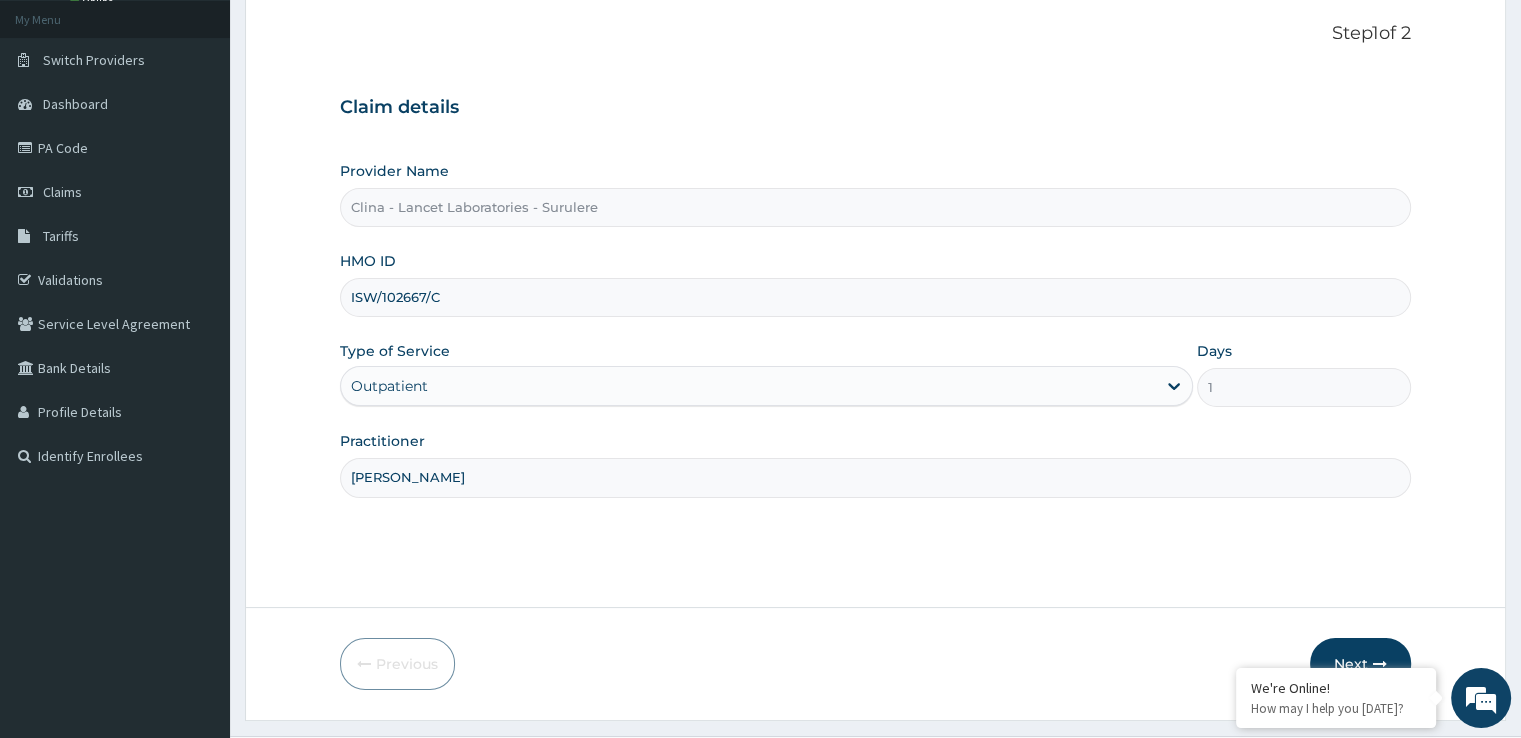 scroll, scrollTop: 160, scrollLeft: 0, axis: vertical 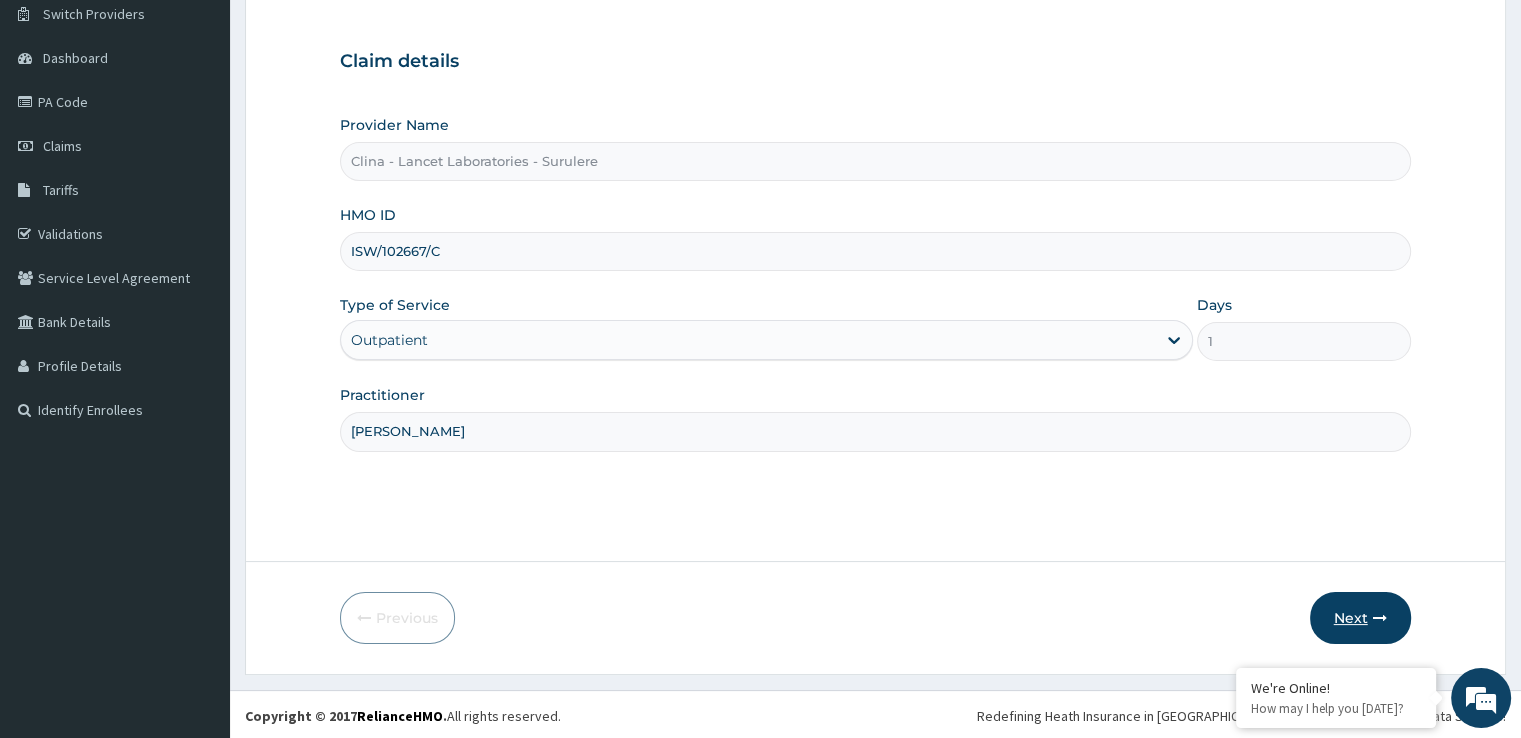 click on "Next" at bounding box center (1360, 618) 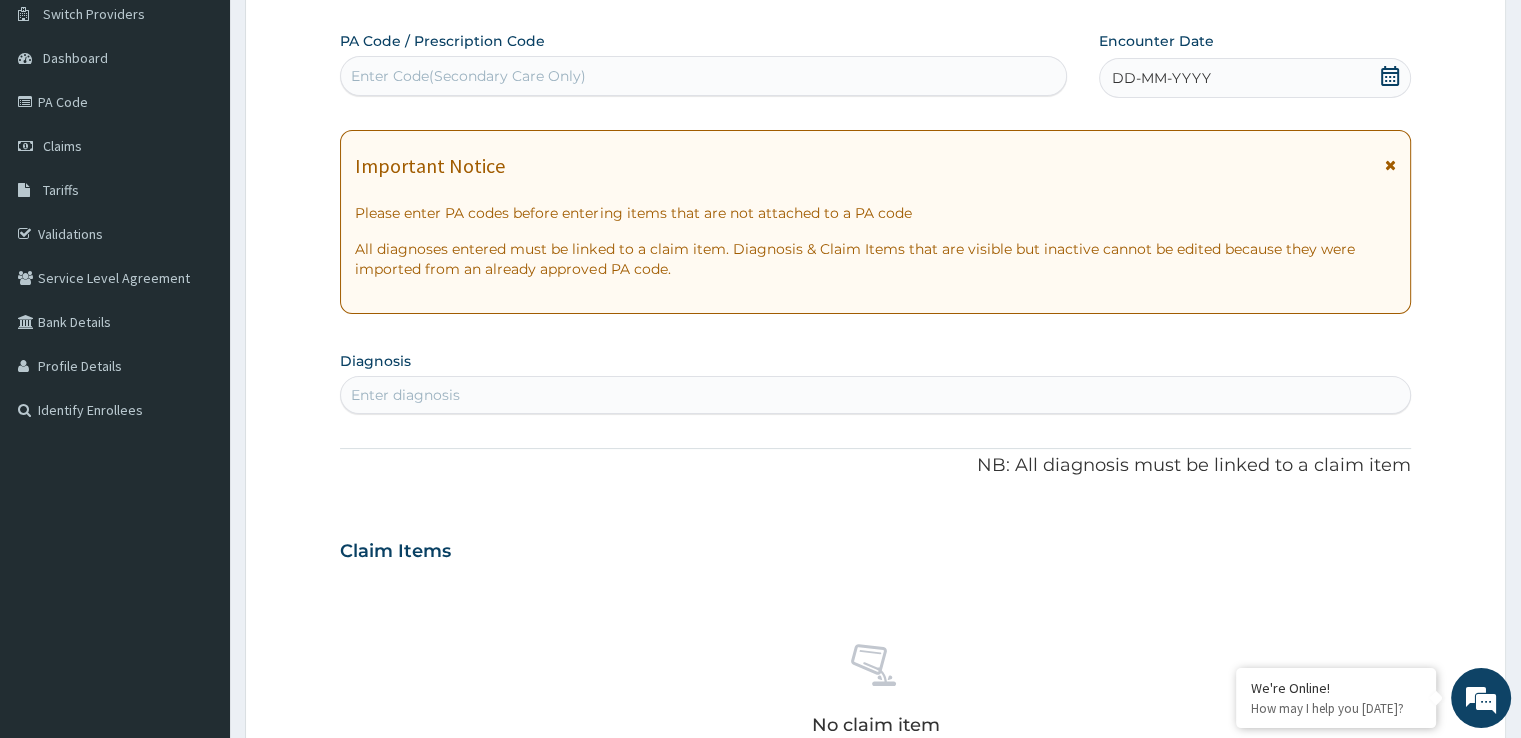 click on "Enter Code(Secondary Care Only)" at bounding box center (468, 76) 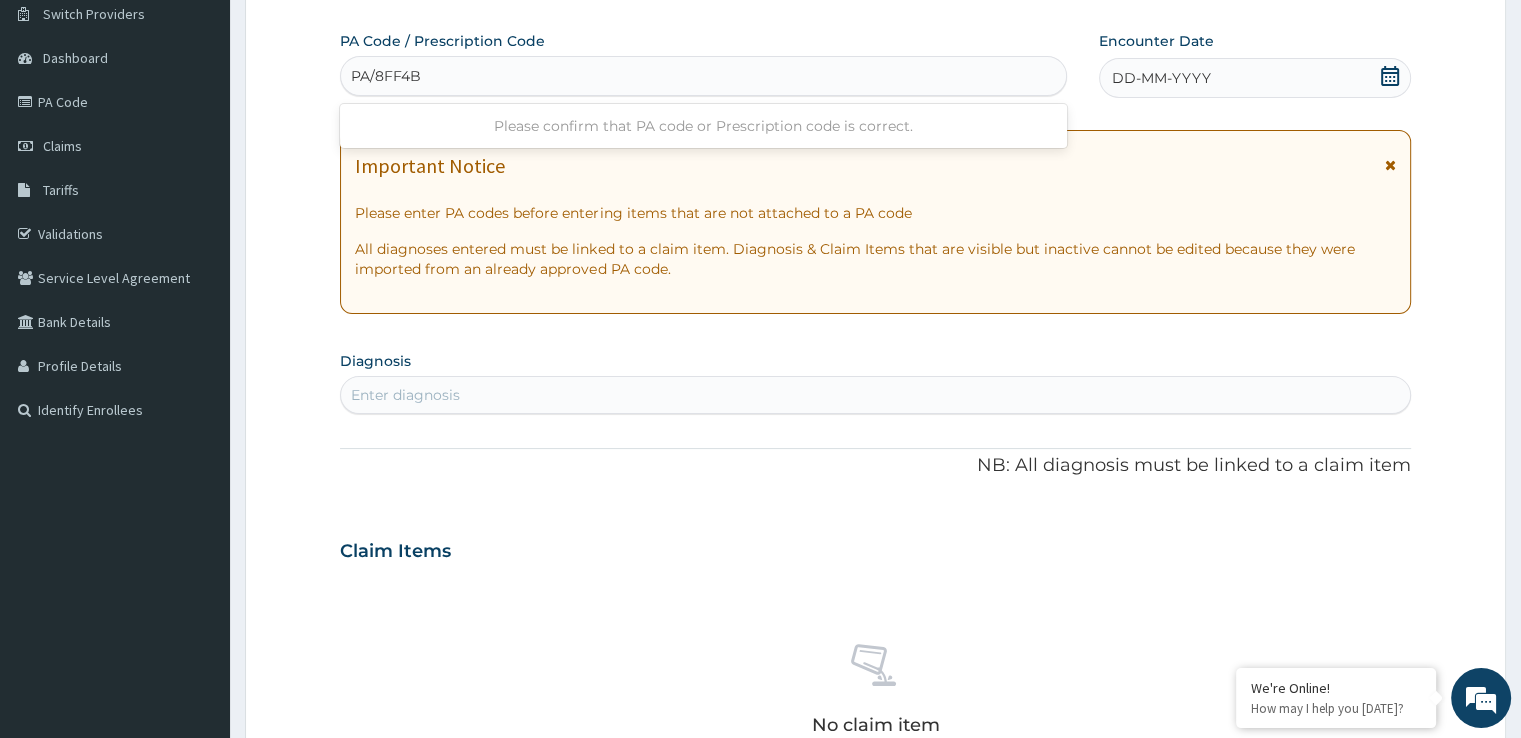 type on "PA/8FF4B7" 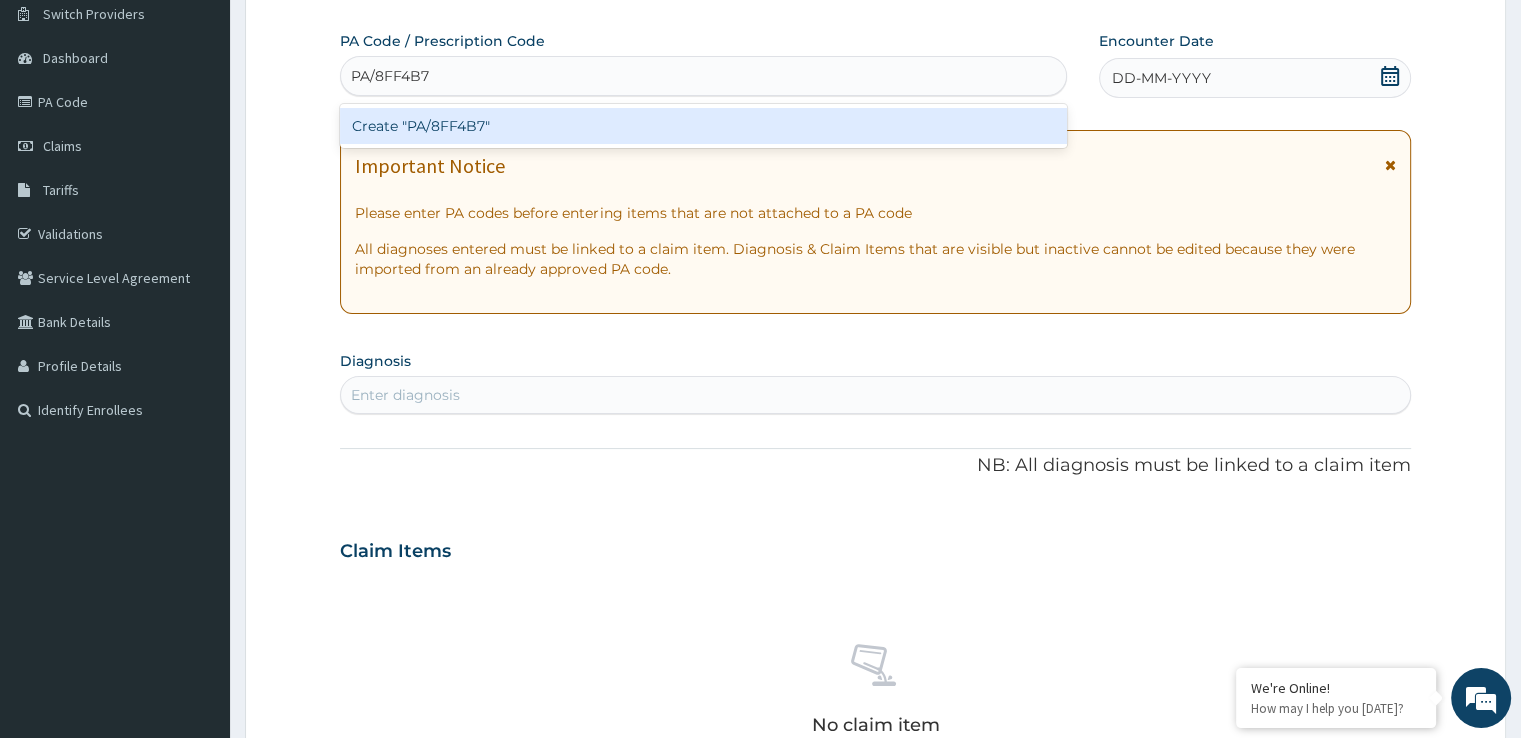 click on "Create "PA/8FF4B7"" at bounding box center (703, 126) 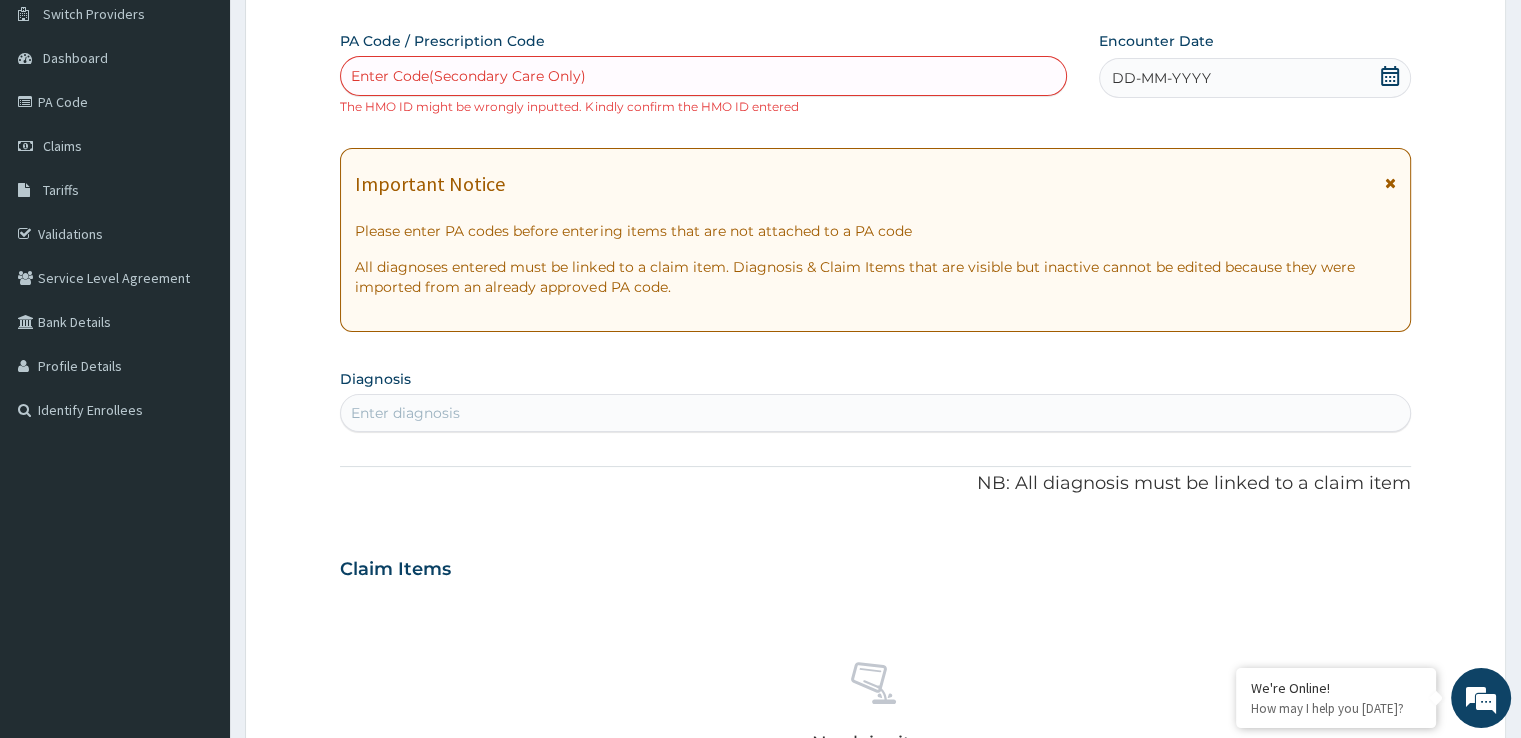 click on "No claim item" at bounding box center (875, 711) 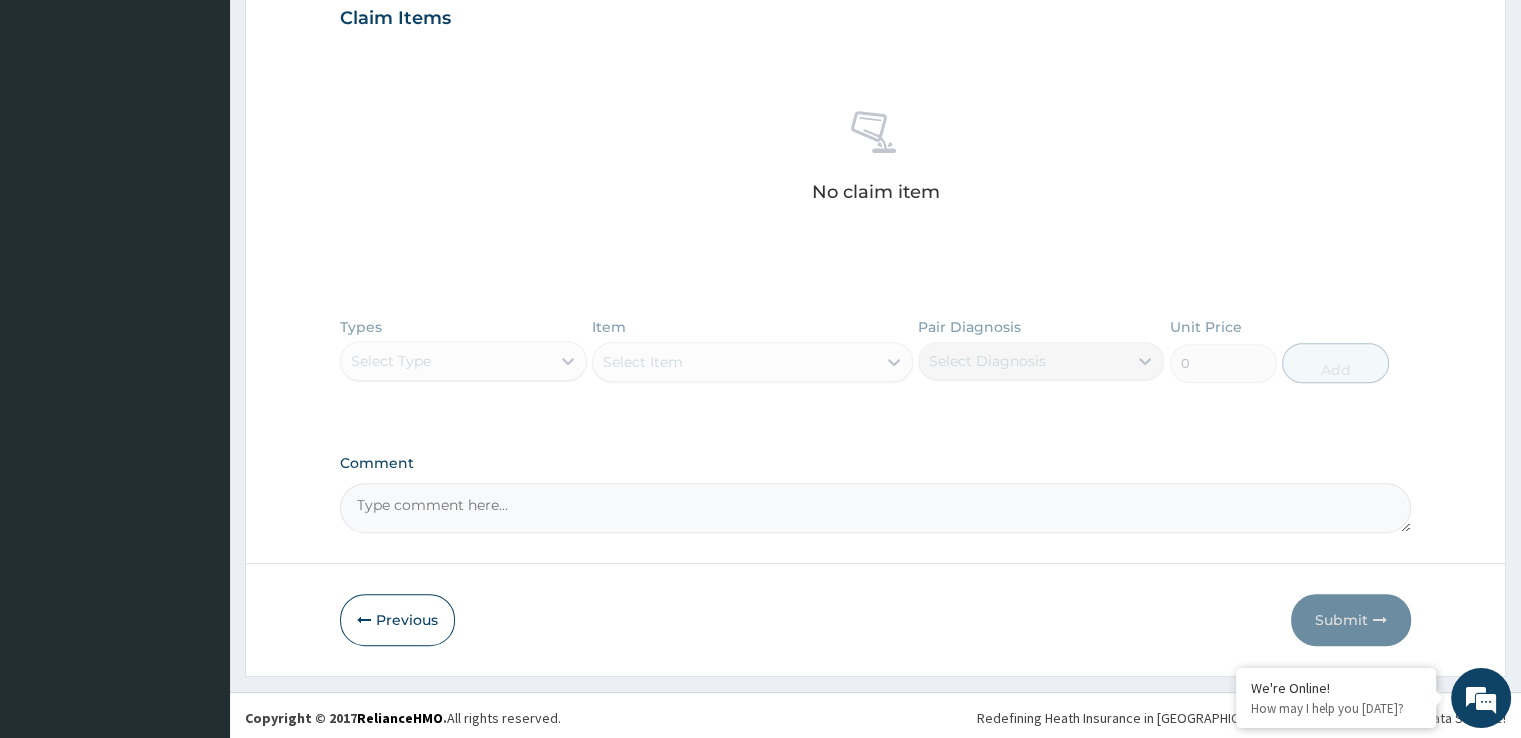 scroll, scrollTop: 715, scrollLeft: 0, axis: vertical 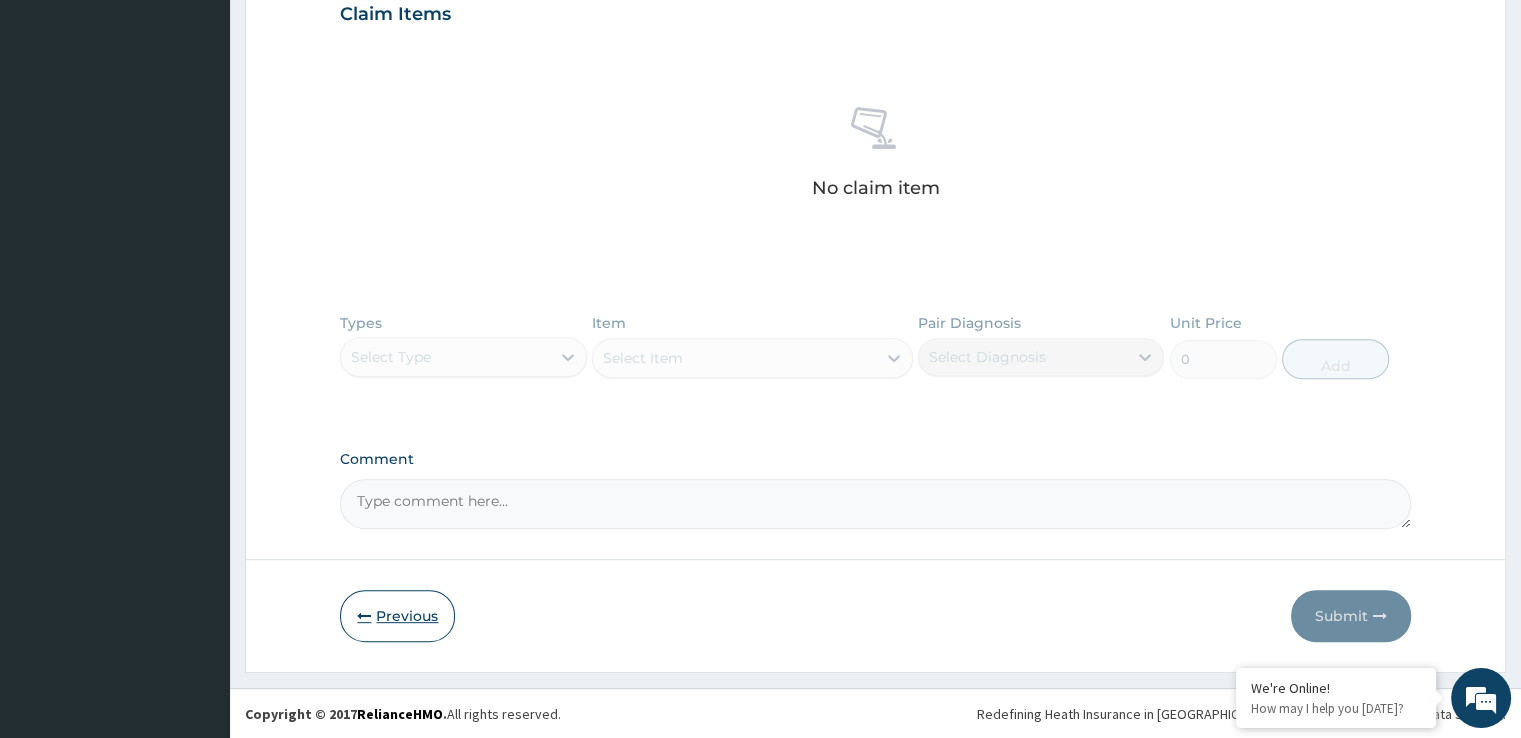 click on "Previous" at bounding box center (397, 616) 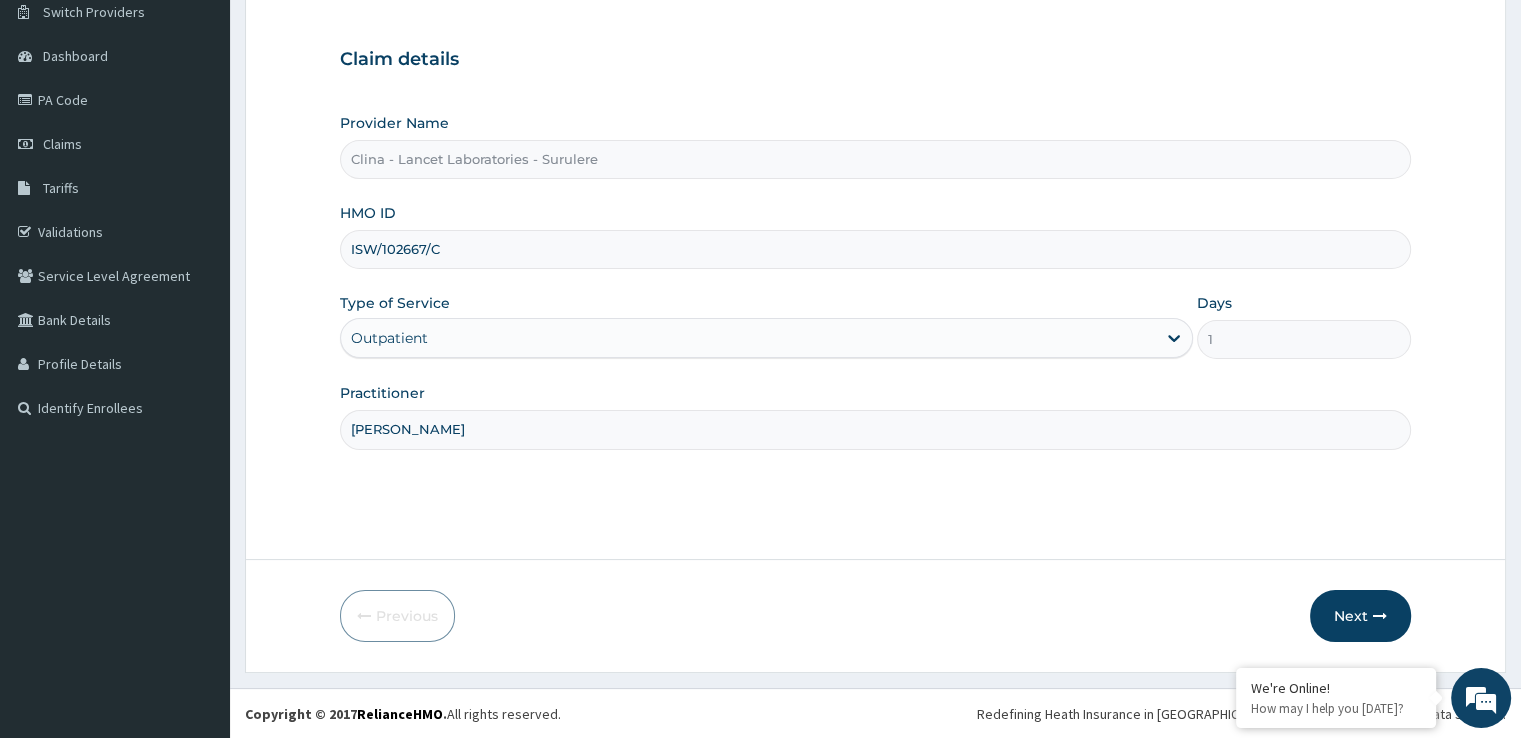 drag, startPoint x: 415, startPoint y: 242, endPoint x: 448, endPoint y: 352, distance: 114.84337 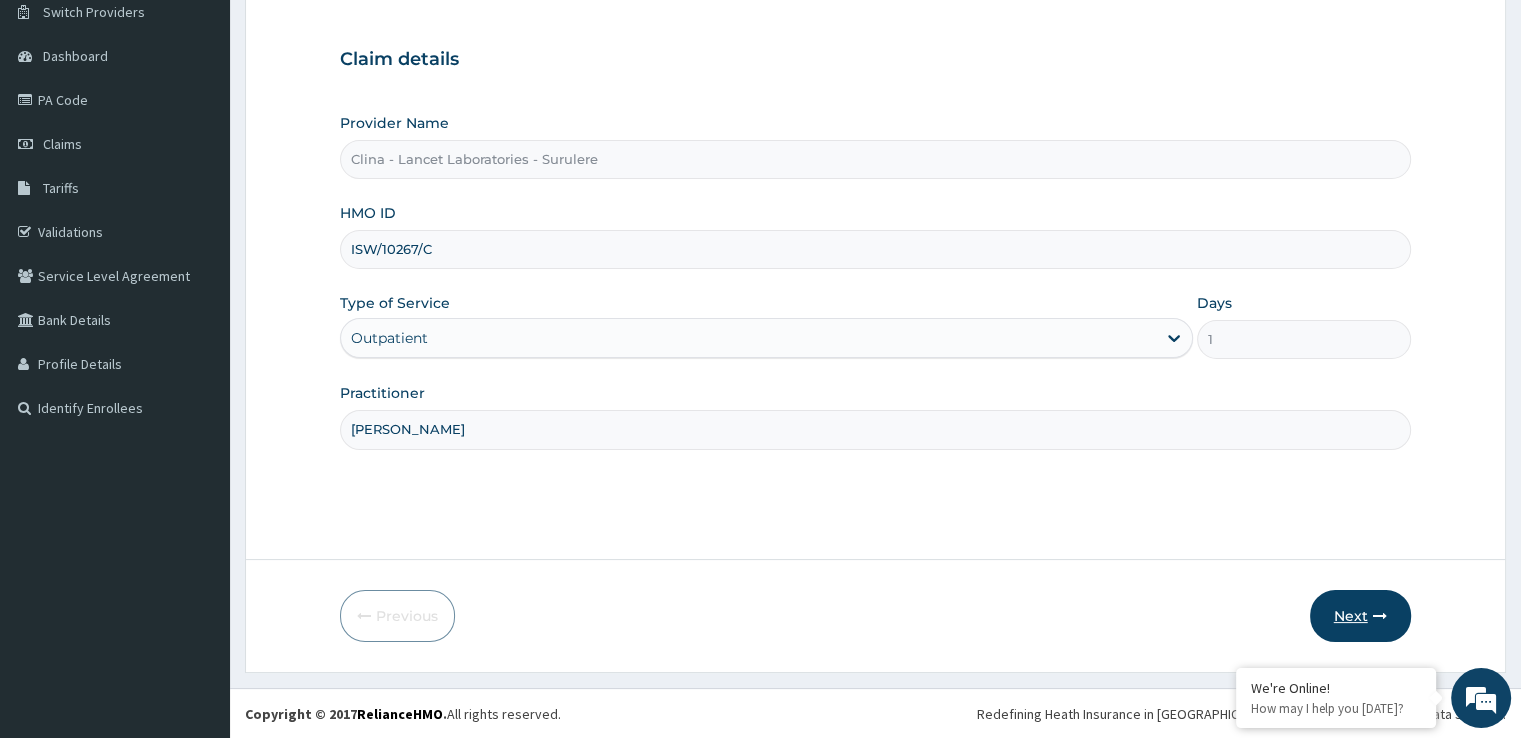 type on "ISW/10267/C" 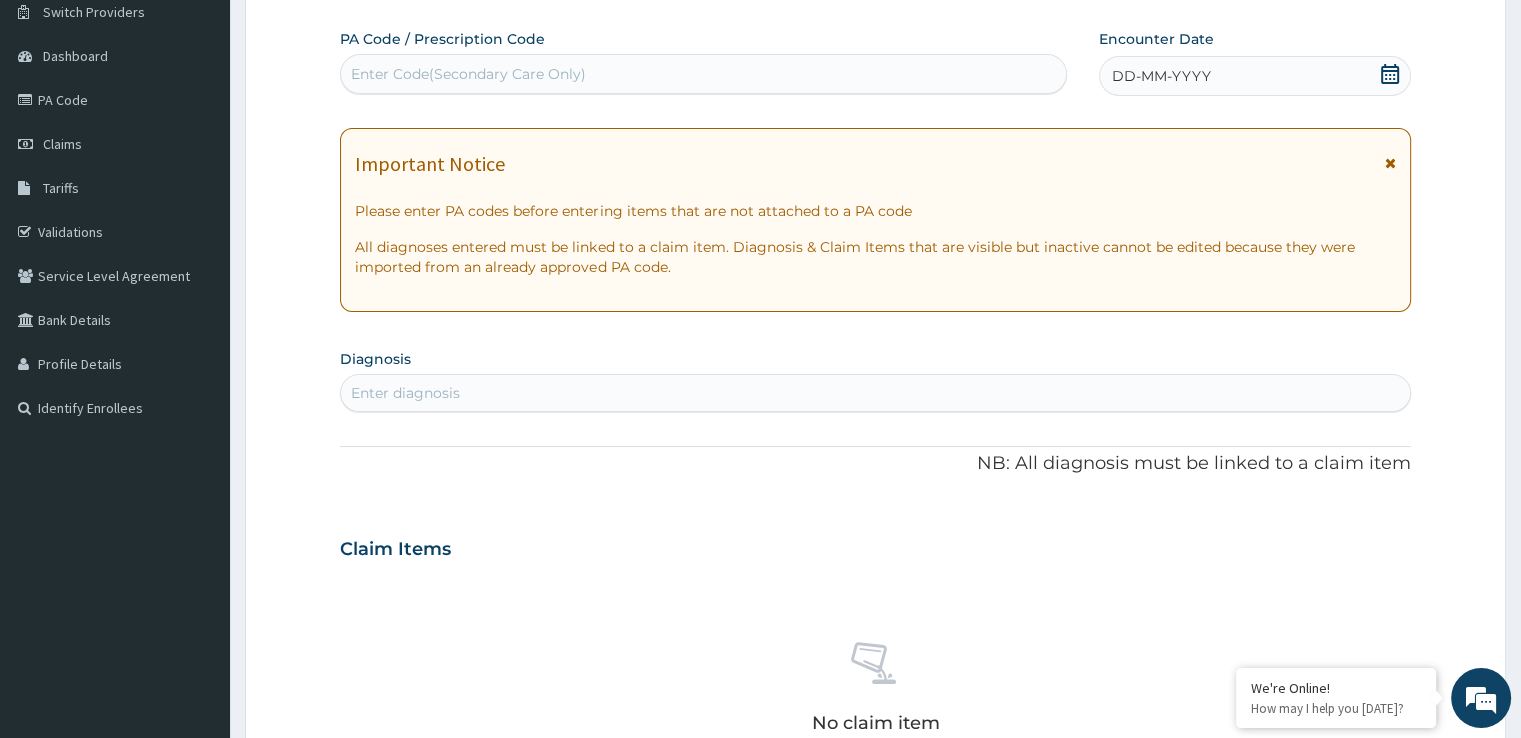 click on "Enter Code(Secondary Care Only)" at bounding box center [468, 74] 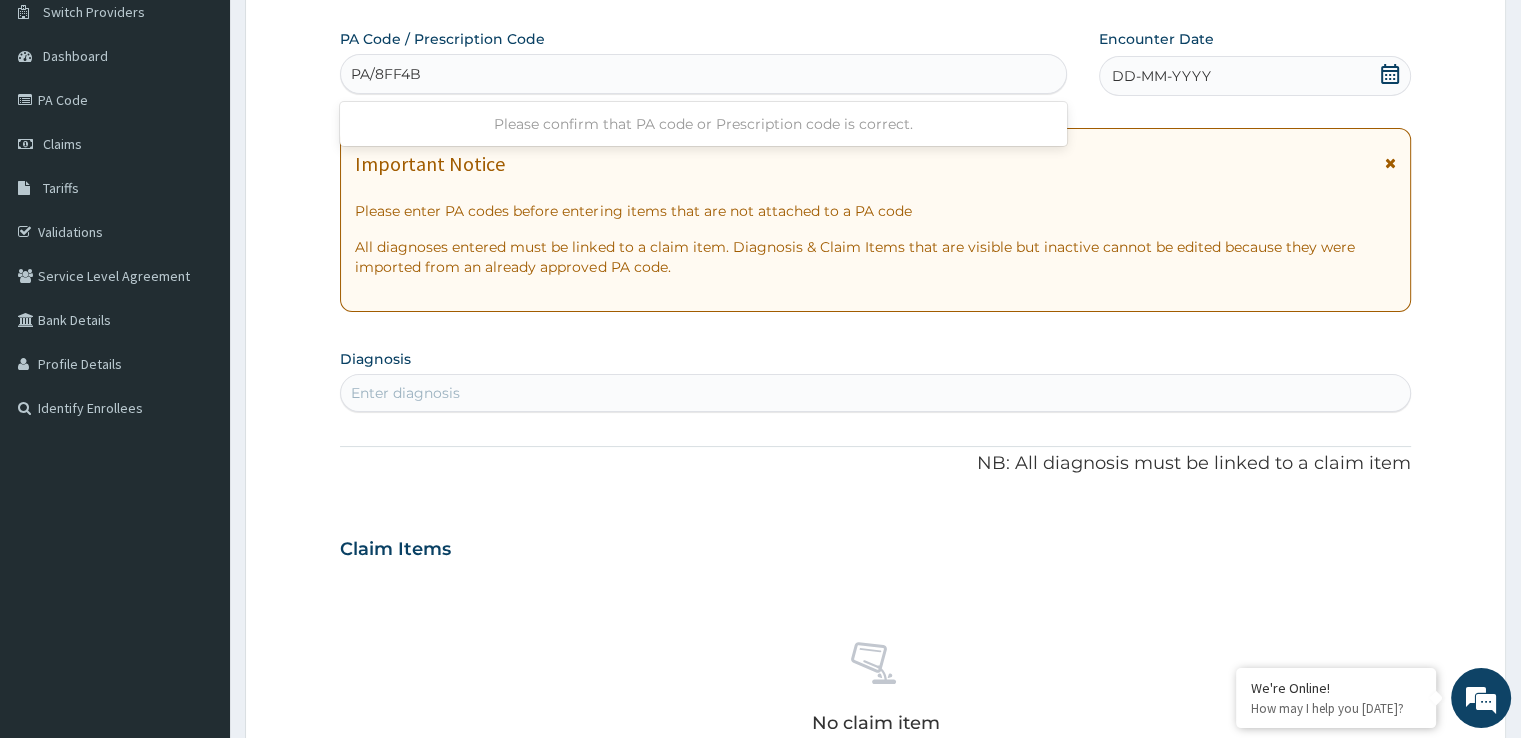 type on "PA/8FF4B7" 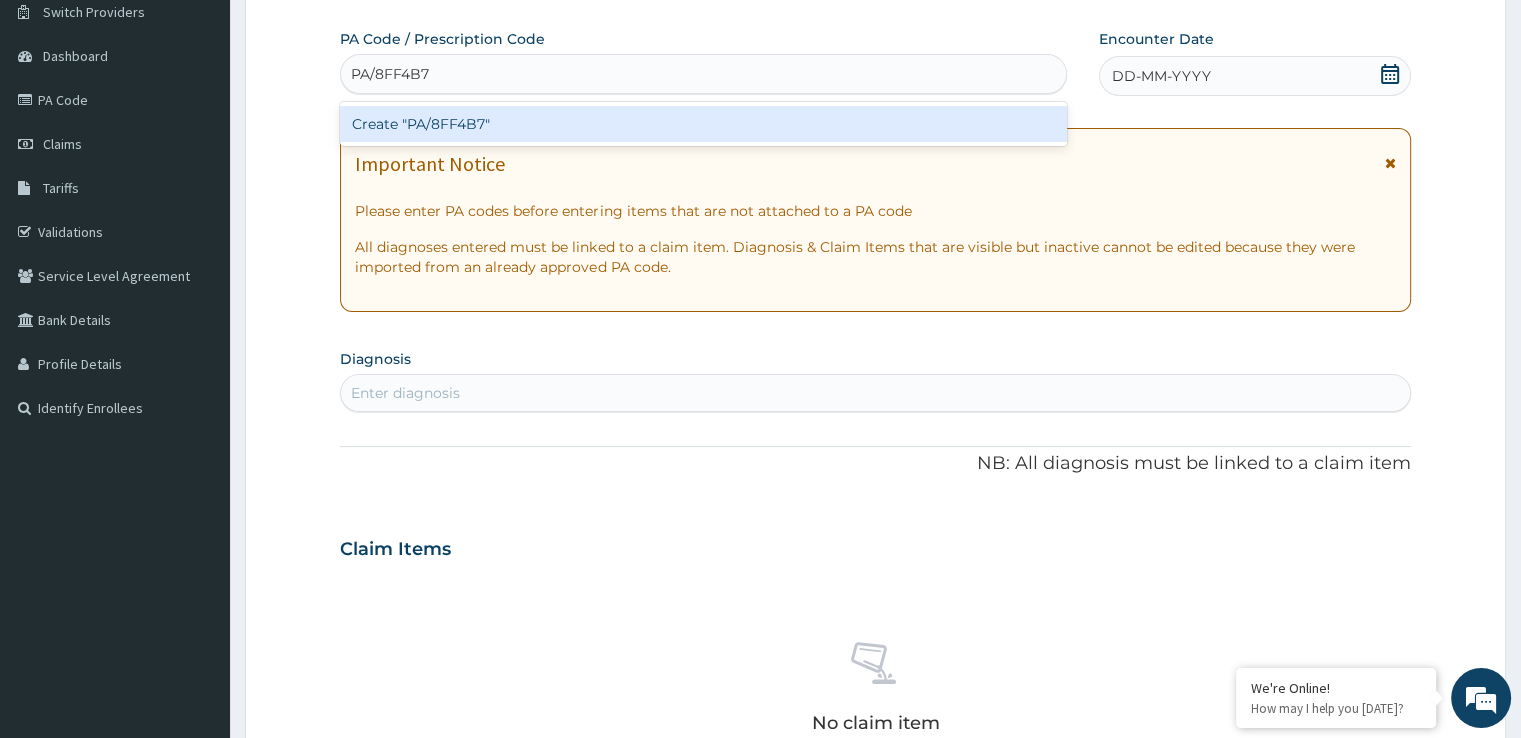 click on "Create "PA/8FF4B7"" at bounding box center [703, 124] 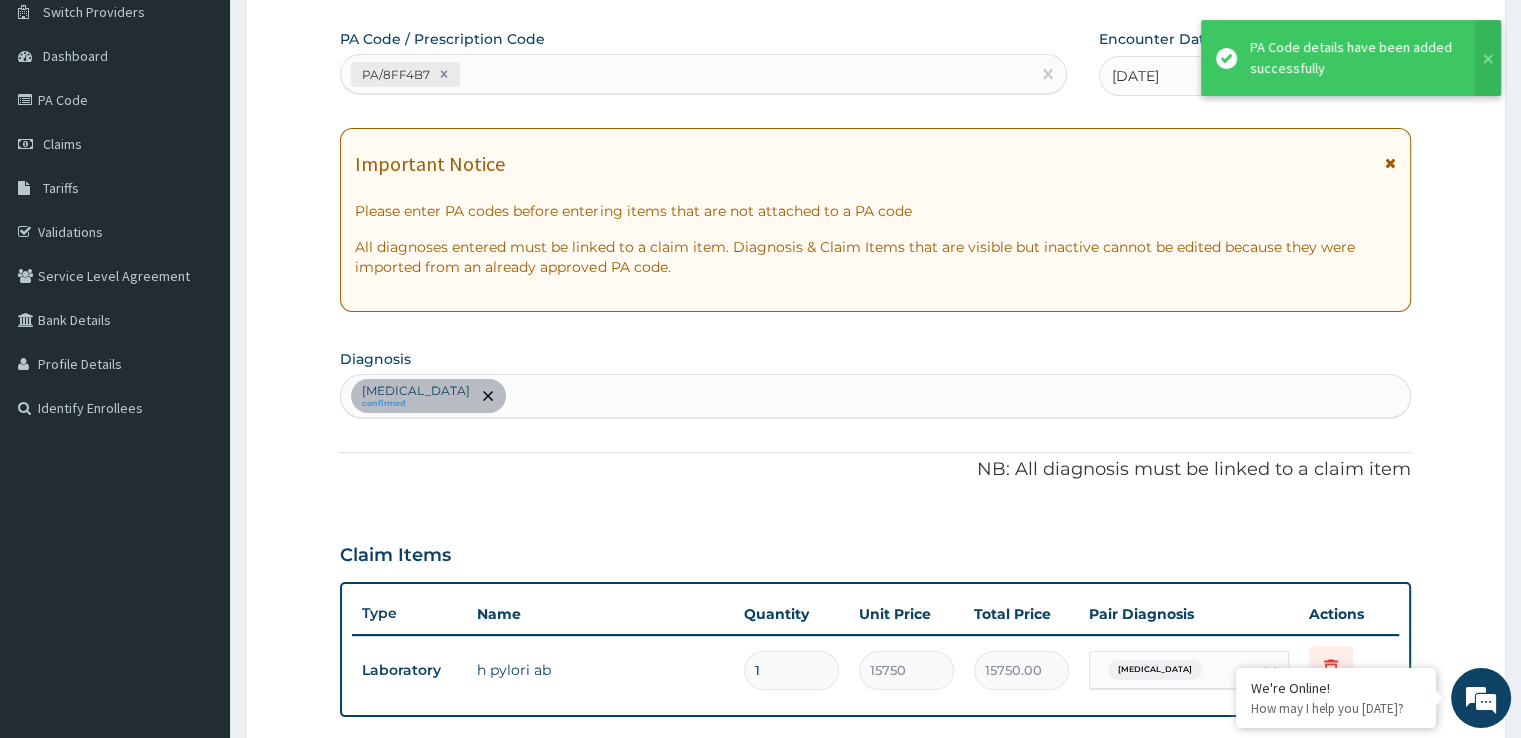 click on "PA Code / Prescription Code PA/8FF4B7 Encounter Date [DATE] Important Notice Please enter PA codes before entering items that are not attached to a PA code   All diagnoses entered must be linked to a claim item. Diagnosis & Claim Items that are visible but inactive cannot be edited because they were imported from an already approved PA code. Diagnosis [MEDICAL_DATA] confirmed NB: All diagnosis must be linked to a claim item Claim Items Type Name Quantity Unit Price Total Price Pair Diagnosis Actions Laboratory h pylori ab 1 15750 15750.00 [MEDICAL_DATA] Delete Types Select Type Item Select Item Pair Diagnosis Select Diagnosis Unit Price 0 Add Comment" at bounding box center (875, 502) 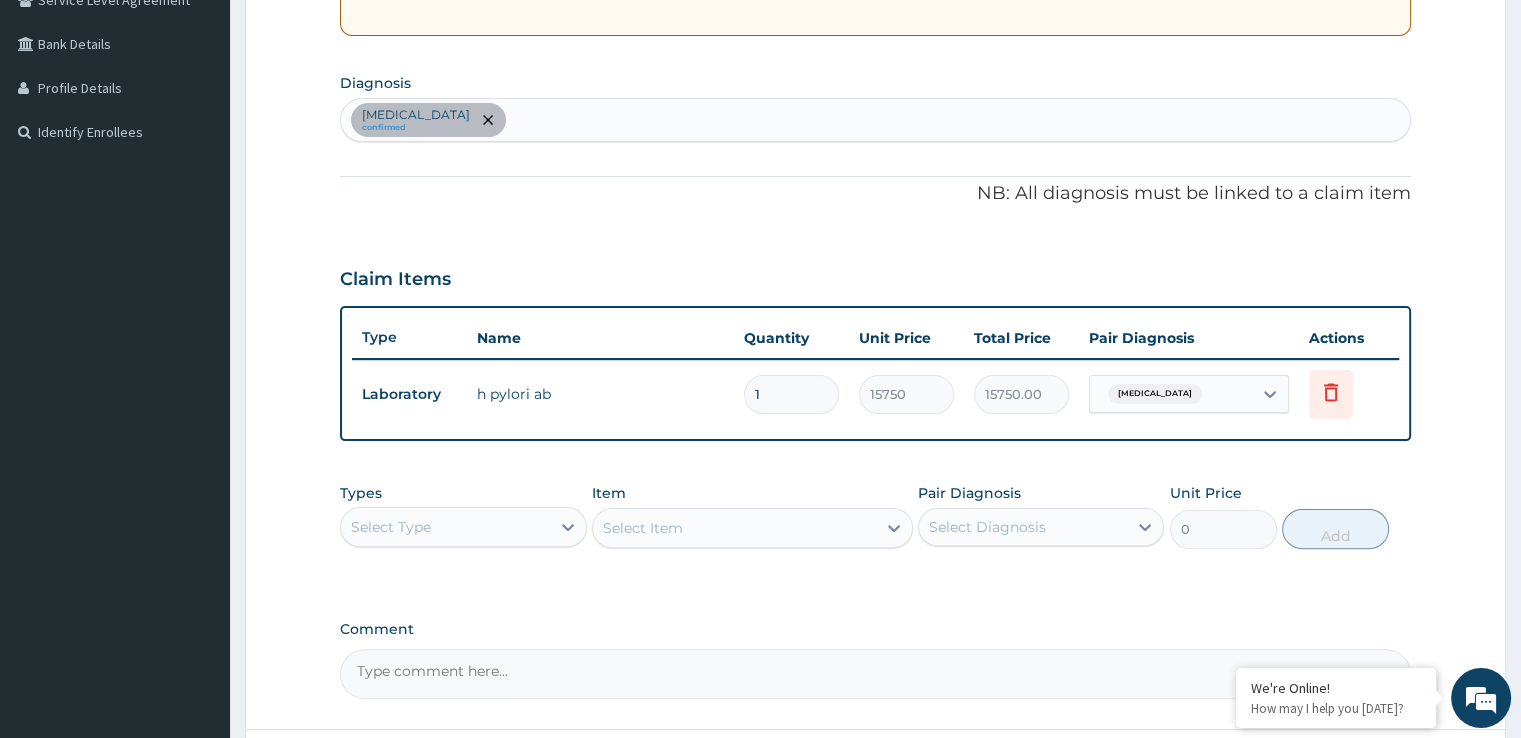 scroll, scrollTop: 442, scrollLeft: 0, axis: vertical 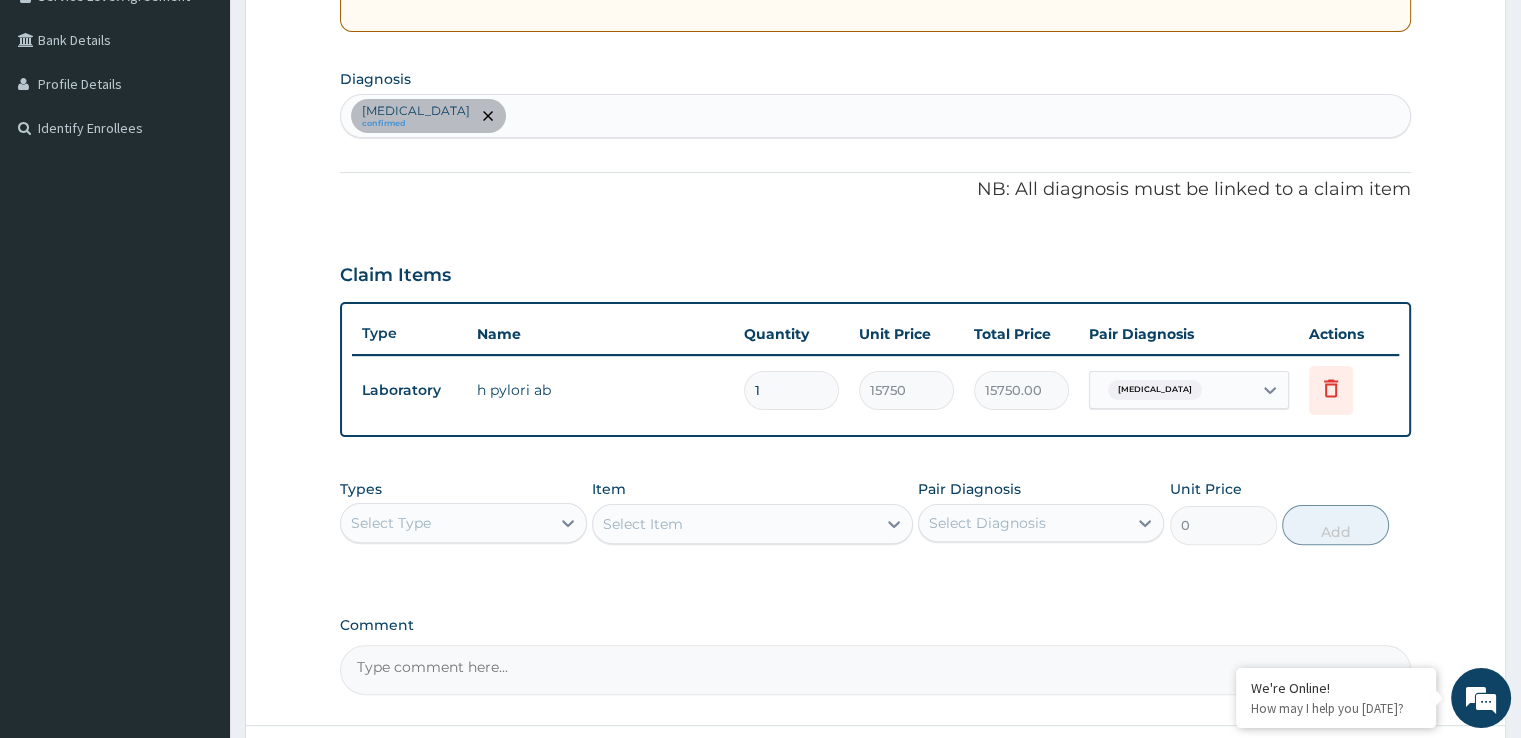 click on "Step  2  of 2 PA Code / Prescription Code PA/8FF4B7 Encounter Date [DATE] Important Notice Please enter PA codes before entering items that are not attached to a PA code   All diagnoses entered must be linked to a claim item. Diagnosis & Claim Items that are visible but inactive cannot be edited because they were imported from an already approved PA code. Diagnosis [MEDICAL_DATA] confirmed NB: All diagnosis must be linked to a claim item Claim Items Type Name Quantity Unit Price Total Price Pair Diagnosis Actions Laboratory h pylori ab 1 15750 15750.00 [MEDICAL_DATA] Delete Types Select Type Item Select Item Pair Diagnosis Select Diagnosis Unit Price 0 Add Comment     Previous   Submit" at bounding box center [875, 251] 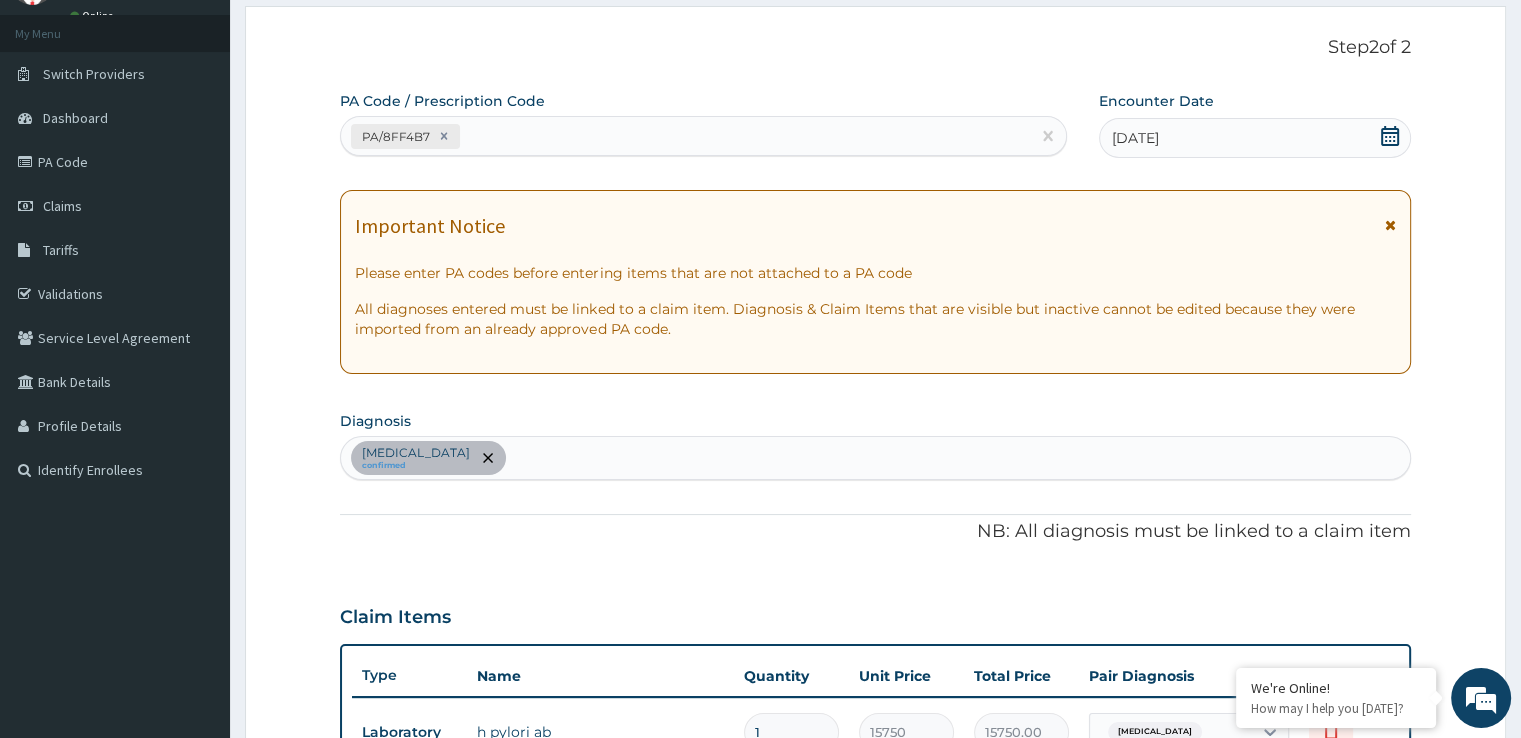 scroll, scrollTop: 0, scrollLeft: 0, axis: both 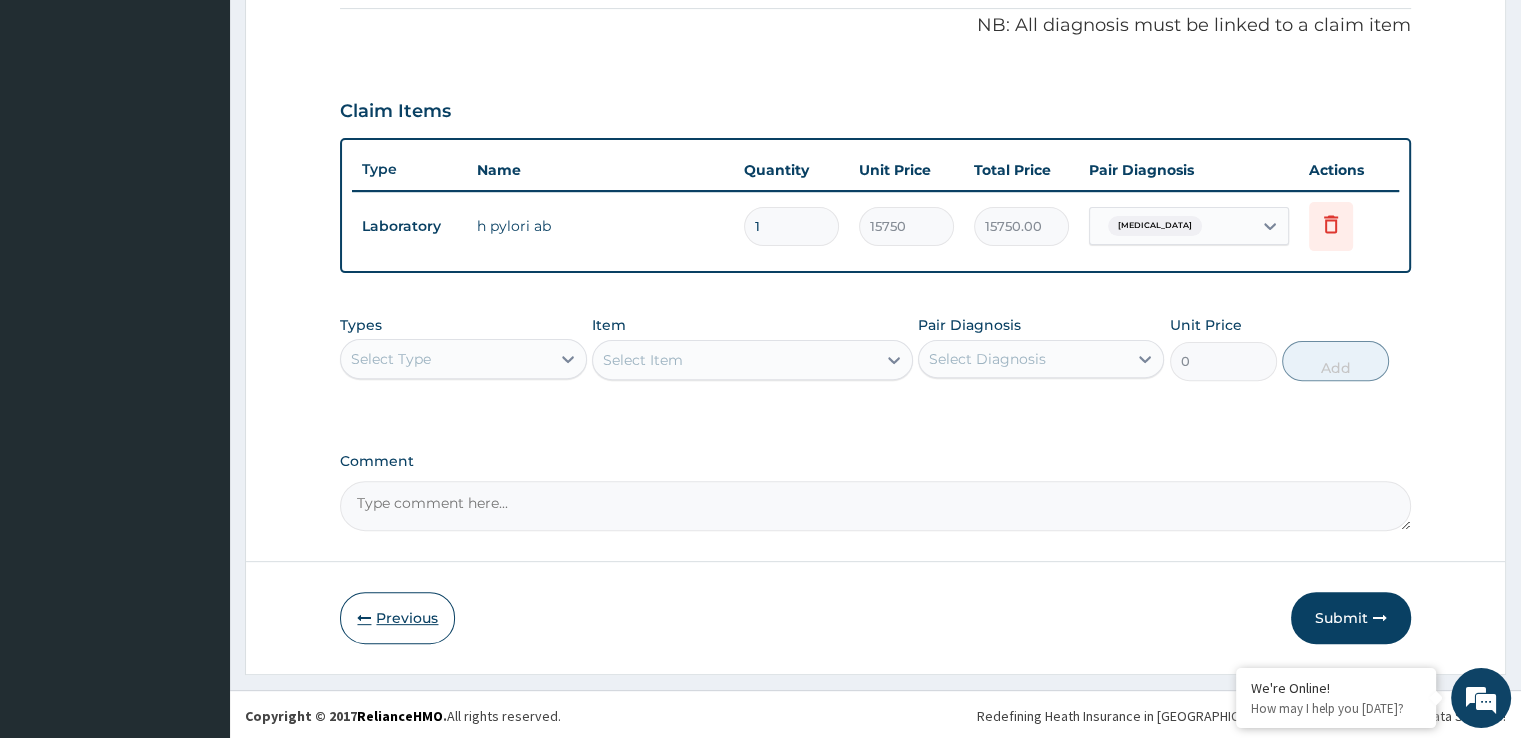 click on "Previous" at bounding box center [397, 618] 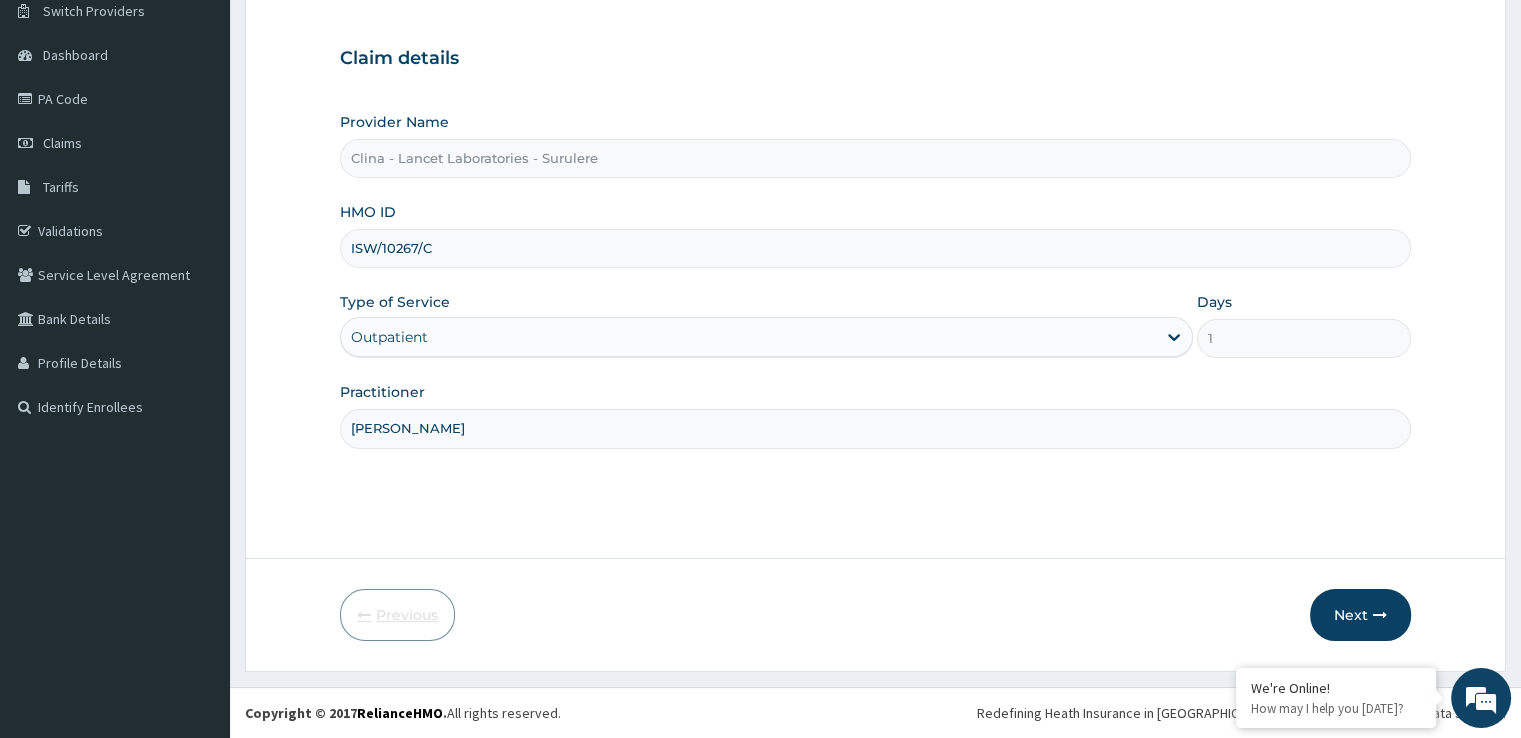 scroll, scrollTop: 162, scrollLeft: 0, axis: vertical 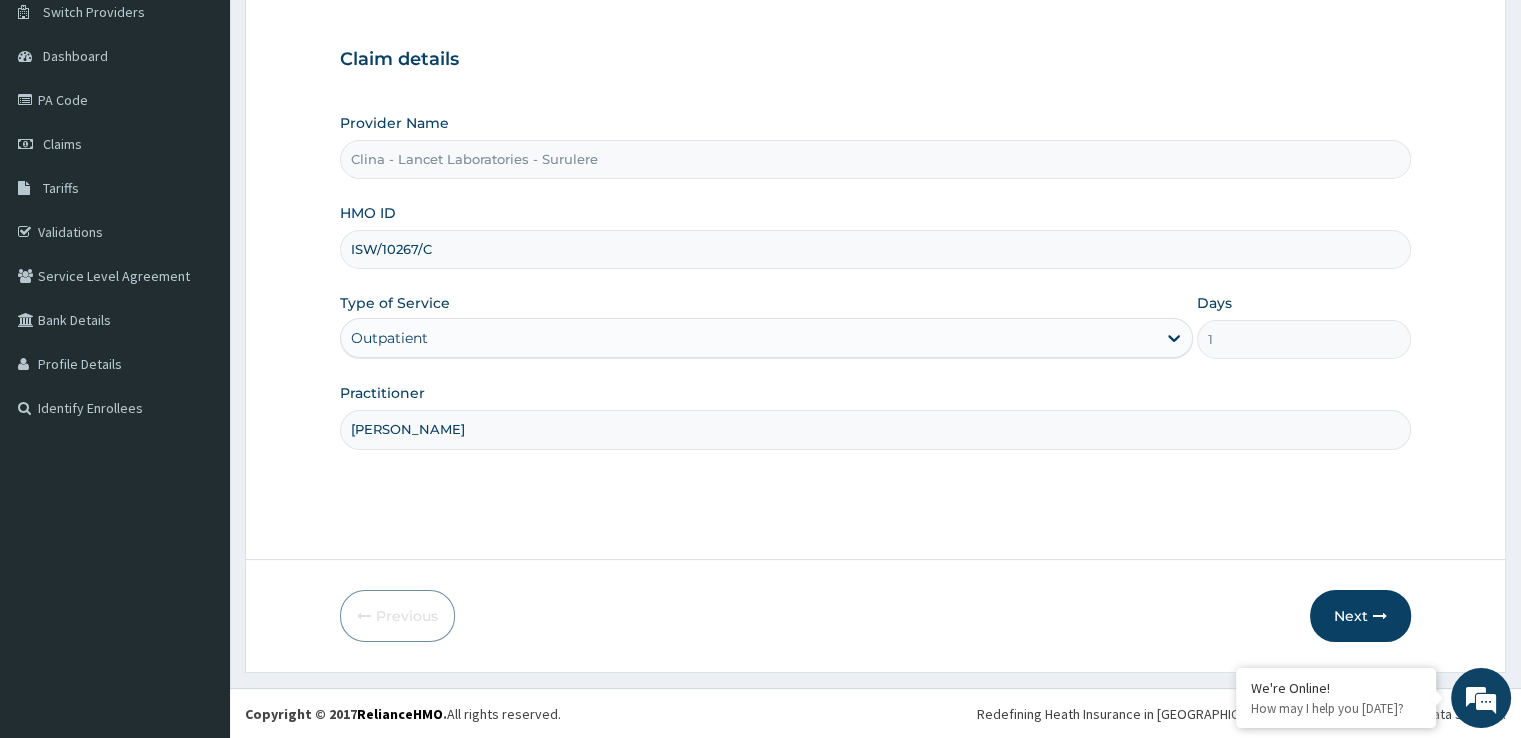 click on "ISW/10267/C" at bounding box center (875, 249) 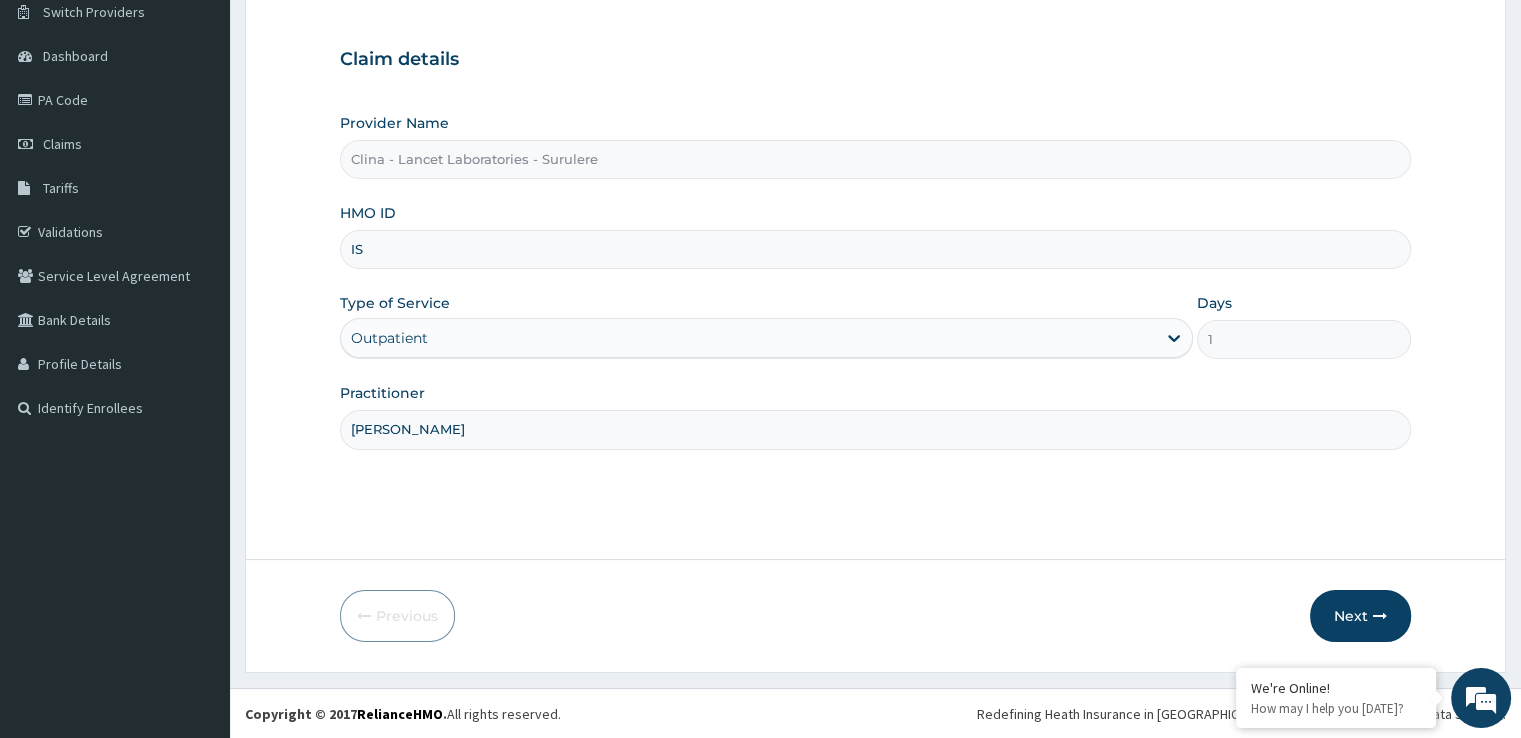 type on "I" 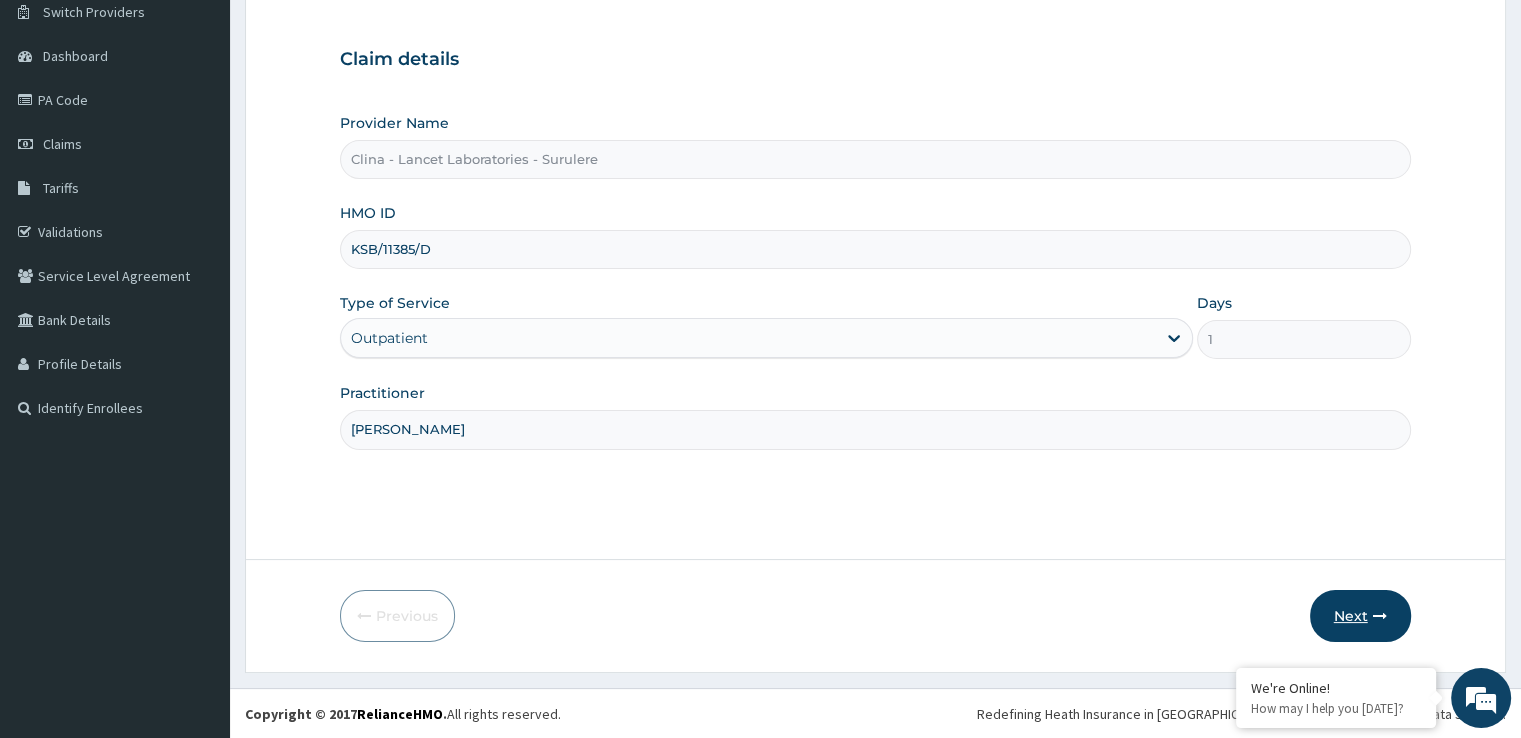 type on "KSB/11385/D" 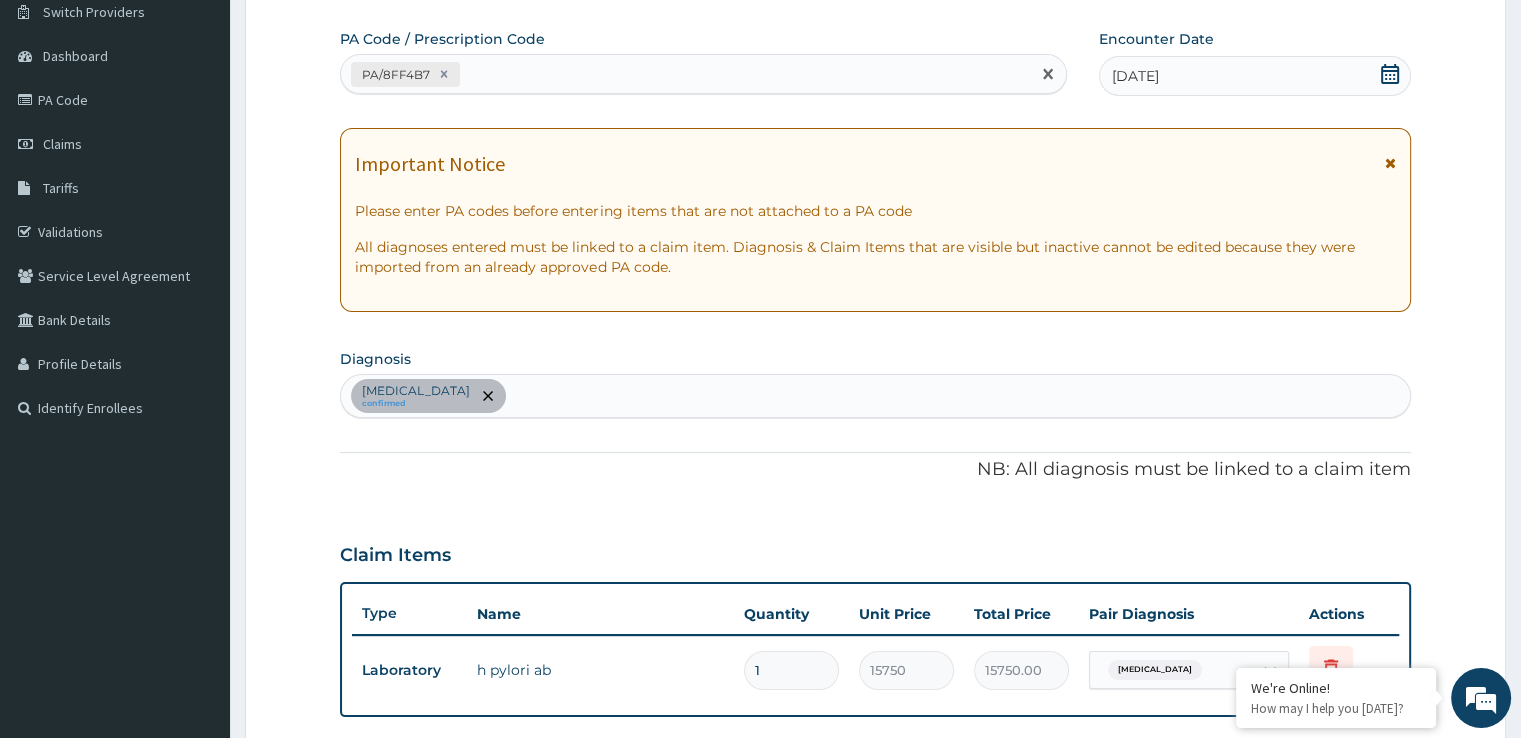 click on "PA/8FF4B7" at bounding box center (394, 74) 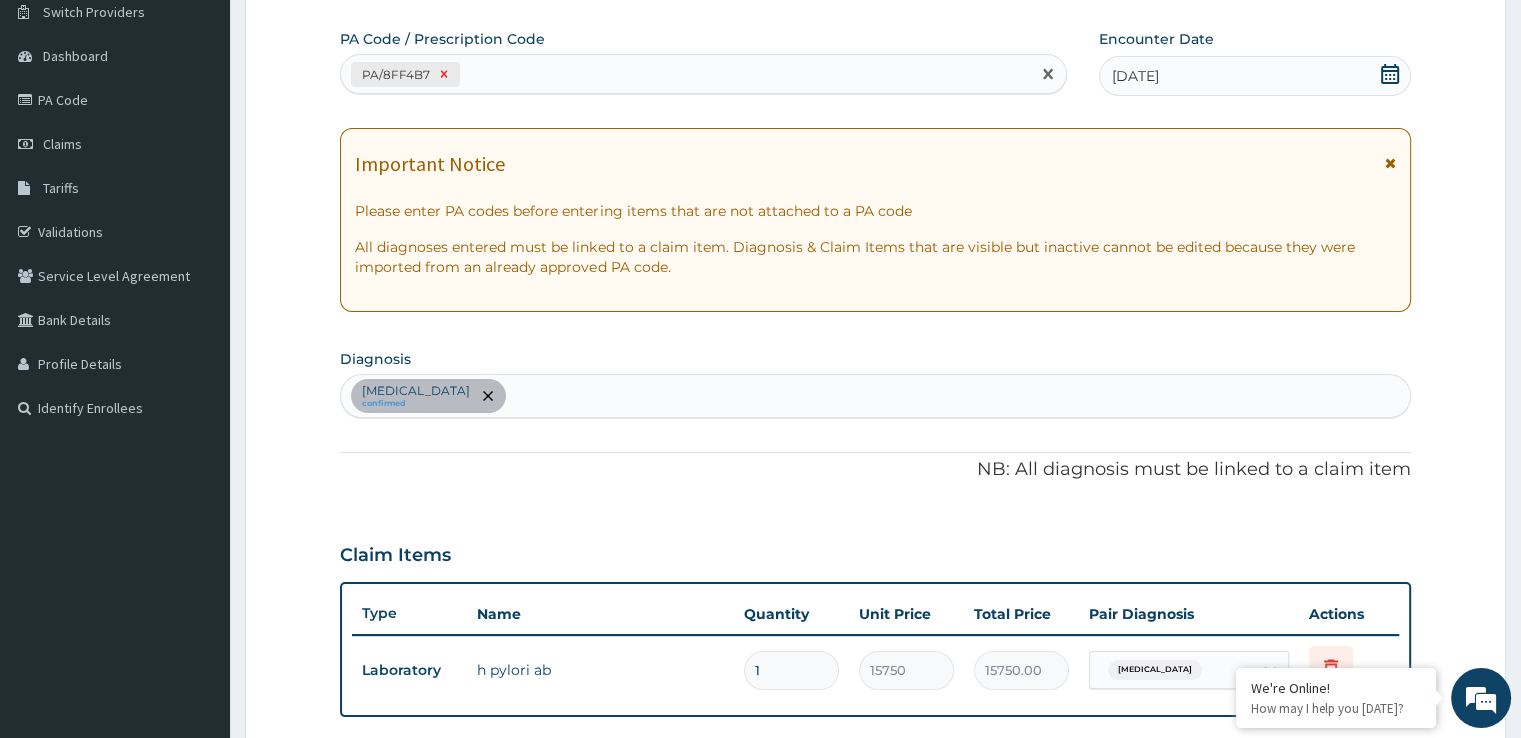 click 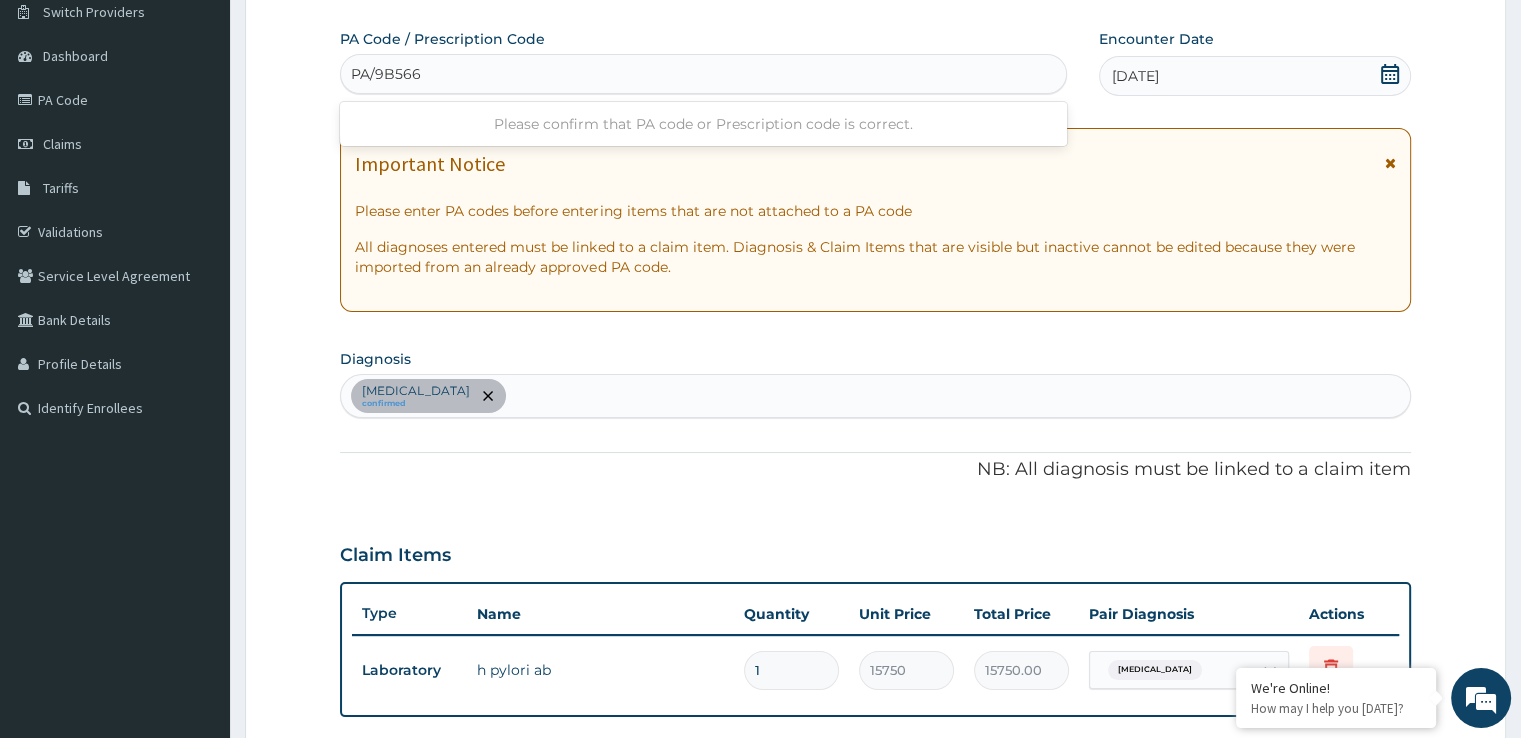 type on "PA/9B566E" 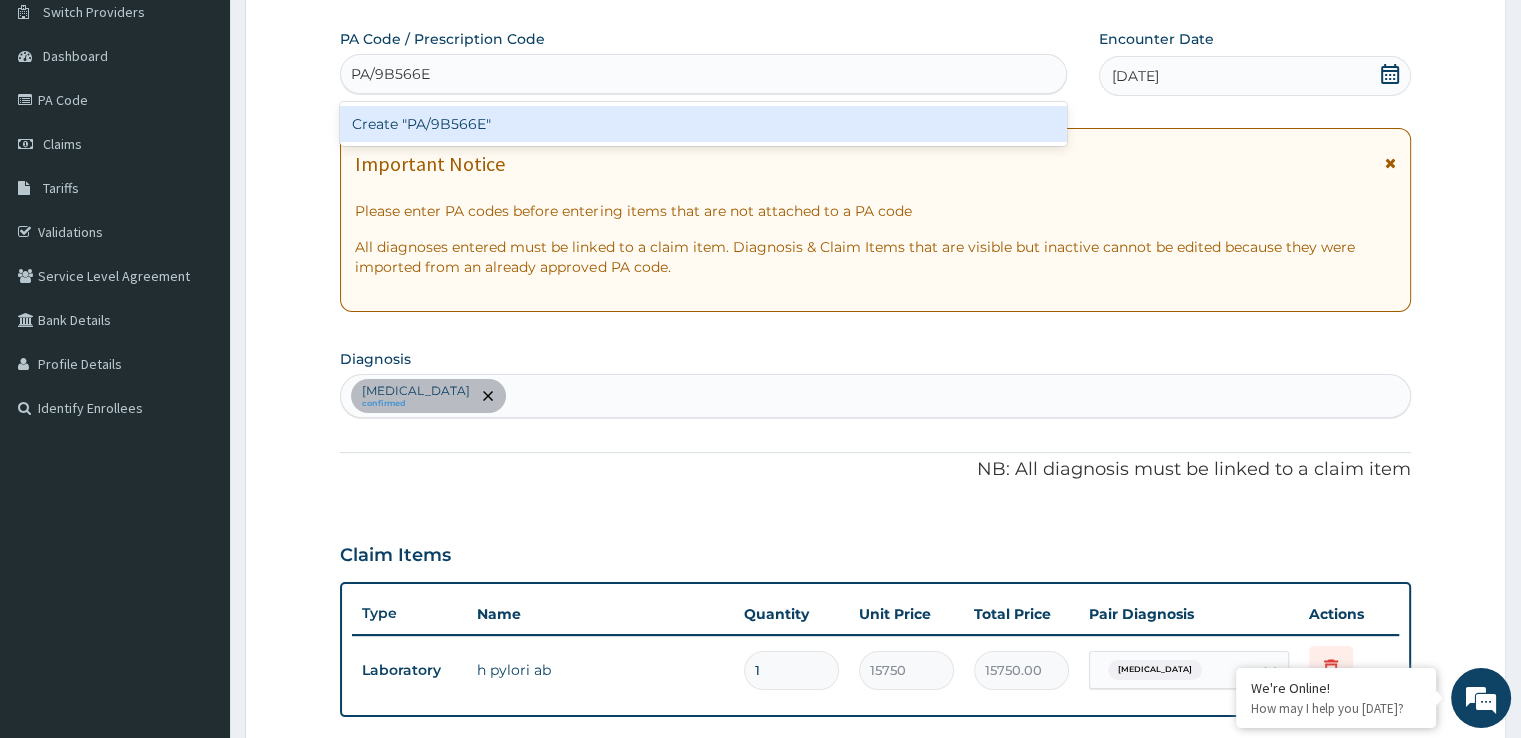 click on "Create "PA/9B566E"" at bounding box center [703, 124] 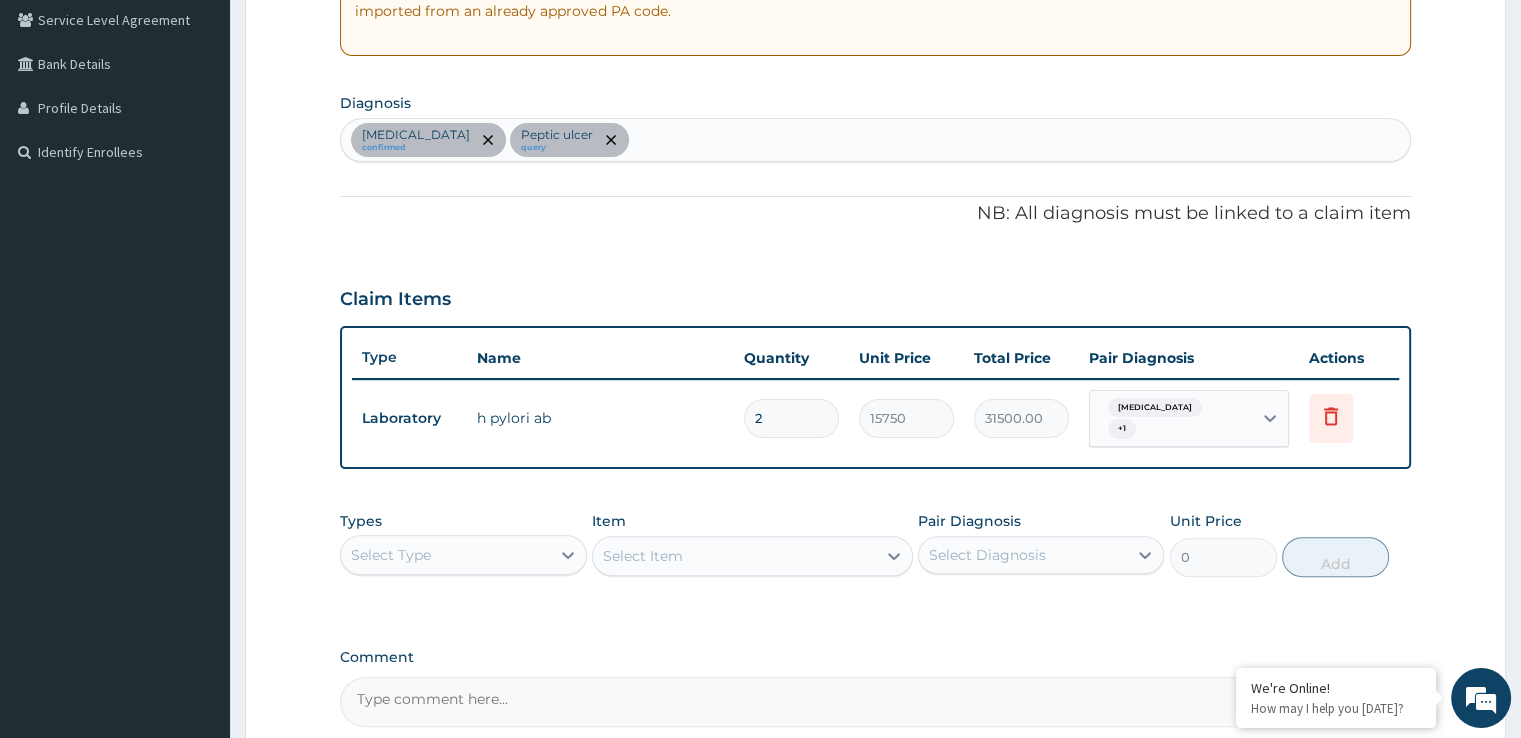 scroll, scrollTop: 420, scrollLeft: 0, axis: vertical 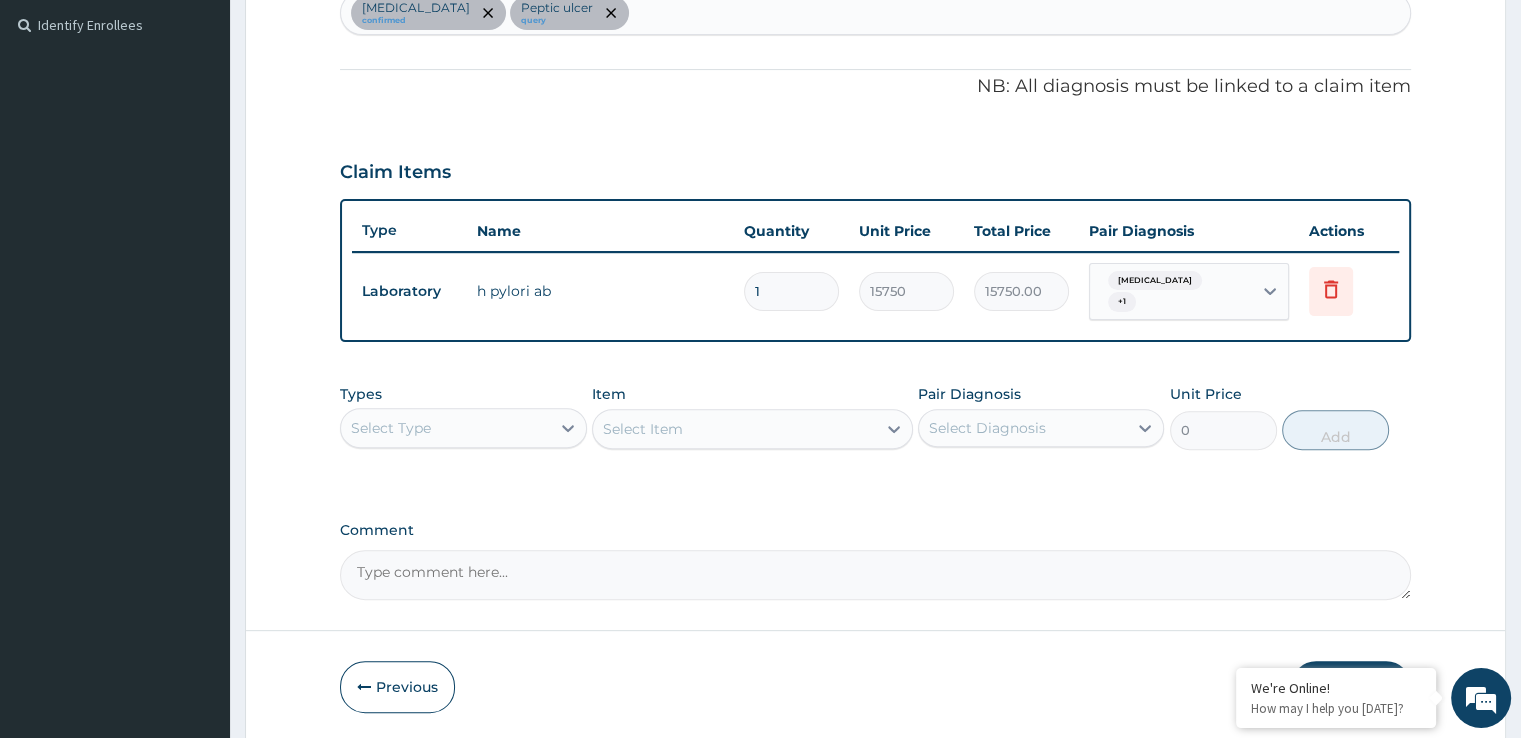 type on "0" 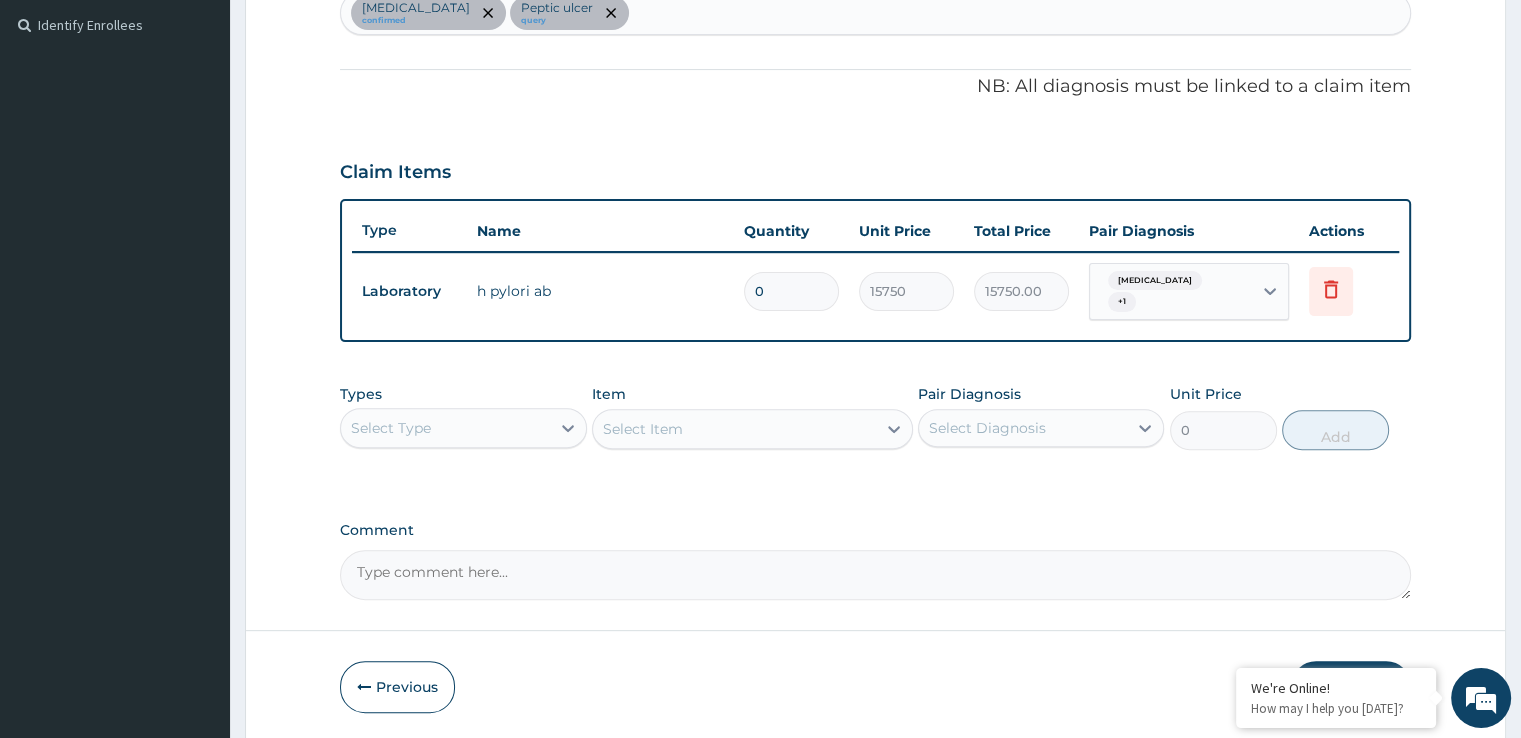 type on "0.00" 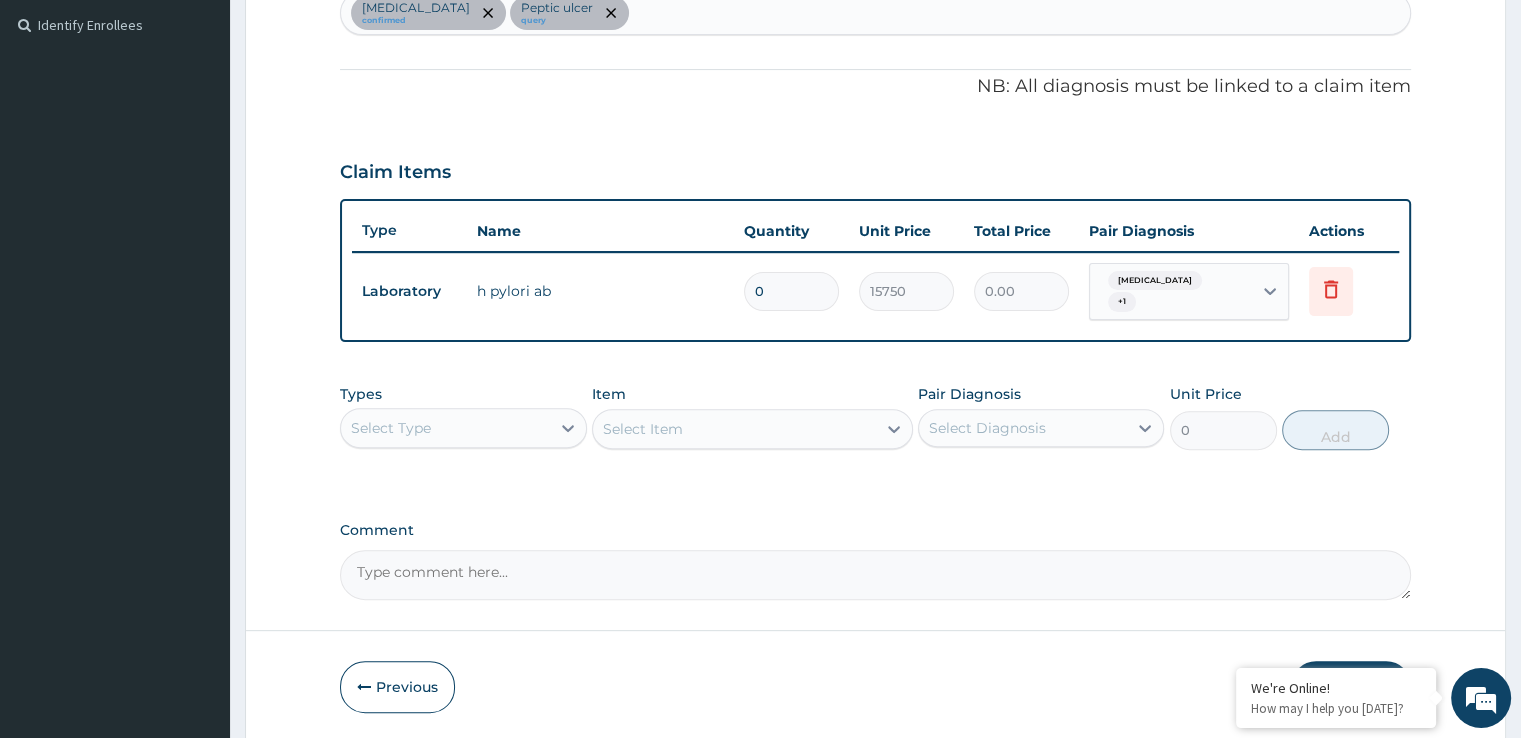 type on "1" 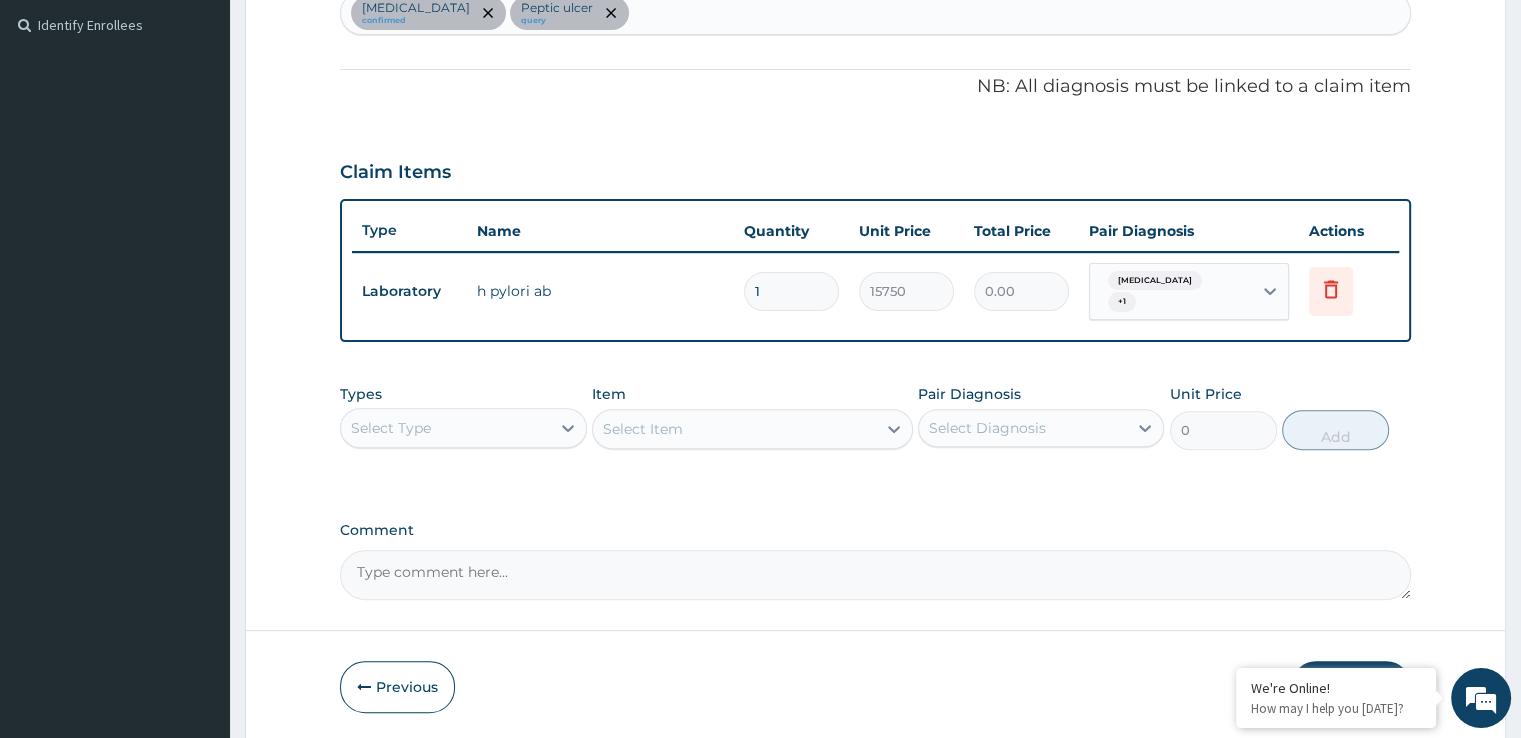 type on "15750.00" 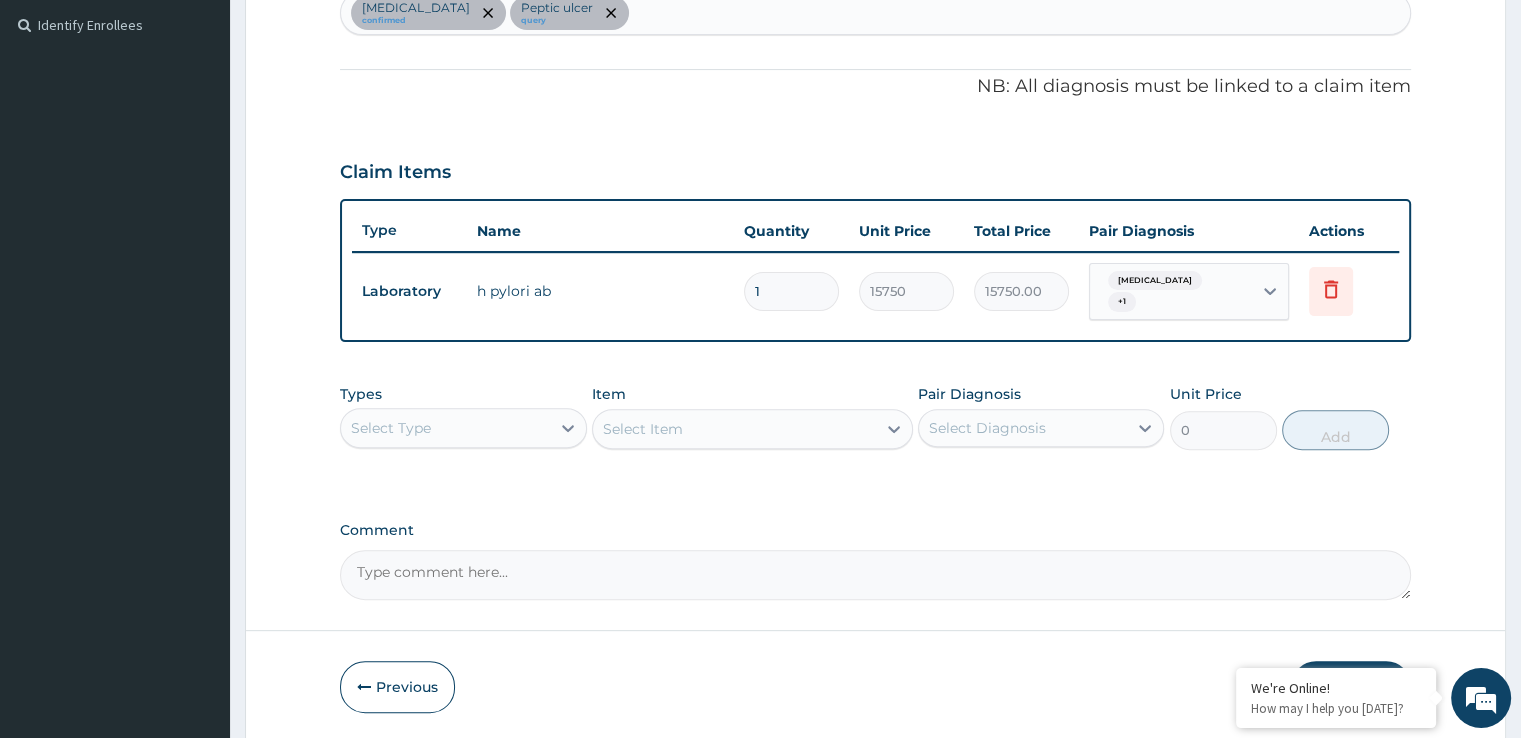 type on "0" 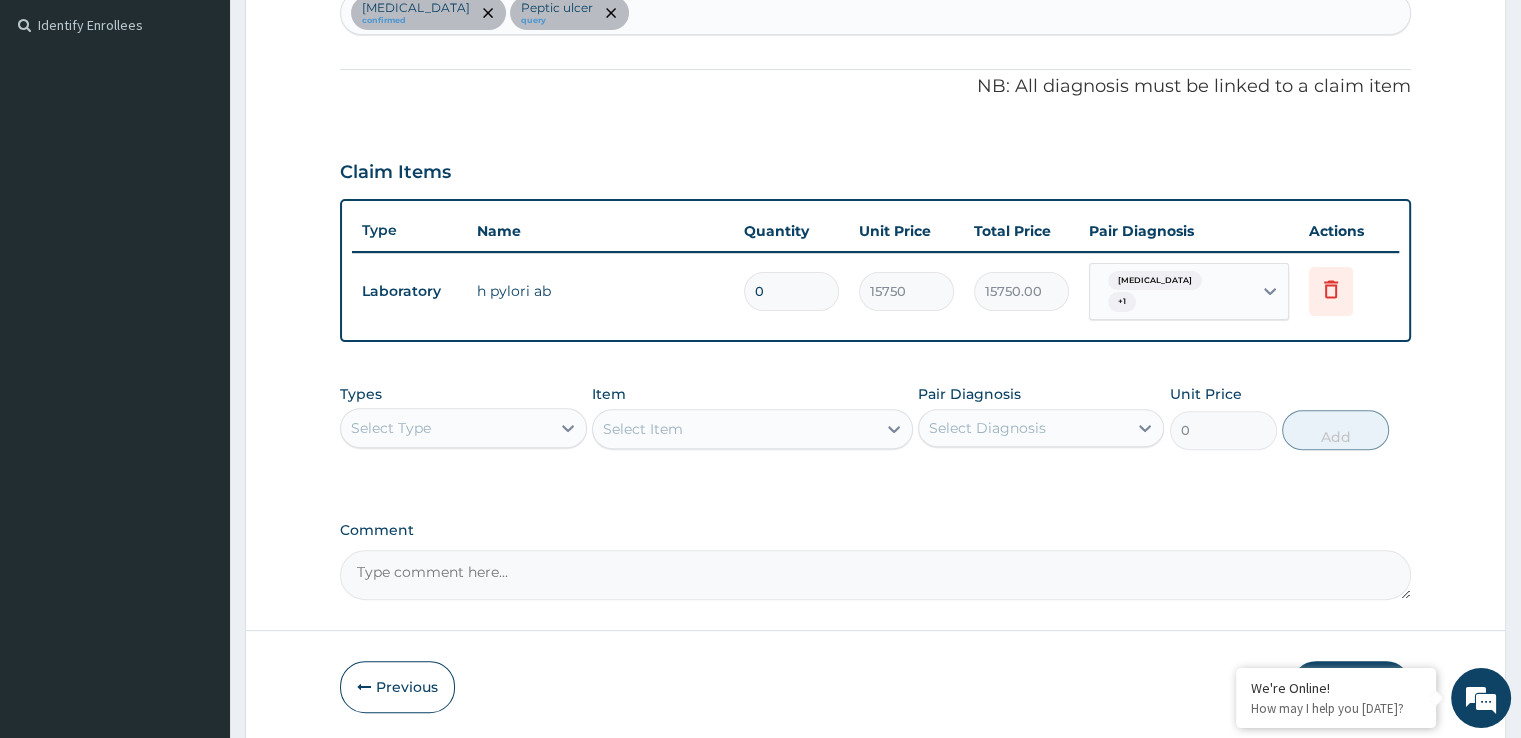 type on "0.00" 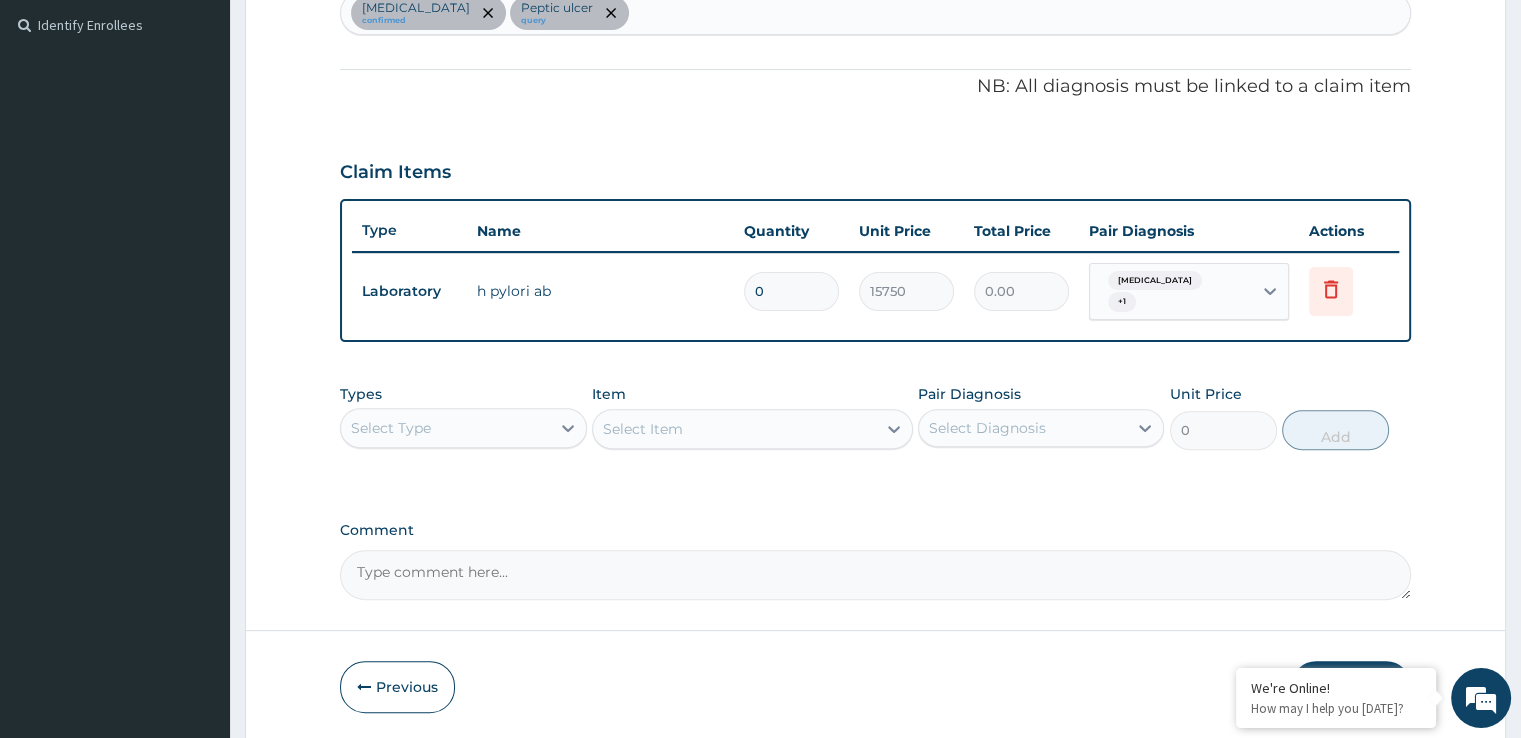 type on "1" 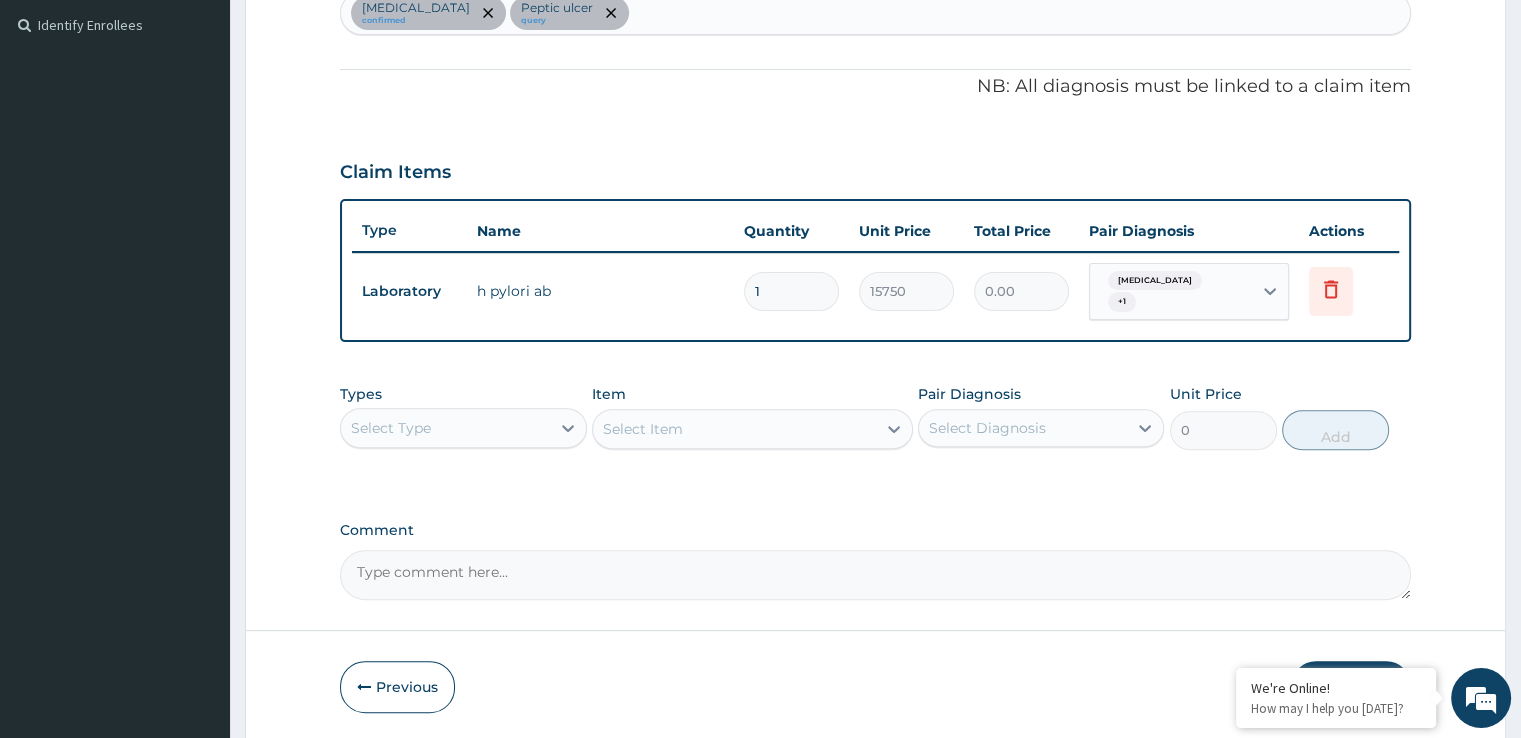type on "15750.00" 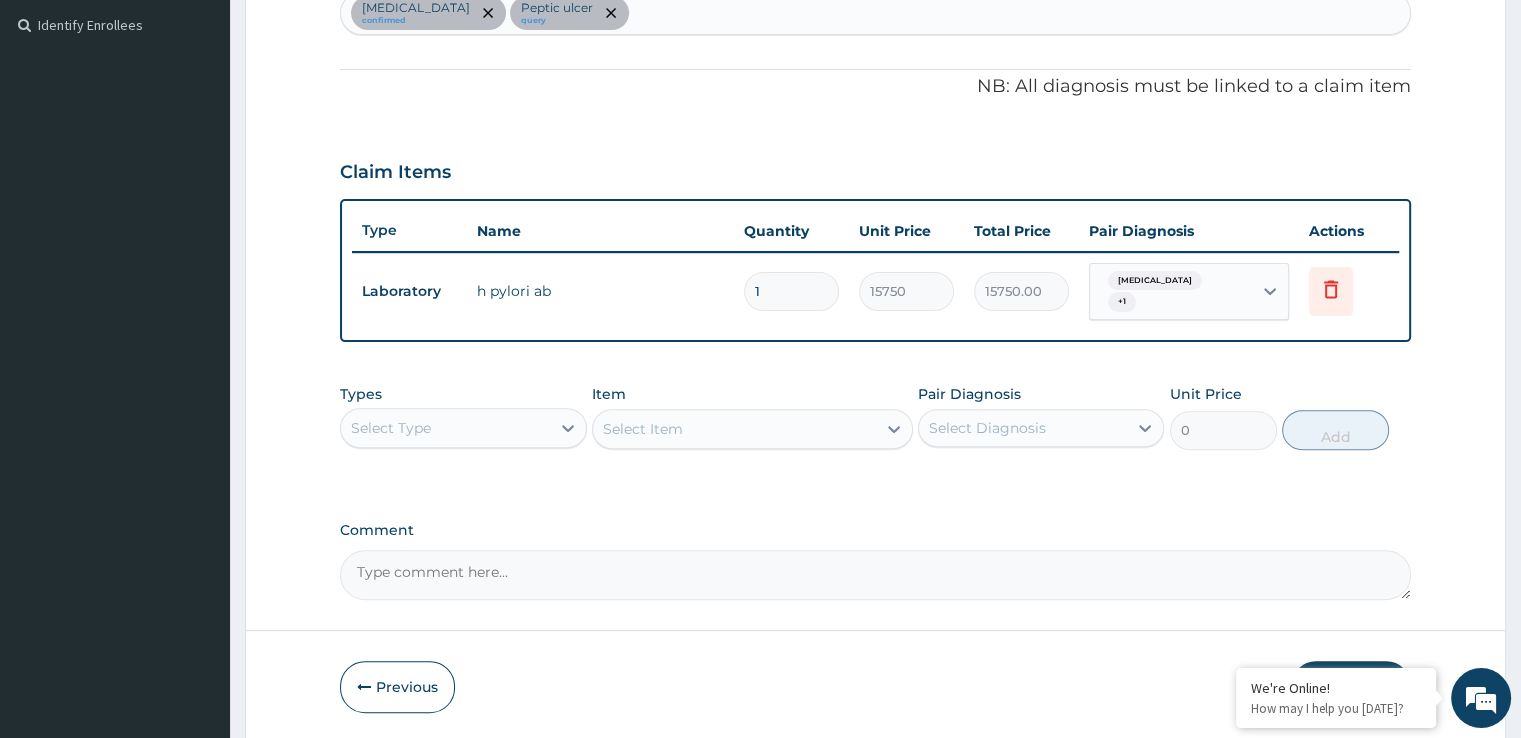type on "2" 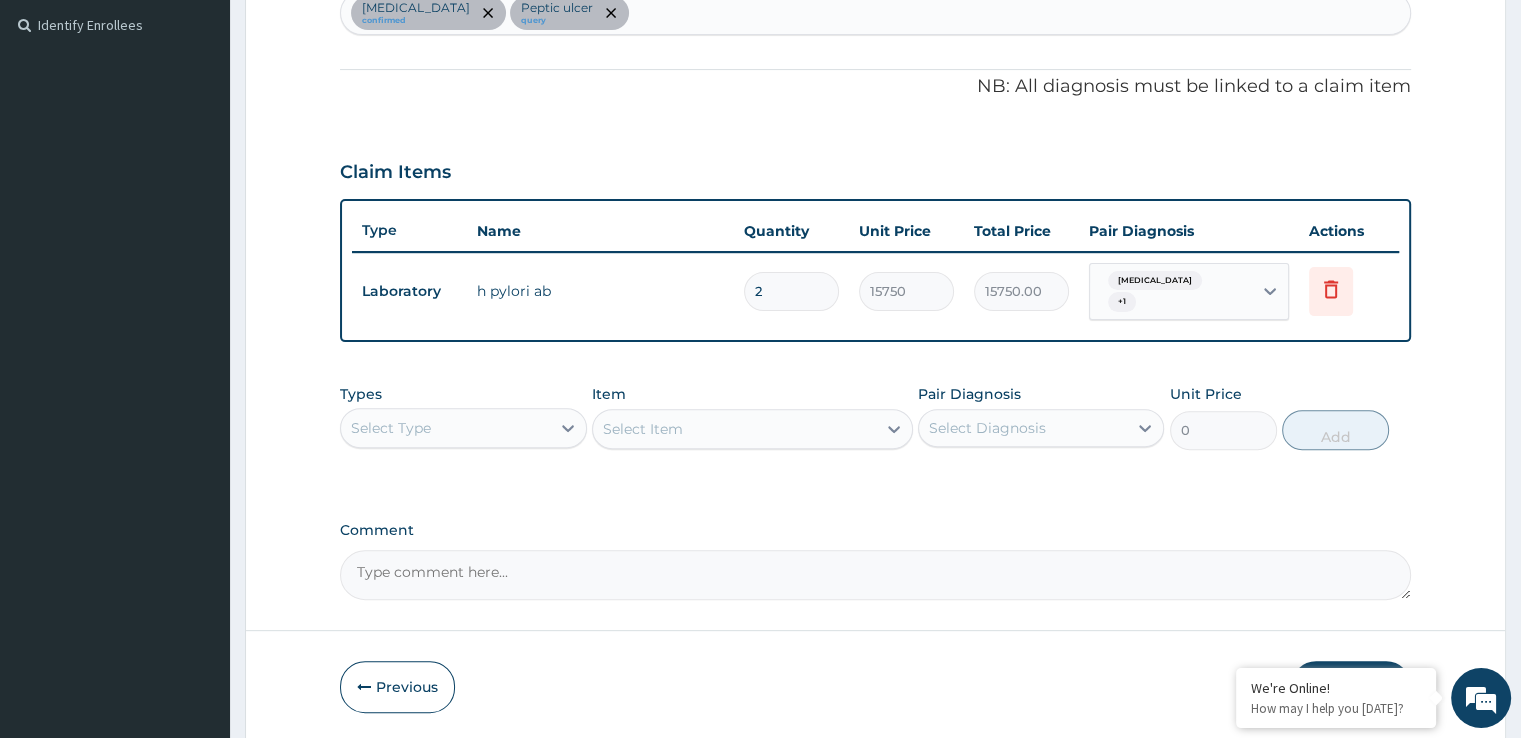 type on "31500.00" 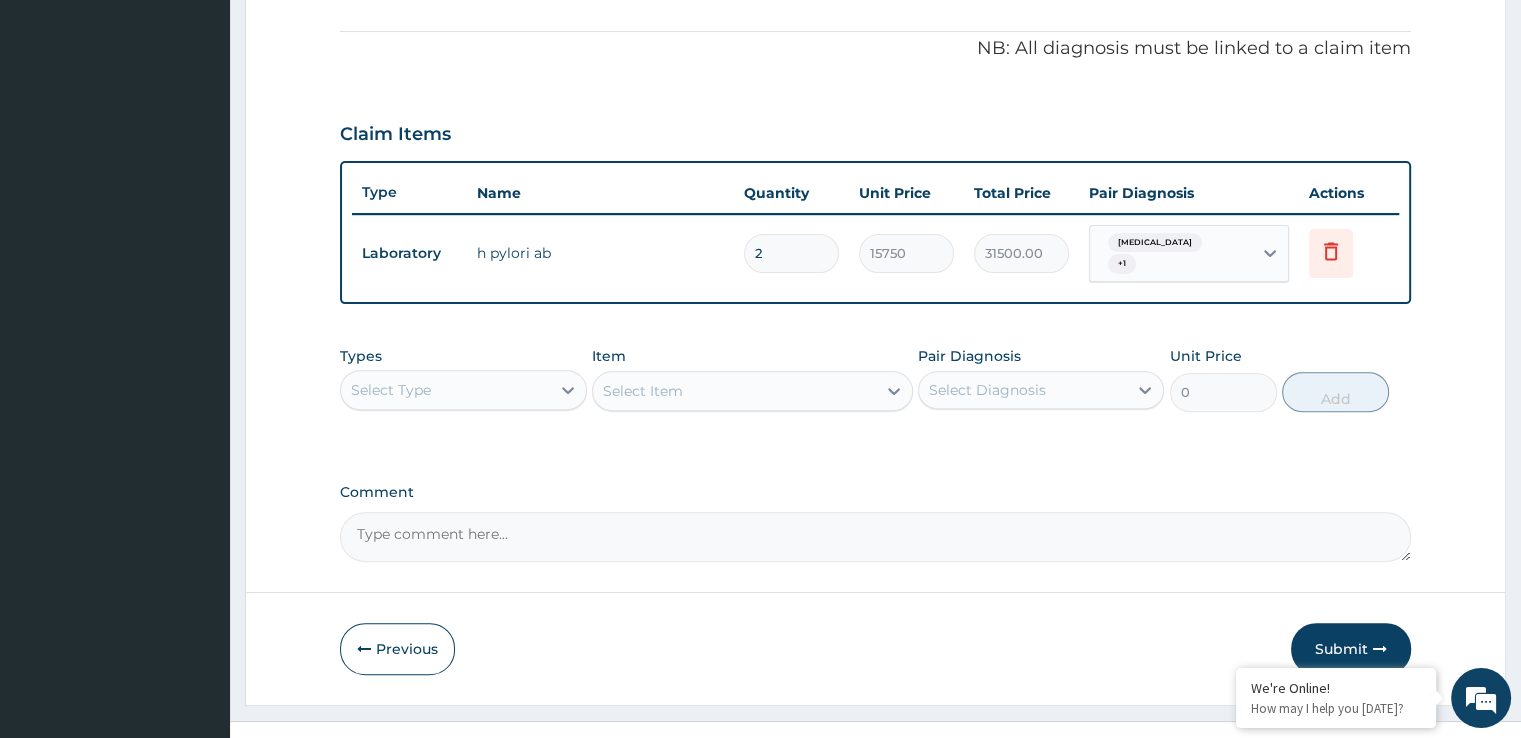scroll, scrollTop: 606, scrollLeft: 0, axis: vertical 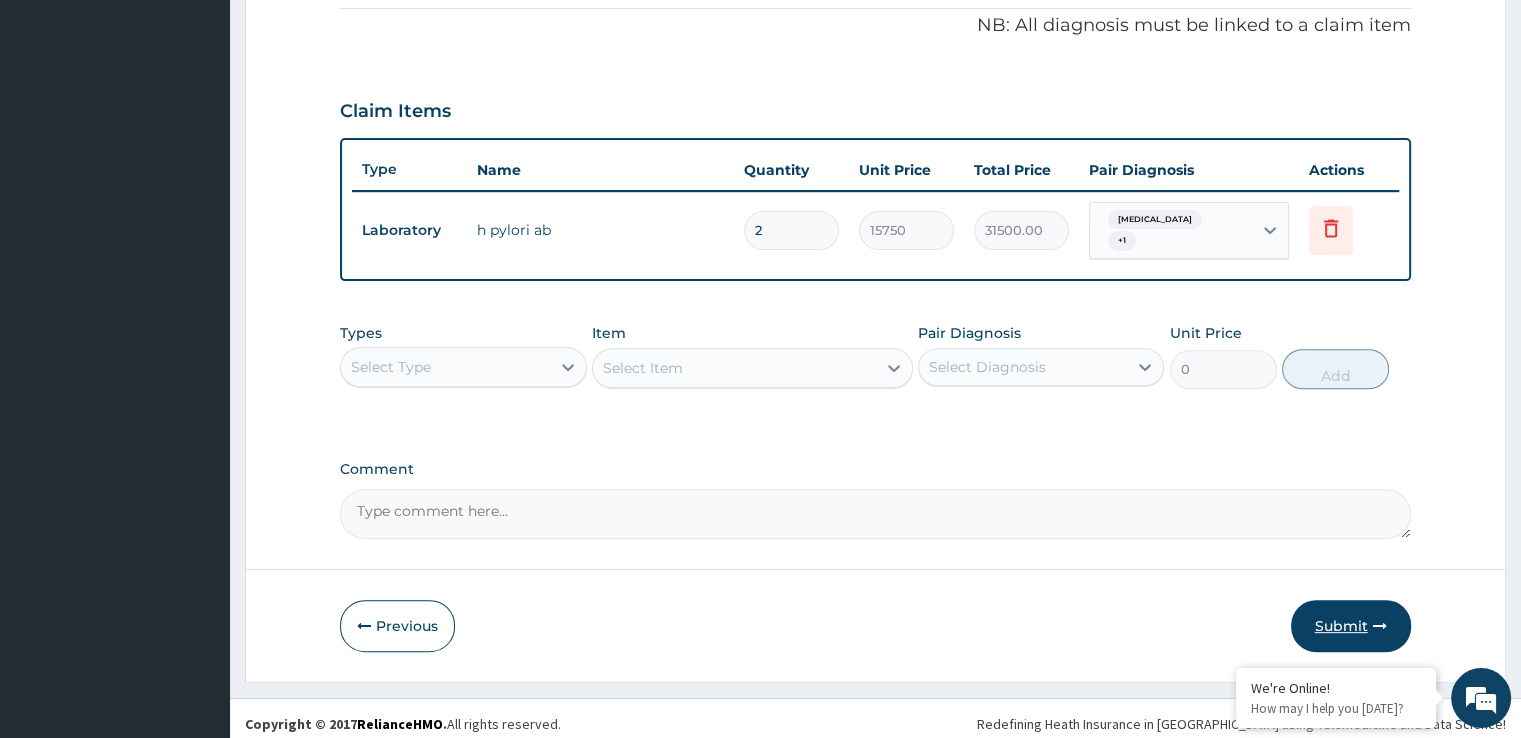 click on "Submit" at bounding box center (1351, 626) 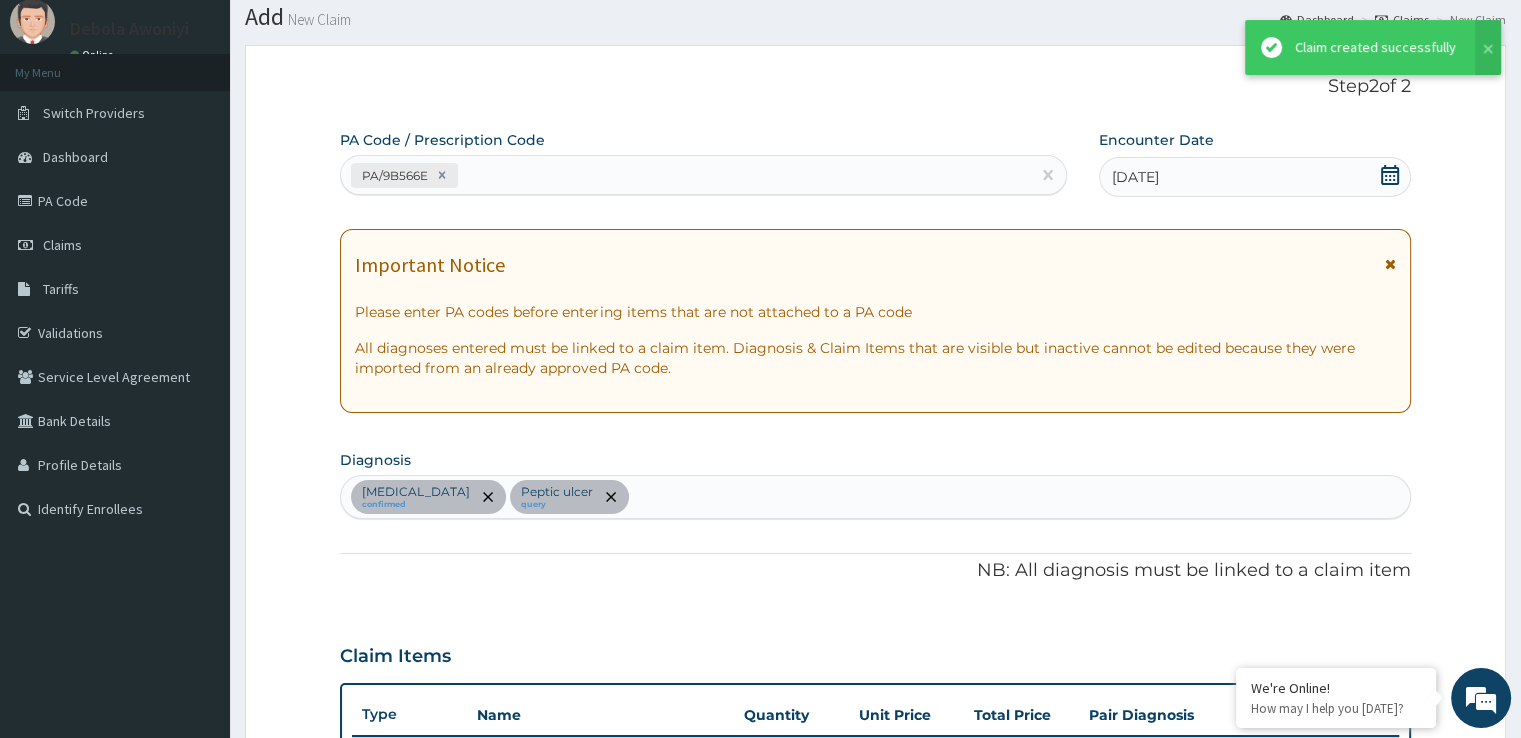 scroll, scrollTop: 606, scrollLeft: 0, axis: vertical 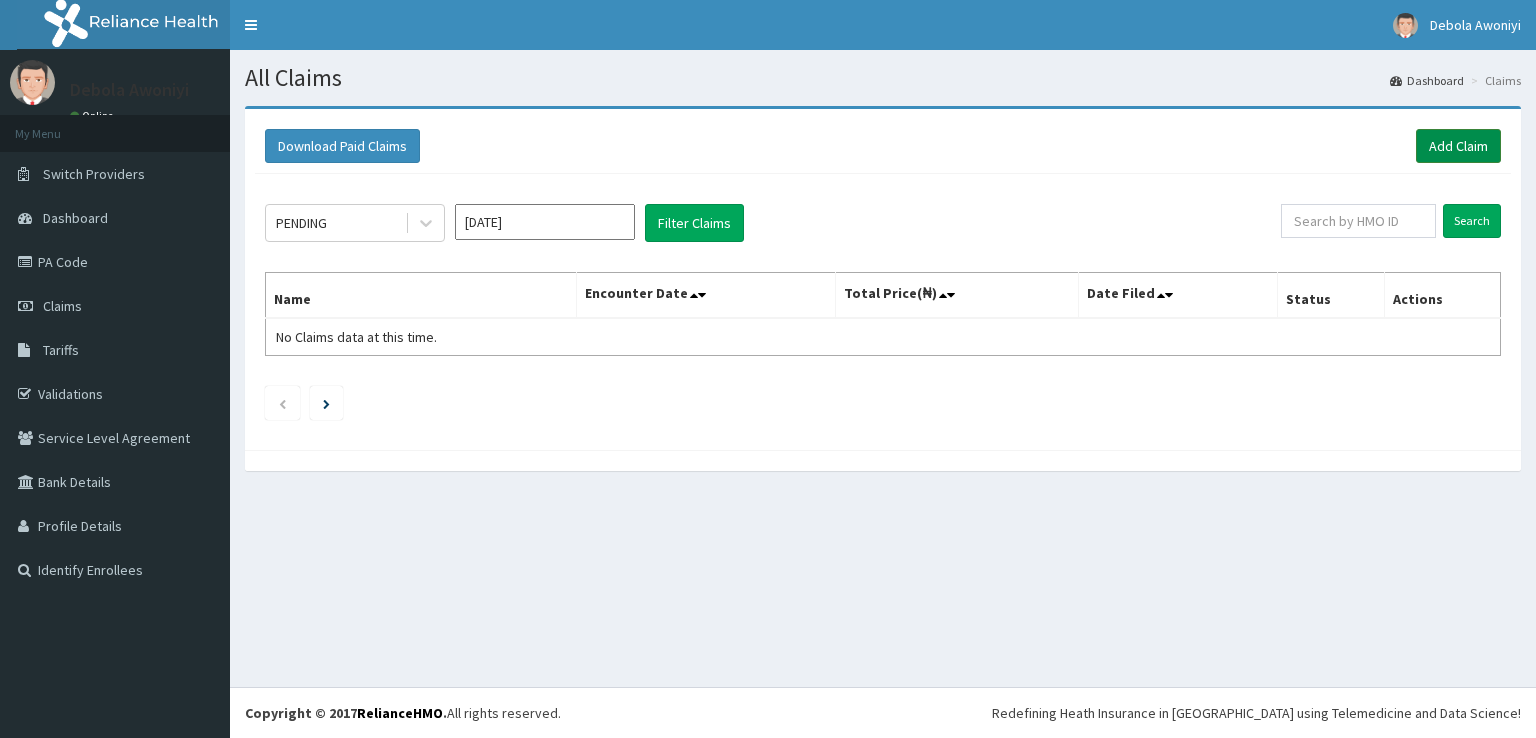 click on "Add Claim" at bounding box center [1458, 146] 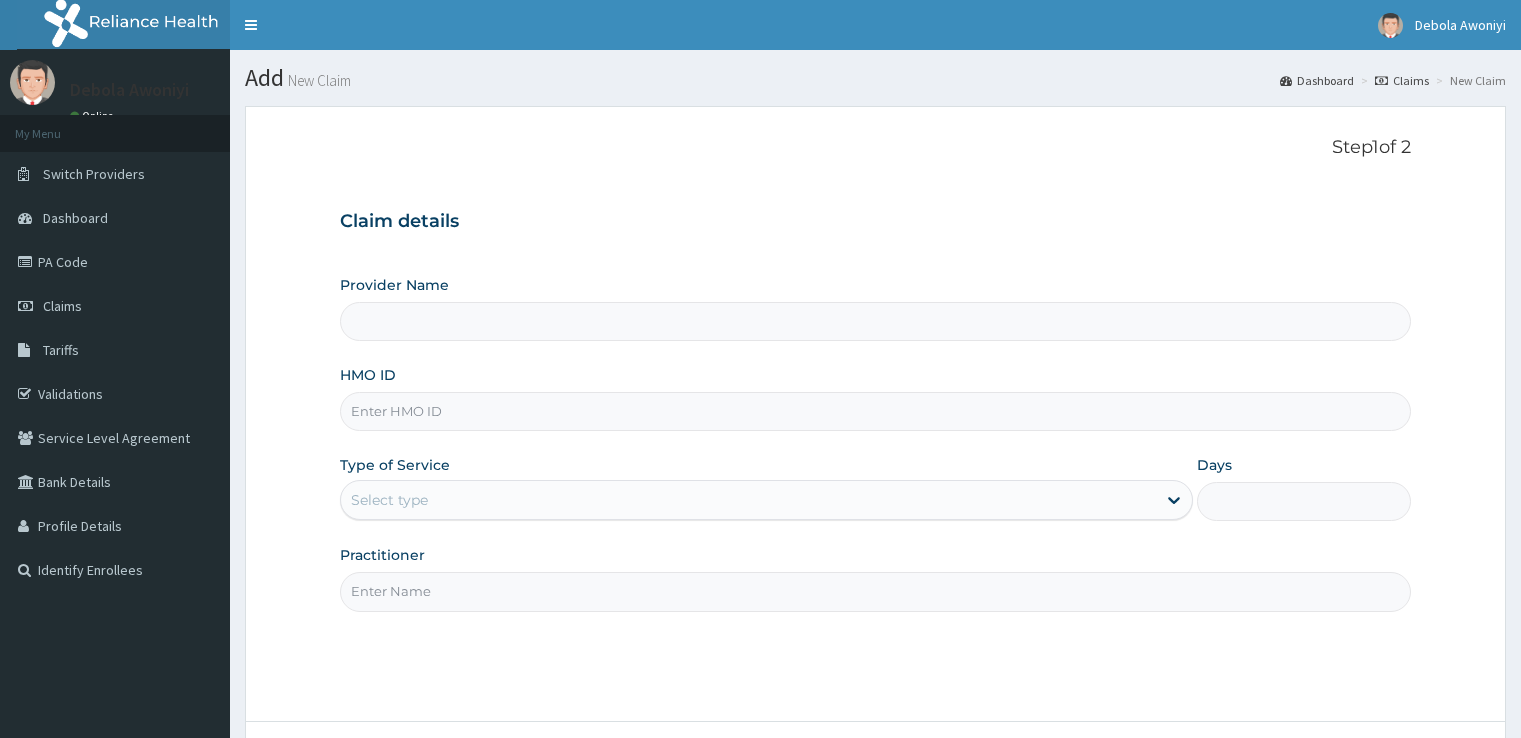 scroll, scrollTop: 0, scrollLeft: 0, axis: both 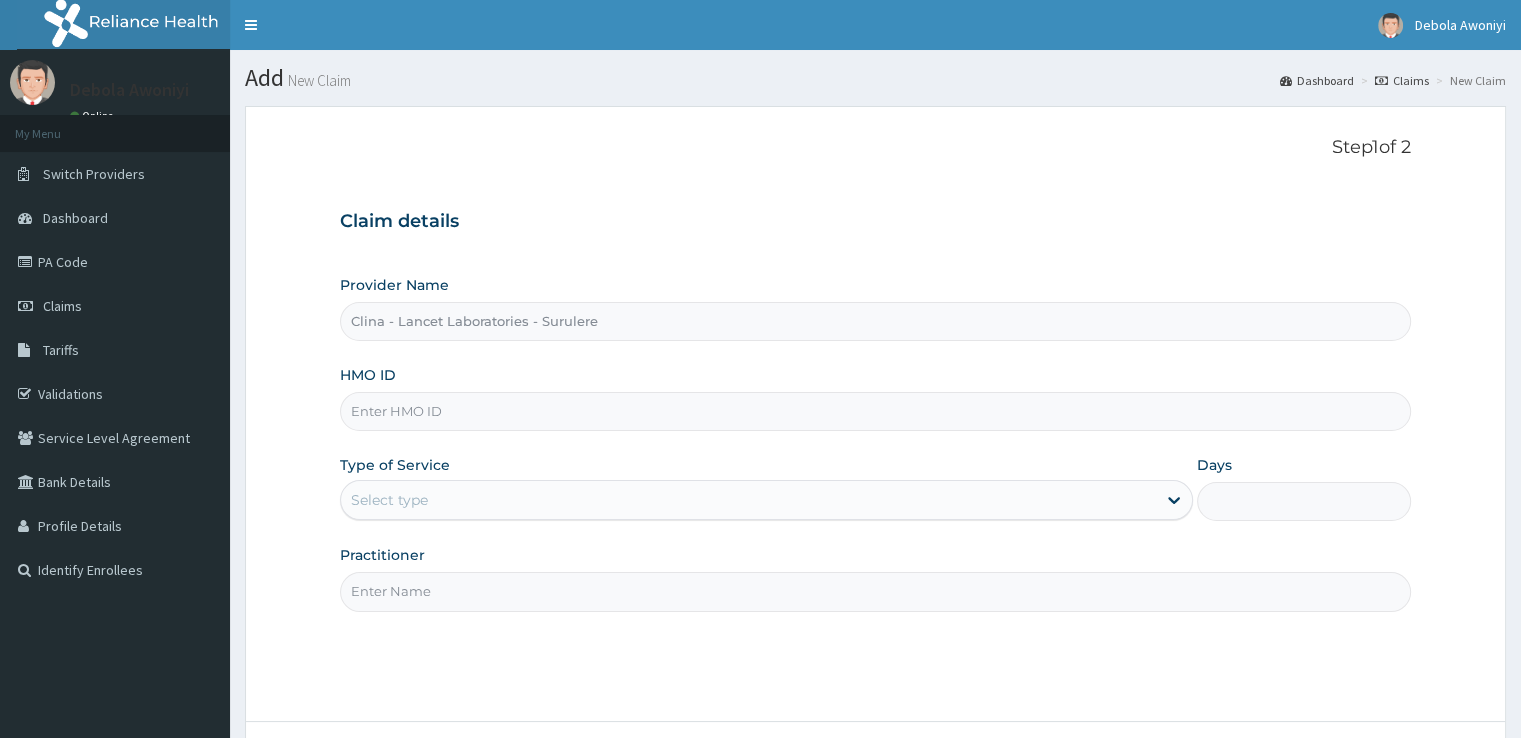 type on "Clina - Lancet Laboratories - Surulere" 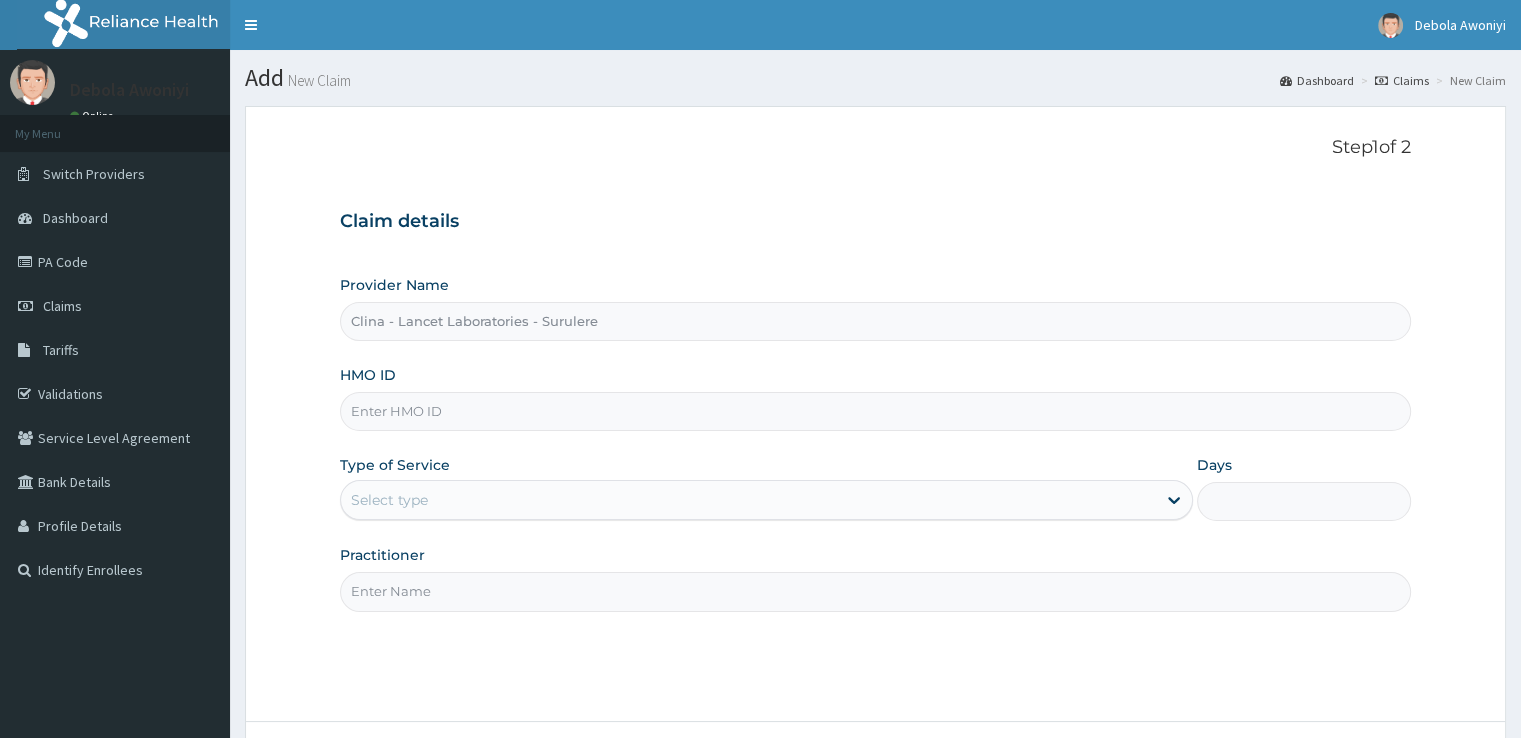 click on "HMO ID" at bounding box center (875, 411) 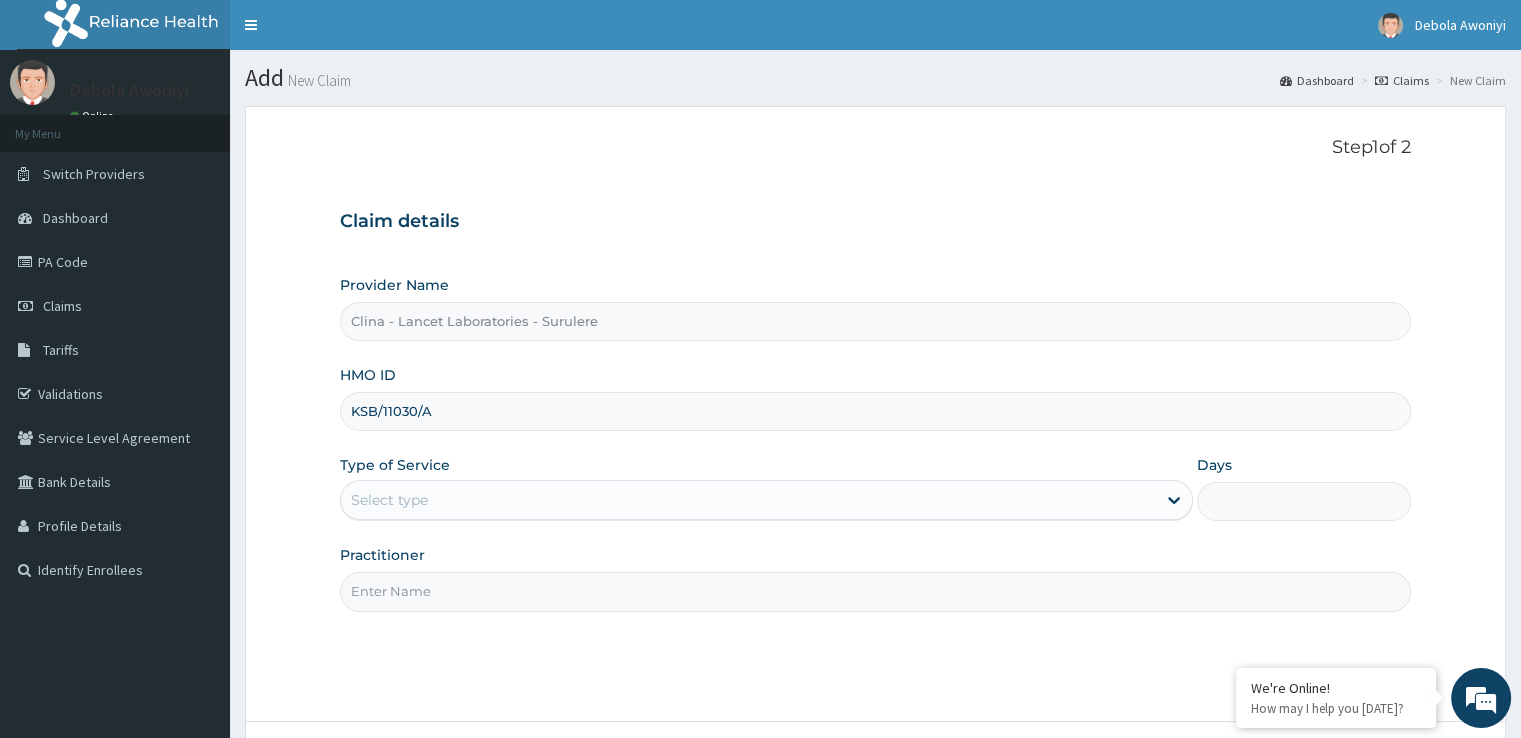 type on "KSB/11030/A" 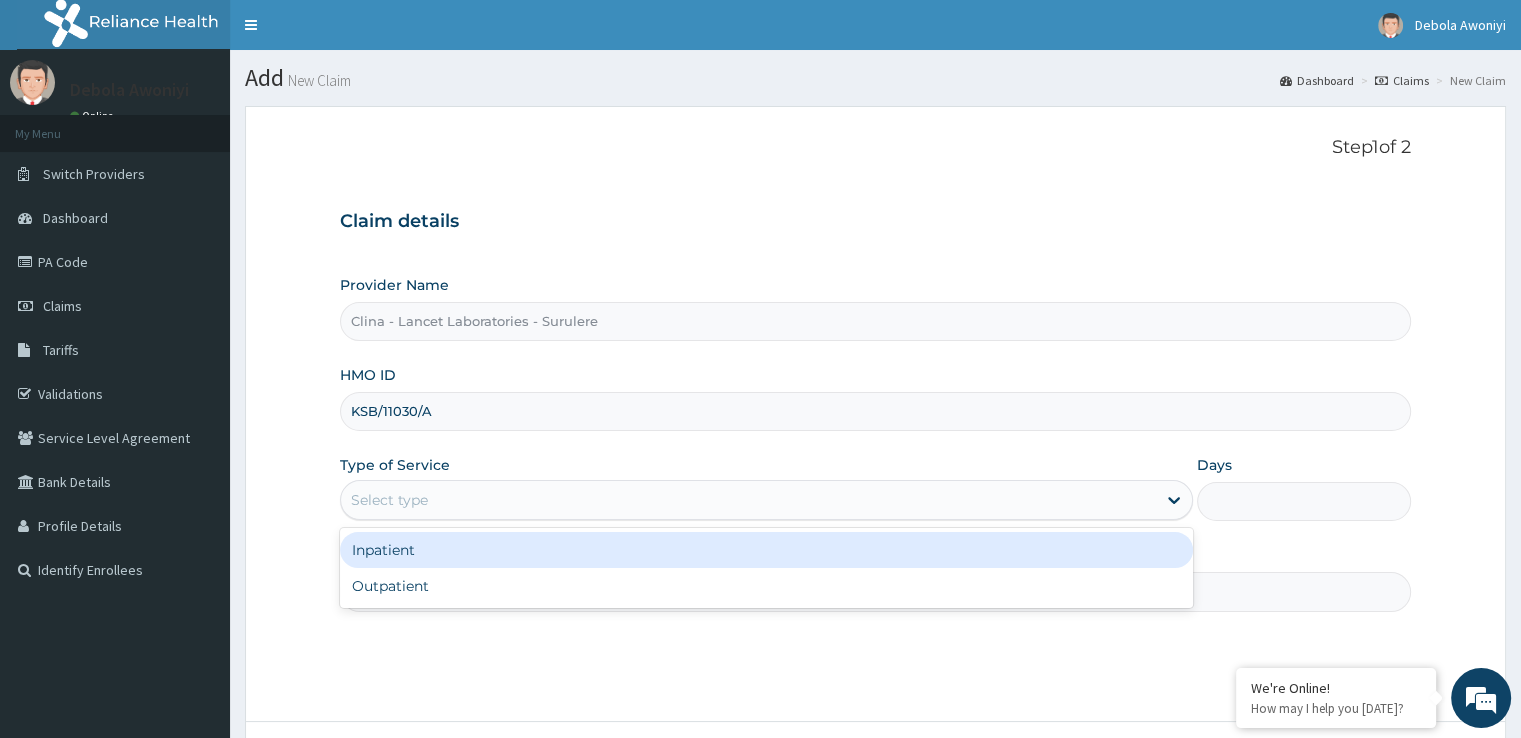 click on "Select type" at bounding box center [389, 500] 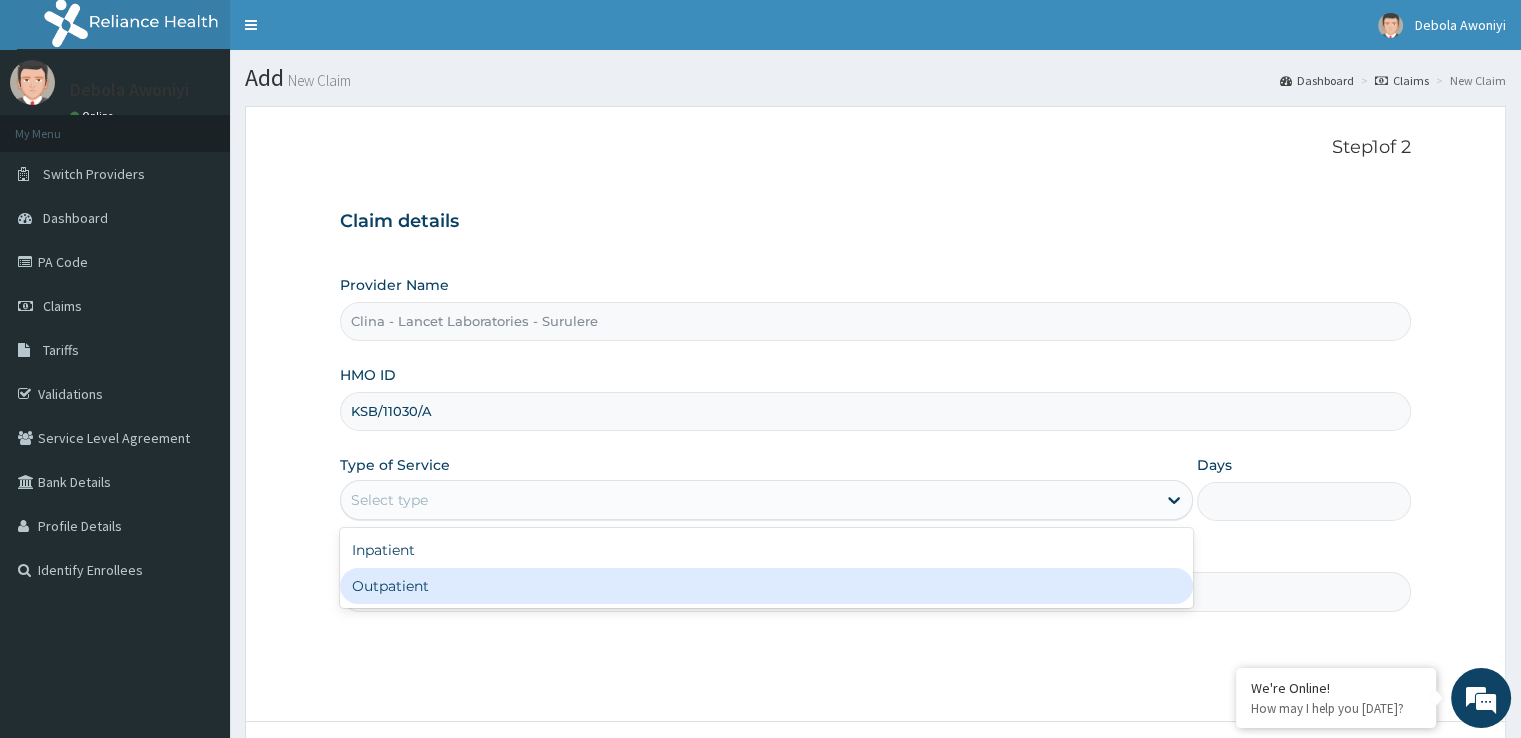 click on "Outpatient" at bounding box center (766, 586) 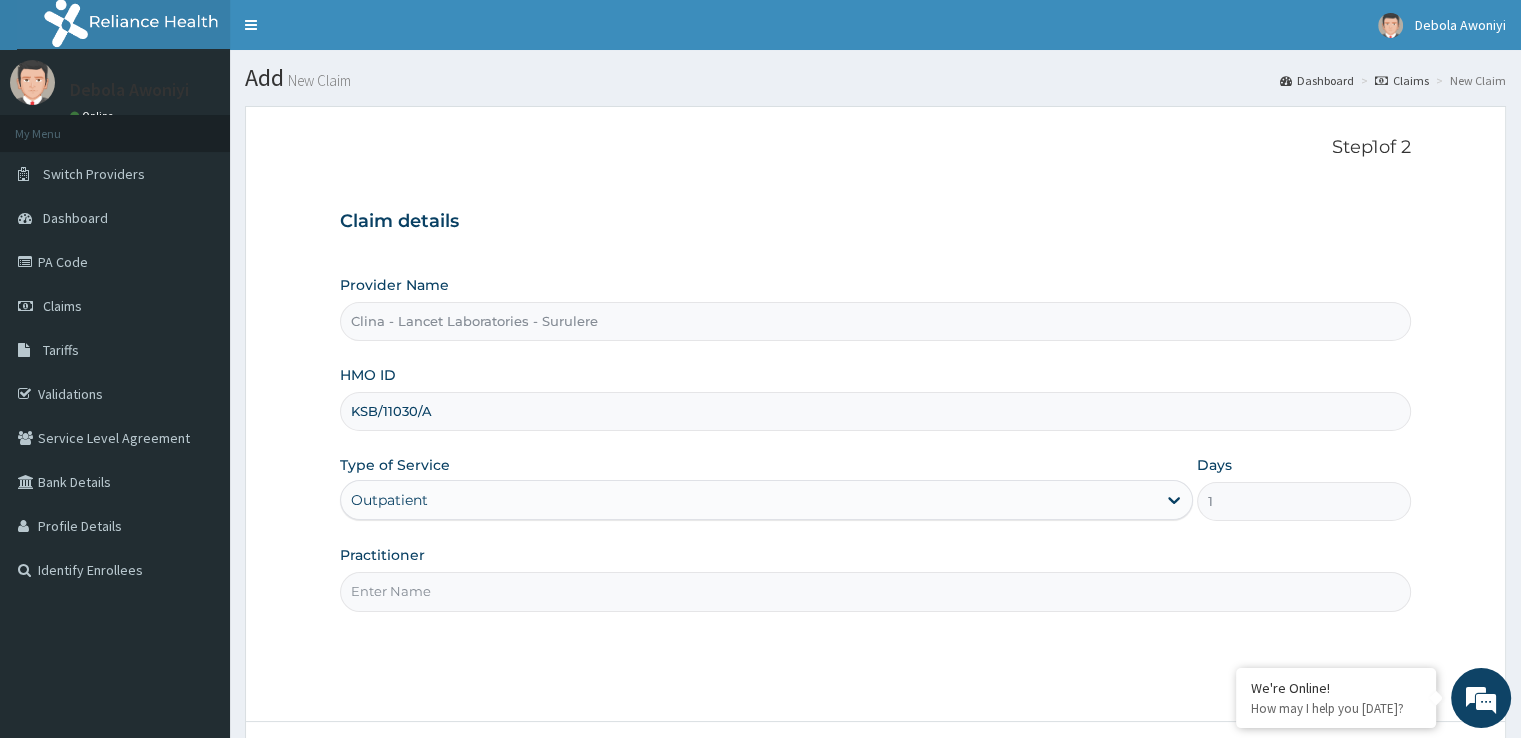 scroll, scrollTop: 0, scrollLeft: 0, axis: both 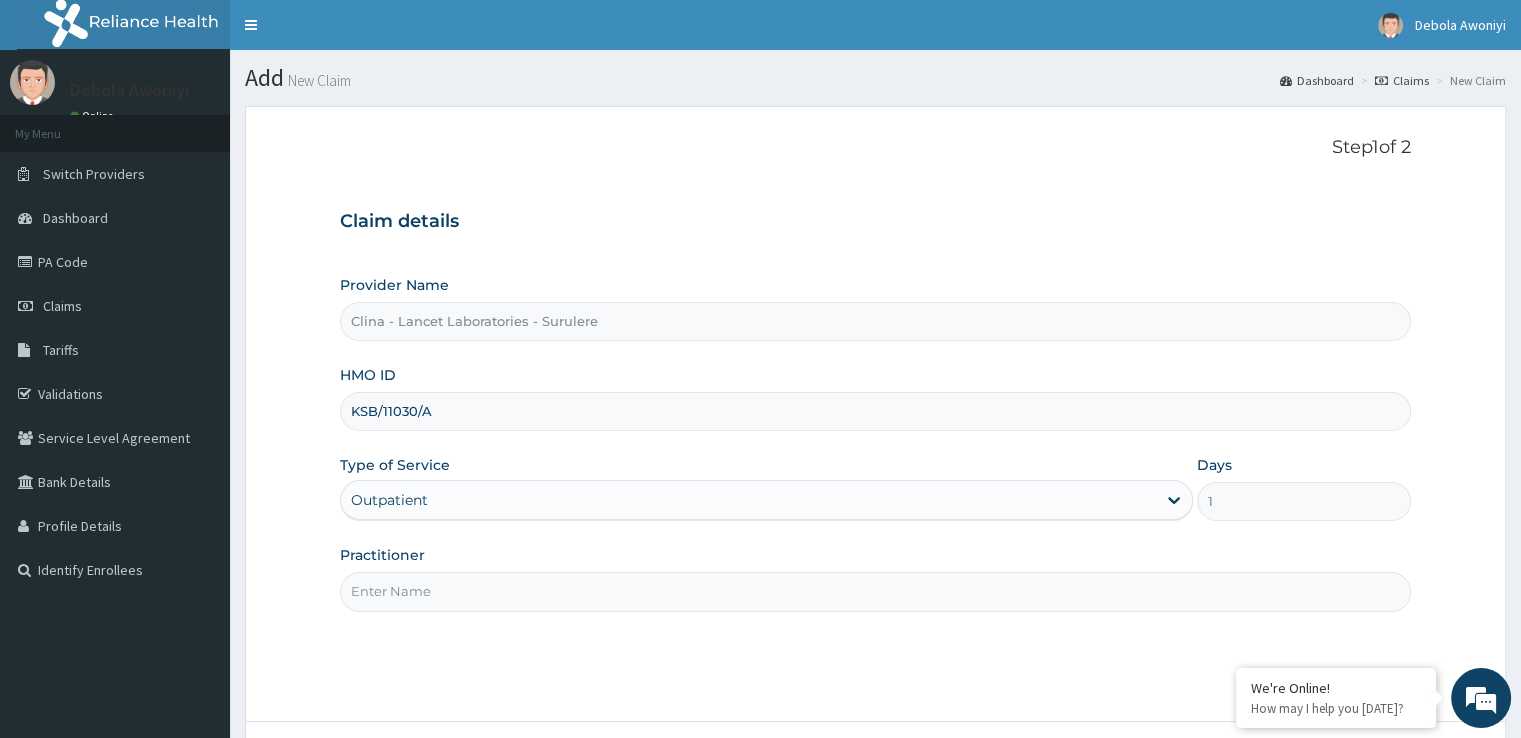 paste on "[PERSON_NAME]" 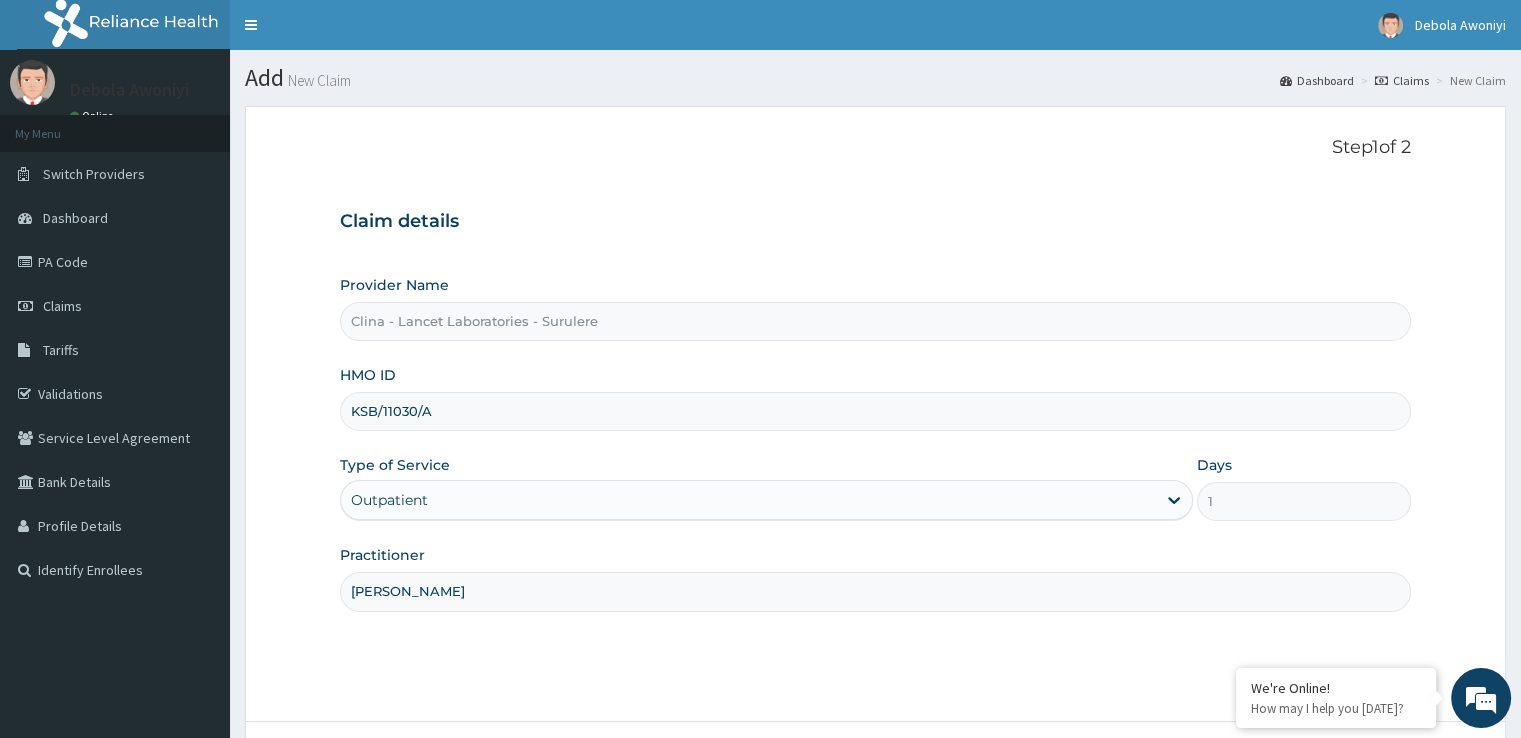 type on "[PERSON_NAME]" 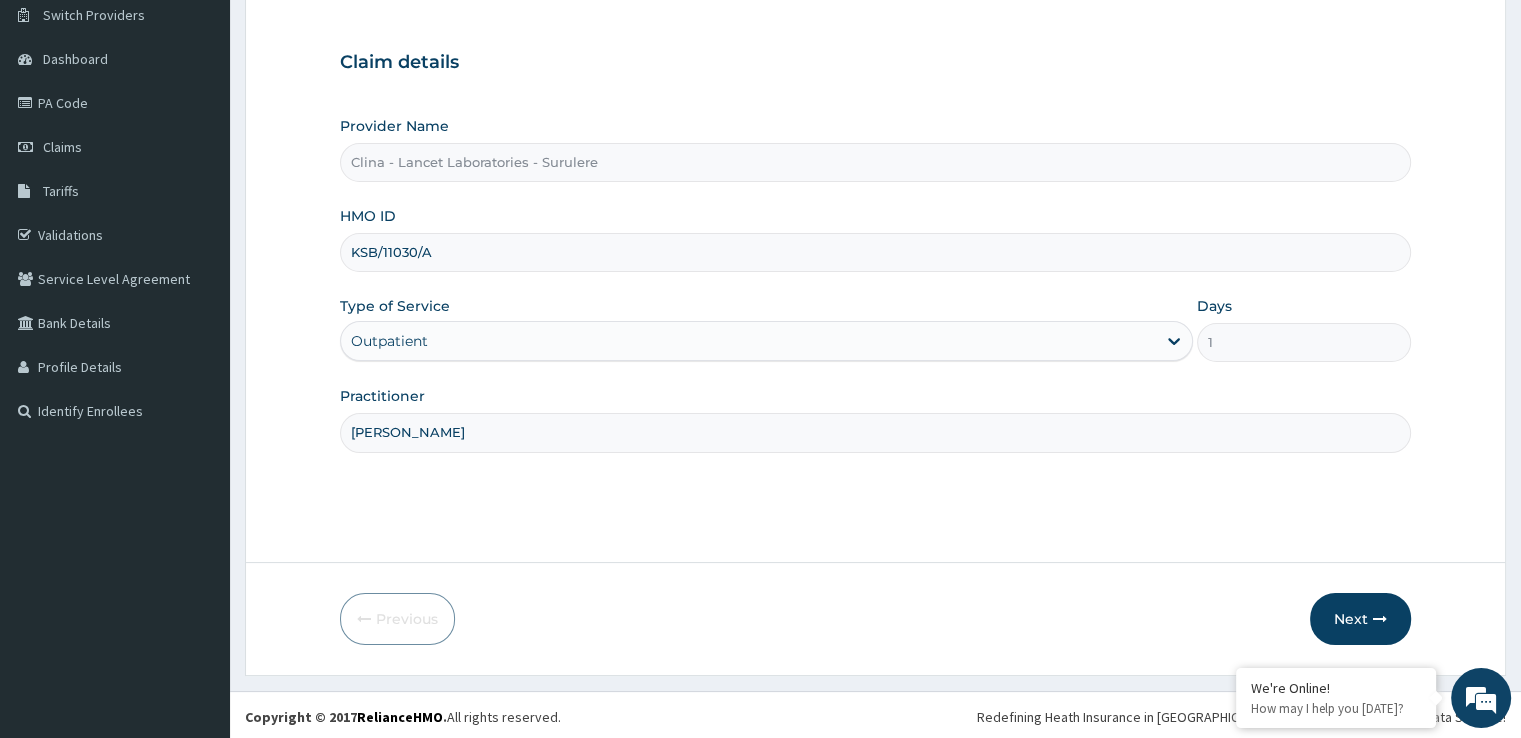 scroll, scrollTop: 160, scrollLeft: 0, axis: vertical 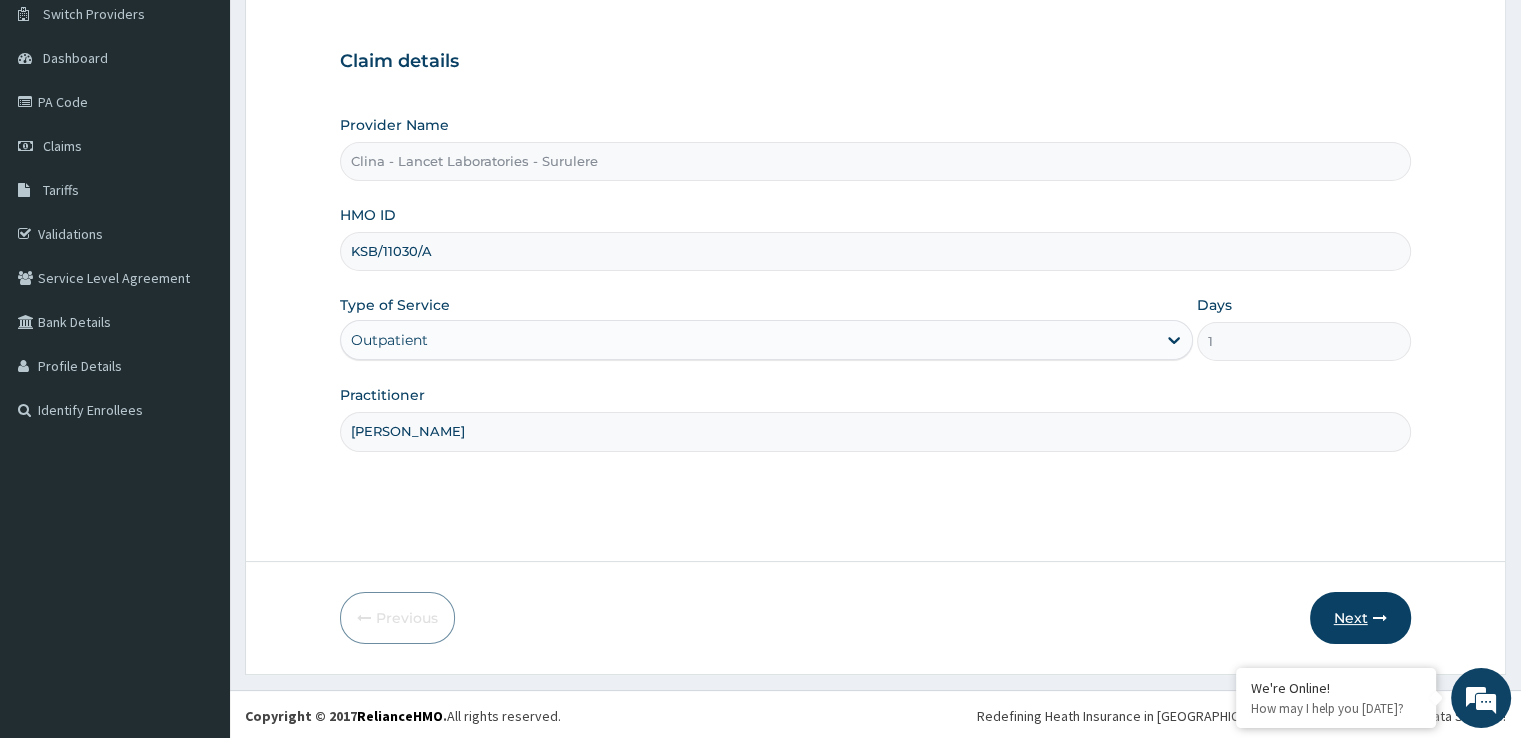 click on "Next" at bounding box center [1360, 618] 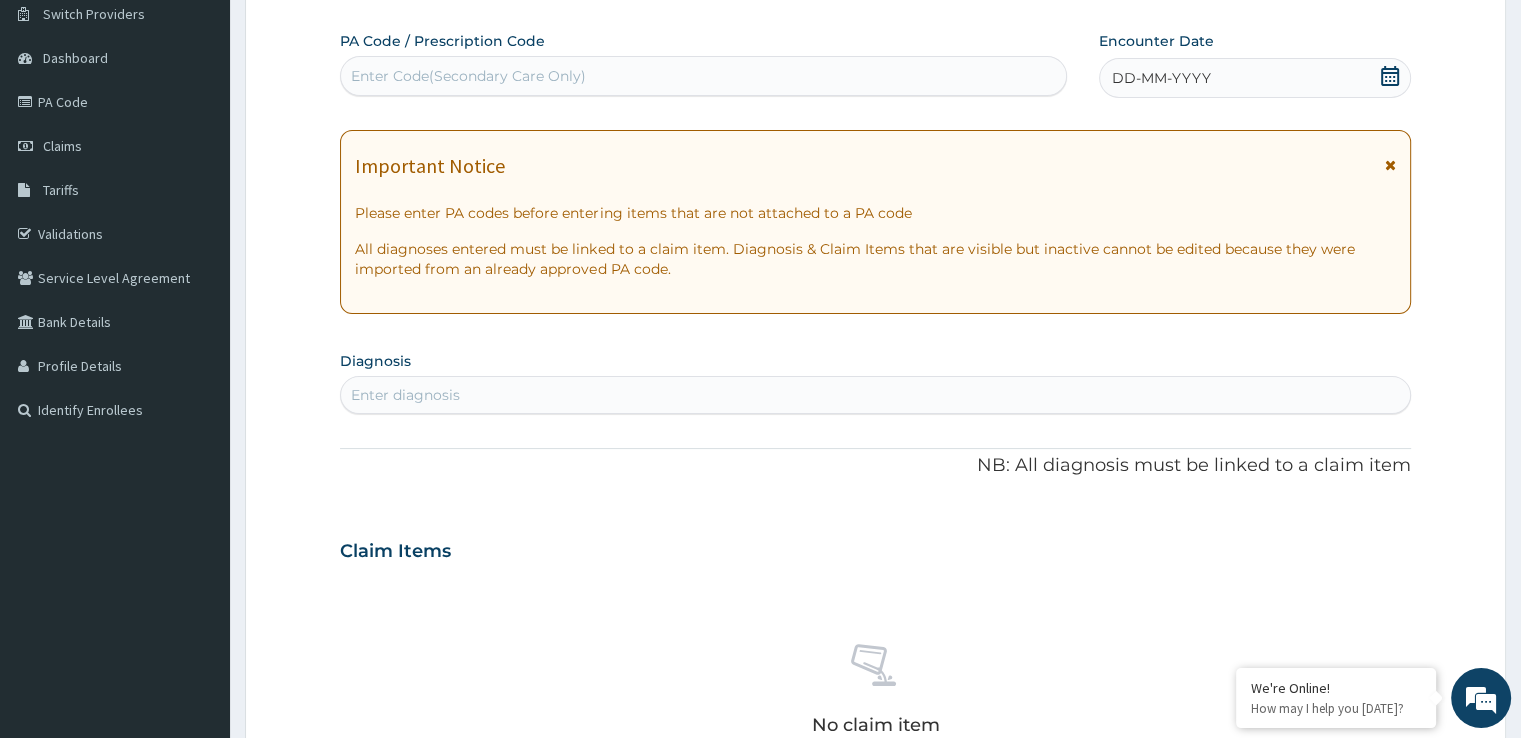 click on "Enter Code(Secondary Care Only)" at bounding box center [468, 76] 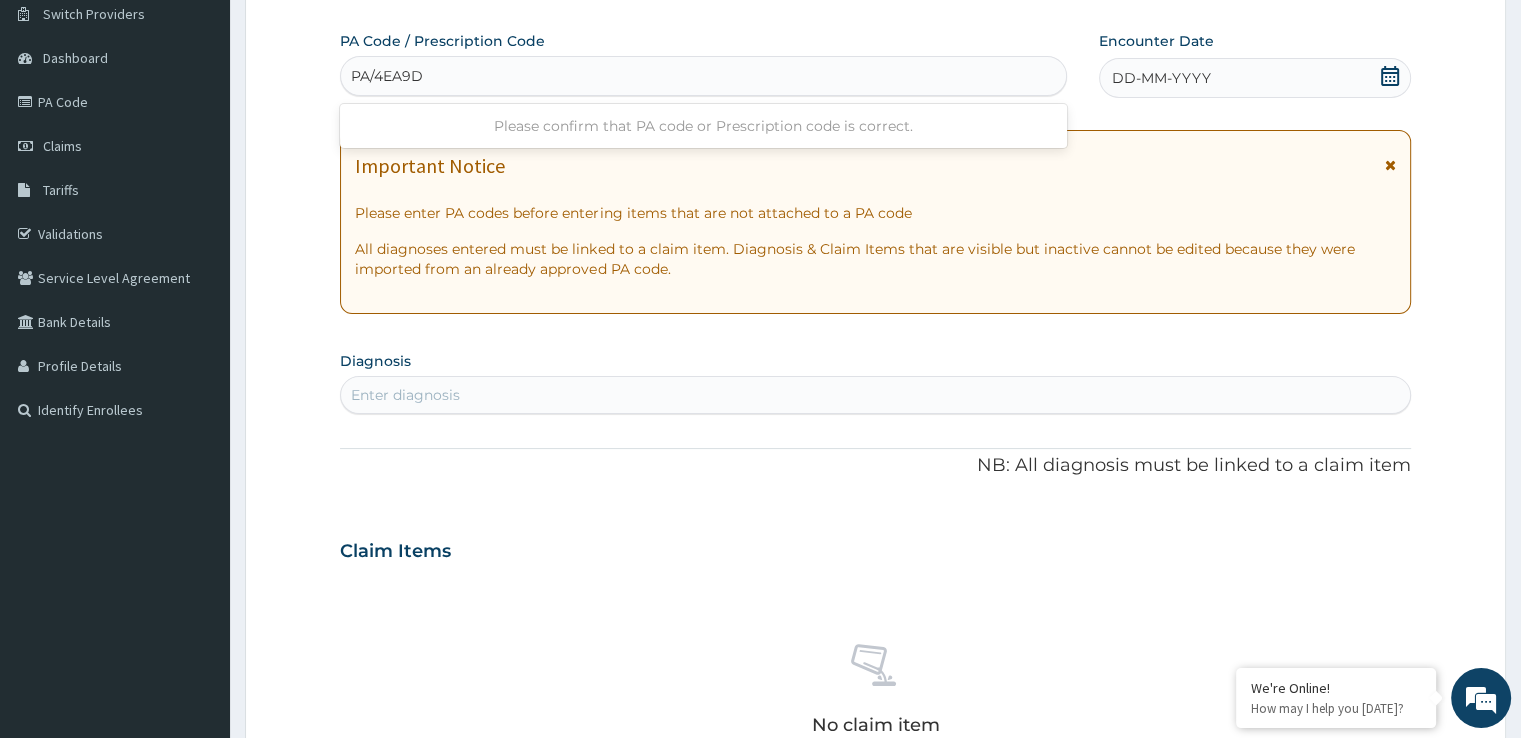 type on "PA/4EA9D6" 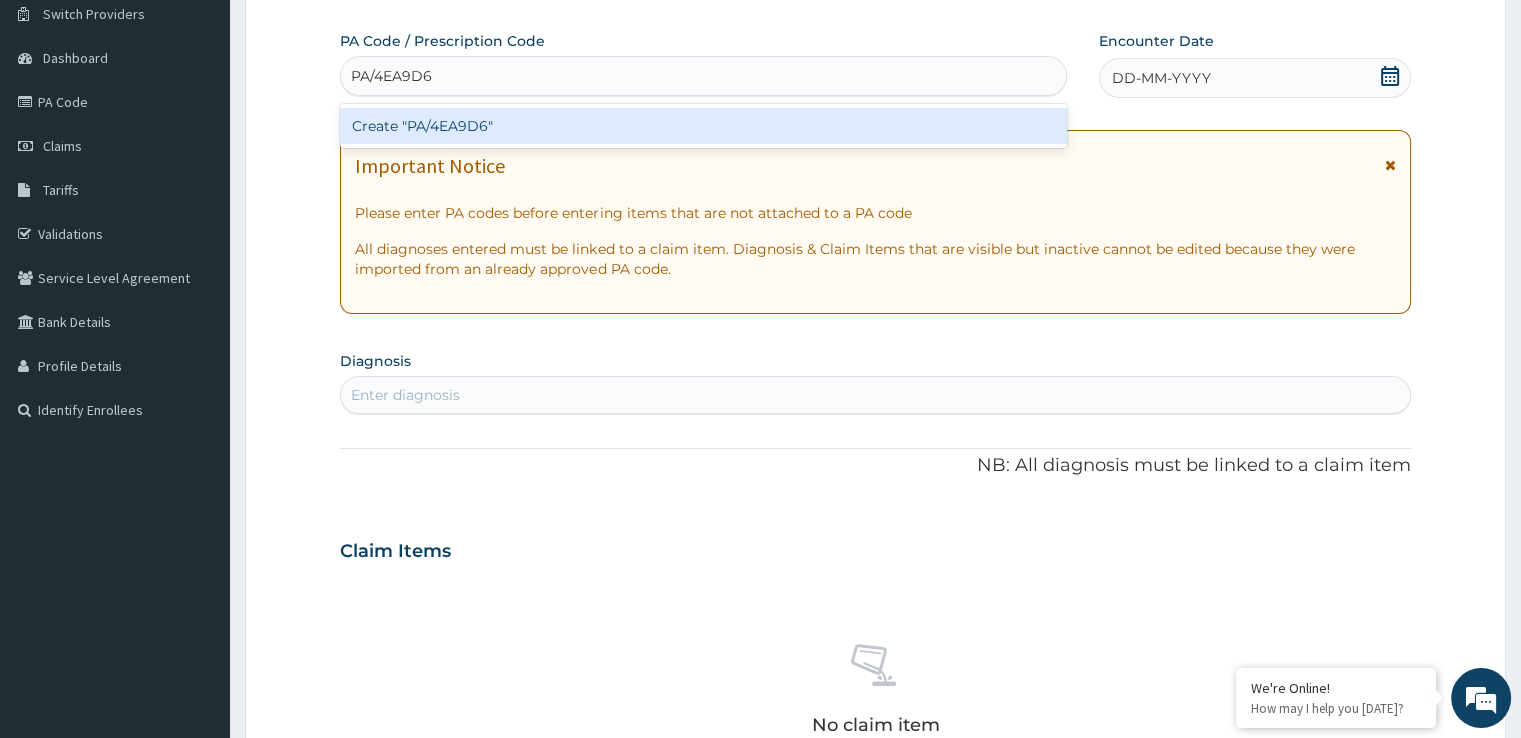 click on "Create "PA/4EA9D6"" at bounding box center (703, 126) 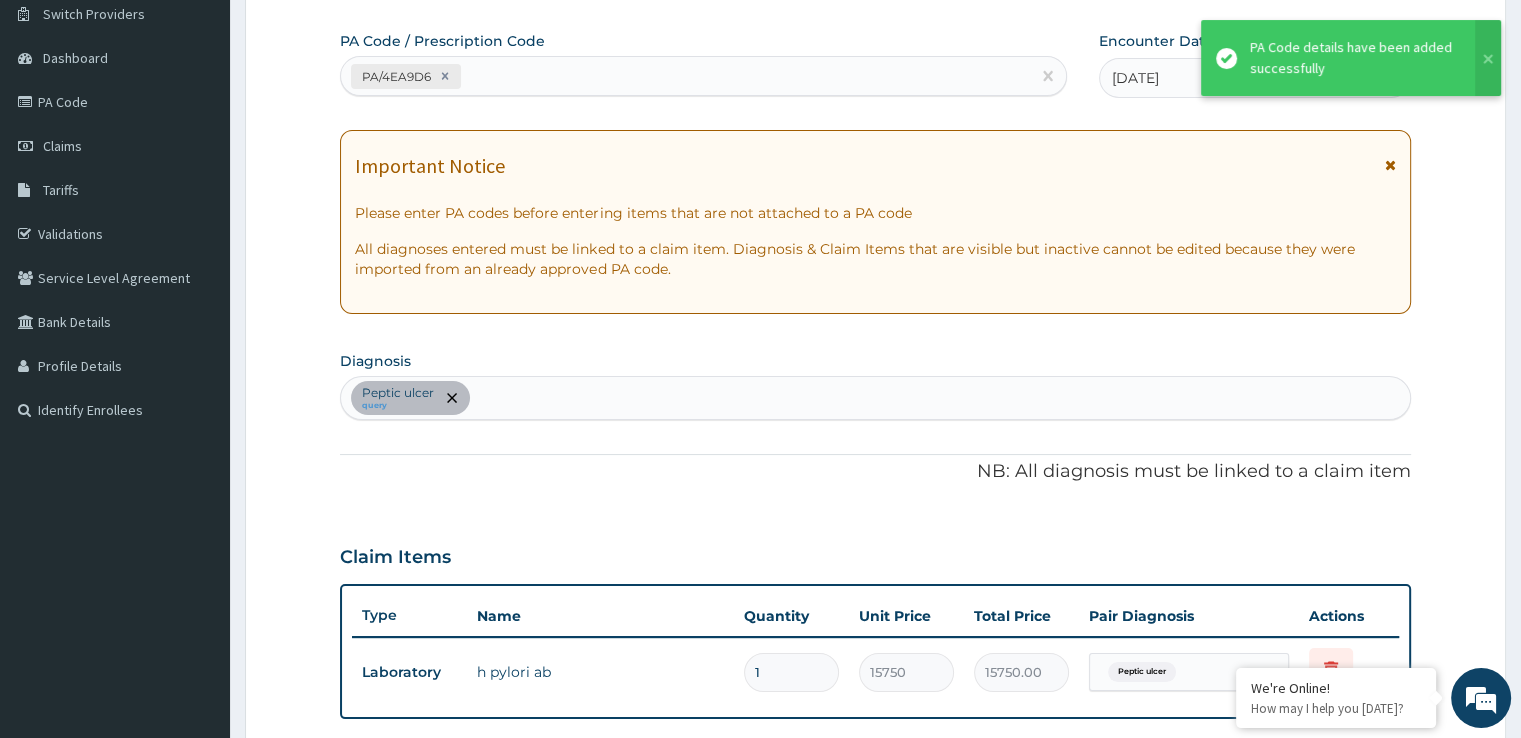 click on "PA Code / Prescription Code PA/4EA9D6 Encounter Date [DATE] Important Notice Please enter PA codes before entering items that are not attached to a PA code   All diagnoses entered must be linked to a claim item. Diagnosis & Claim Items that are visible but inactive cannot be edited because they were imported from an already approved PA code. Diagnosis Peptic ulcer query NB: All diagnosis must be linked to a claim item Claim Items Type Name Quantity Unit Price Total Price Pair Diagnosis Actions Laboratory h pylori ab 1 15750 15750.00 Peptic ulcer Delete Types Select Type Item Select Item Pair Diagnosis Select Diagnosis Unit Price 0 Add Comment" at bounding box center (875, 504) 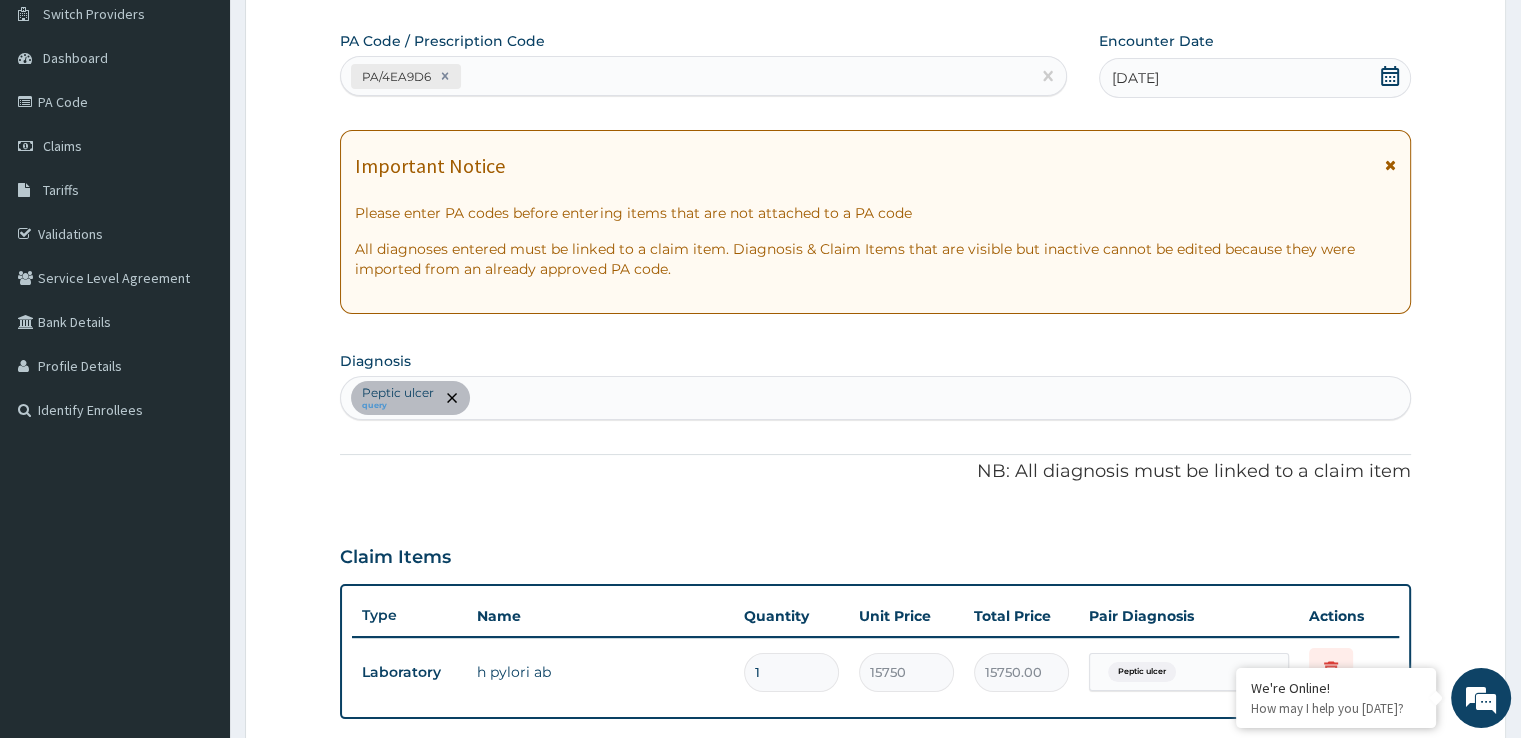 type on "0" 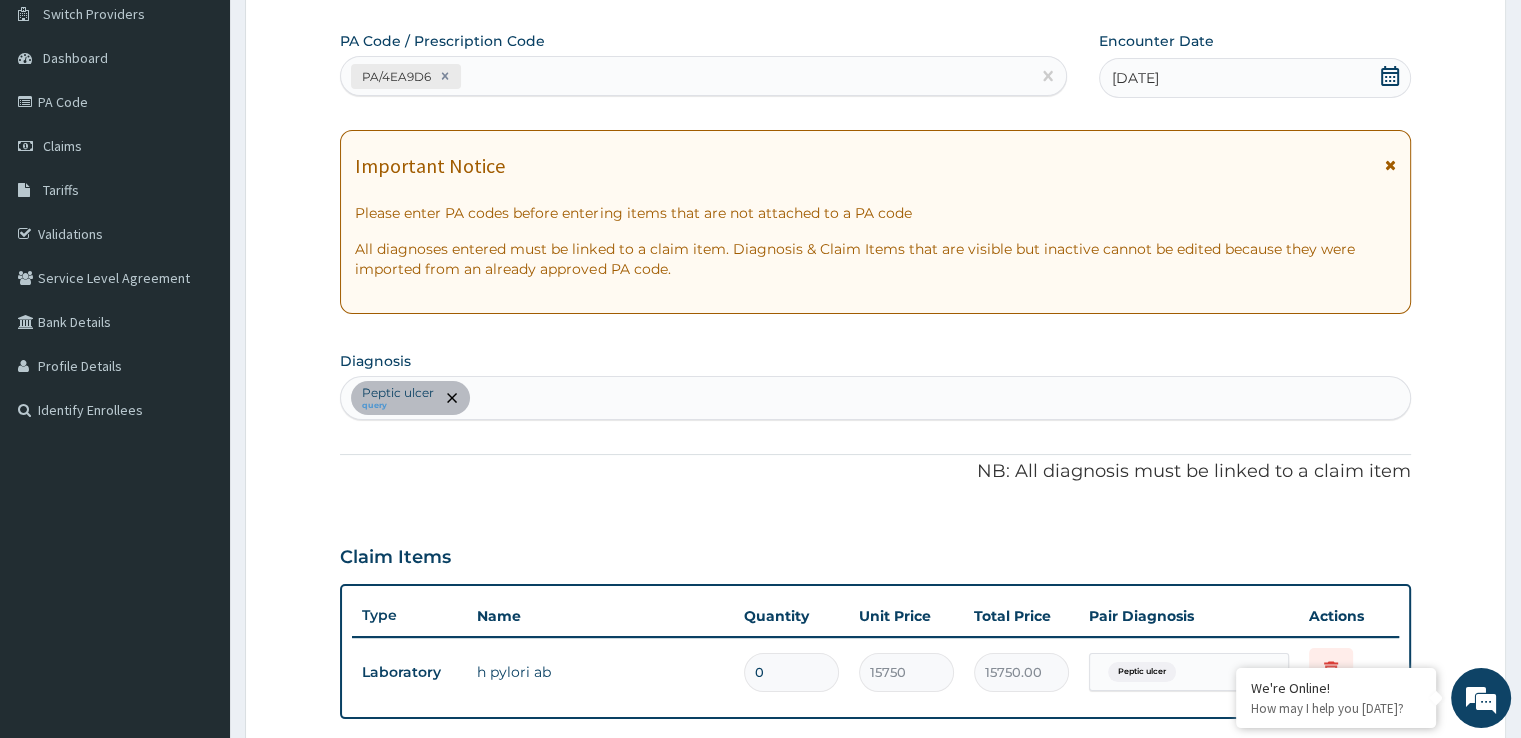 type on "0.00" 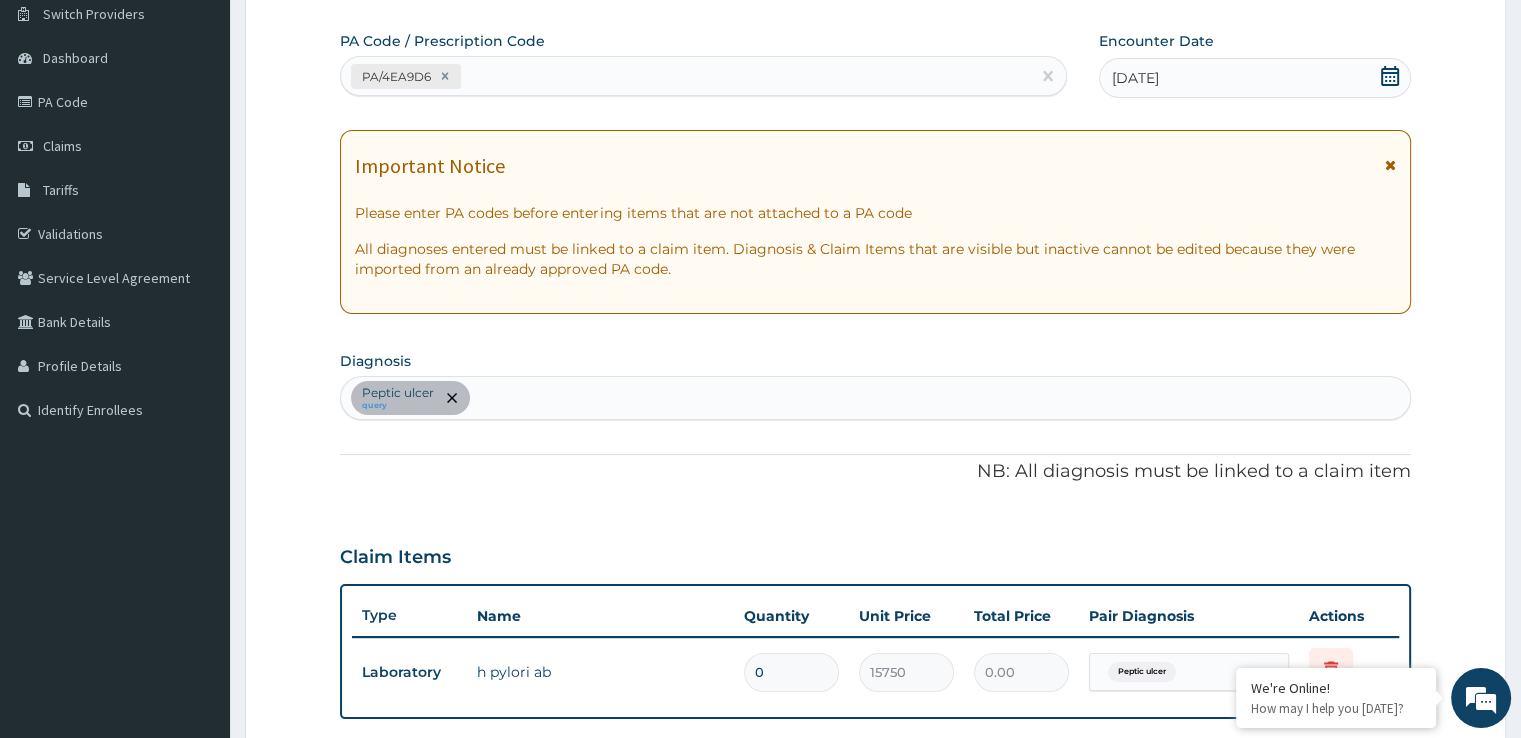 type on "1" 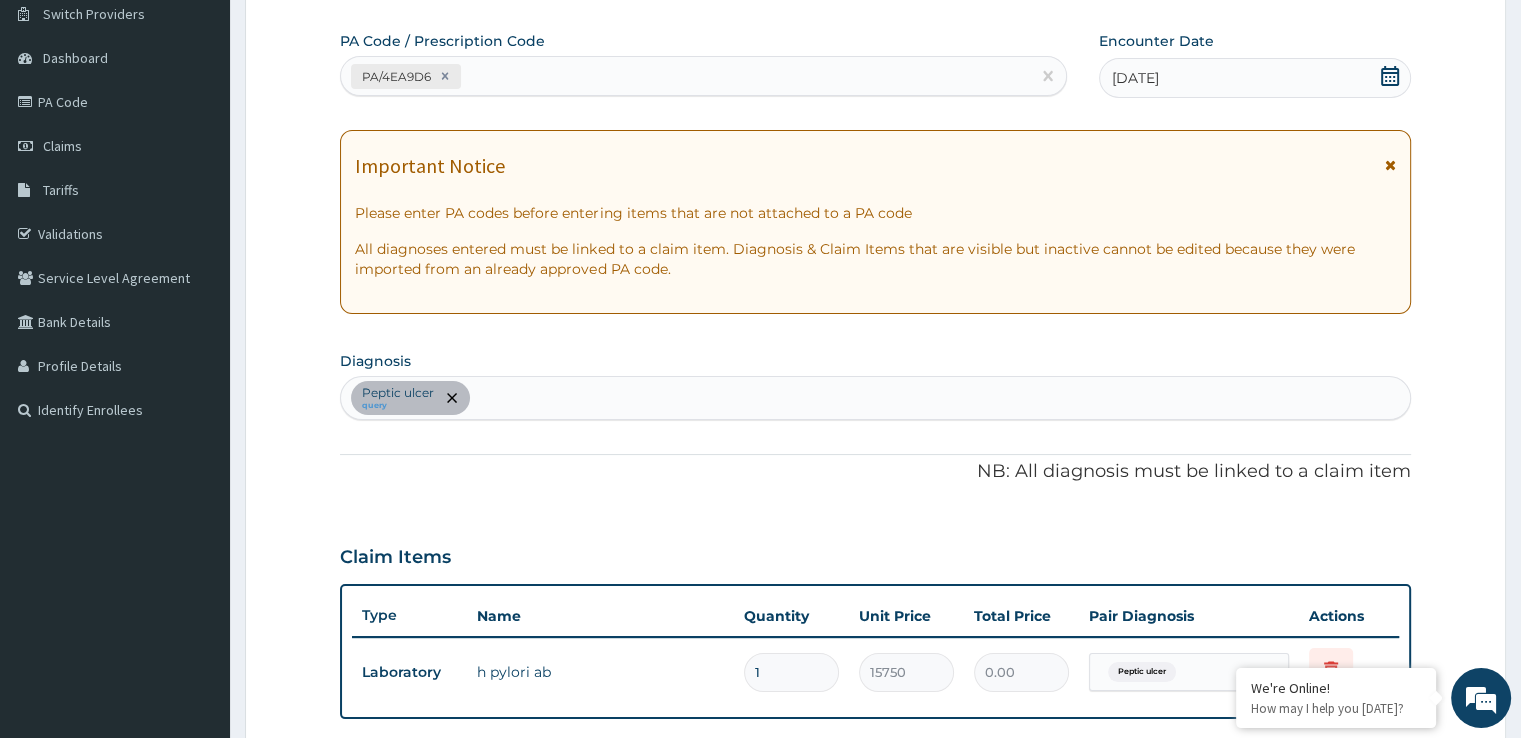 type on "15750.00" 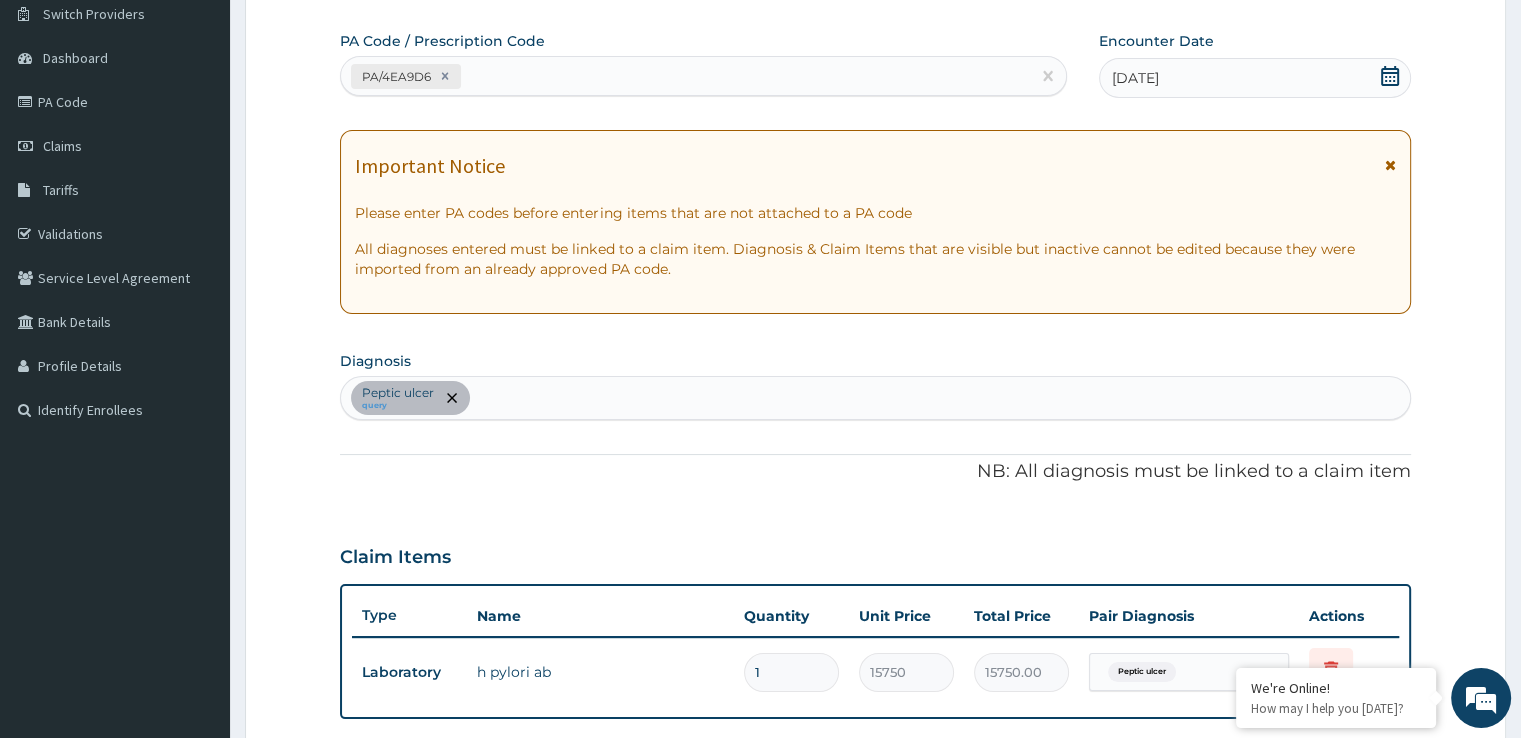 type on "0" 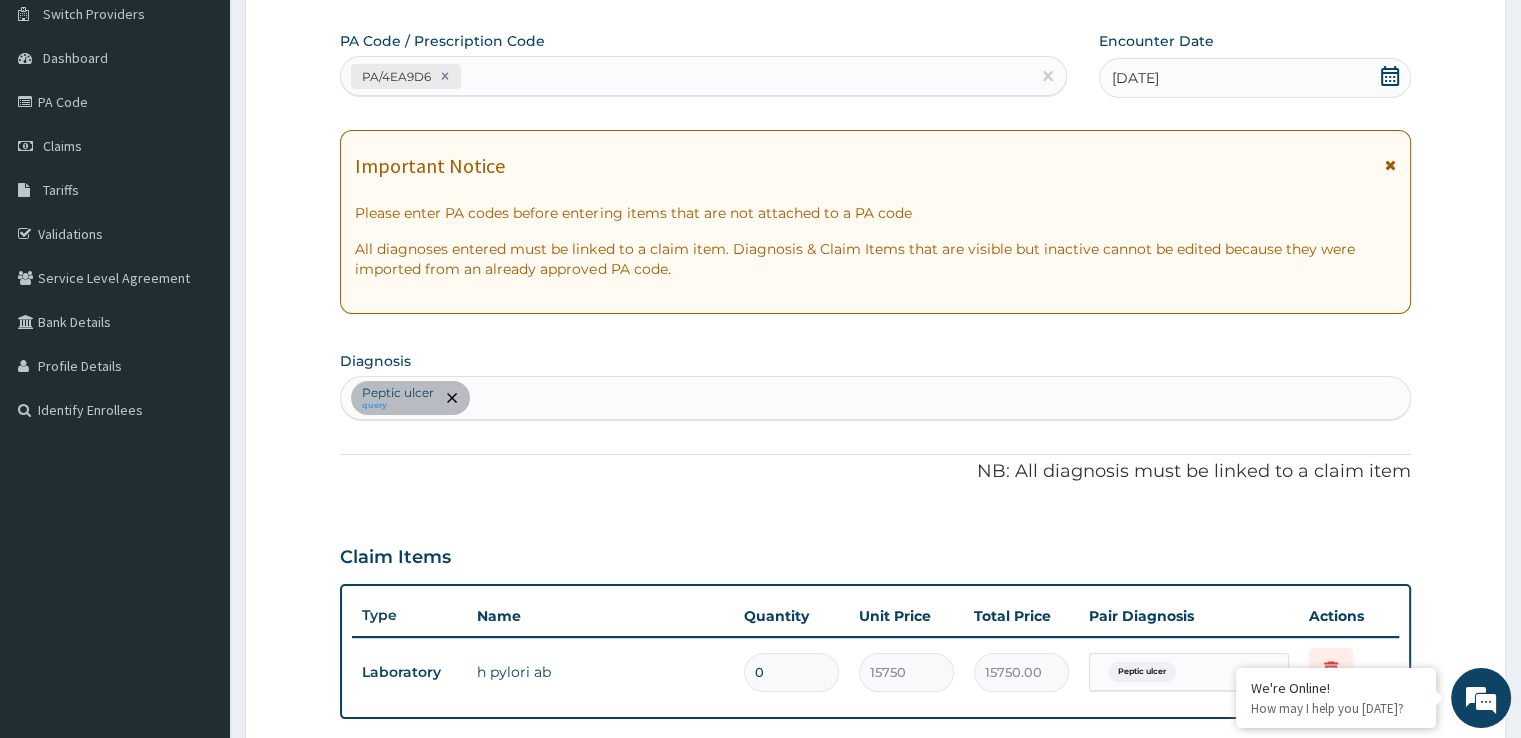 type on "0.00" 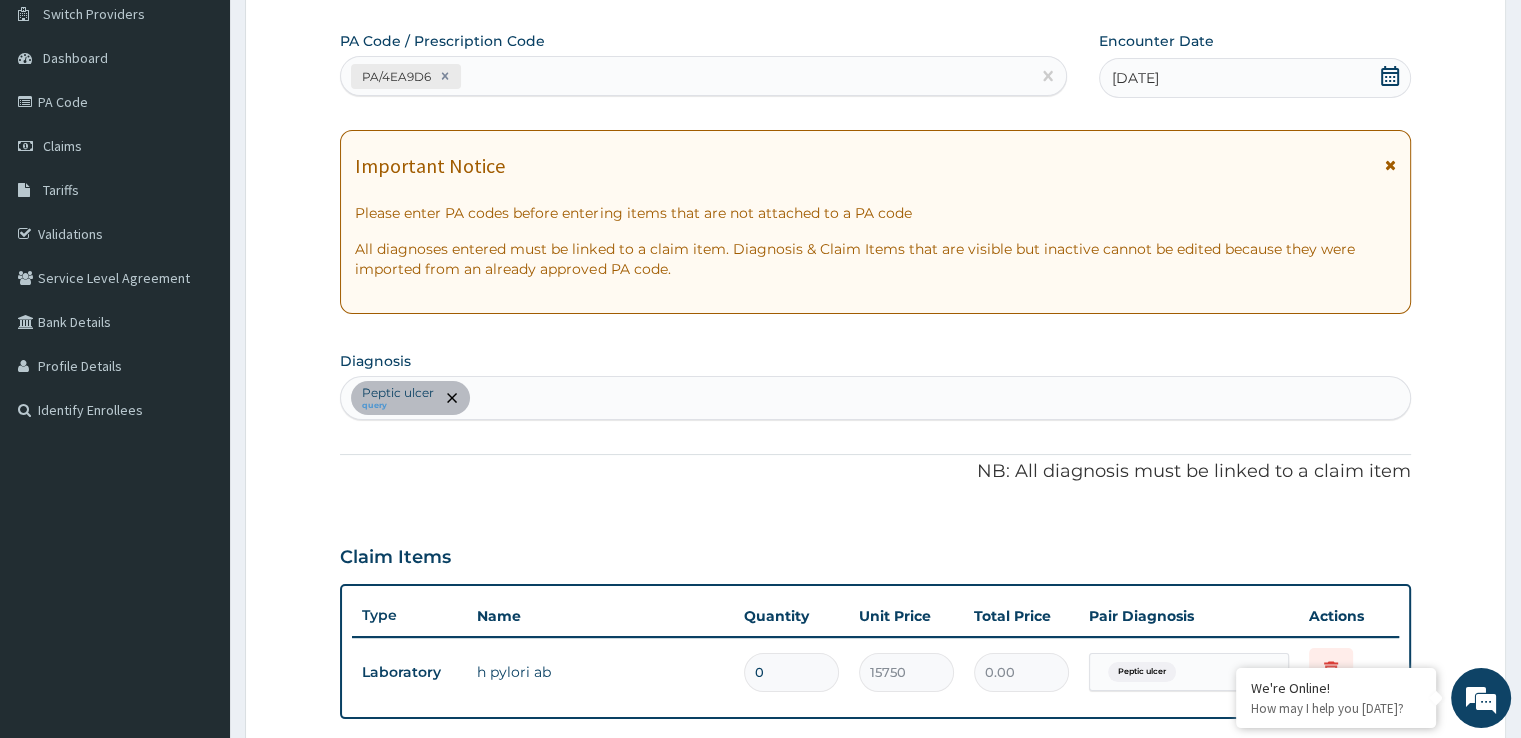 type on "1" 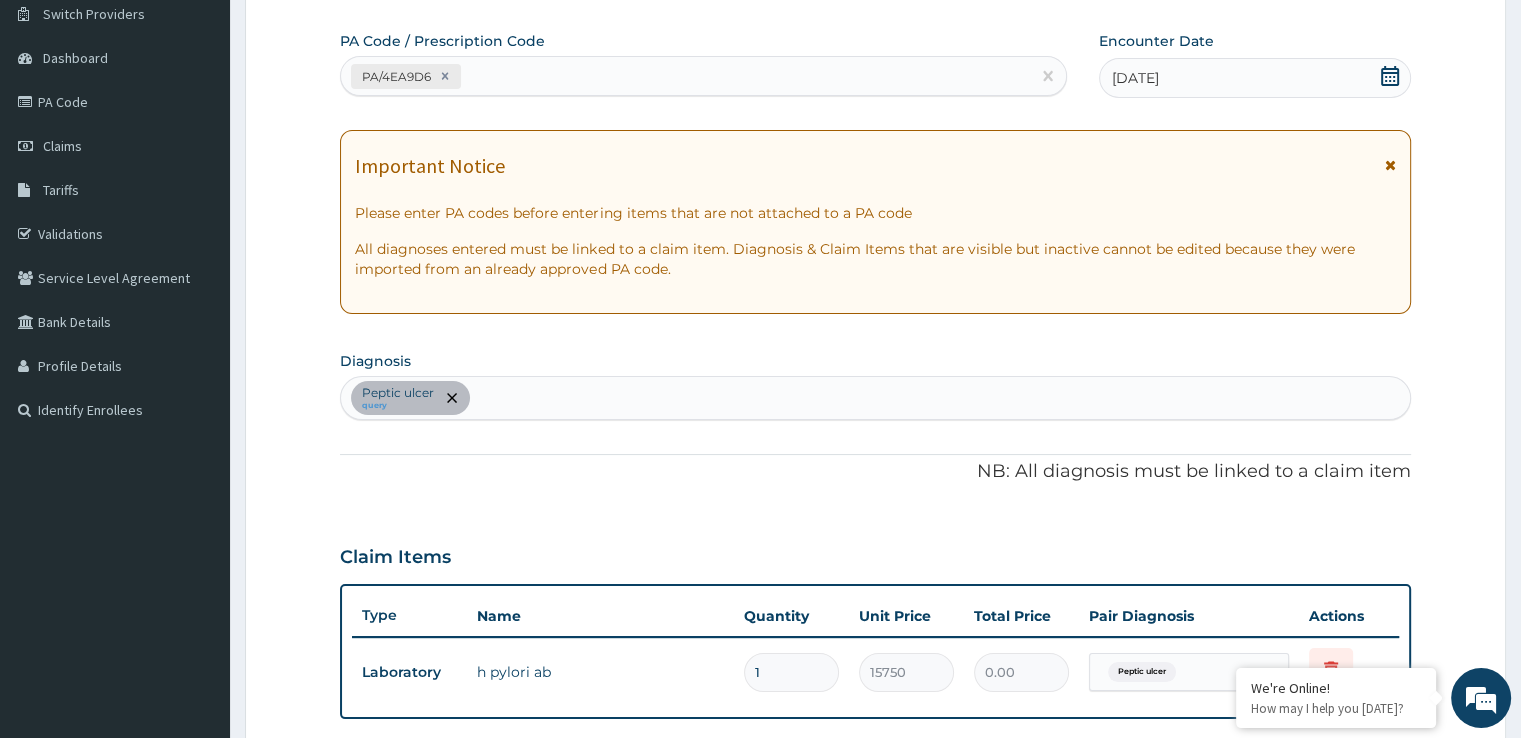 type on "15750.00" 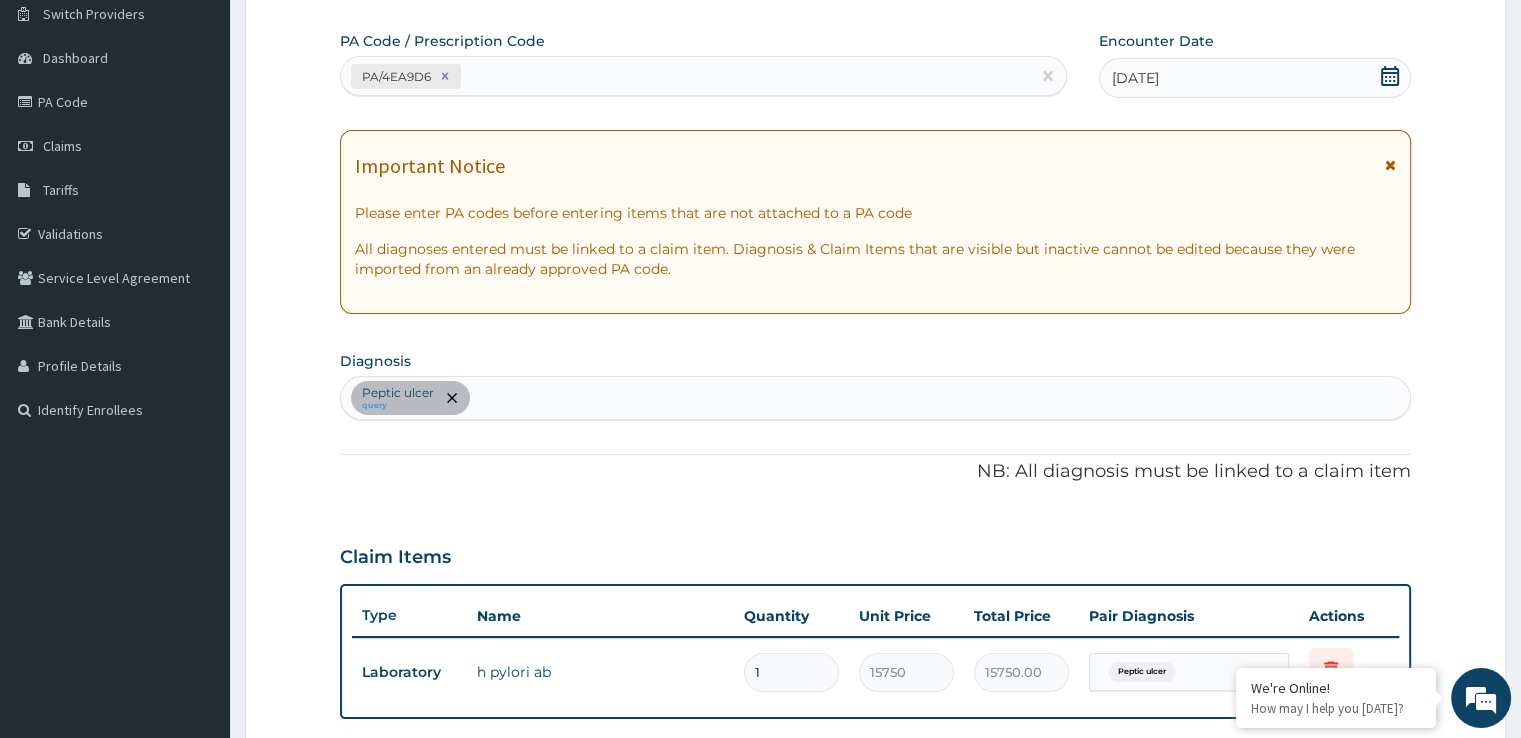 click on "Claim Items" at bounding box center (875, 553) 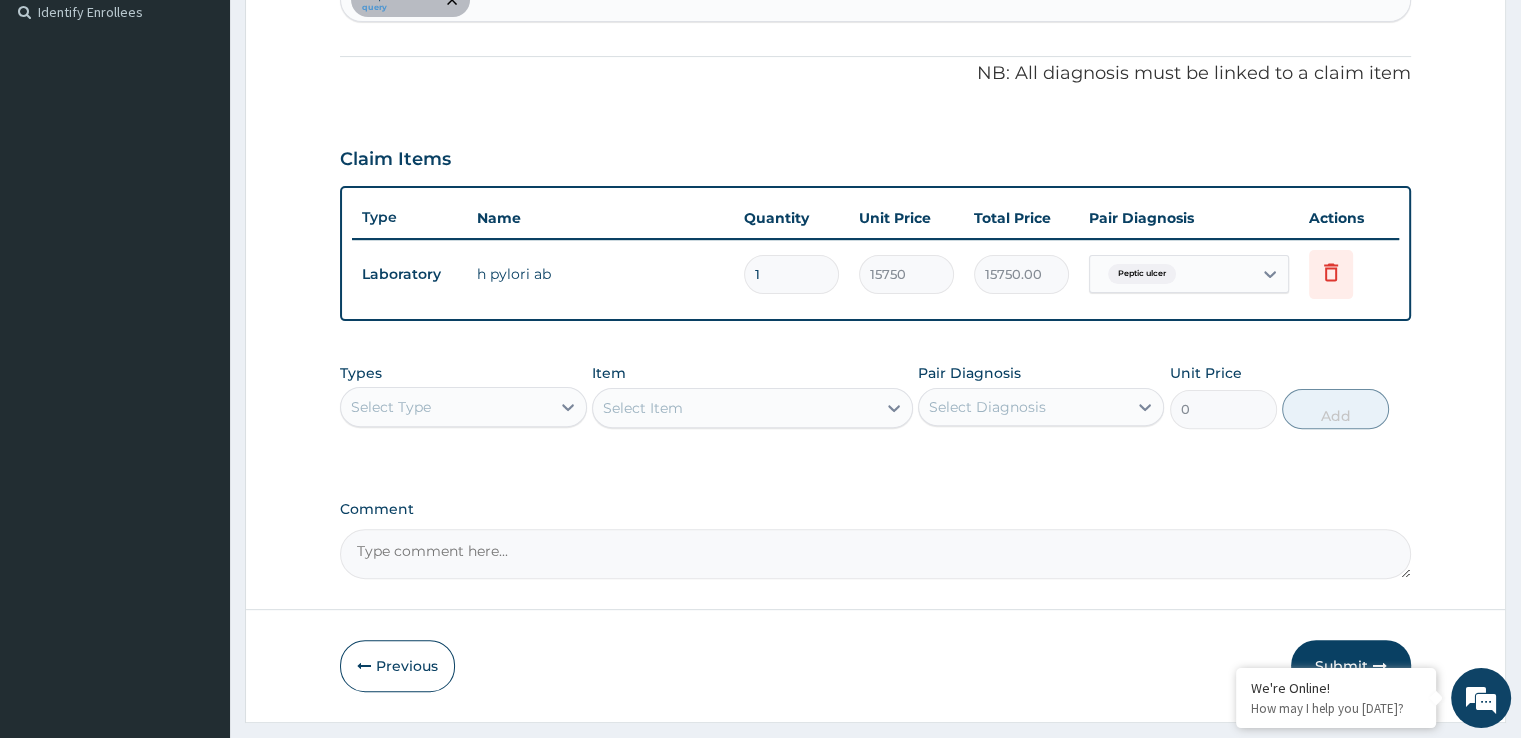 scroll, scrollTop: 560, scrollLeft: 0, axis: vertical 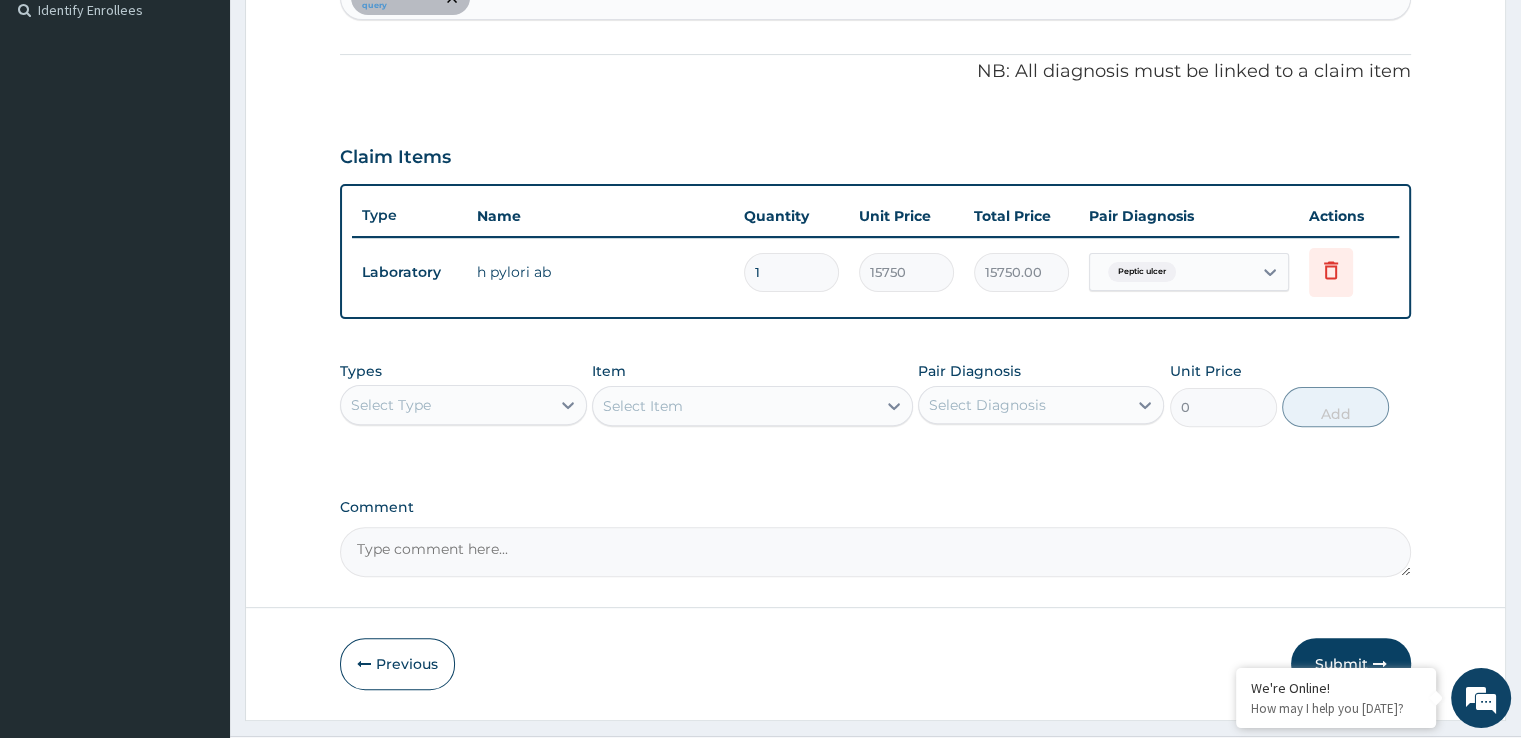 click on "Submit" at bounding box center (1351, 664) 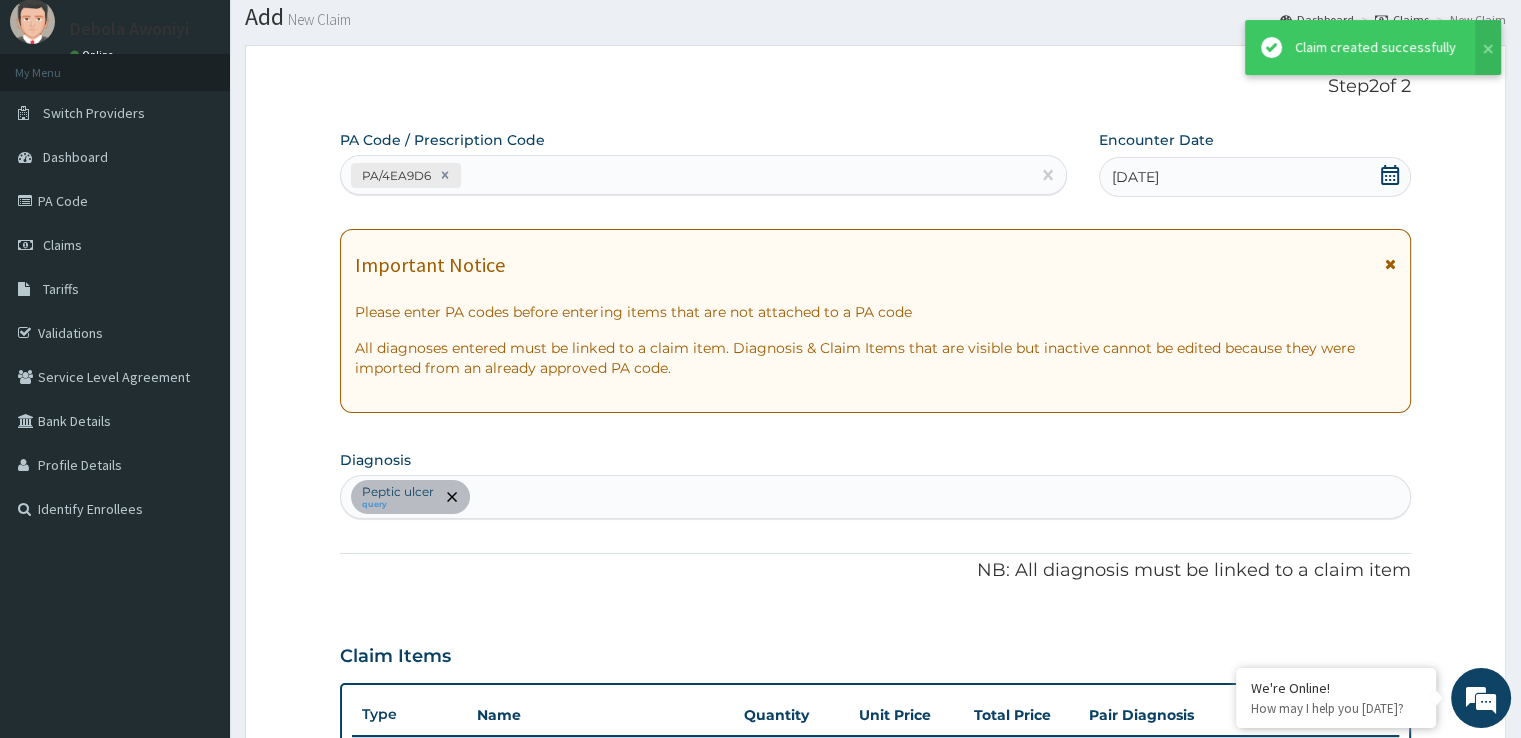 scroll, scrollTop: 560, scrollLeft: 0, axis: vertical 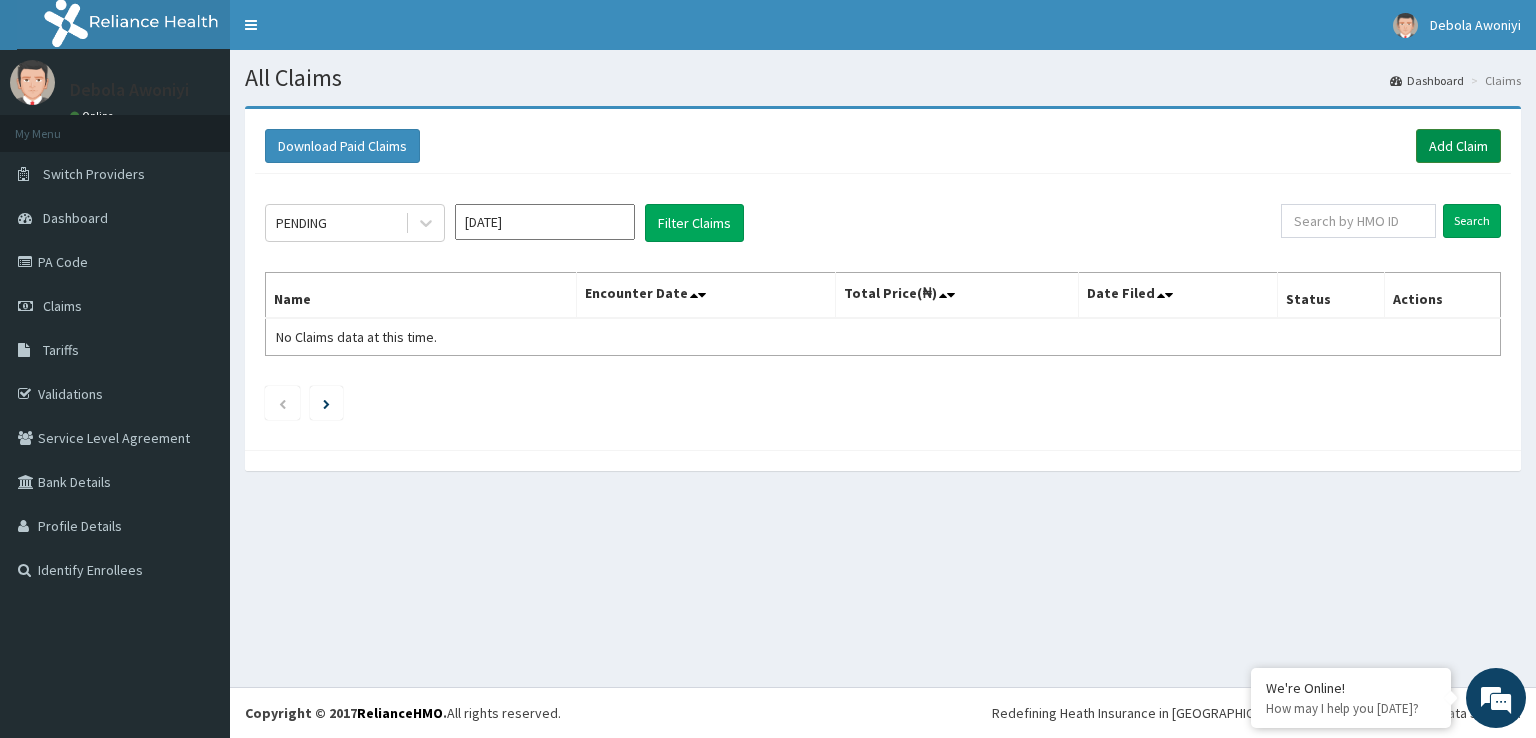 click on "Add Claim" at bounding box center (1458, 146) 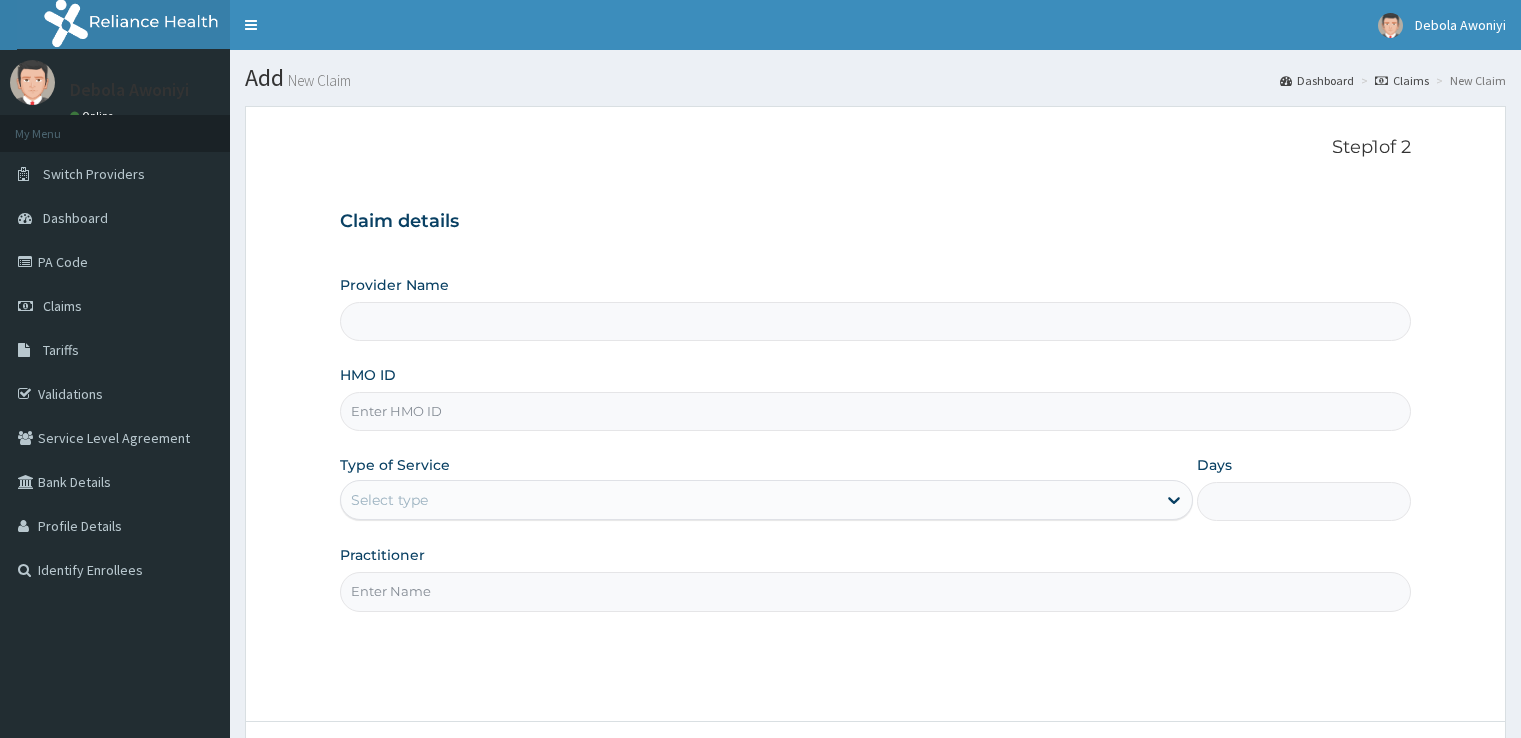scroll, scrollTop: 0, scrollLeft: 0, axis: both 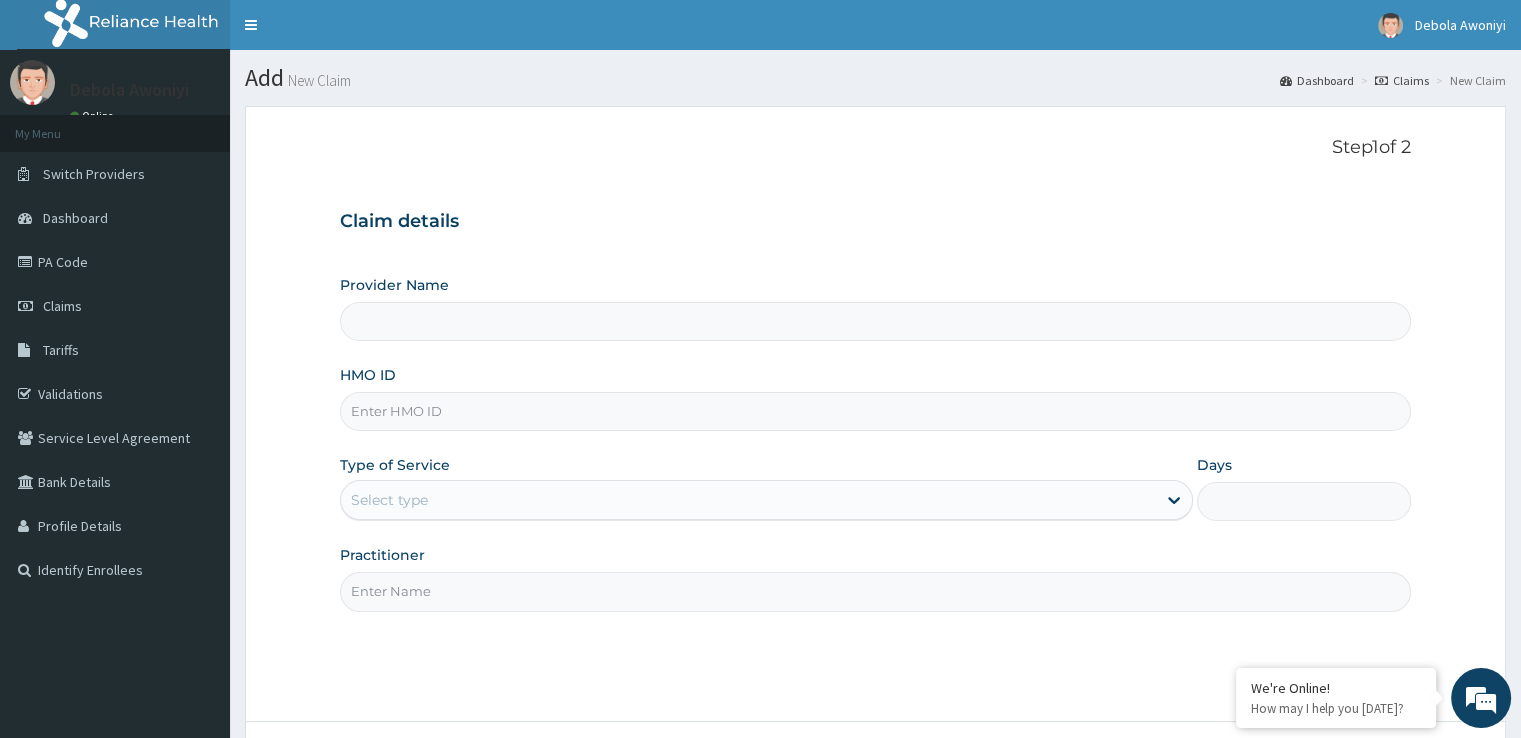 type on "Clina - Lancet Laboratories - Surulere" 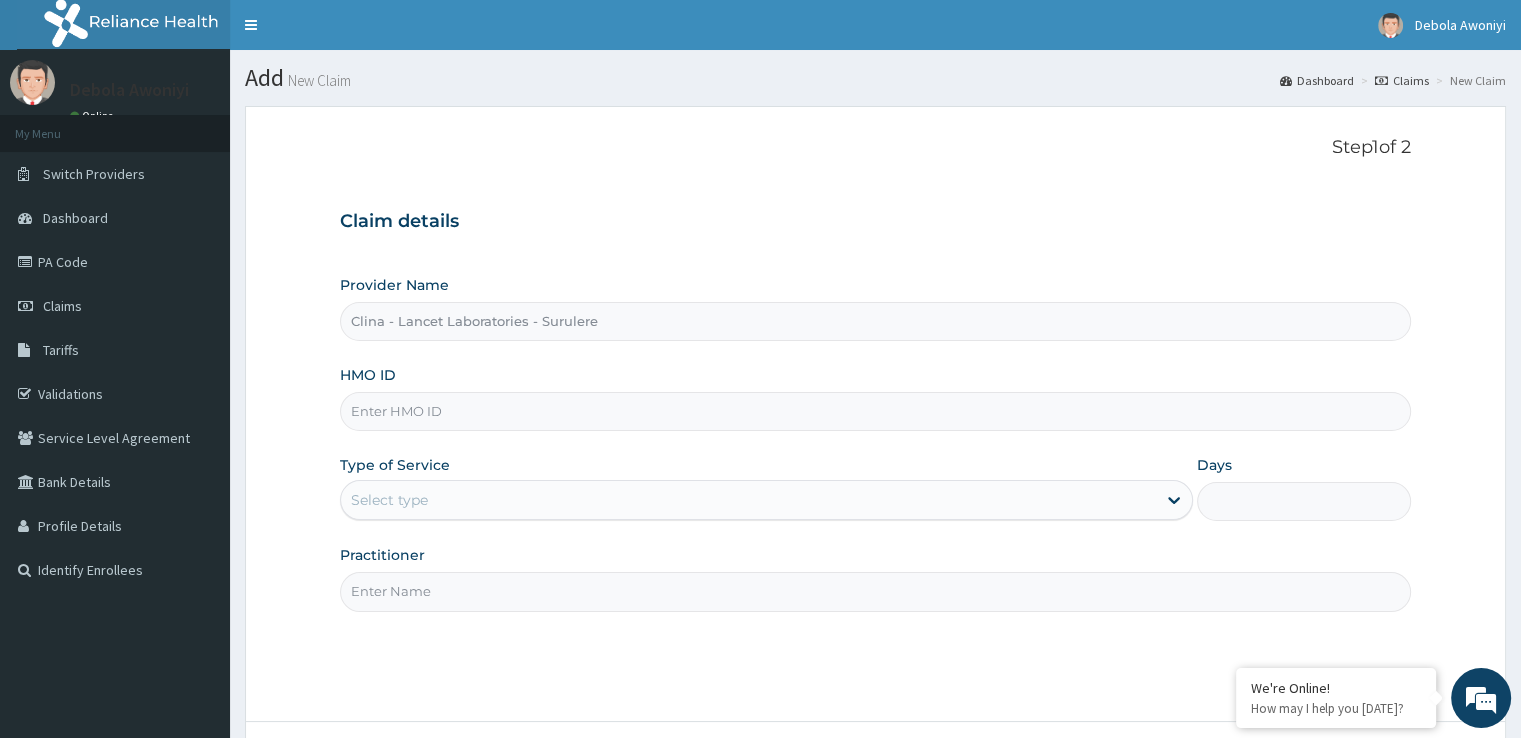 scroll, scrollTop: 0, scrollLeft: 0, axis: both 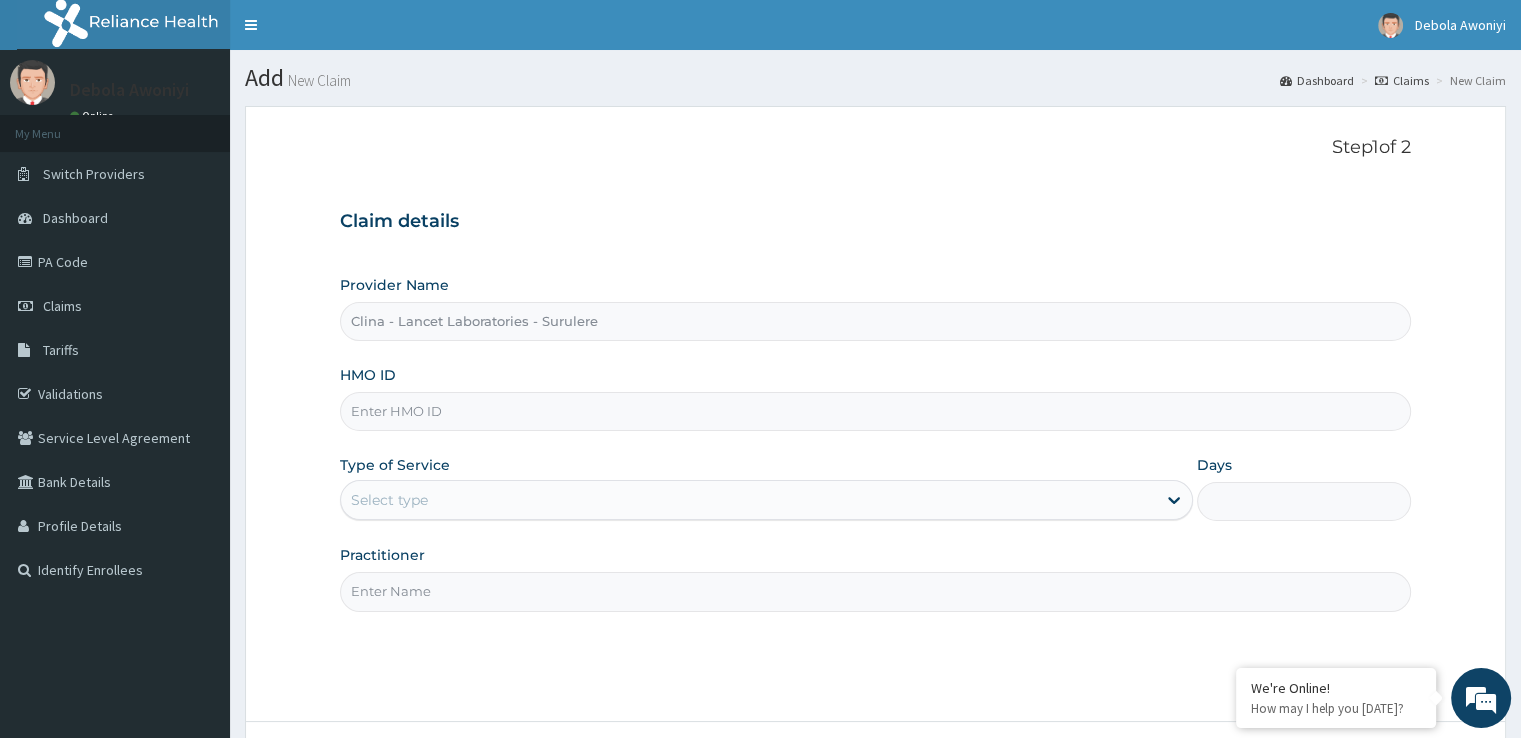 click on "HMO ID" at bounding box center [875, 411] 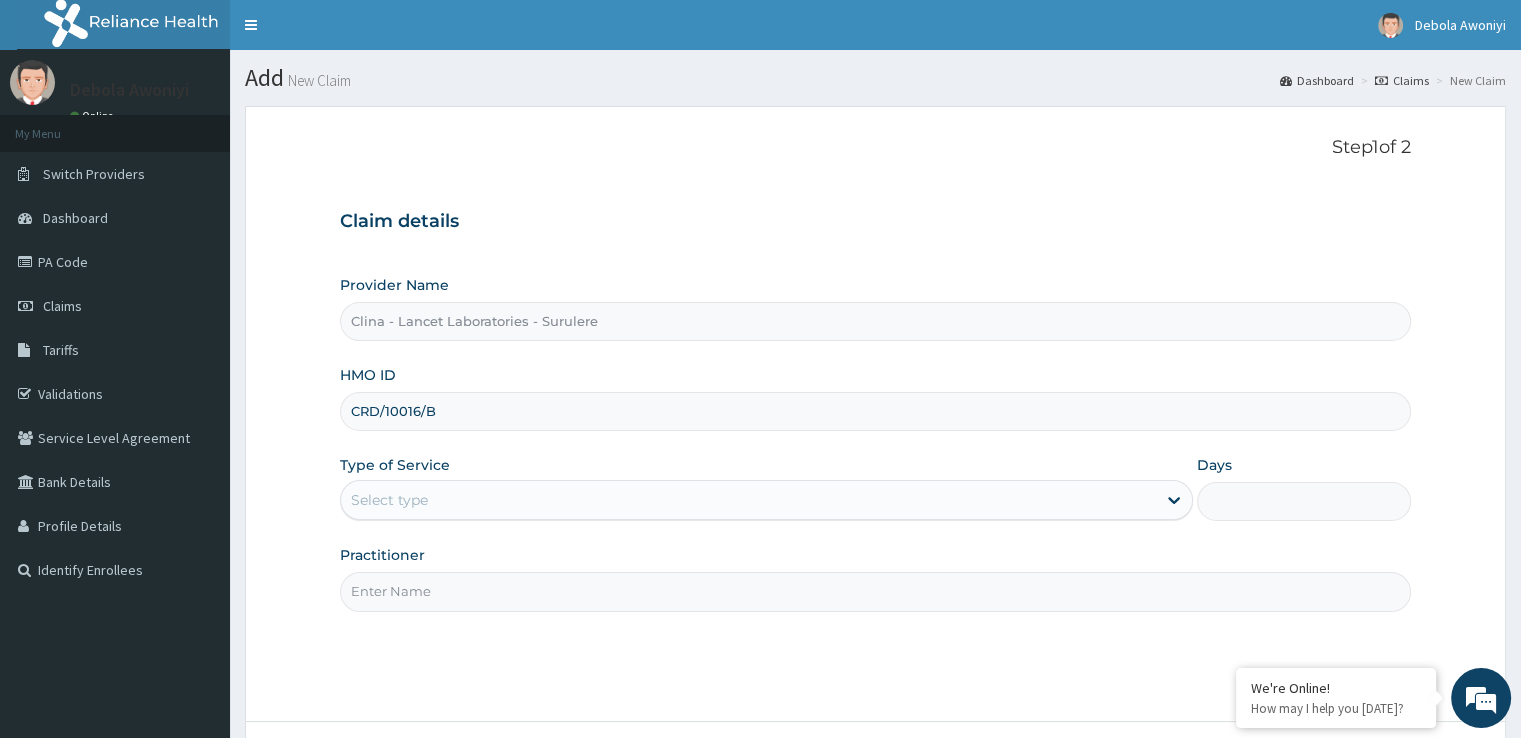type on "CRD/10016/B" 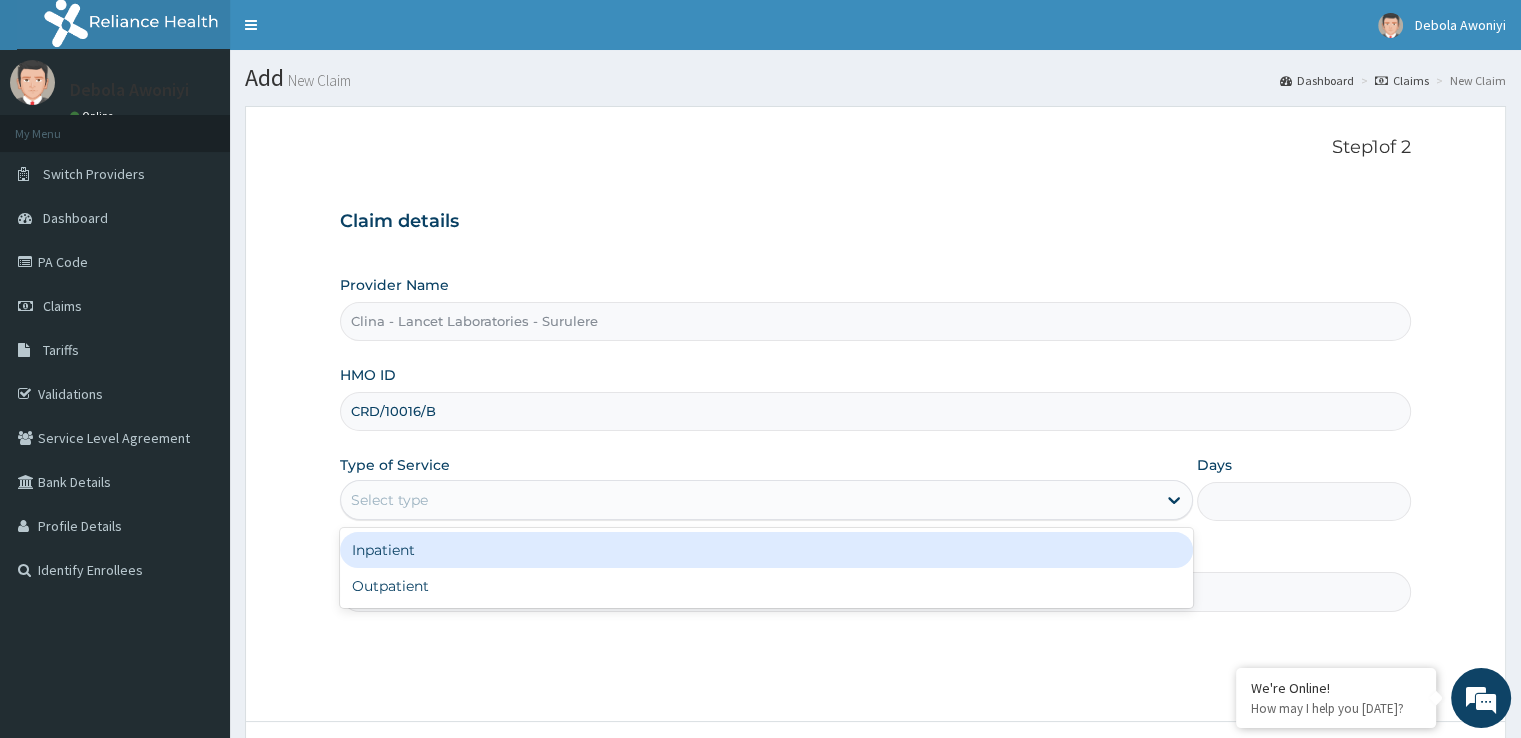click on "Select type" at bounding box center (389, 500) 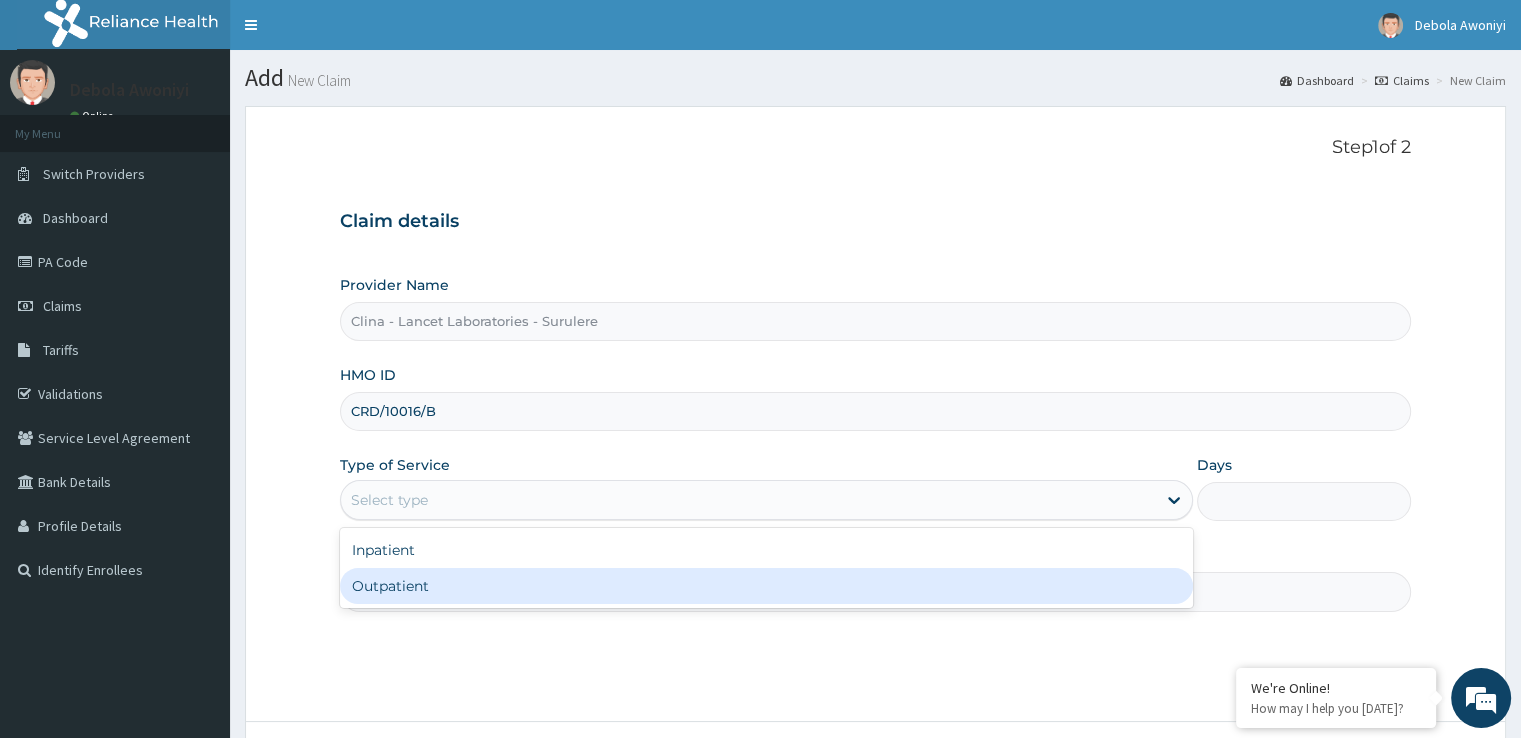 click on "Outpatient" at bounding box center [766, 586] 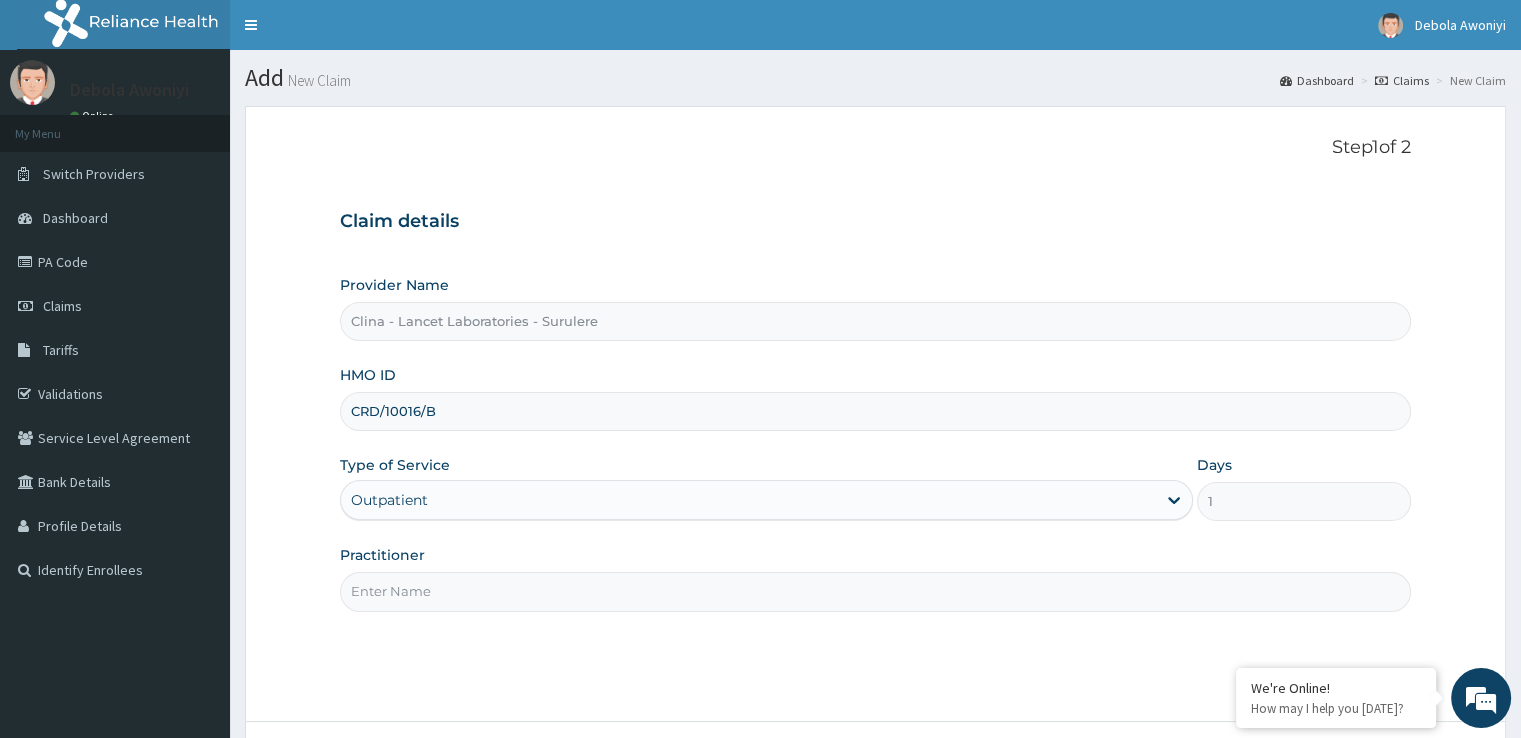 click on "Practitioner" at bounding box center [875, 591] 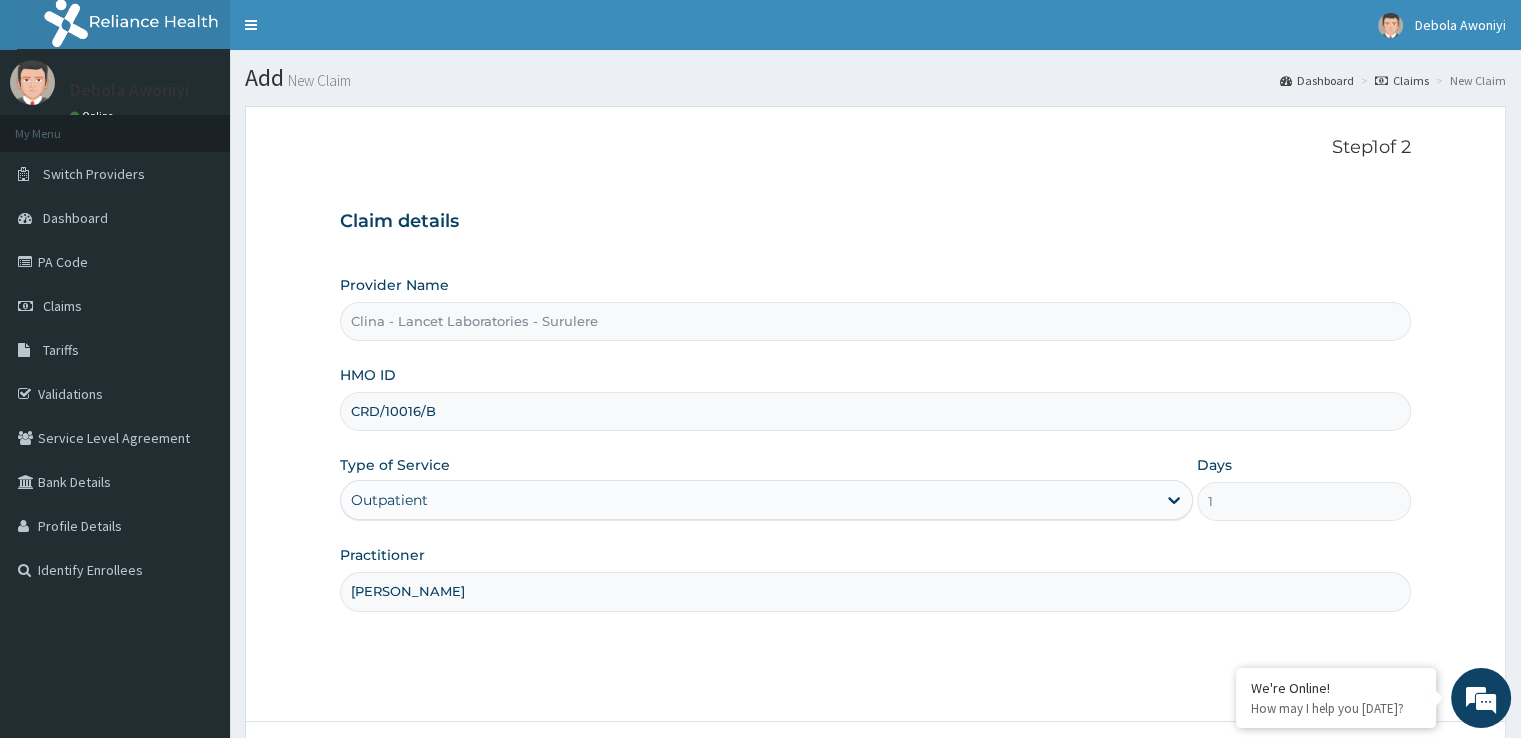 click on "DR DAWODU" at bounding box center [875, 591] 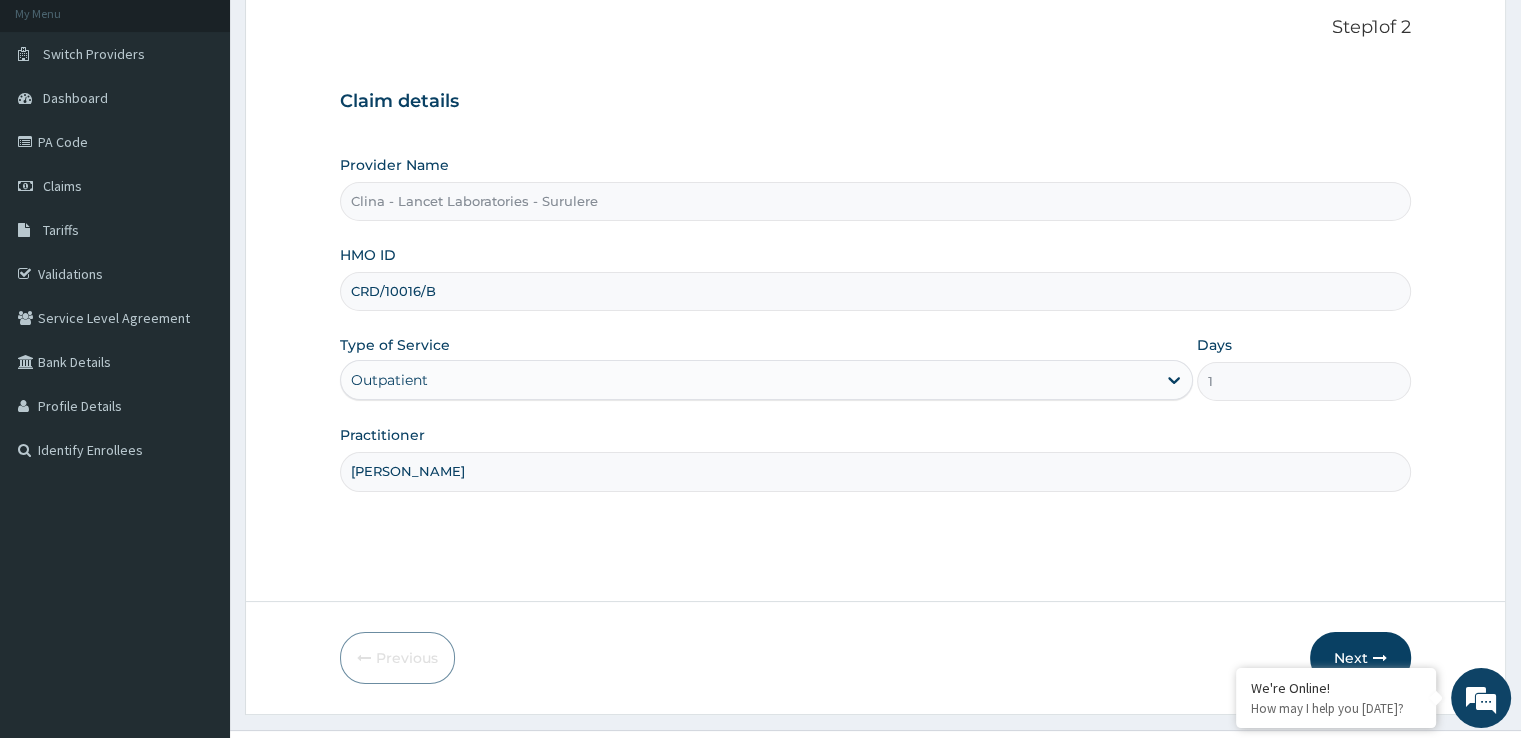 scroll, scrollTop: 160, scrollLeft: 0, axis: vertical 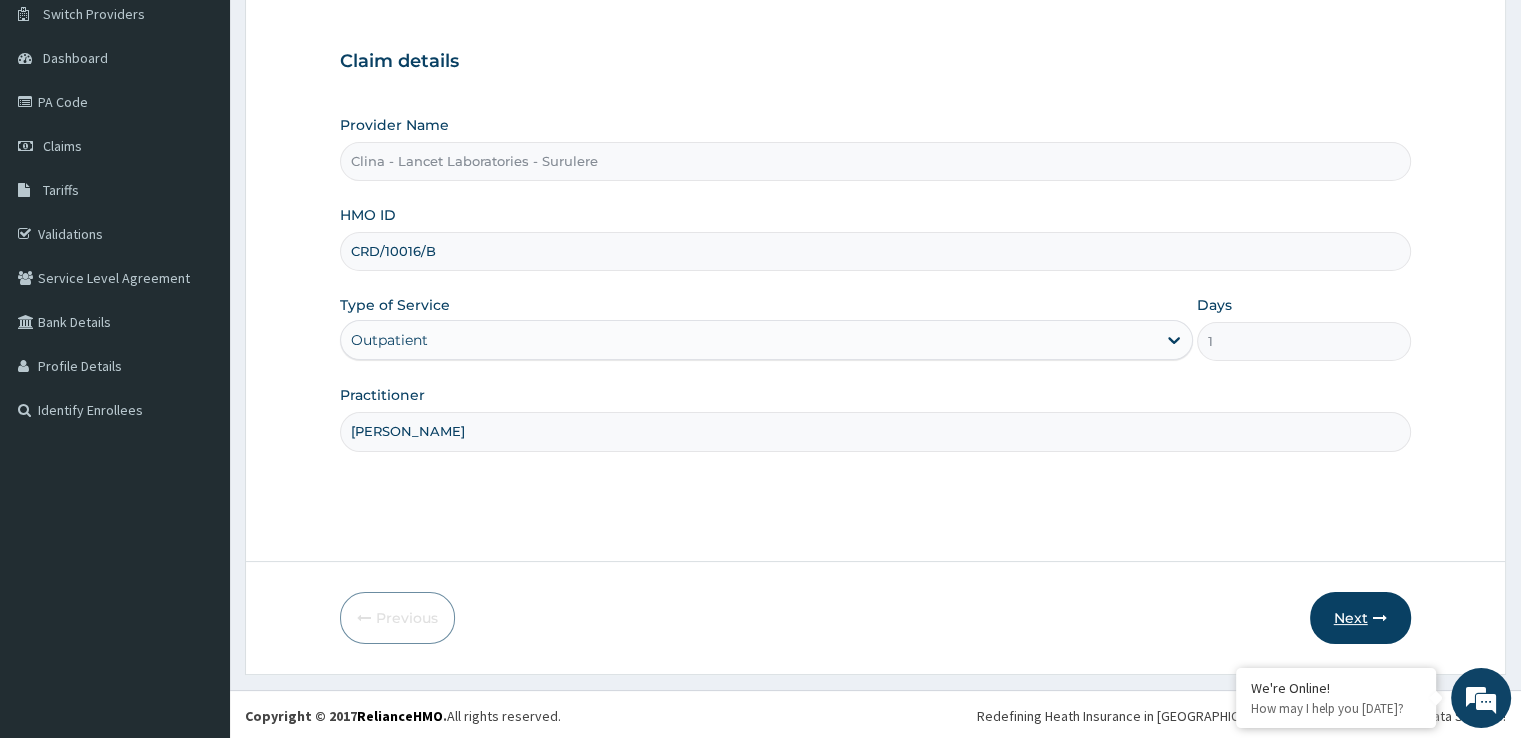 click on "Next" at bounding box center (1360, 618) 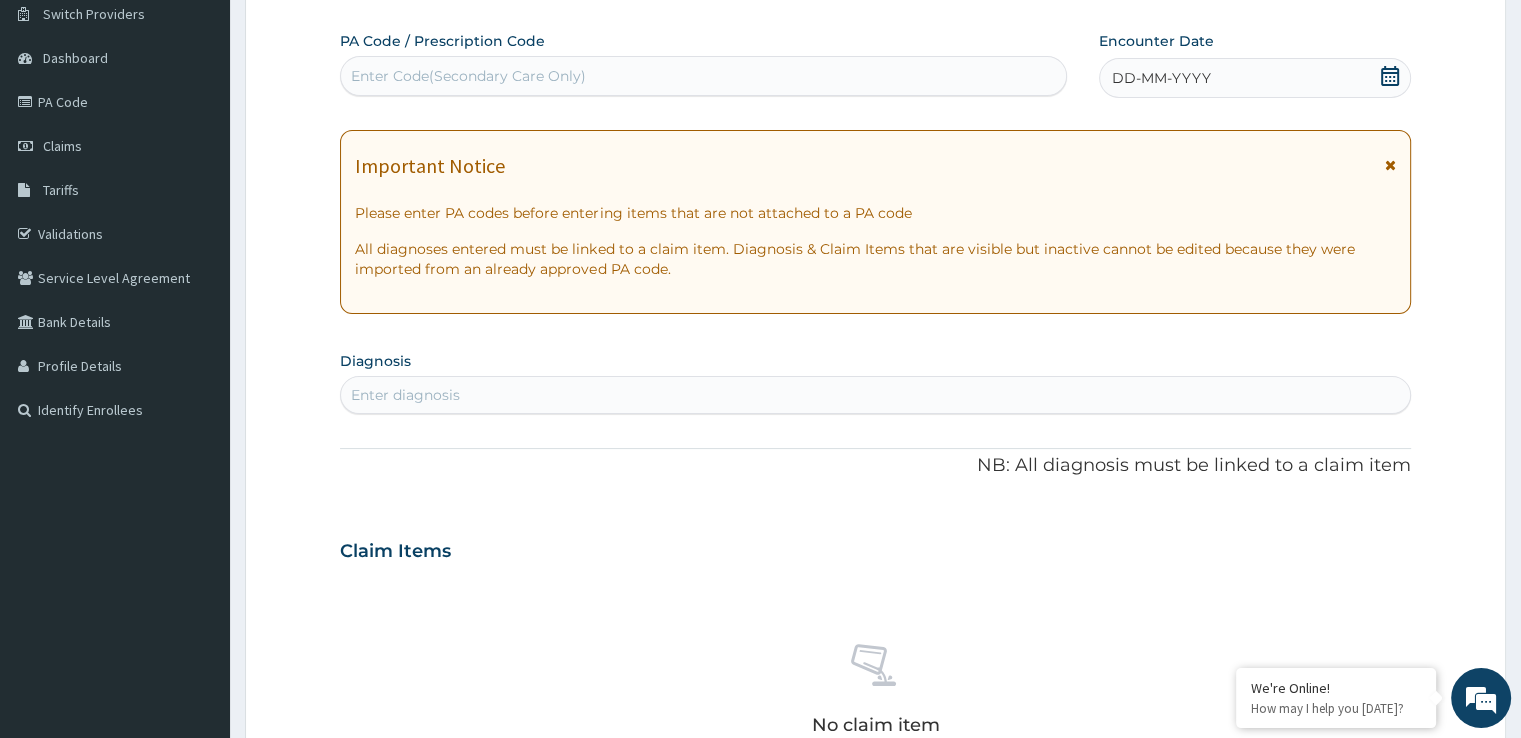 click on "Enter Code(Secondary Care Only)" at bounding box center [468, 76] 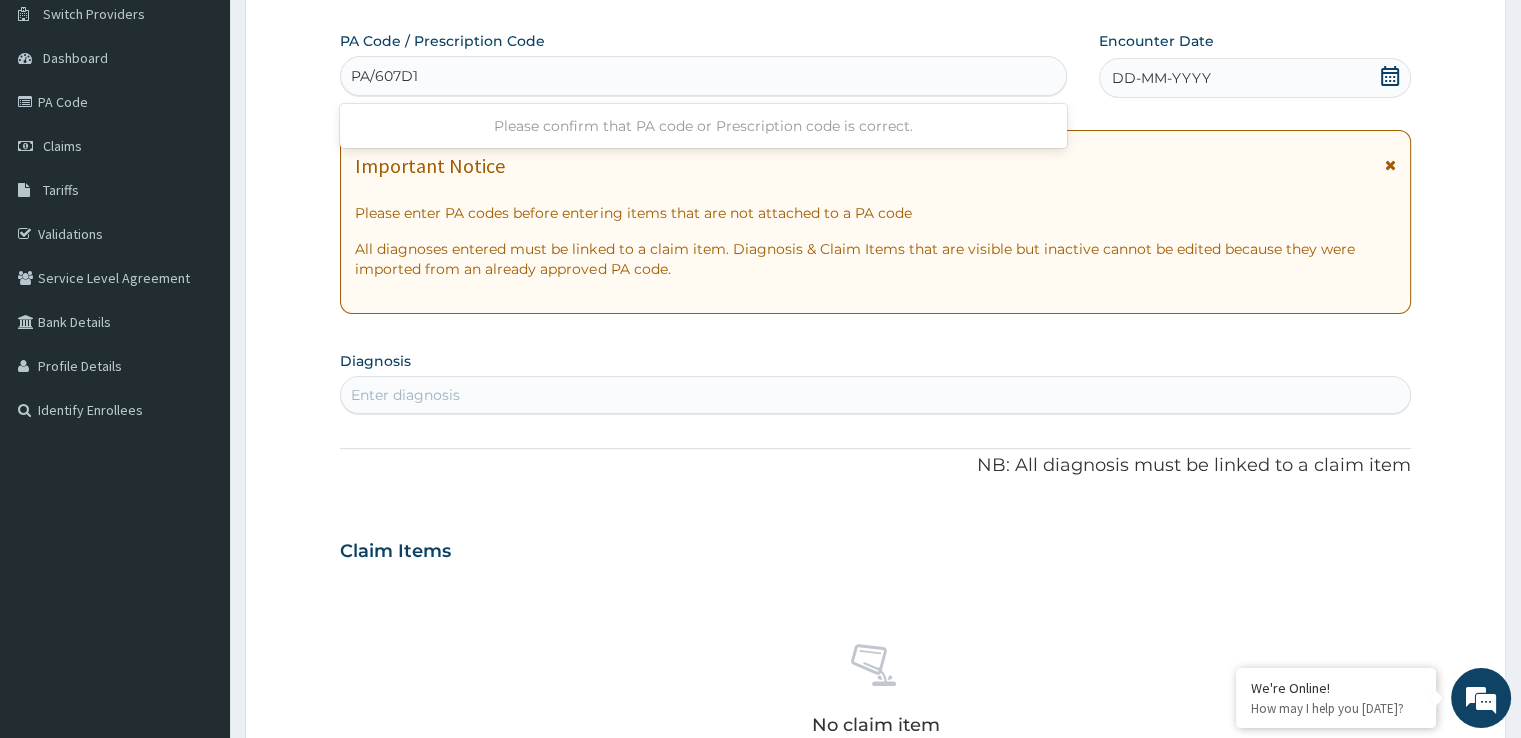 type on "PA/607D15" 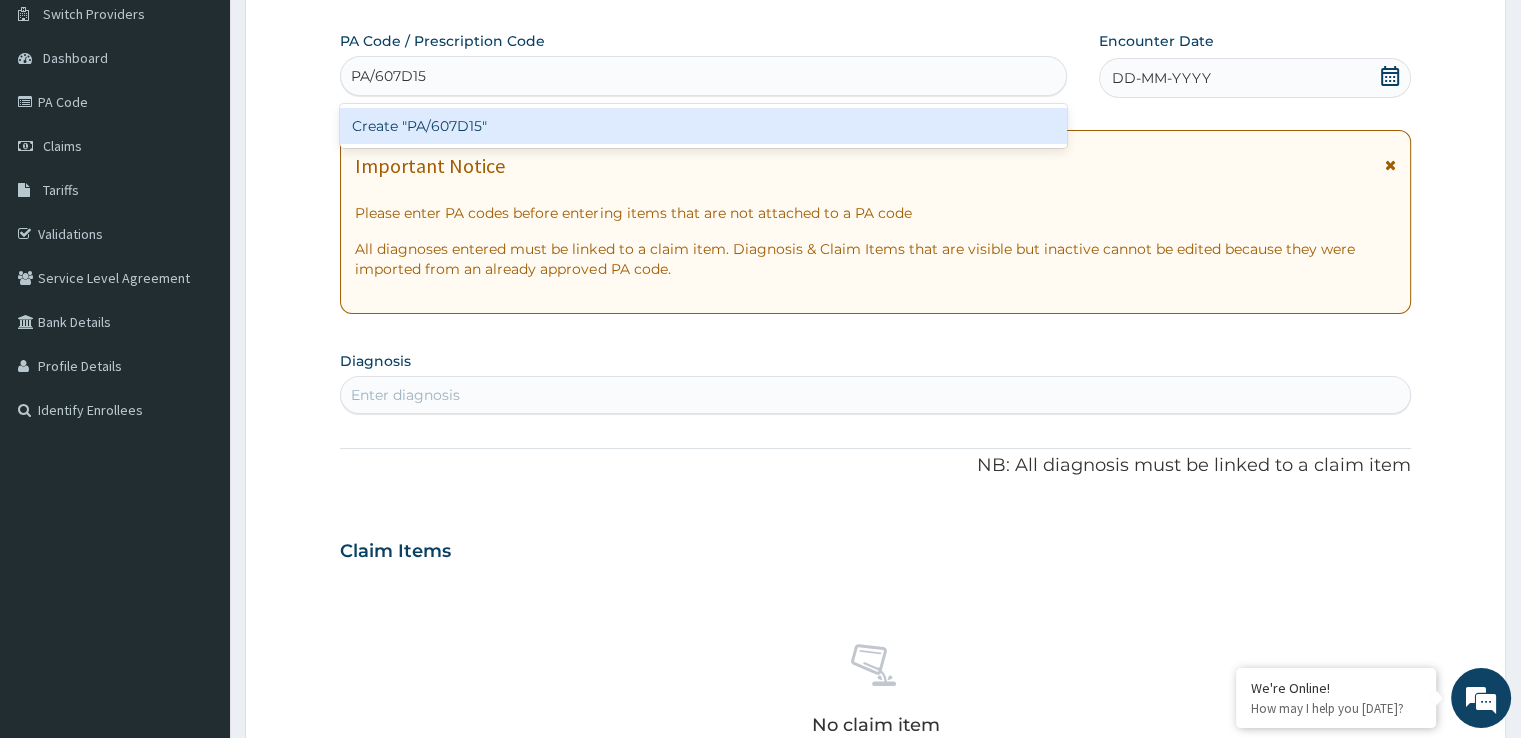 click on "Create "PA/607D15"" at bounding box center [703, 126] 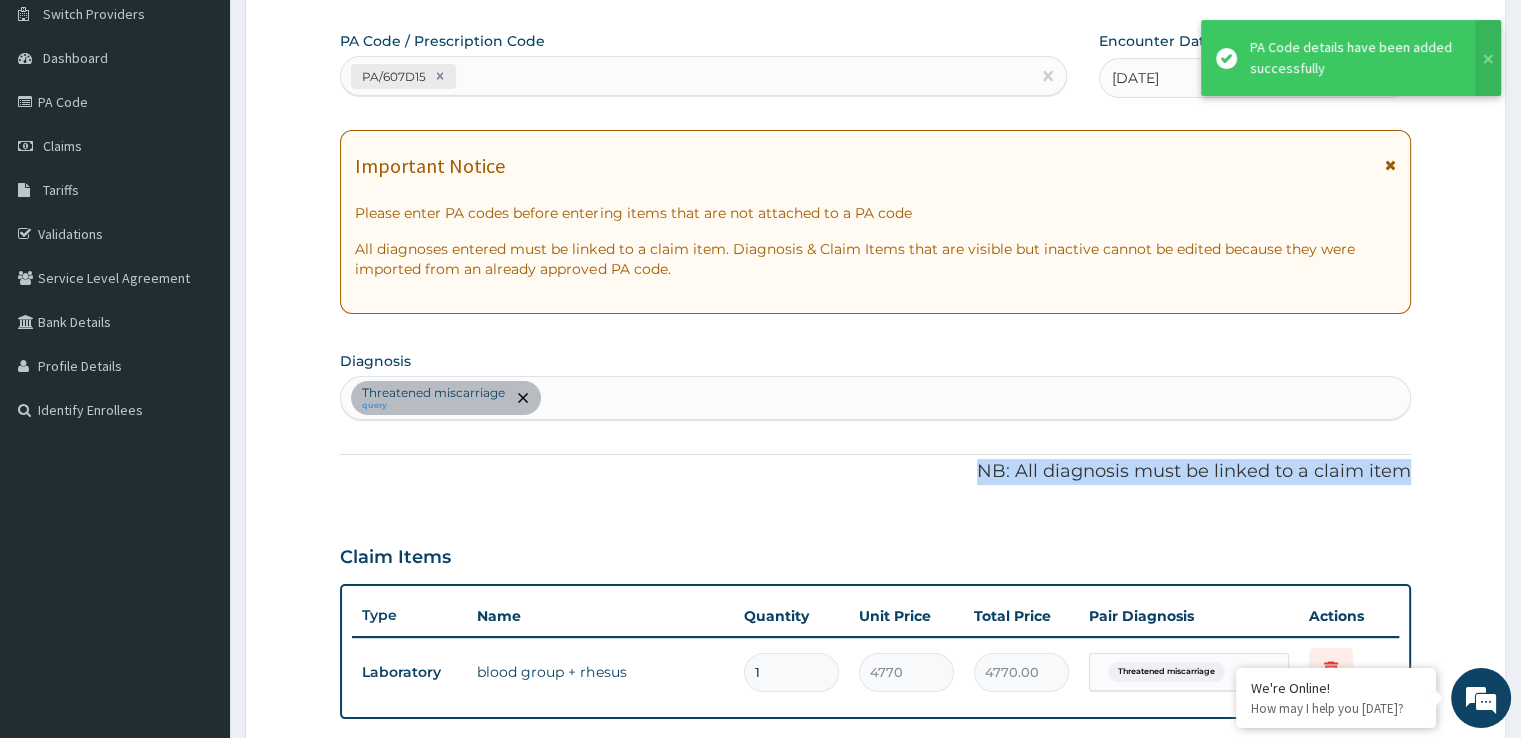 drag, startPoint x: 1443, startPoint y: 462, endPoint x: 1525, endPoint y: 433, distance: 86.977005 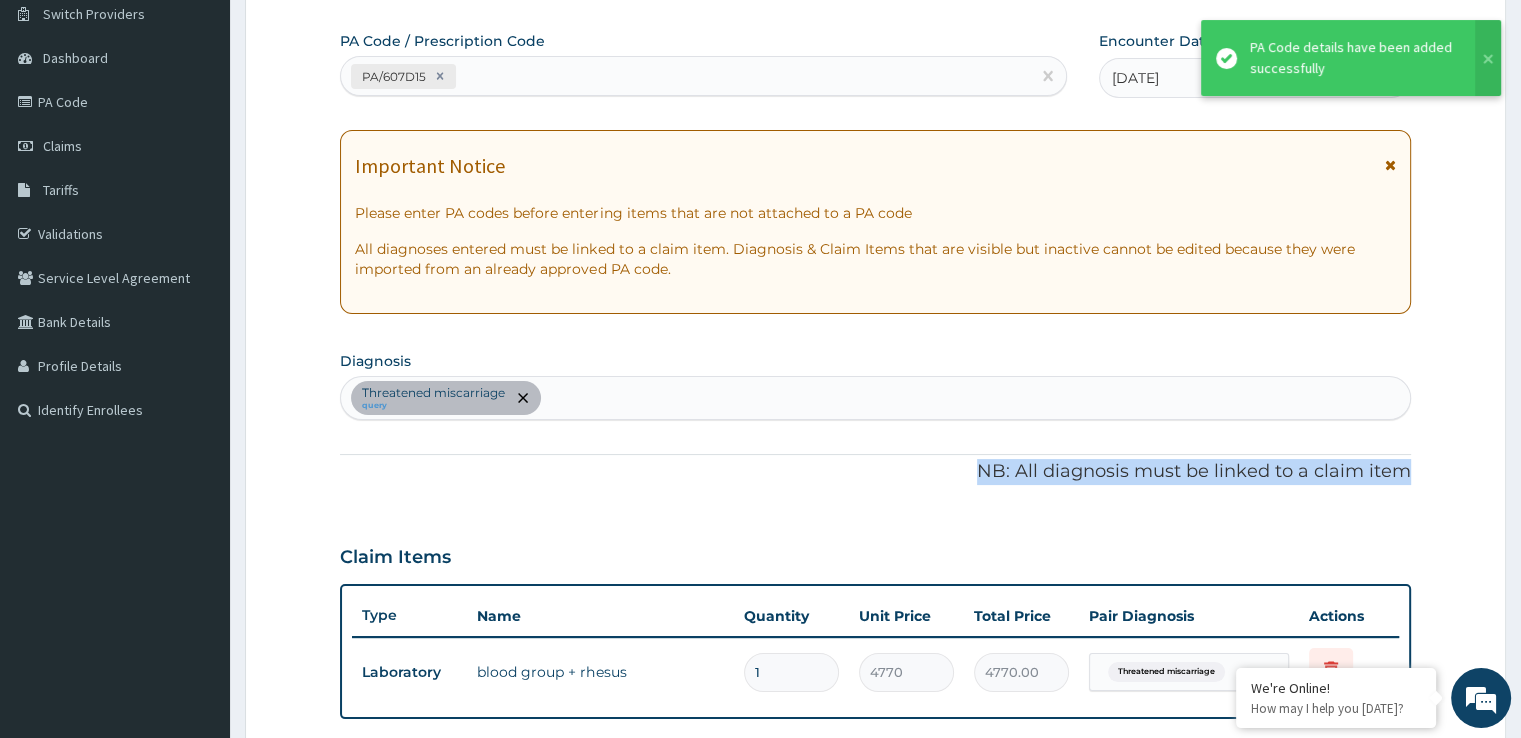 click on "R EL
Toggle navigation
Debola Awoniyi Debola Awoniyi - adebolaolayemi.awoniyi@lancet.com.ng Member since  February 21, 2022 at 3:03:05 PM   Profile Sign out" at bounding box center (760, 513) 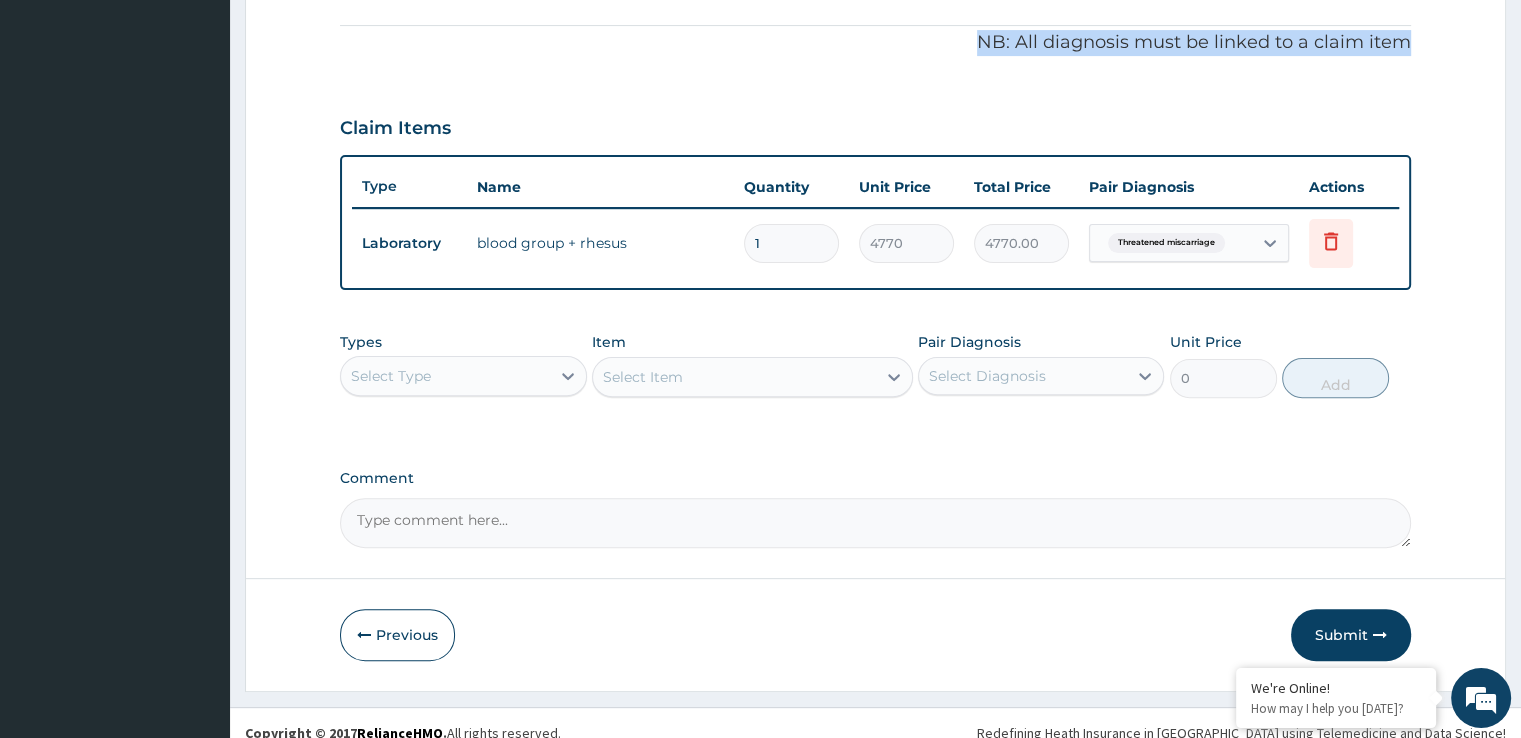 scroll, scrollTop: 606, scrollLeft: 0, axis: vertical 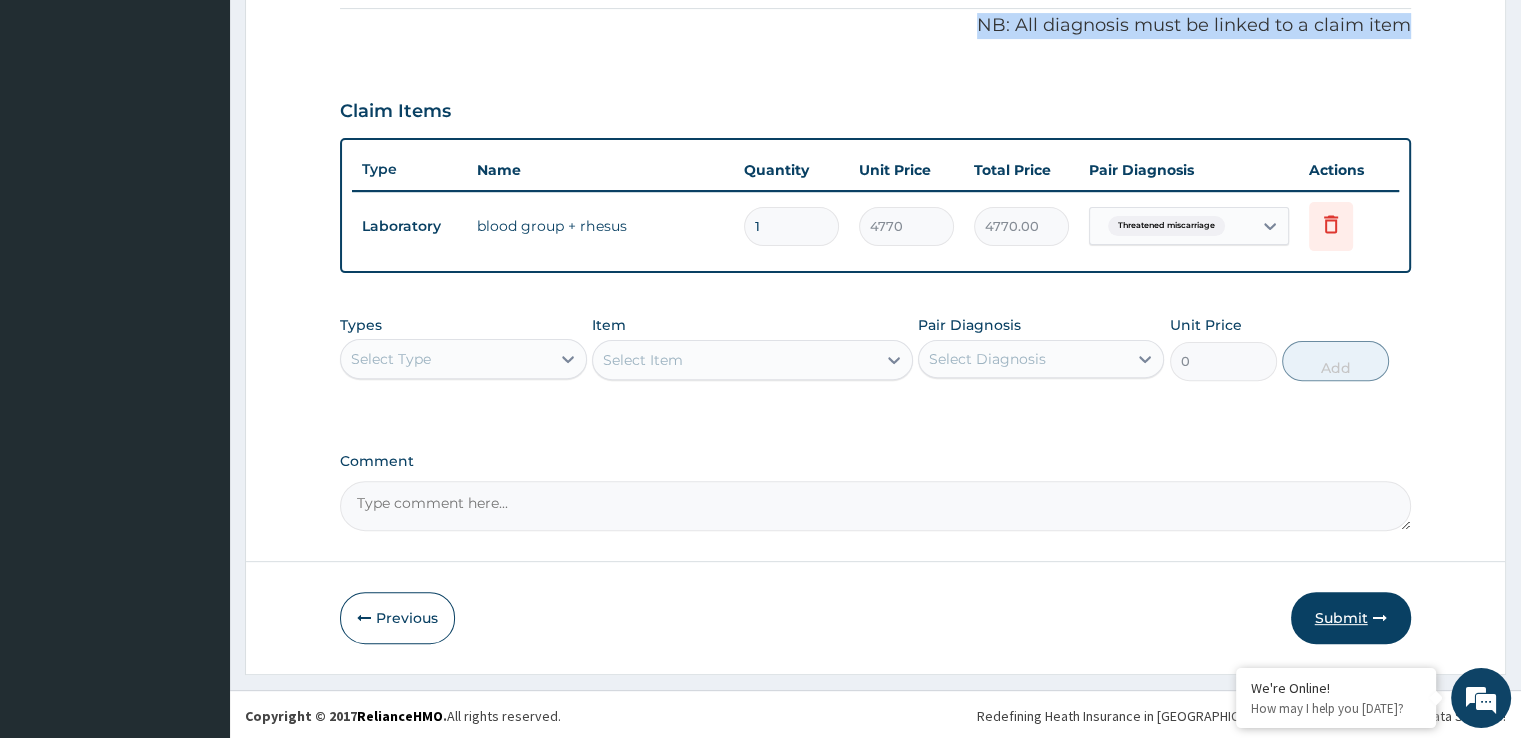 click on "Submit" at bounding box center (1351, 618) 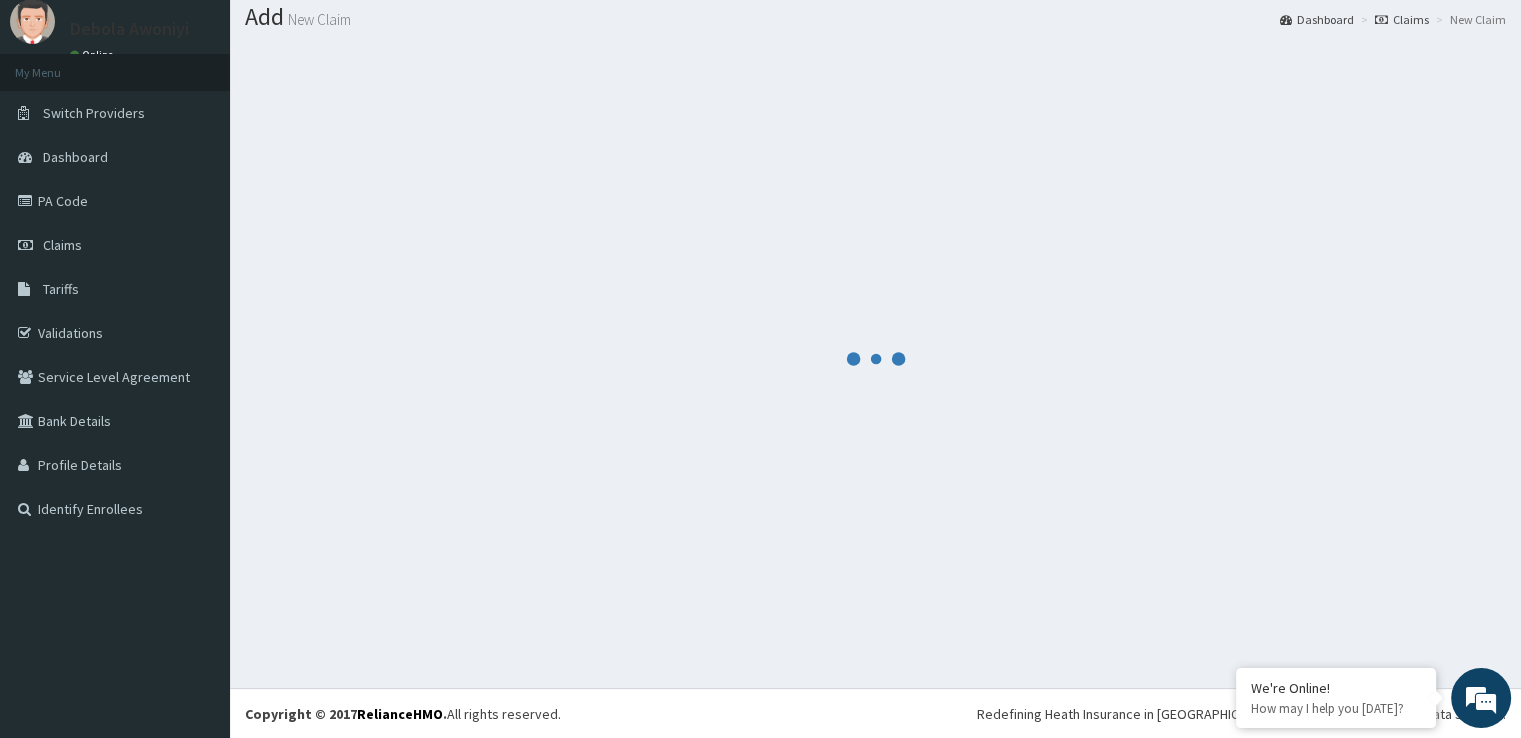 scroll, scrollTop: 606, scrollLeft: 0, axis: vertical 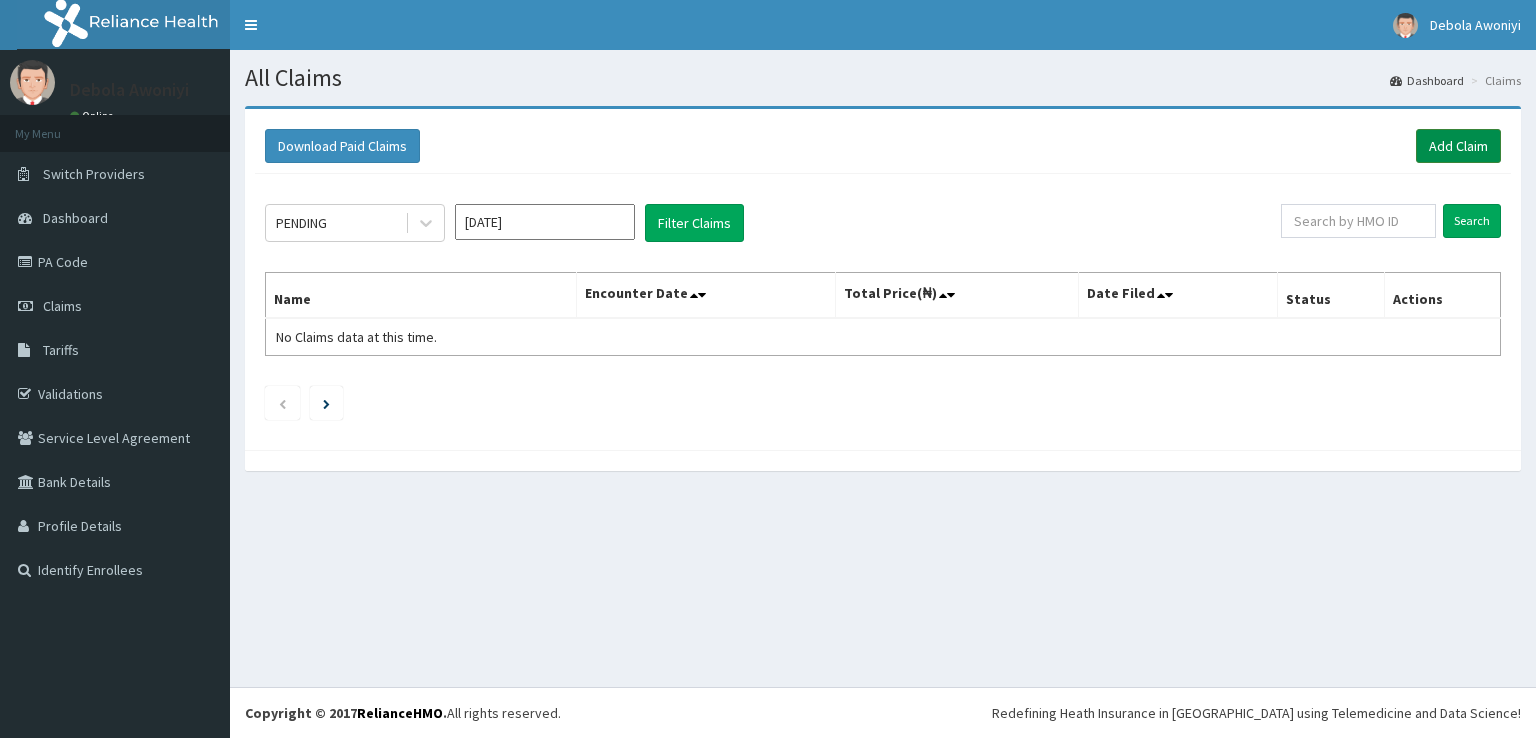 click on "Add Claim" at bounding box center (1458, 146) 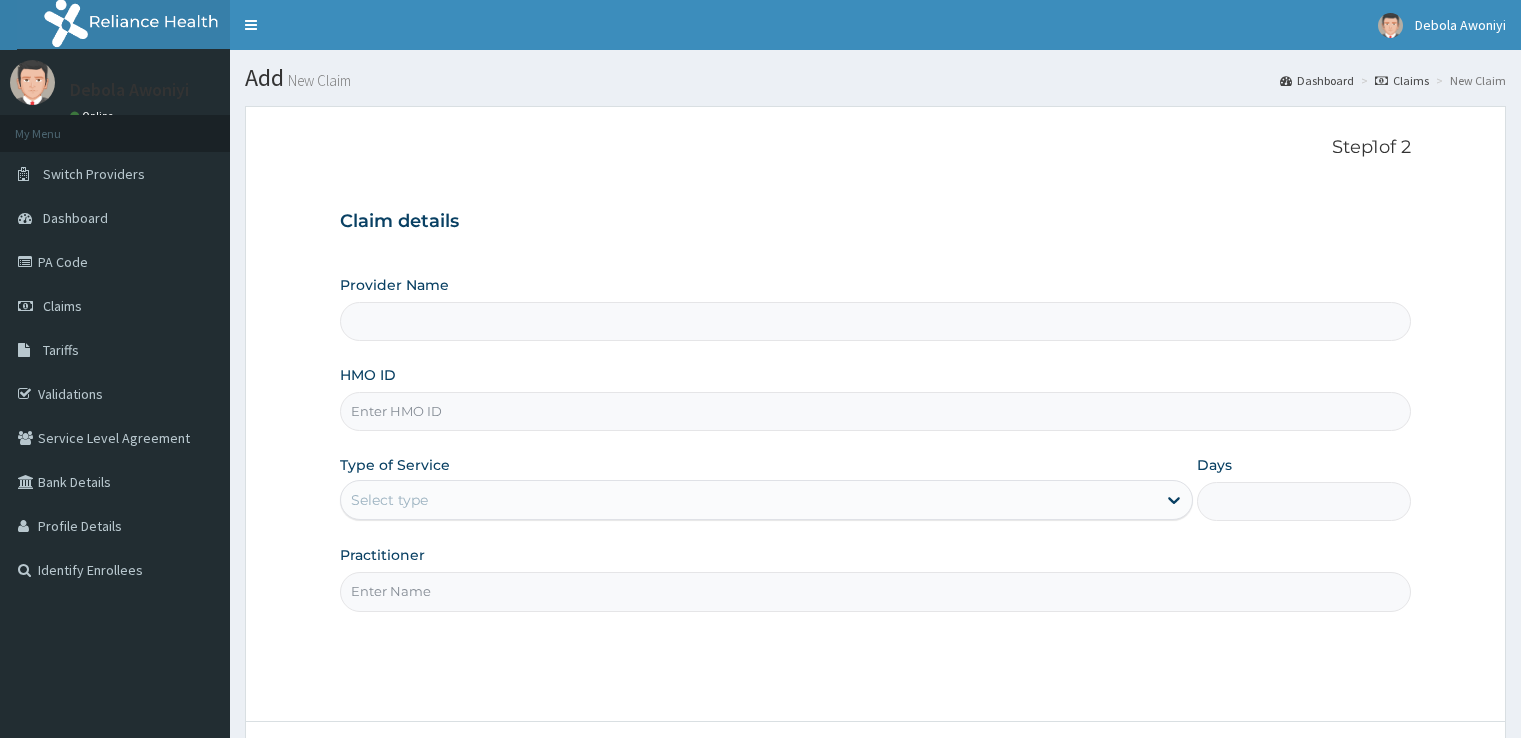 scroll, scrollTop: 0, scrollLeft: 0, axis: both 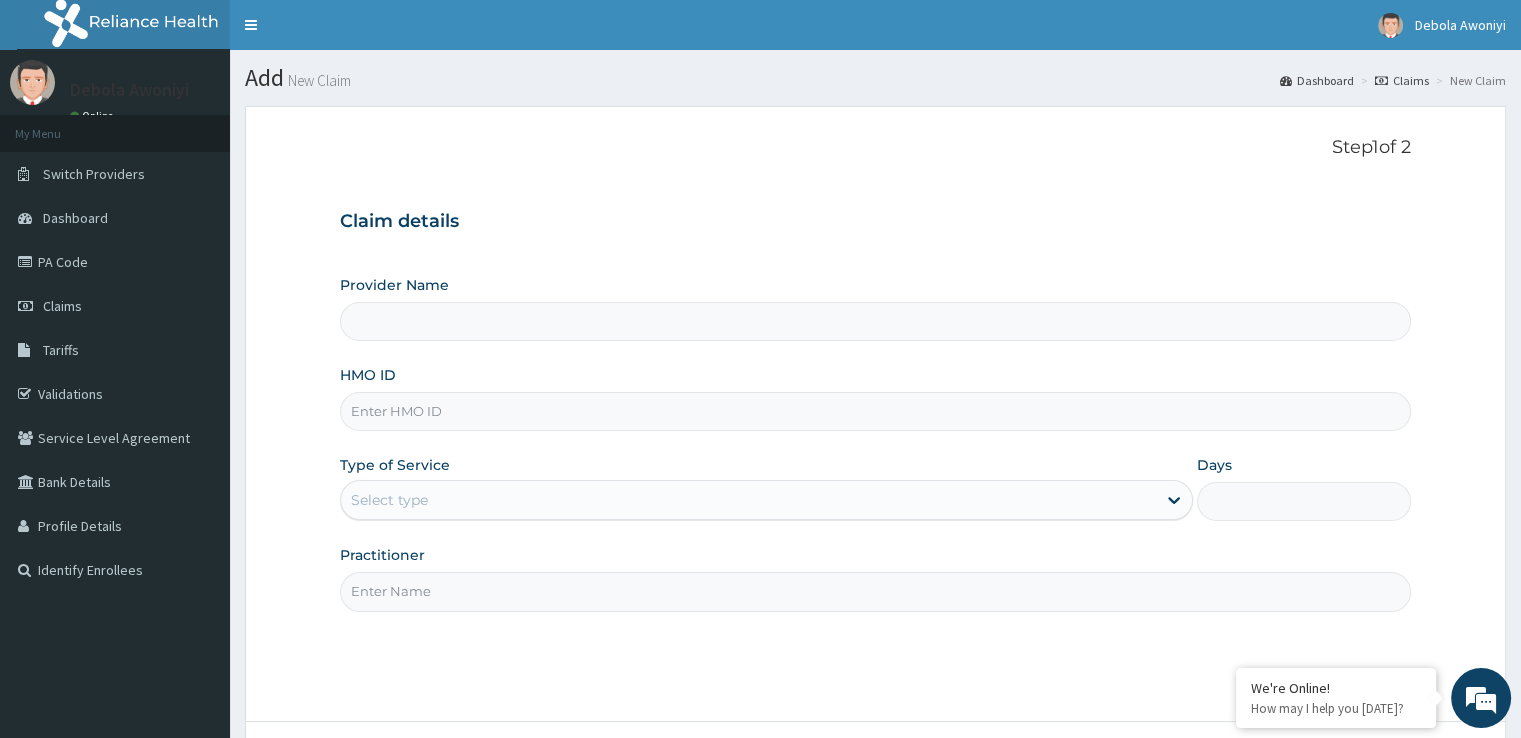 click on "HMO ID" at bounding box center (875, 411) 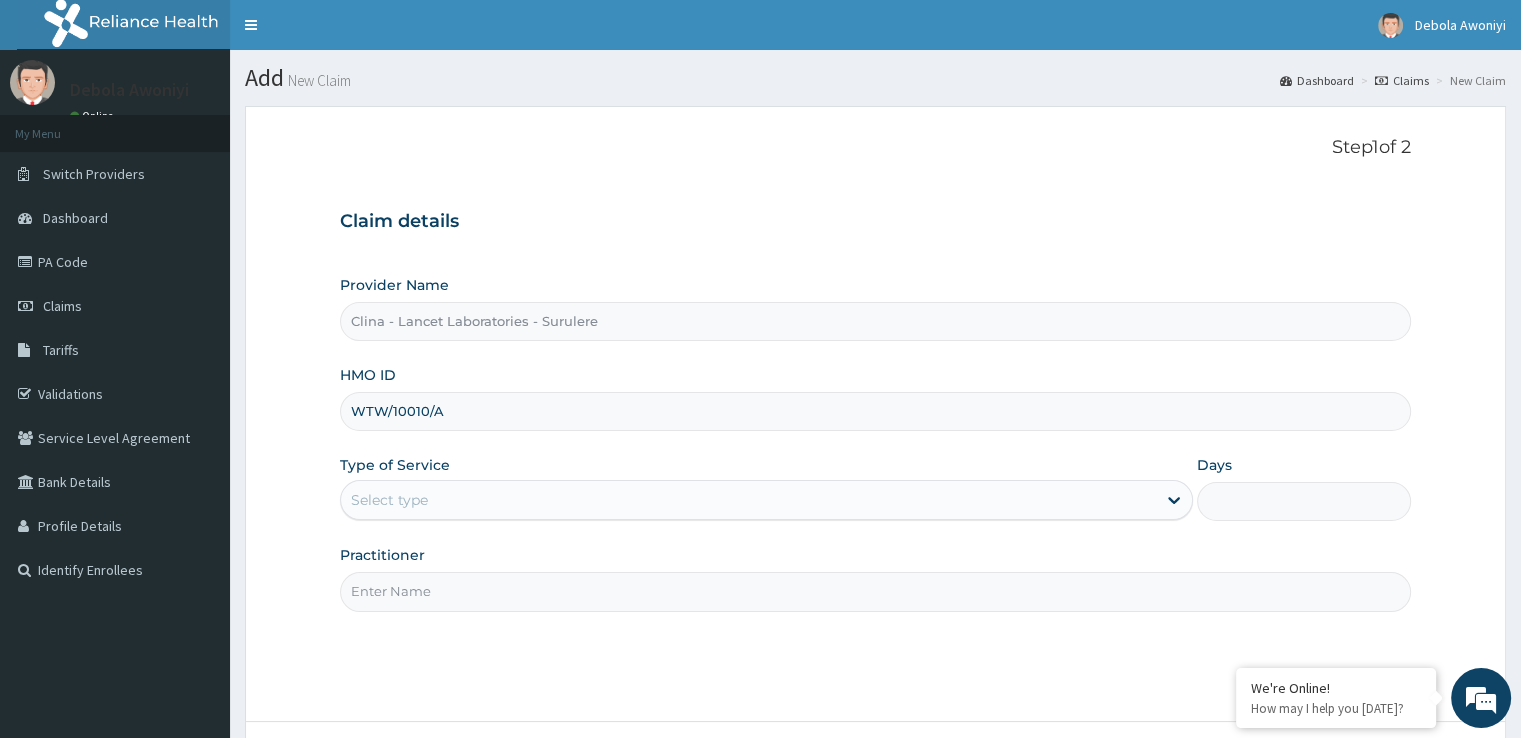 type on "WTW/10010/A" 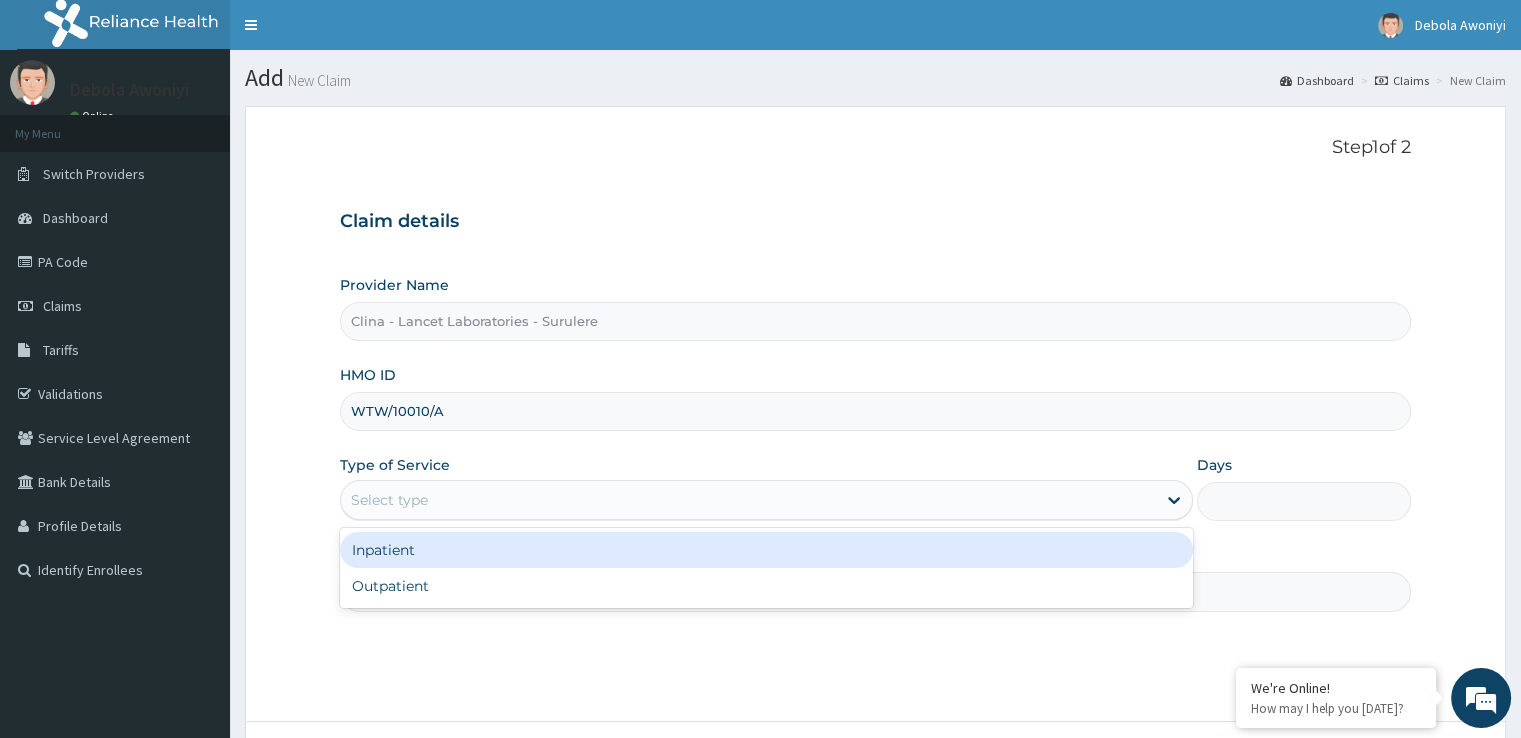 click on "Select type" at bounding box center (389, 500) 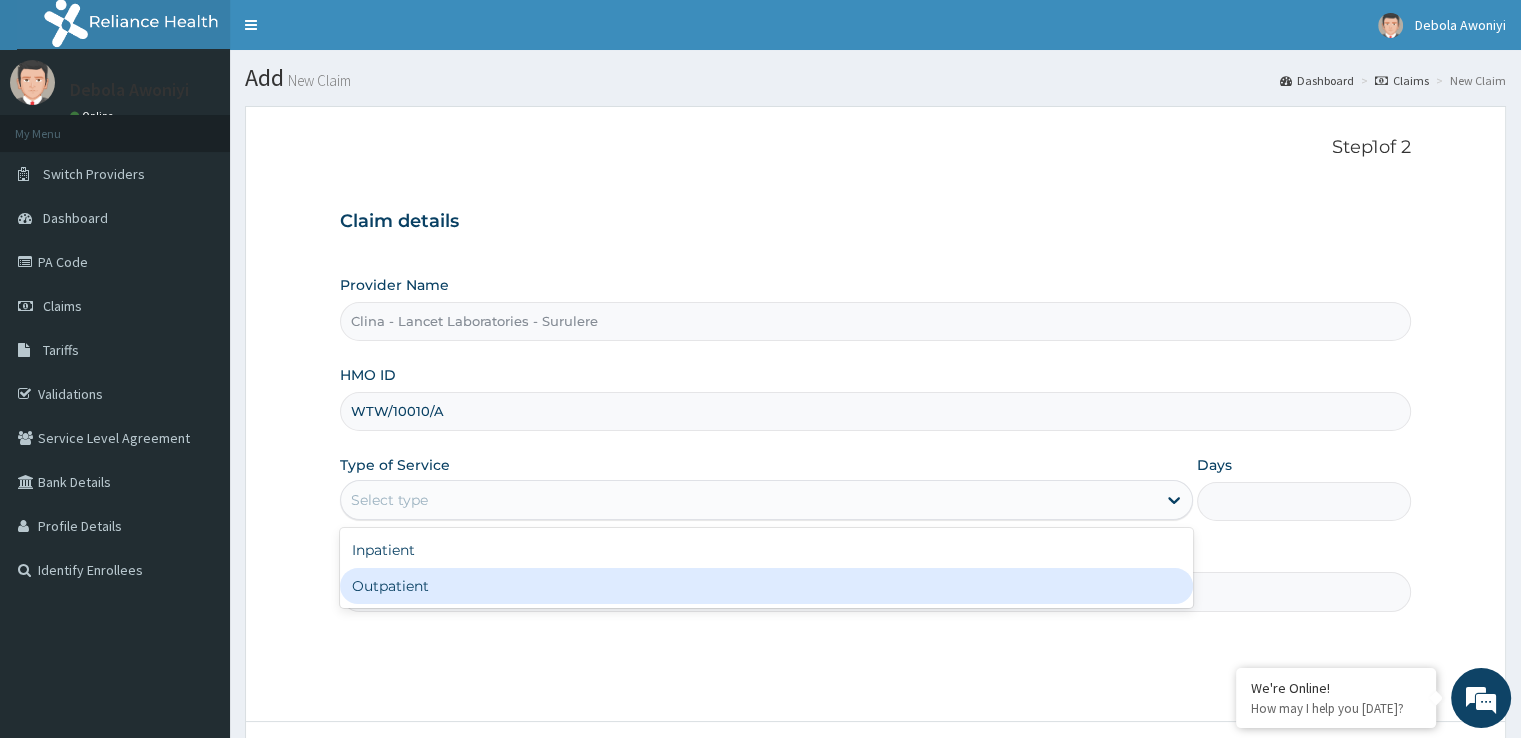 scroll, scrollTop: 0, scrollLeft: 0, axis: both 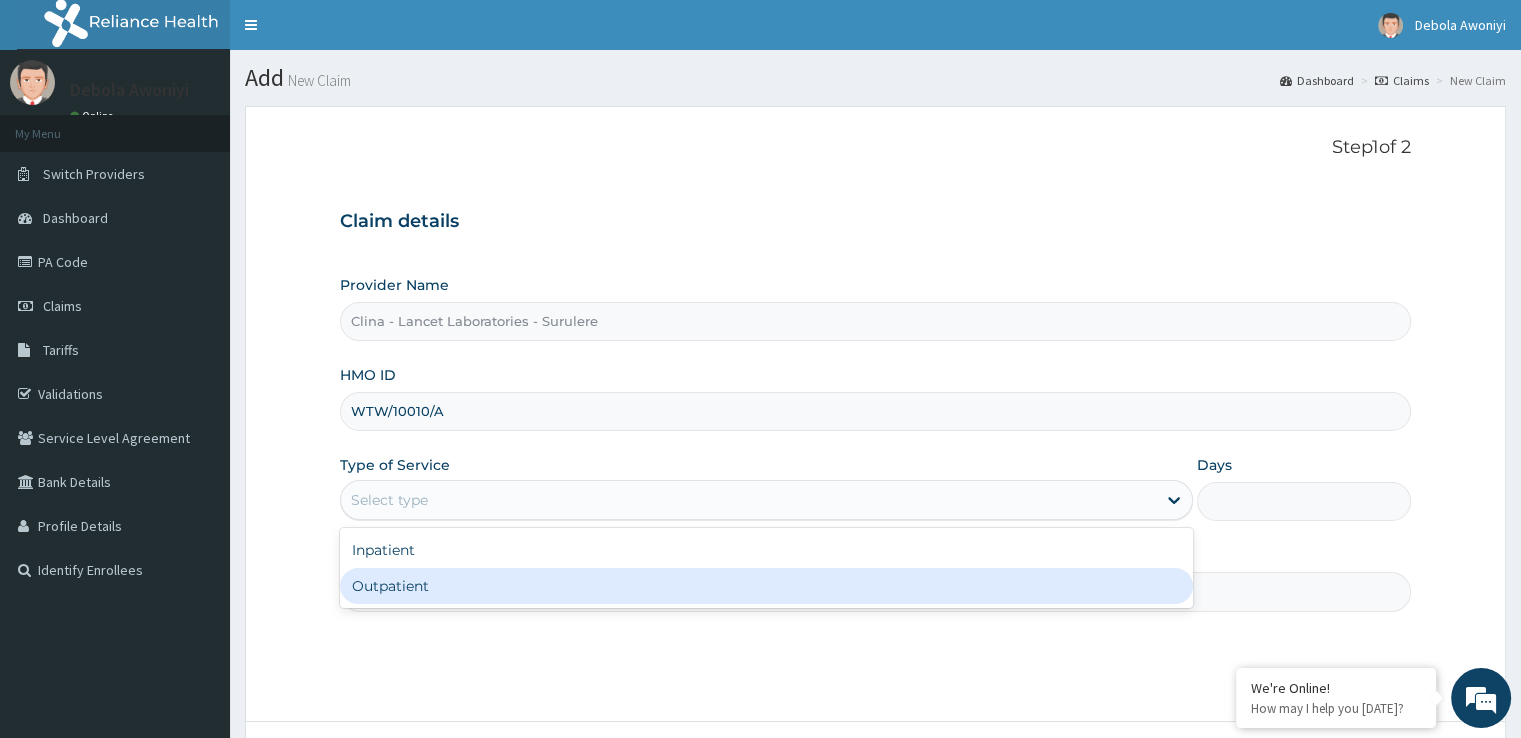 click on "Outpatient" at bounding box center (766, 586) 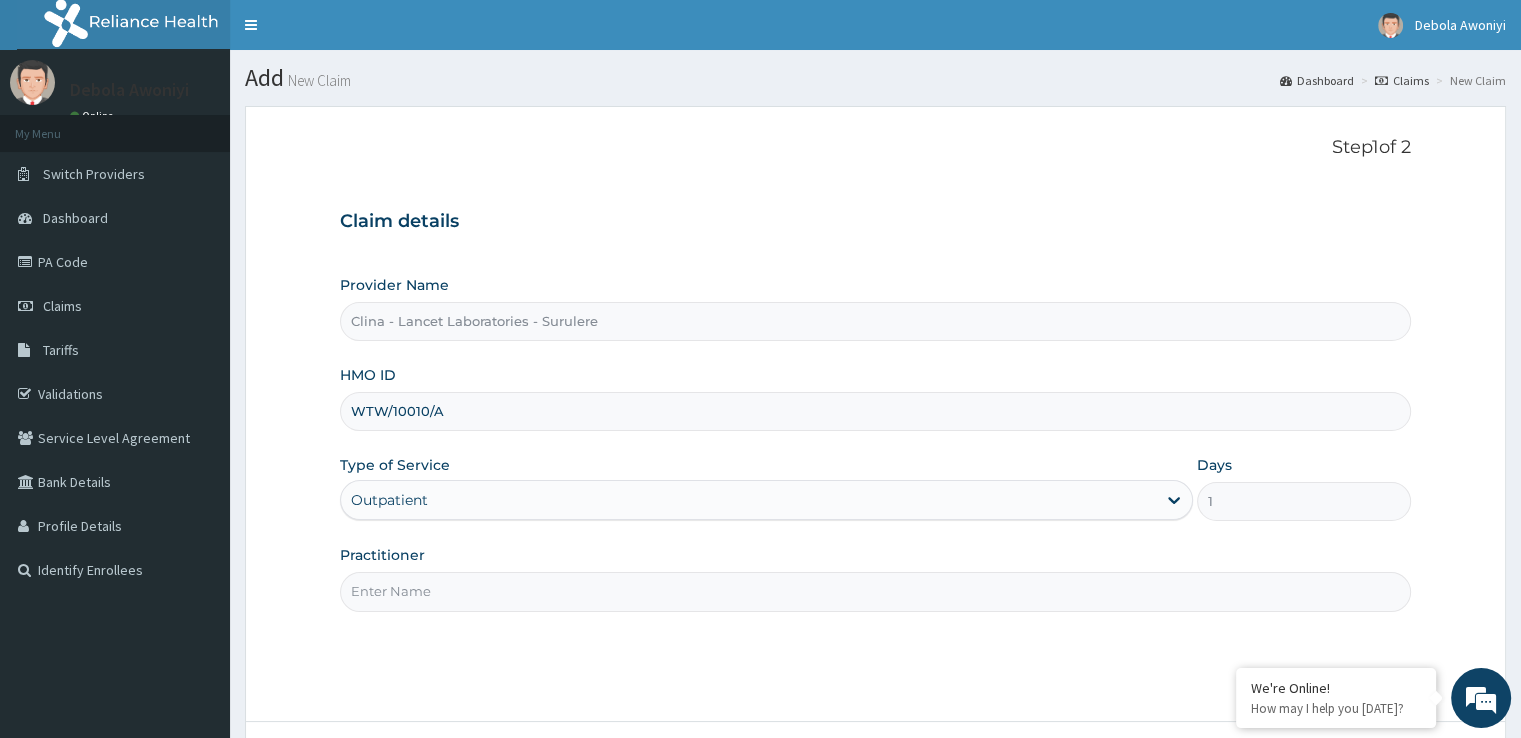 click on "Practitioner" at bounding box center [875, 591] 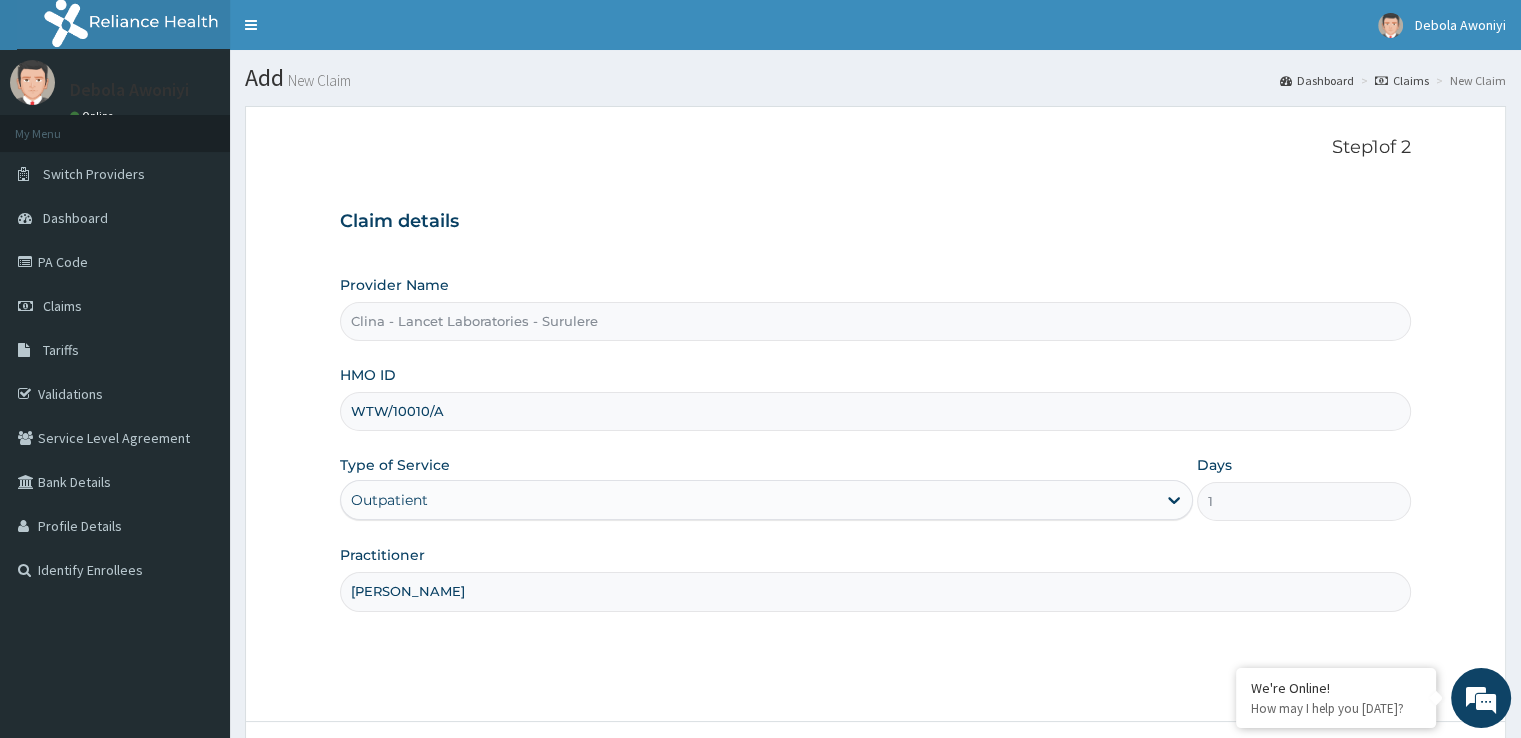type on "DR DAWODU" 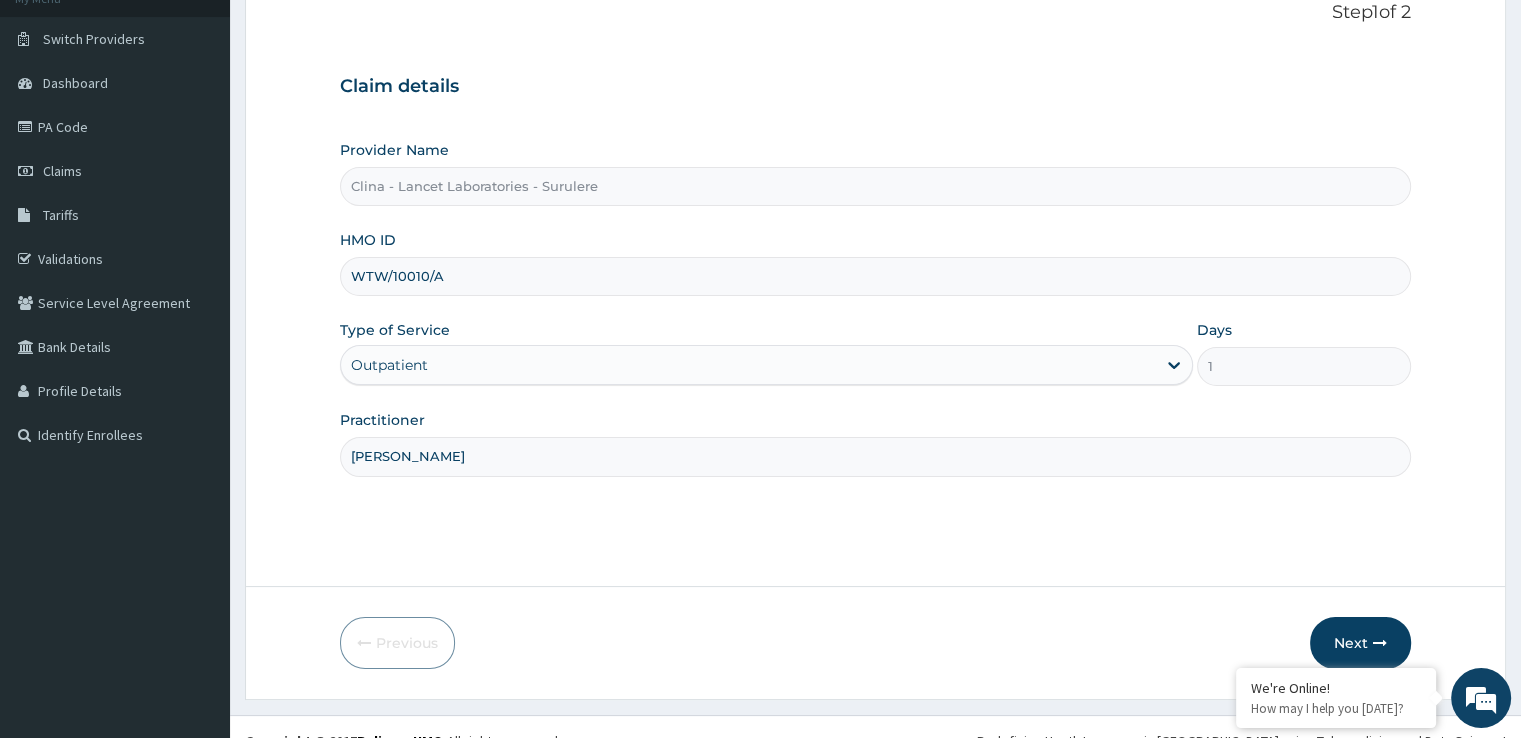 scroll, scrollTop: 160, scrollLeft: 0, axis: vertical 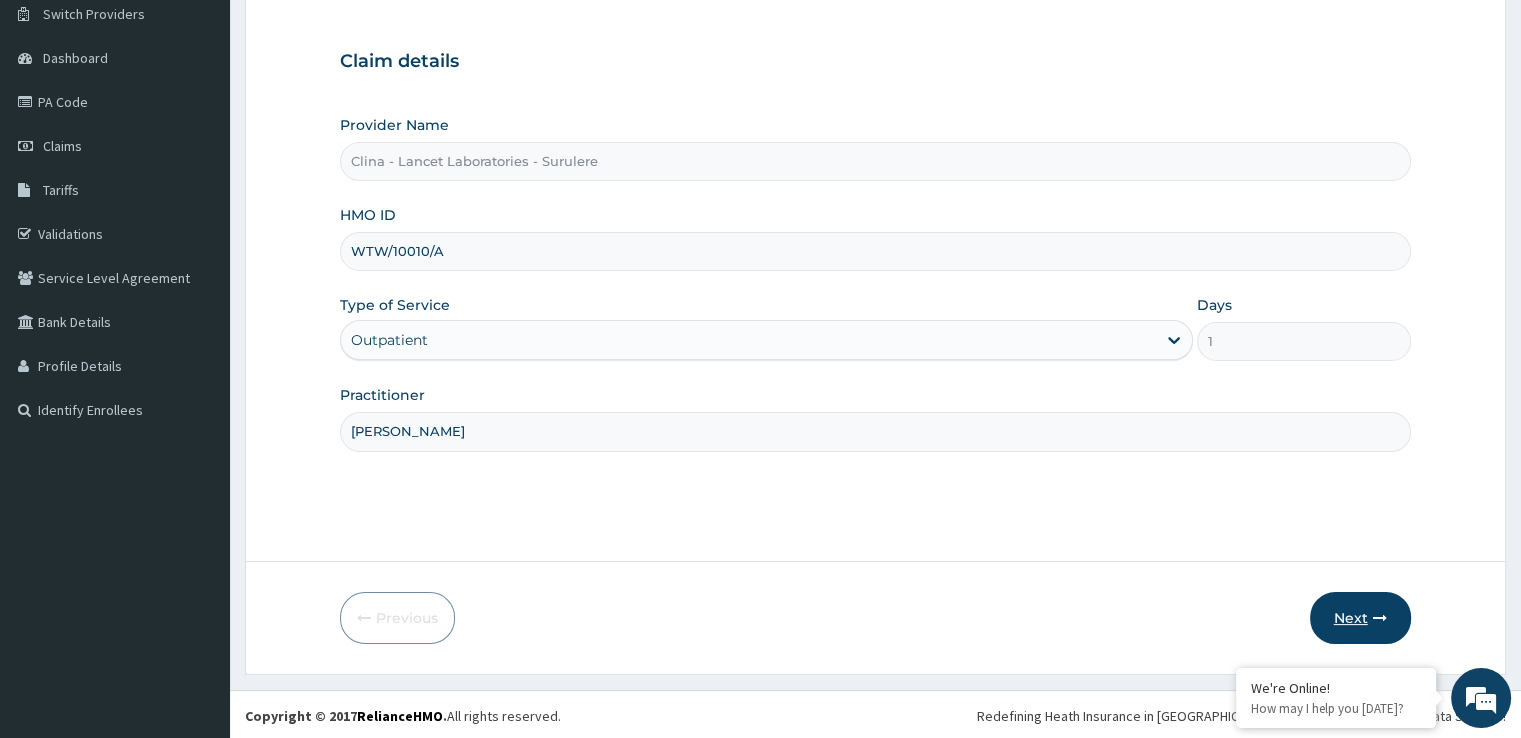 click on "Next" at bounding box center (1360, 618) 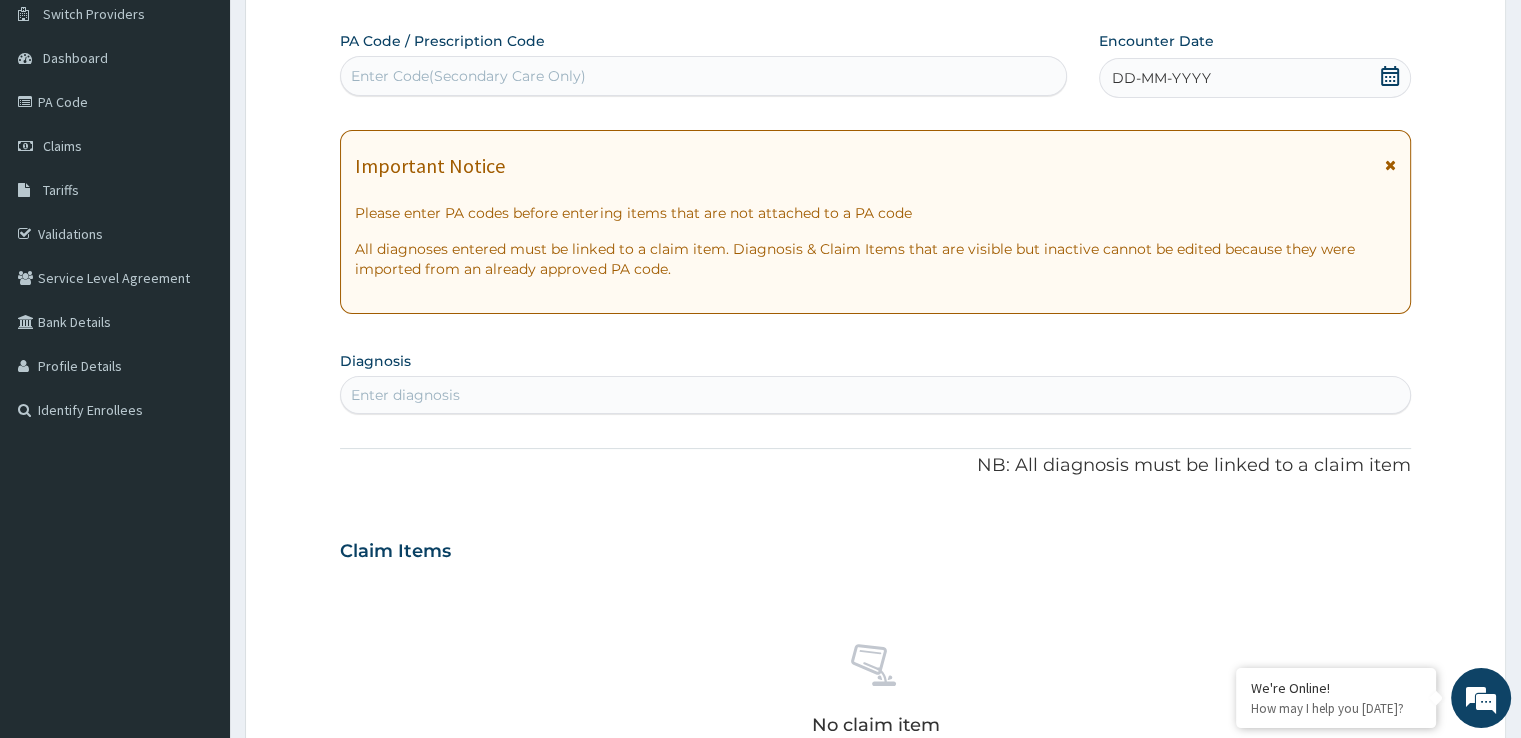 click on "Enter Code(Secondary Care Only)" at bounding box center (468, 76) 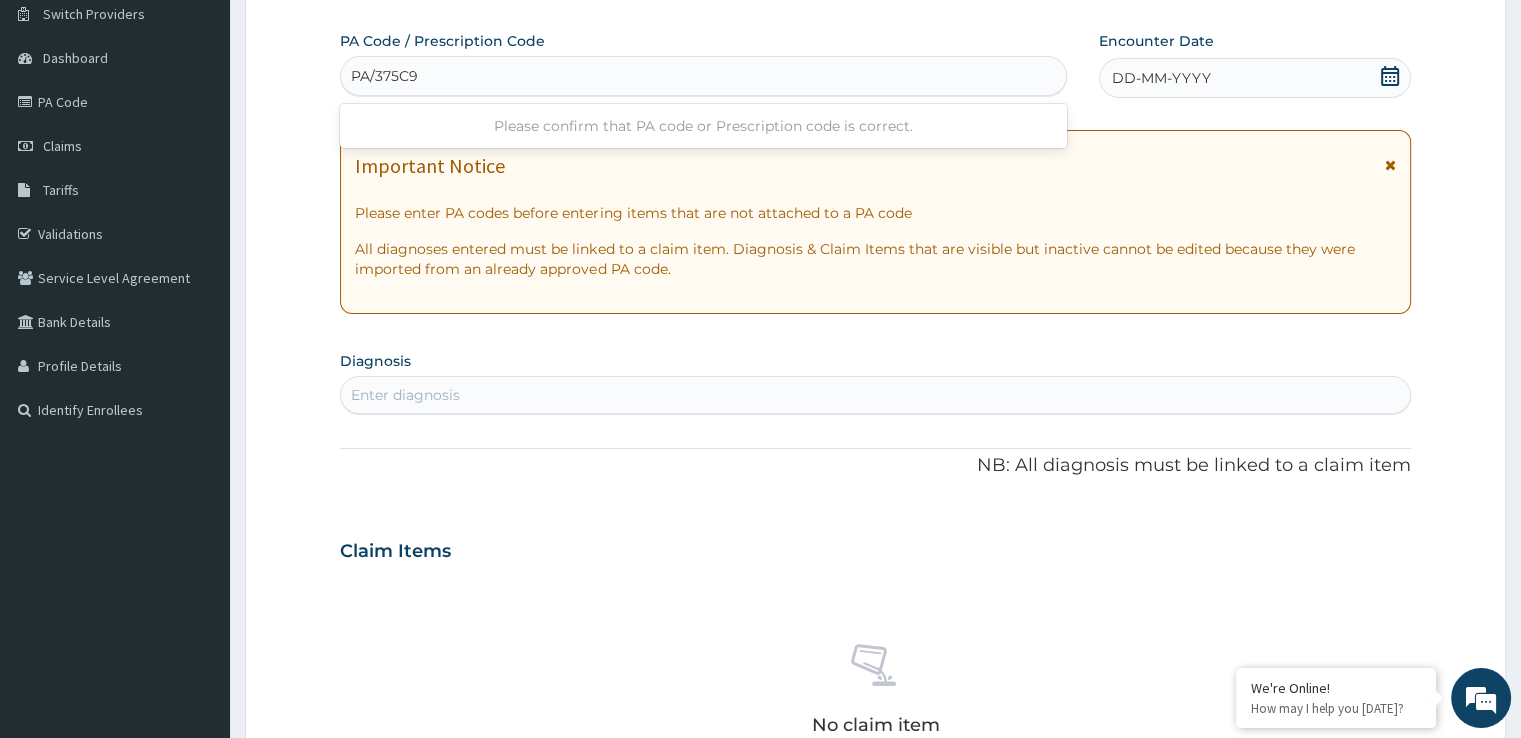 type on "PA/375C90" 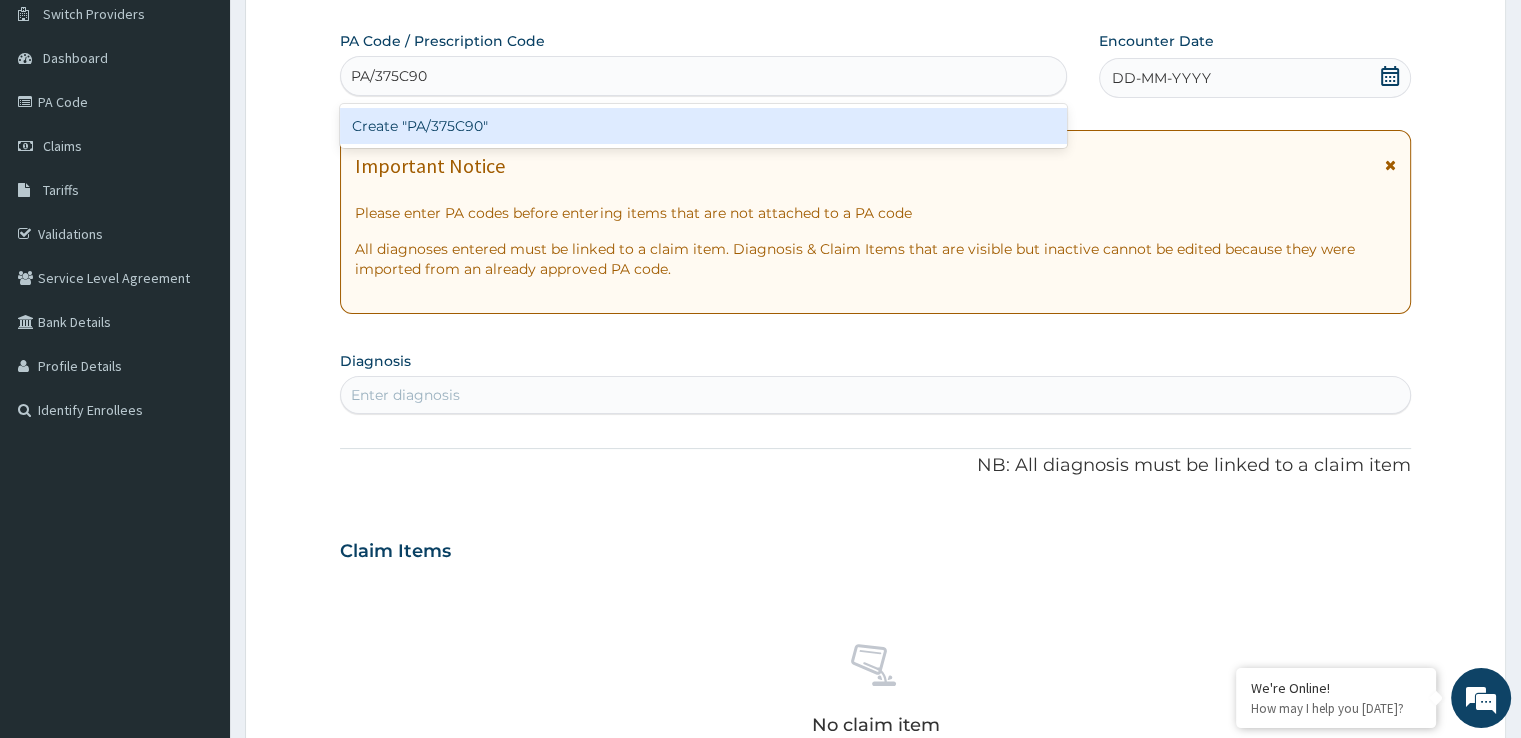 click on "Create "PA/375C90"" at bounding box center (703, 126) 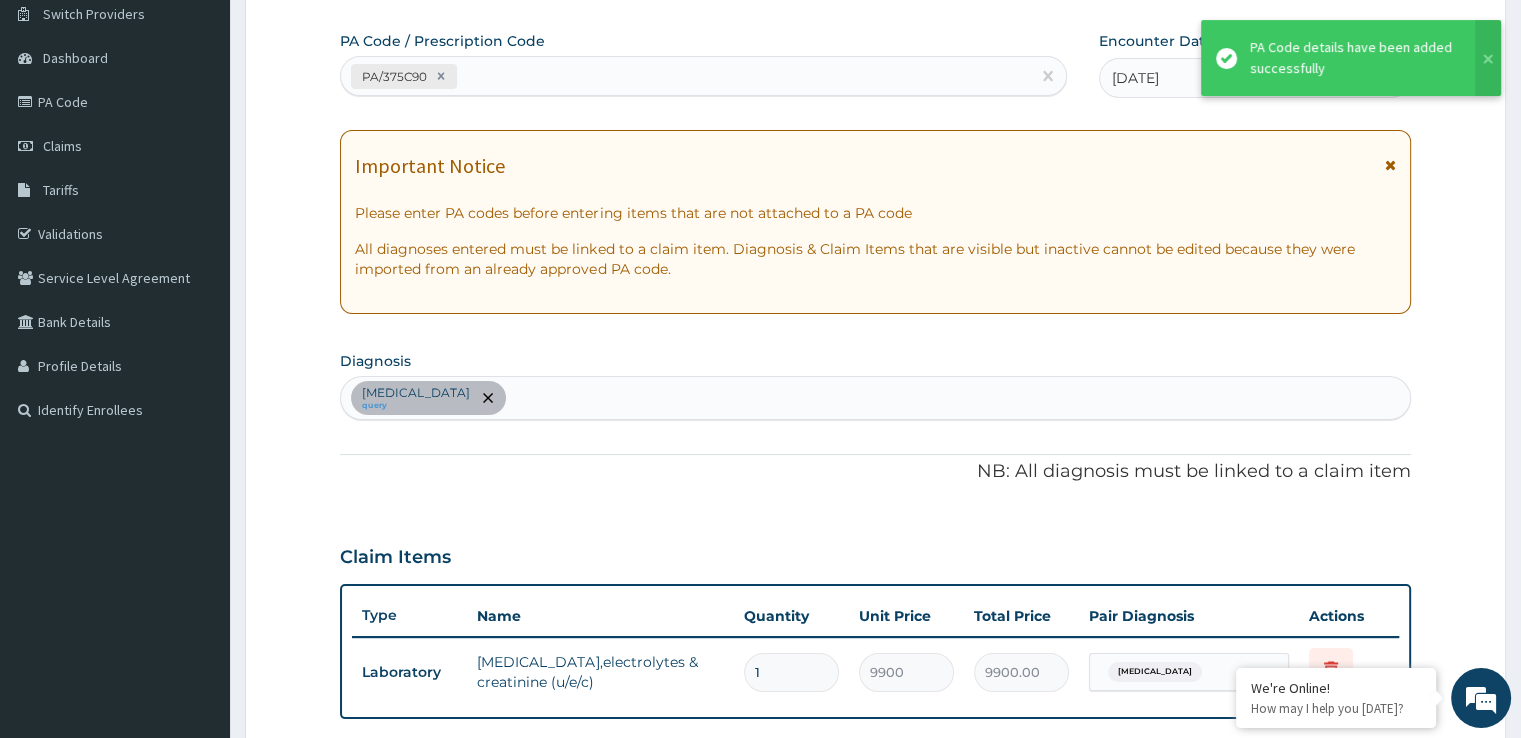 click on "PA Code / Prescription Code PA/375C90 Encounter Date 13-06-2025 Important Notice Please enter PA codes before entering items that are not attached to a PA code   All diagnoses entered must be linked to a claim item. Diagnosis & Claim Items that are visible but inactive cannot be edited because they were imported from an already approved PA code. Diagnosis Renal dysplasia query NB: All diagnosis must be linked to a claim item Claim Items Type Name Quantity Unit Price Total Price Pair Diagnosis Actions Laboratory urea,electrolytes & creatinine (u/e/c) 1 9900 9900.00 Renal dysplasia Delete Types Select Type Item Select Item Pair Diagnosis Select Diagnosis Unit Price 0 Add Comment" at bounding box center [875, 504] 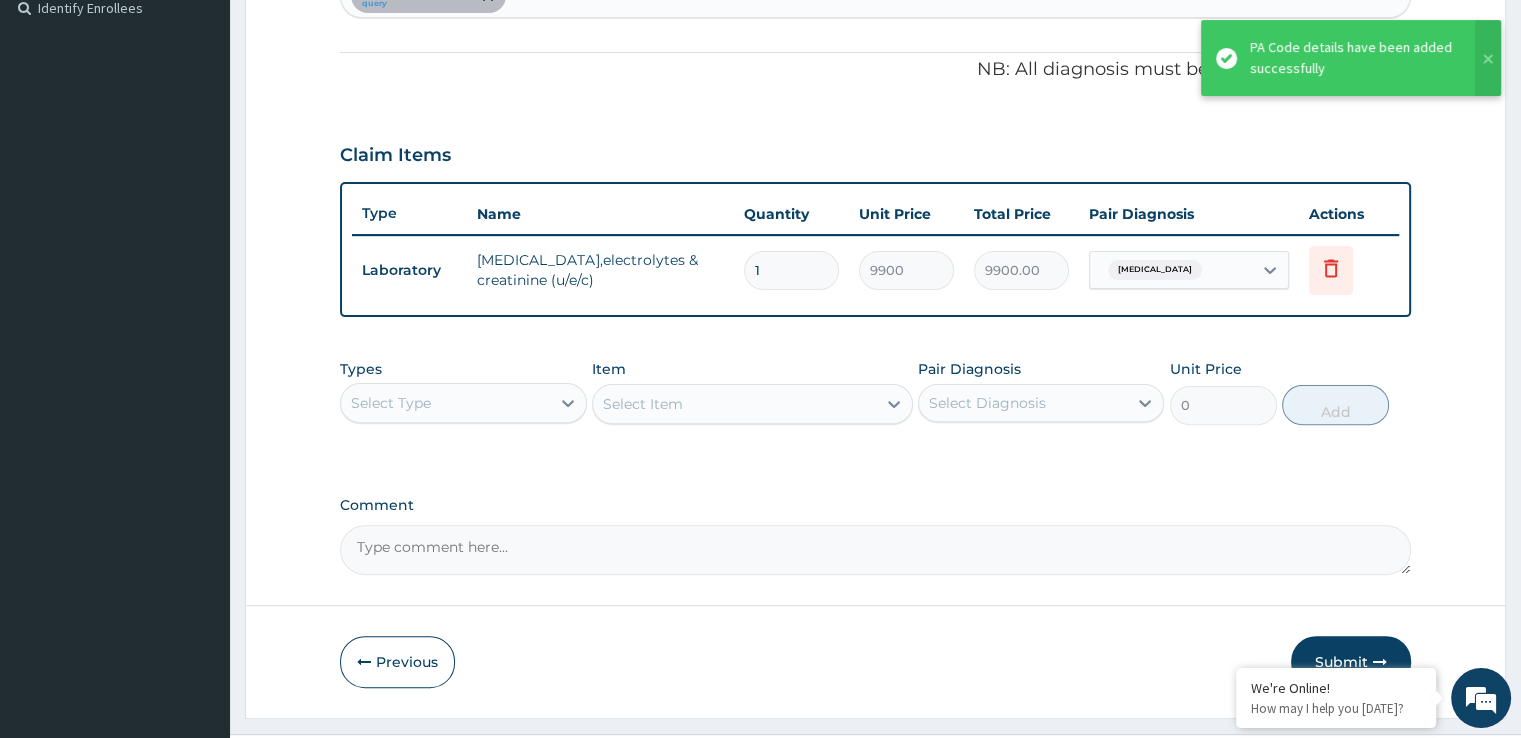 scroll, scrollTop: 606, scrollLeft: 0, axis: vertical 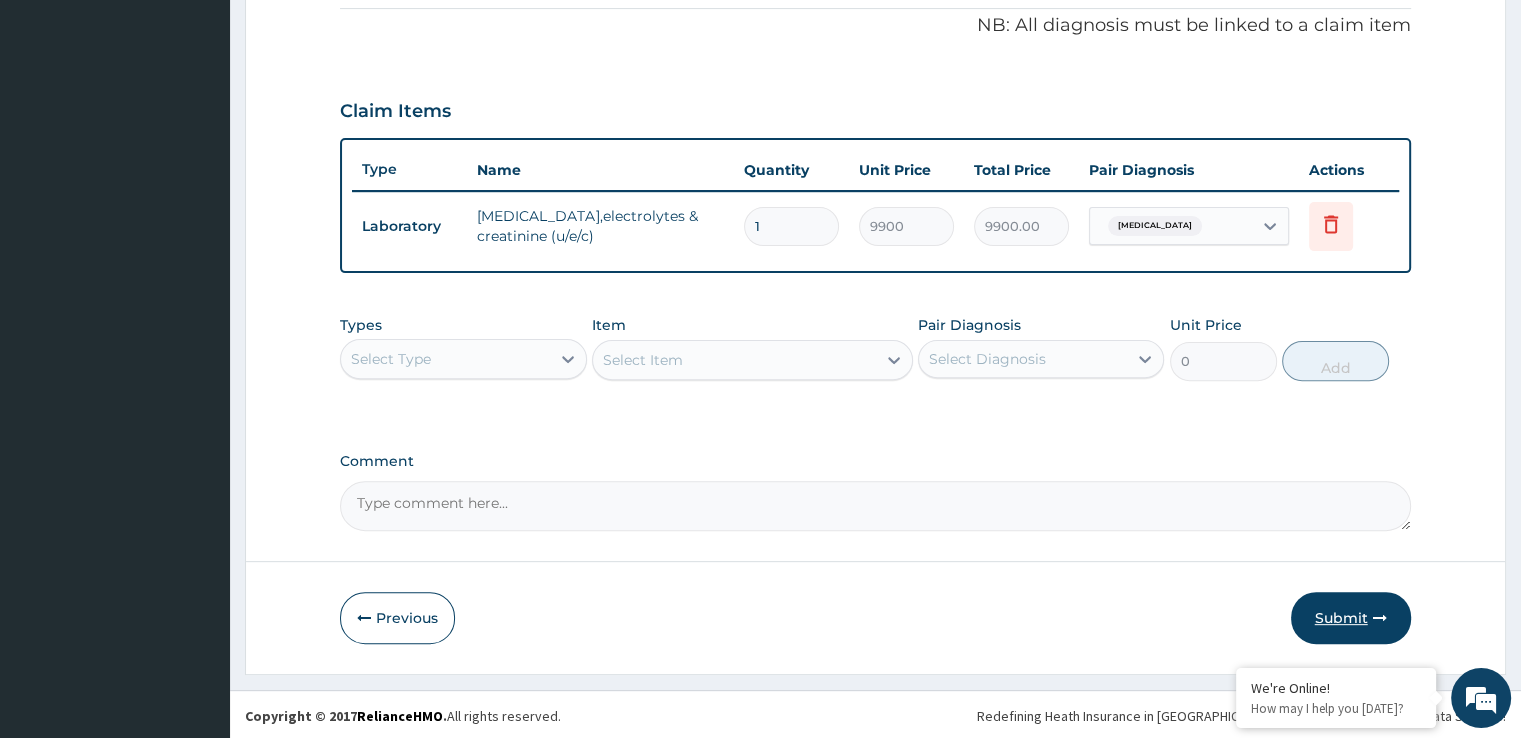 click on "Submit" at bounding box center [1351, 618] 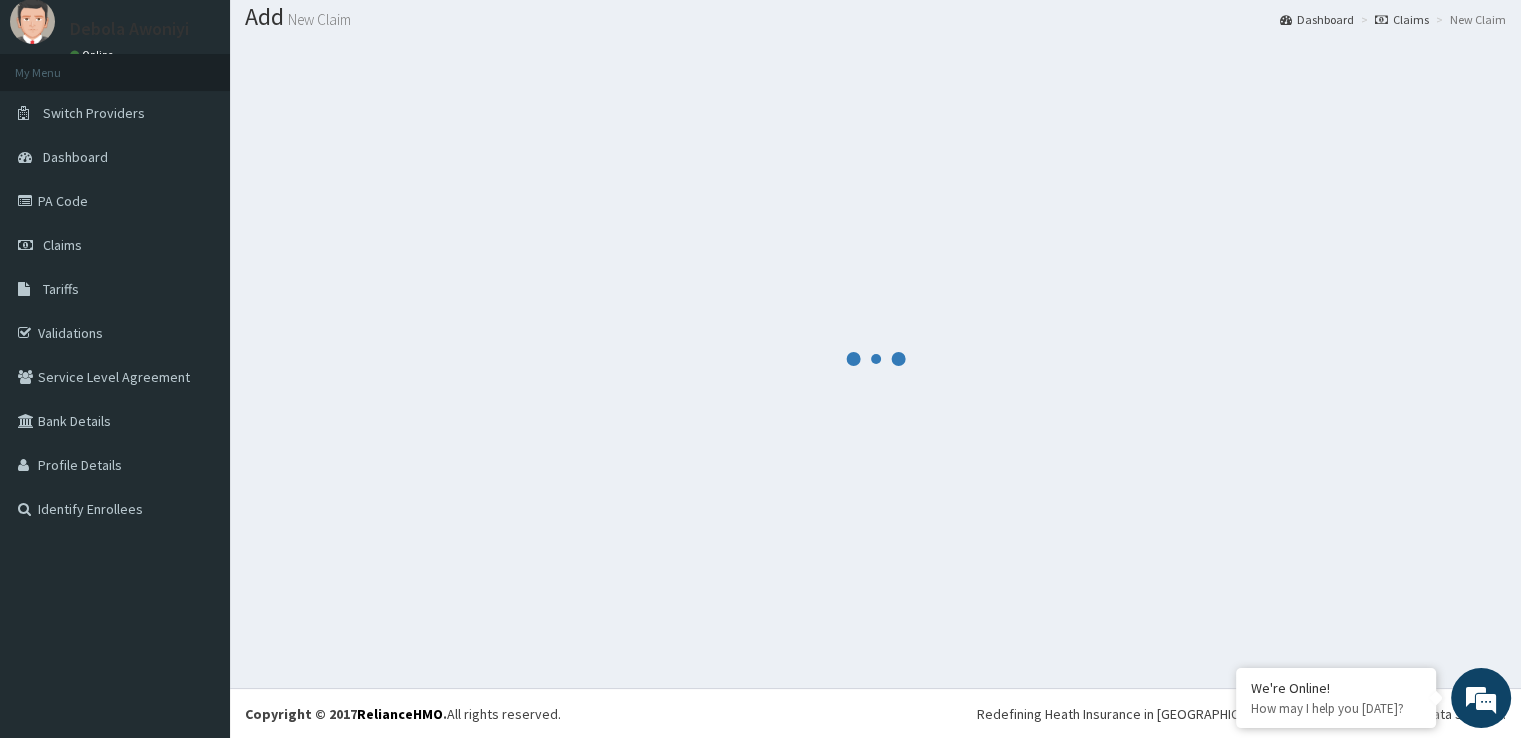 scroll, scrollTop: 606, scrollLeft: 0, axis: vertical 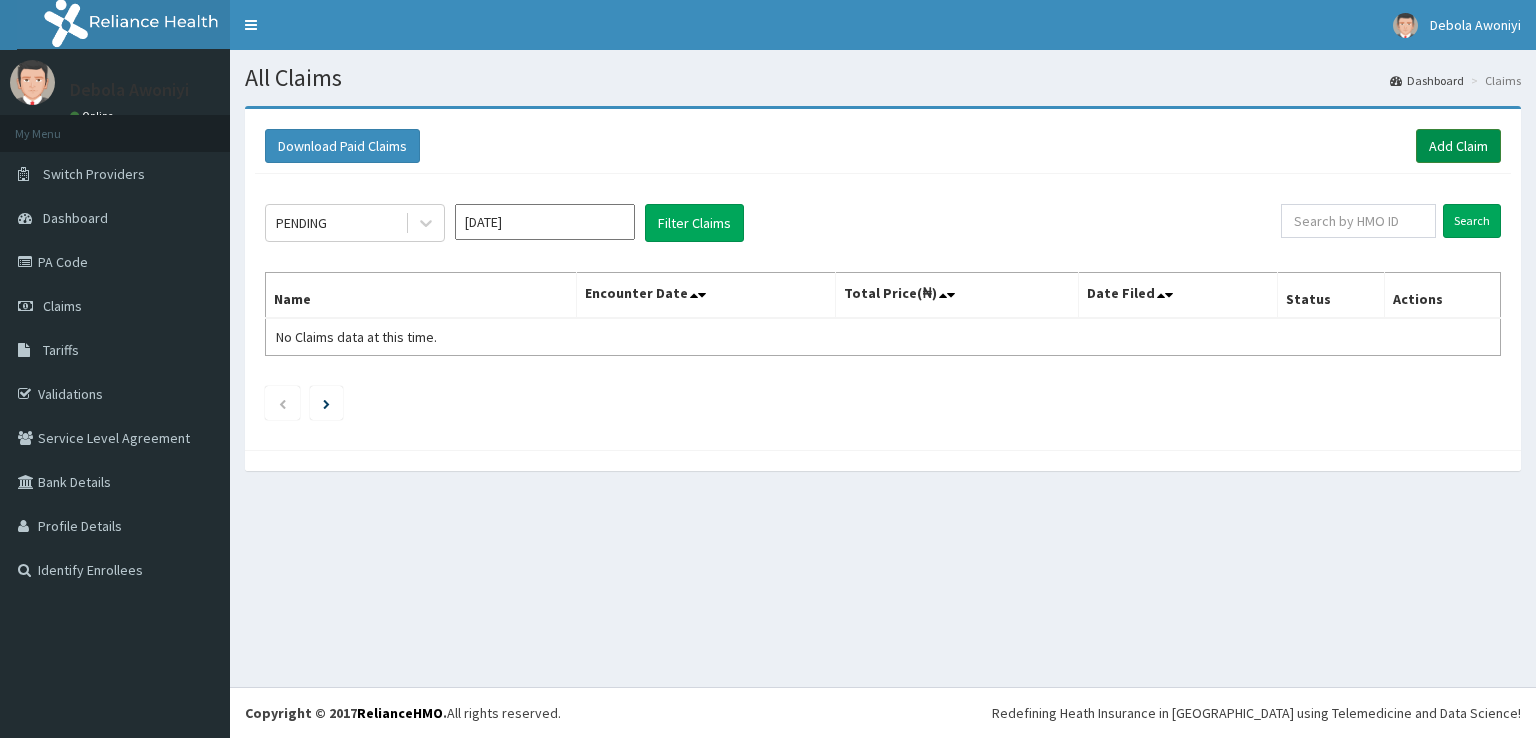 click on "Add Claim" at bounding box center (1458, 146) 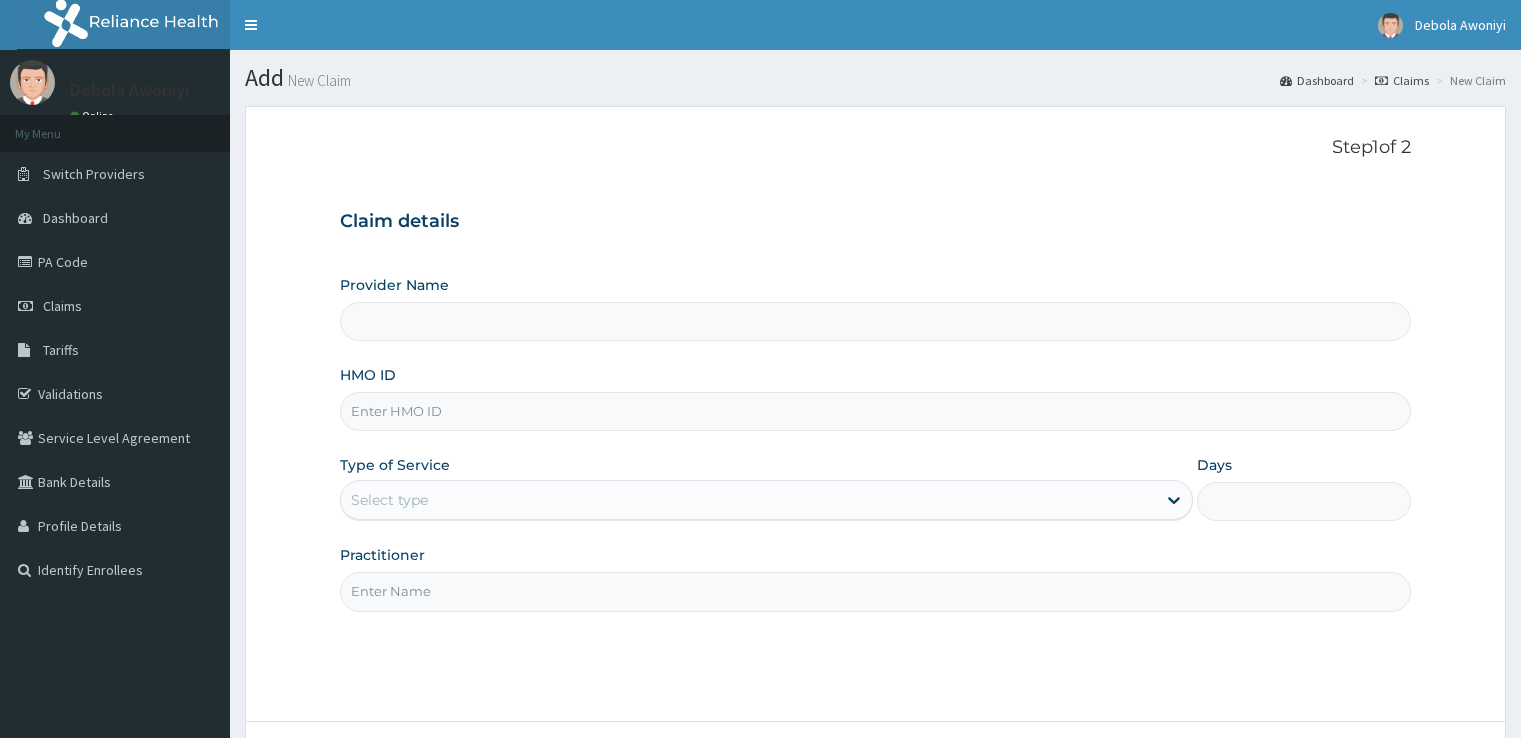 scroll, scrollTop: 0, scrollLeft: 0, axis: both 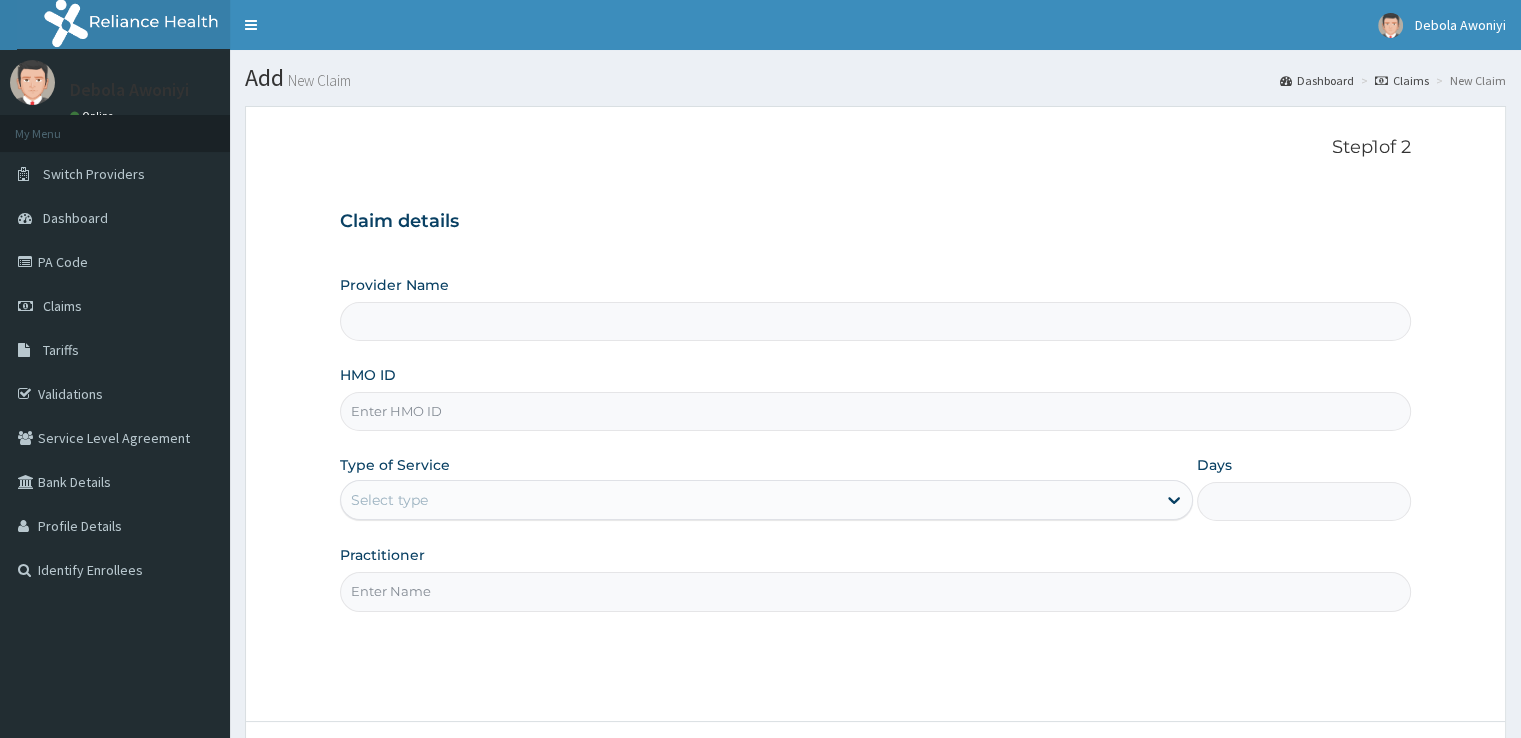 type on "Clina - Lancet Laboratories - Surulere" 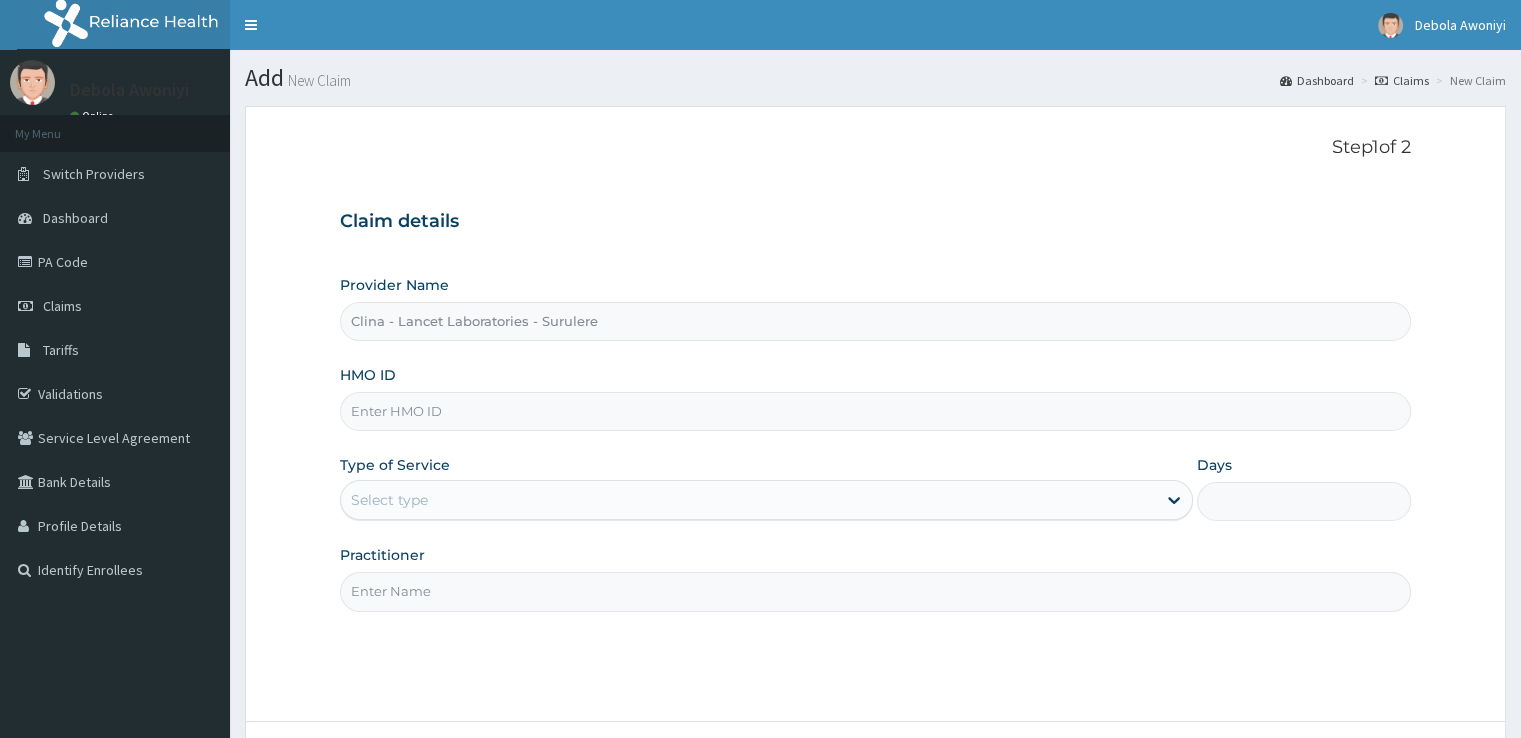 click on "HMO ID" at bounding box center [875, 411] 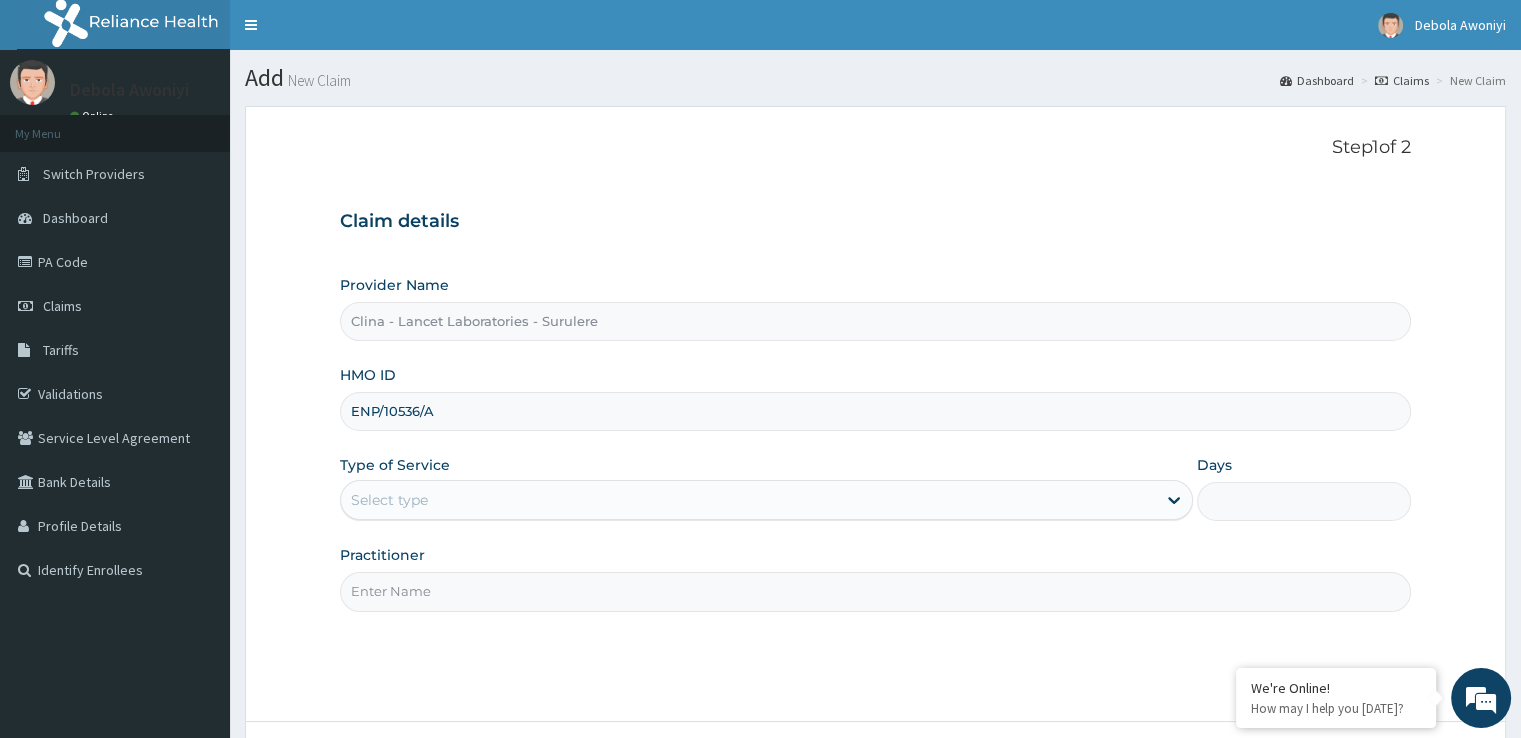 type on "ENP/10536/A" 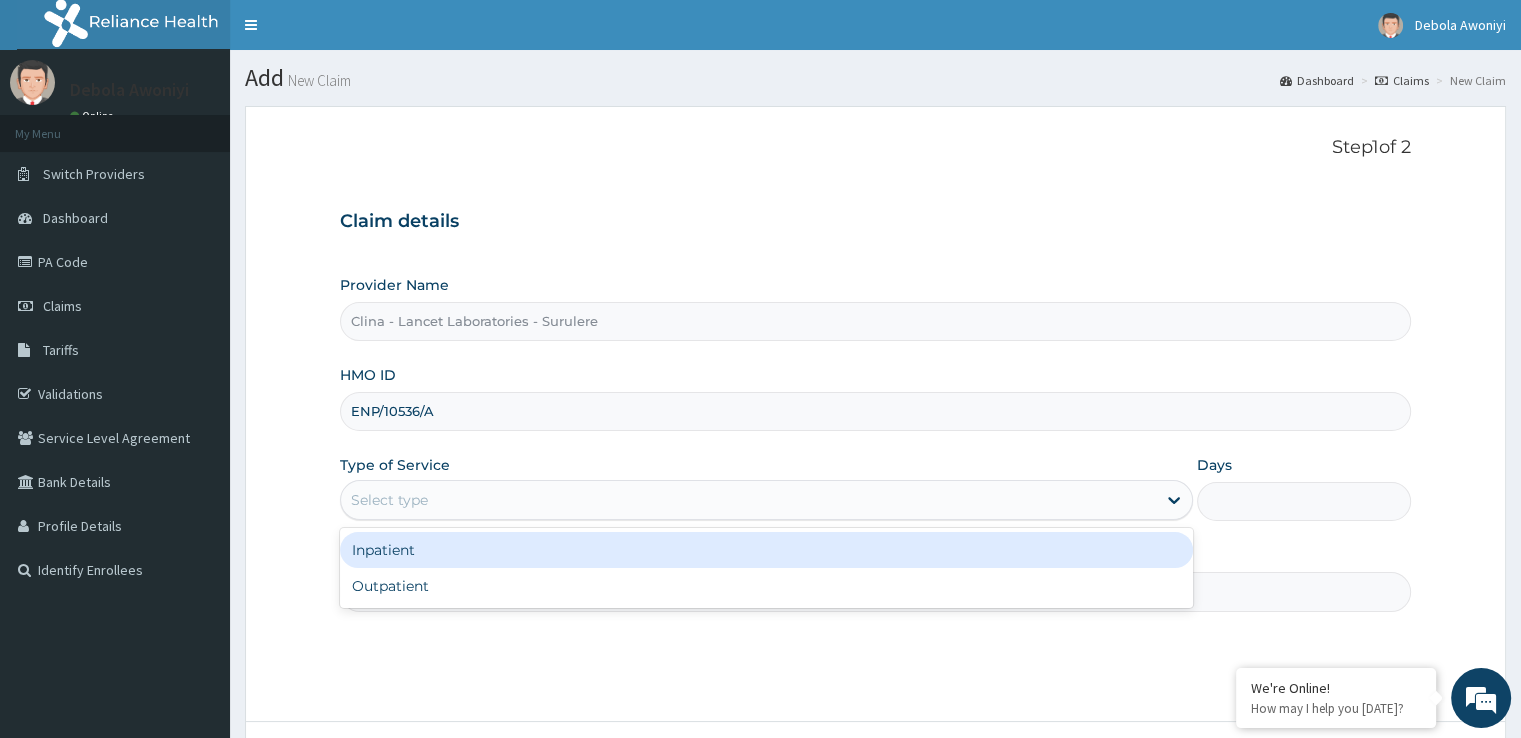click on "Select type" at bounding box center [389, 500] 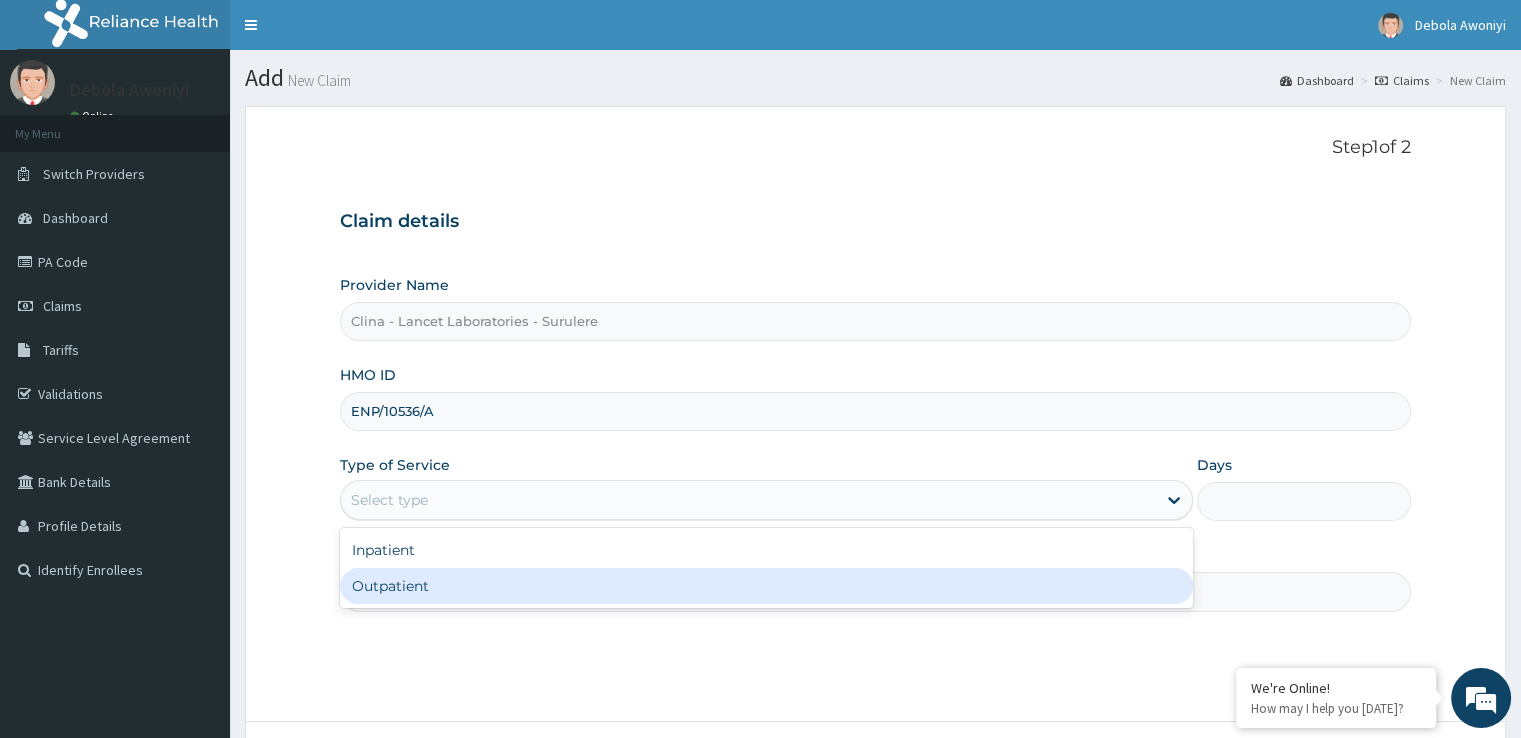 click on "Outpatient" at bounding box center (766, 586) 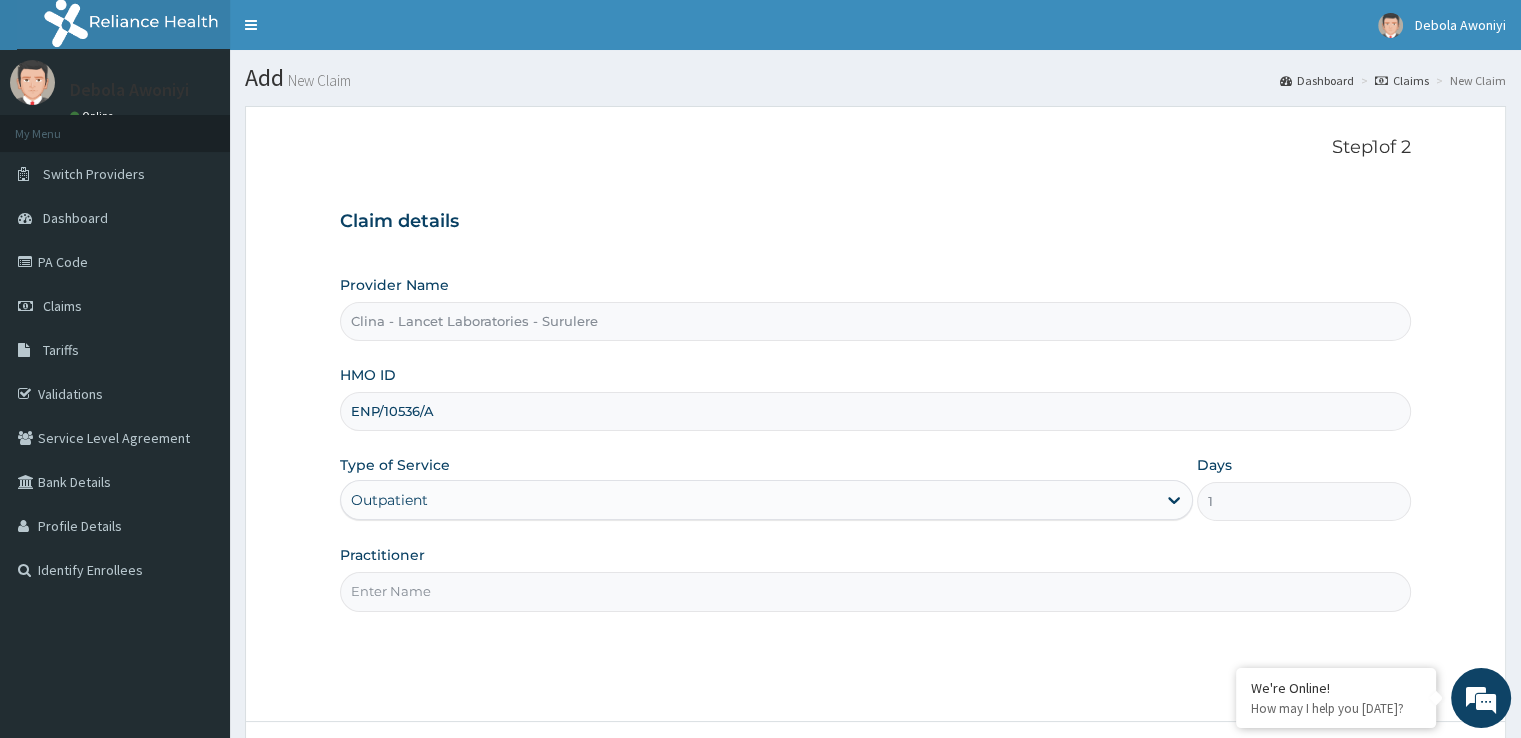 click on "Practitioner" at bounding box center [875, 591] 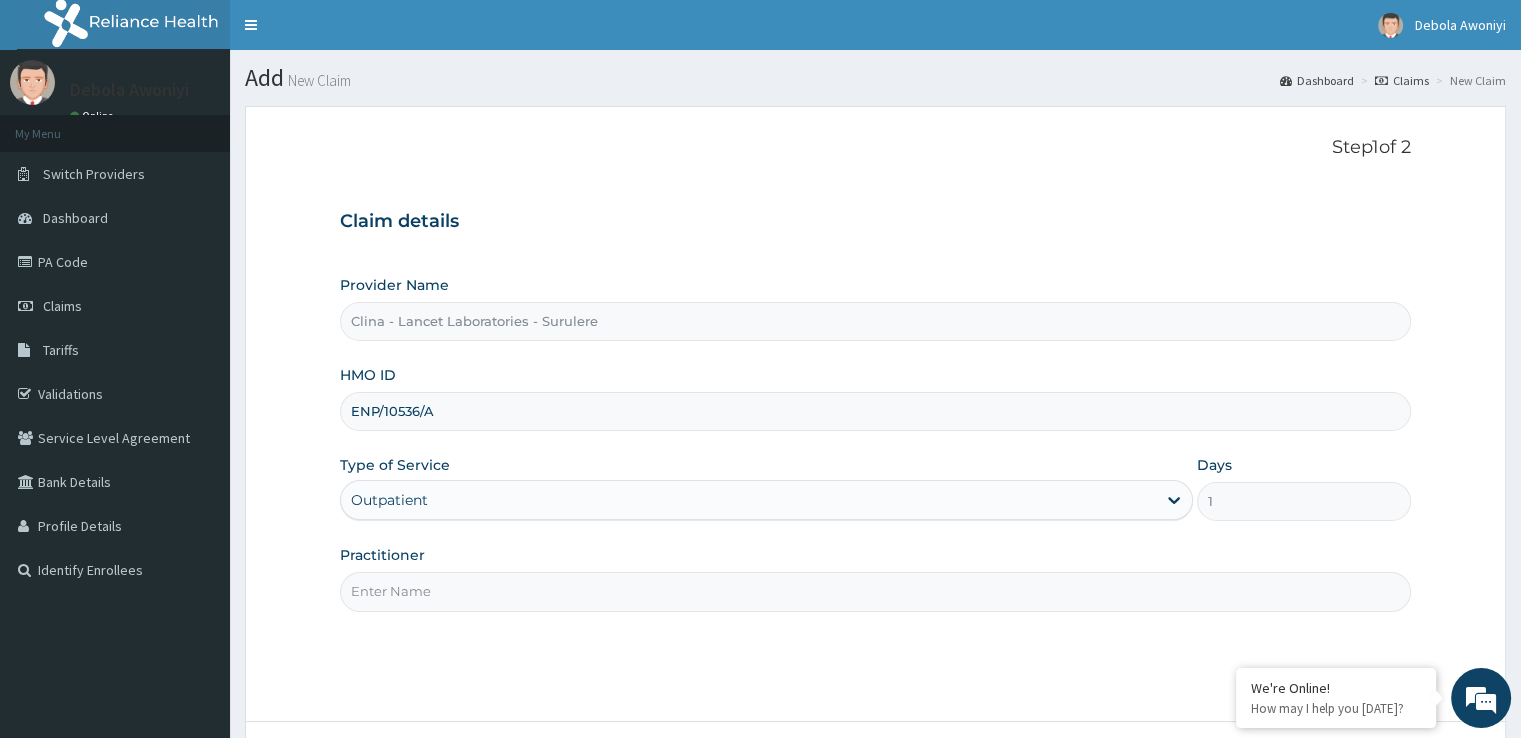 scroll, scrollTop: 0, scrollLeft: 0, axis: both 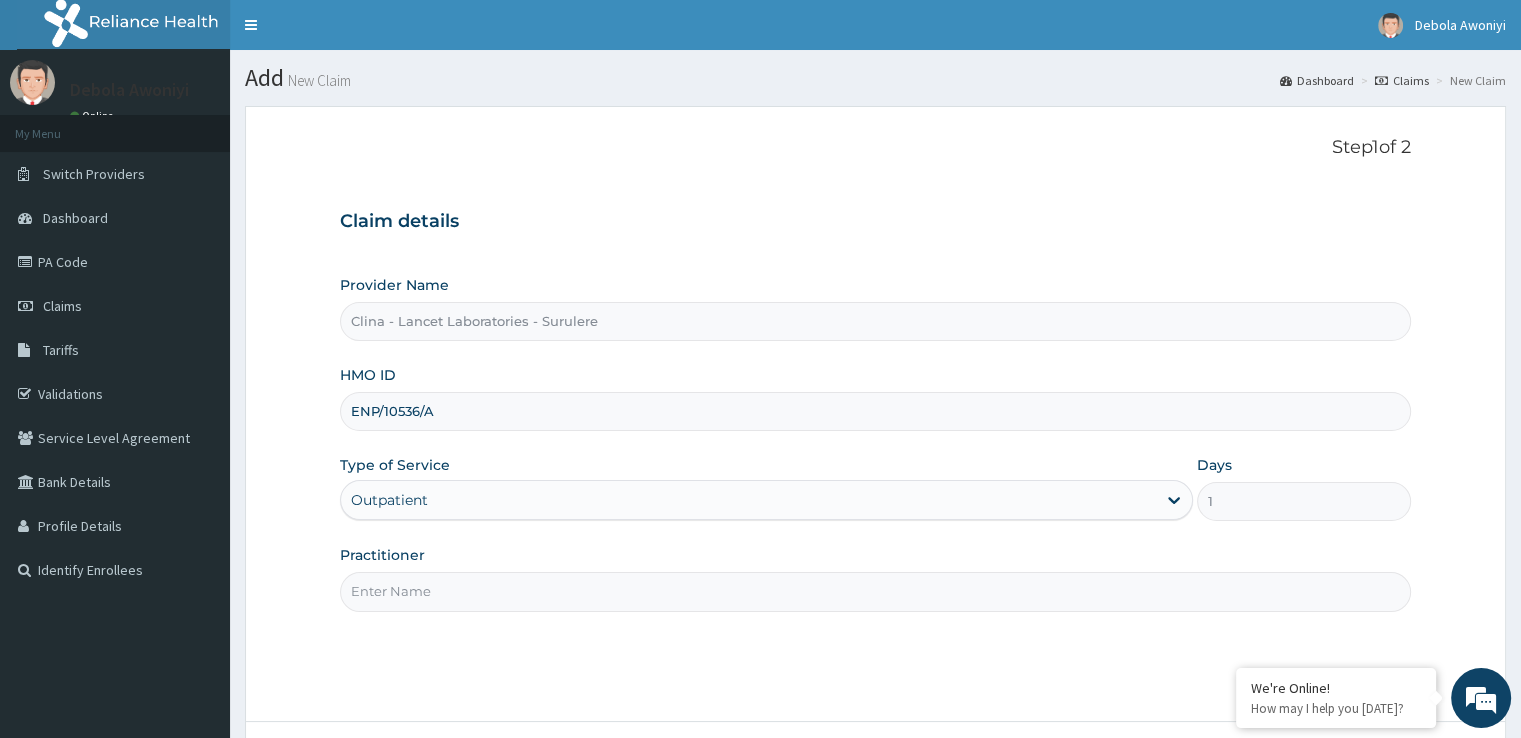 paste on "[PERSON_NAME]" 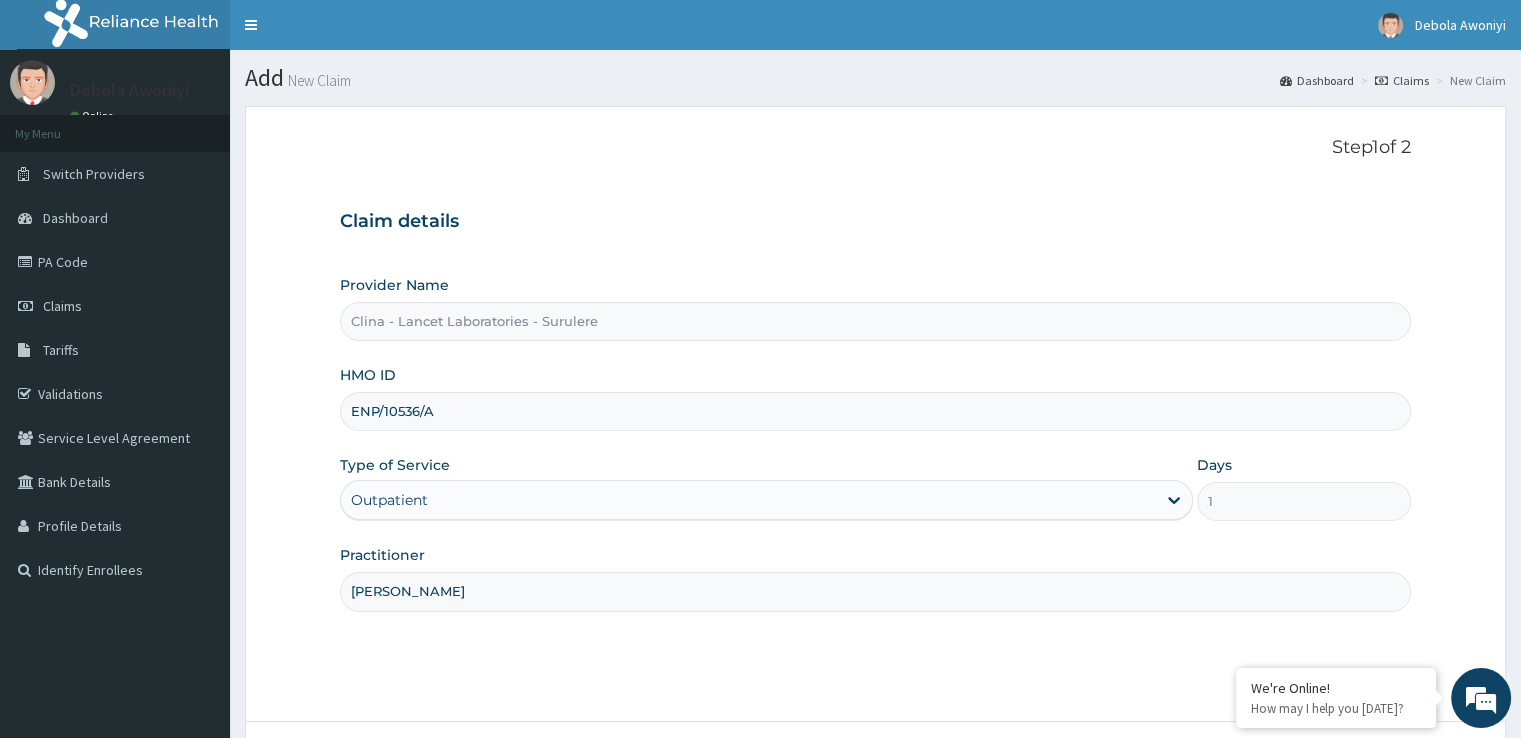 type on "[PERSON_NAME]" 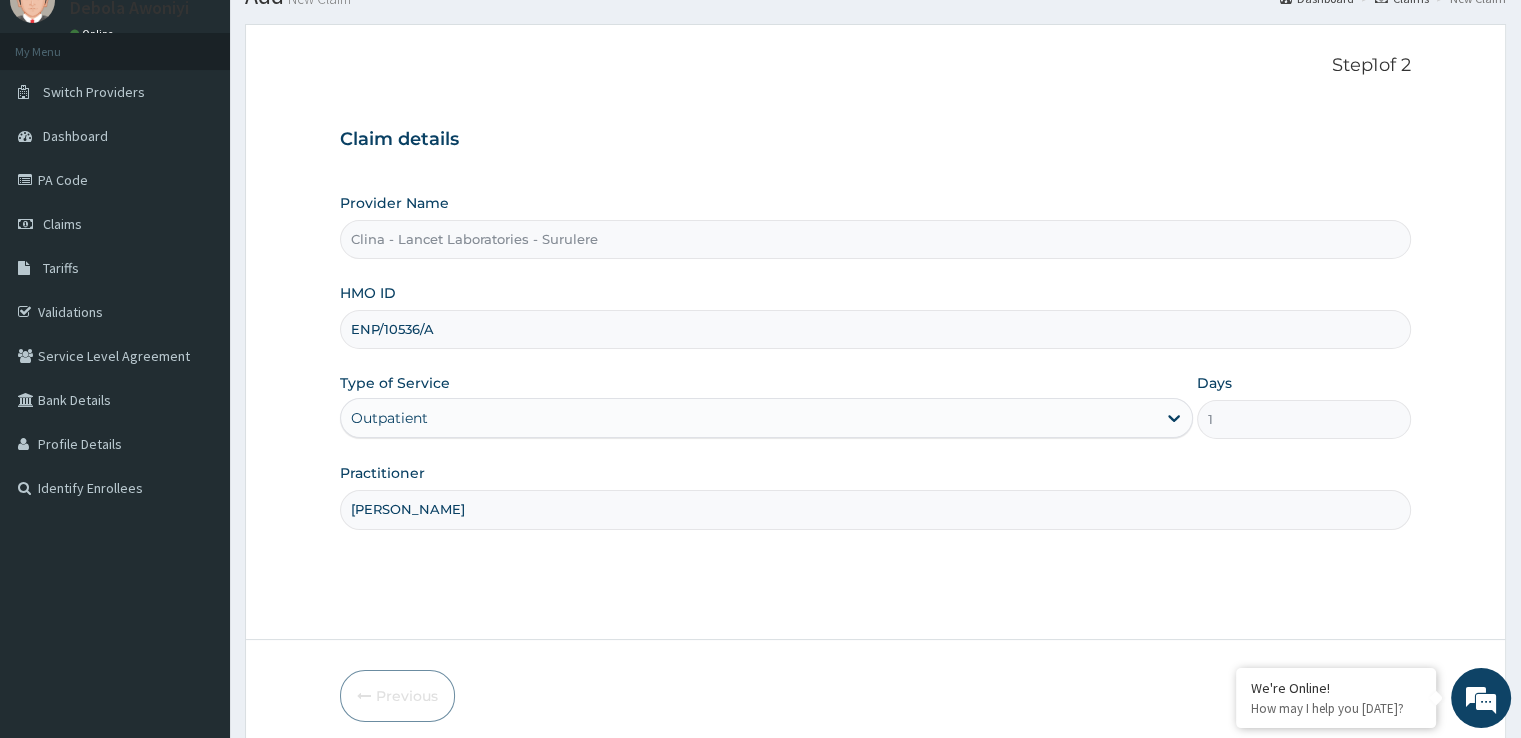 scroll, scrollTop: 120, scrollLeft: 0, axis: vertical 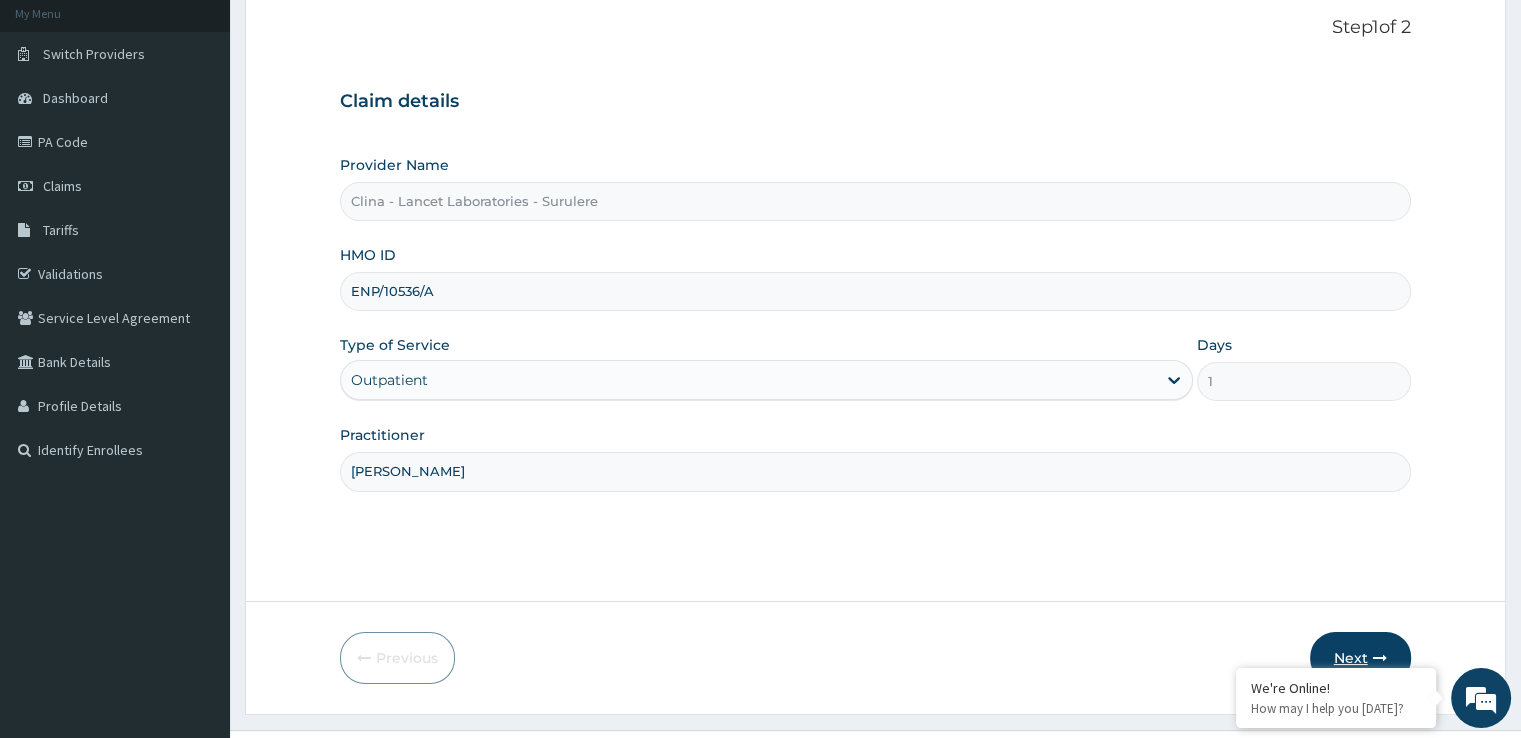 click on "Next" at bounding box center [1360, 658] 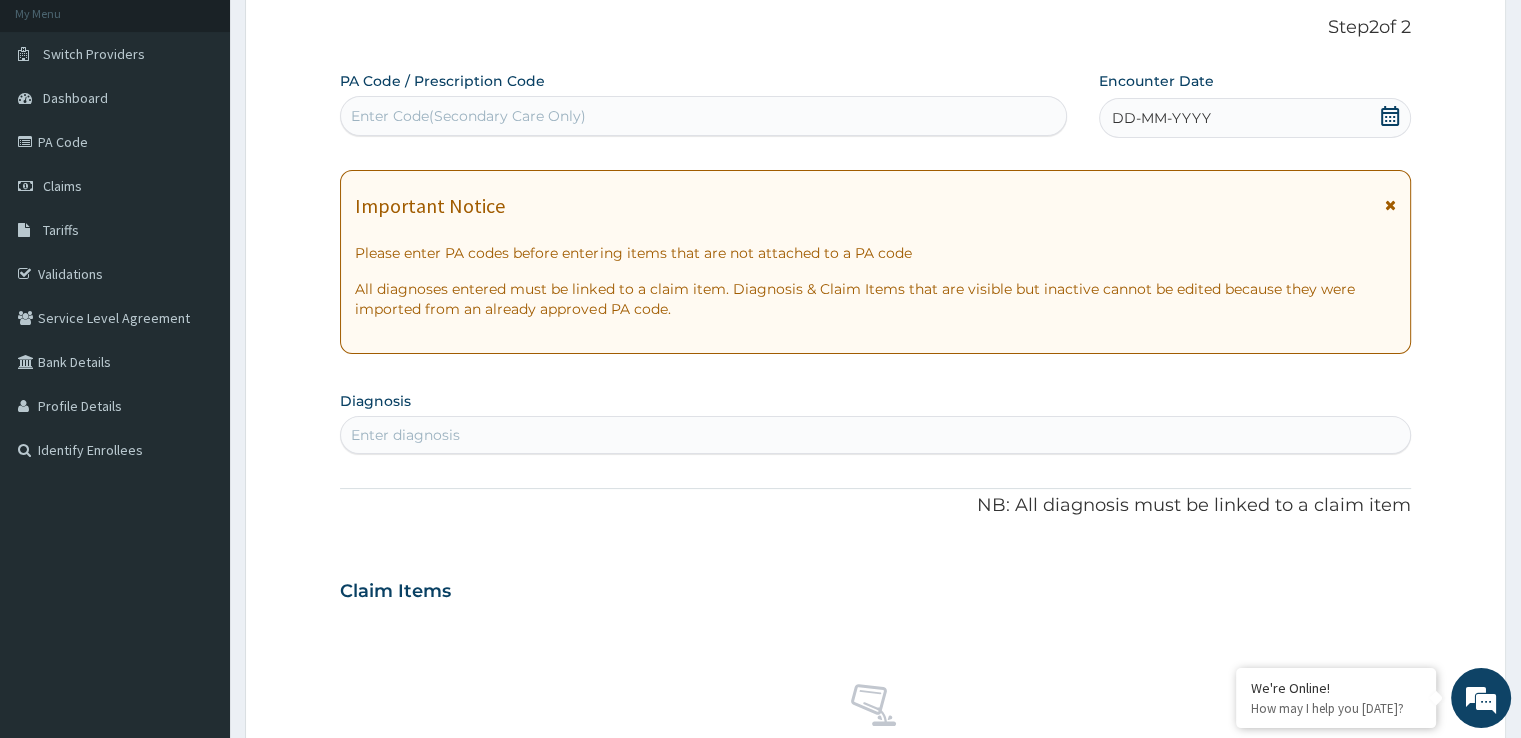 click on "Enter Code(Secondary Care Only)" at bounding box center (468, 116) 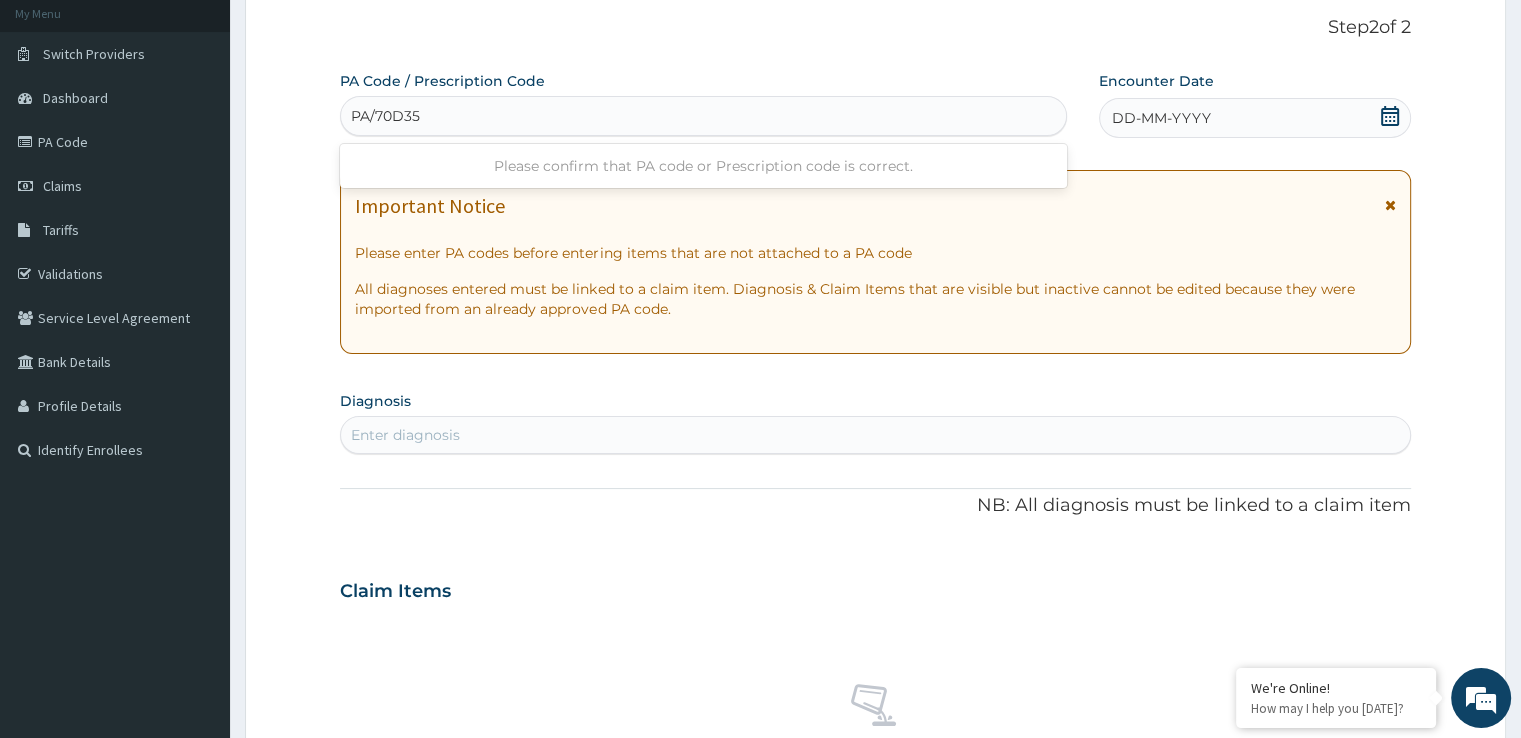 type on "PA/70D35A" 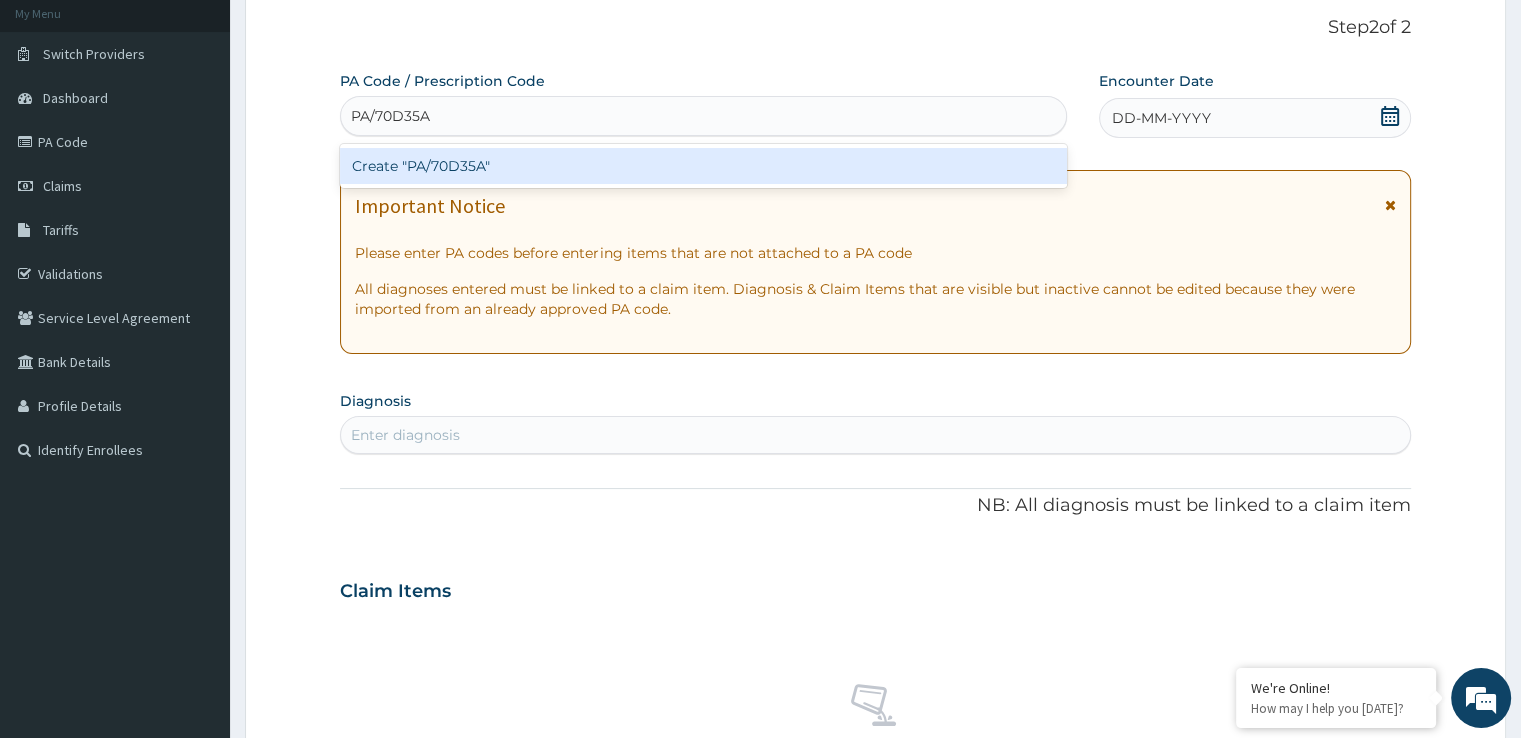click on "Create "PA/70D35A"" at bounding box center [703, 166] 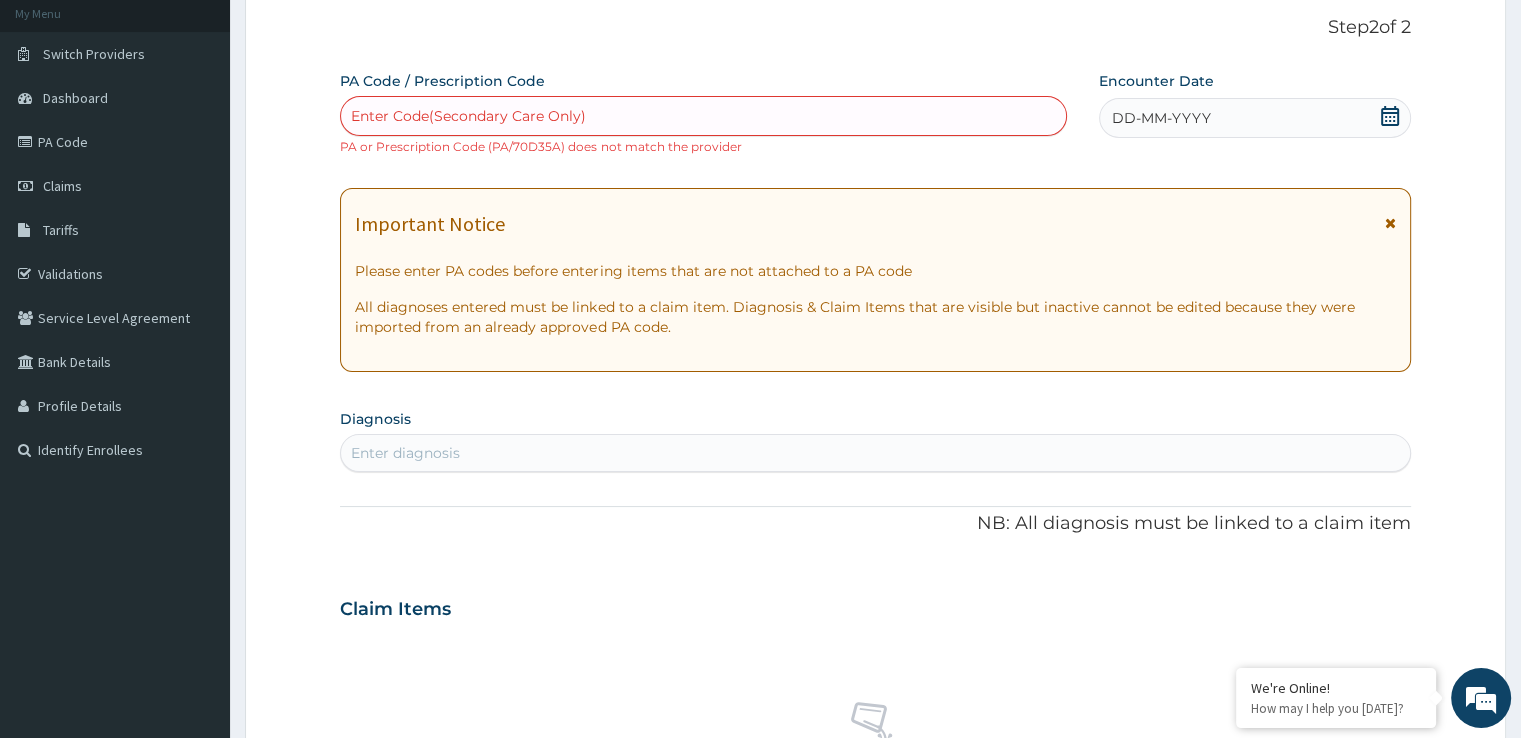 click on "NB: All diagnosis must be linked to a claim item" at bounding box center (875, 524) 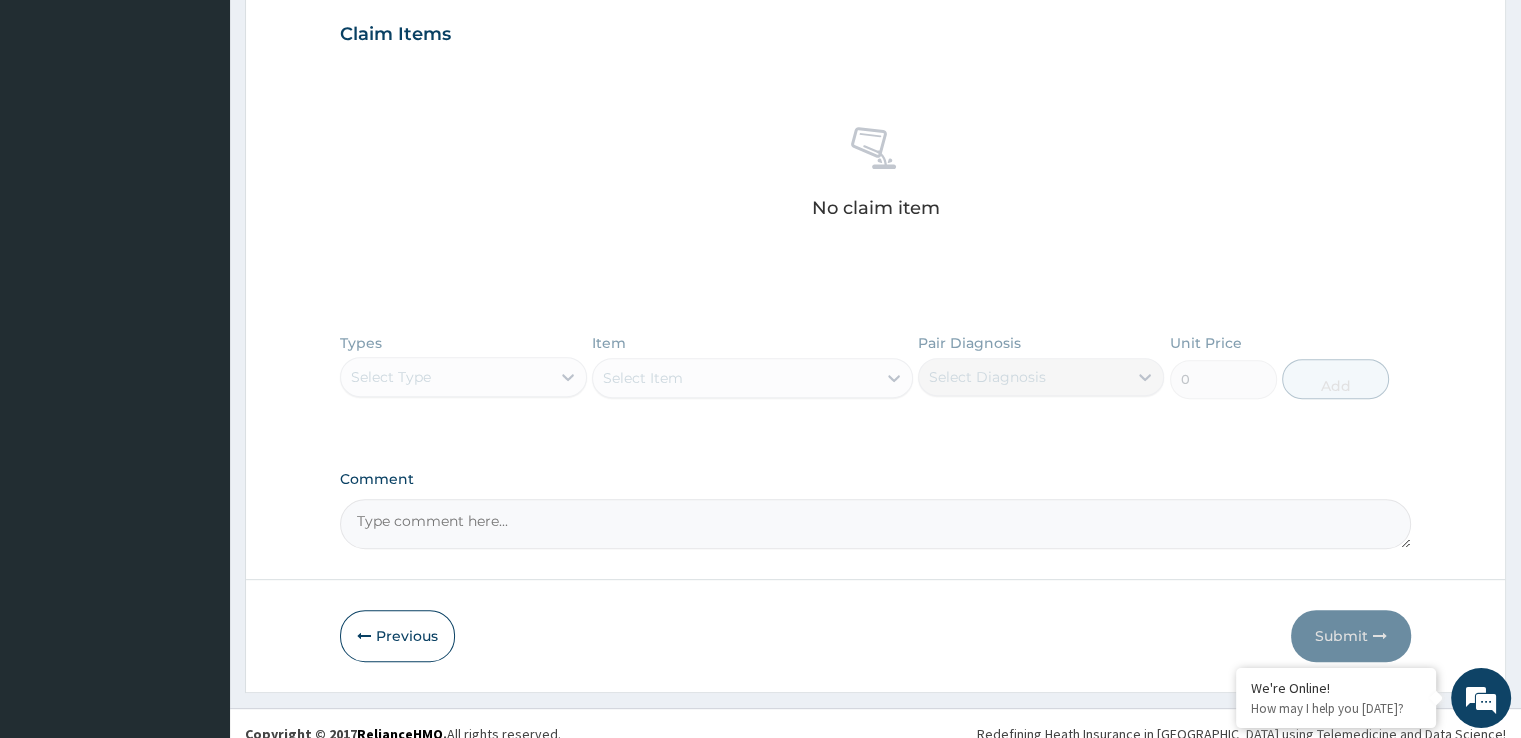 scroll, scrollTop: 715, scrollLeft: 0, axis: vertical 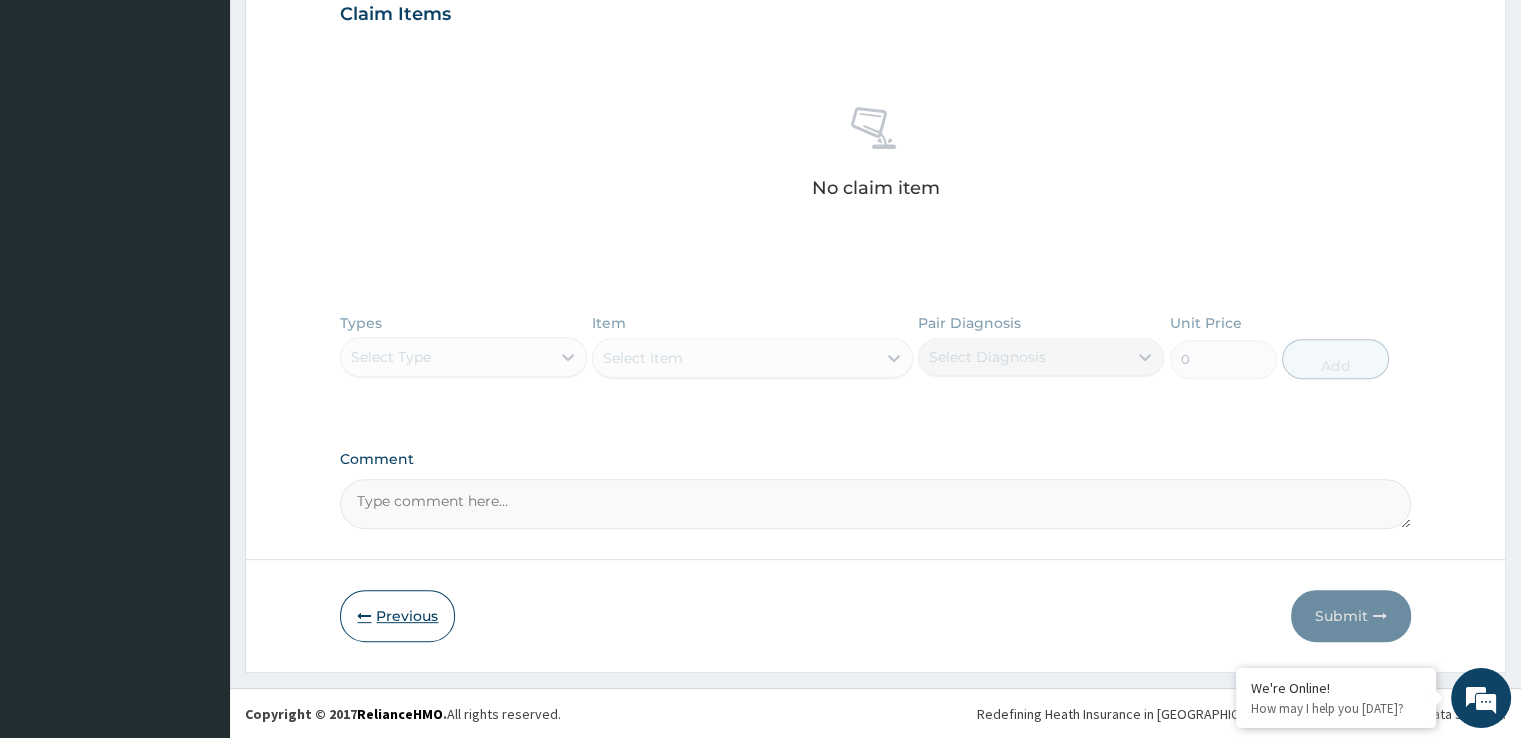 click on "Previous" at bounding box center (397, 616) 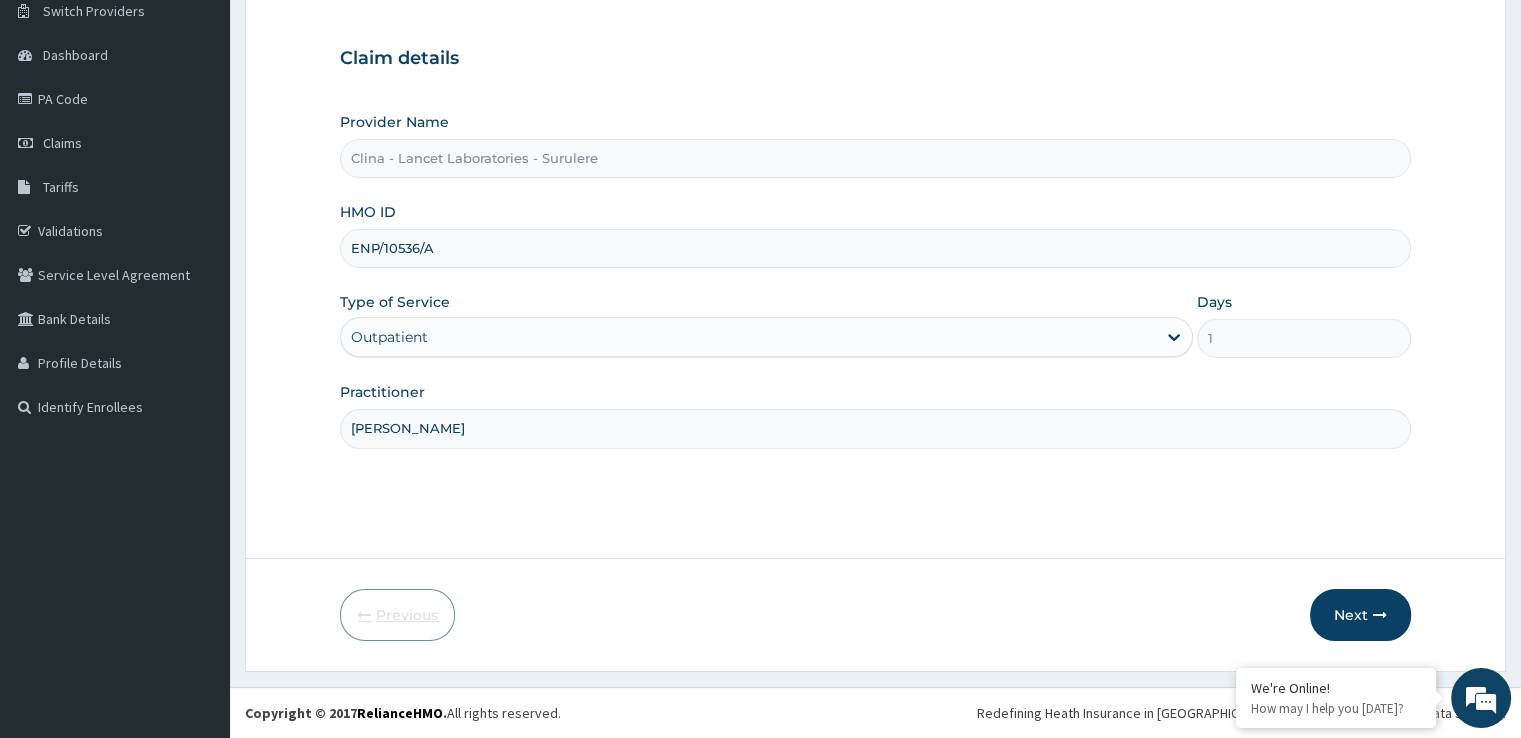 scroll, scrollTop: 162, scrollLeft: 0, axis: vertical 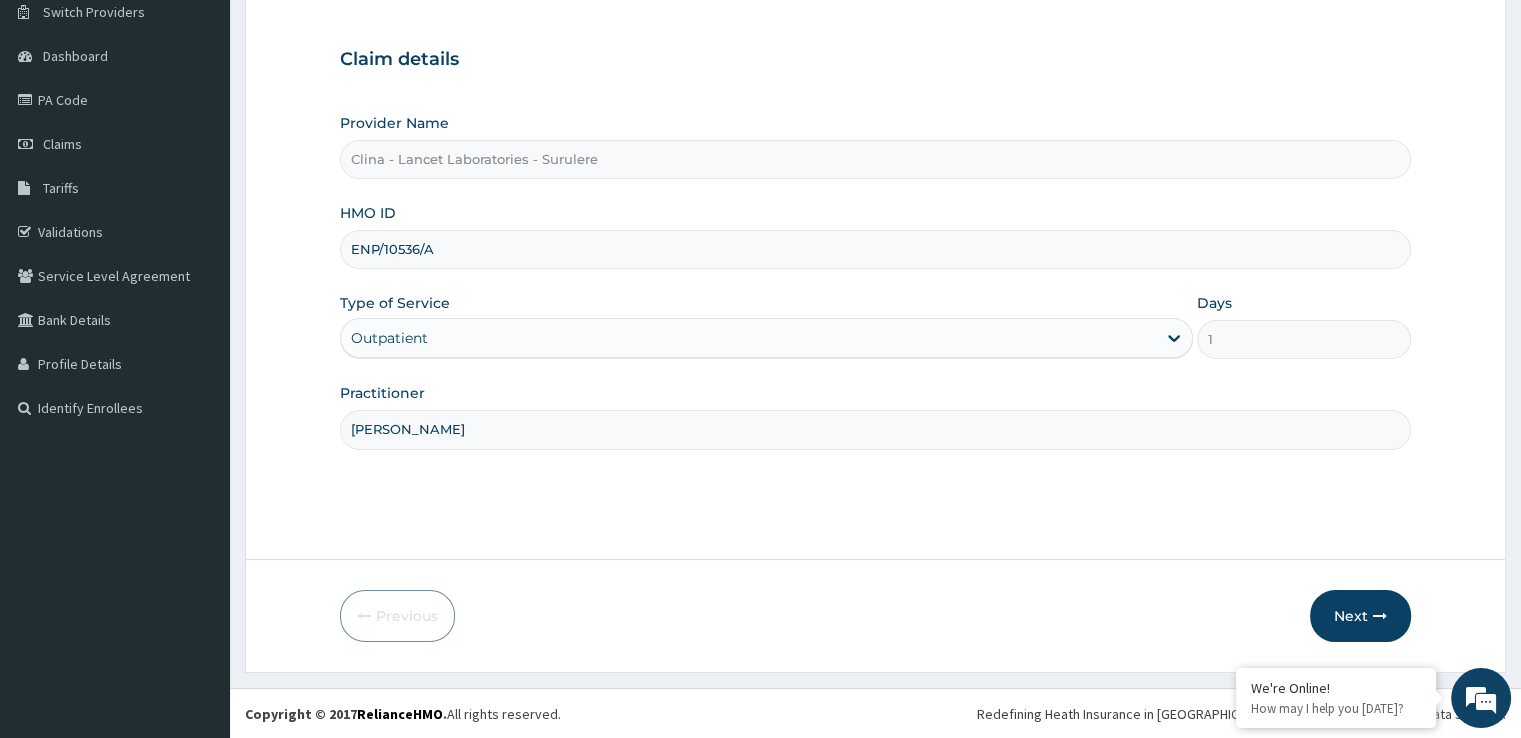 click on "ENP/10536/A" at bounding box center (875, 249) 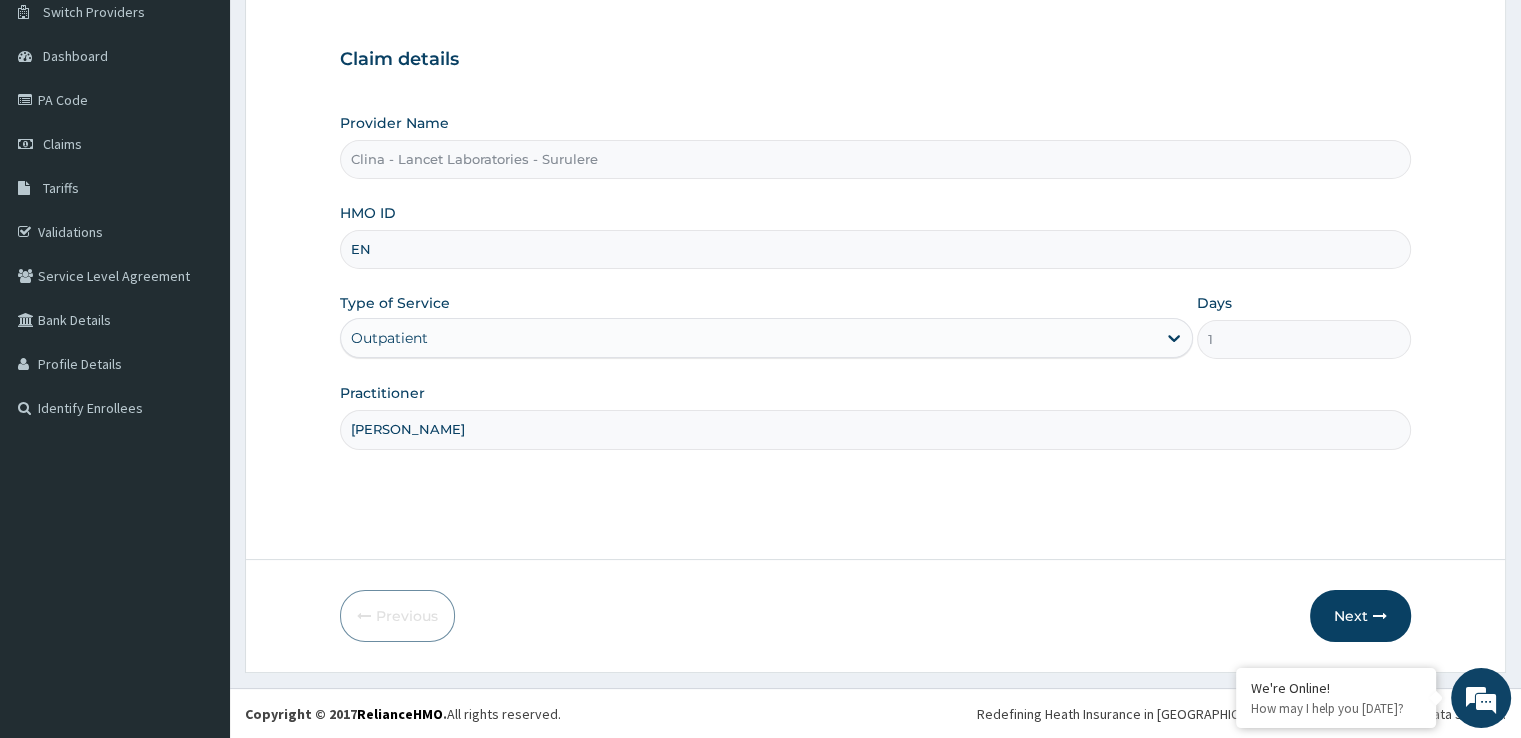 type on "E" 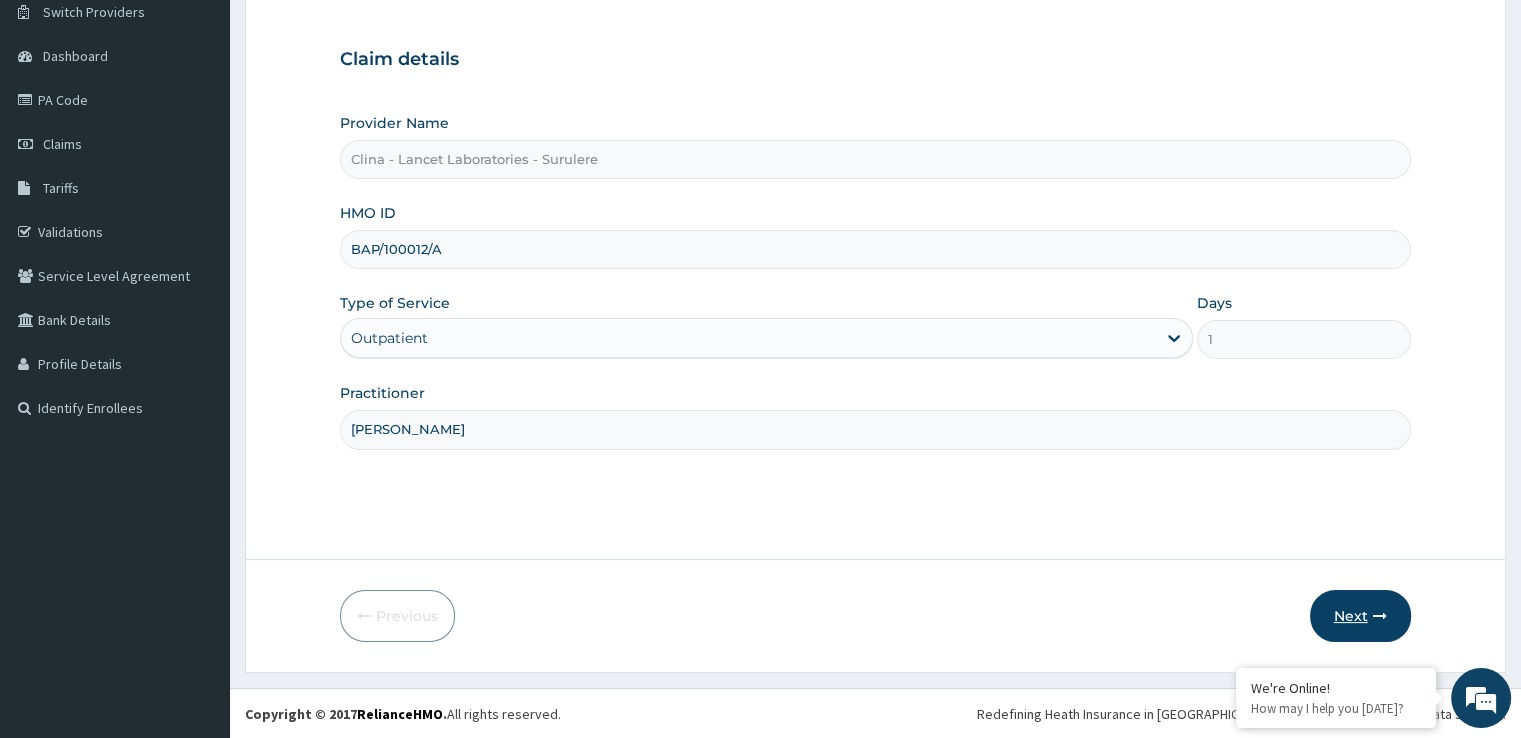 type on "BAP/100012/A" 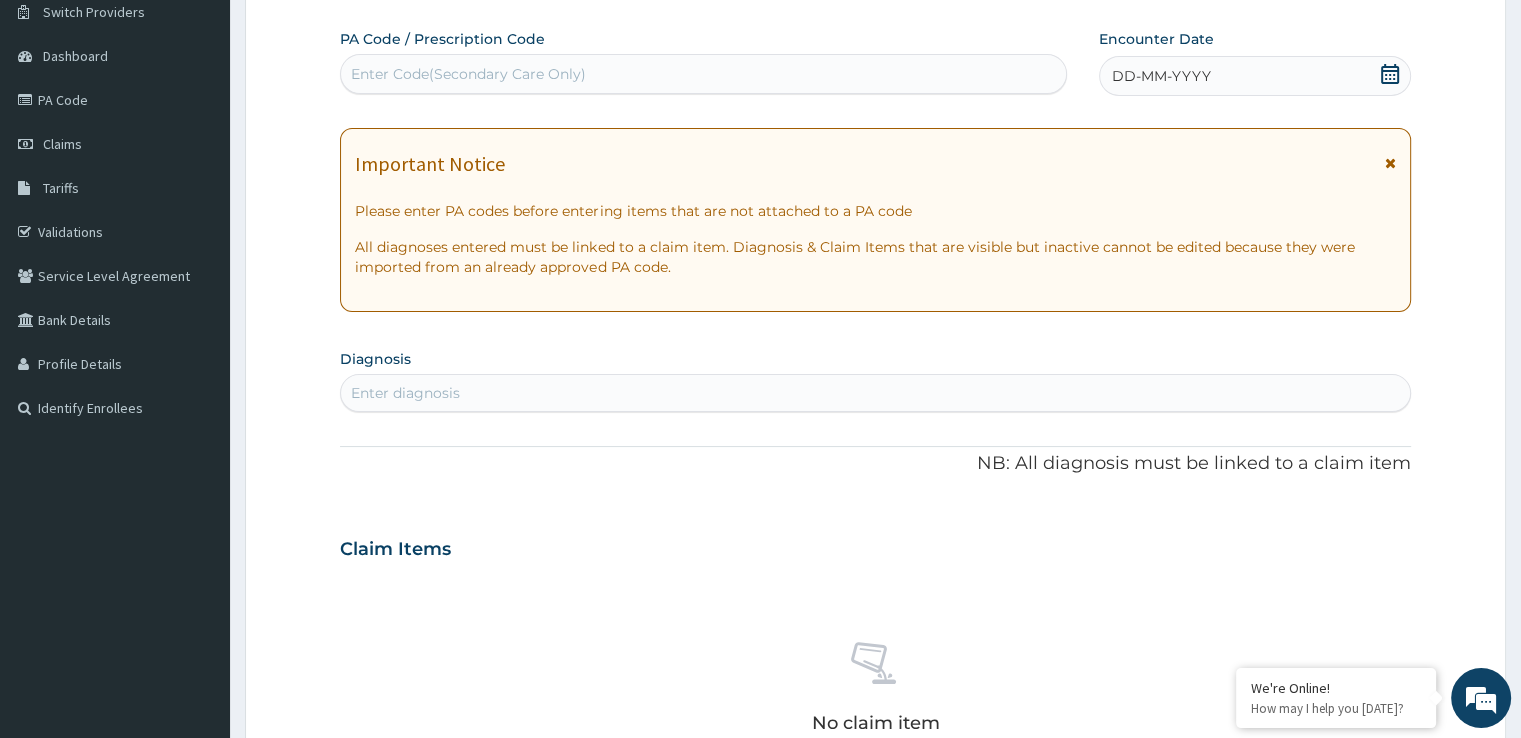 click on "Enter Code(Secondary Care Only)" at bounding box center [468, 74] 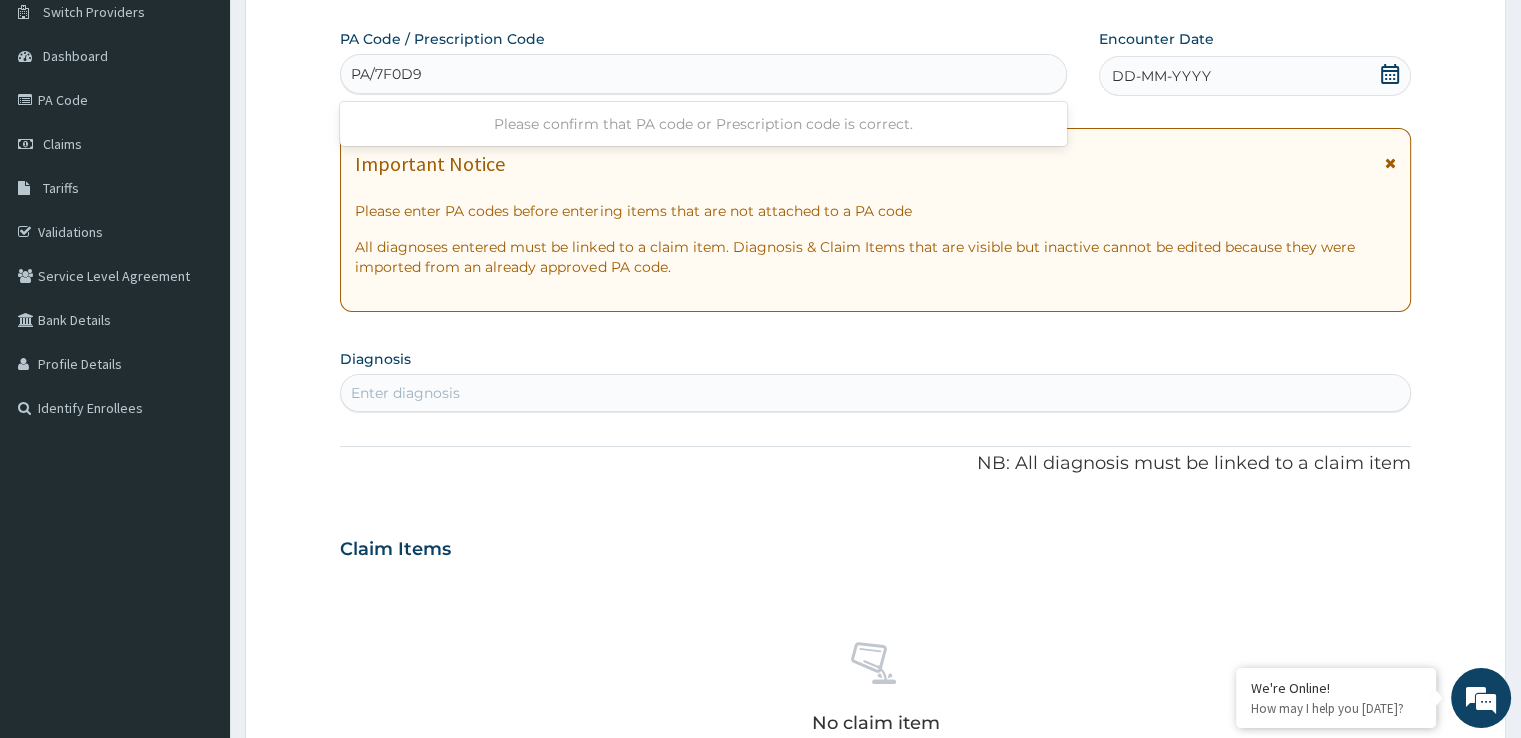 type on "PA/7F0D9C" 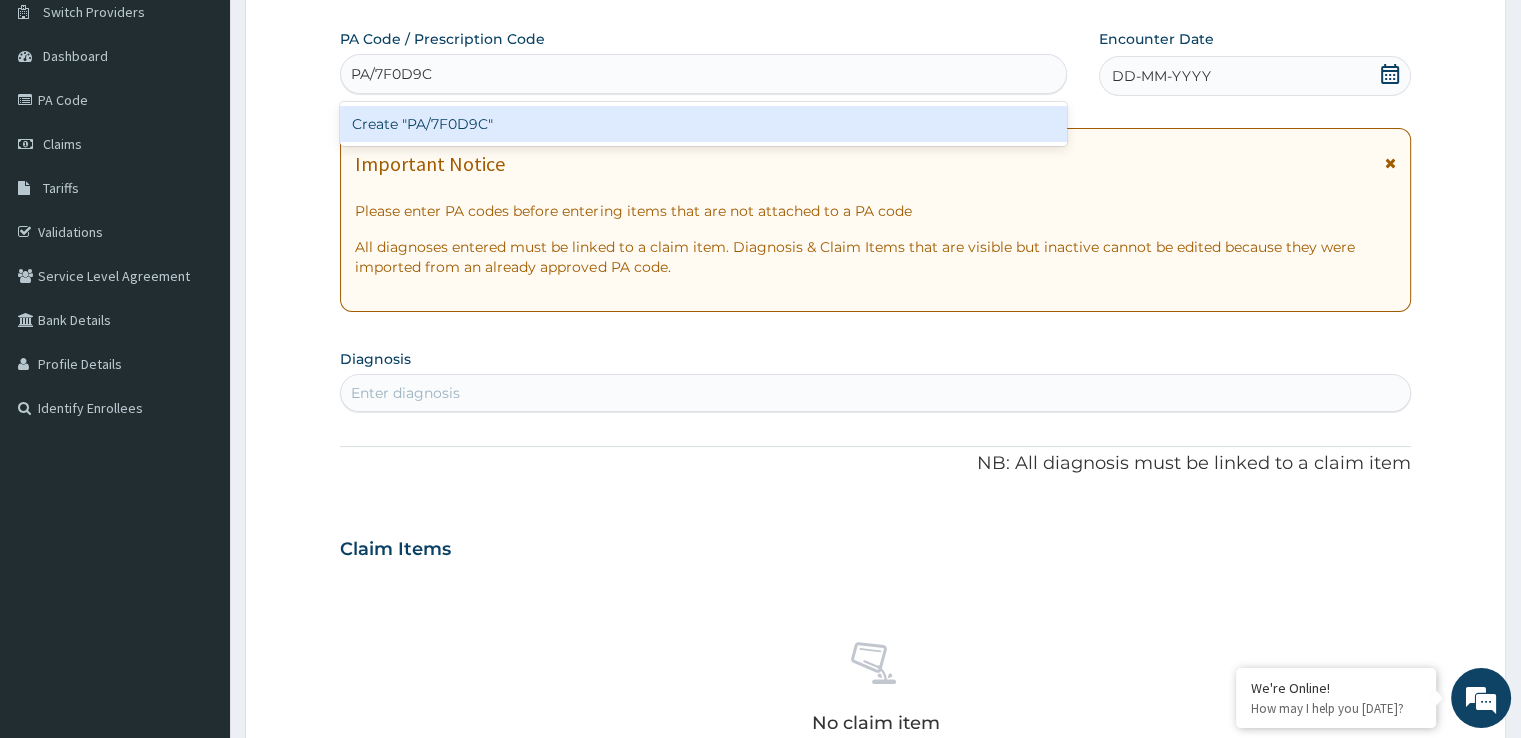 click on "Create "PA/7F0D9C"" at bounding box center [703, 124] 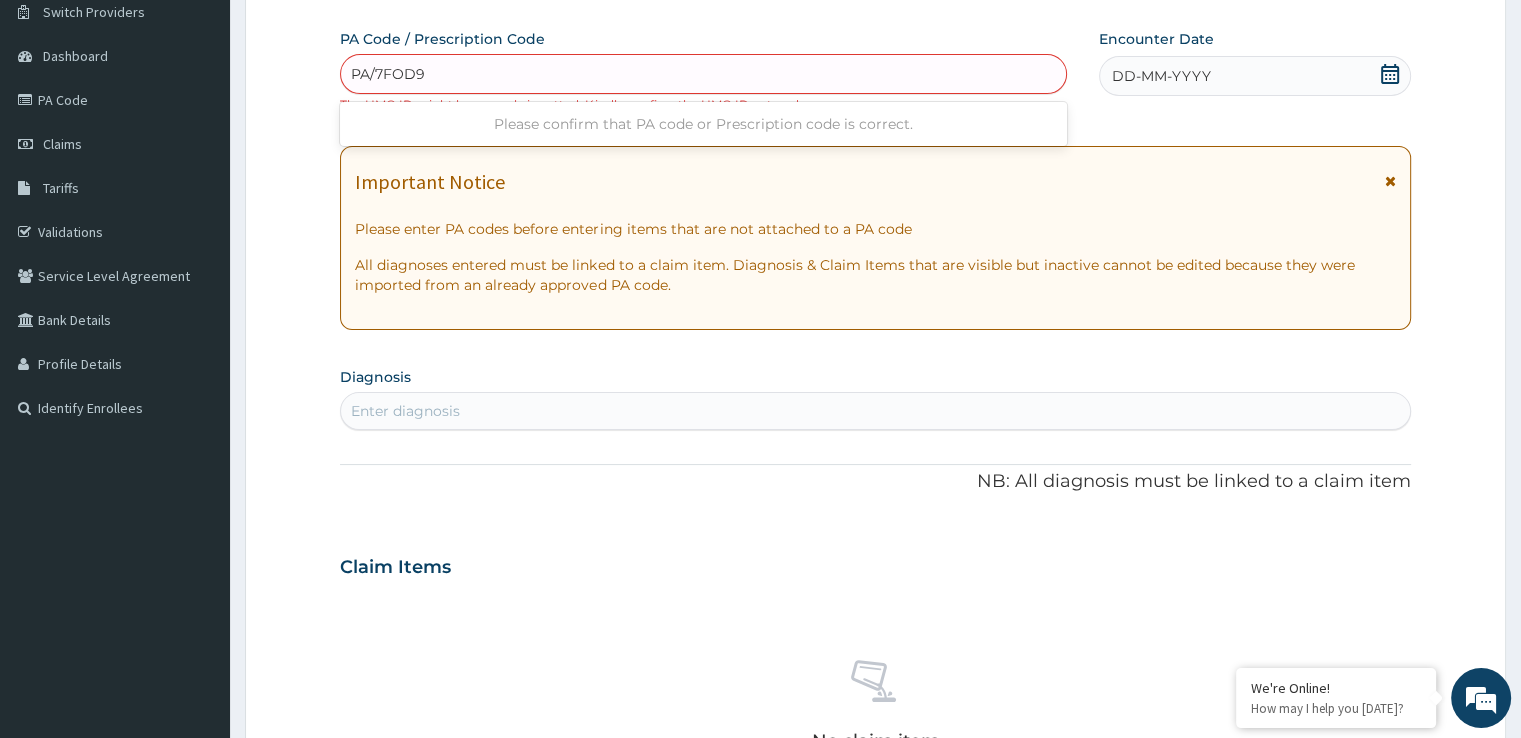 type on "PA/7FOD9C" 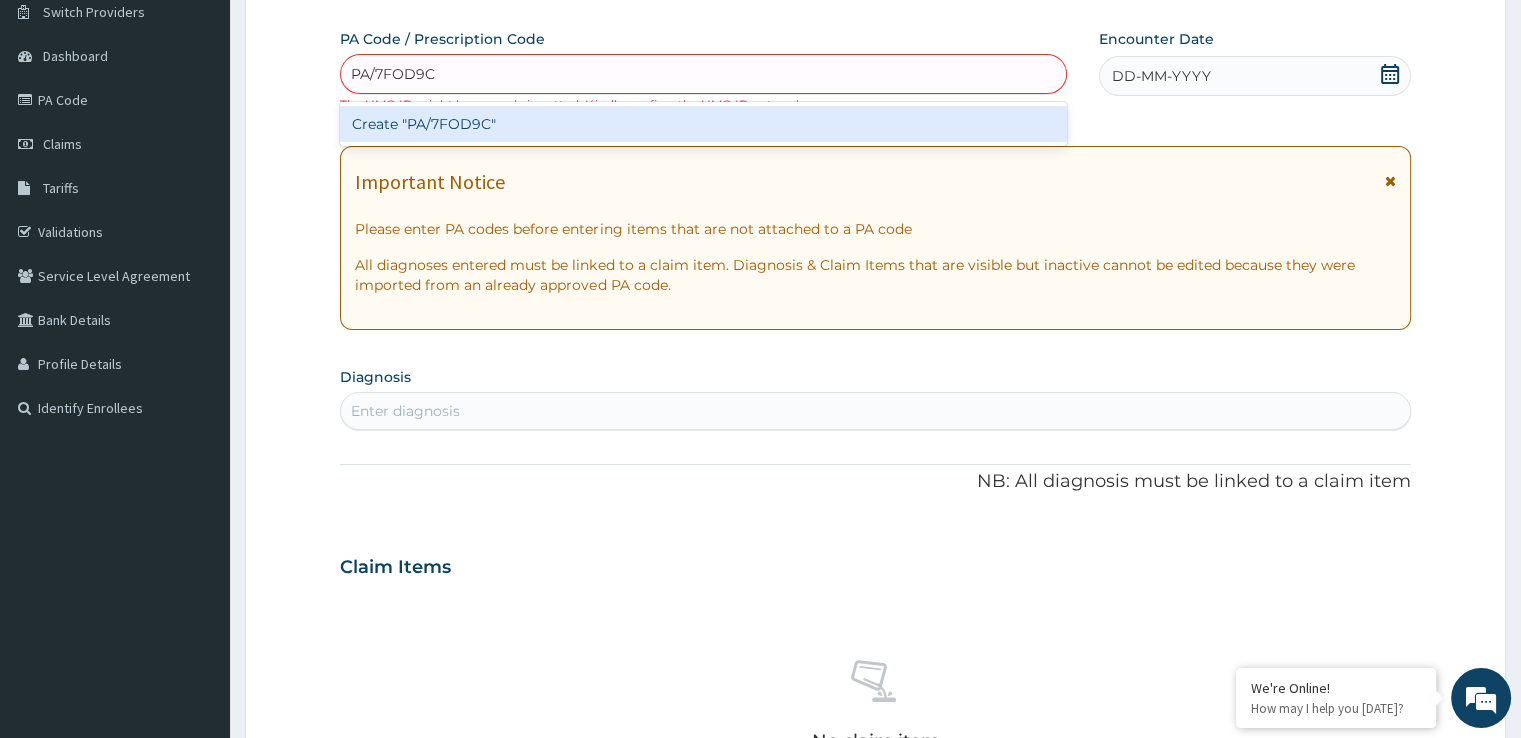 click on "Create "PA/7FOD9C"" at bounding box center (703, 124) 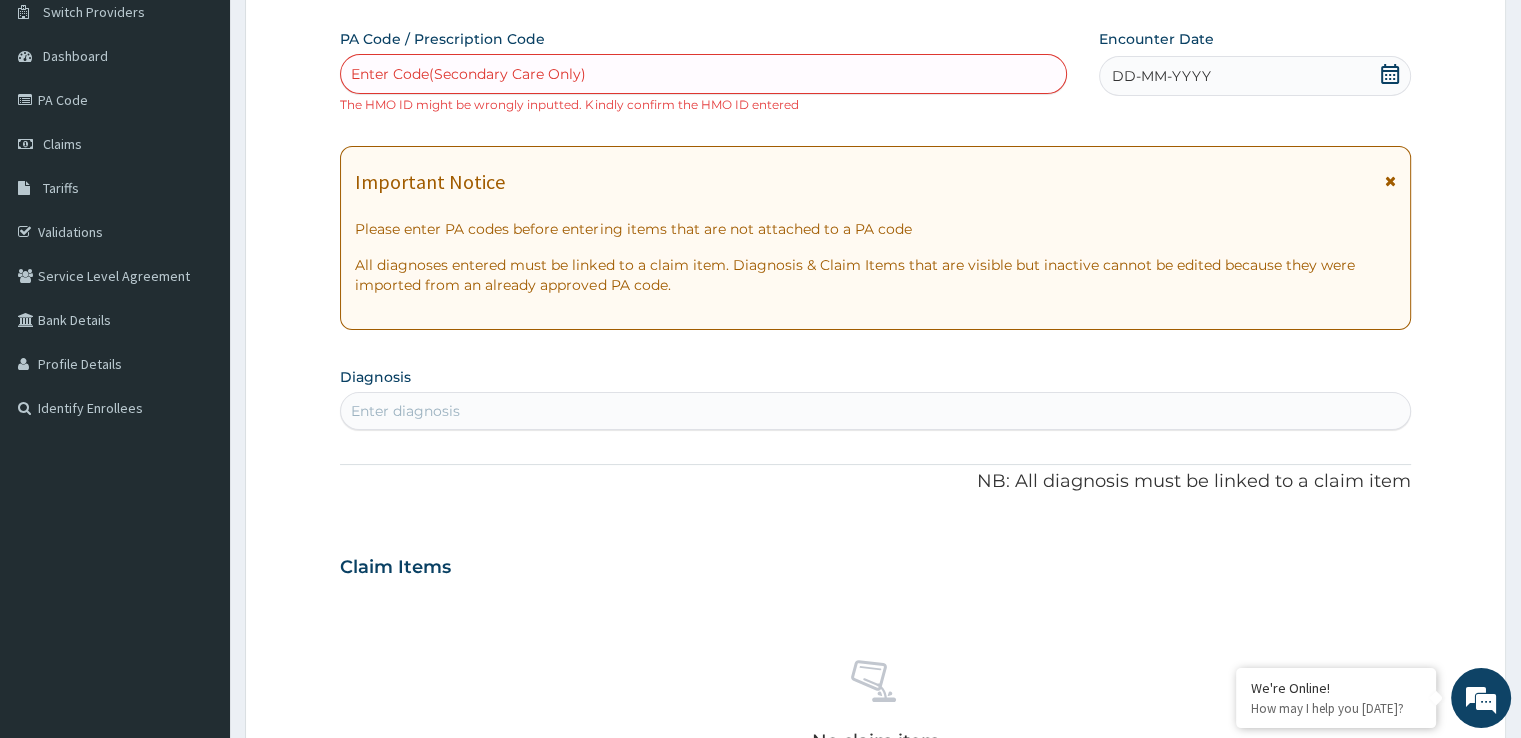 click on "PA Code / Prescription Code Enter Code(Secondary Care Only) The HMO ID might be wrongly inputted. Kindly confirm the HMO ID entered Encounter Date DD-MM-YYYY Important Notice Please enter PA codes before entering items that are not attached to a PA code   All diagnoses entered must be linked to a claim item. Diagnosis & Claim Items that are visible but inactive cannot be edited because they were imported from an already approved PA code. Diagnosis Enter diagnosis NB: All diagnosis must be linked to a claim item Claim Items No claim item Types Select Type Item Select Item Pair Diagnosis Select Diagnosis Unit Price 0 Add Comment" at bounding box center [875, 555] 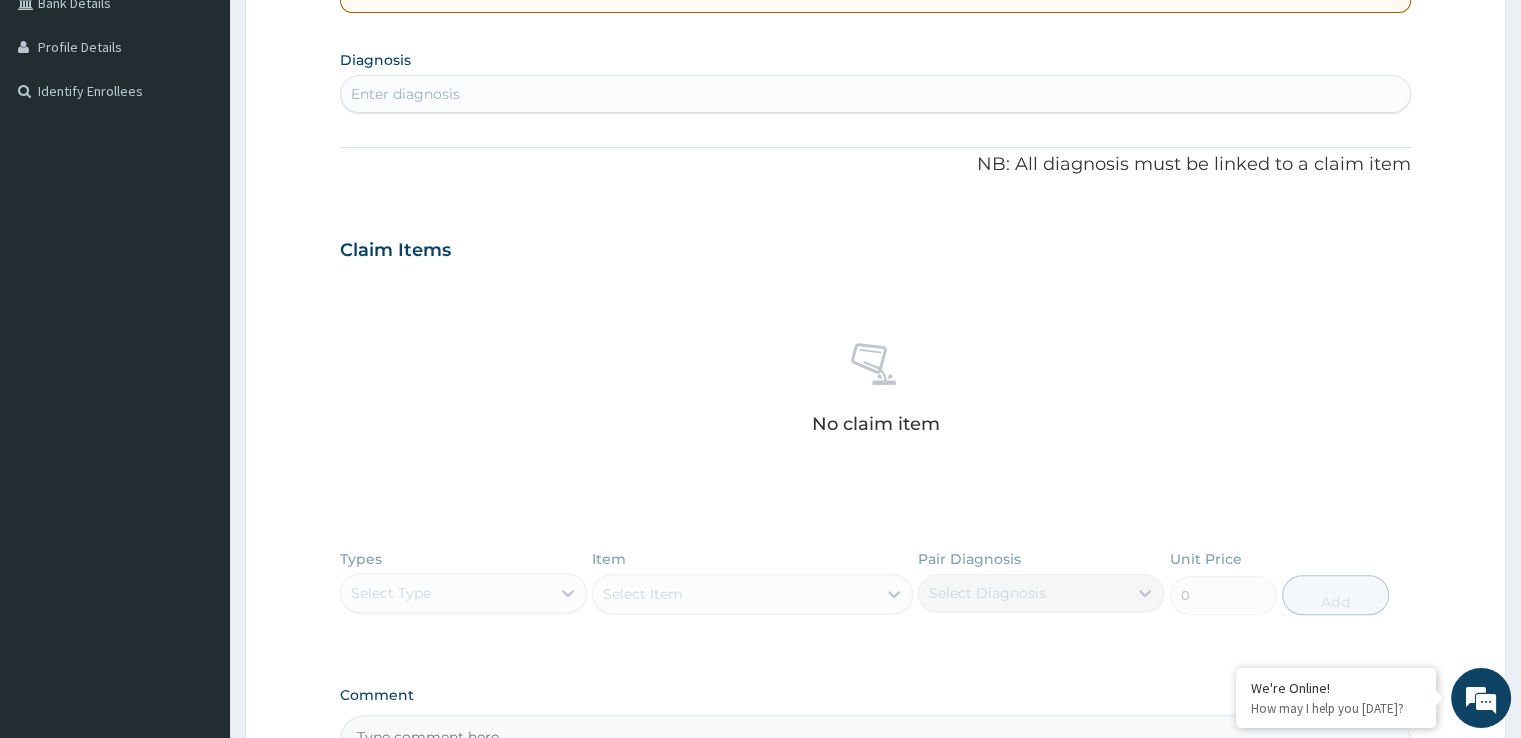 scroll, scrollTop: 642, scrollLeft: 0, axis: vertical 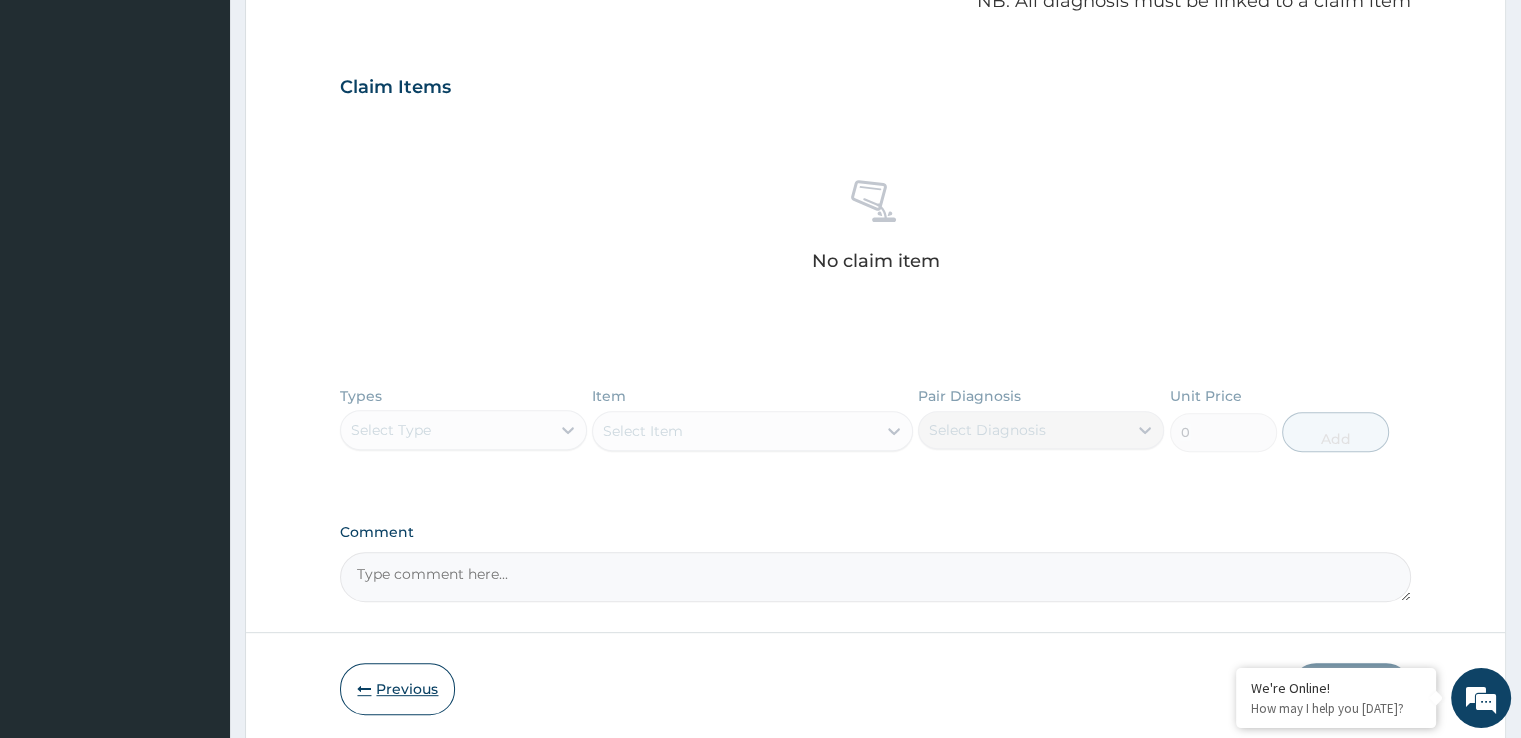 click on "Previous" at bounding box center (397, 689) 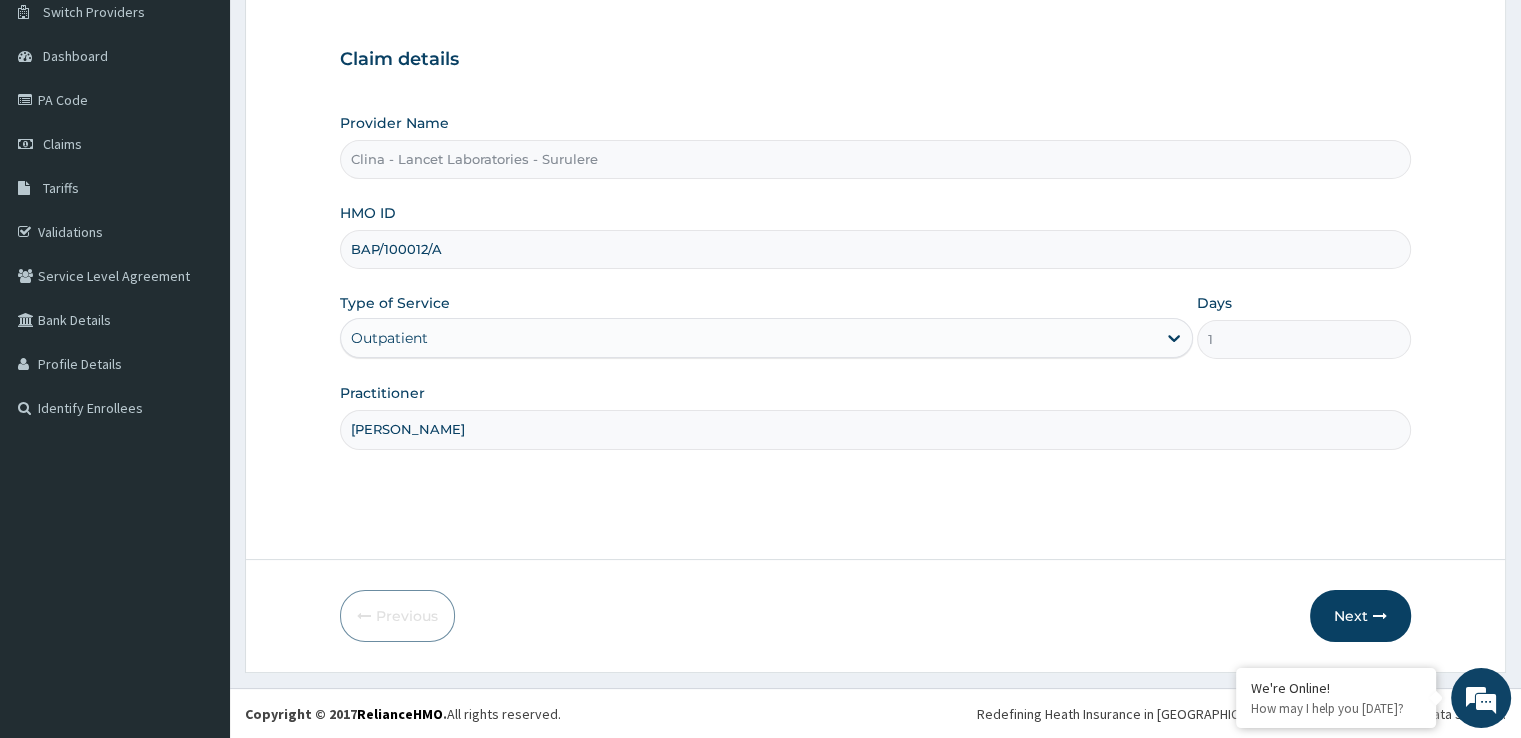 click on "BAP/100012/A" at bounding box center (875, 249) 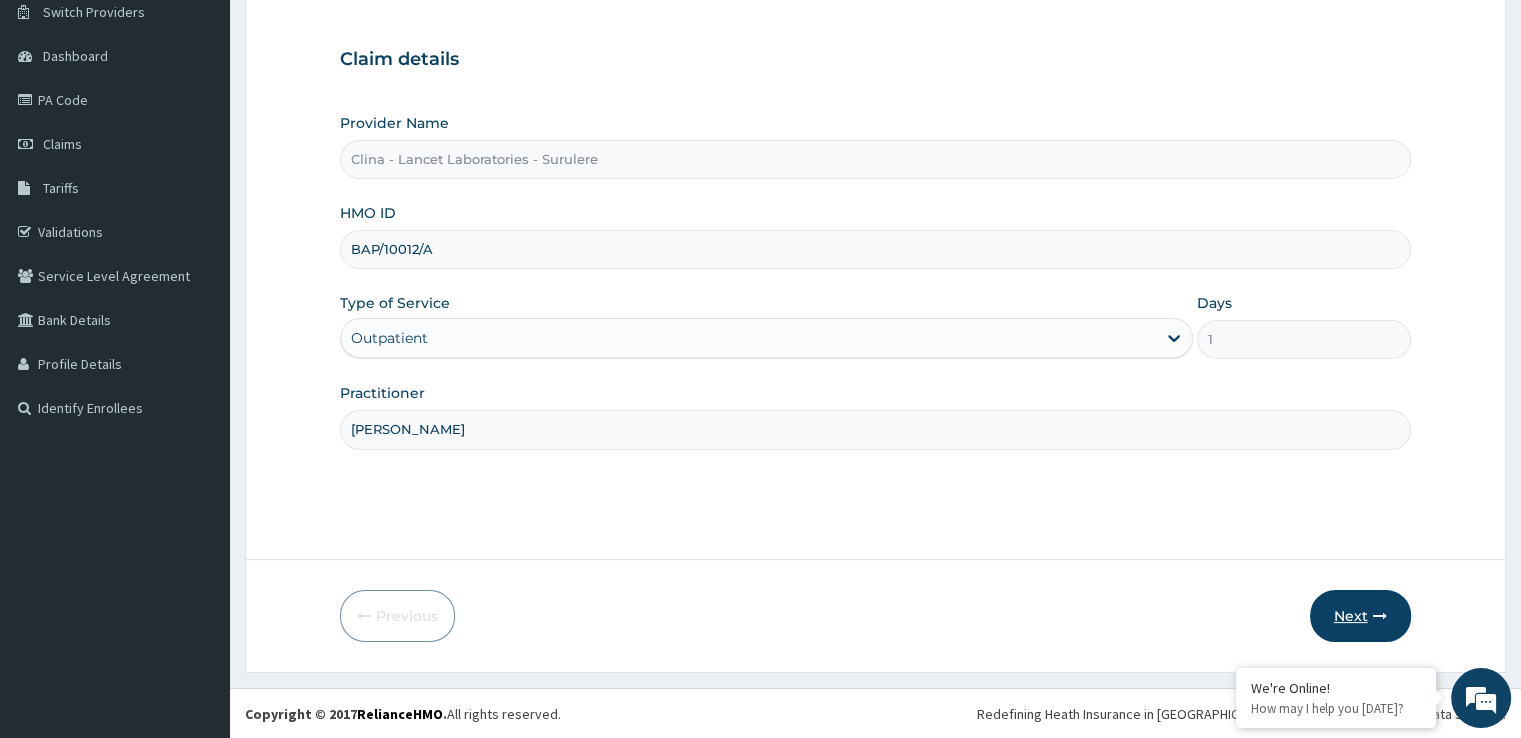 type on "BAP/10012/A" 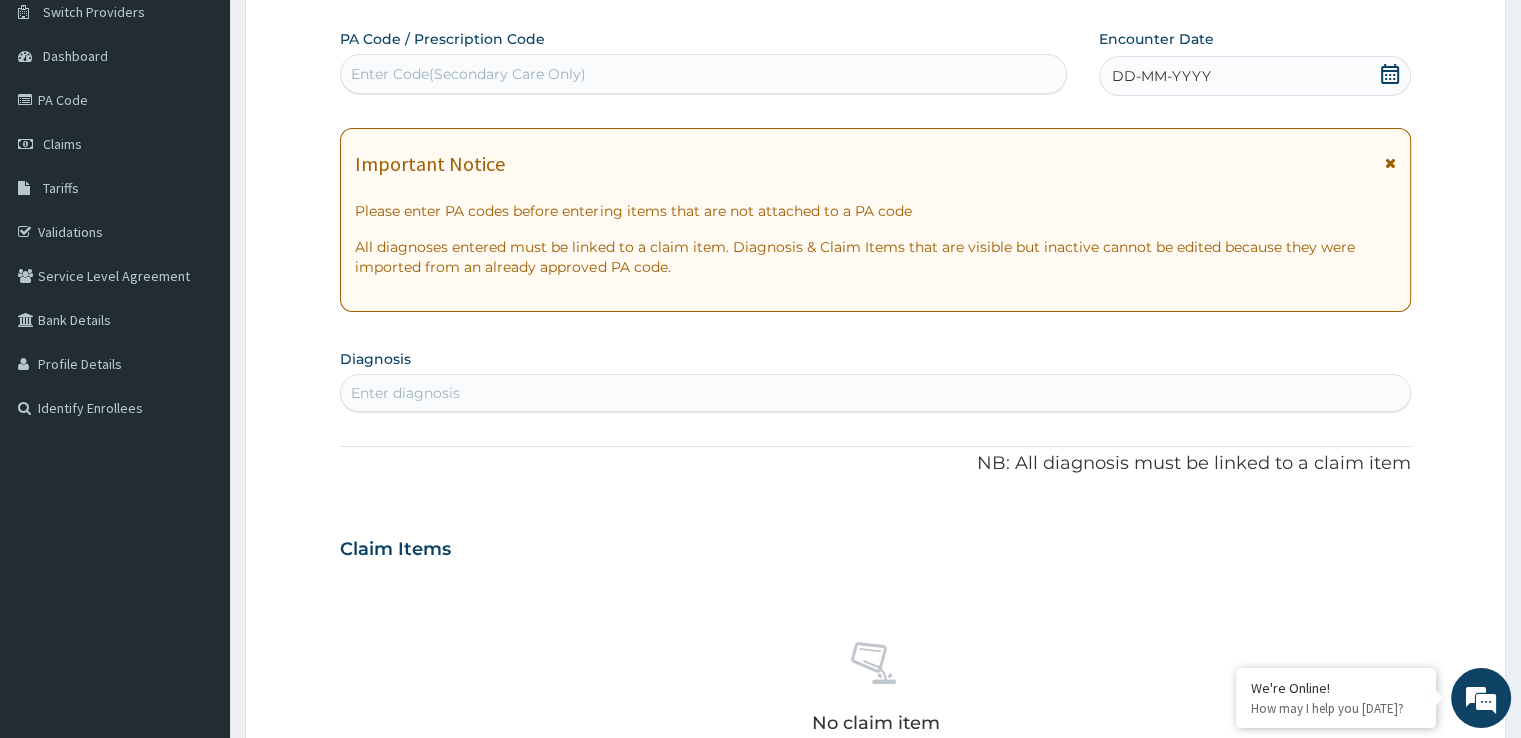 click on "Enter Code(Secondary Care Only)" at bounding box center (468, 74) 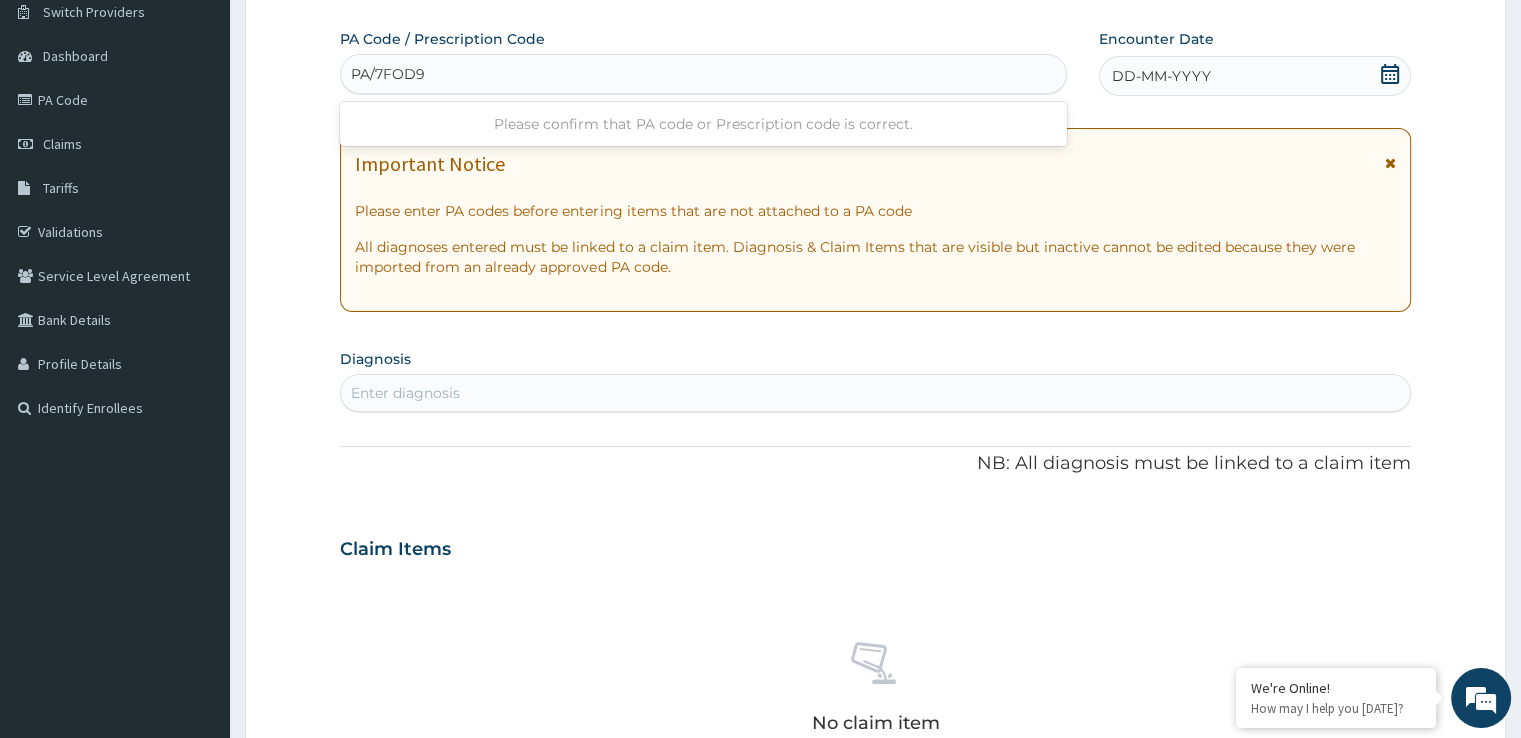 type on "PA/7FOD9C" 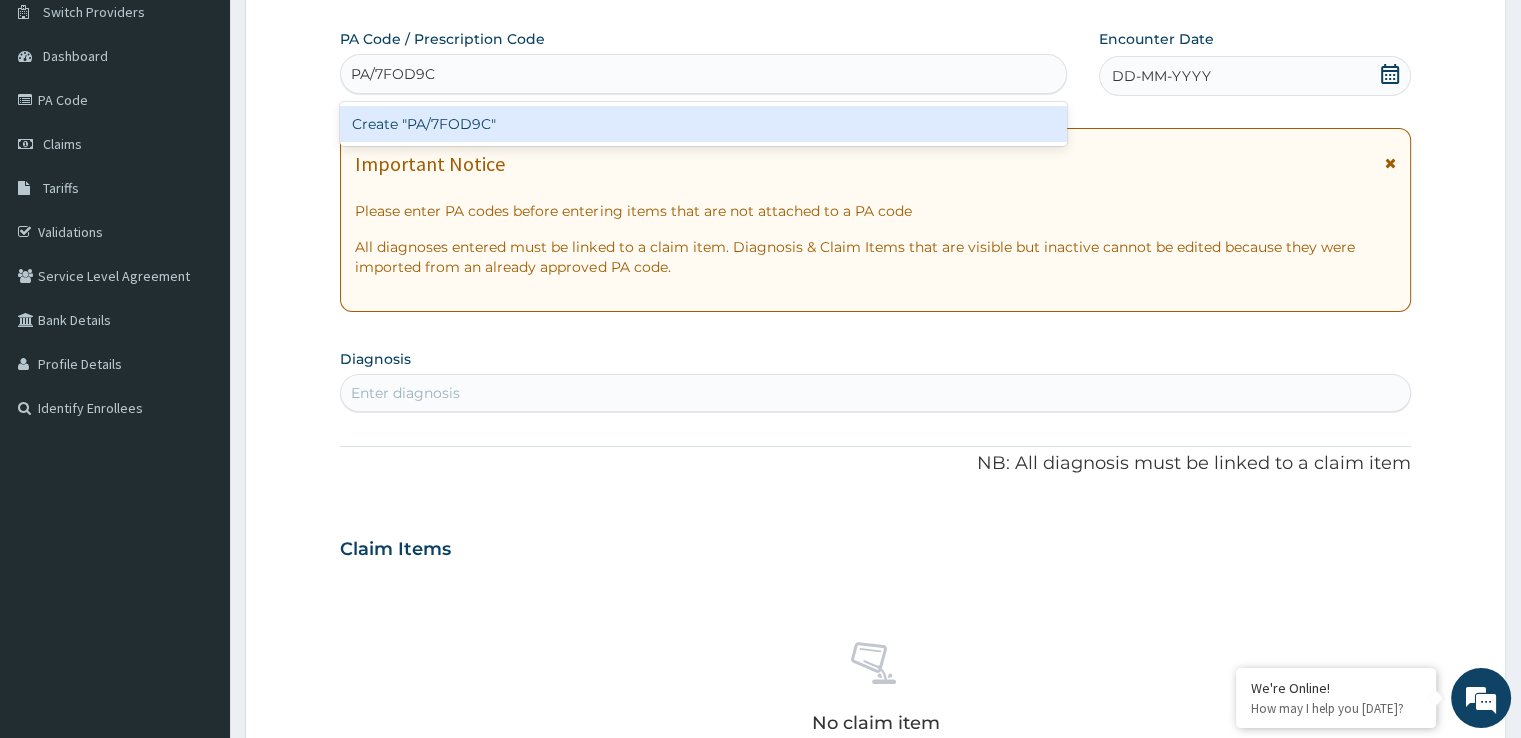 click on "Create "PA/7FOD9C"" at bounding box center [703, 124] 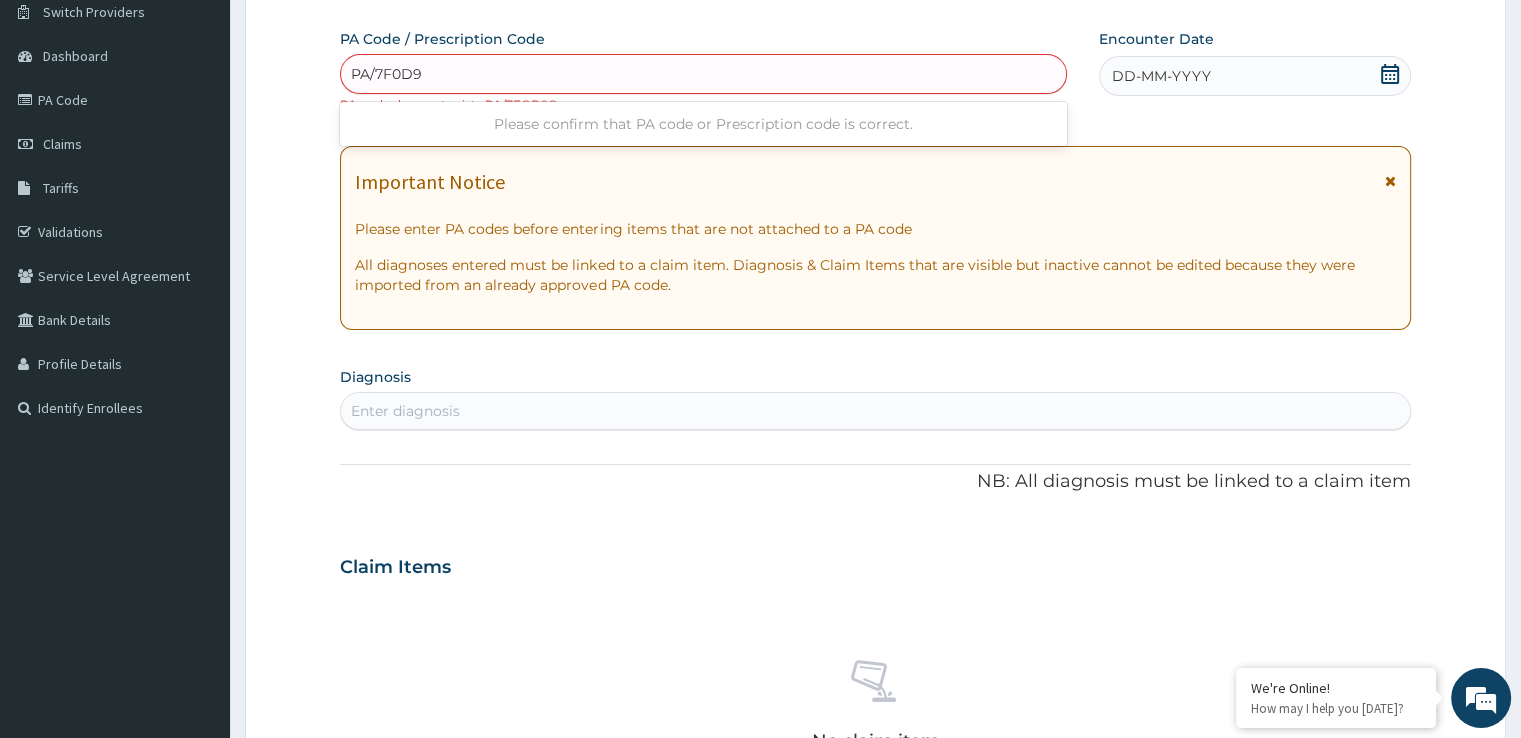 type on "PA/7F0D9C" 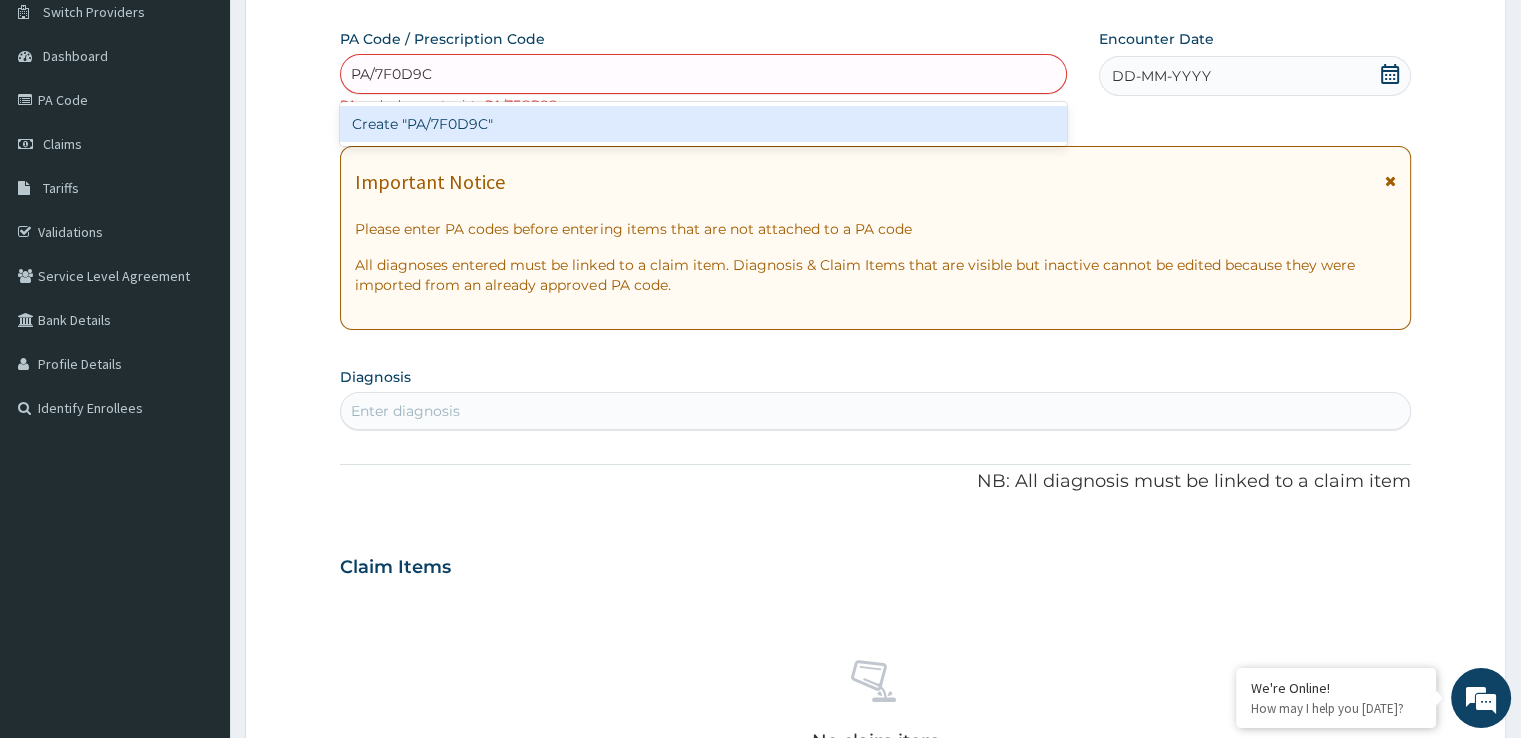 click on "Create "PA/7F0D9C"" at bounding box center [703, 124] 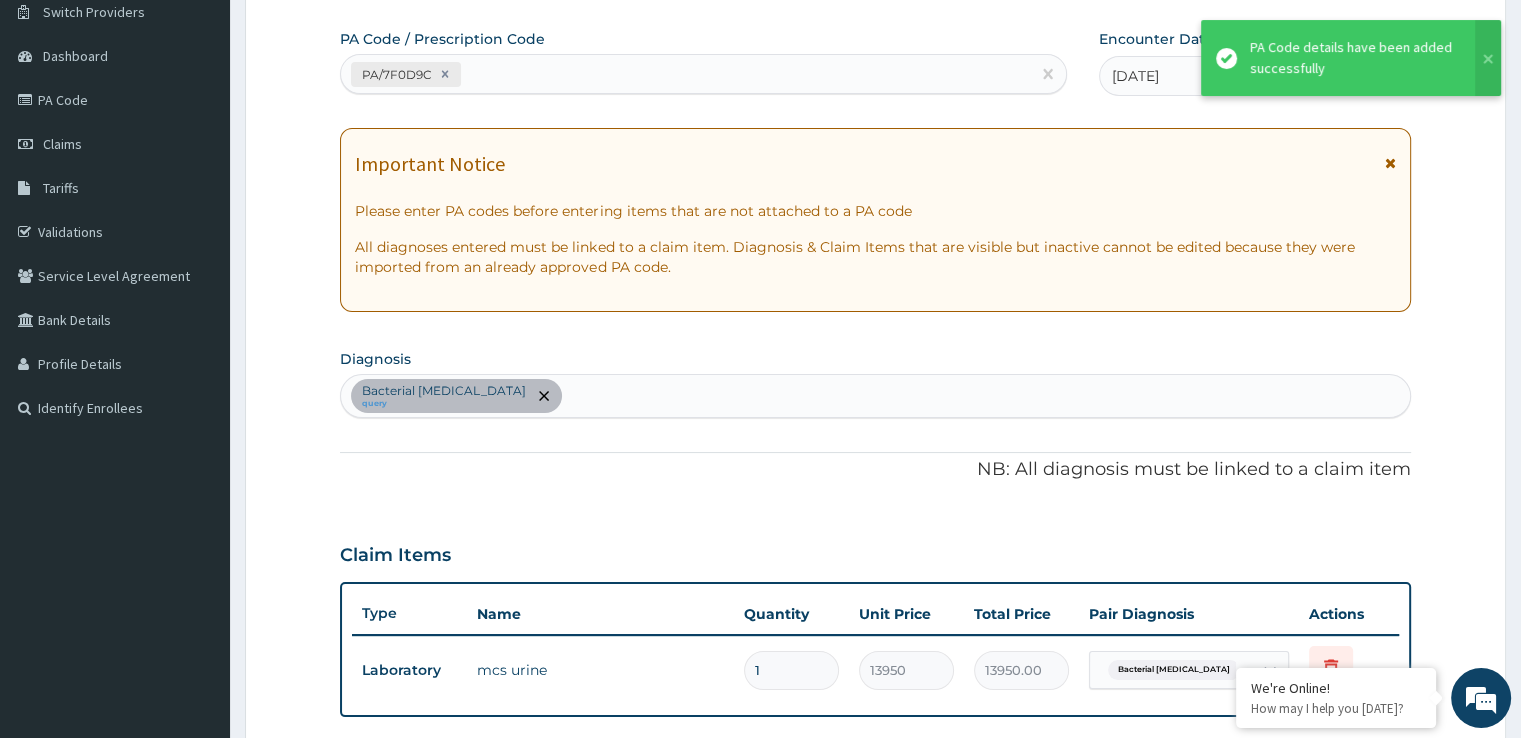 click on "NB: All diagnosis must be linked to a claim item" at bounding box center (875, 470) 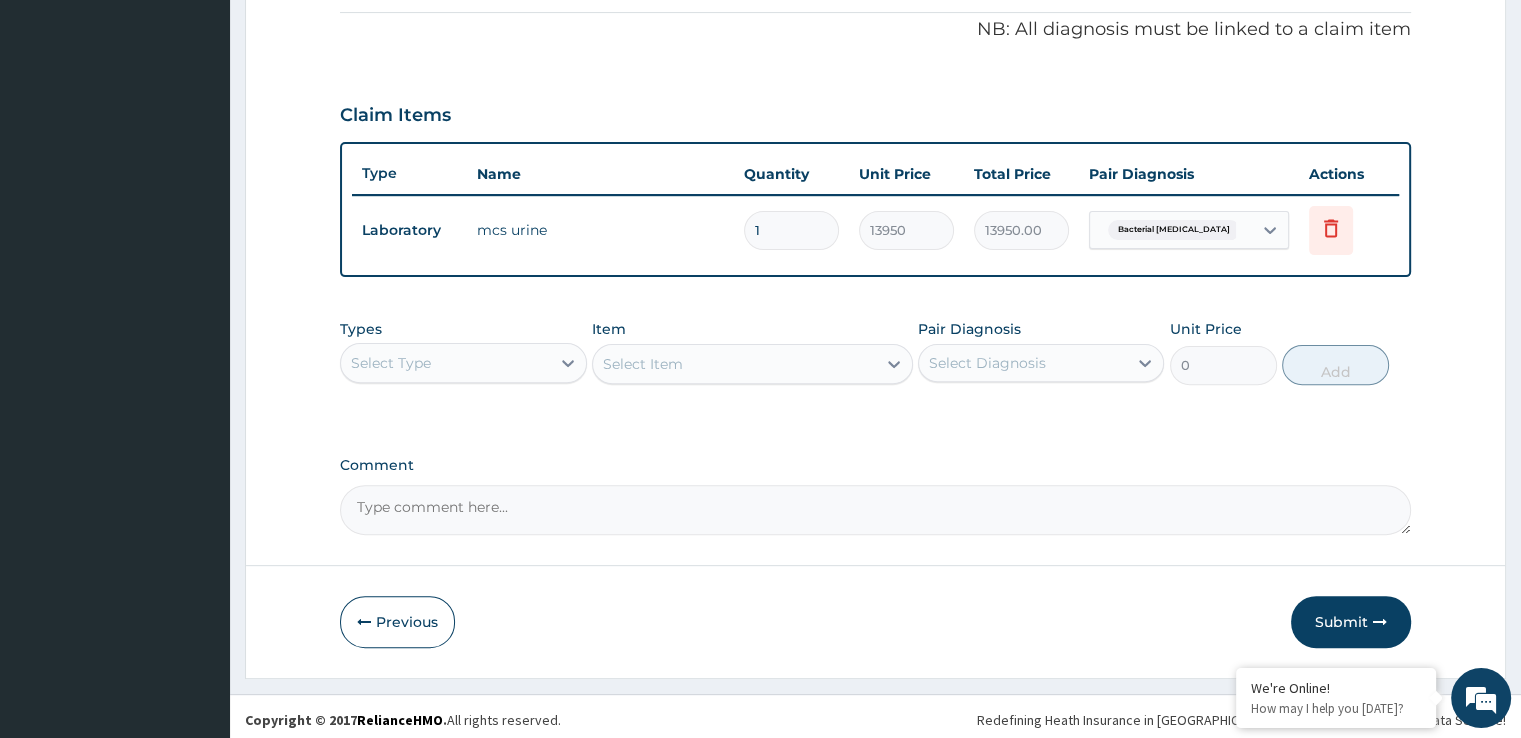 scroll, scrollTop: 606, scrollLeft: 0, axis: vertical 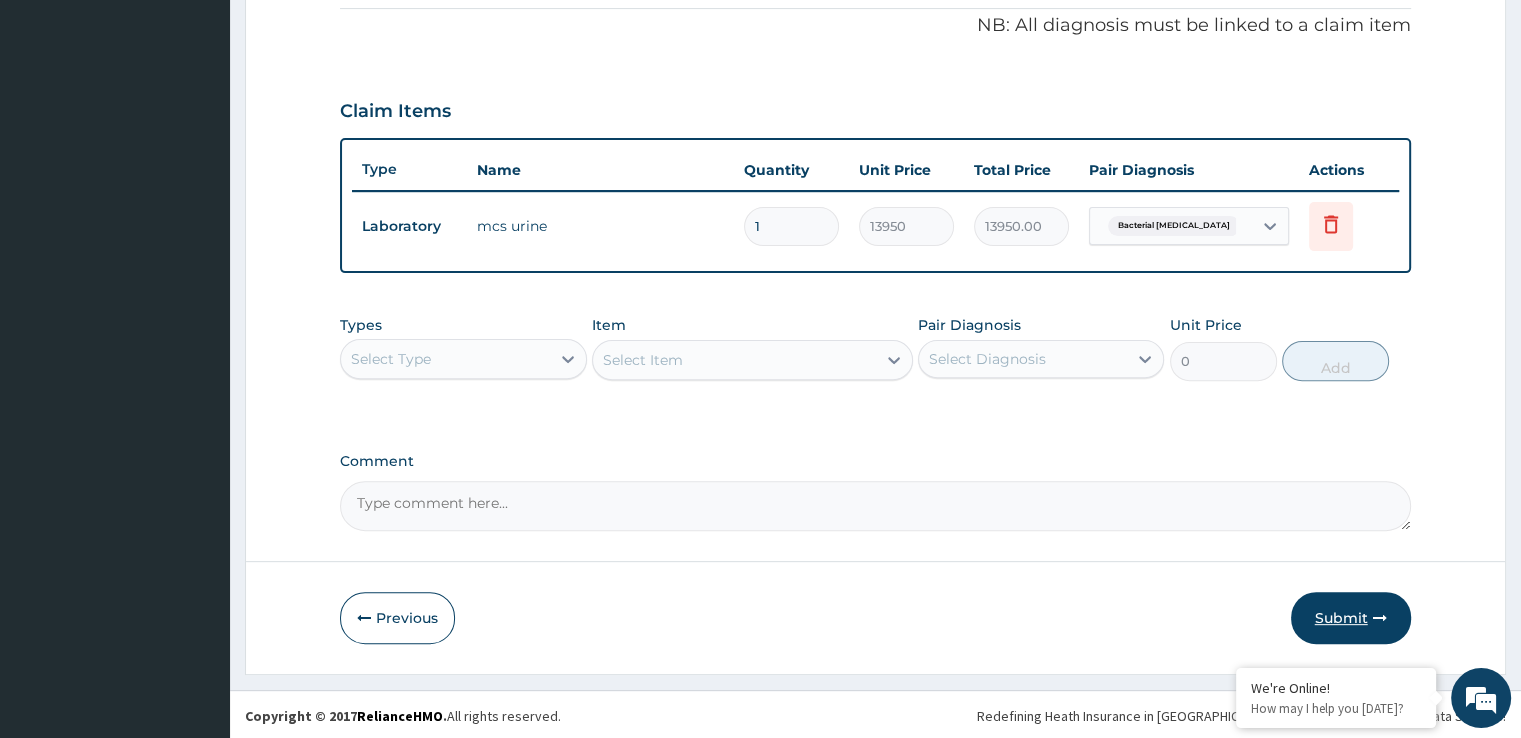 click on "Submit" at bounding box center (1351, 618) 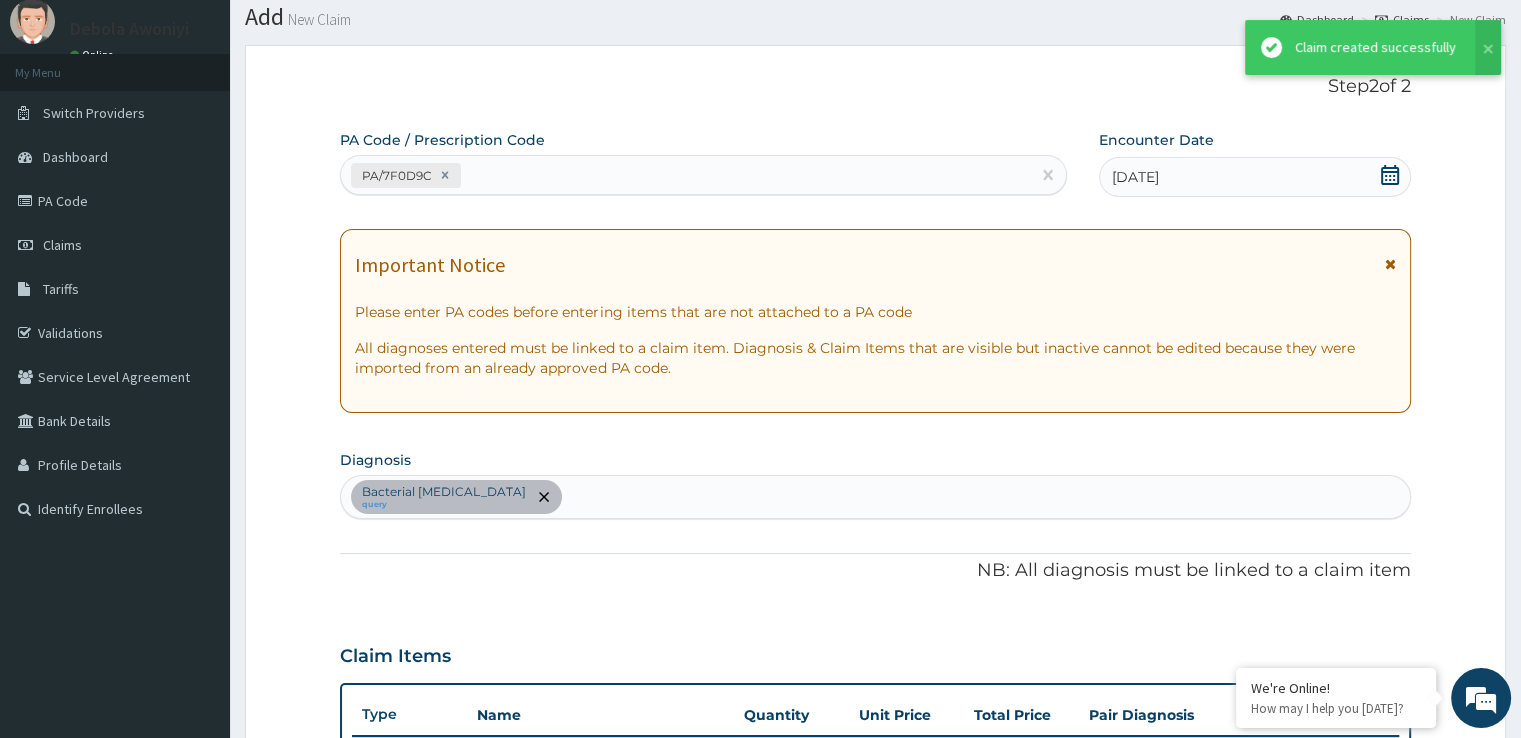scroll, scrollTop: 606, scrollLeft: 0, axis: vertical 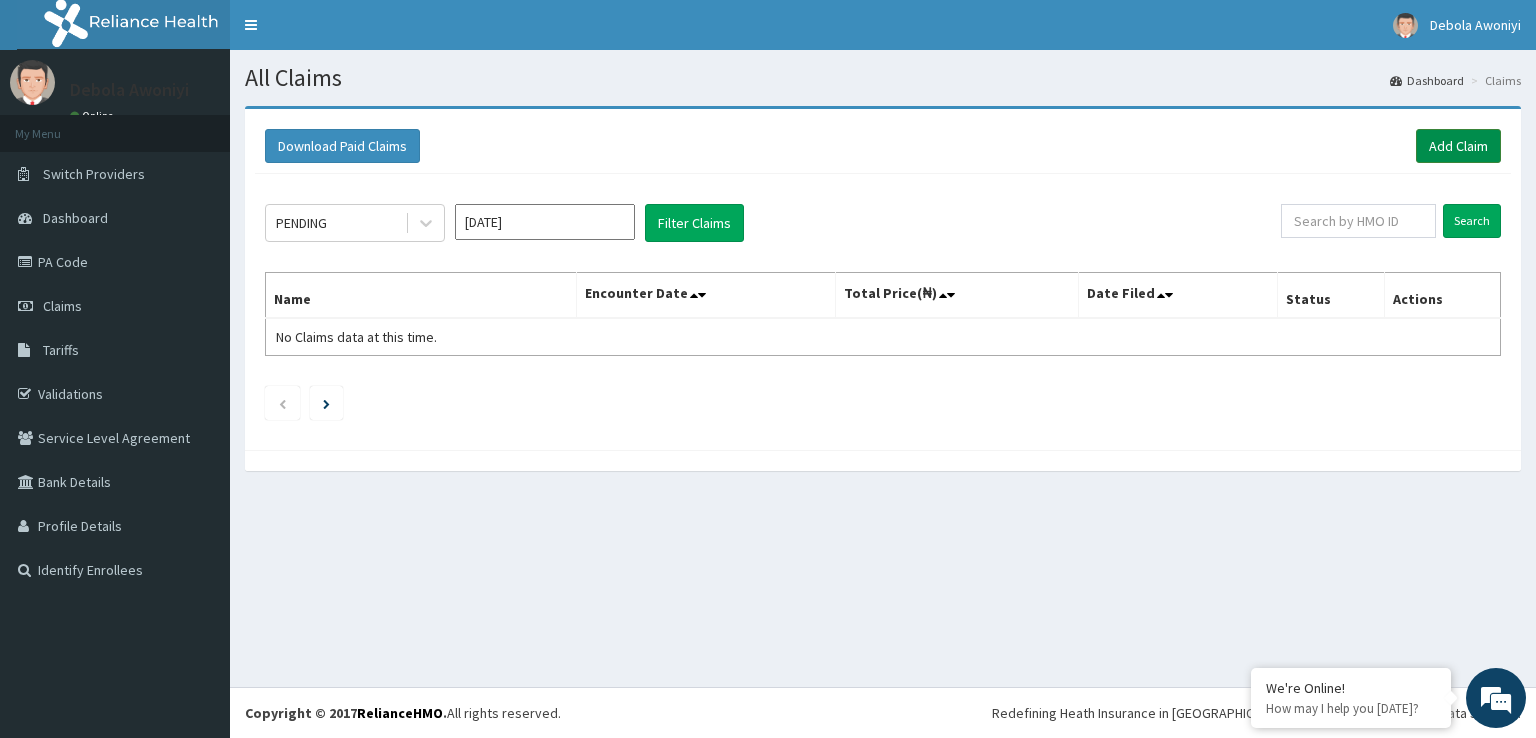 click on "Add Claim" at bounding box center (1458, 146) 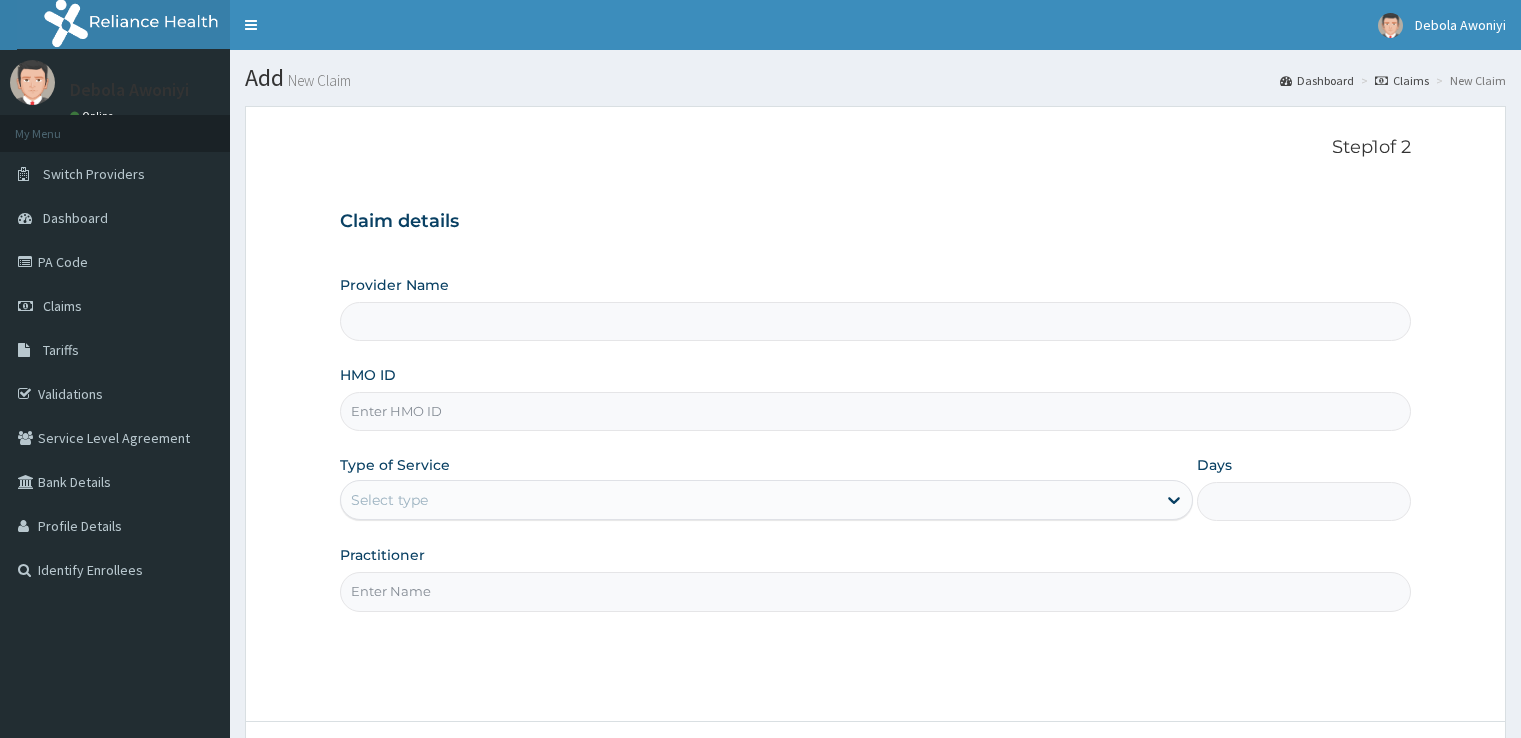 scroll, scrollTop: 0, scrollLeft: 0, axis: both 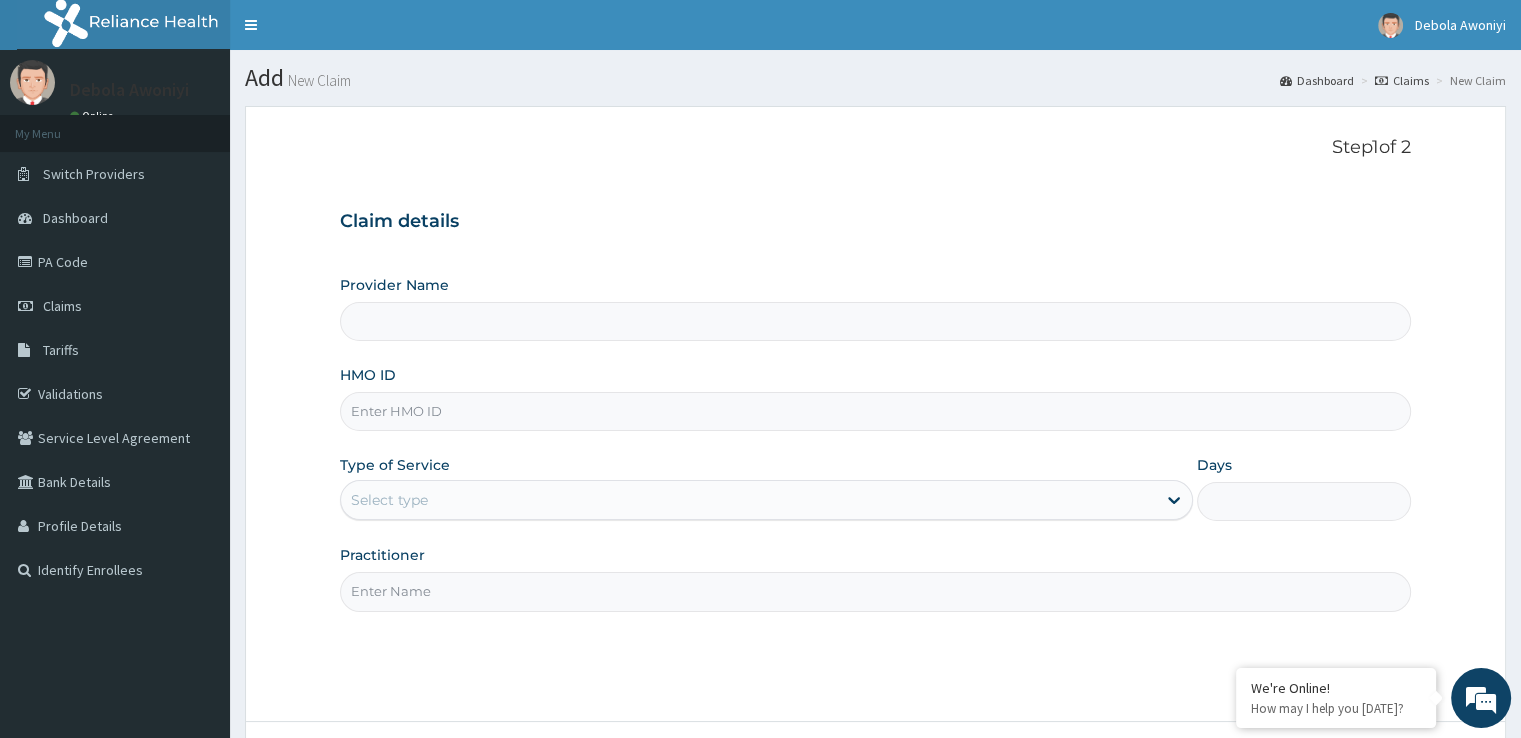 type on "Clina - Lancet Laboratories - Surulere" 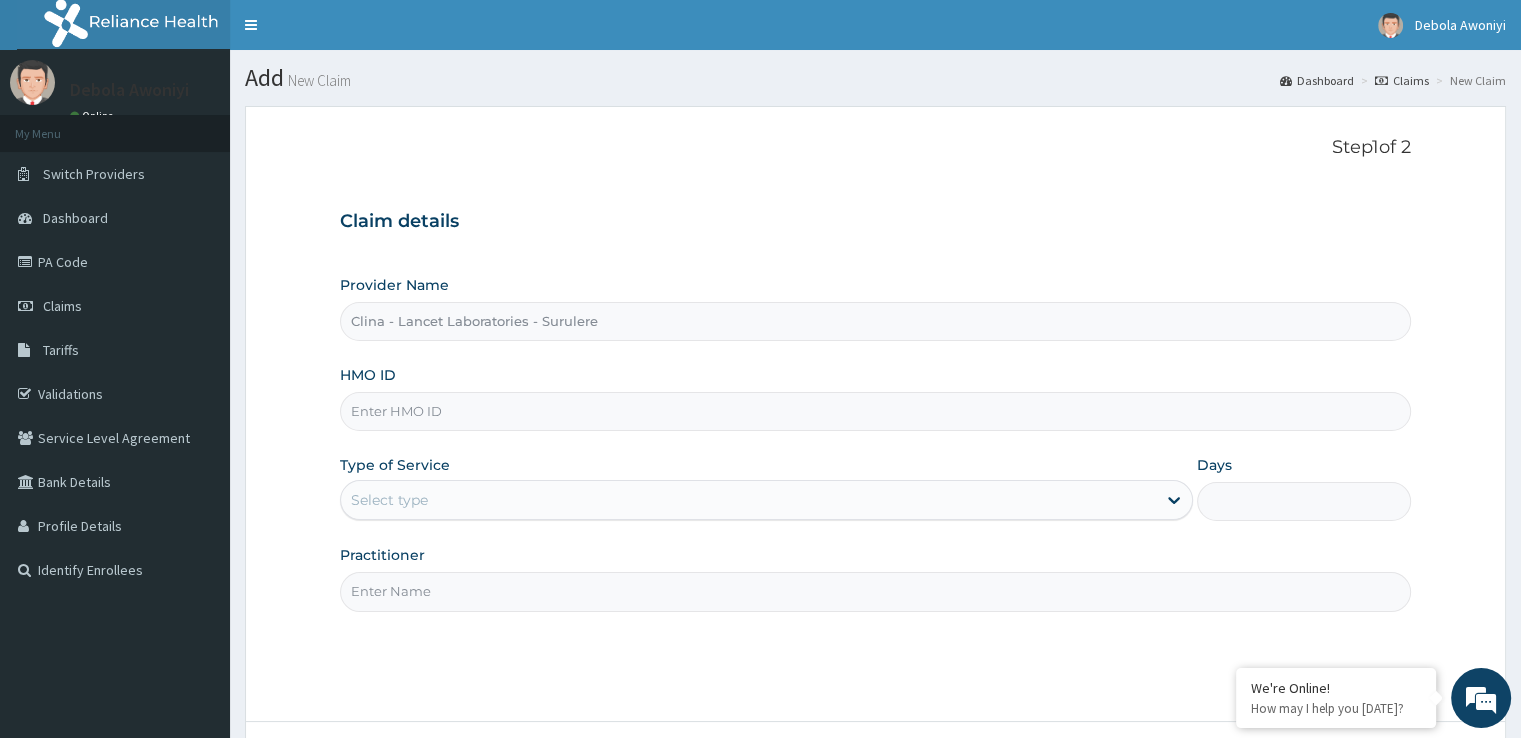 scroll, scrollTop: 0, scrollLeft: 0, axis: both 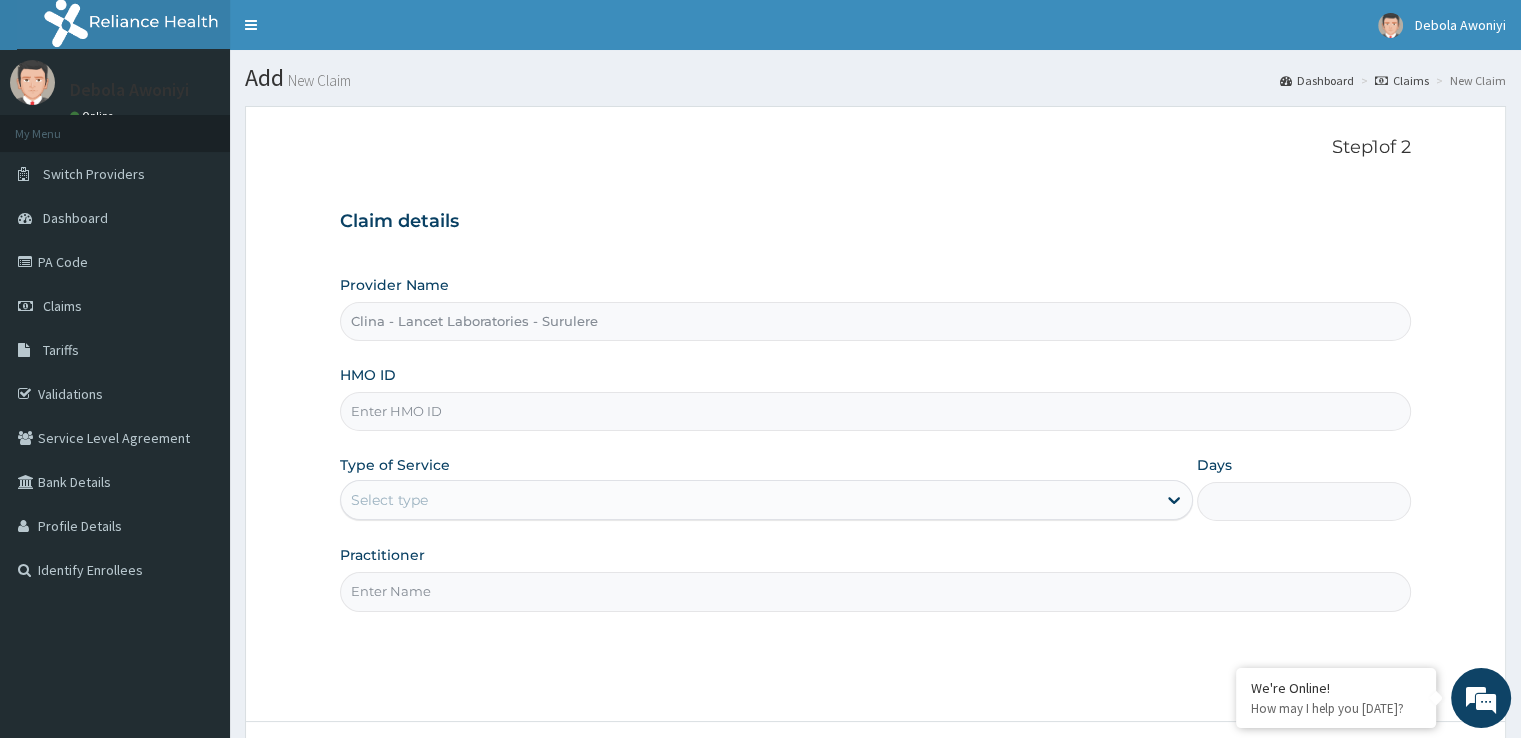 click on "HMO ID" at bounding box center [875, 411] 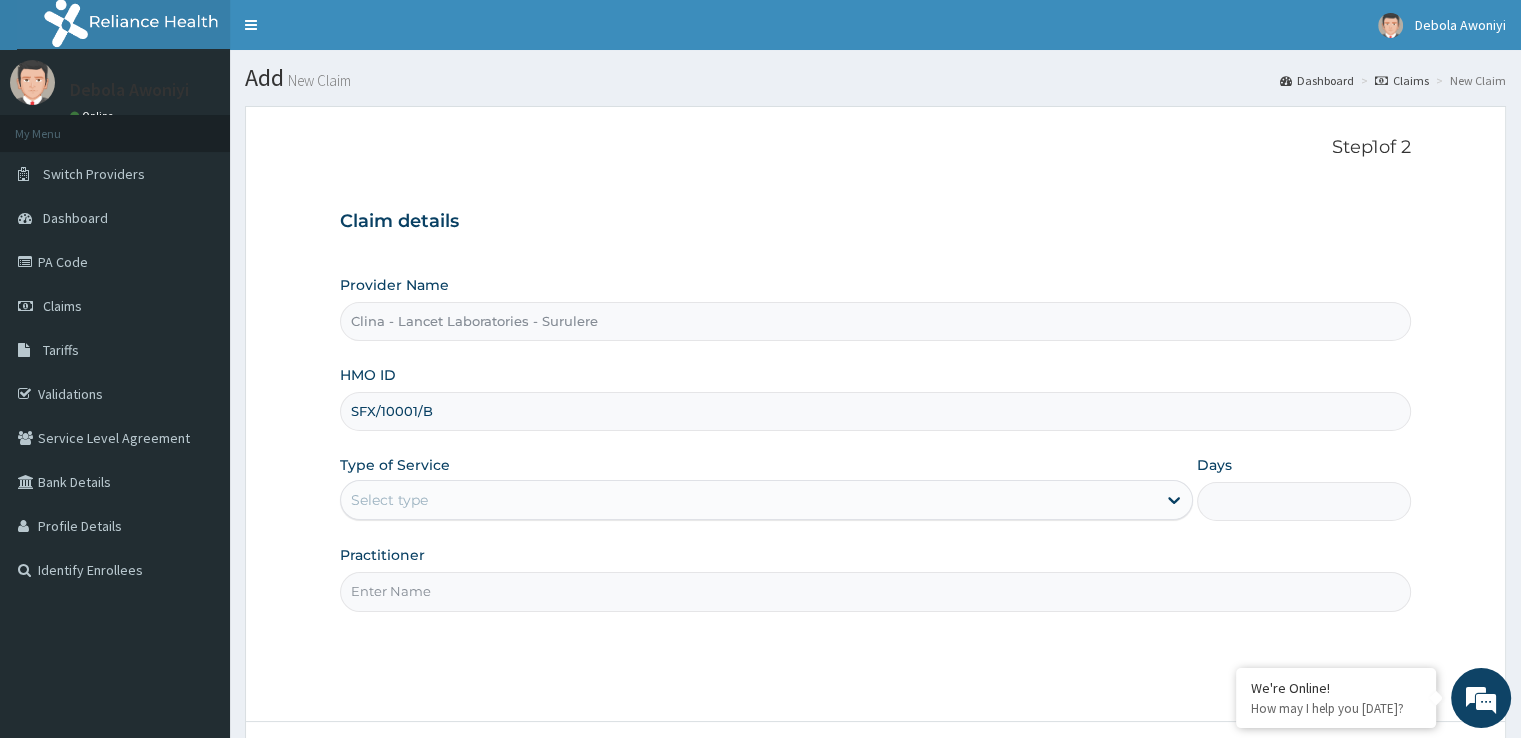 type on "SFX/10001/B" 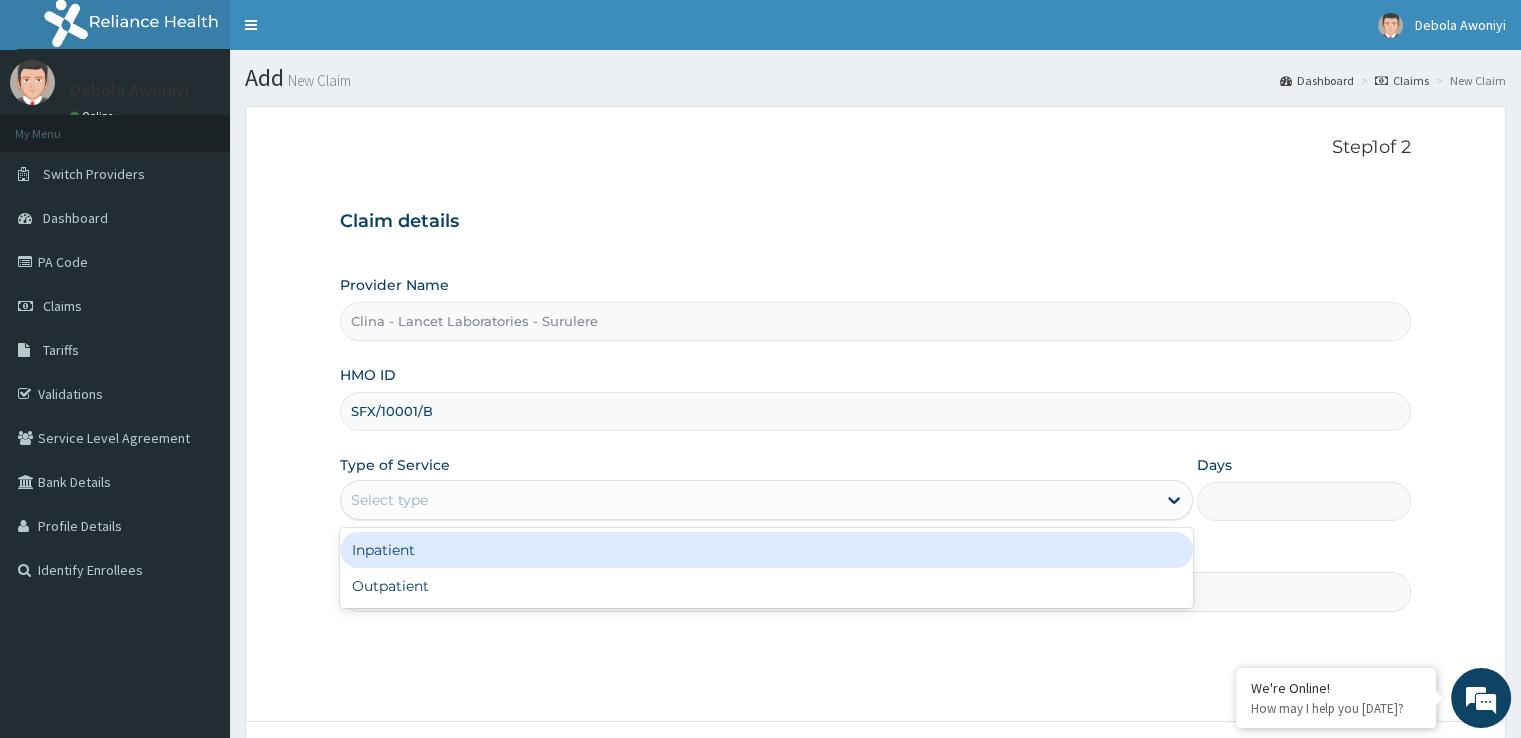 click on "Select type" at bounding box center (389, 500) 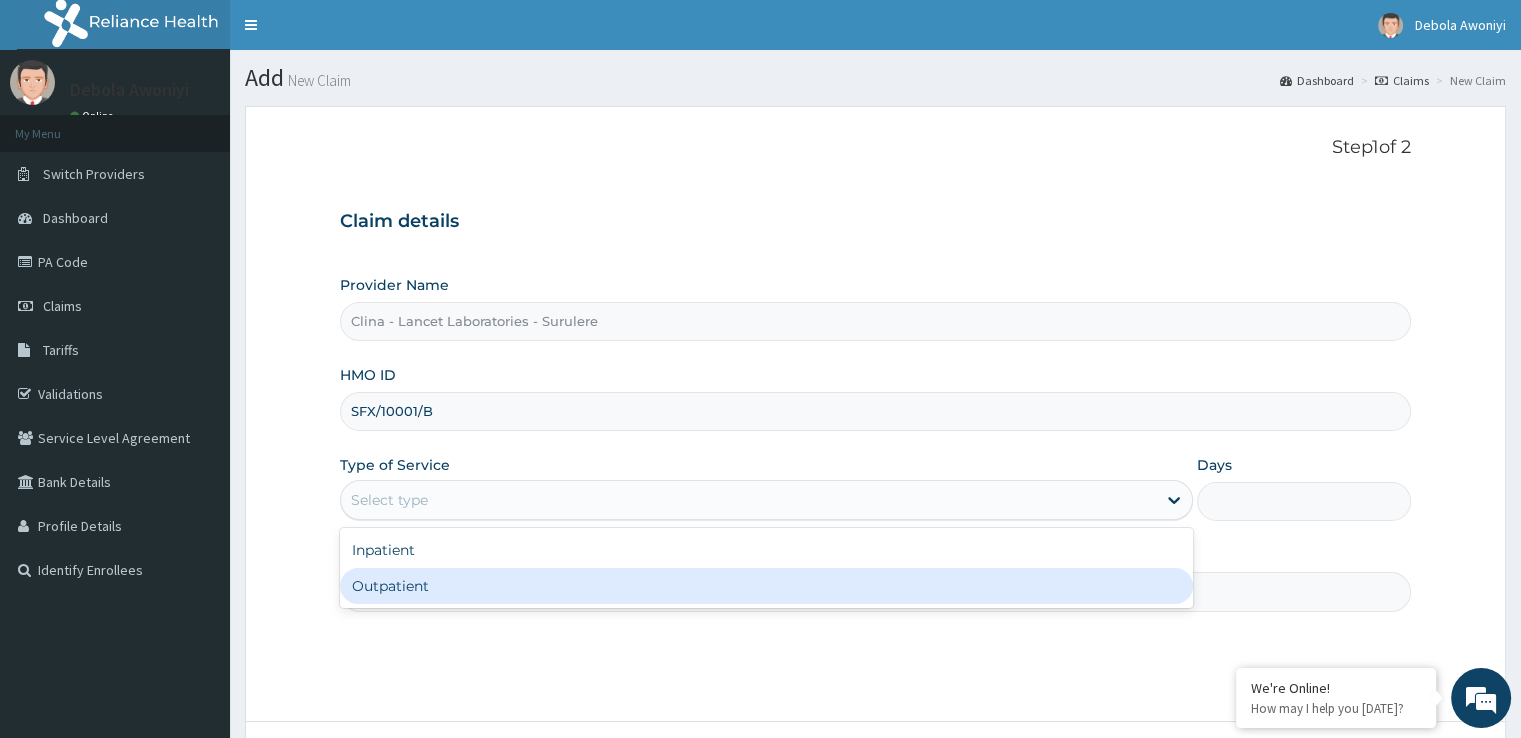 click on "Outpatient" at bounding box center (766, 586) 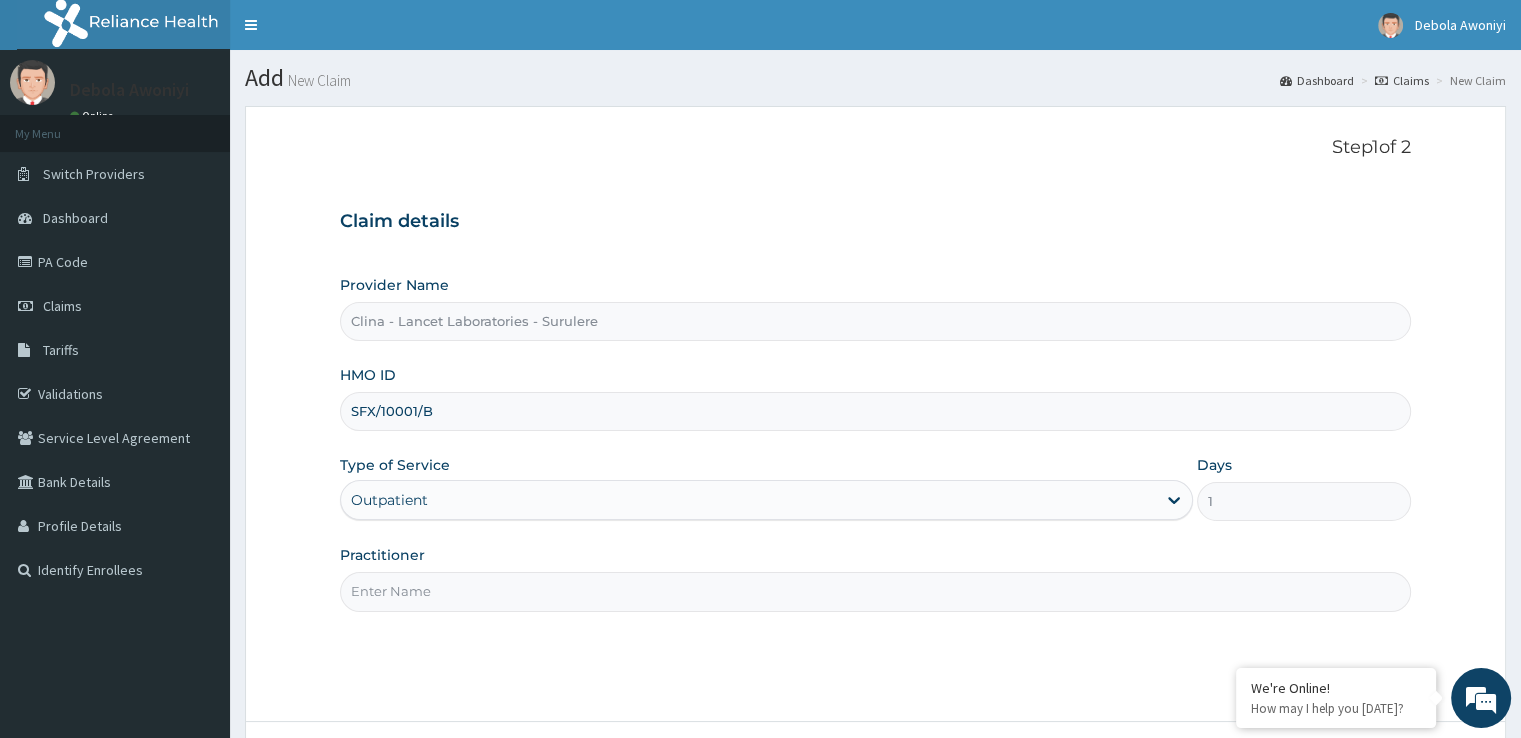 click on "Practitioner" at bounding box center [875, 591] 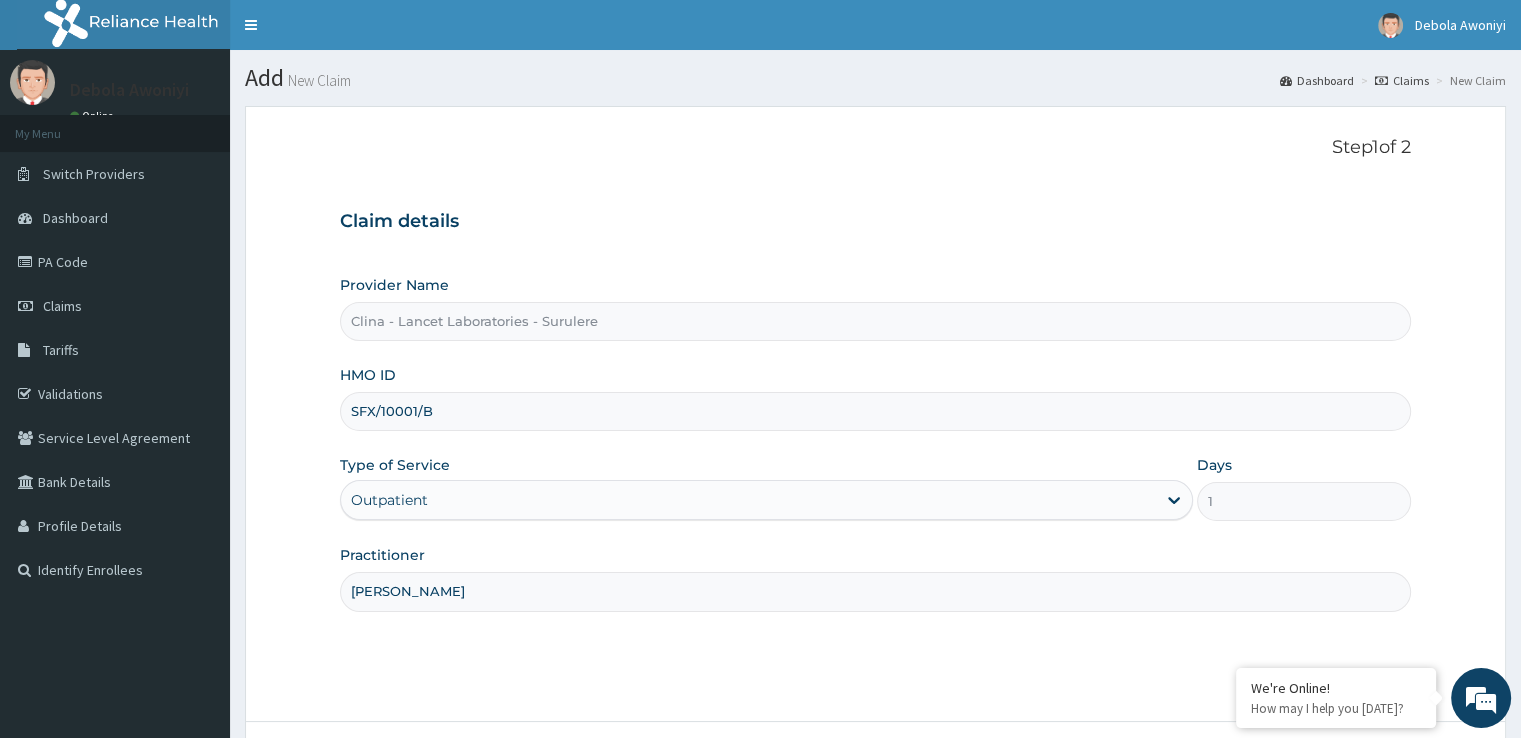 type on "DR DAWODU" 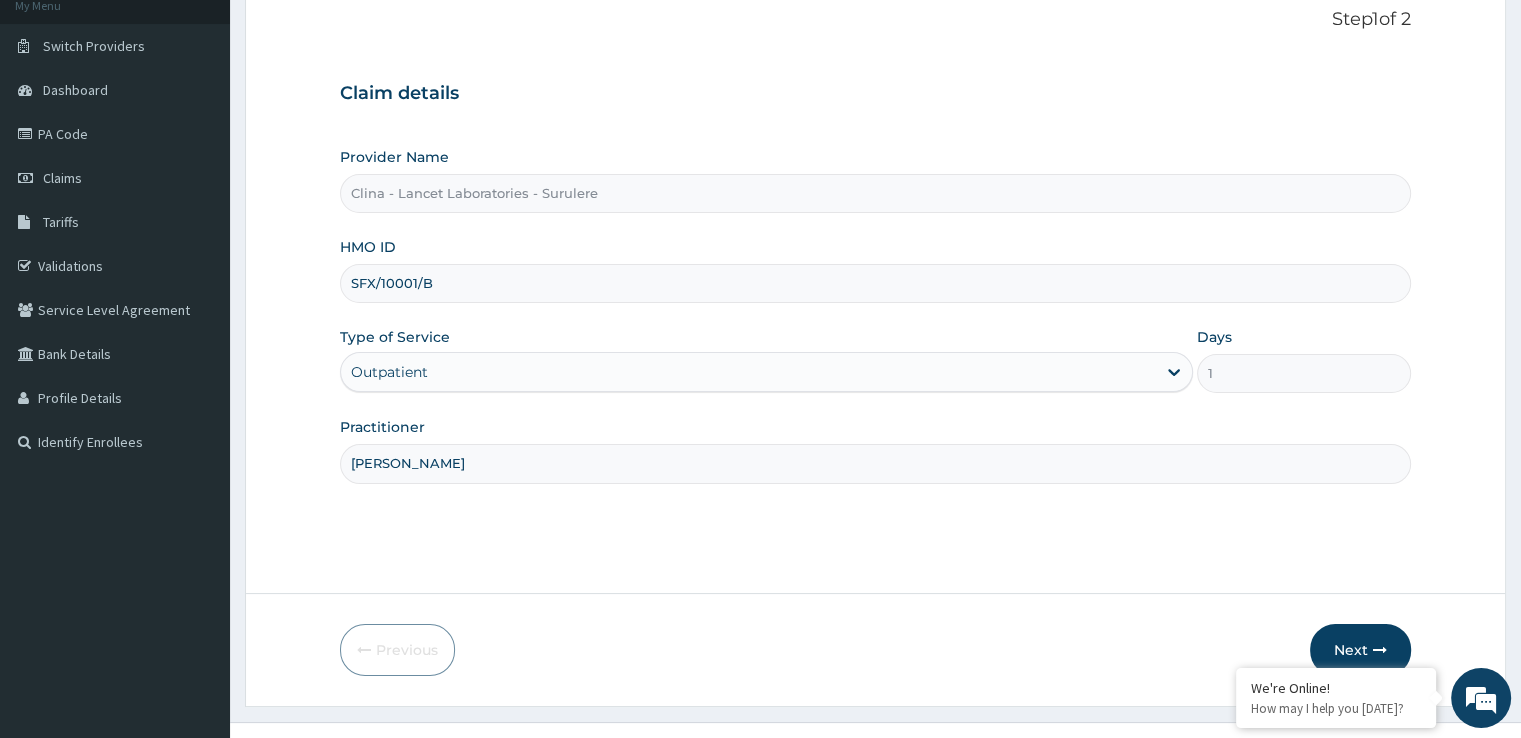 scroll, scrollTop: 160, scrollLeft: 0, axis: vertical 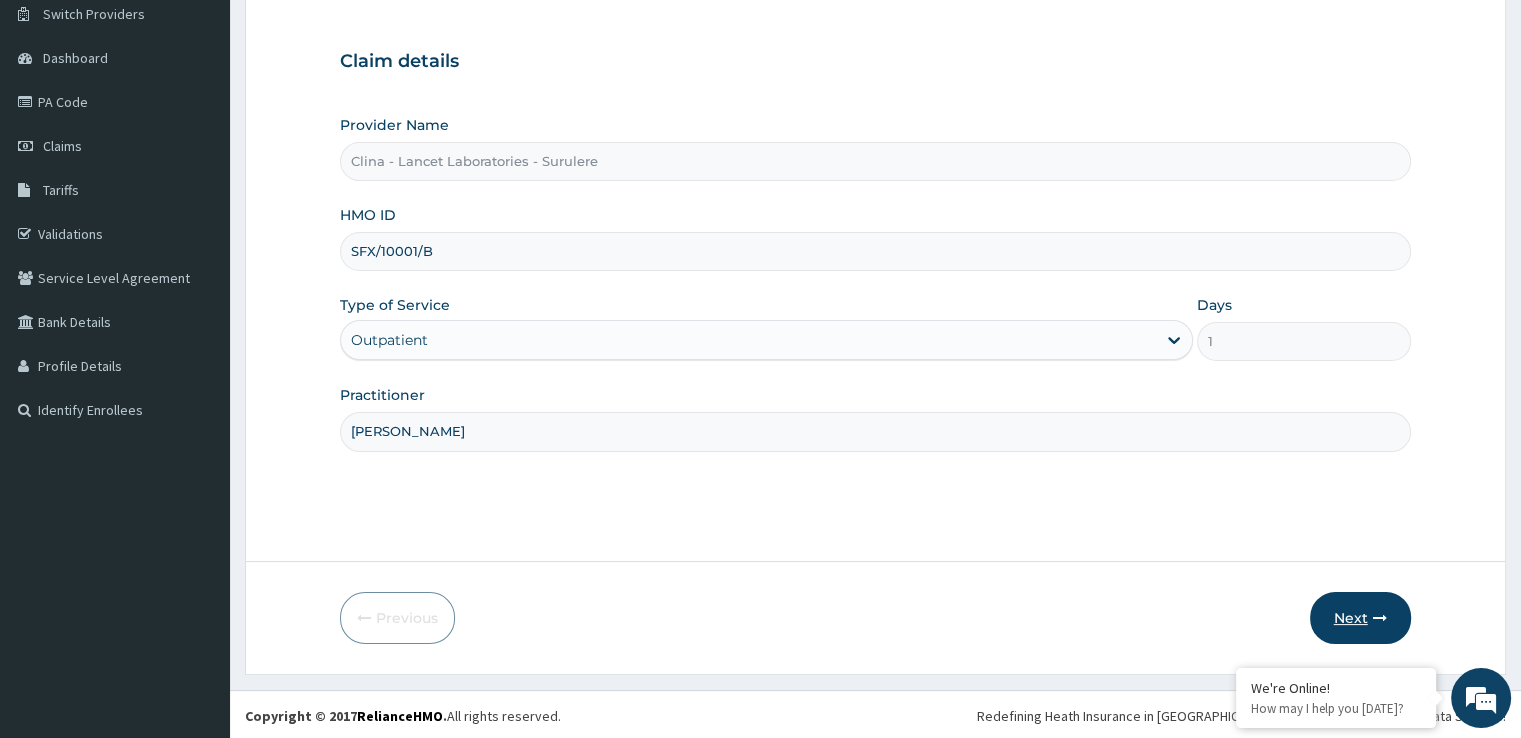 click on "Next" at bounding box center (1360, 618) 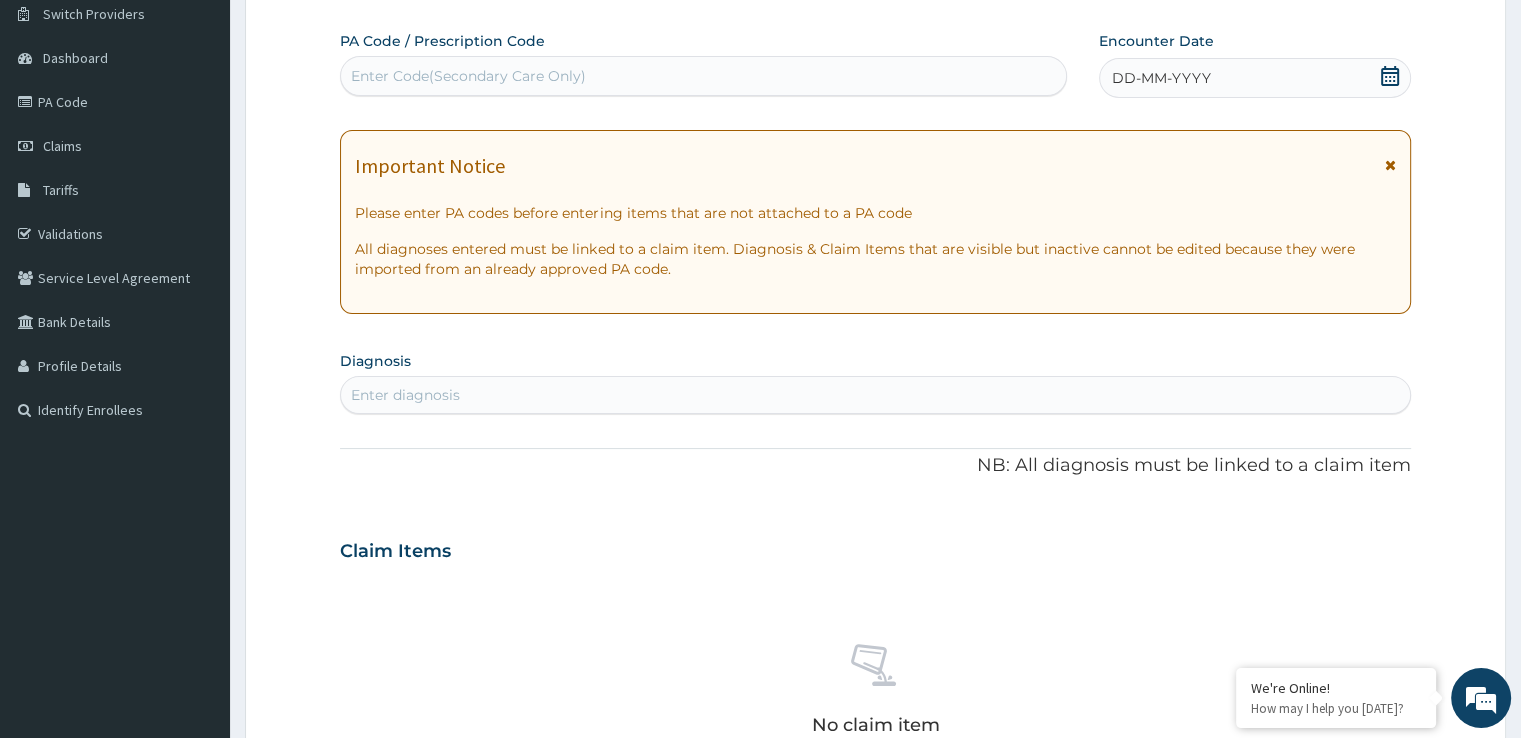 click on "Enter Code(Secondary Care Only)" at bounding box center [468, 76] 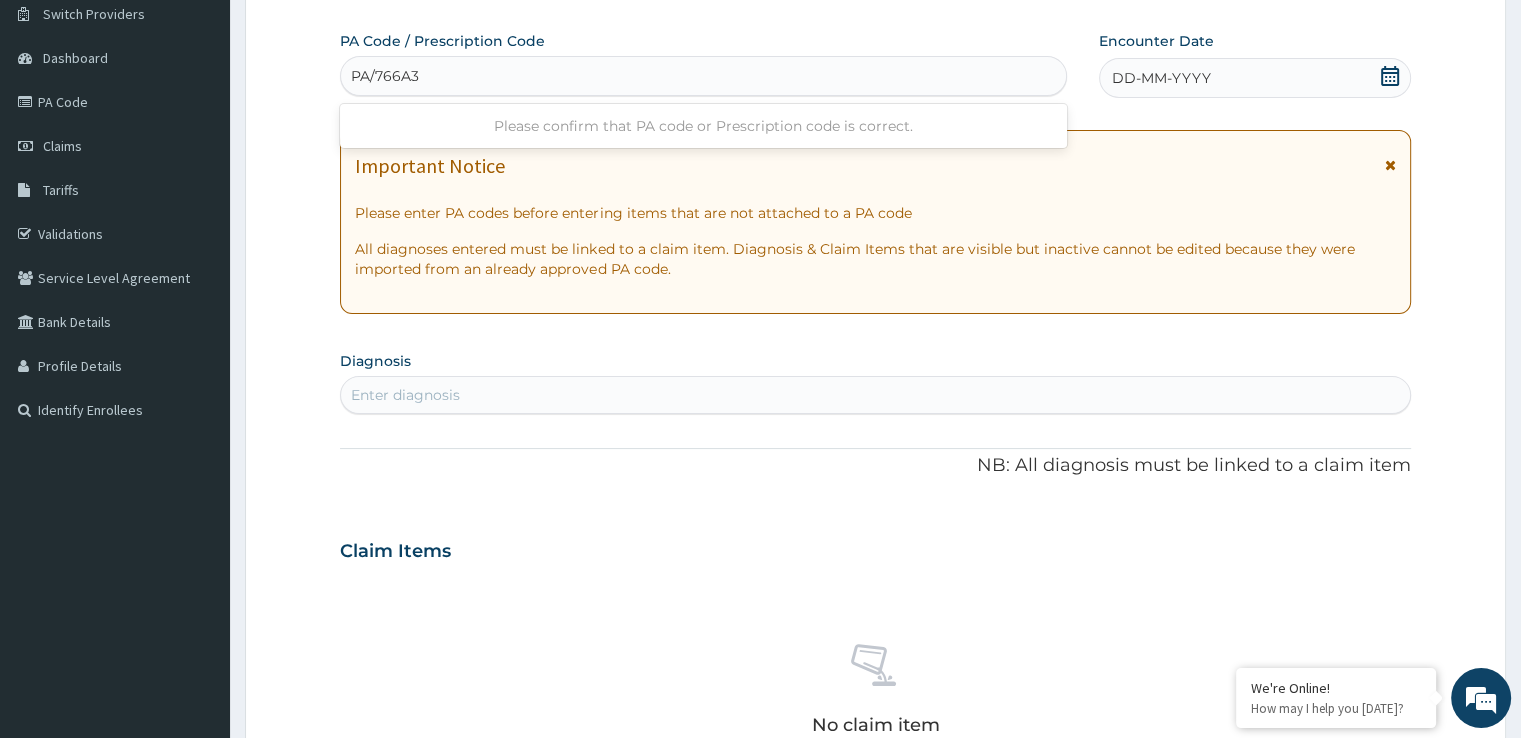 type on "PA/766A30" 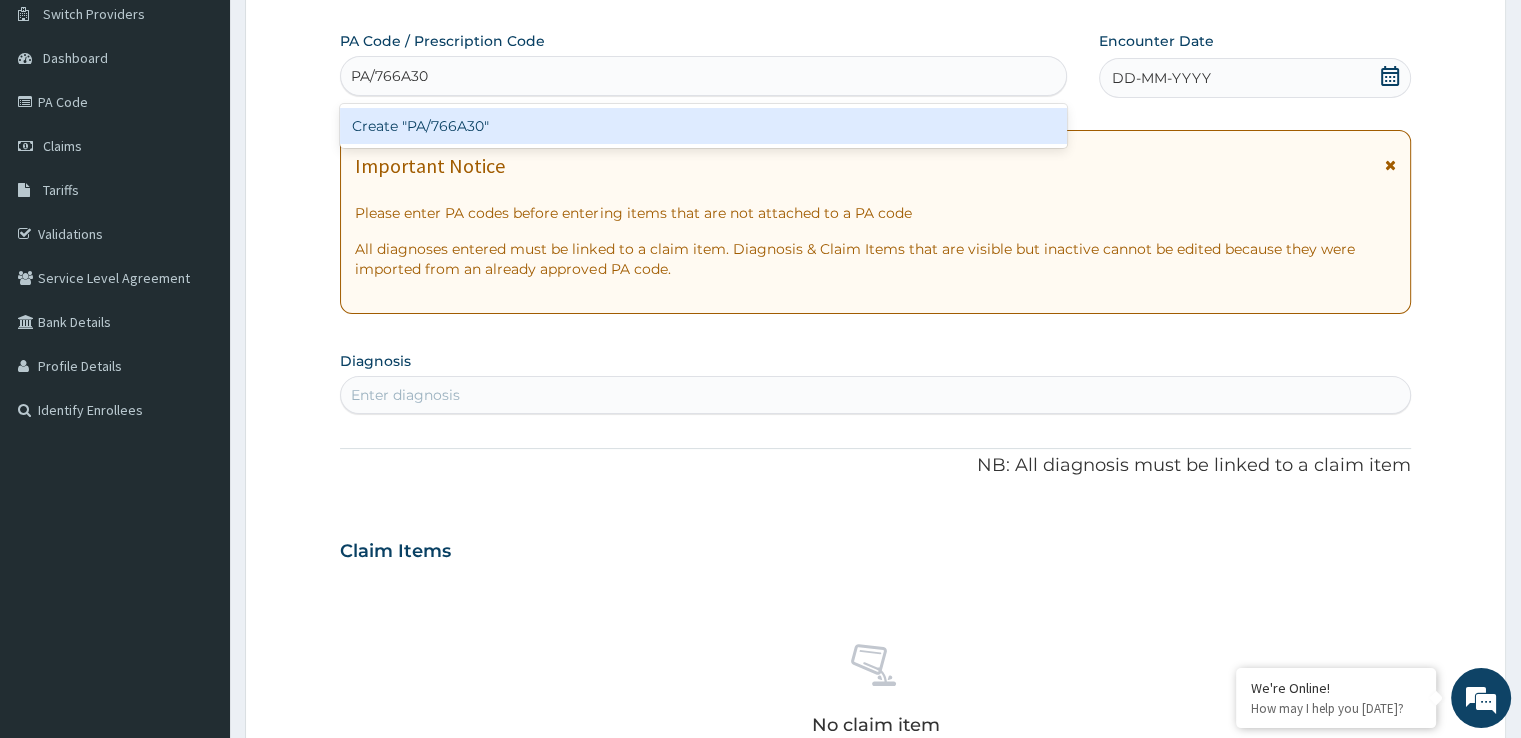 click on "Create "PA/766A30"" at bounding box center (703, 126) 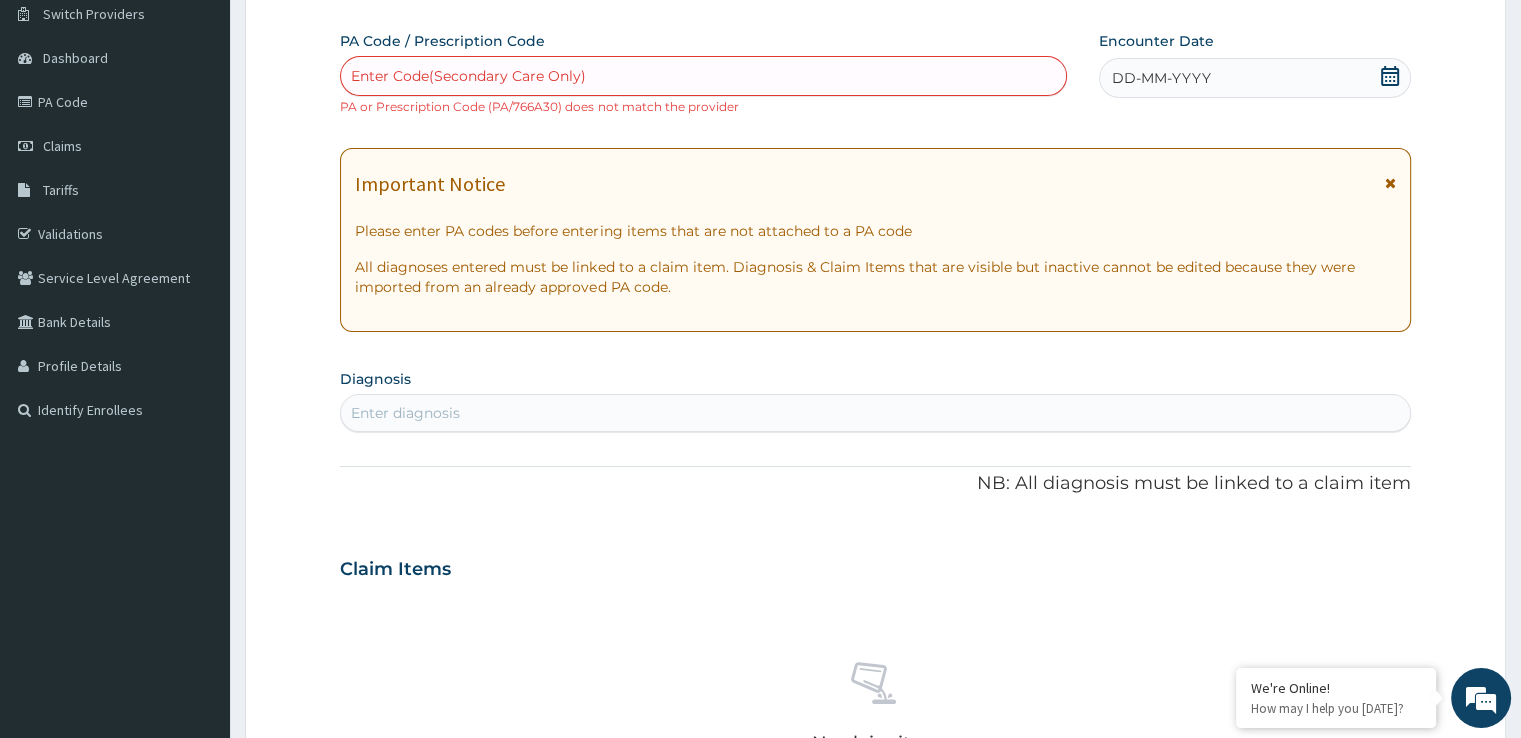 type on "O" 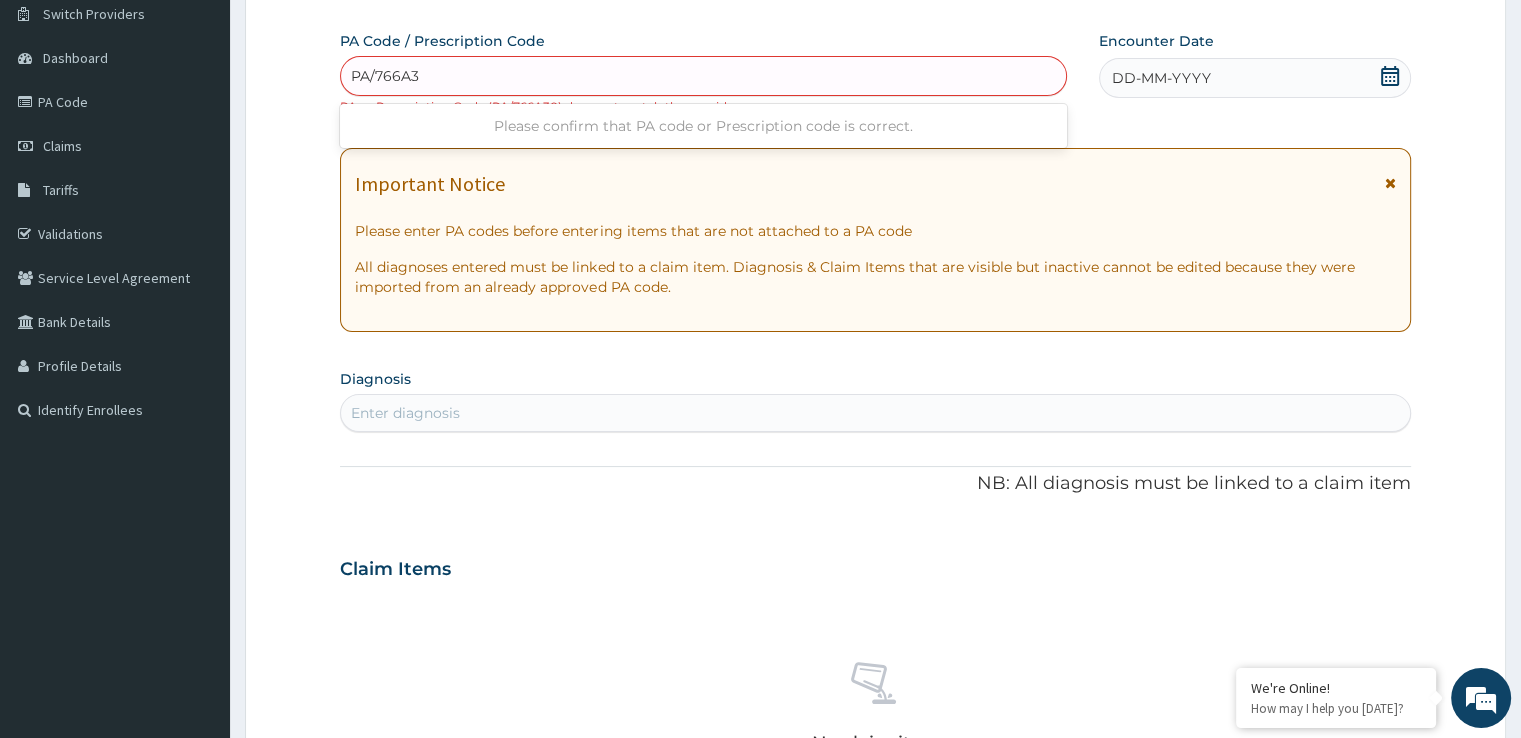 type on "PA/766A30" 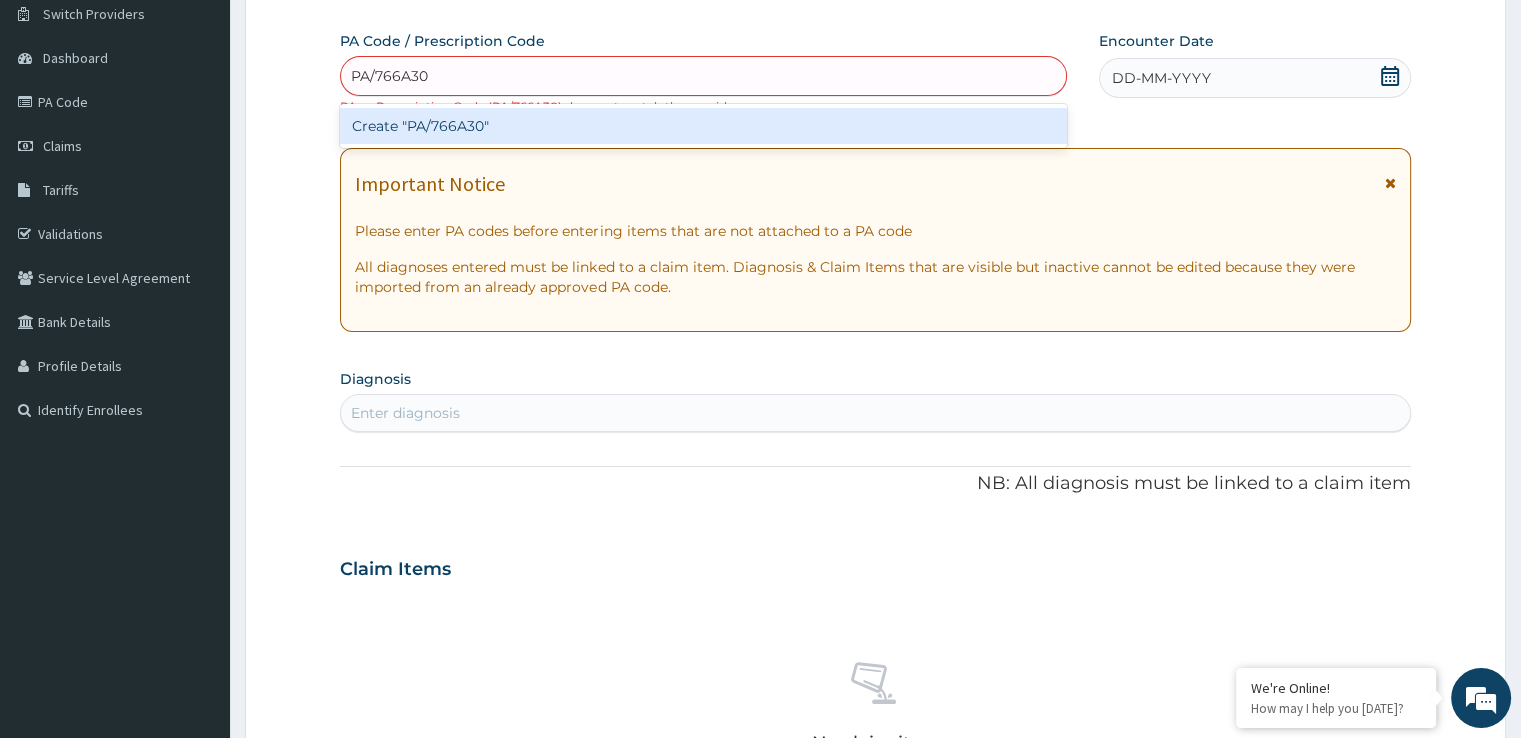 click on "Create "PA/766A30"" at bounding box center (703, 126) 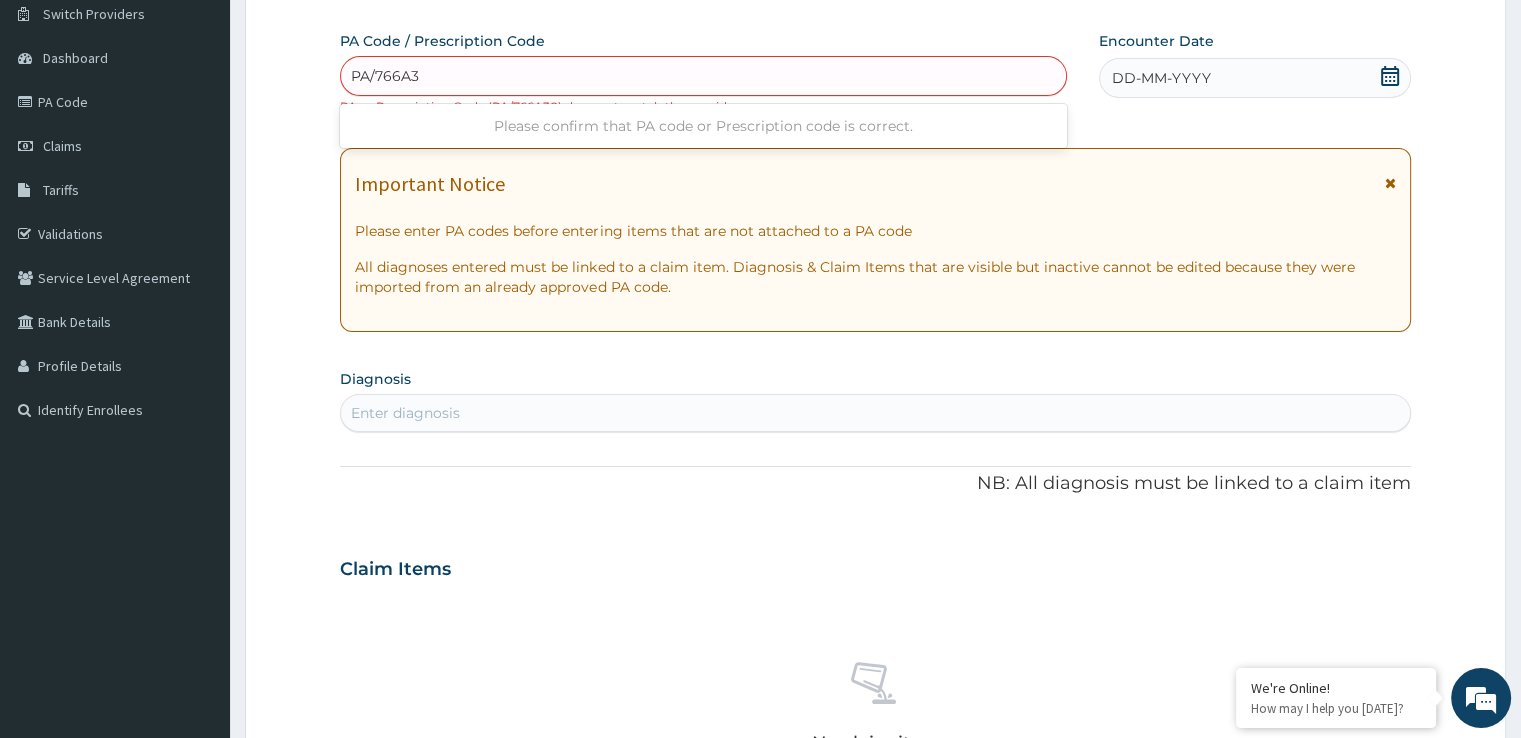 type on "PA/766A3O" 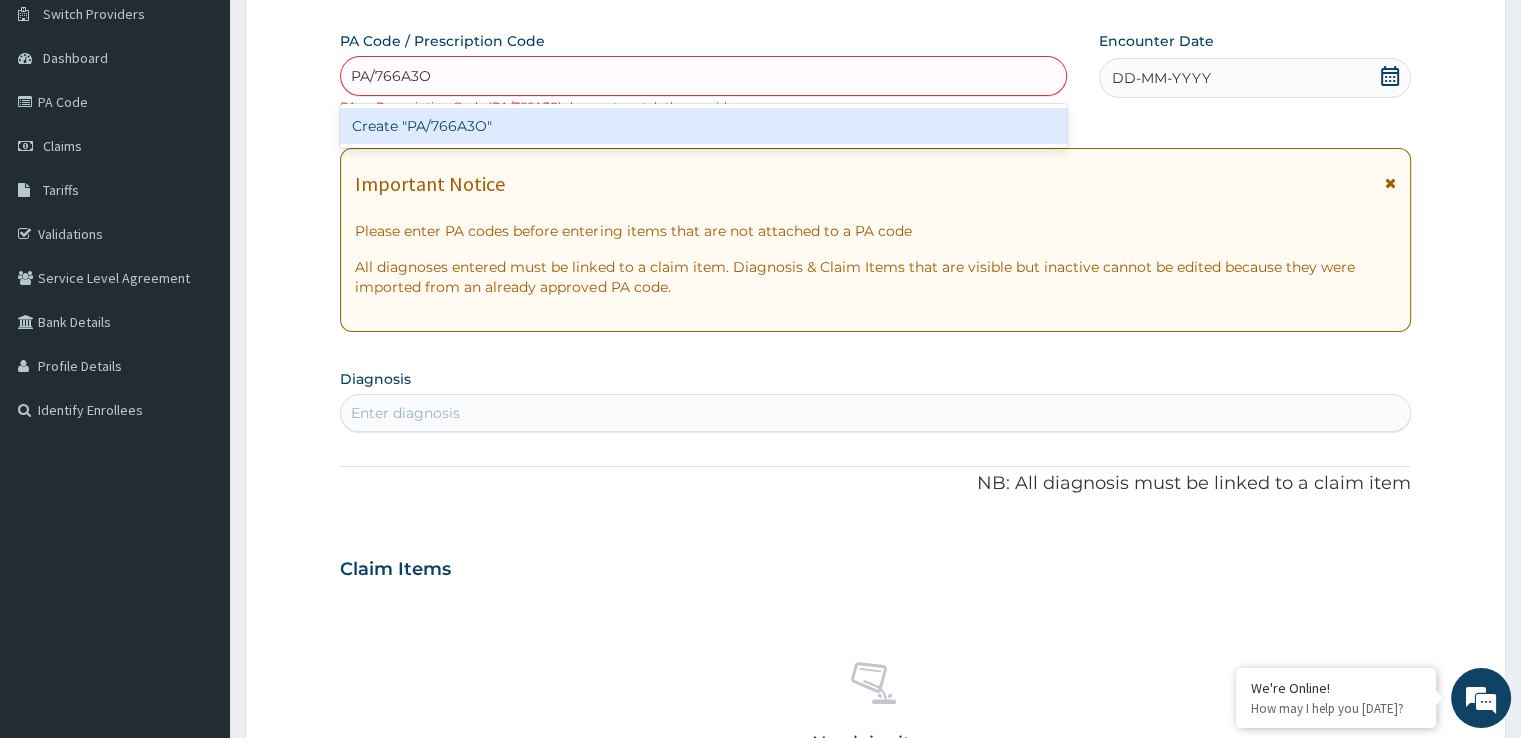 click on "Create "PA/766A3O"" at bounding box center [703, 126] 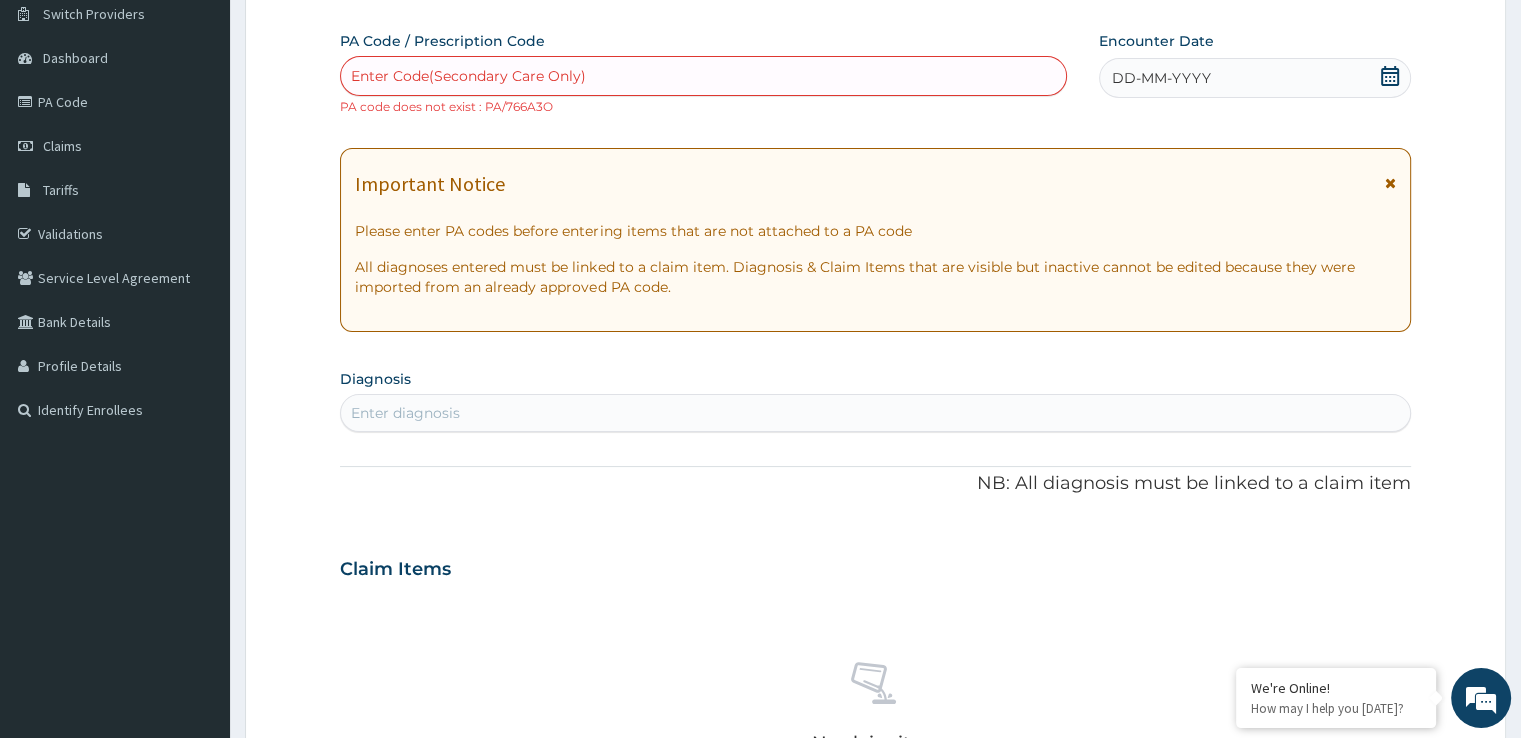 click on "NB: All diagnosis must be linked to a claim item" at bounding box center [875, 484] 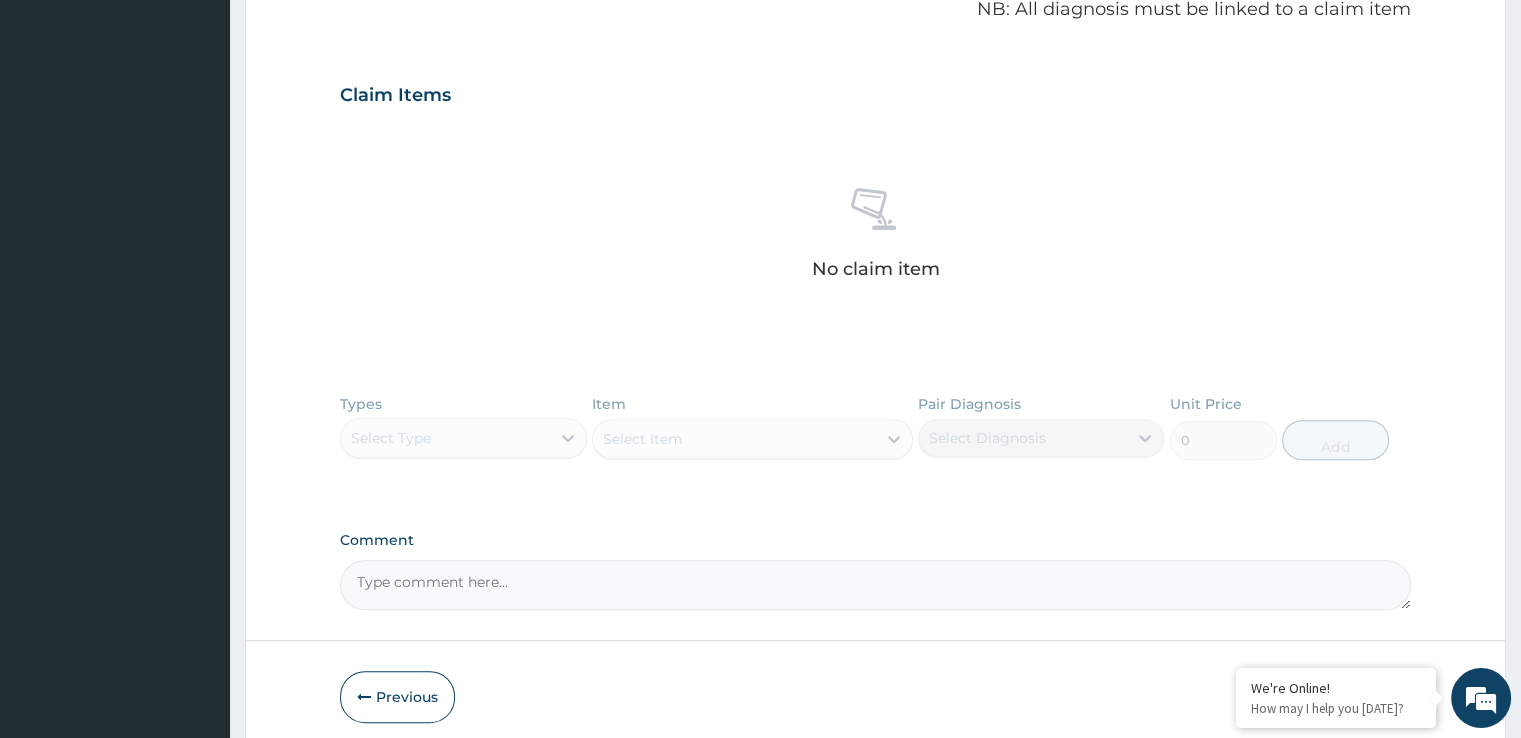 scroll, scrollTop: 640, scrollLeft: 0, axis: vertical 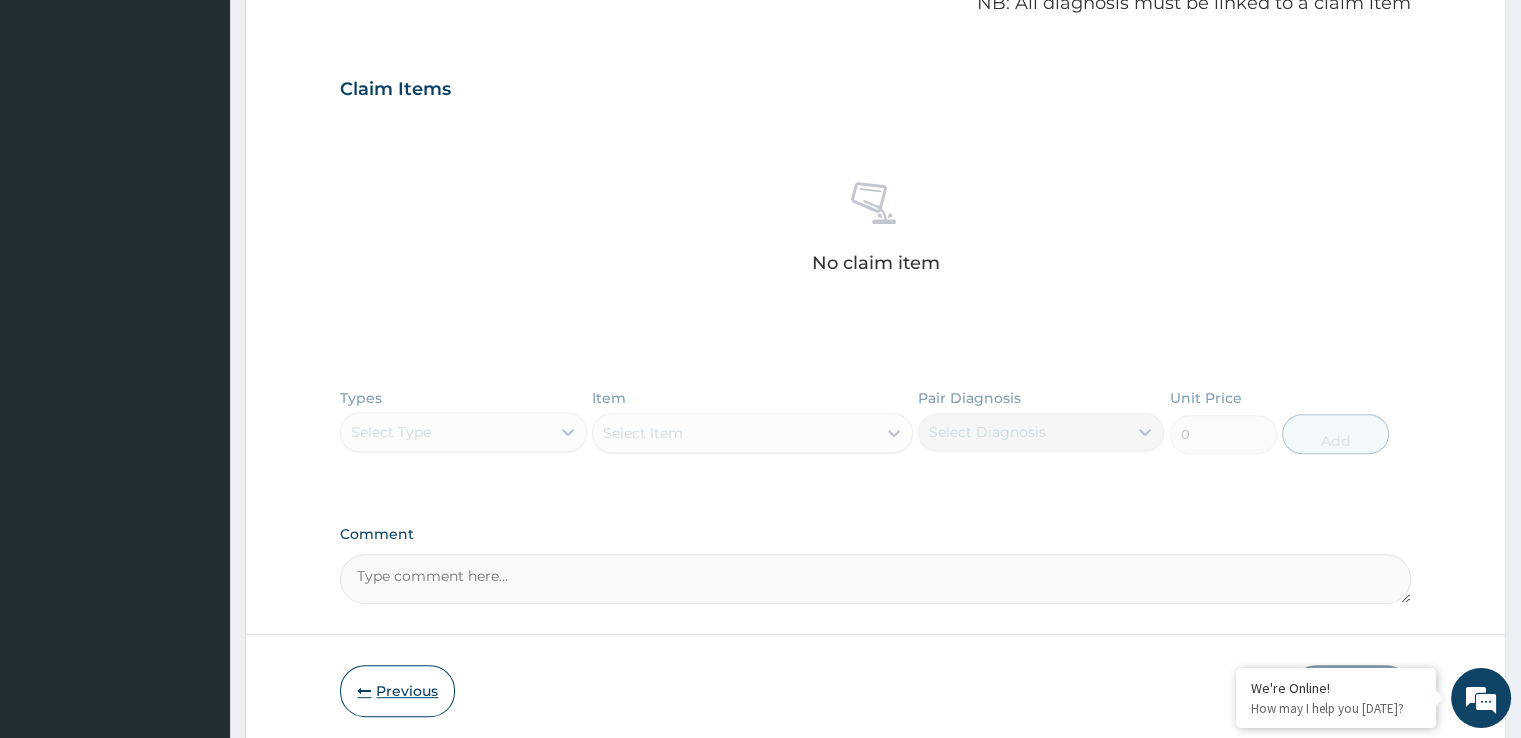 click on "Previous" at bounding box center (397, 691) 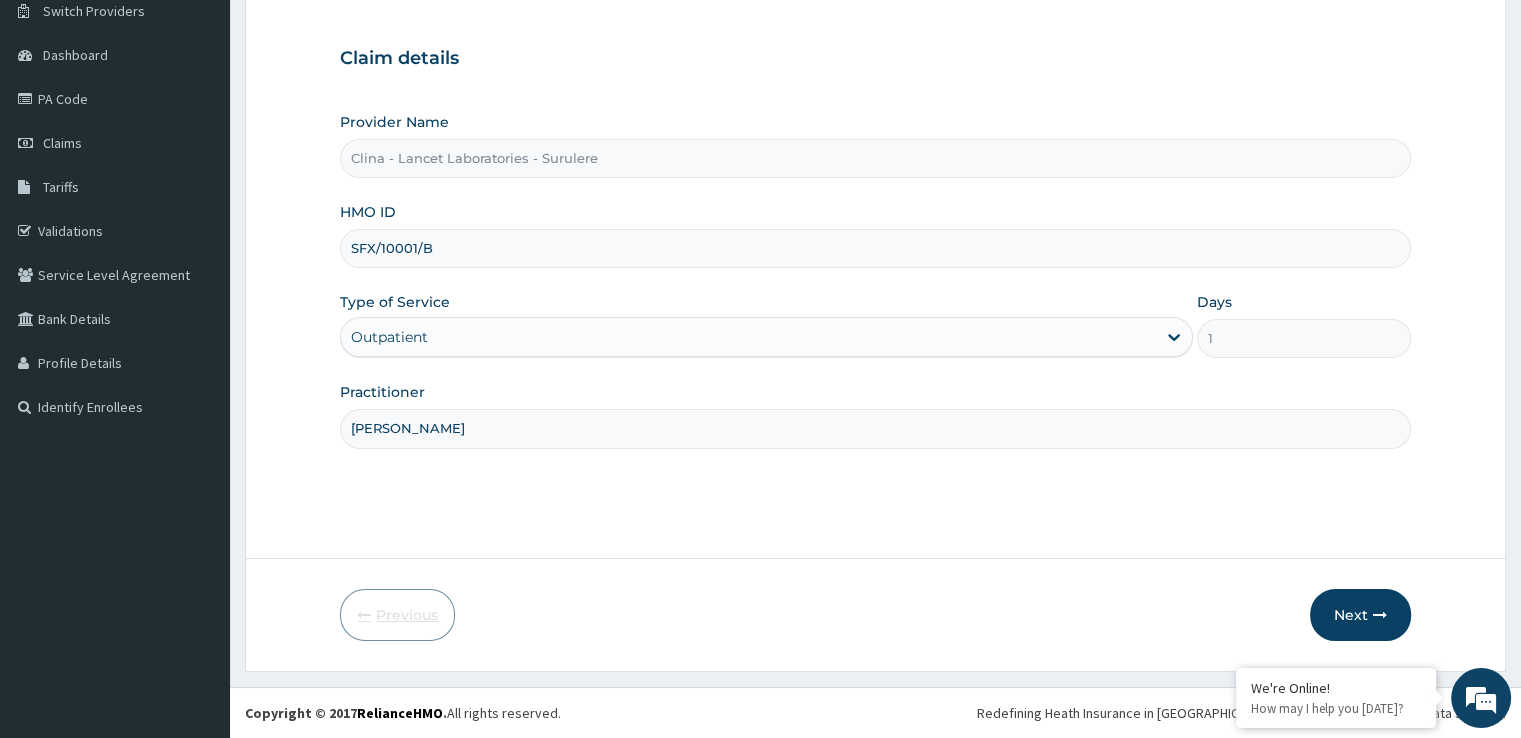 scroll, scrollTop: 162, scrollLeft: 0, axis: vertical 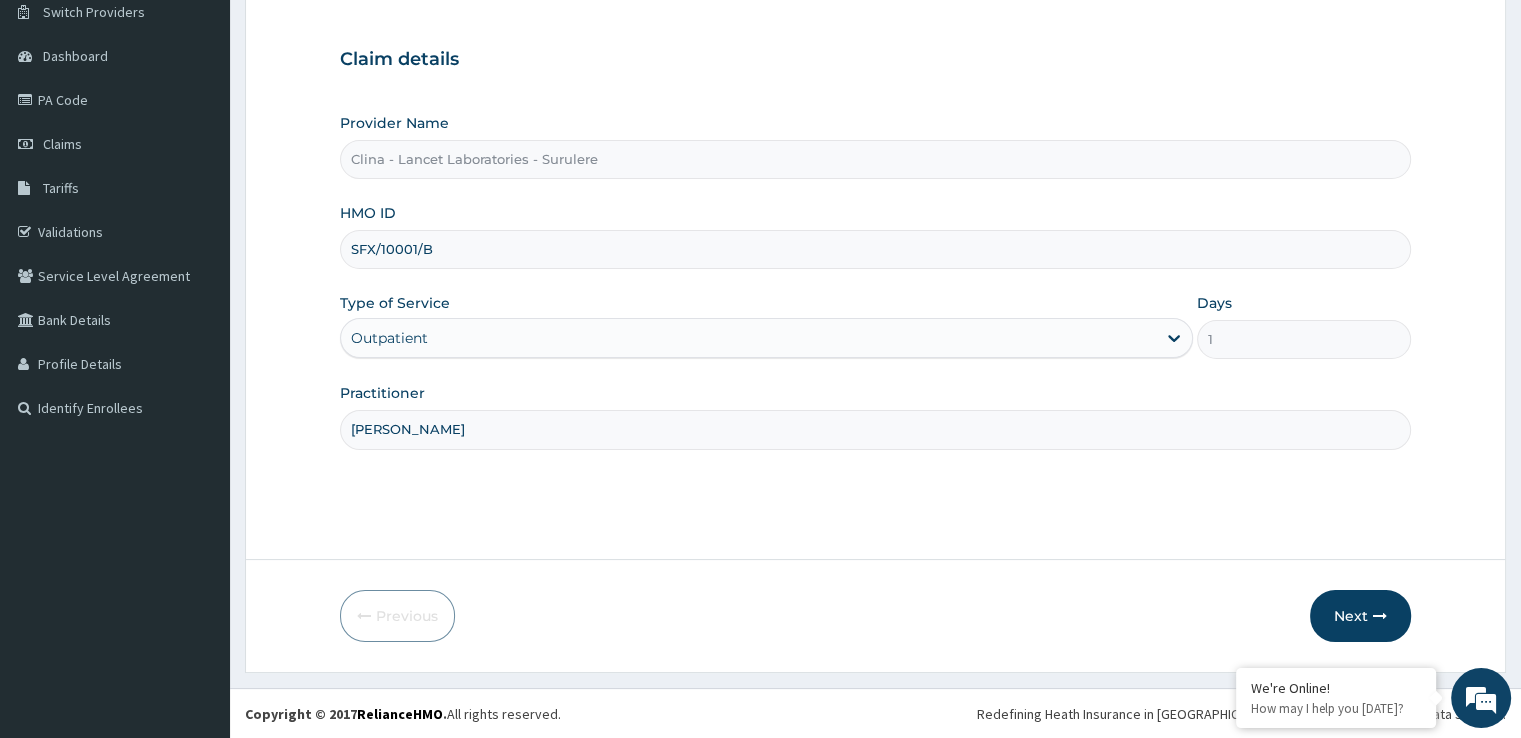 click on "SFX/10001/B" at bounding box center [875, 249] 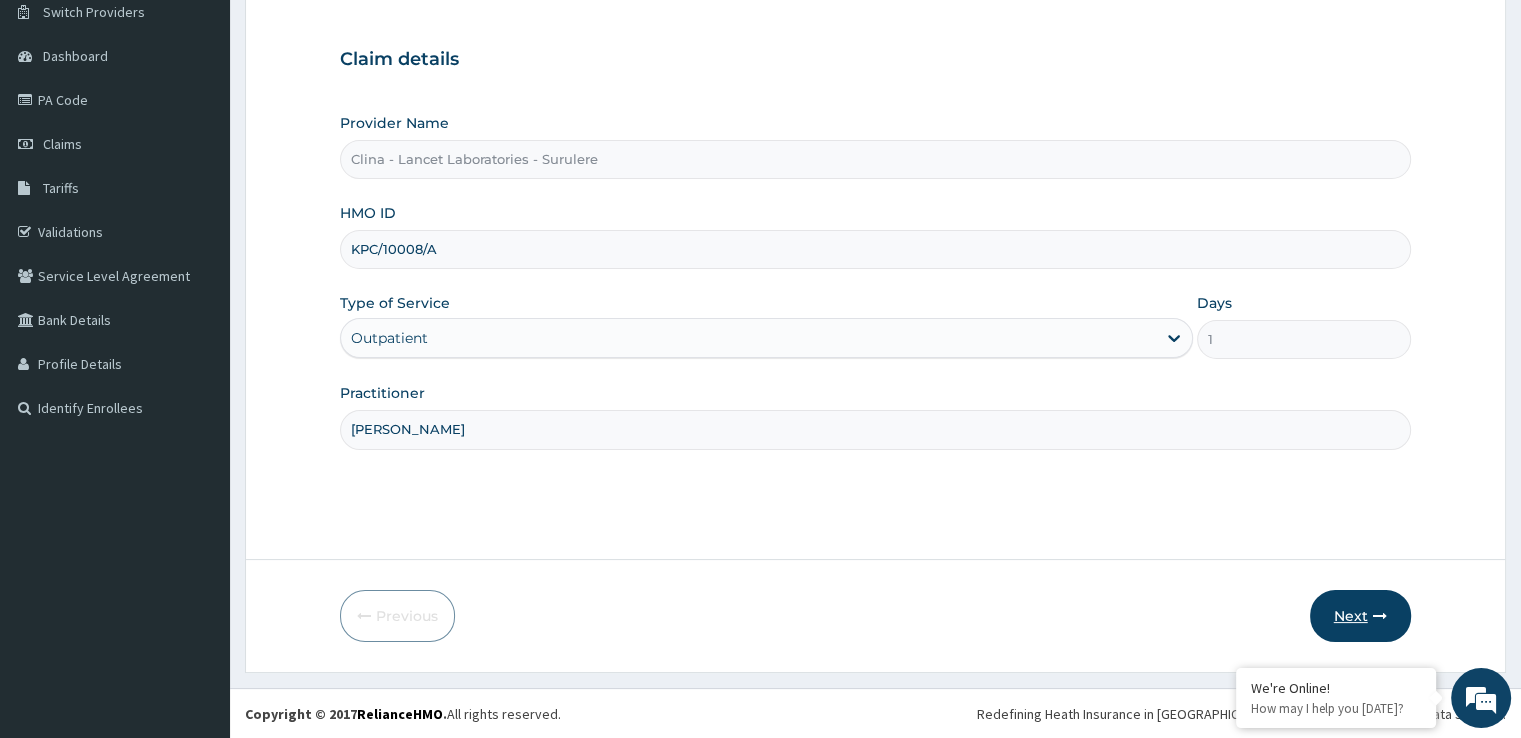 type on "KPC/10008/A" 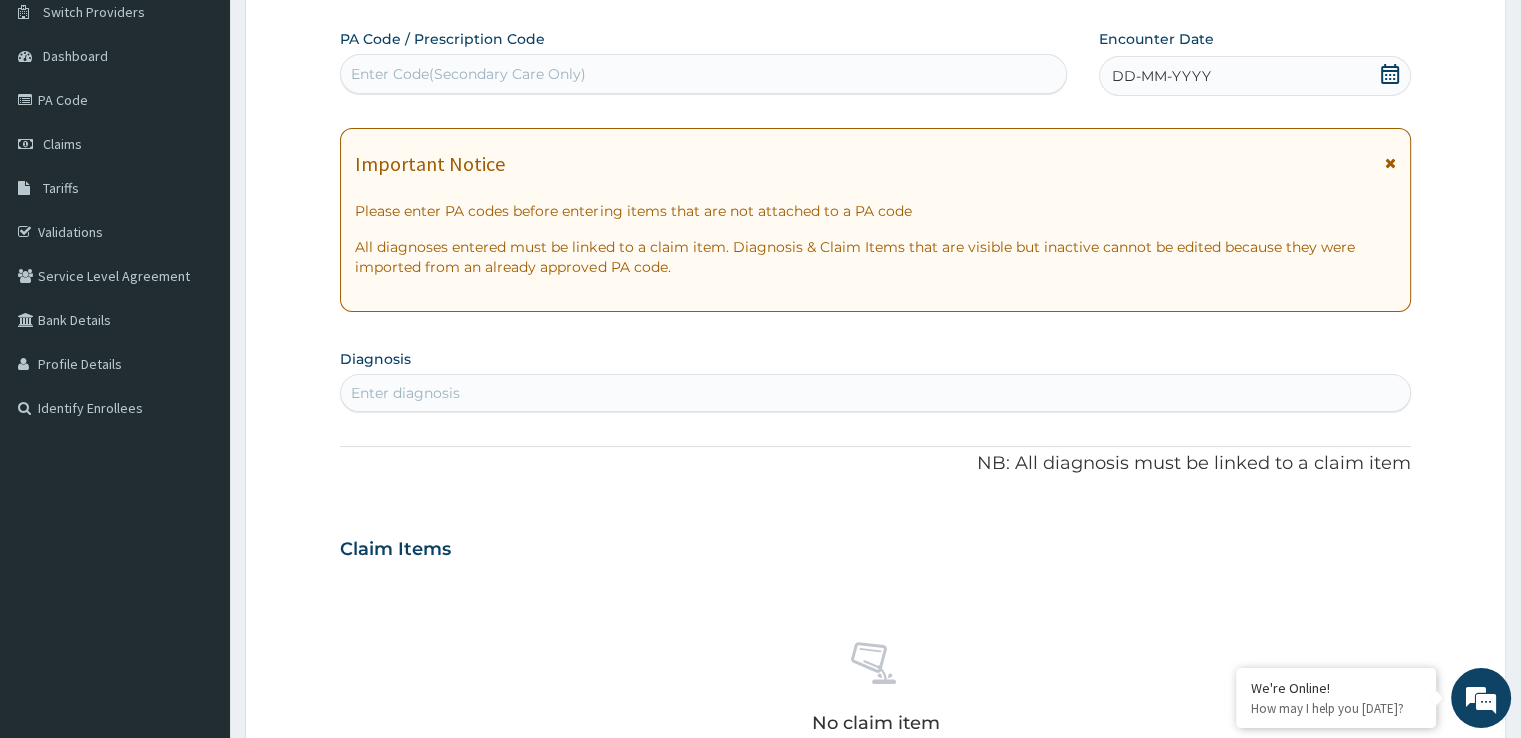 click on "Enter Code(Secondary Care Only)" at bounding box center [468, 74] 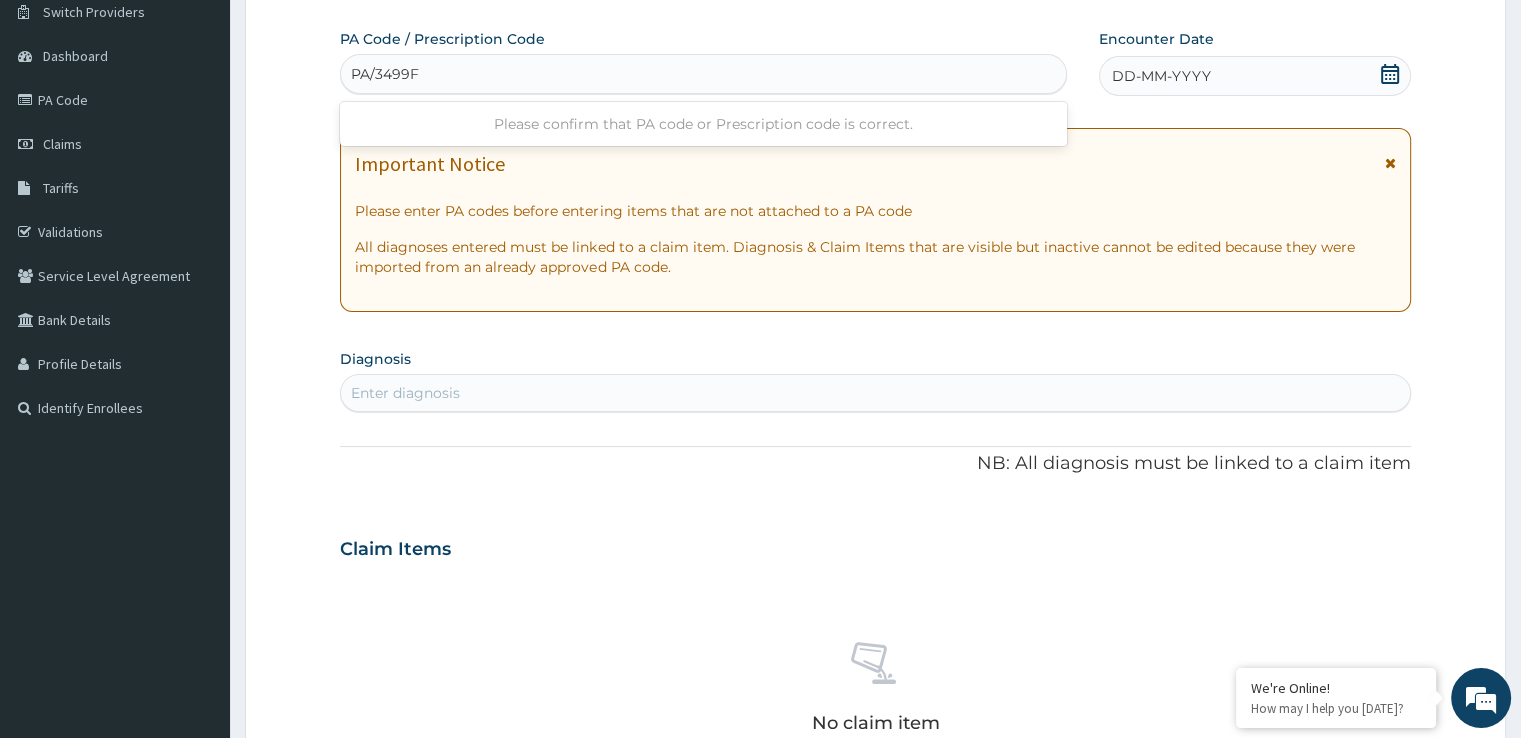 type on "PA/3499FF" 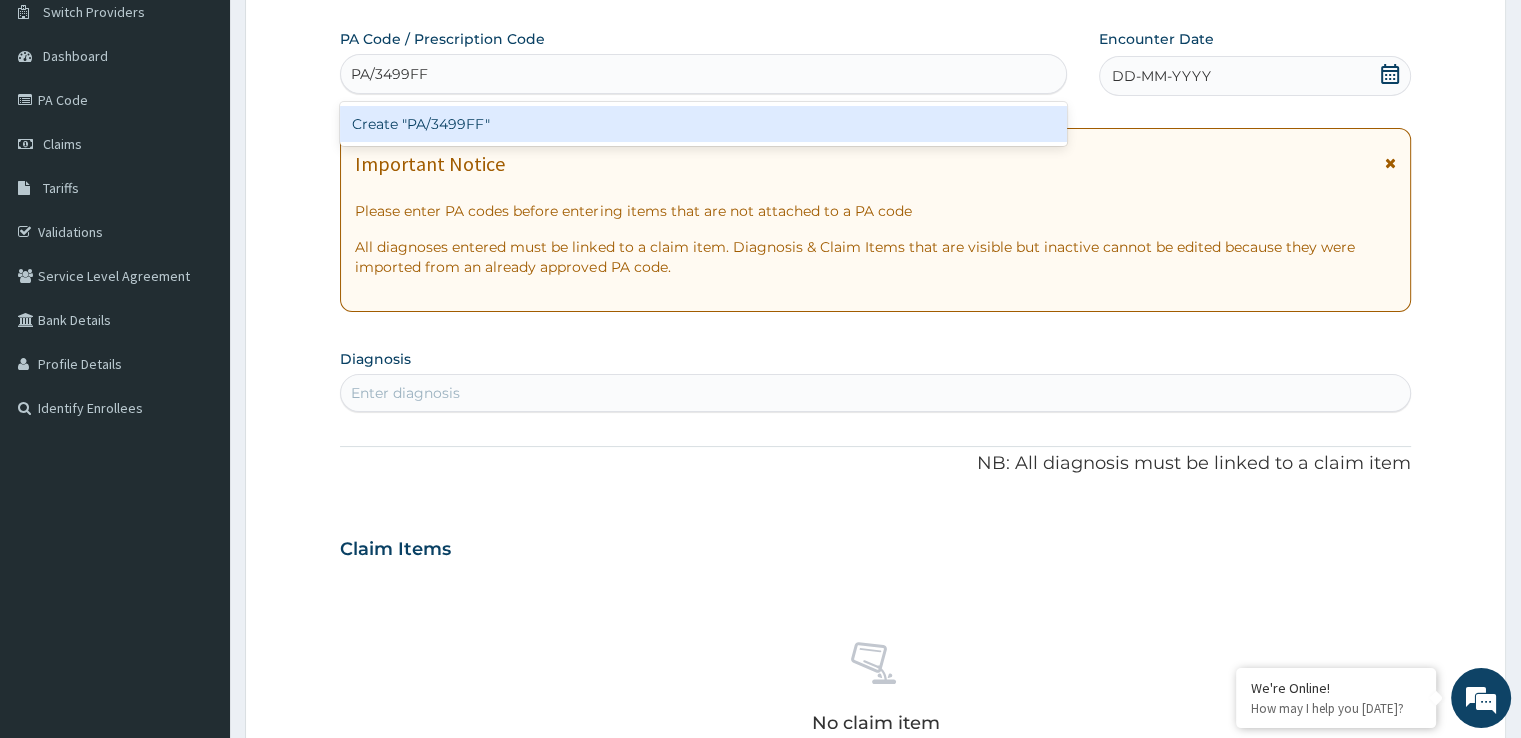 click on "Create "PA/3499FF"" at bounding box center (703, 124) 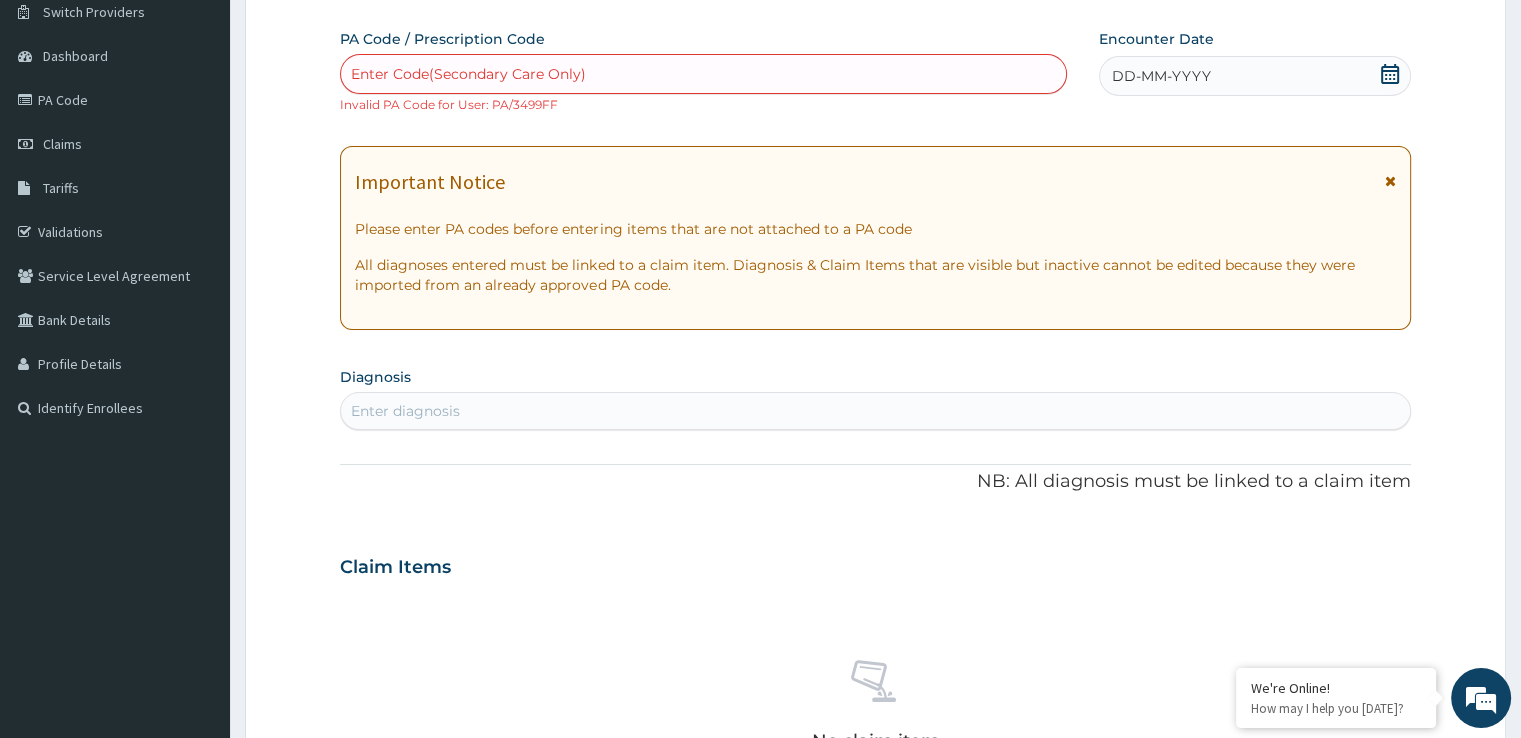 click on "Claim Items" at bounding box center (875, 563) 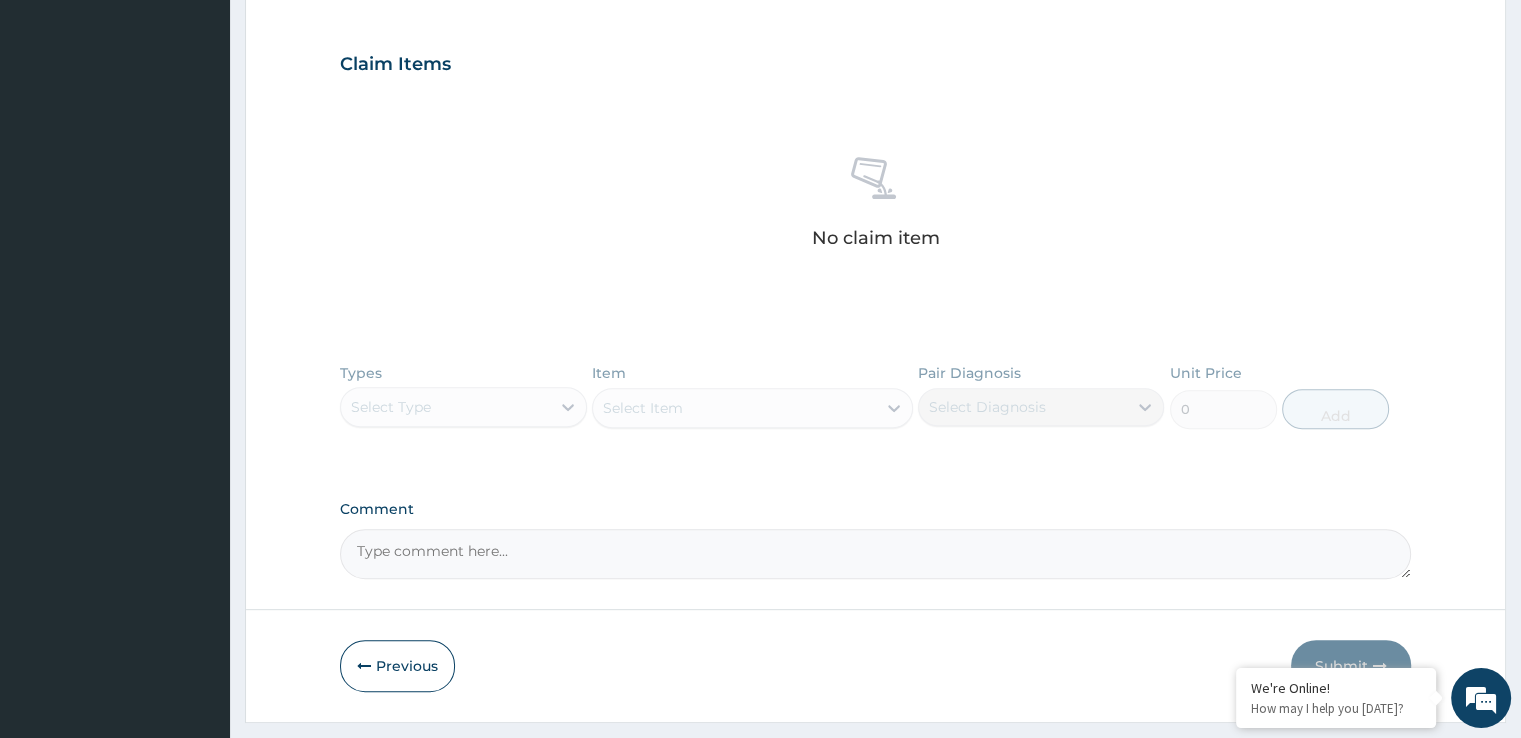 scroll, scrollTop: 715, scrollLeft: 0, axis: vertical 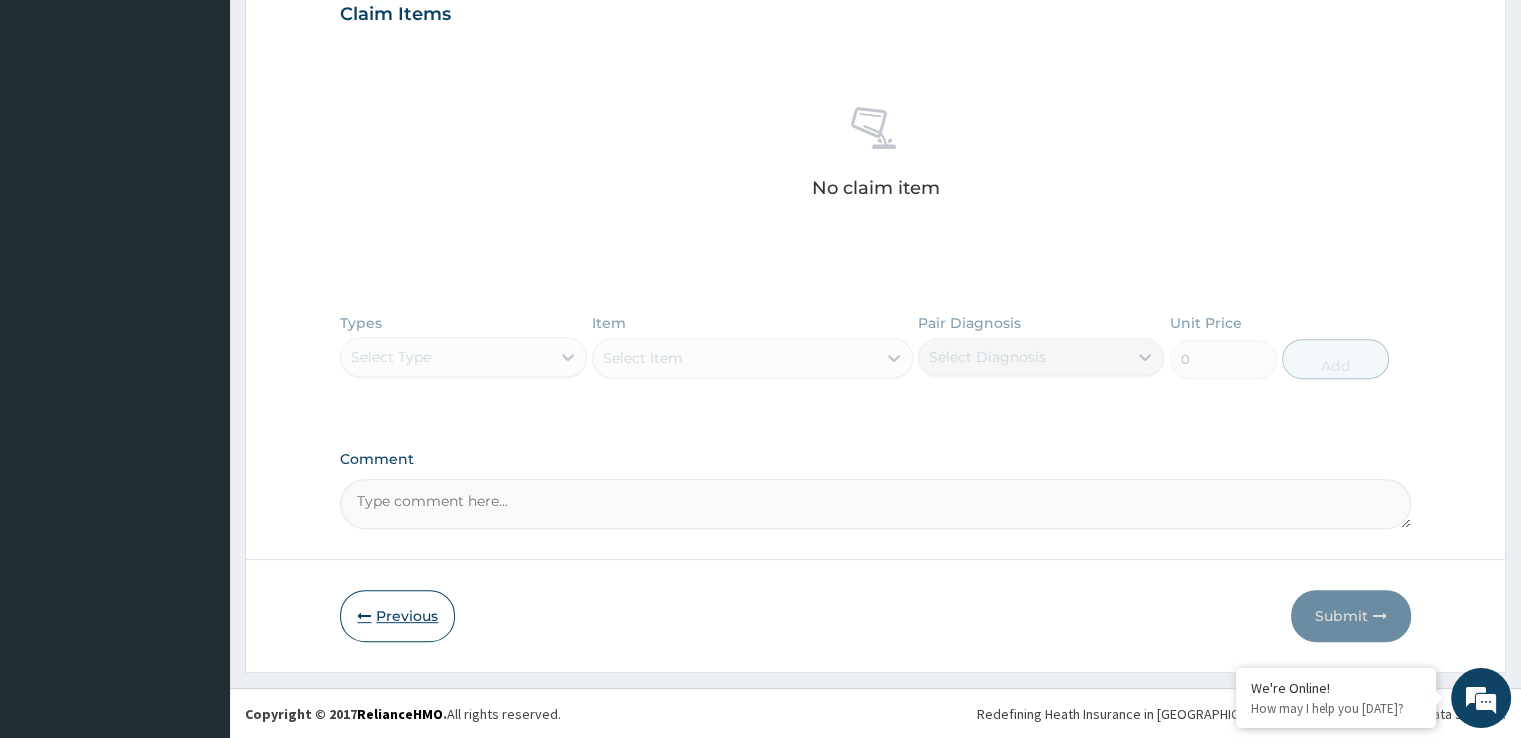 click on "Previous" at bounding box center [397, 616] 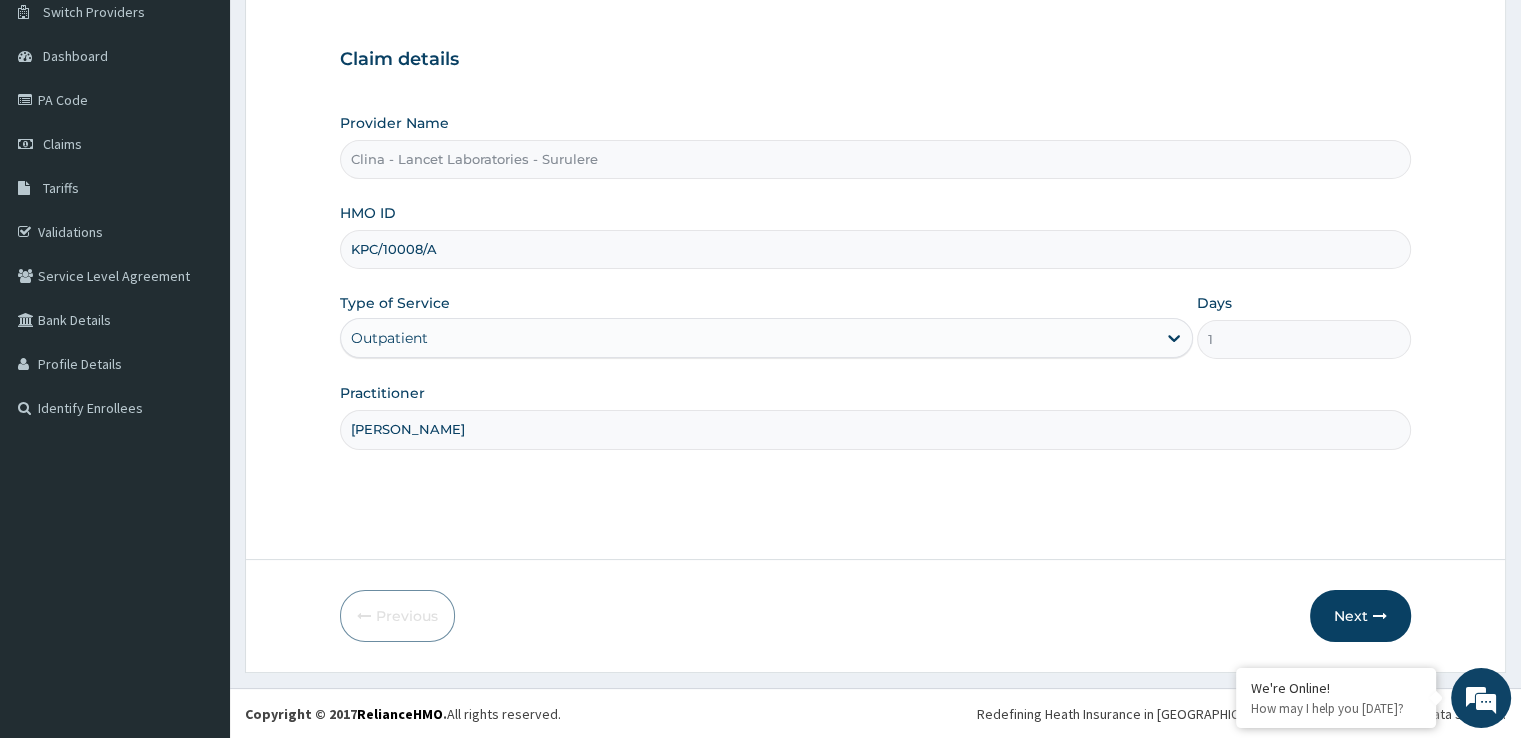 click on "KPC/10008/A" at bounding box center (875, 249) 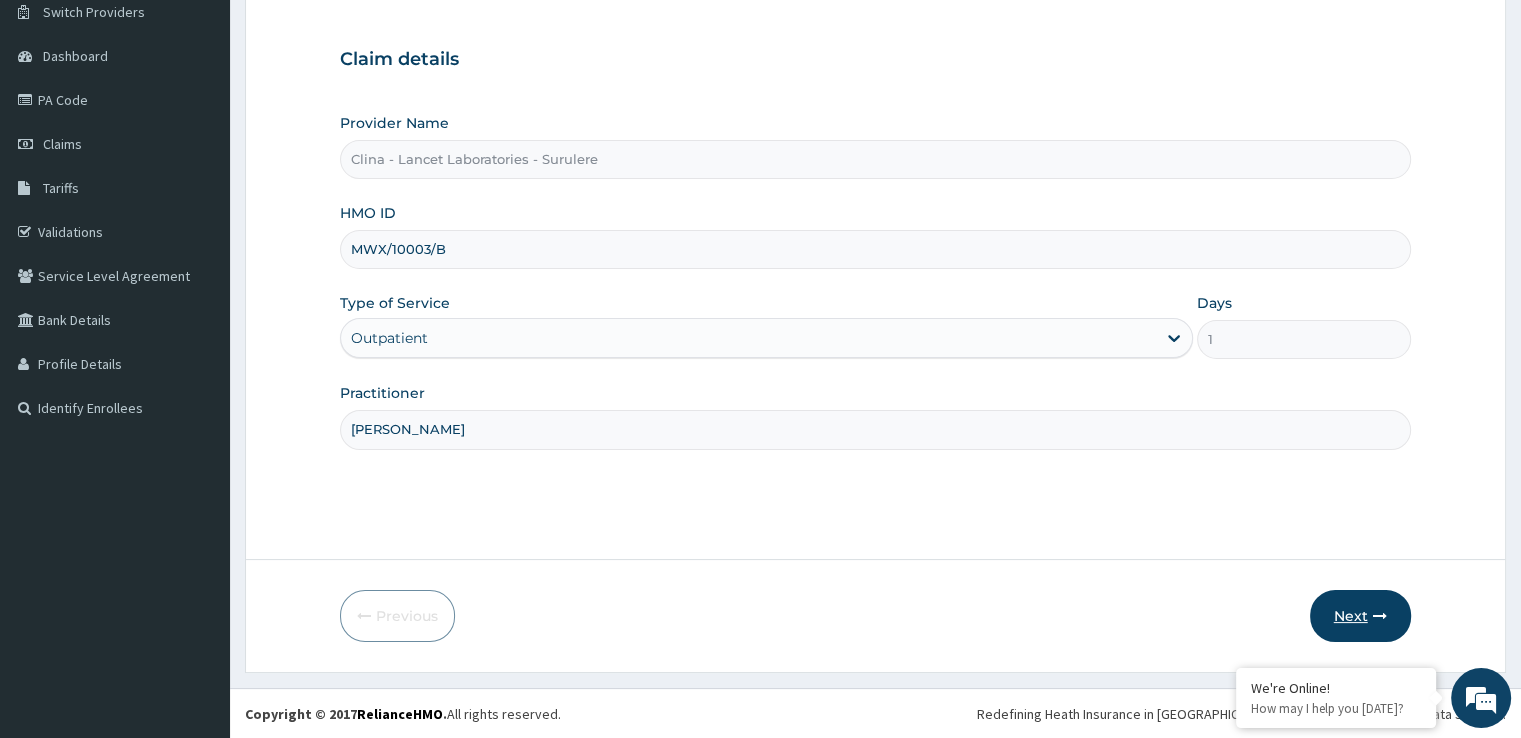 type on "MWX/10003/B" 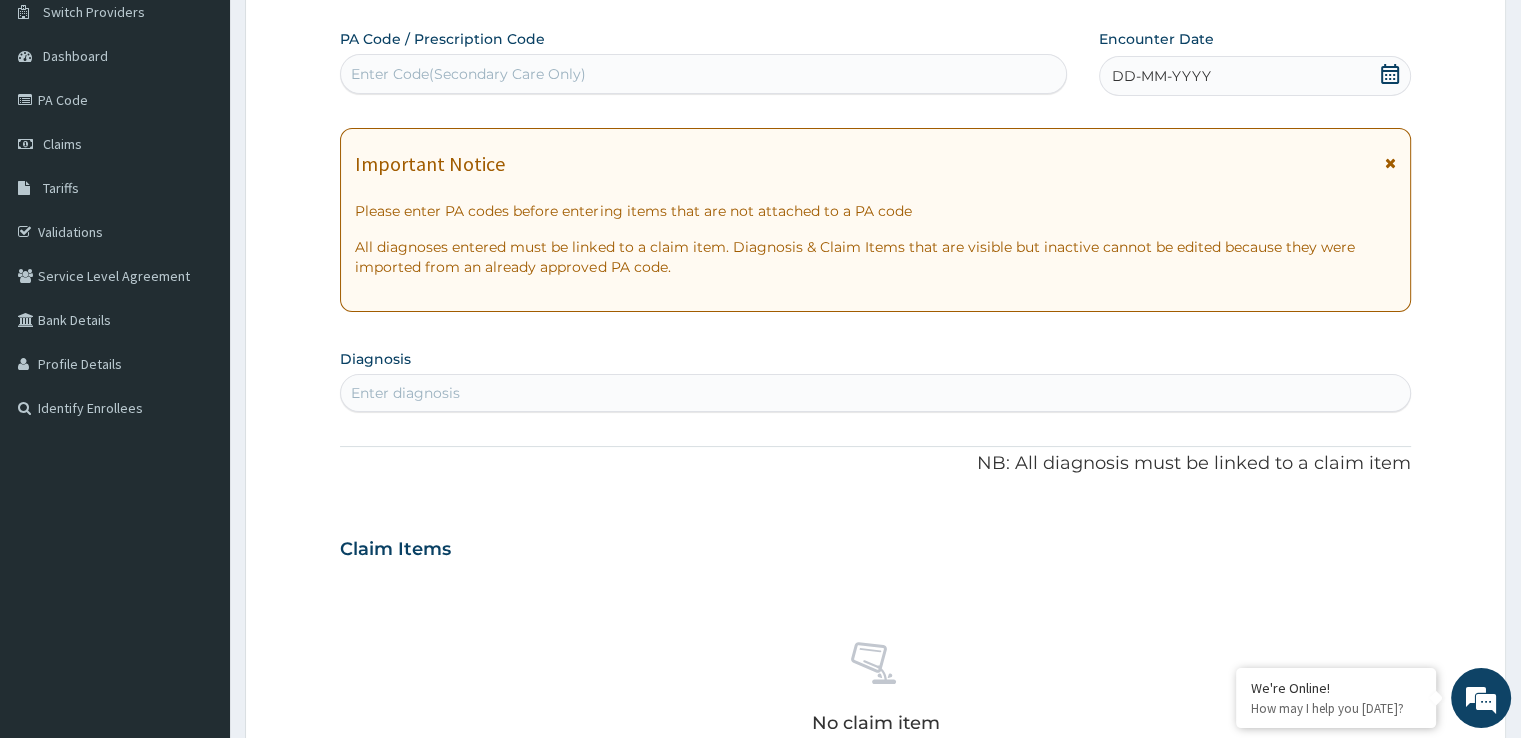 click on "Enter Code(Secondary Care Only)" at bounding box center [468, 74] 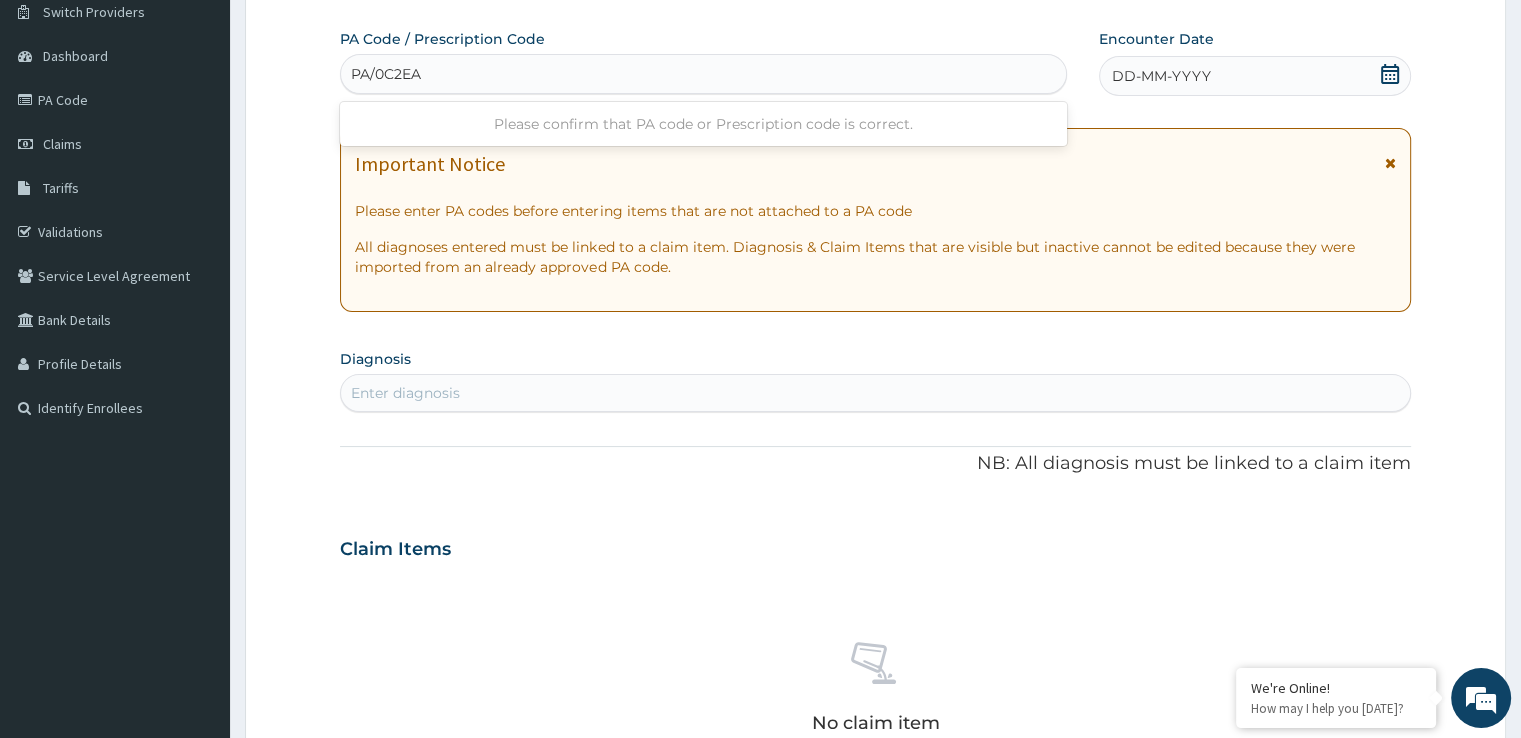 type on "PA/0C2EA2" 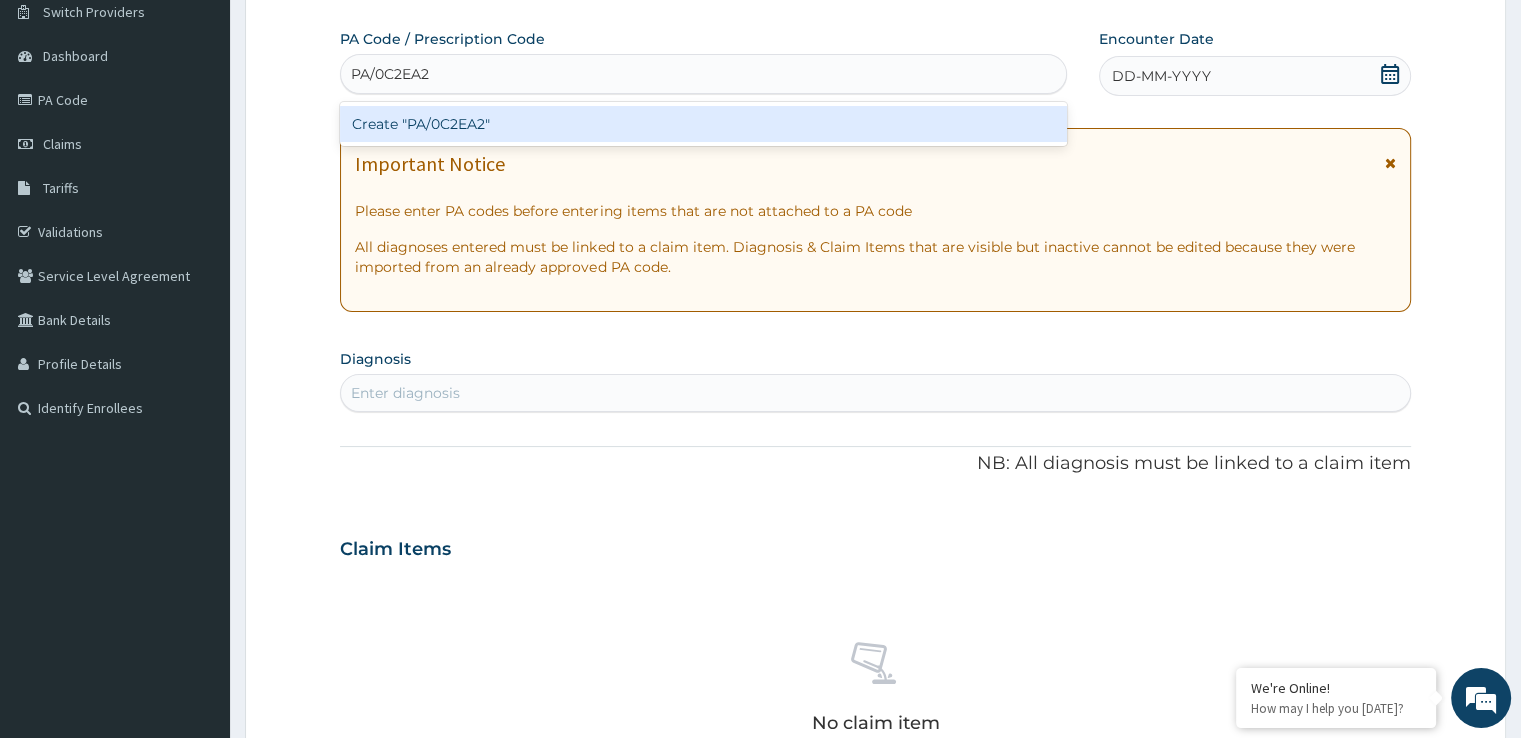 click on "Create "PA/0C2EA2"" at bounding box center (703, 124) 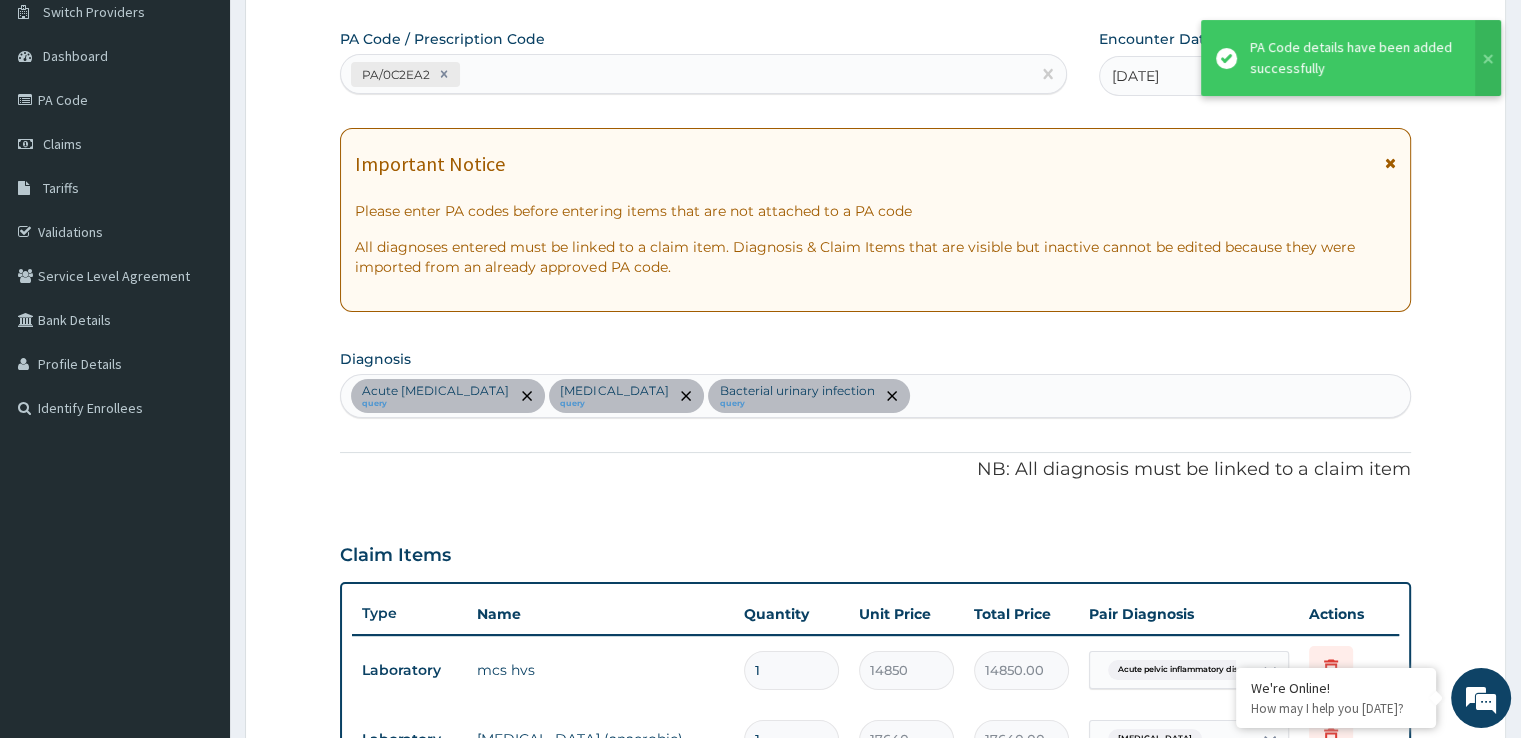scroll, scrollTop: 668, scrollLeft: 0, axis: vertical 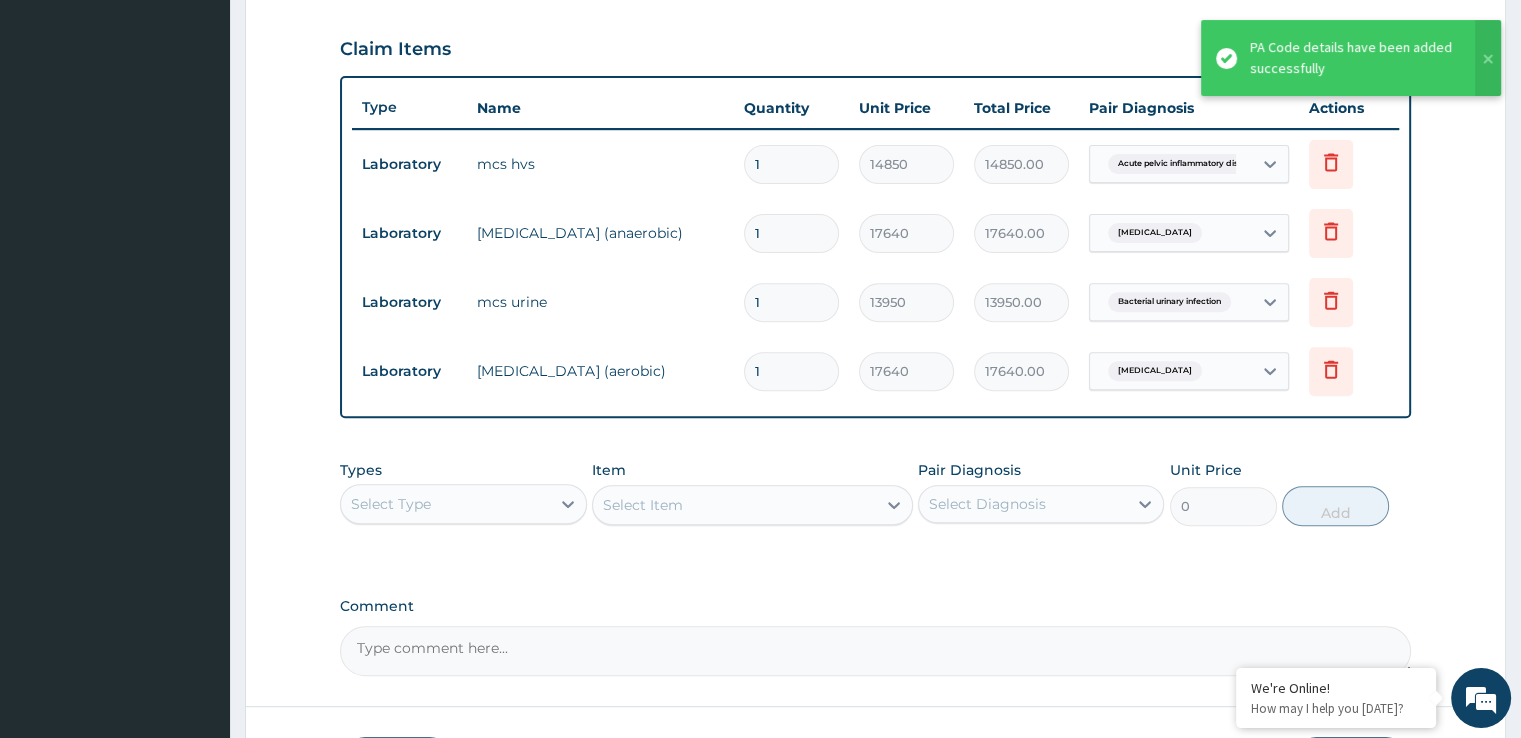 click on "Types Select Type Item Select Item Pair Diagnosis Select Diagnosis Unit Price 0 Add" at bounding box center (875, 508) 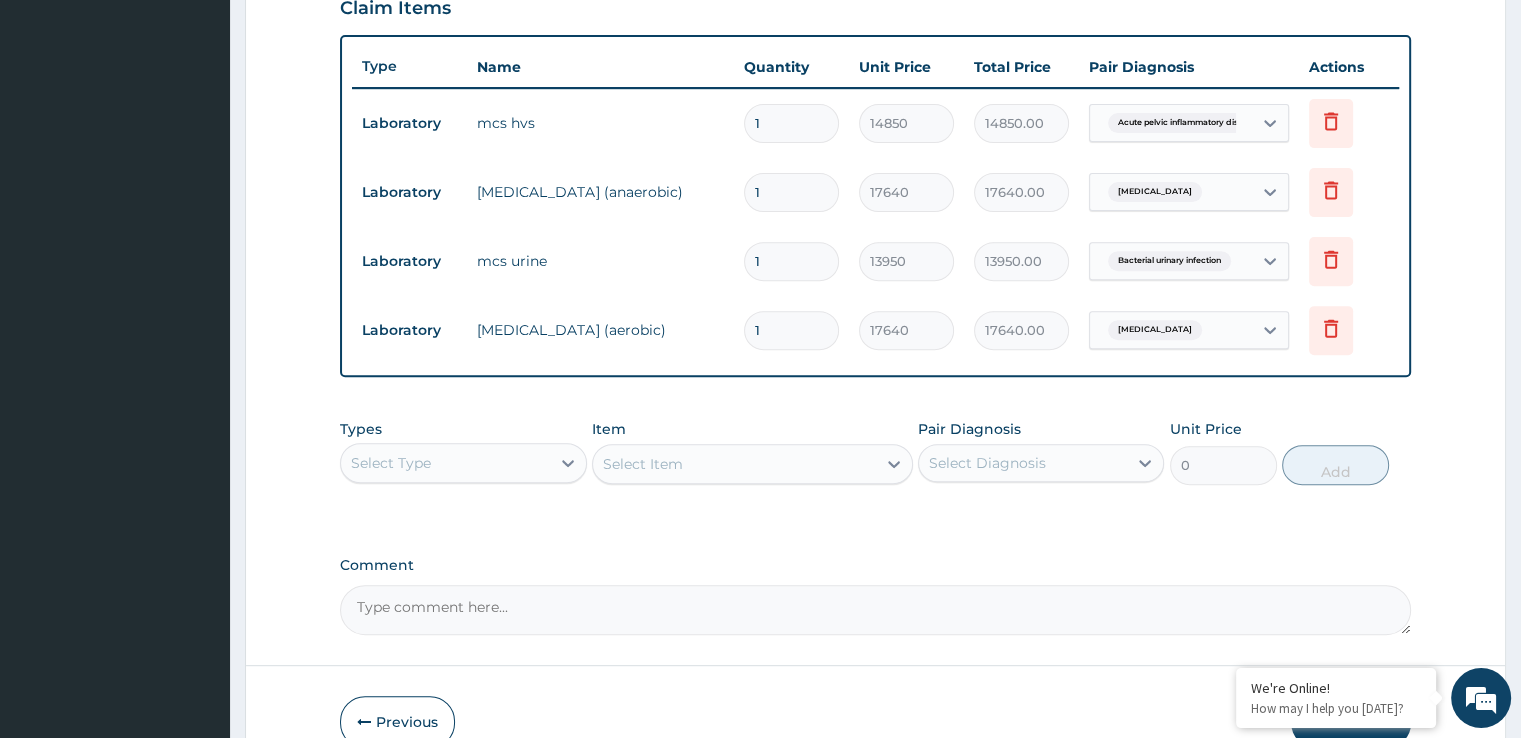 scroll, scrollTop: 812, scrollLeft: 0, axis: vertical 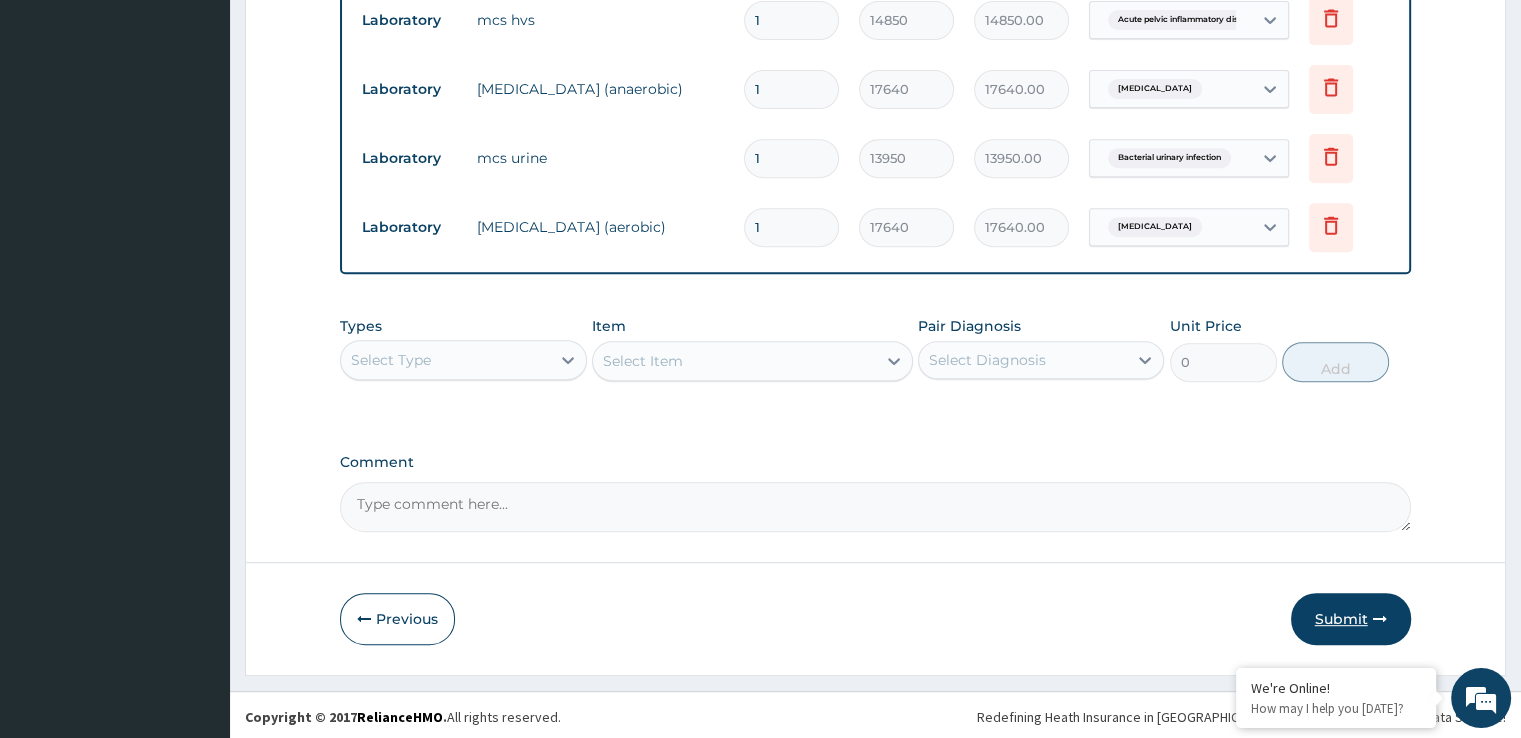 click on "Submit" at bounding box center (1351, 619) 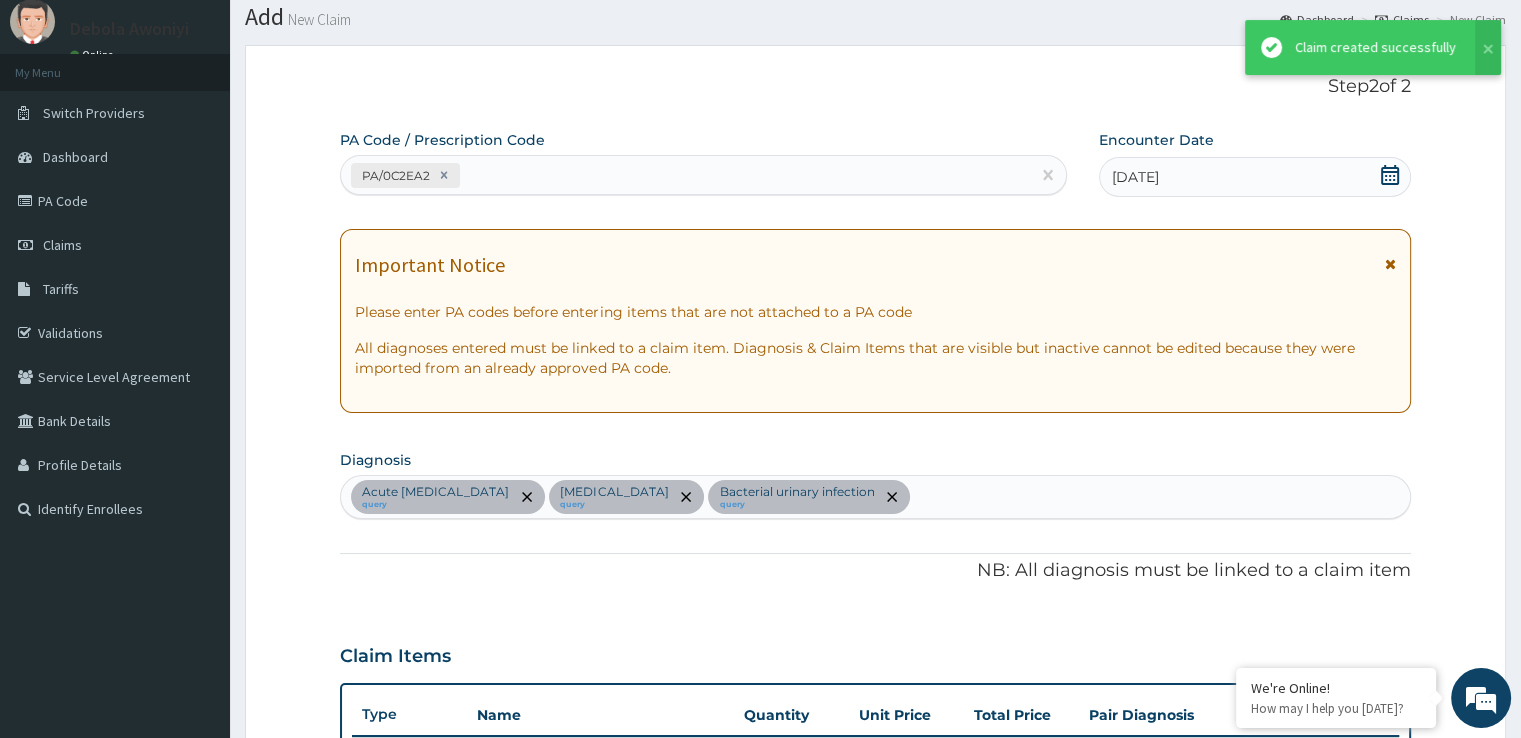 scroll, scrollTop: 812, scrollLeft: 0, axis: vertical 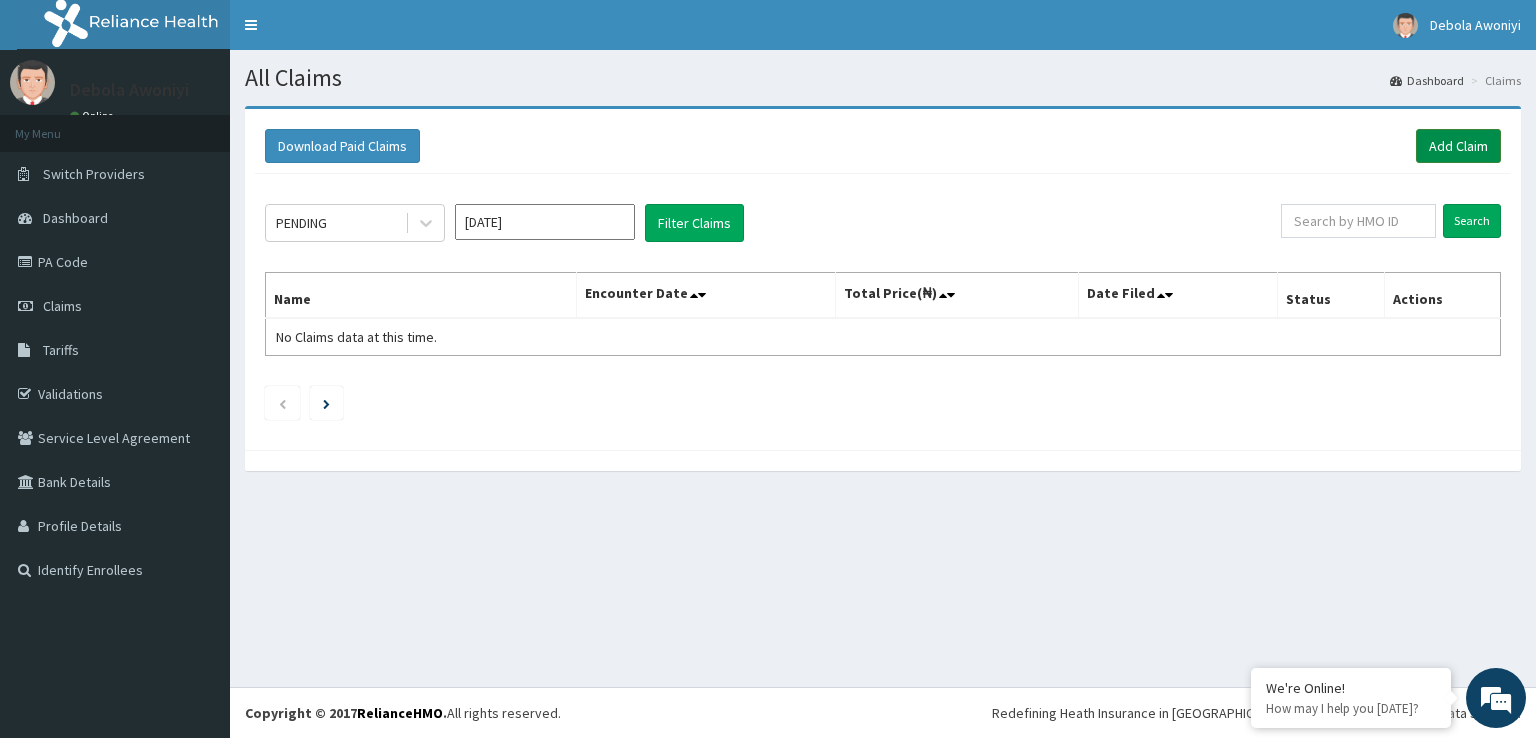 click on "Add Claim" at bounding box center (1458, 146) 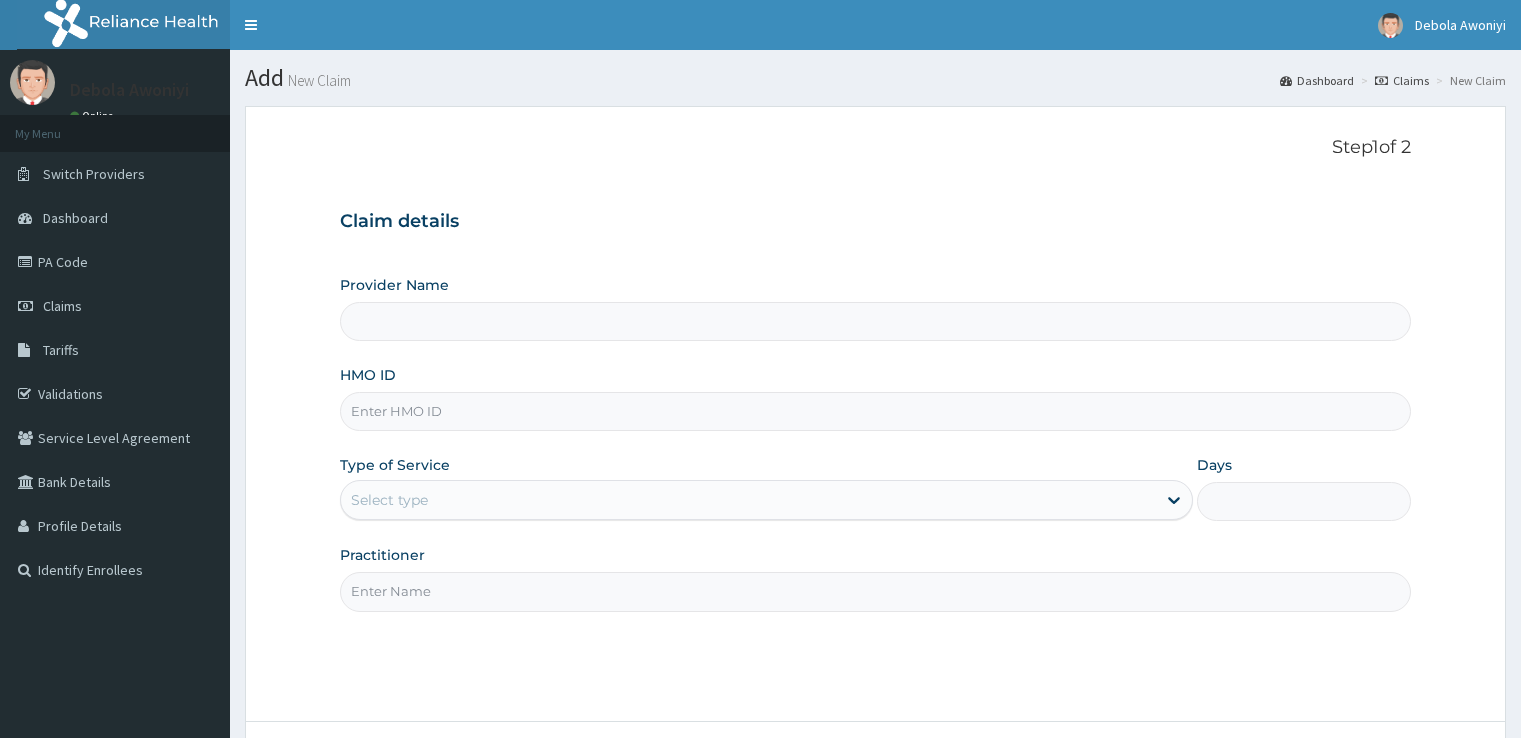 scroll, scrollTop: 0, scrollLeft: 0, axis: both 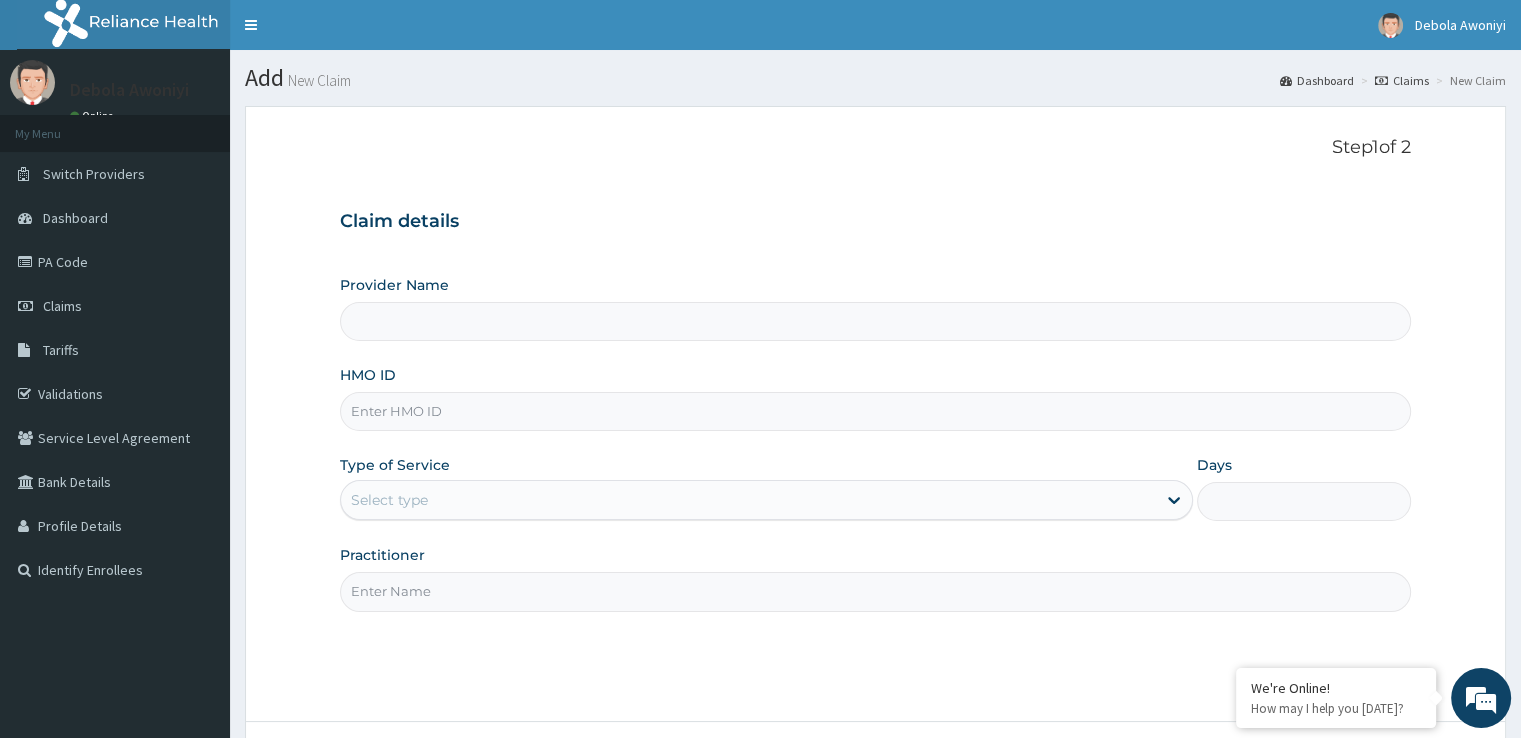 type on "Clina - Lancet Laboratories - Surulere" 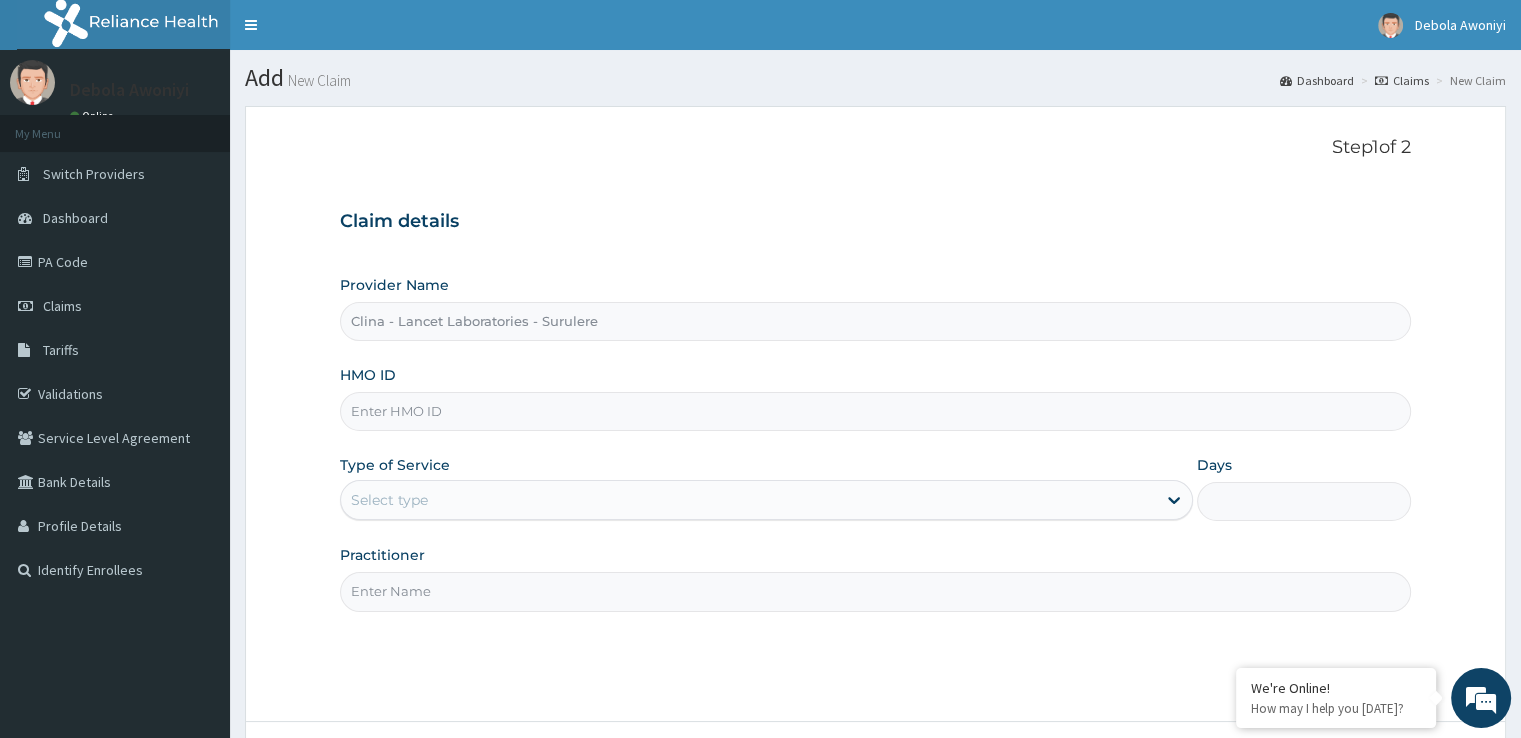 click on "HMO ID" at bounding box center (875, 411) 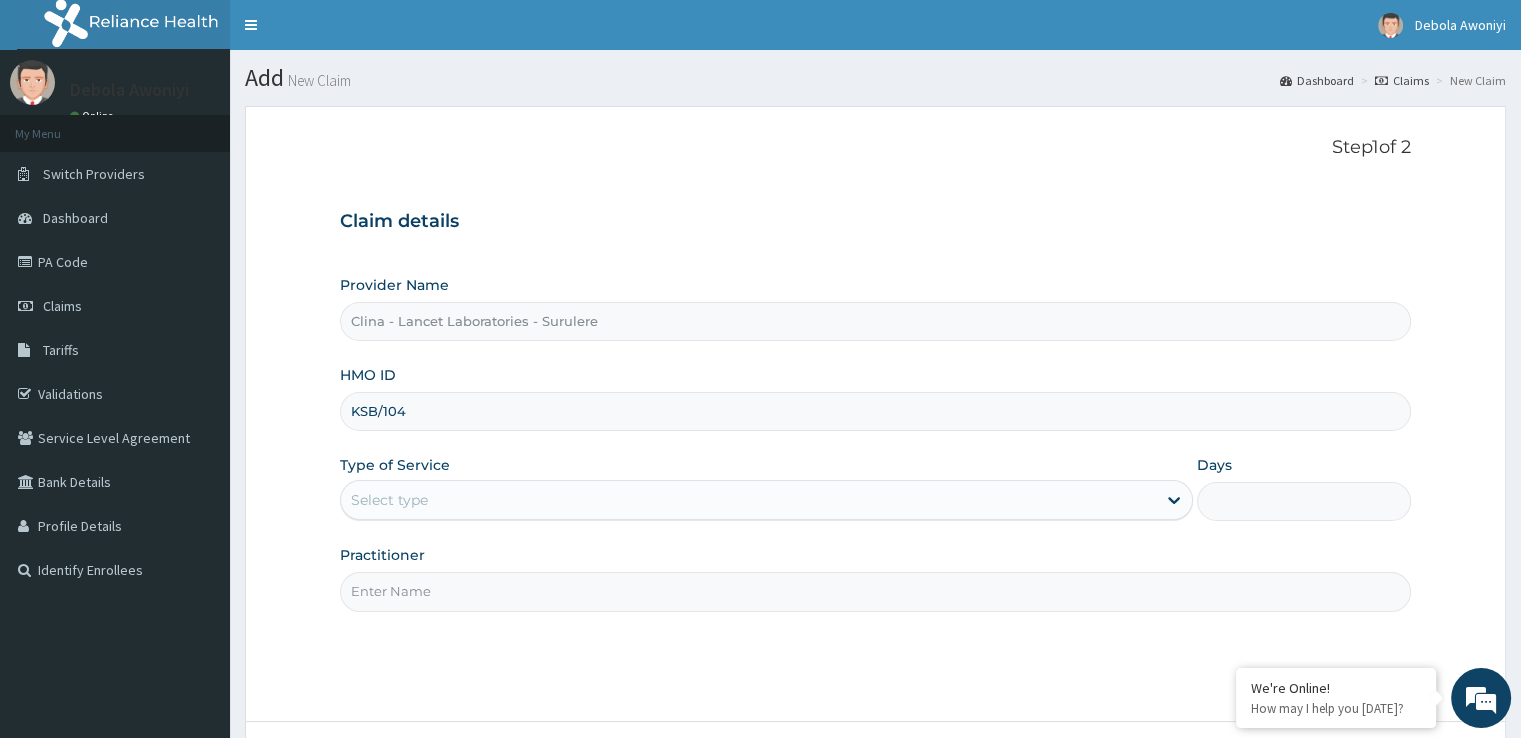 scroll, scrollTop: 0, scrollLeft: 0, axis: both 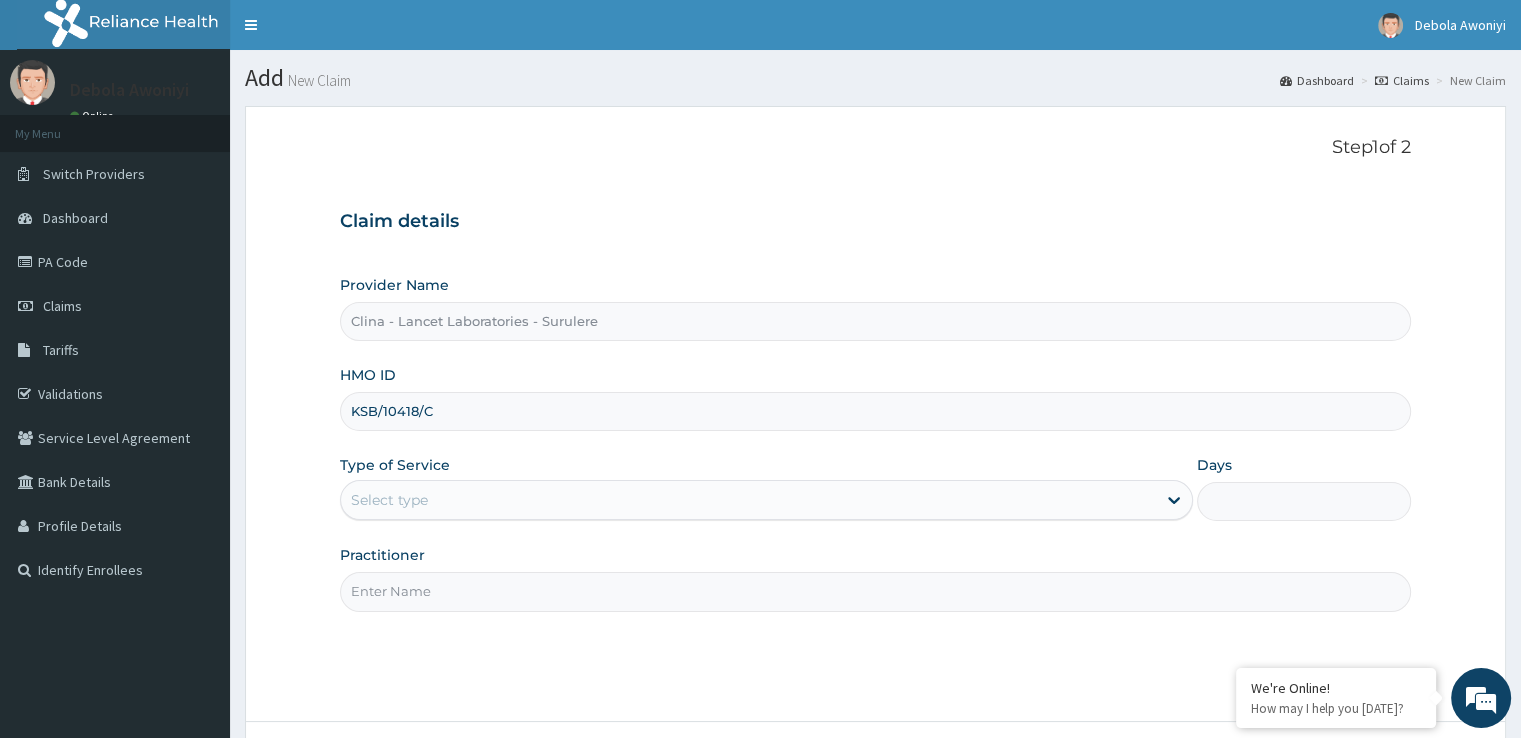 type on "KSB/10418/C" 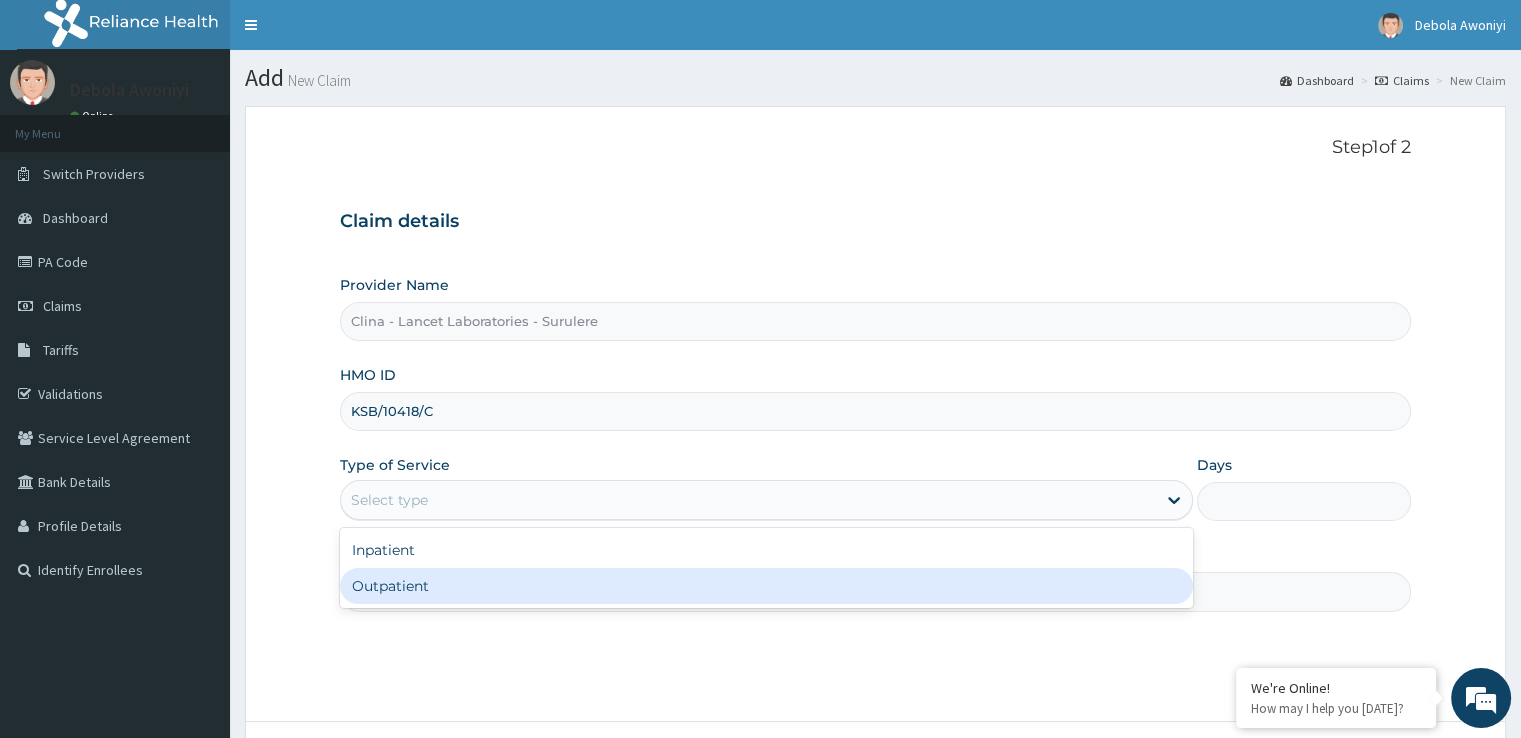 click on "Outpatient" at bounding box center (766, 586) 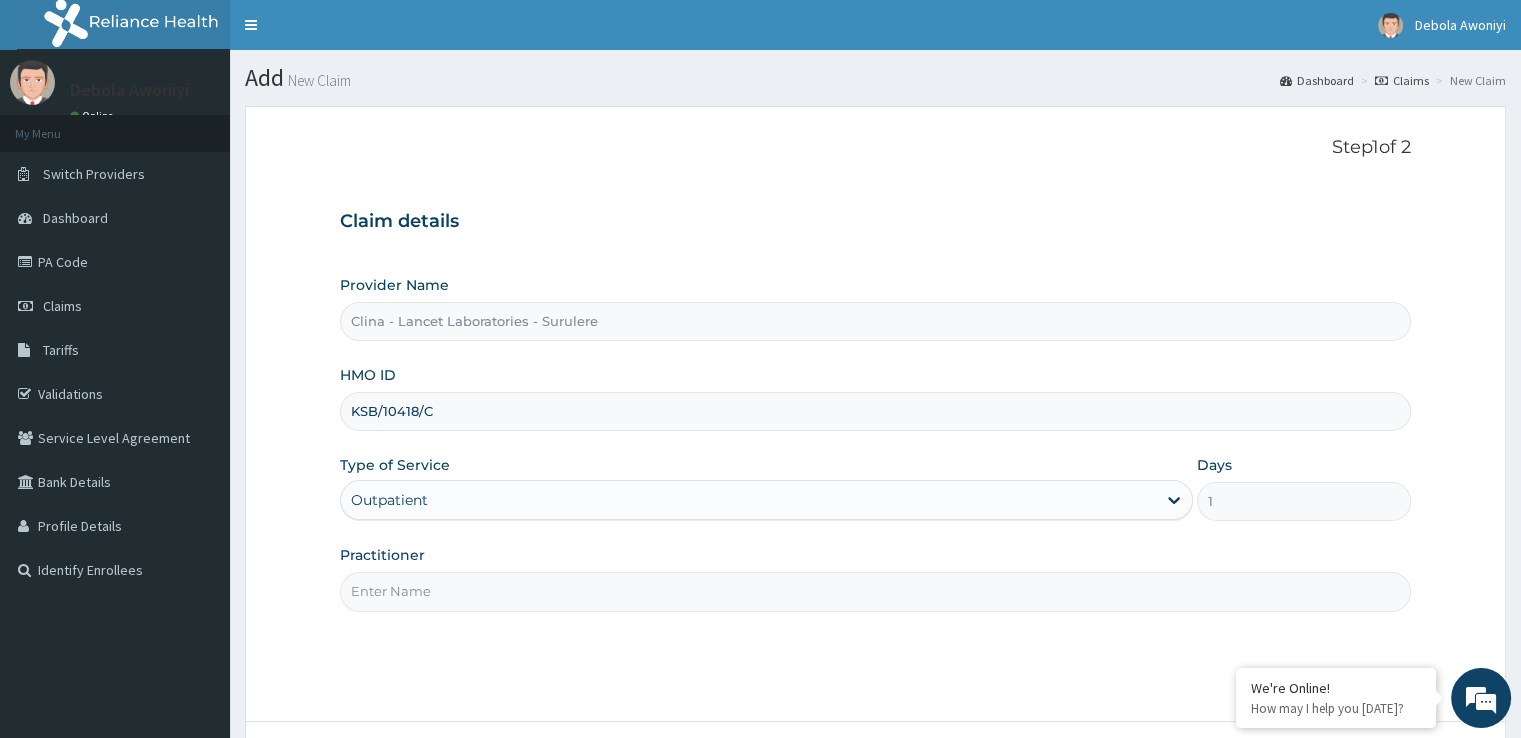 click on "Practitioner" at bounding box center [875, 591] 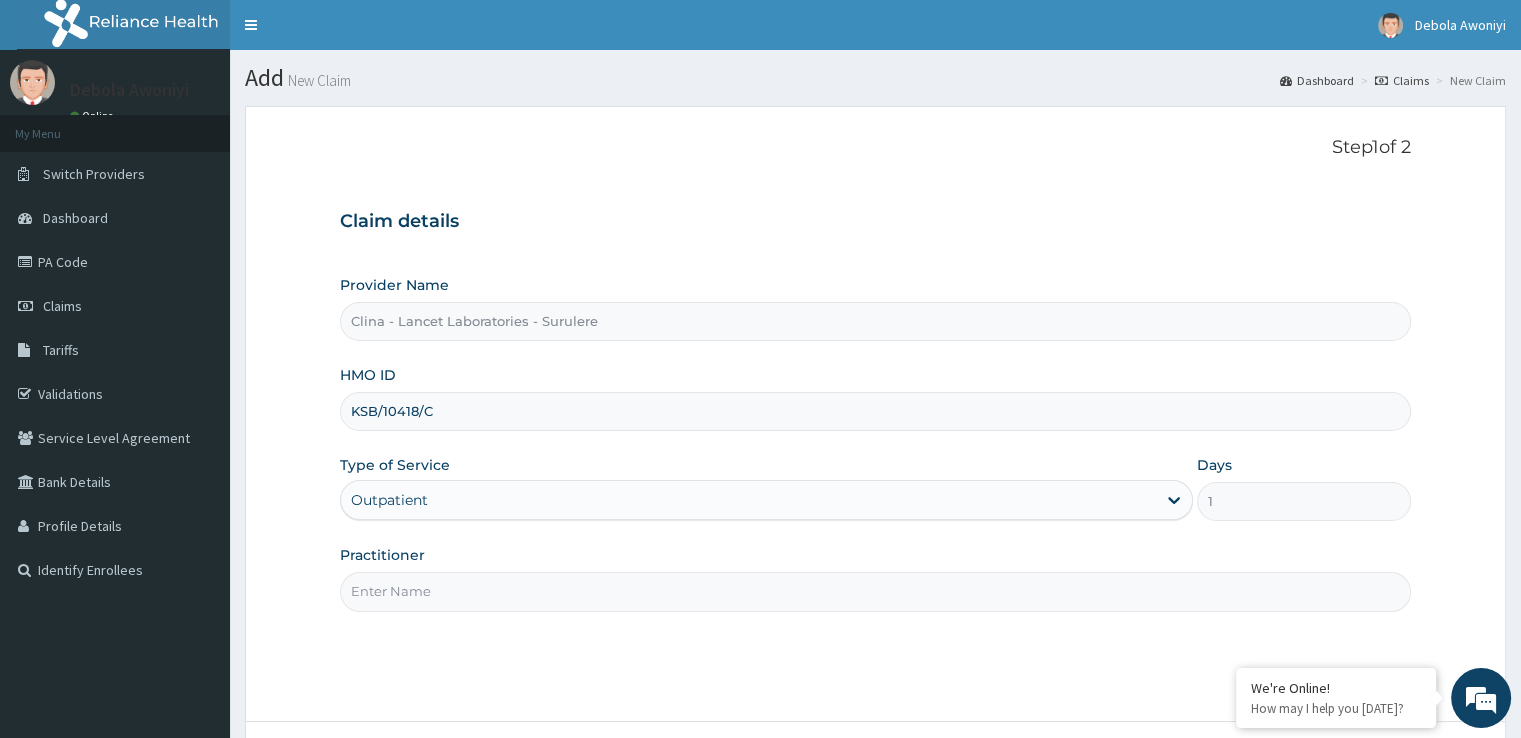 paste on "[PERSON_NAME]" 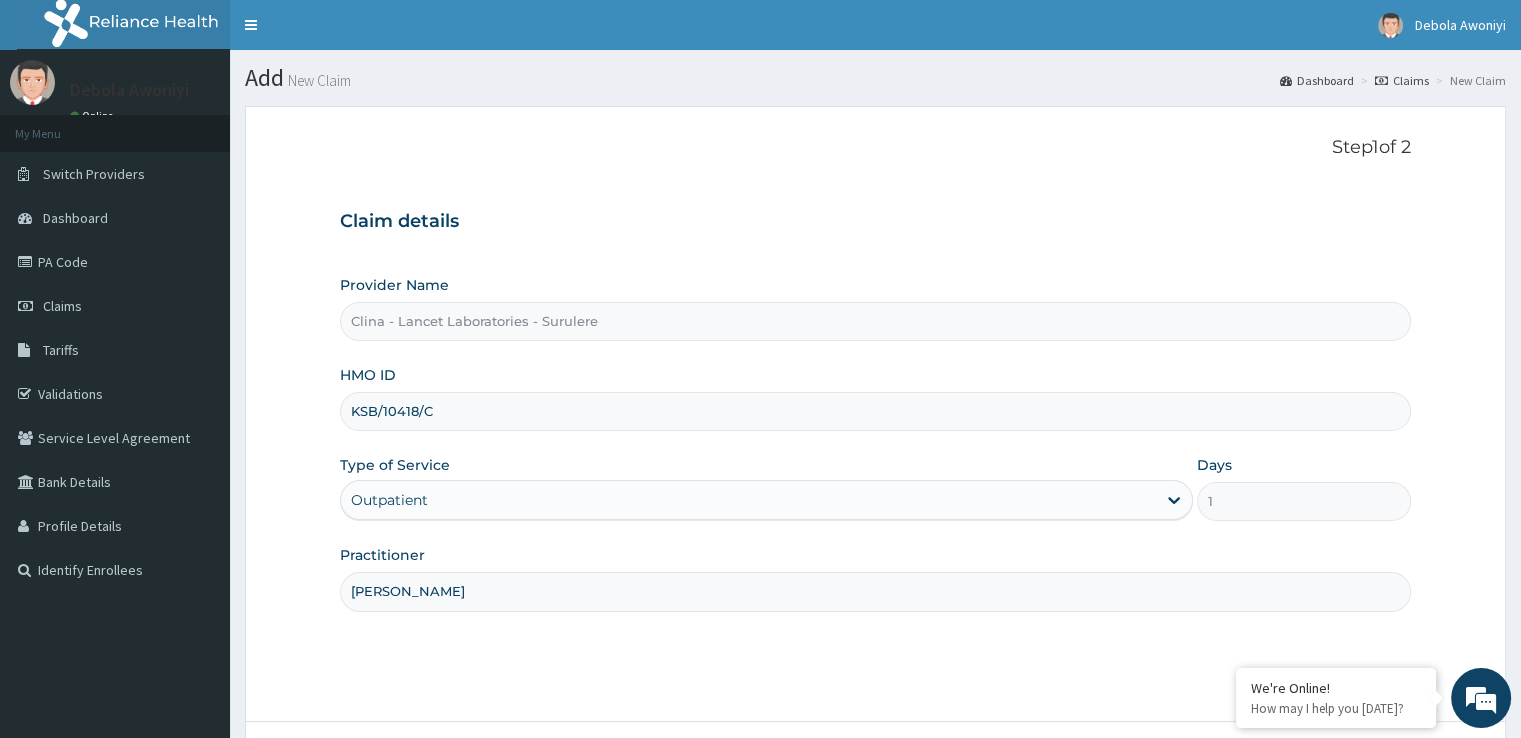 type on "[PERSON_NAME]" 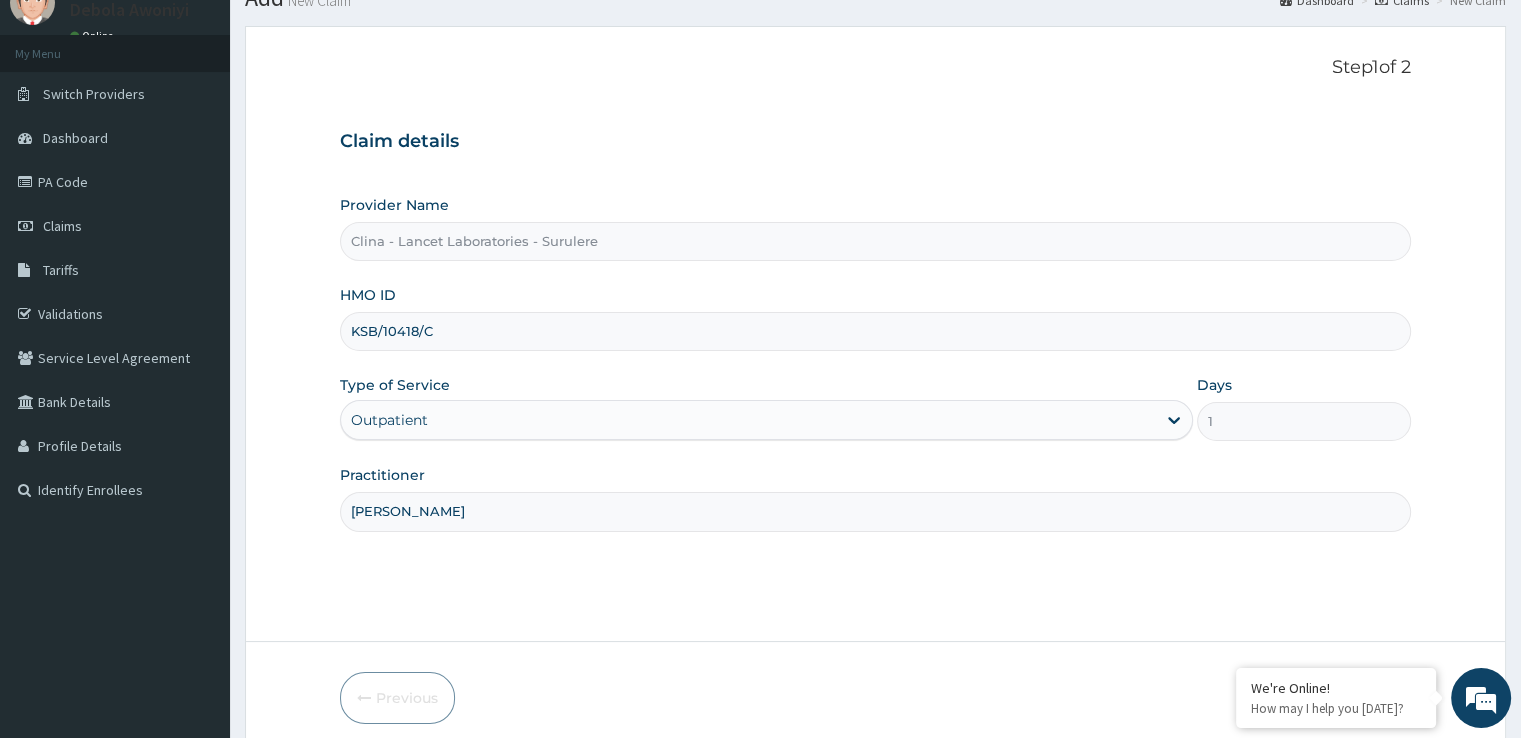 scroll, scrollTop: 162, scrollLeft: 0, axis: vertical 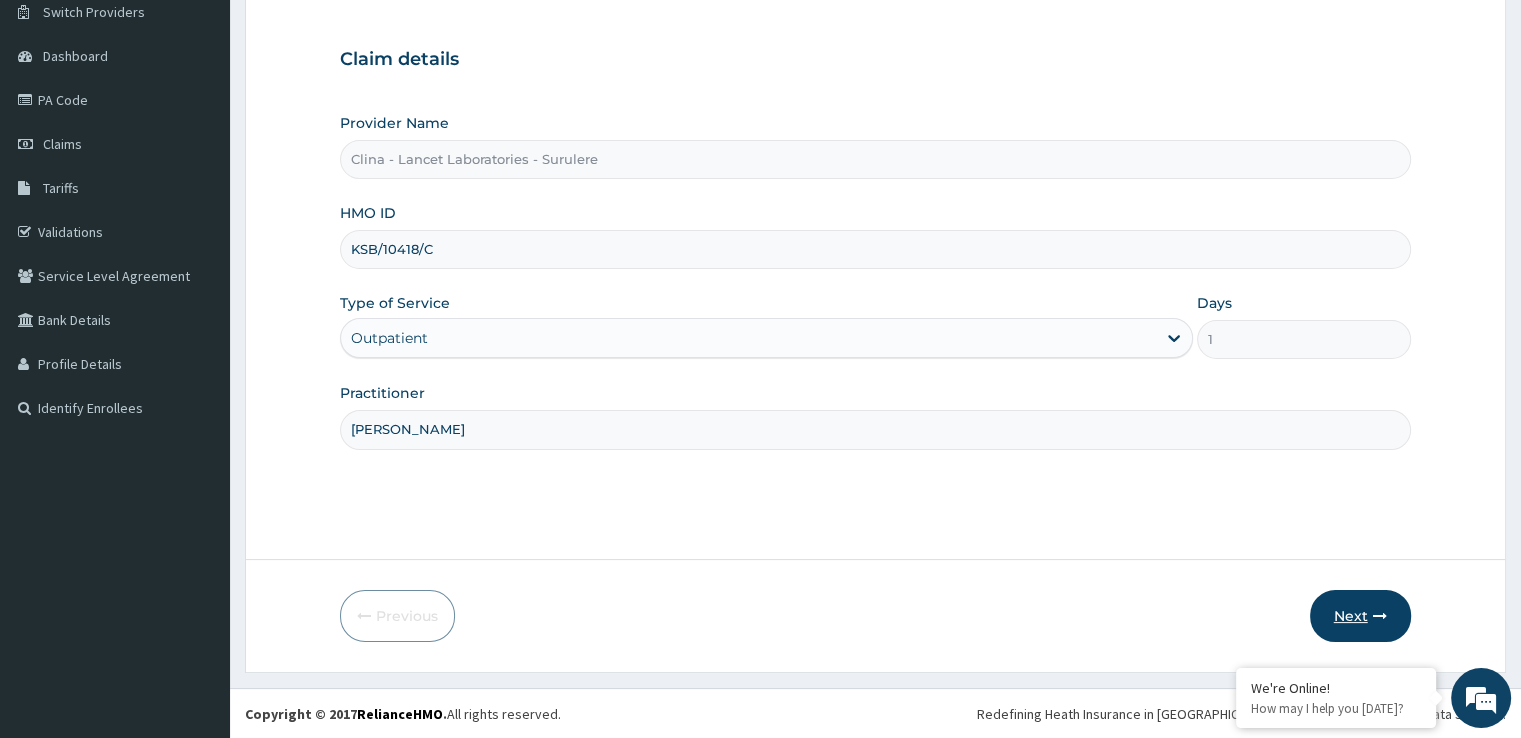 click on "Next" at bounding box center [1360, 616] 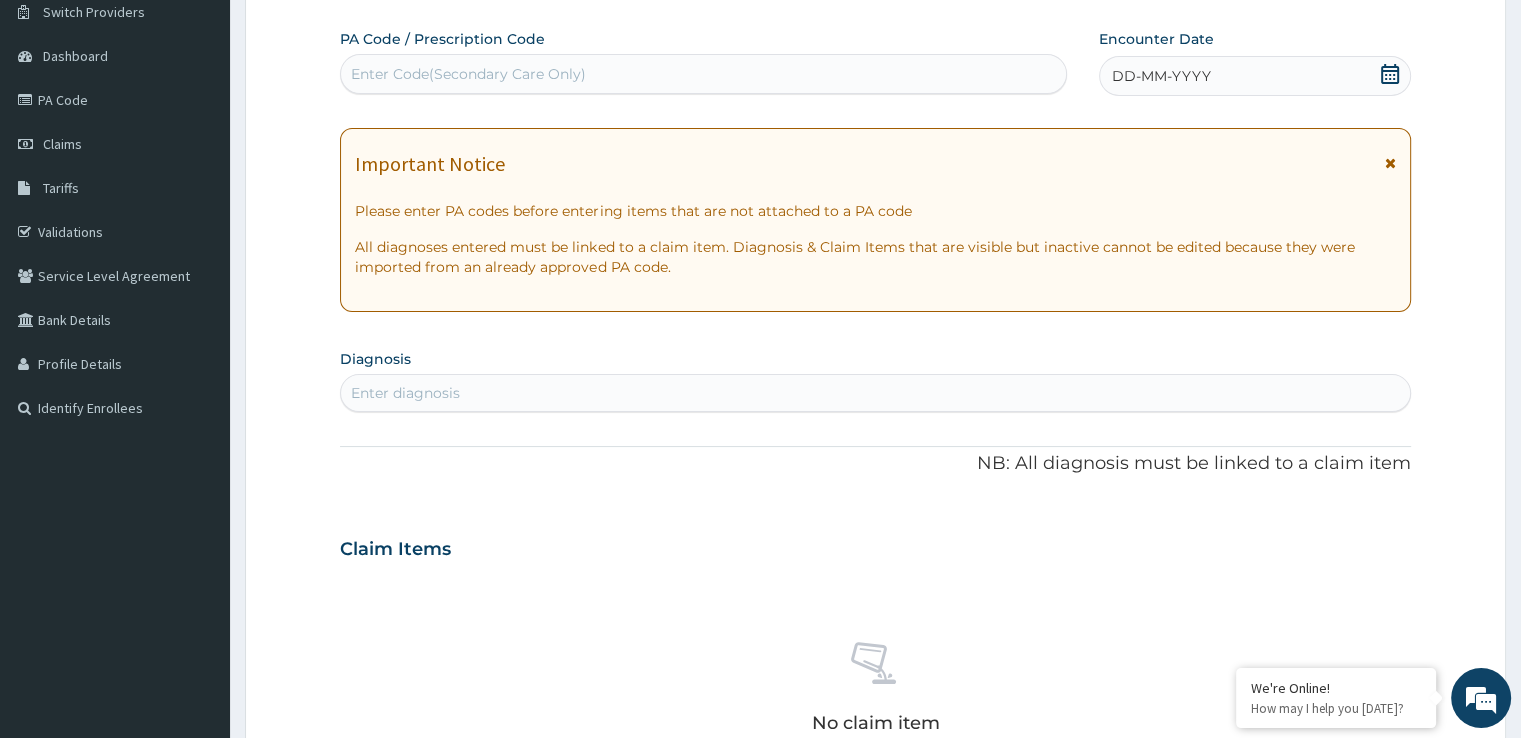 click on "Enter Code(Secondary Care Only)" at bounding box center [468, 74] 